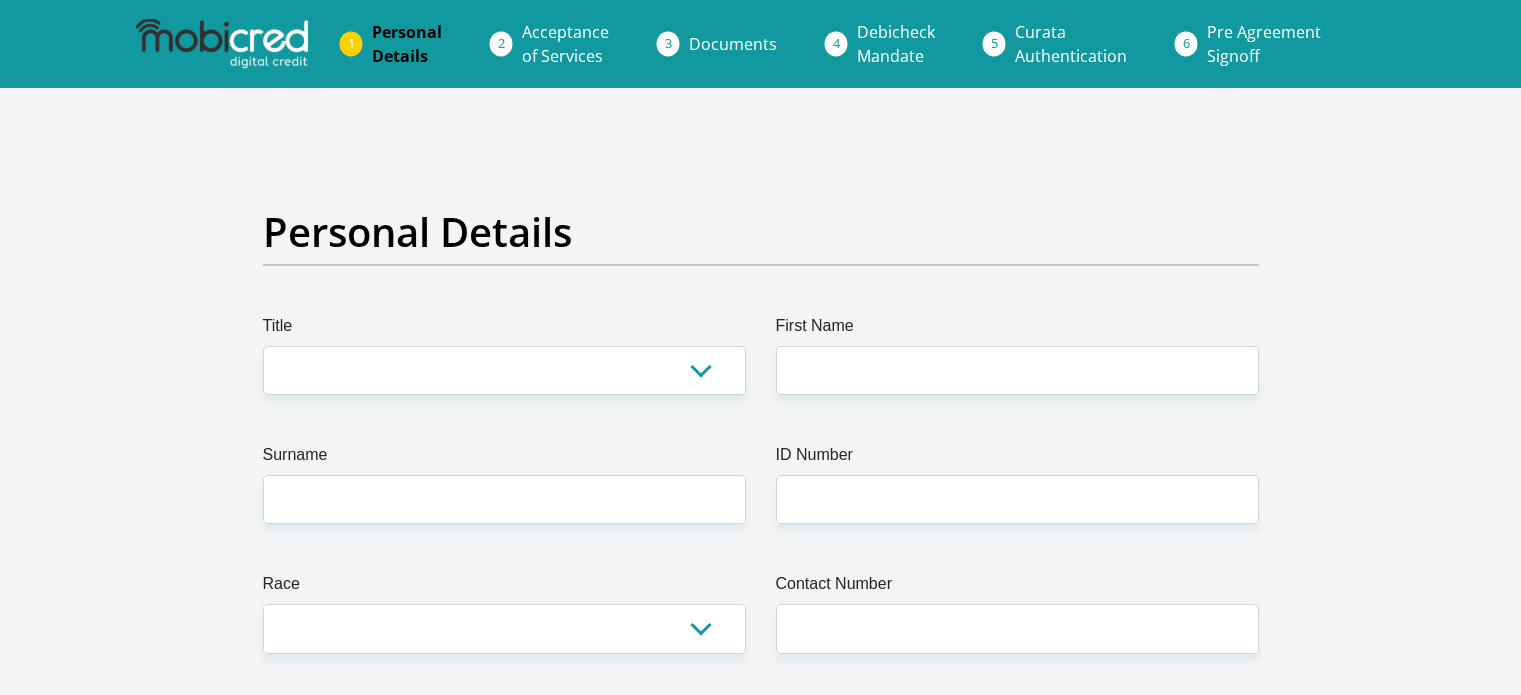 scroll, scrollTop: 0, scrollLeft: 0, axis: both 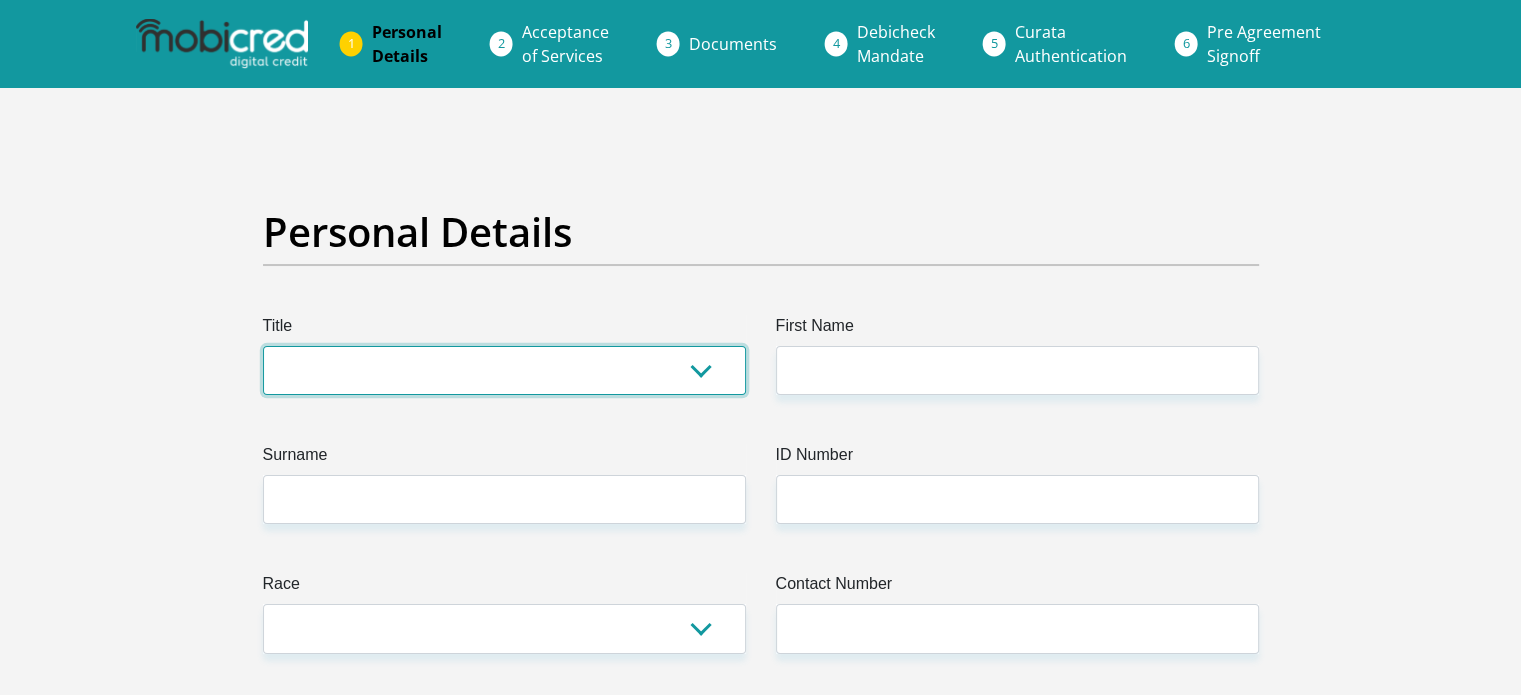 click on "Mr
Ms
Mrs
Dr
Other" at bounding box center (504, 370) 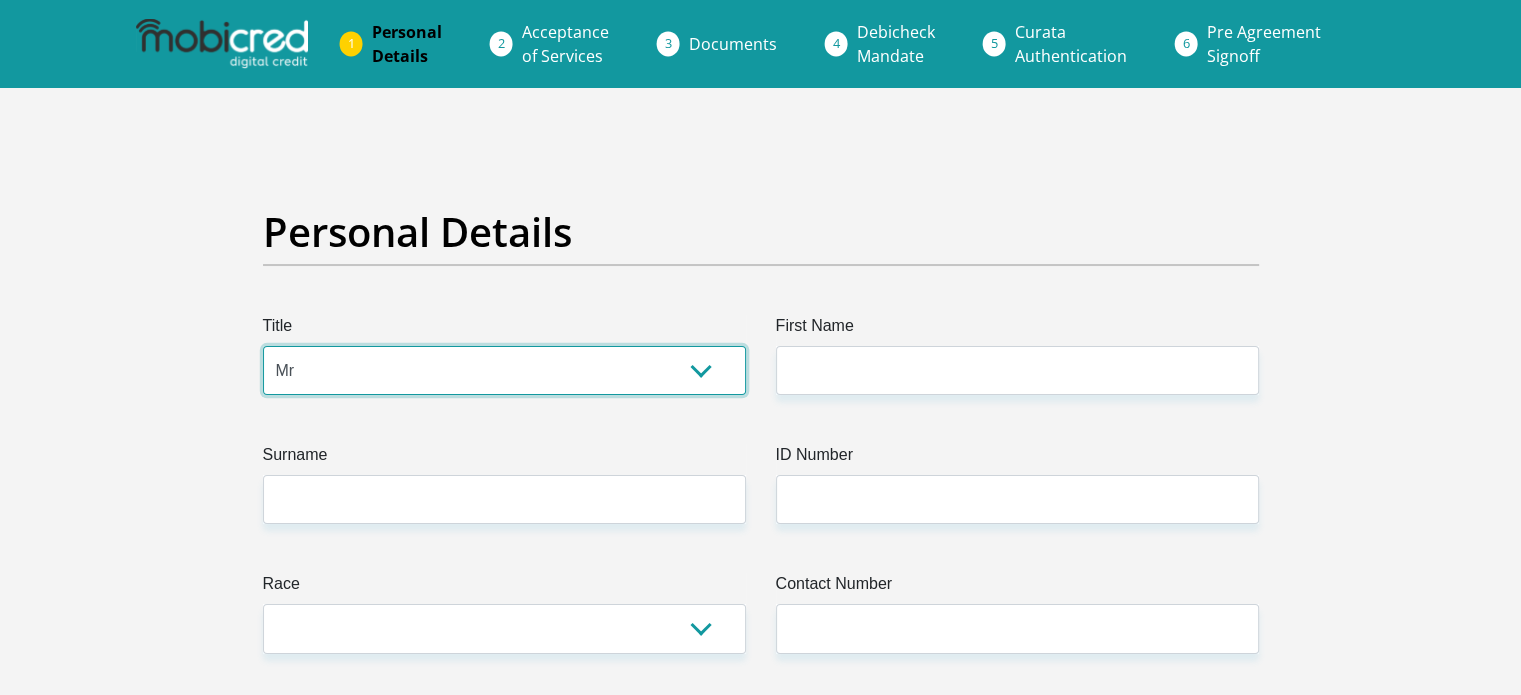 click on "Mr
Ms
Mrs
Dr
Other" at bounding box center [504, 370] 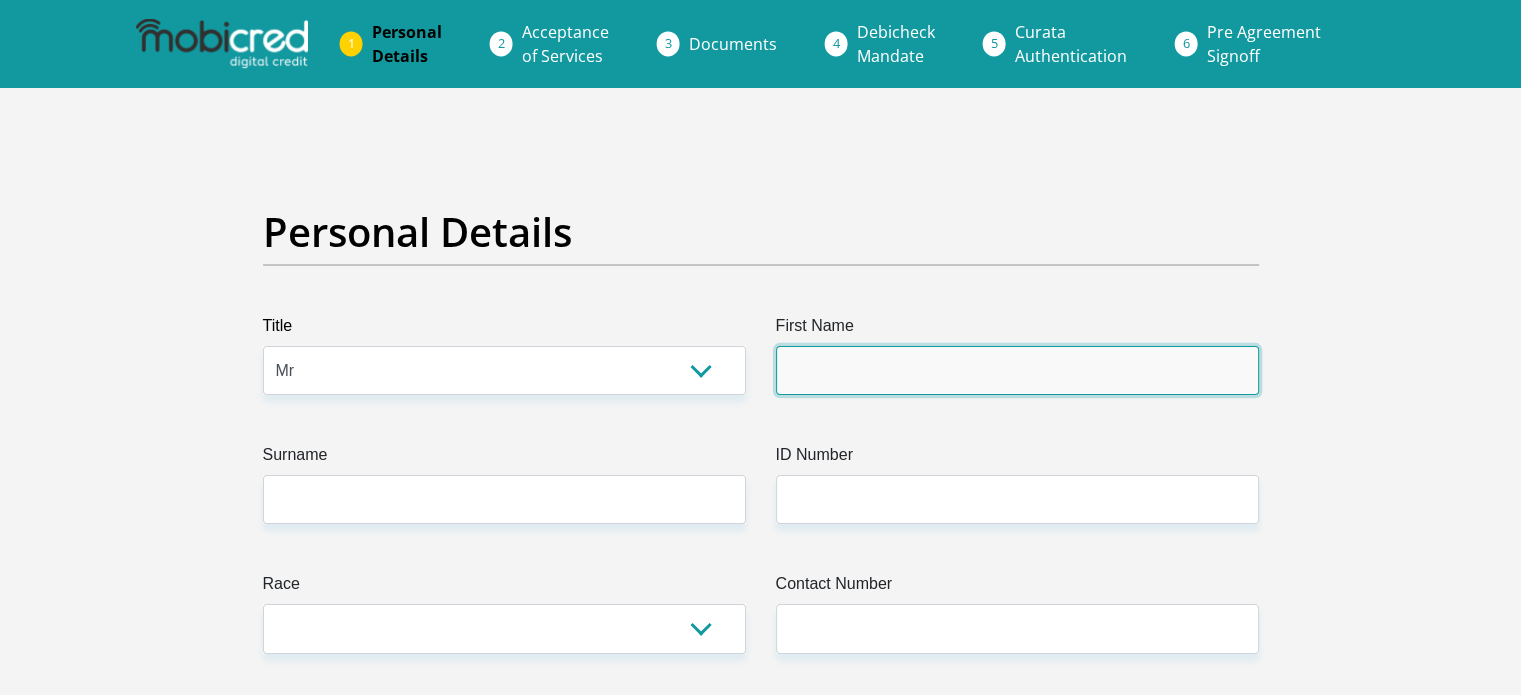 click on "First Name" at bounding box center [1017, 370] 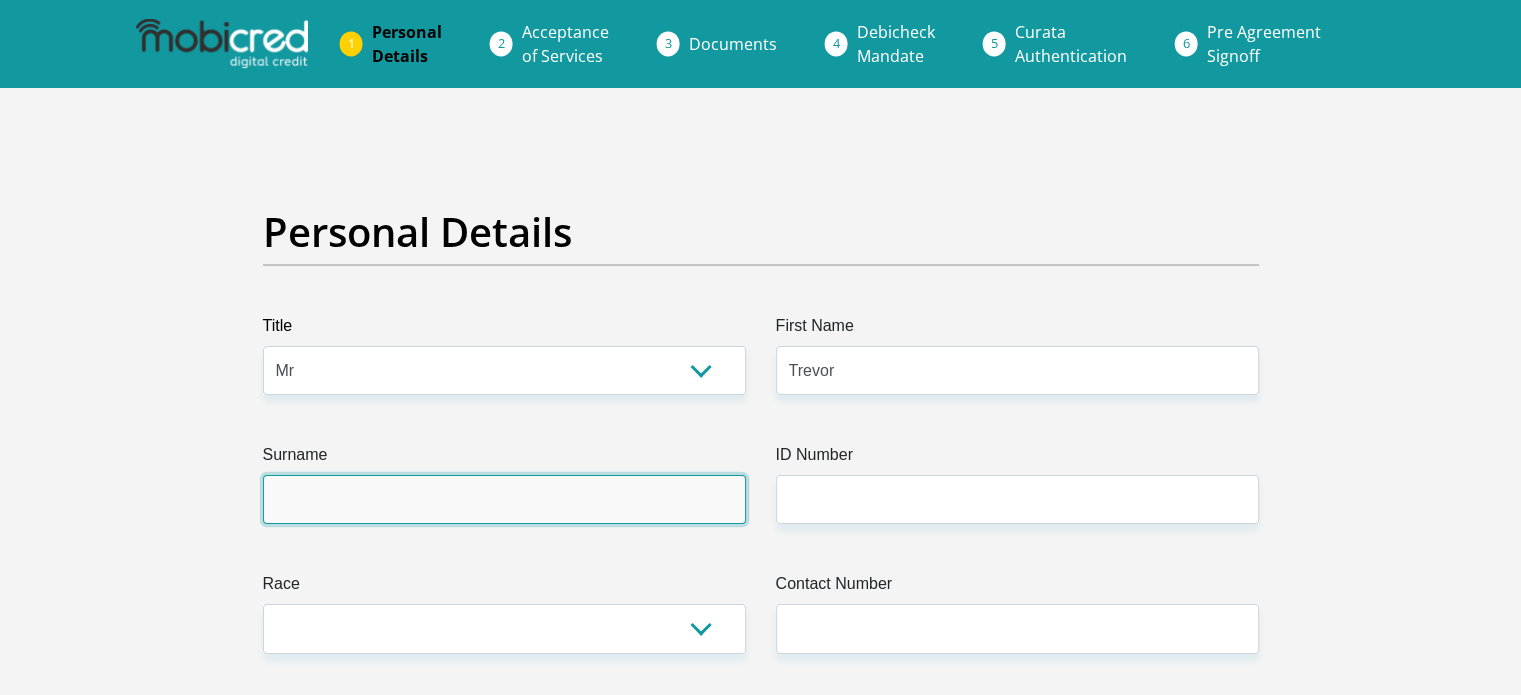 type on "Phetla" 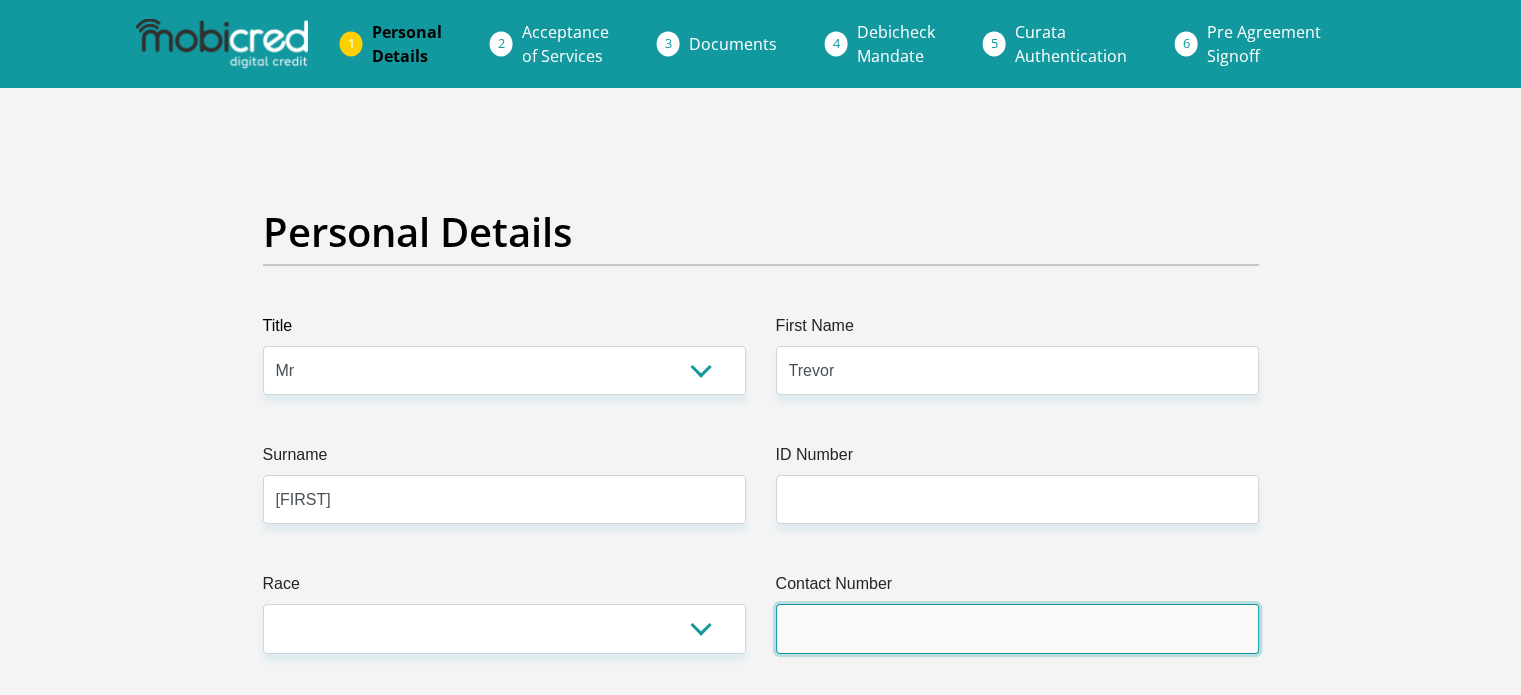 type on "0798158229" 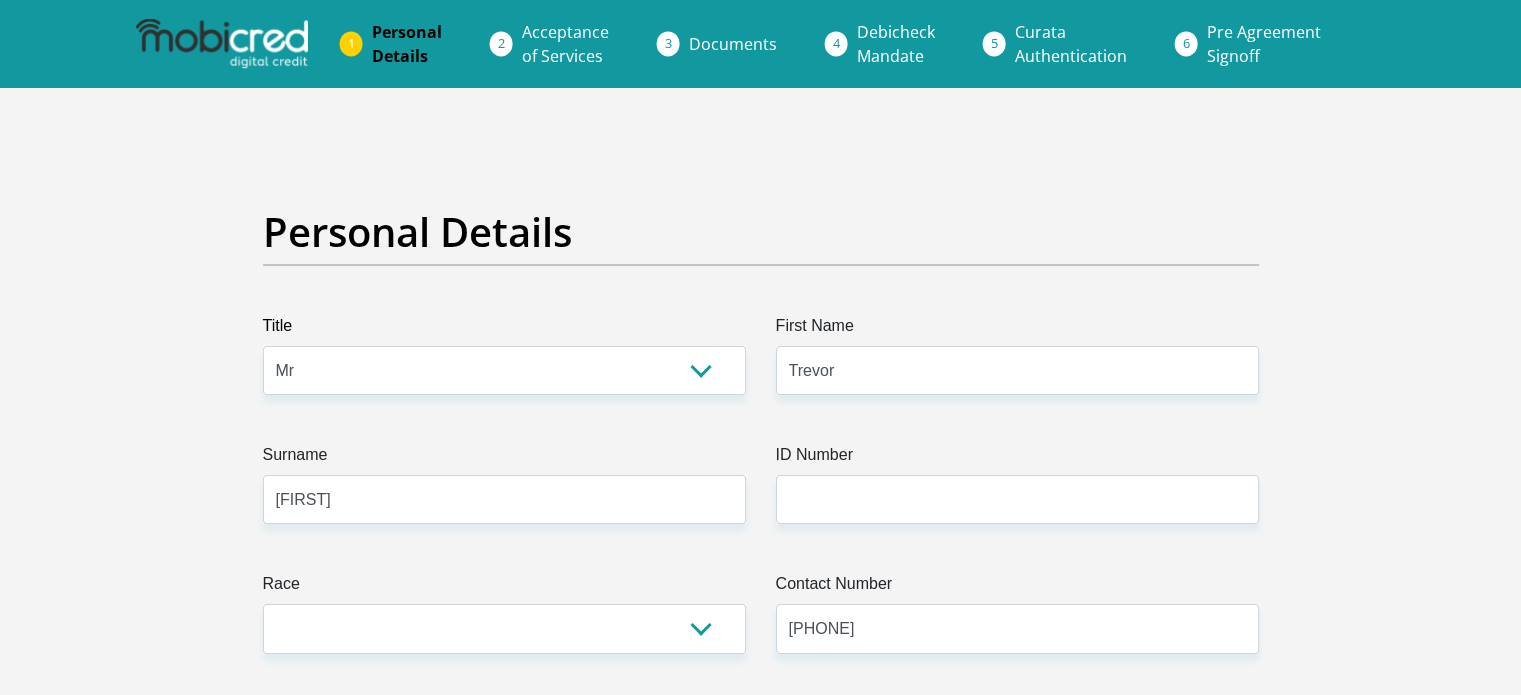 select on "ZAF" 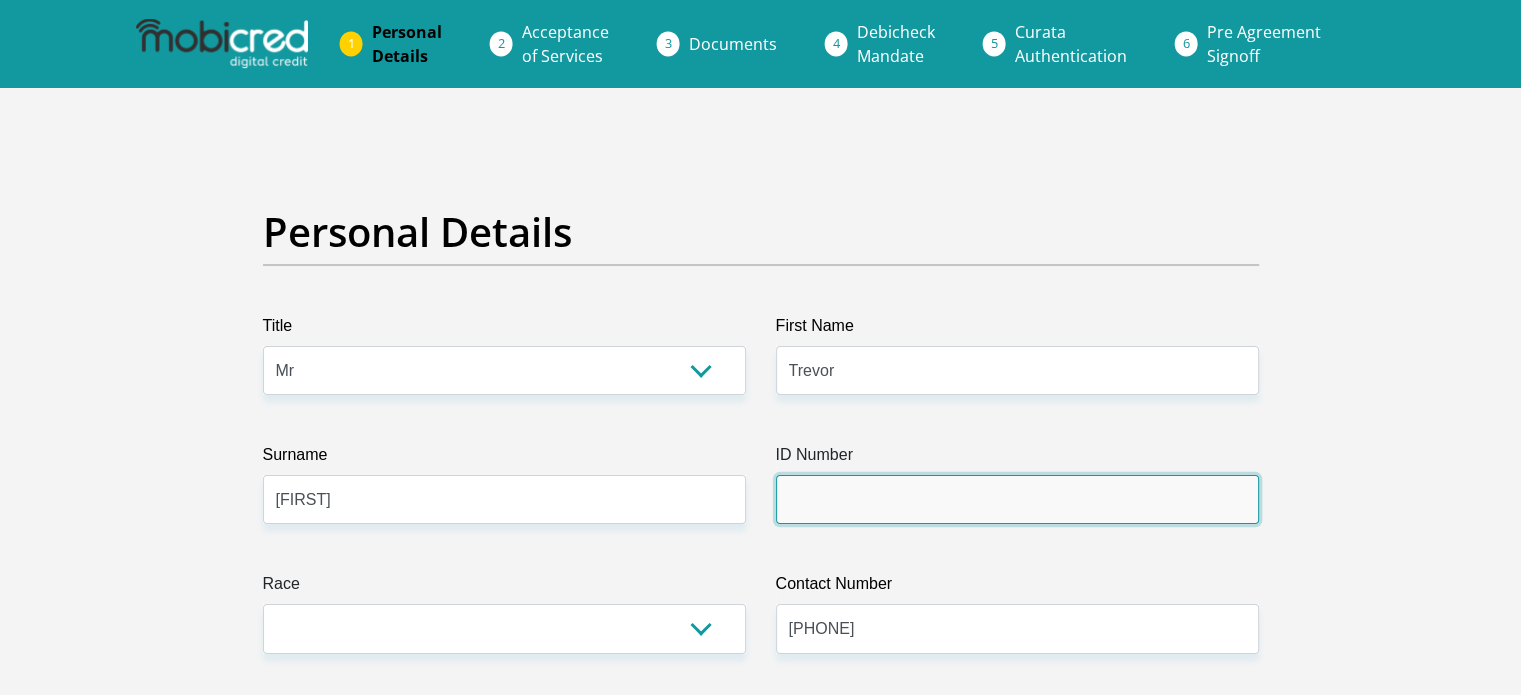 click on "ID Number" at bounding box center [1017, 499] 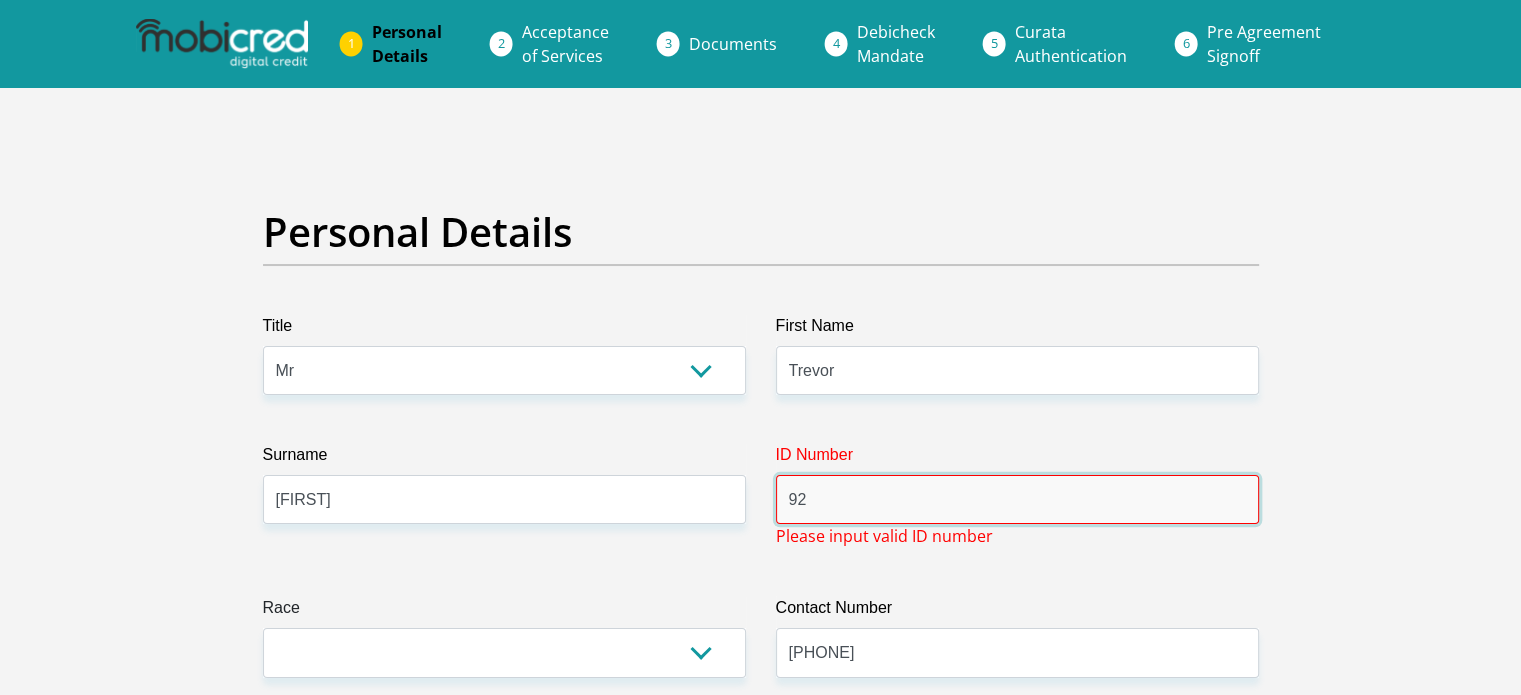 type on "9" 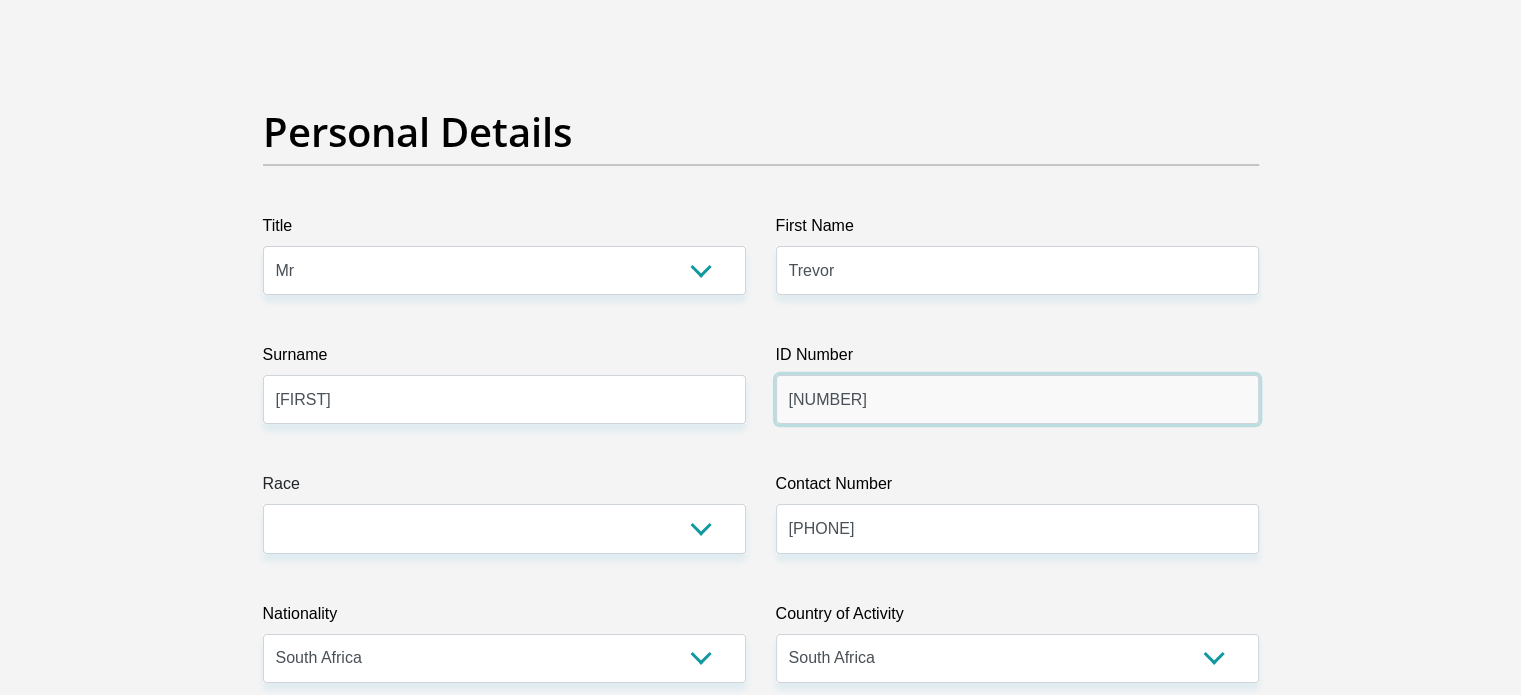 scroll, scrollTop: 300, scrollLeft: 0, axis: vertical 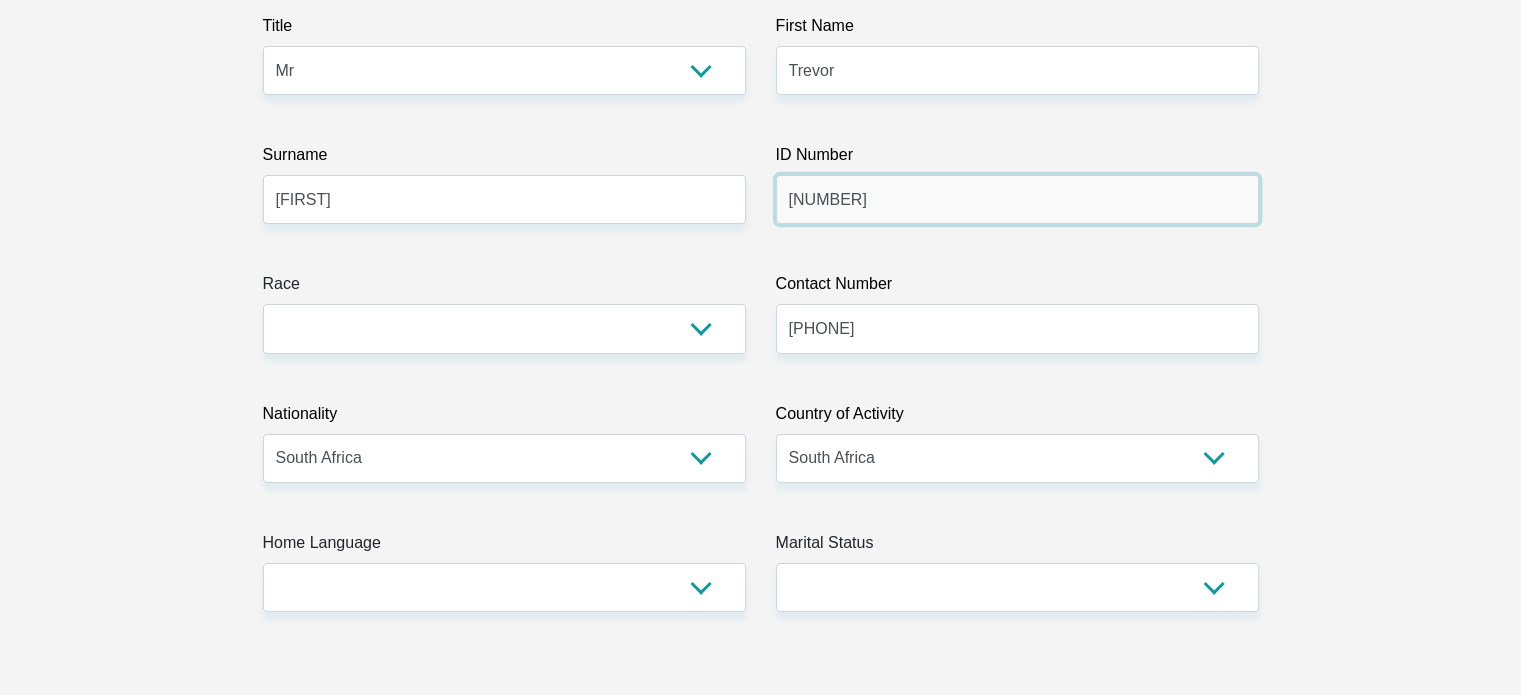 type on "9212085846089" 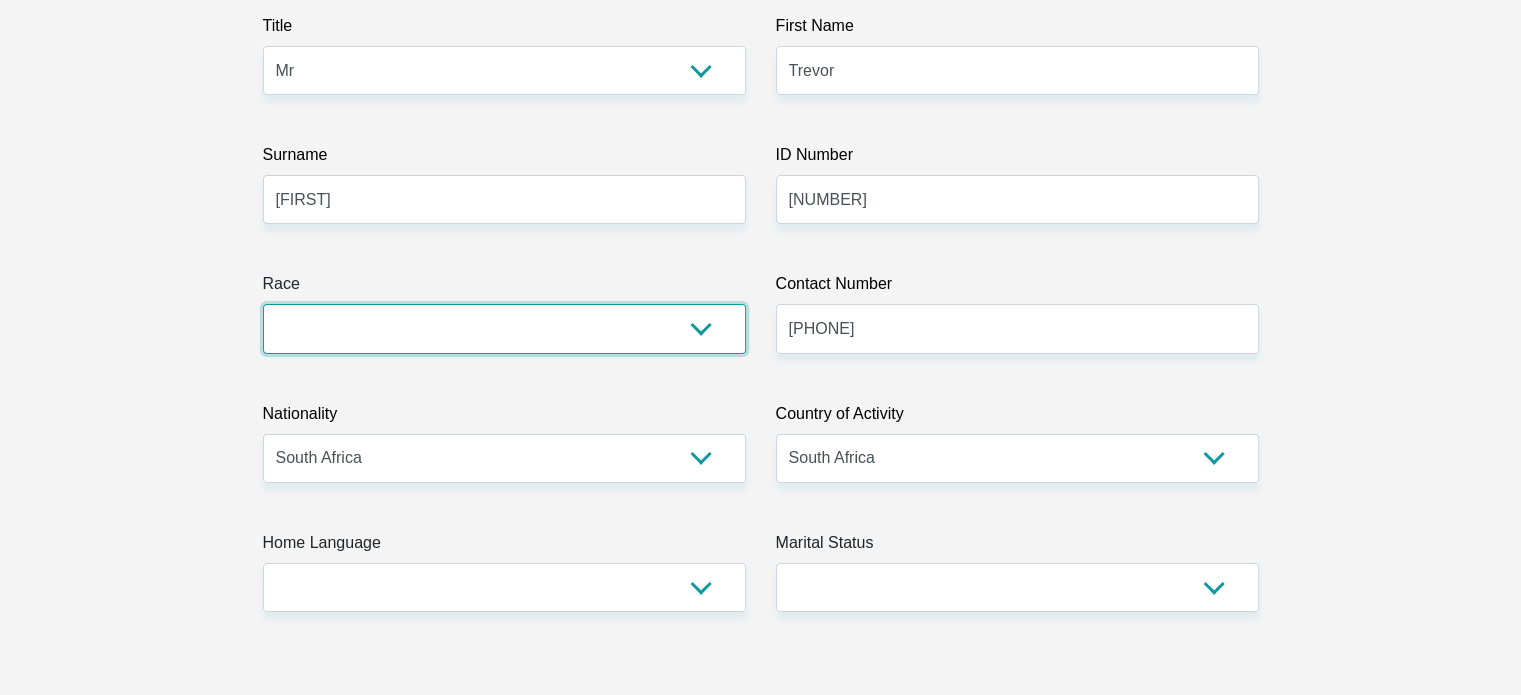 click on "Black
Coloured
Indian
White
Other" at bounding box center (504, 328) 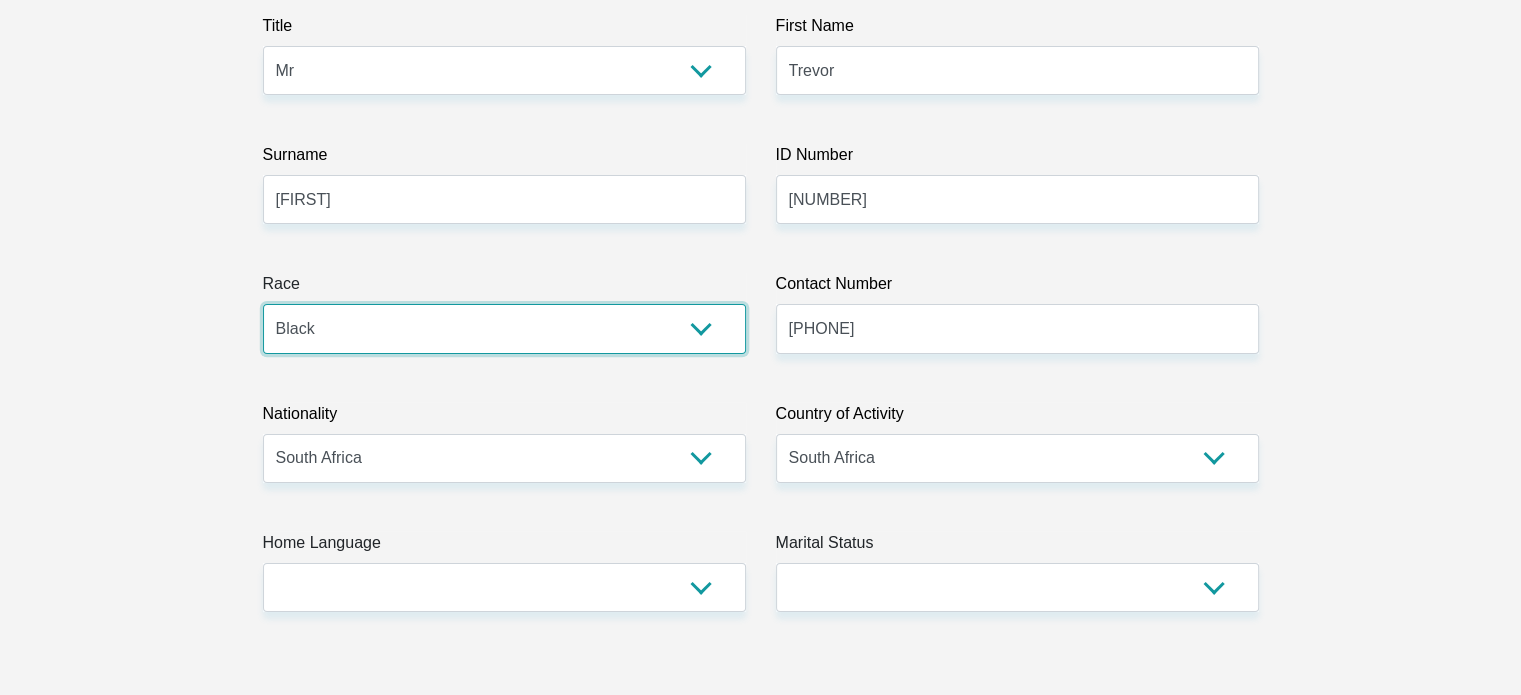 click on "Black
Coloured
Indian
White
Other" at bounding box center (504, 328) 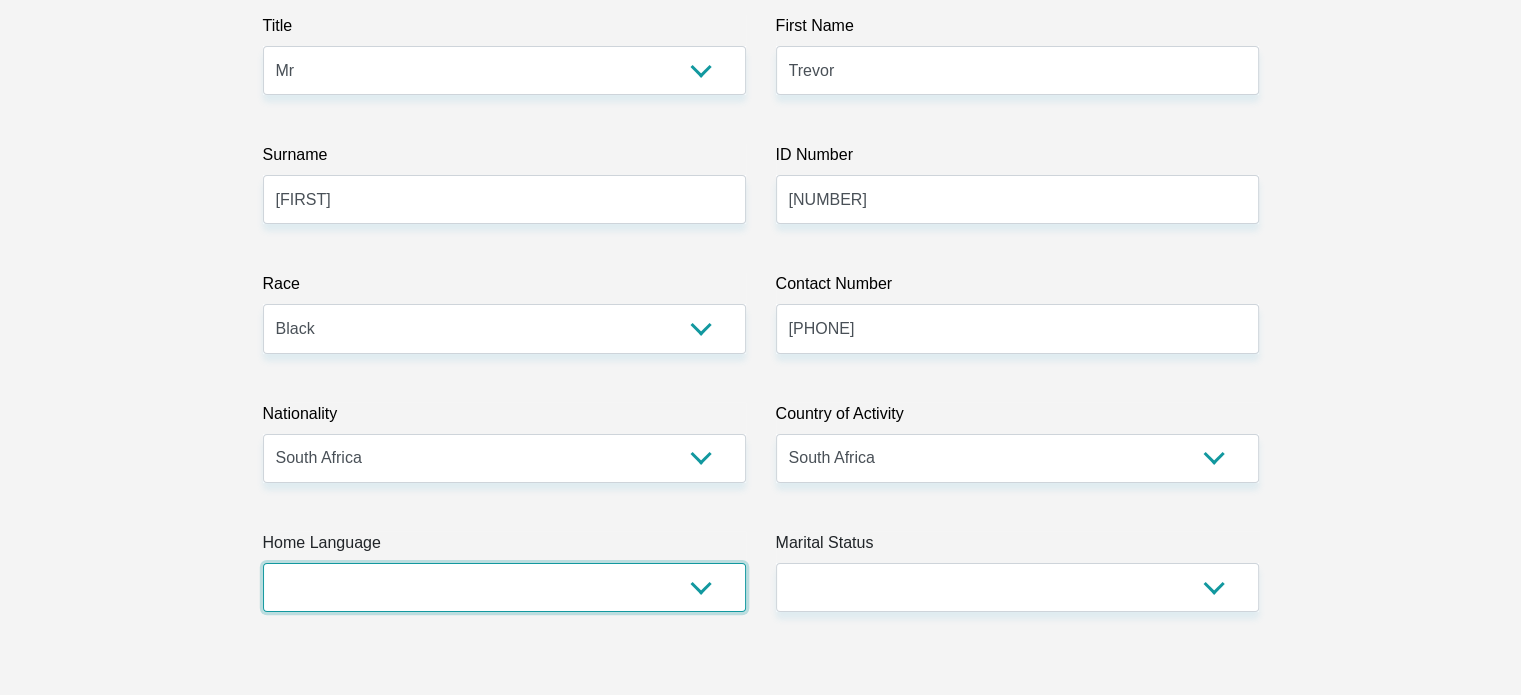 click on "Afrikaans
English
Sepedi
South Ndebele
Southern Sotho
Swati
Tsonga
Tswana
Venda
Xhosa
Zulu
Other" at bounding box center [504, 587] 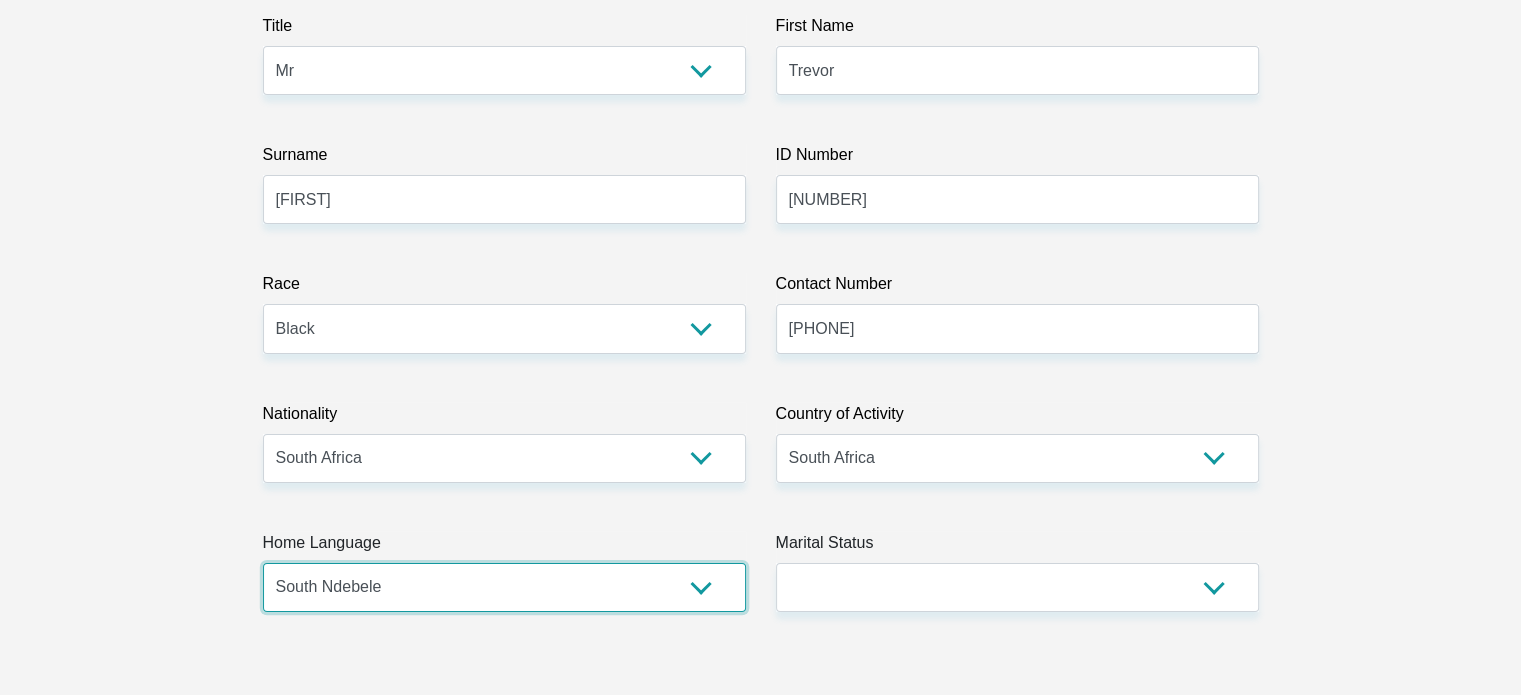 click on "Afrikaans
English
Sepedi
South Ndebele
Southern Sotho
Swati
Tsonga
Tswana
Venda
Xhosa
Zulu
Other" at bounding box center (504, 587) 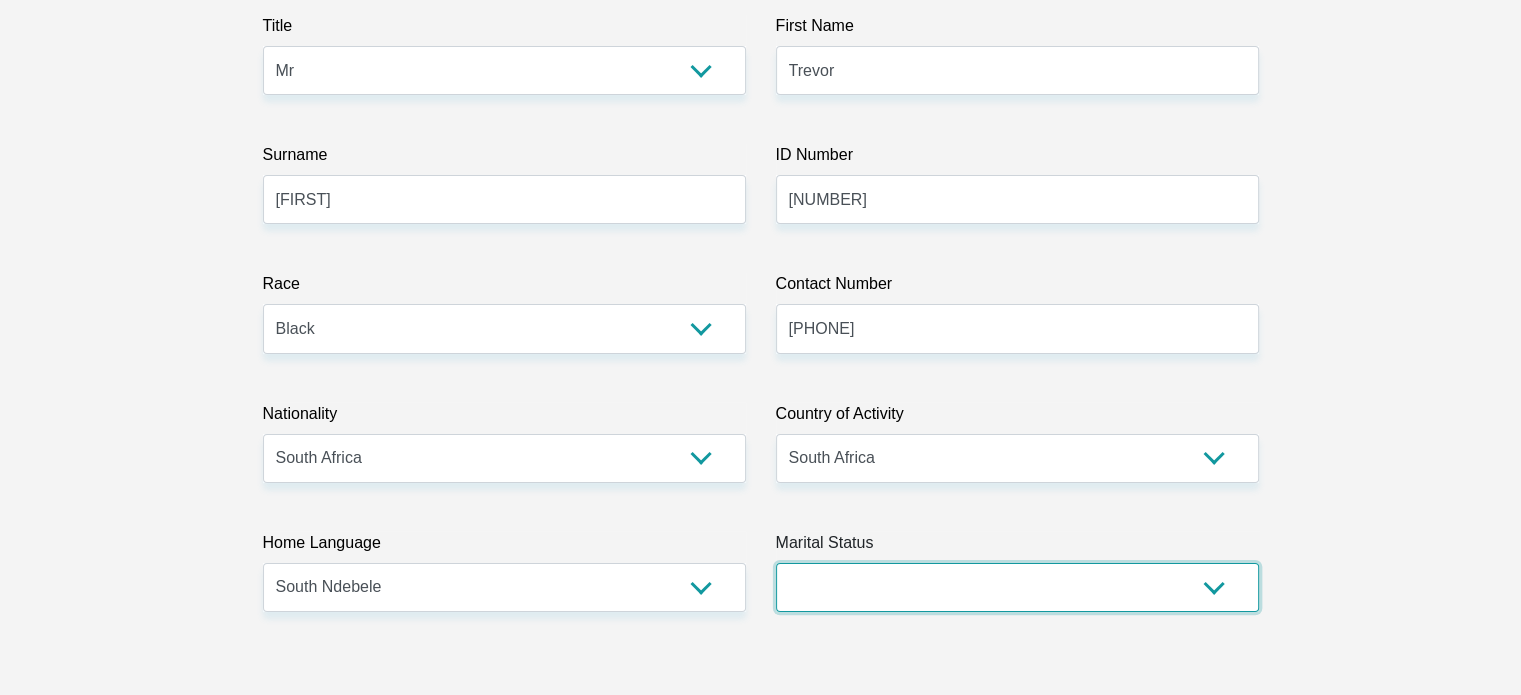 click on "Married ANC
Single
Divorced
Widowed
Married COP or Customary Law" at bounding box center (1017, 587) 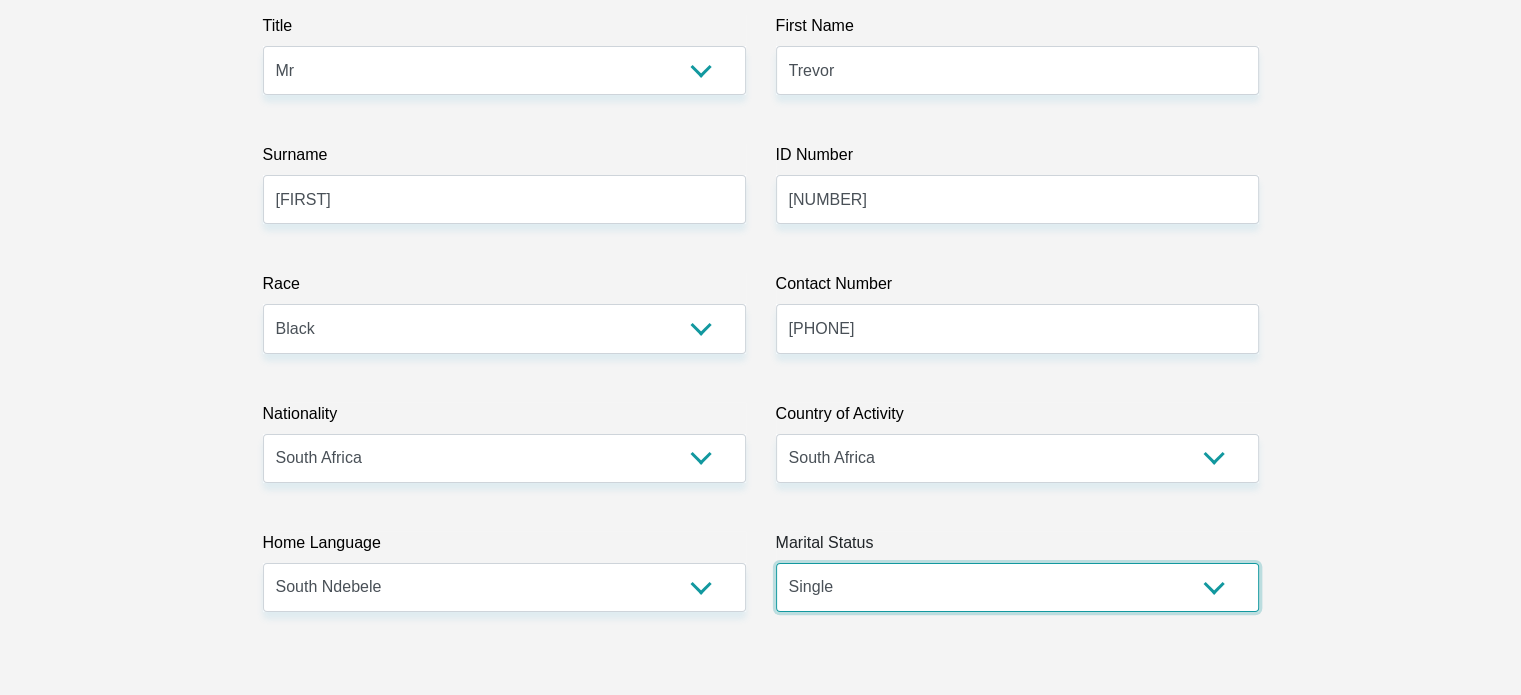 click on "Married ANC
Single
Divorced
Widowed
Married COP or Customary Law" at bounding box center [1017, 587] 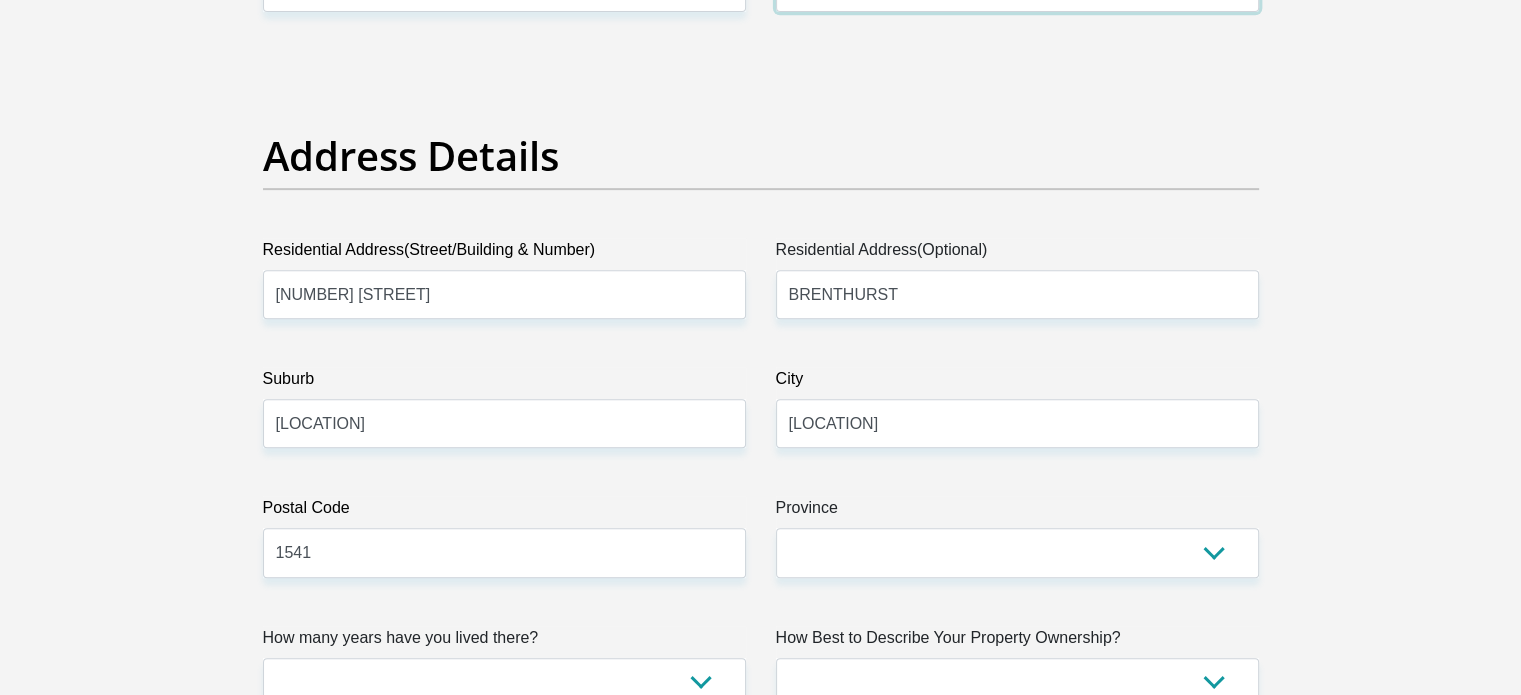 scroll, scrollTop: 1100, scrollLeft: 0, axis: vertical 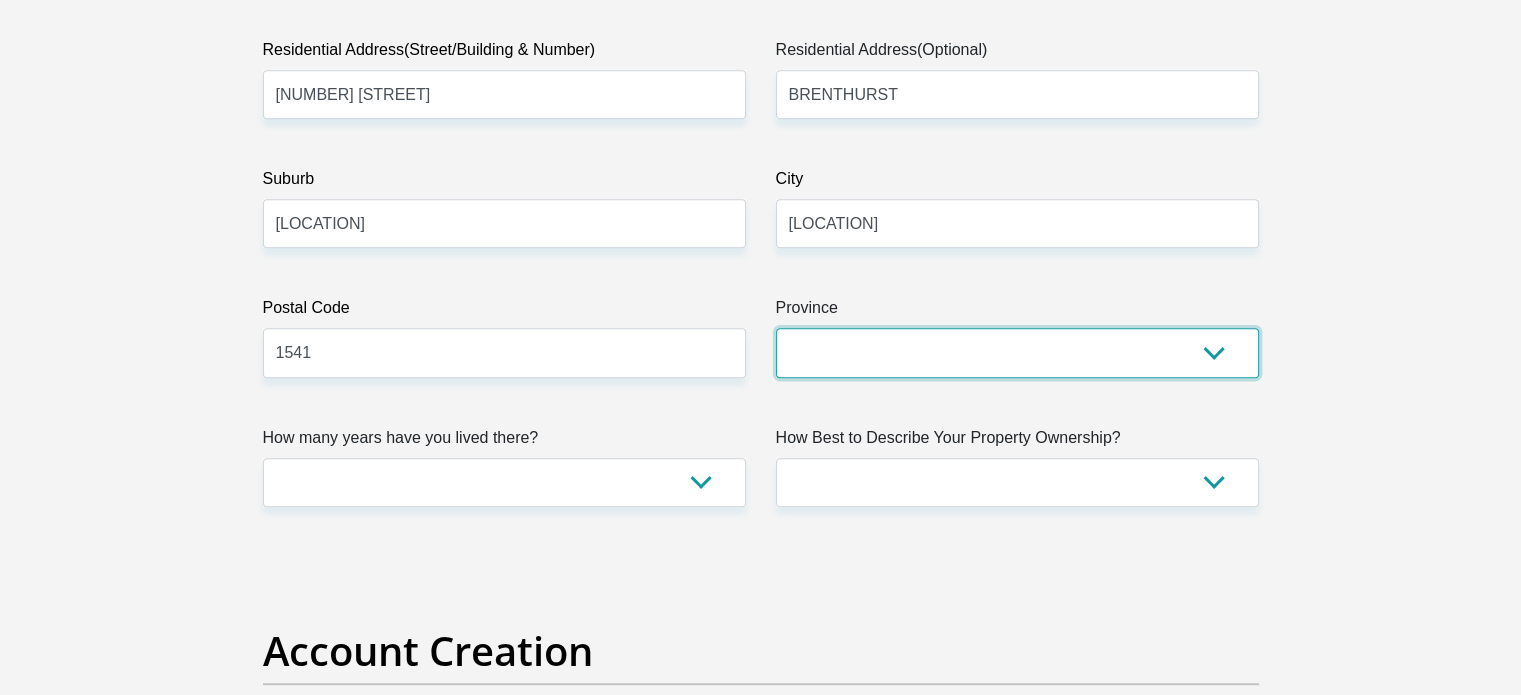 click on "Eastern Cape
Free State
Gauteng
KwaZulu-Natal
Limpopo
Mpumalanga
Northern Cape
North West
Western Cape" at bounding box center (1017, 352) 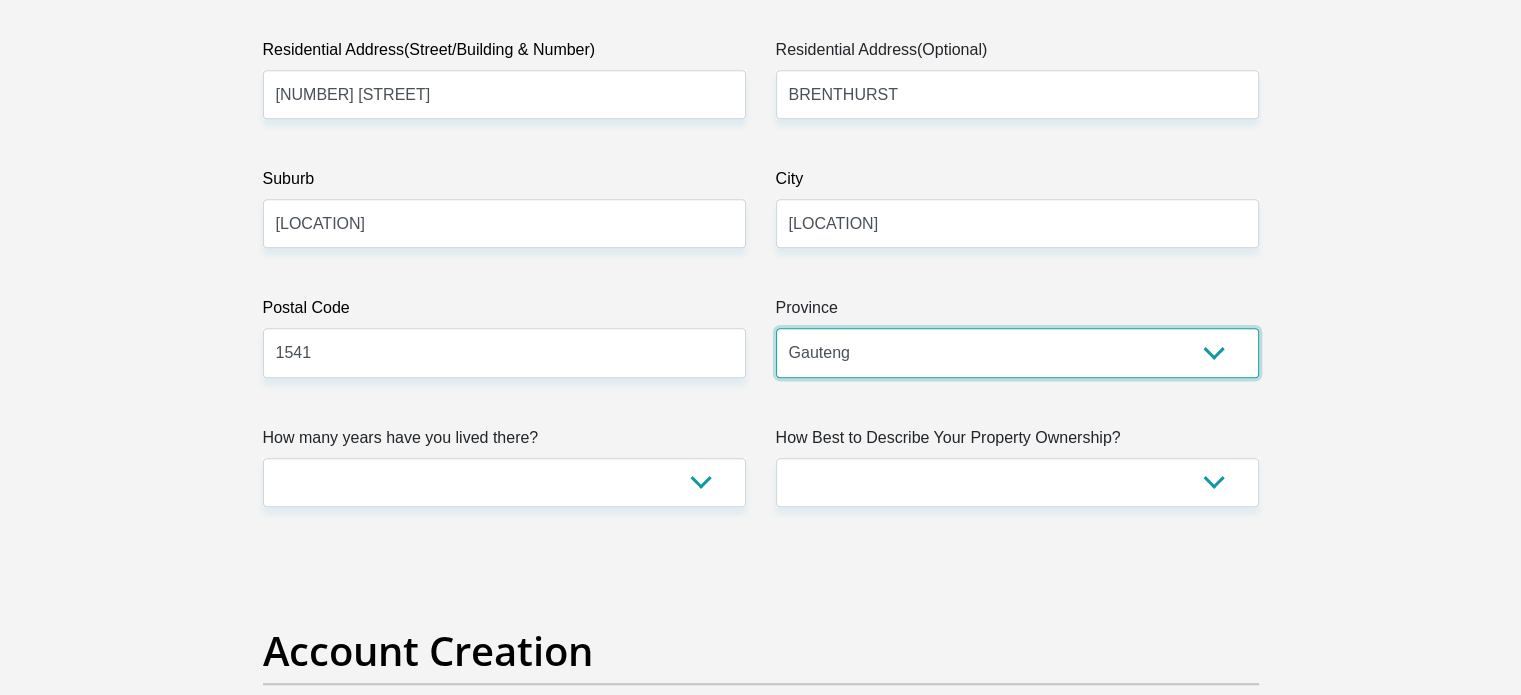 click on "Eastern Cape
Free State
Gauteng
KwaZulu-Natal
Limpopo
Mpumalanga
Northern Cape
North West
Western Cape" at bounding box center (1017, 352) 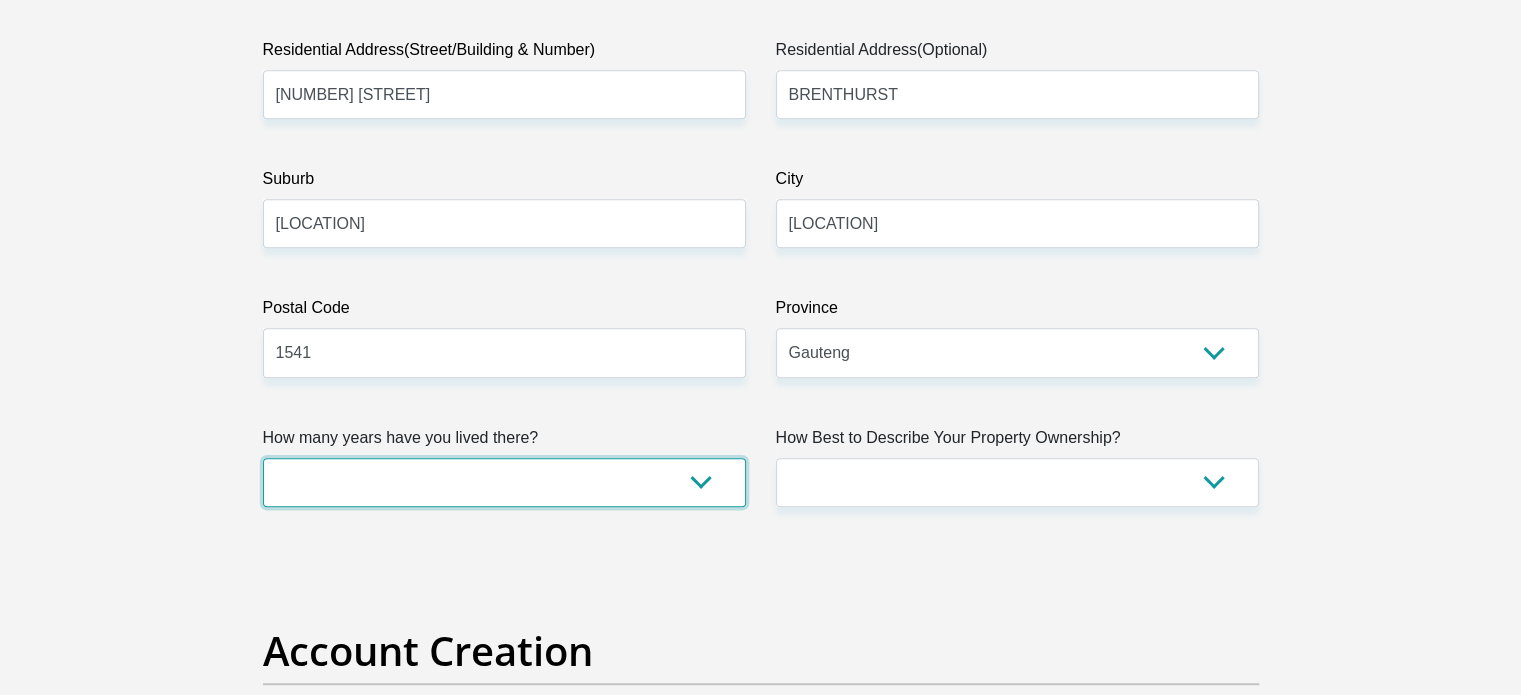 click on "less than 1 year
1-3 years
3-5 years
5+ years" at bounding box center [504, 482] 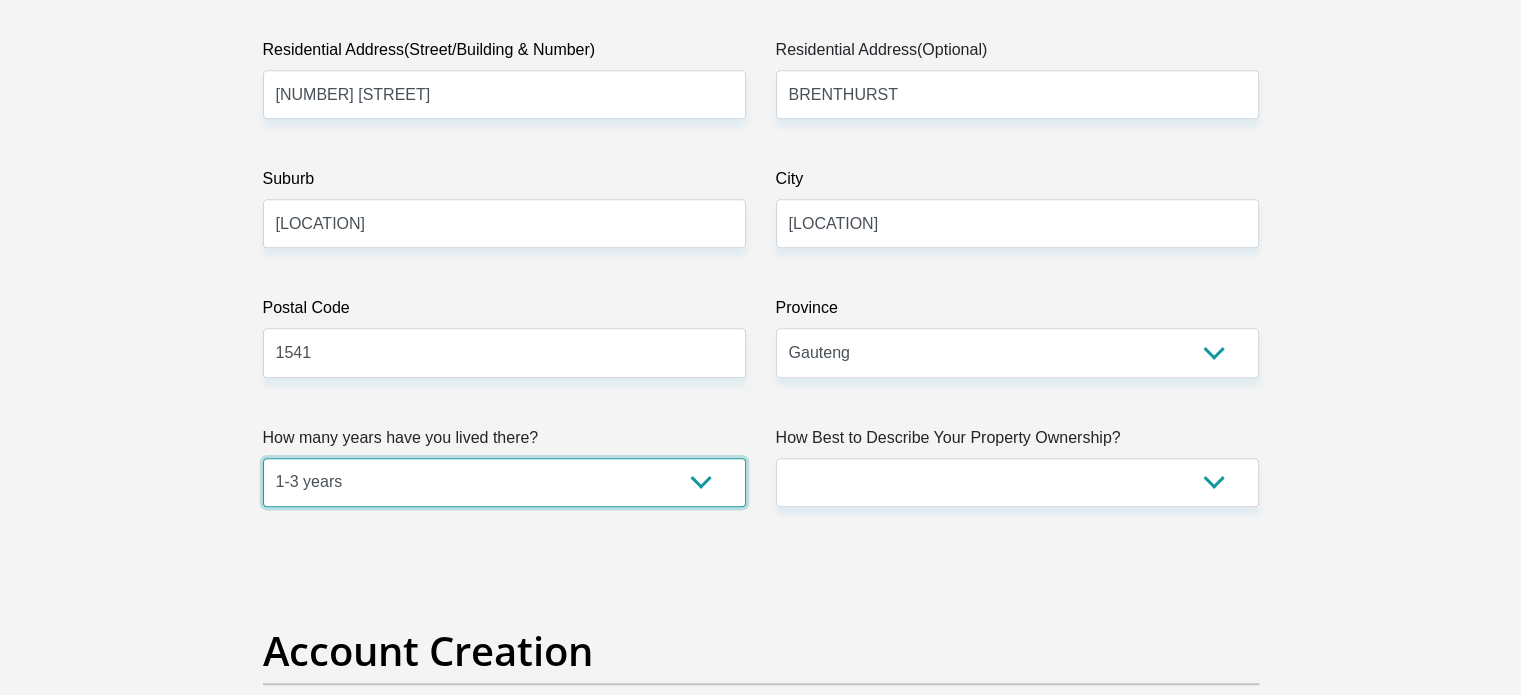 click on "less than 1 year
1-3 years
3-5 years
5+ years" at bounding box center [504, 482] 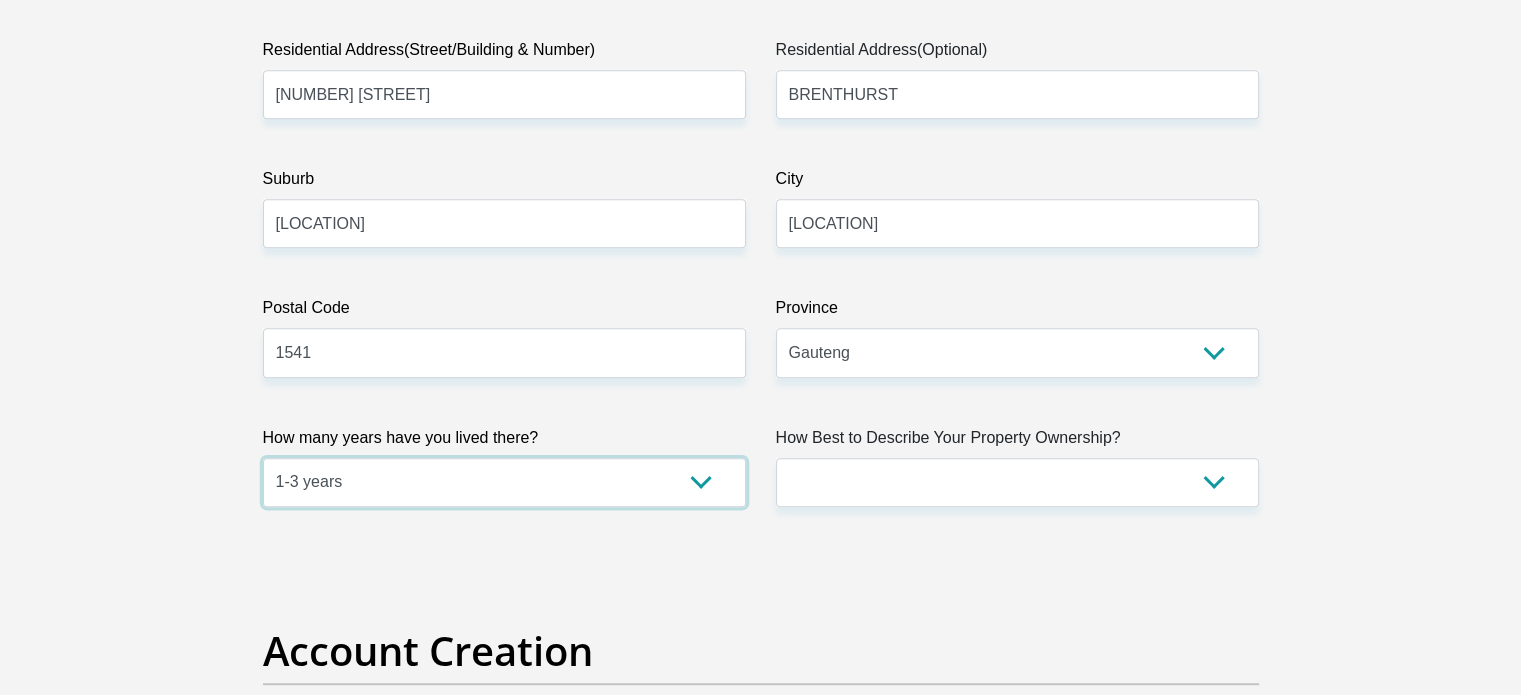 click on "less than 1 year
1-3 years
3-5 years
5+ years" at bounding box center (504, 482) 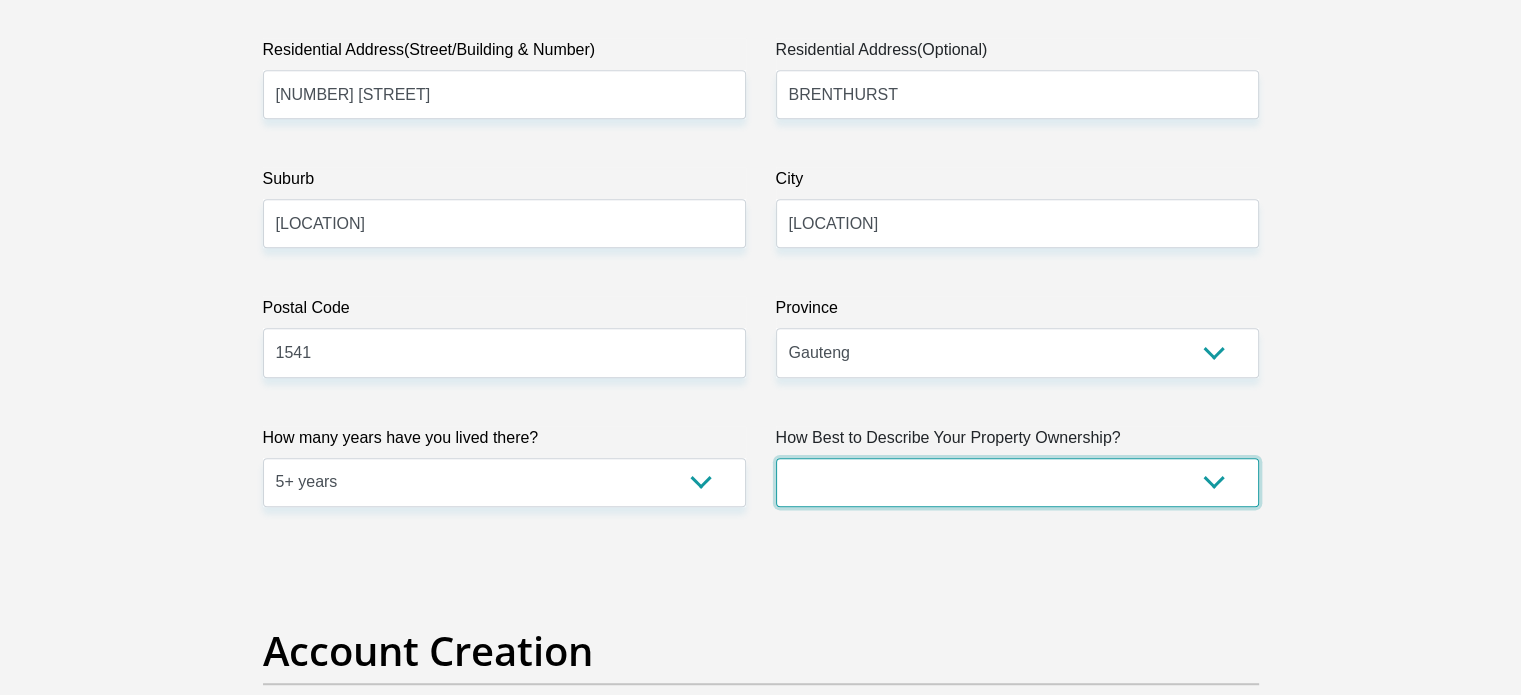 click on "Owned
Rented
Family Owned
Company Dwelling" at bounding box center [1017, 482] 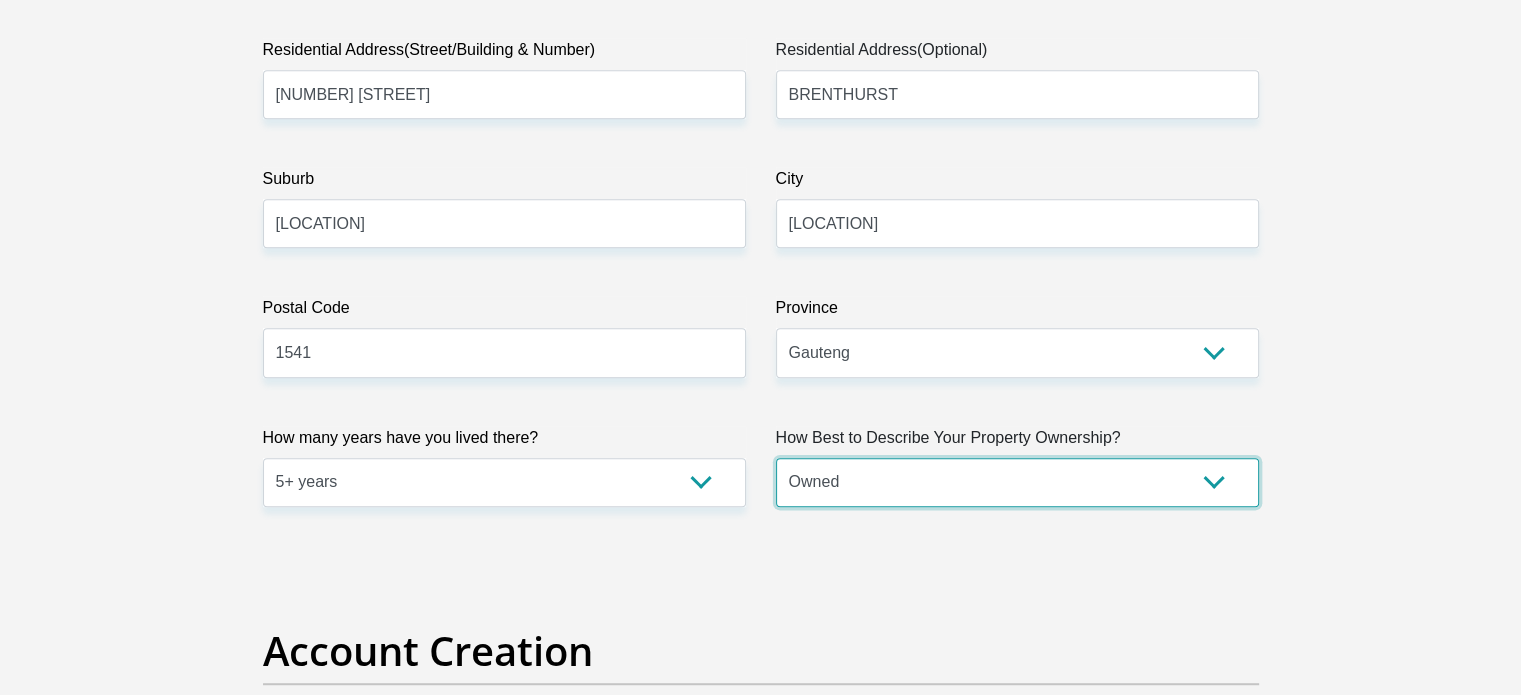 click on "Owned
Rented
Family Owned
Company Dwelling" at bounding box center [1017, 482] 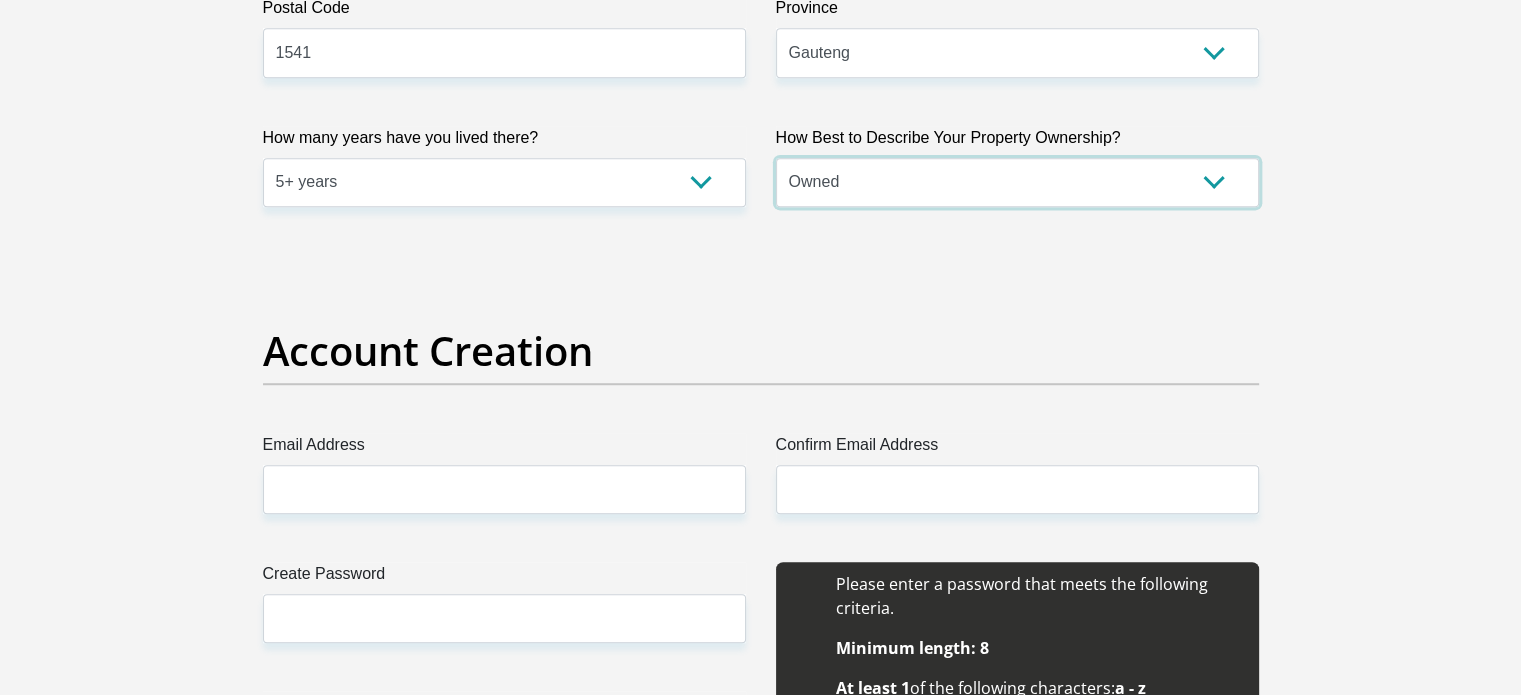 scroll, scrollTop: 1500, scrollLeft: 0, axis: vertical 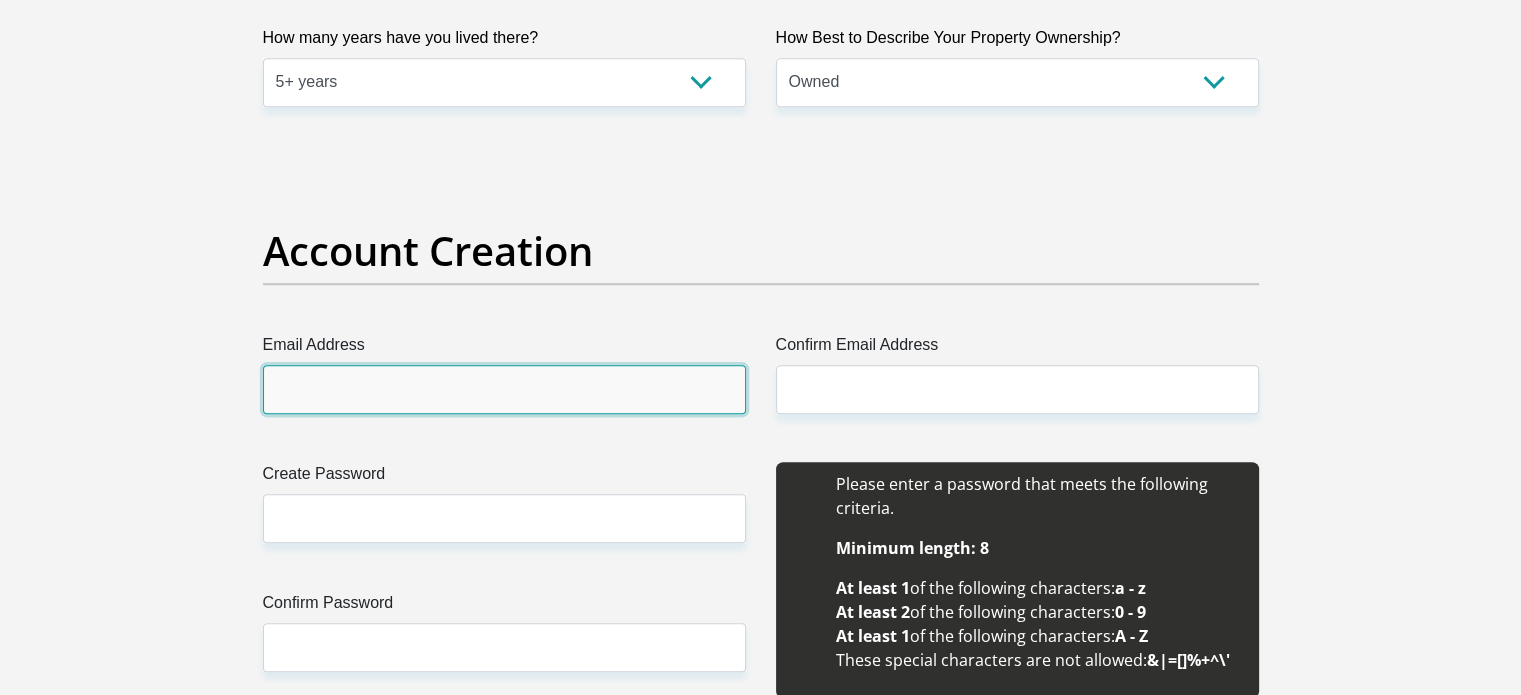 click on "Email Address" at bounding box center (504, 389) 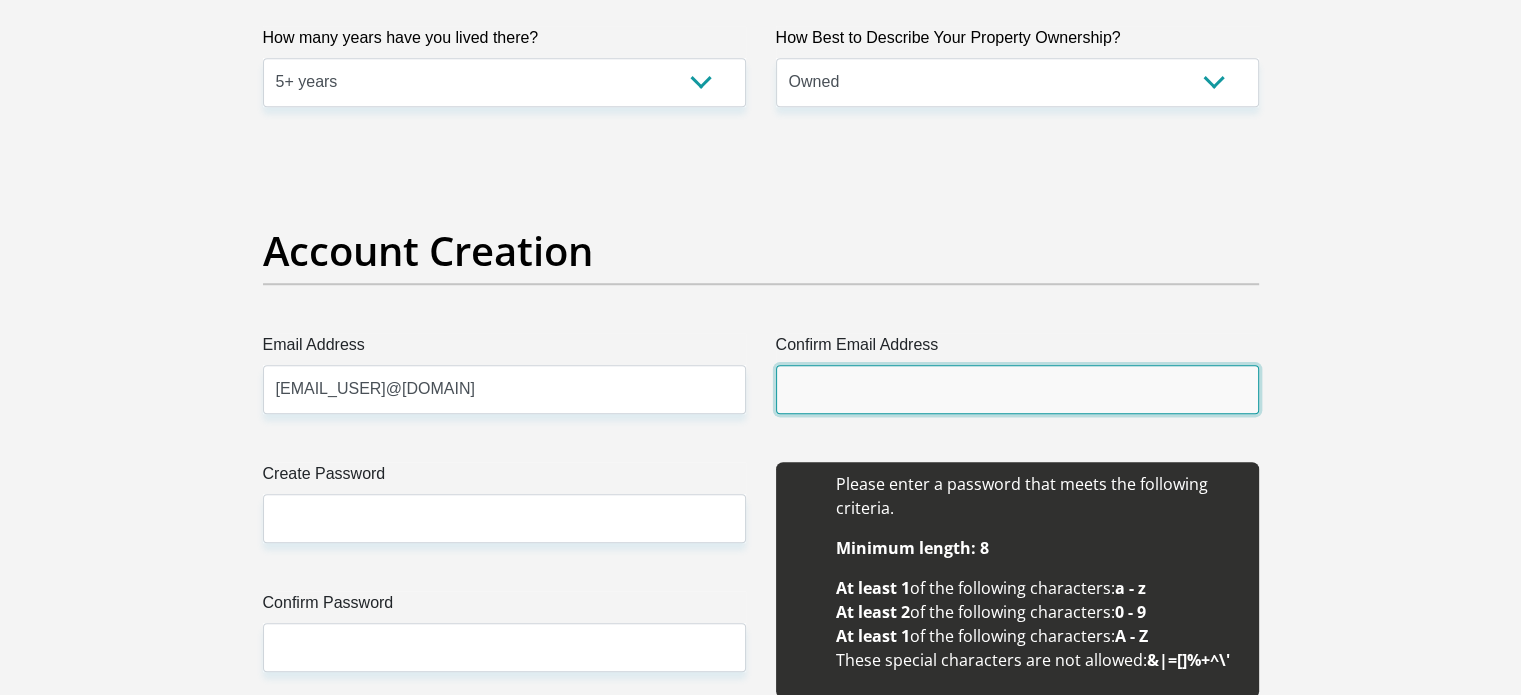 type on "trevorphetla@gmail.com" 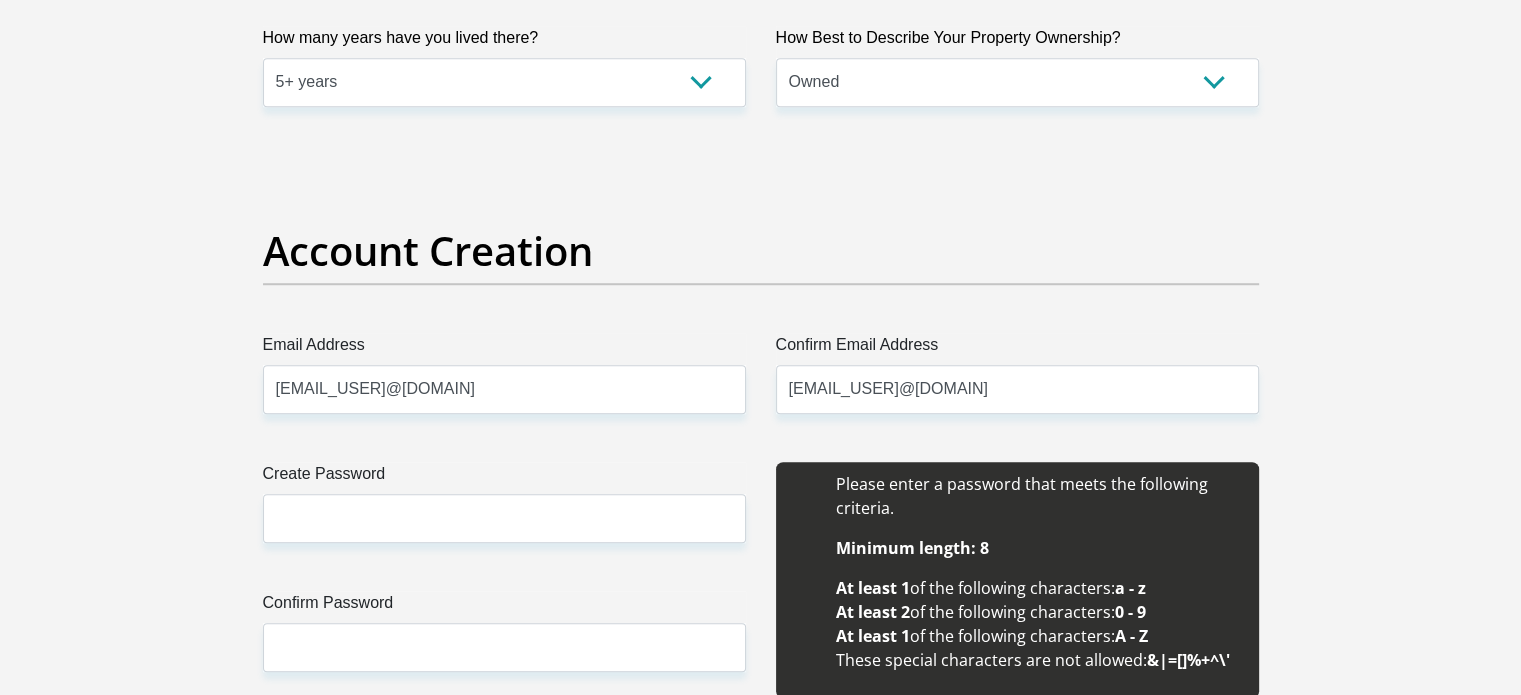 type 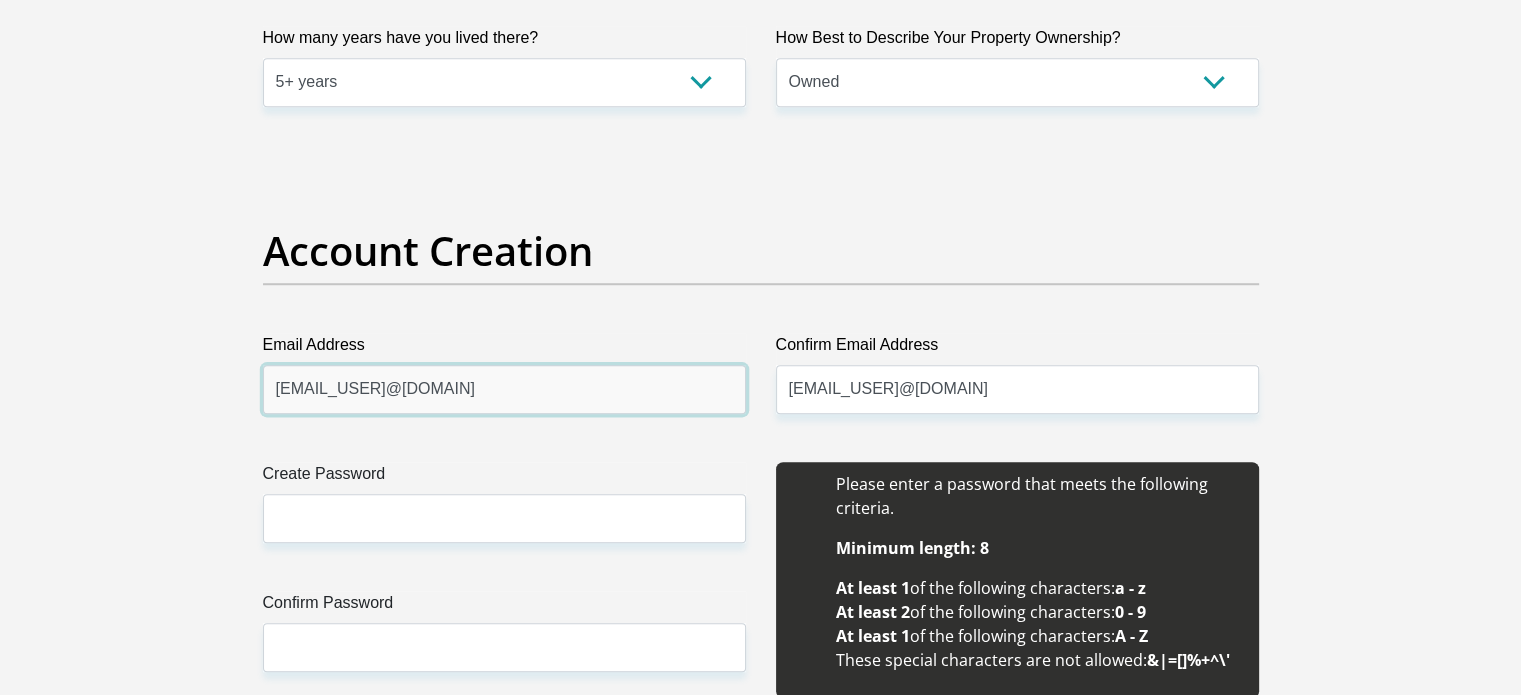 type 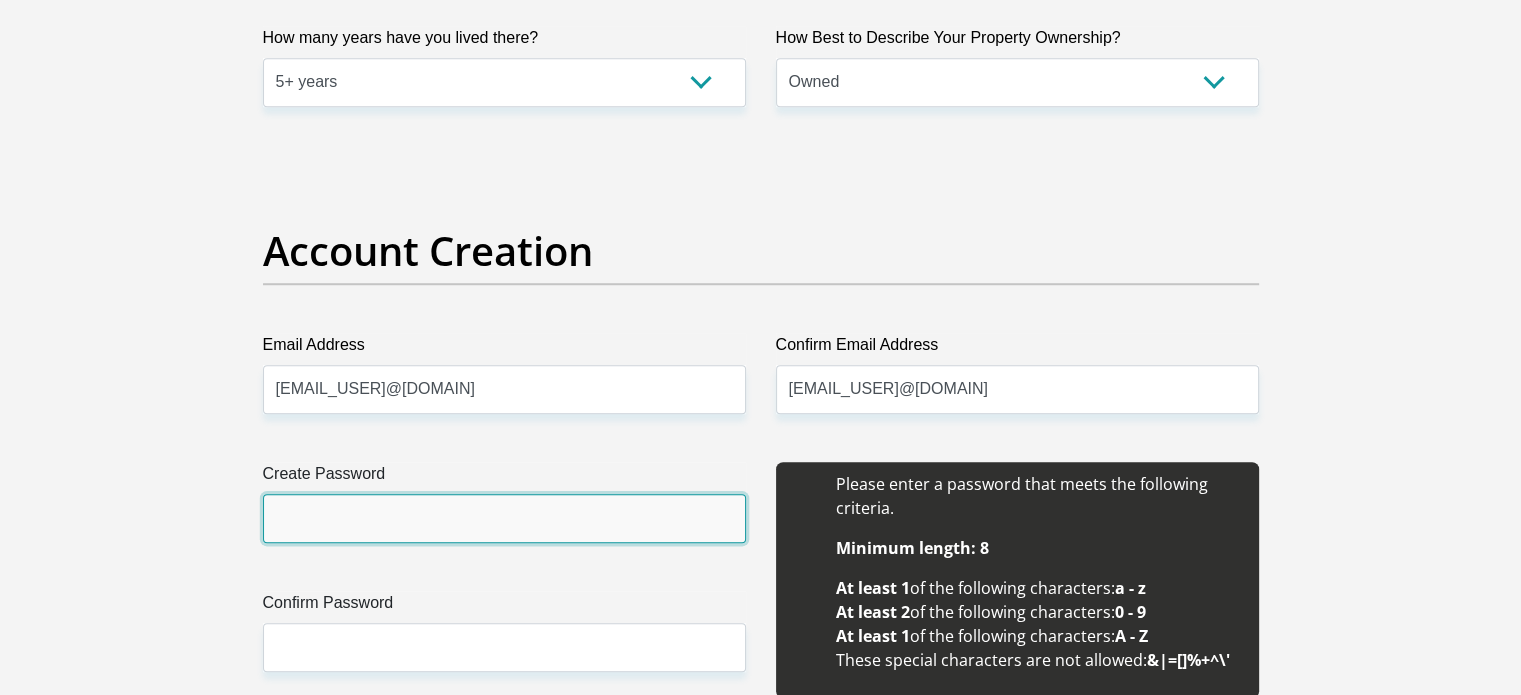 click on "Create Password" at bounding box center [504, 518] 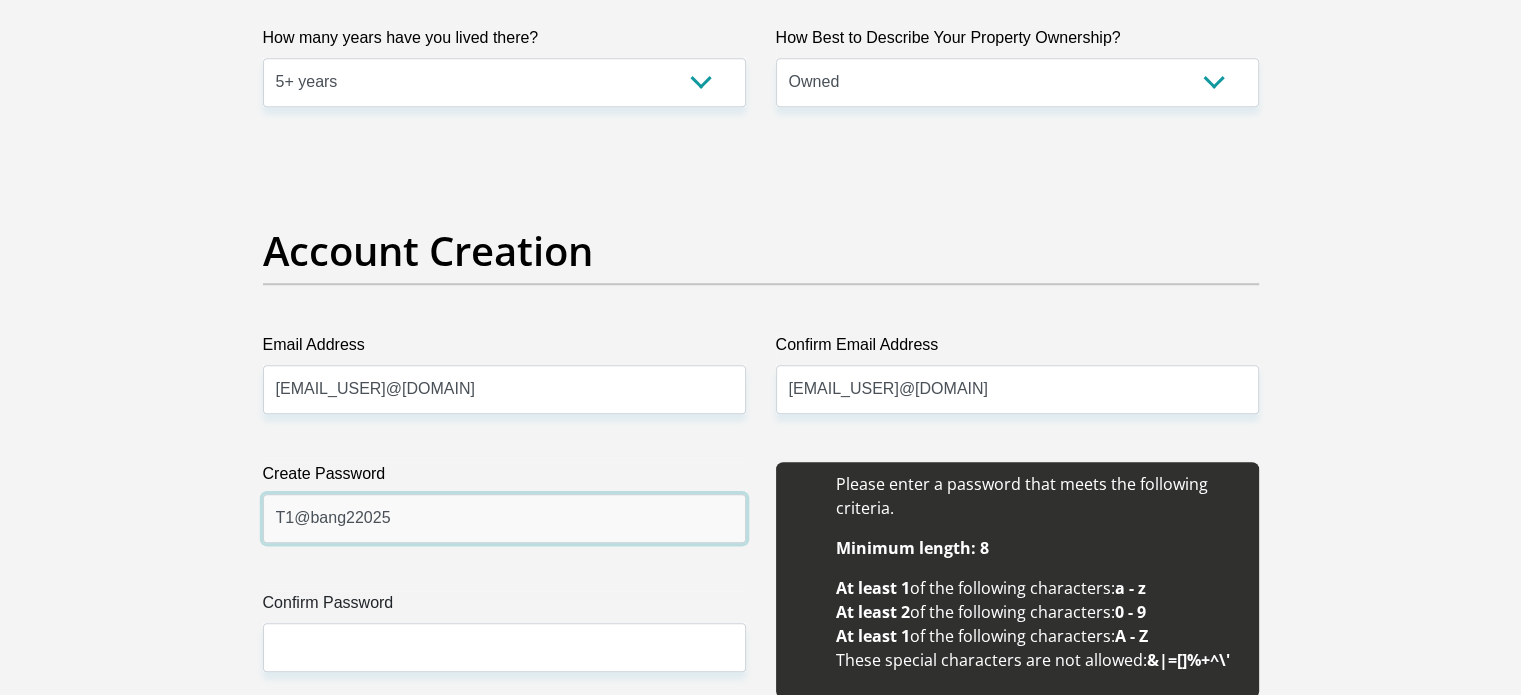 scroll, scrollTop: 1700, scrollLeft: 0, axis: vertical 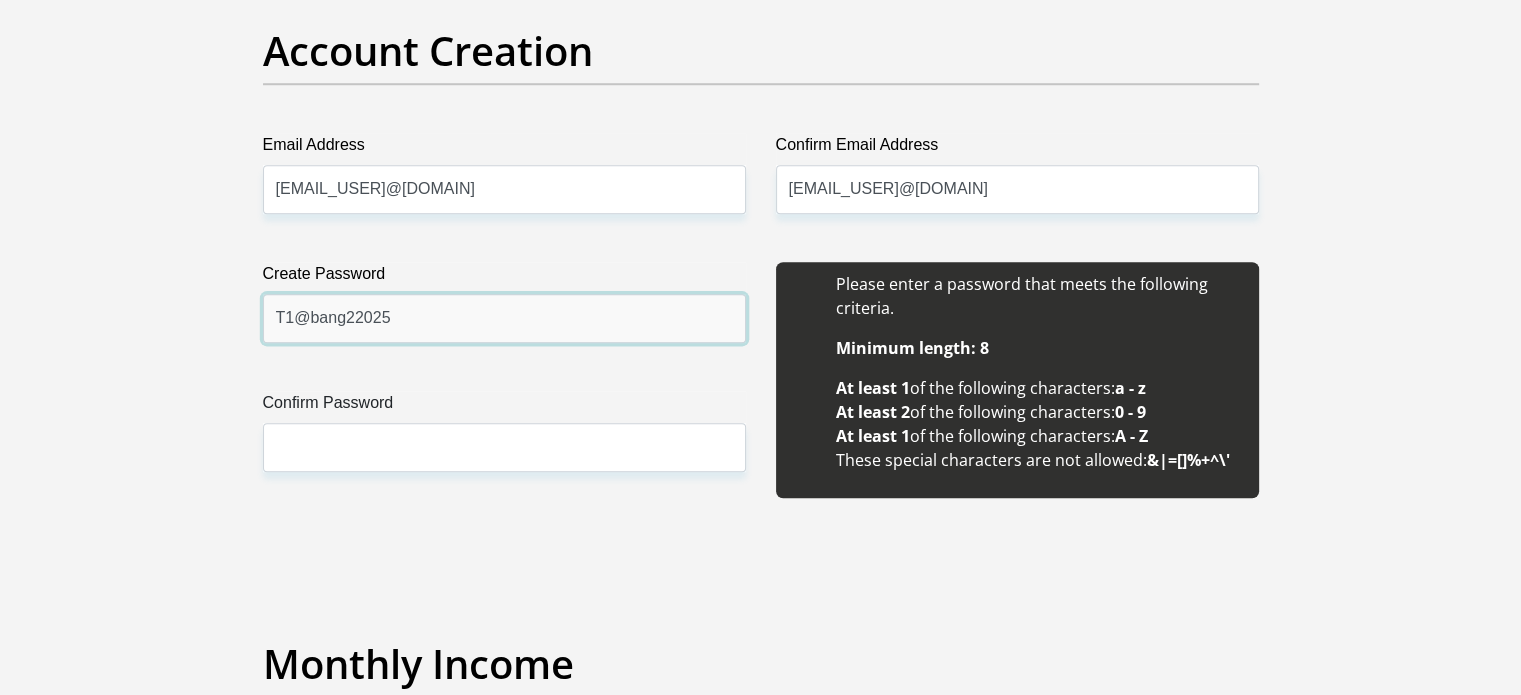 type on "T1@bang22025" 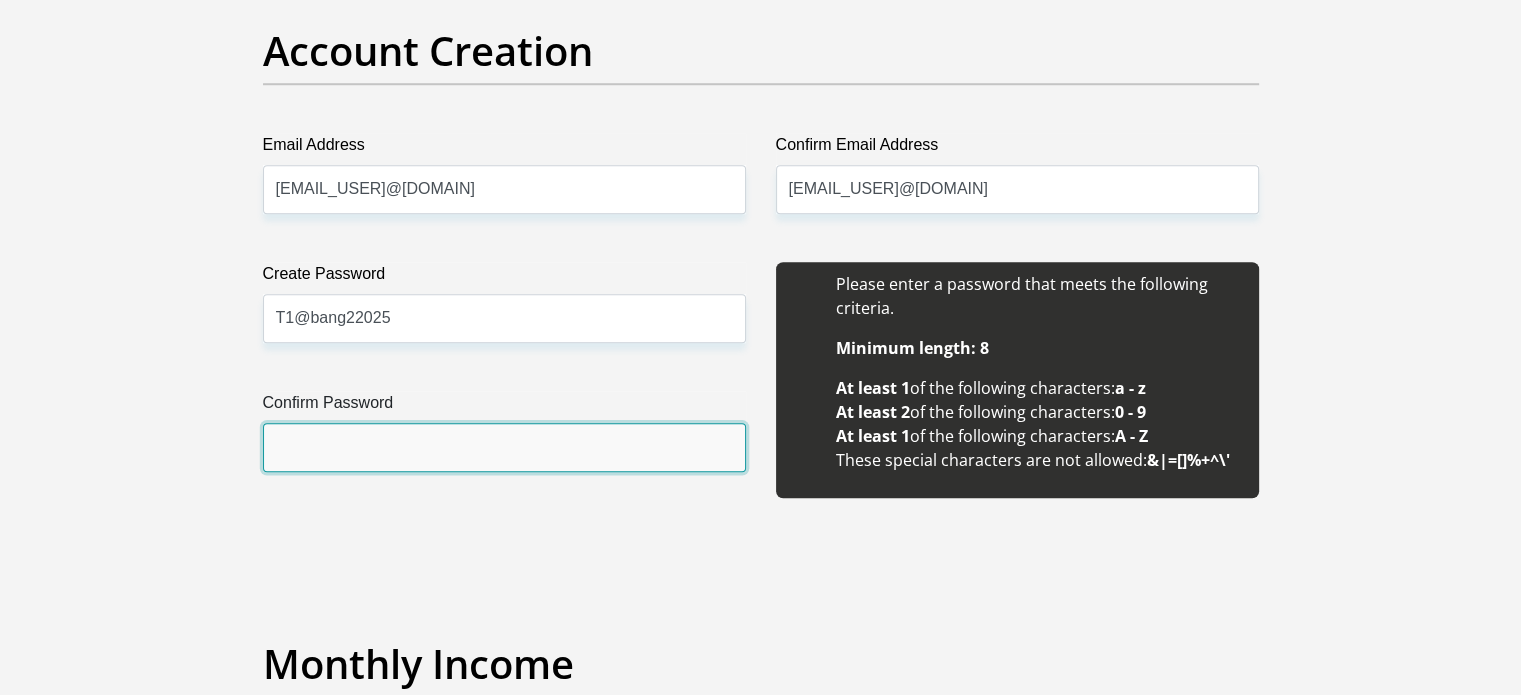 click on "Confirm Password" at bounding box center (504, 447) 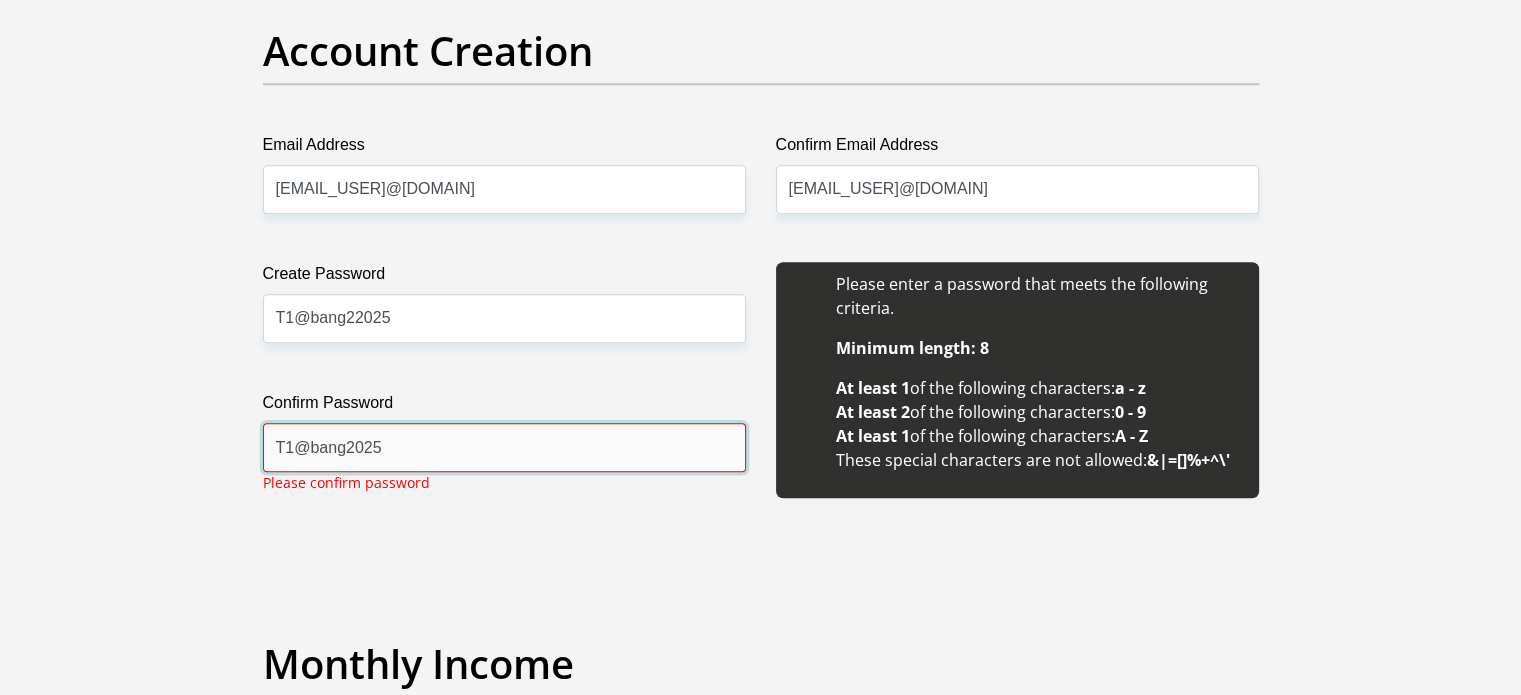 type on "T1@bang2025" 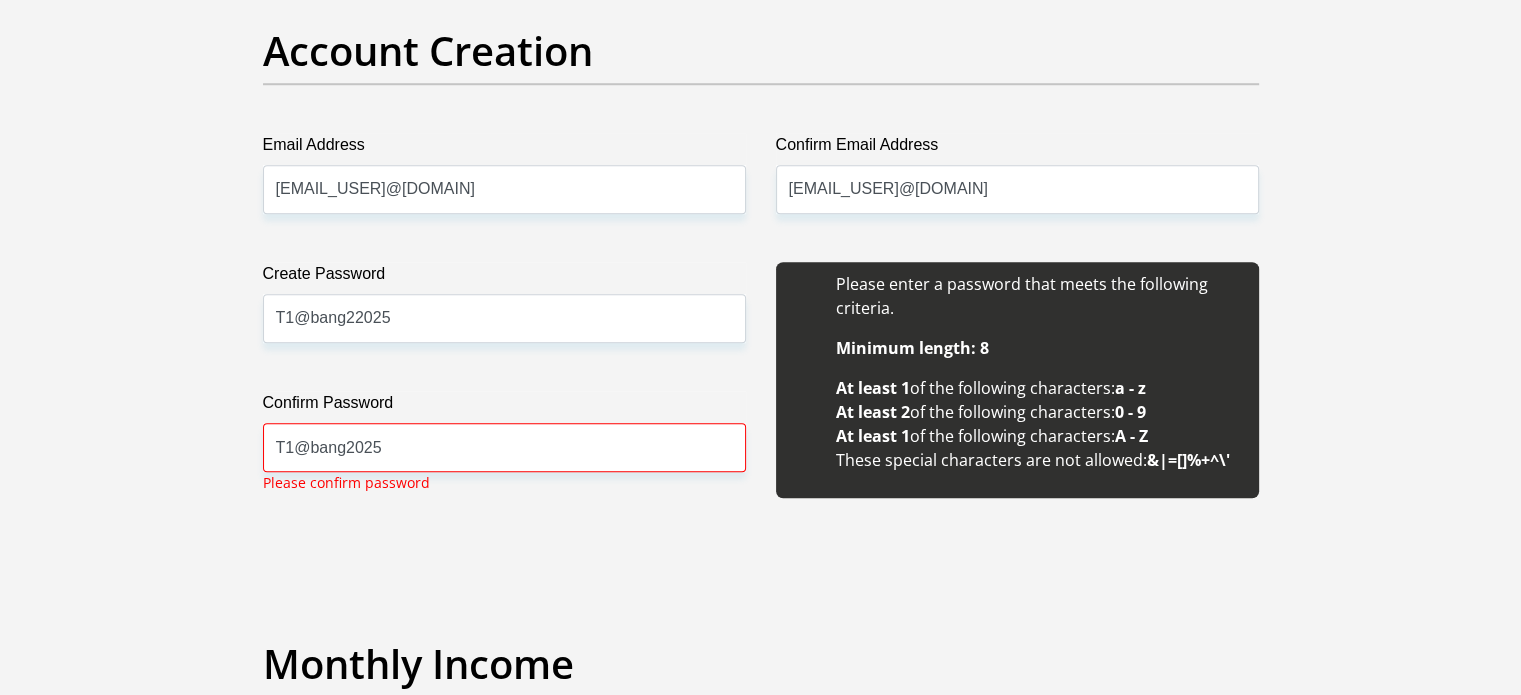 click on "Title
Mr
Ms
Mrs
Dr
Other
First Name
Trevor
Surname
Phetla
ID Number
9212085846089
Please input valid ID number
Race
Black
Coloured
Indian
White
Other
Contact Number
0798158229
Please input valid contact number
Nationality
South Africa
Afghanistan
Aland Islands  Albania  Algeria" at bounding box center [761, 1879] 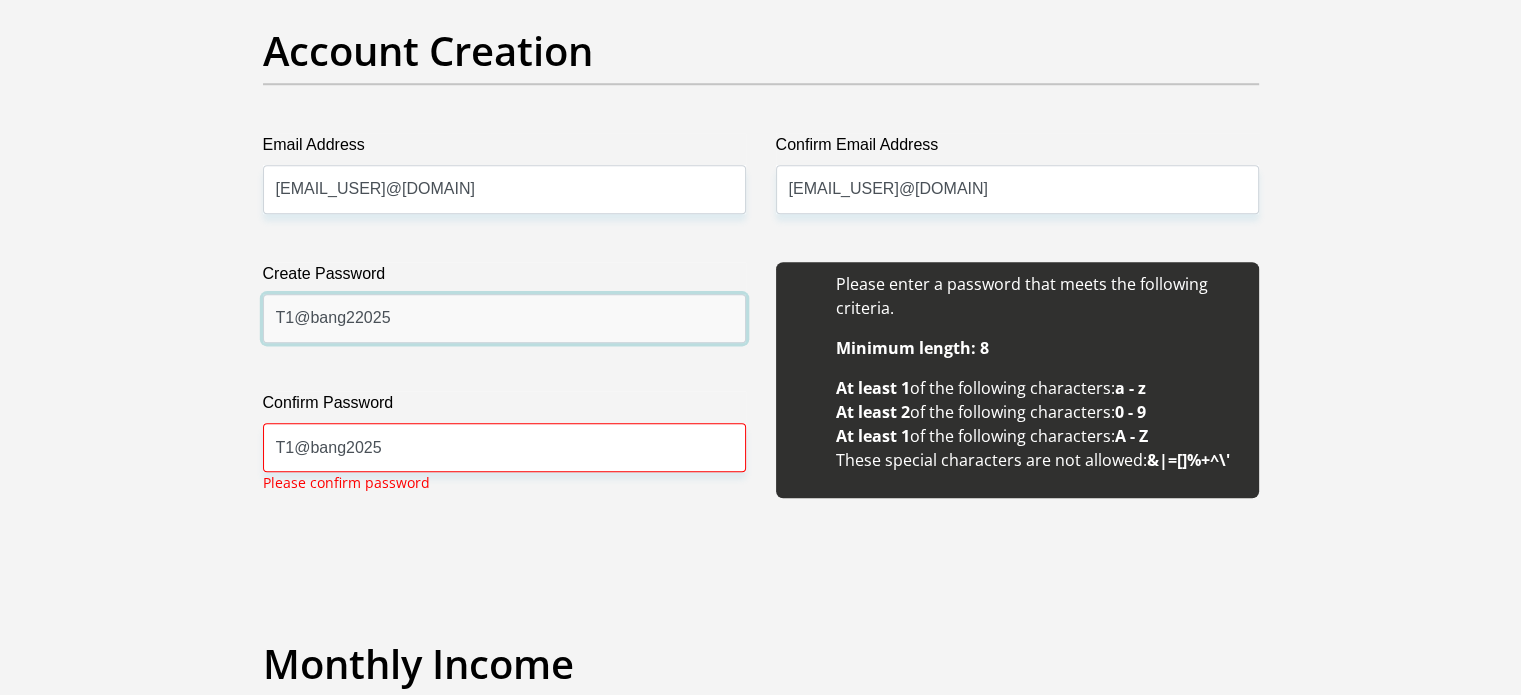 click on "T1@bang22025" at bounding box center [504, 318] 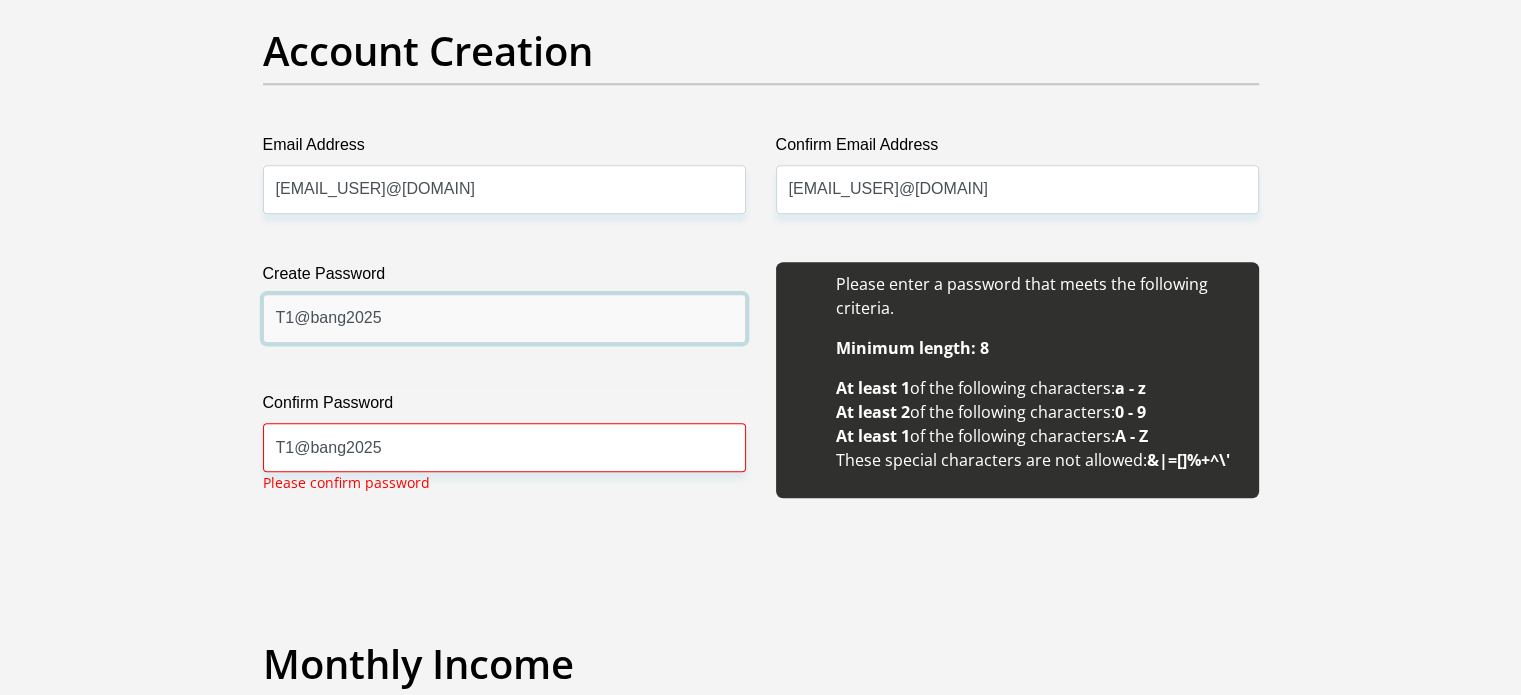 type on "T1@bang2025" 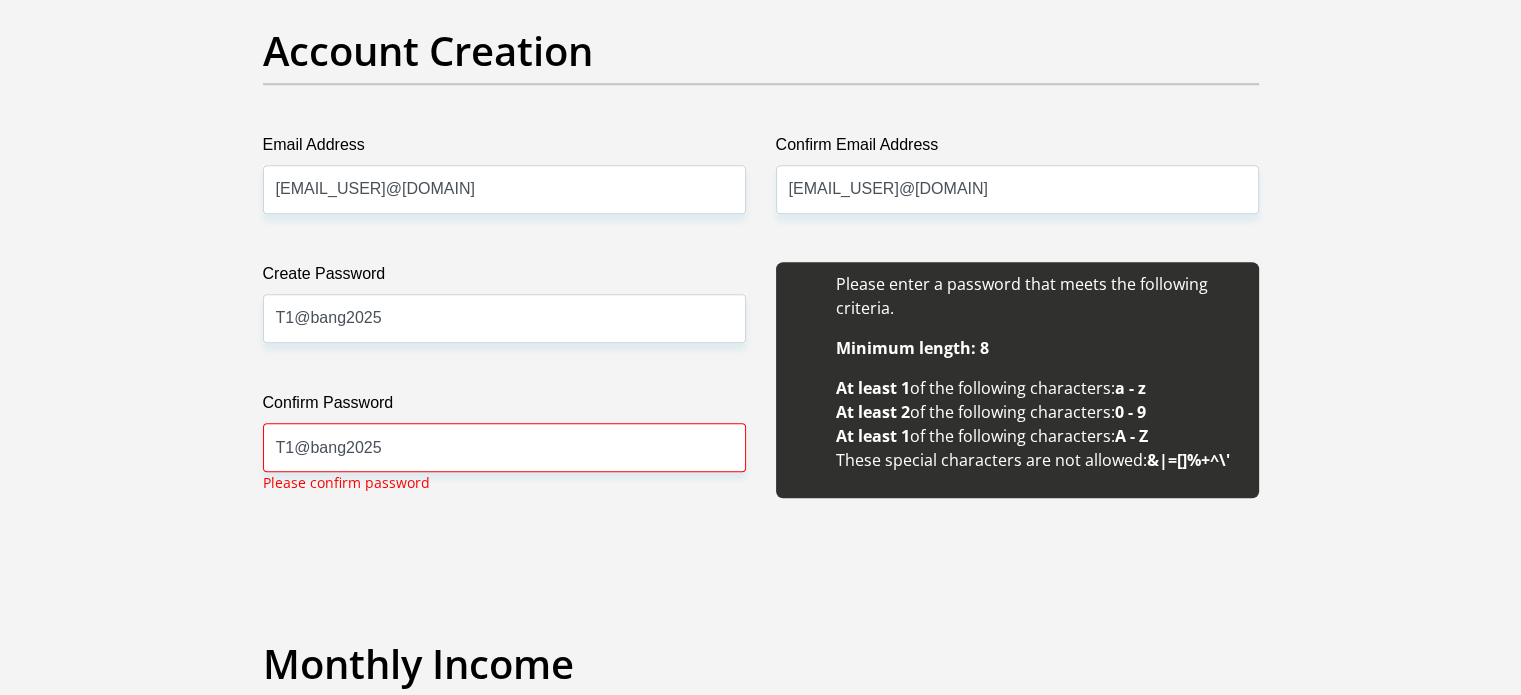 click on "Title
Mr
Ms
Mrs
Dr
Other
First Name
Trevor
Surname
Phetla
ID Number
9212085846089
Please input valid ID number
Race
Black
Coloured
Indian
White
Other
Contact Number
0798158229
Please input valid contact number
Nationality
South Africa
Afghanistan
Aland Islands  Albania  Algeria" at bounding box center [761, 1879] 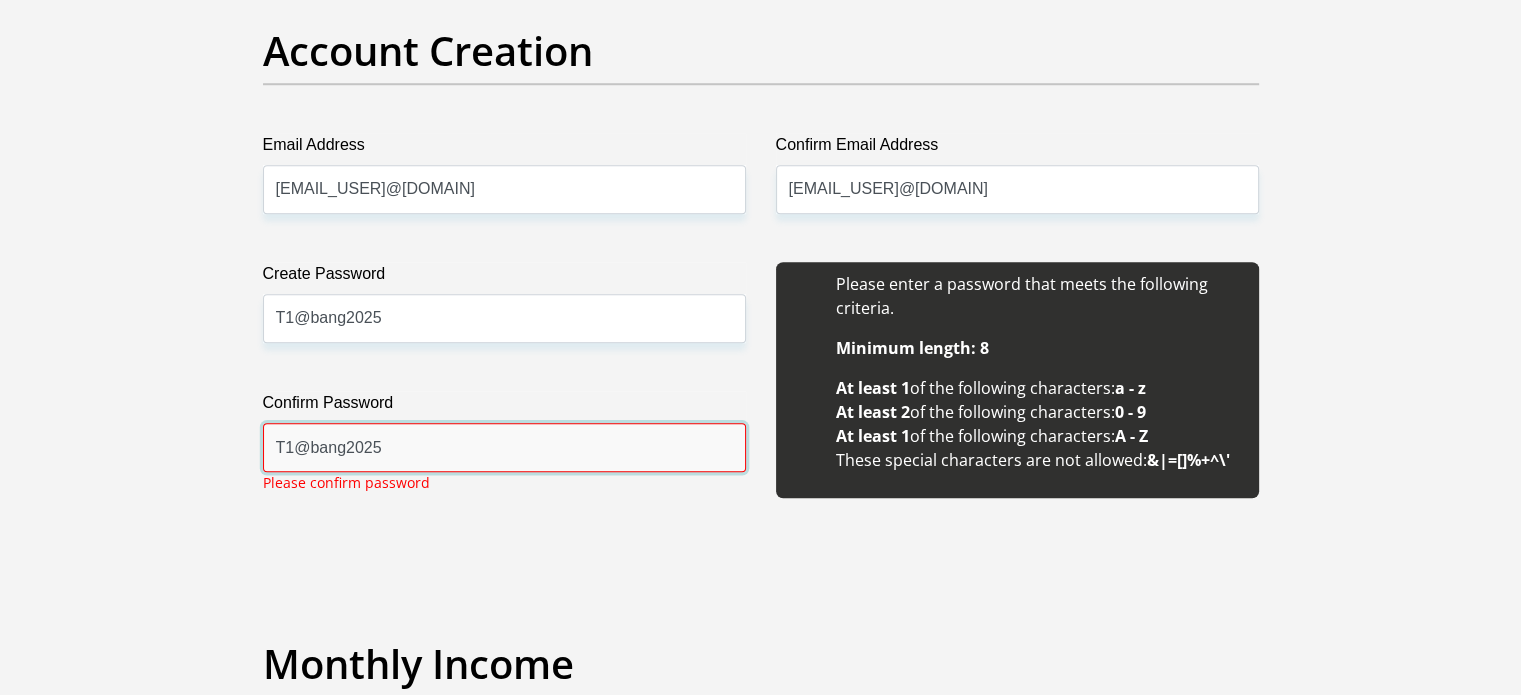 click on "T1@bang2025" at bounding box center [504, 447] 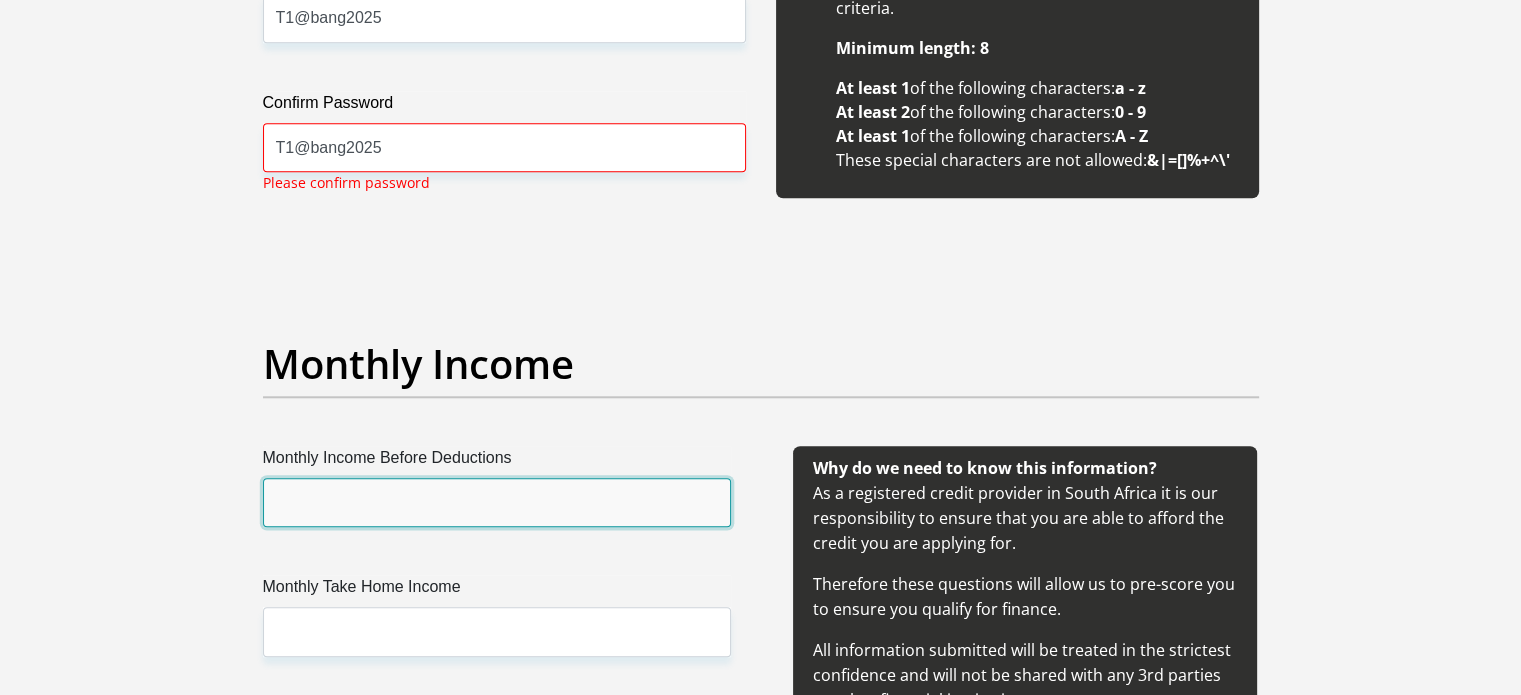 click on "Monthly Income Before Deductions" at bounding box center (497, 502) 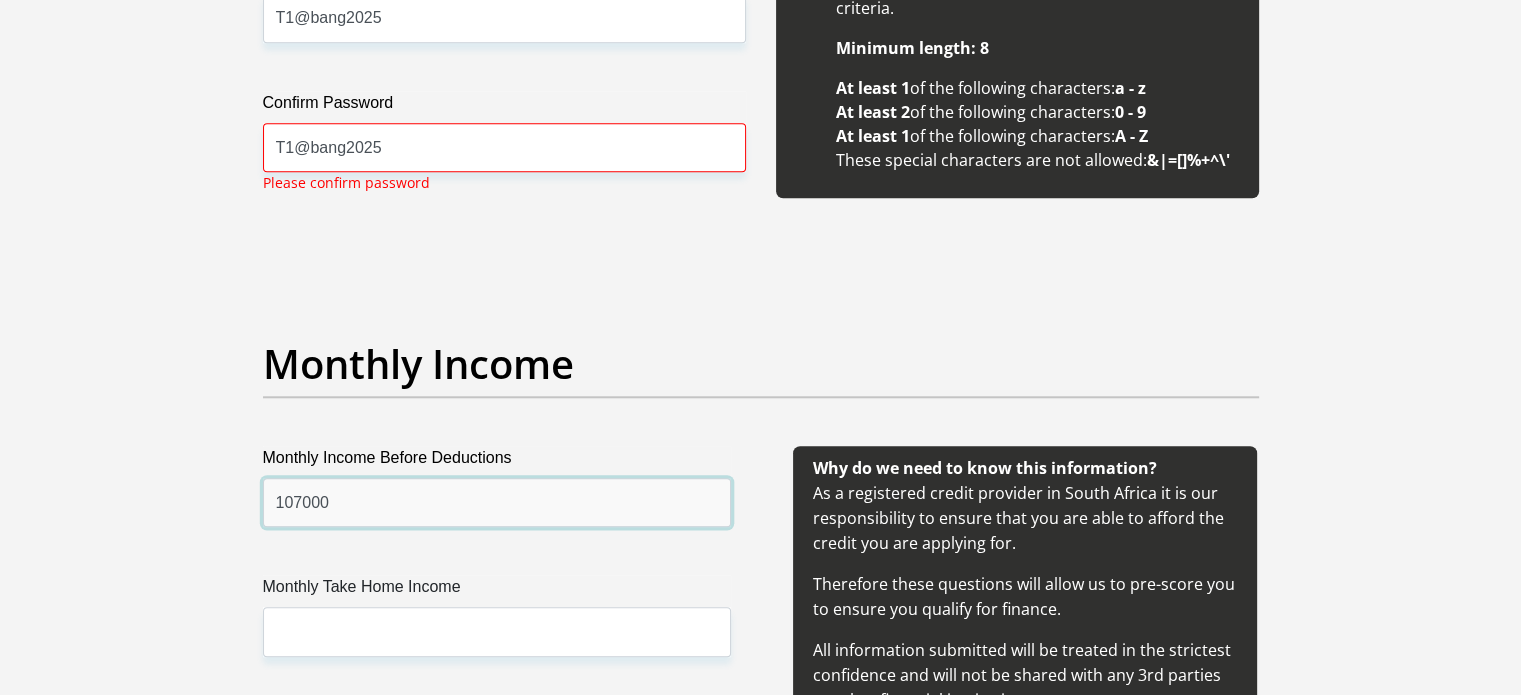 type on "107000" 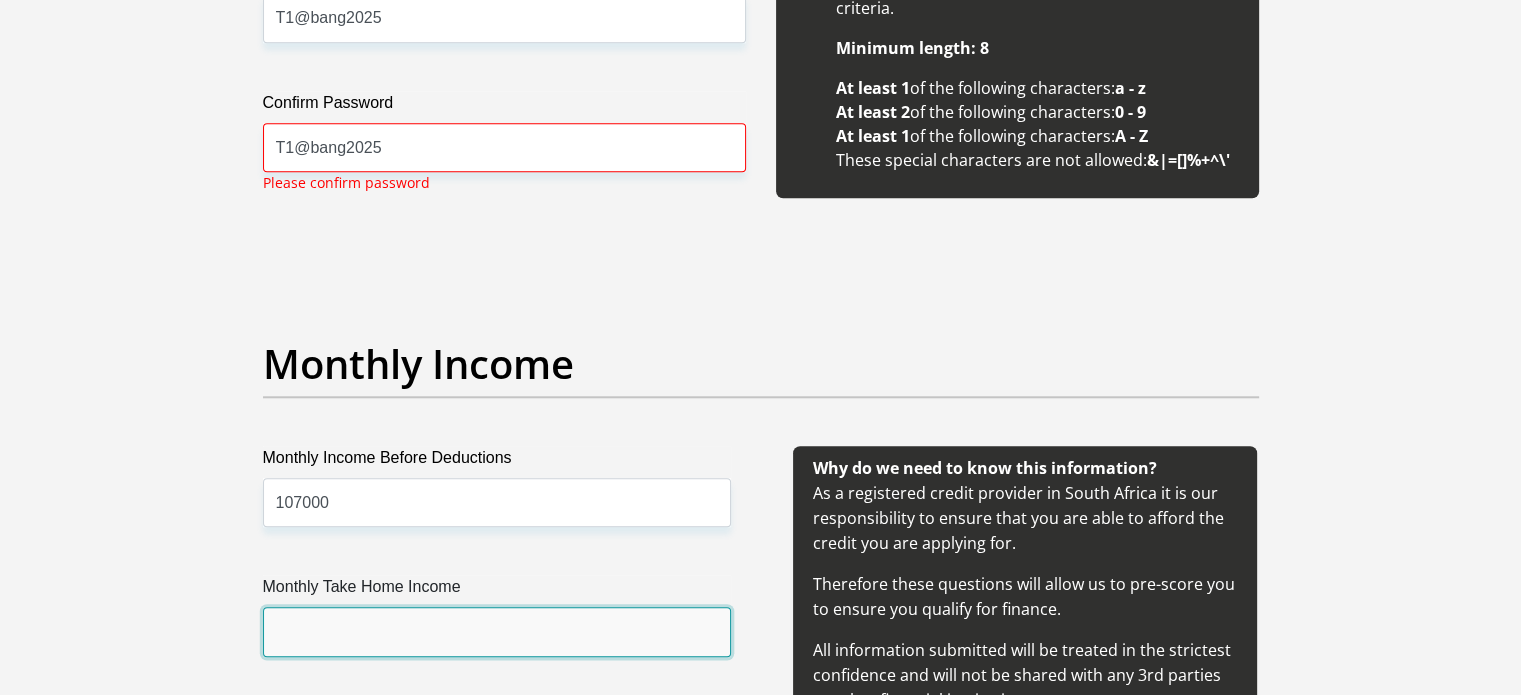 click on "Monthly Take Home Income" at bounding box center [497, 631] 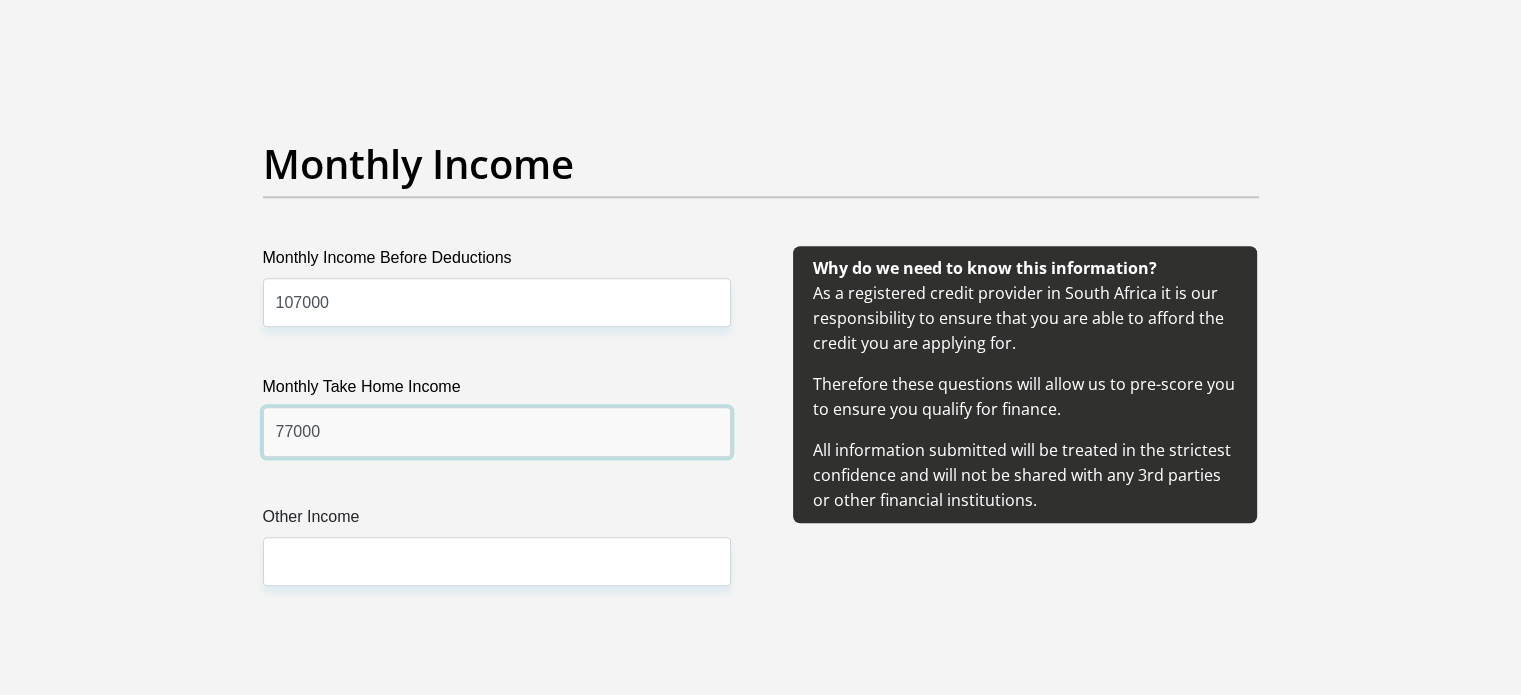 scroll, scrollTop: 2300, scrollLeft: 0, axis: vertical 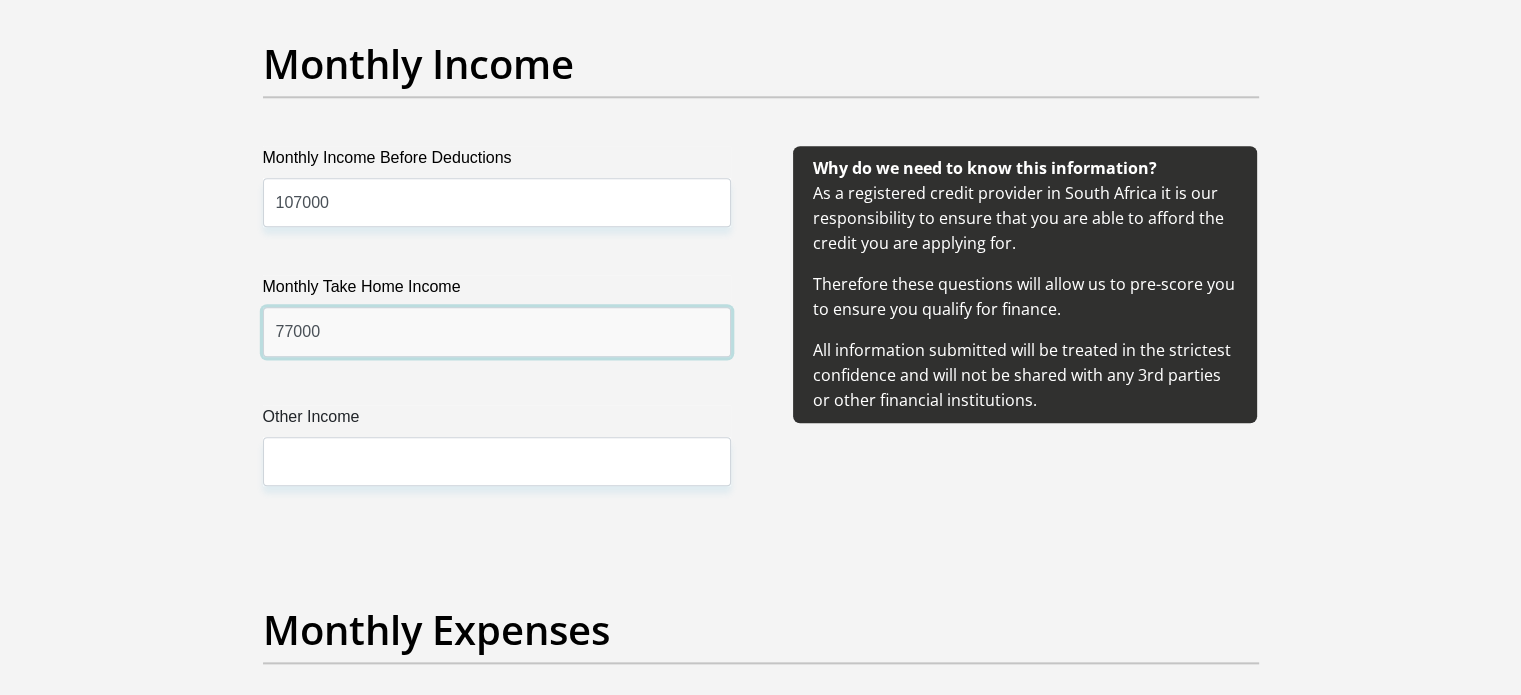 type on "77000" 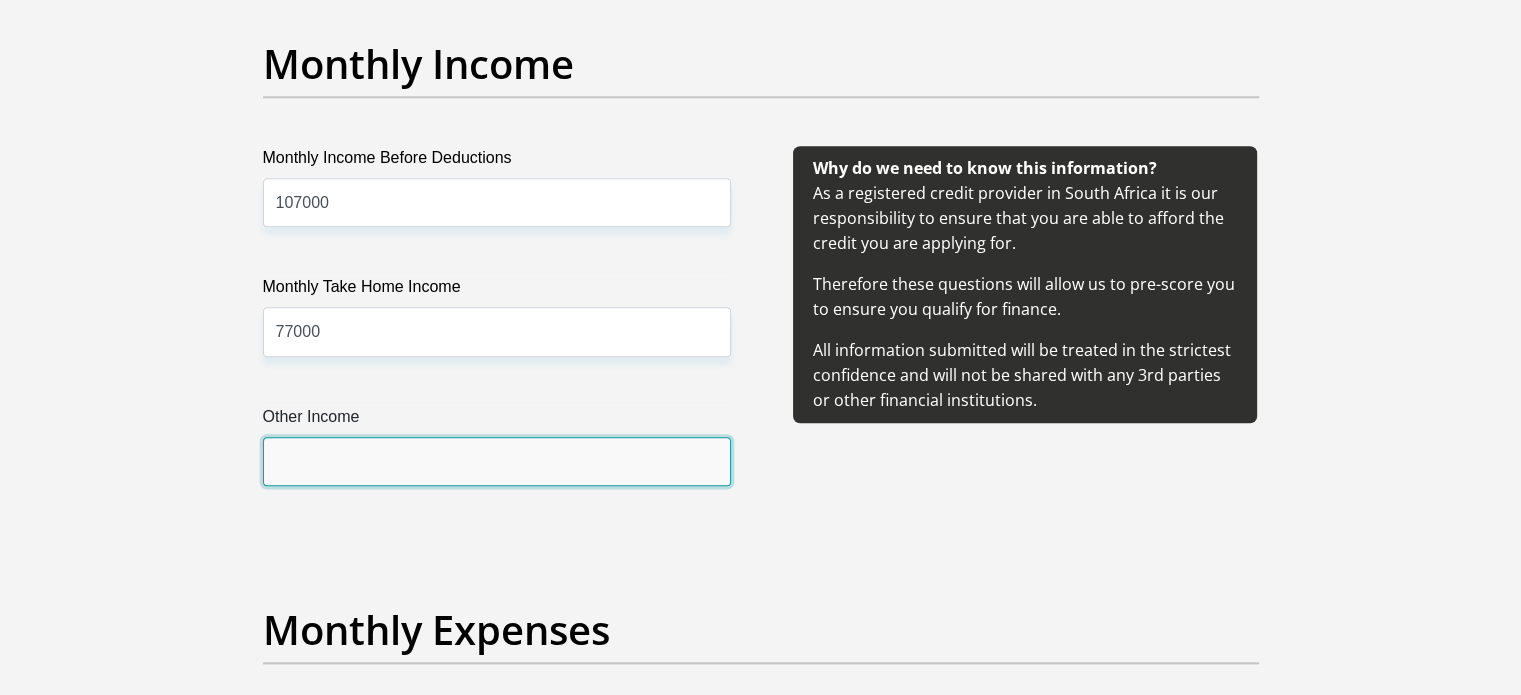 click on "Other Income" at bounding box center [497, 461] 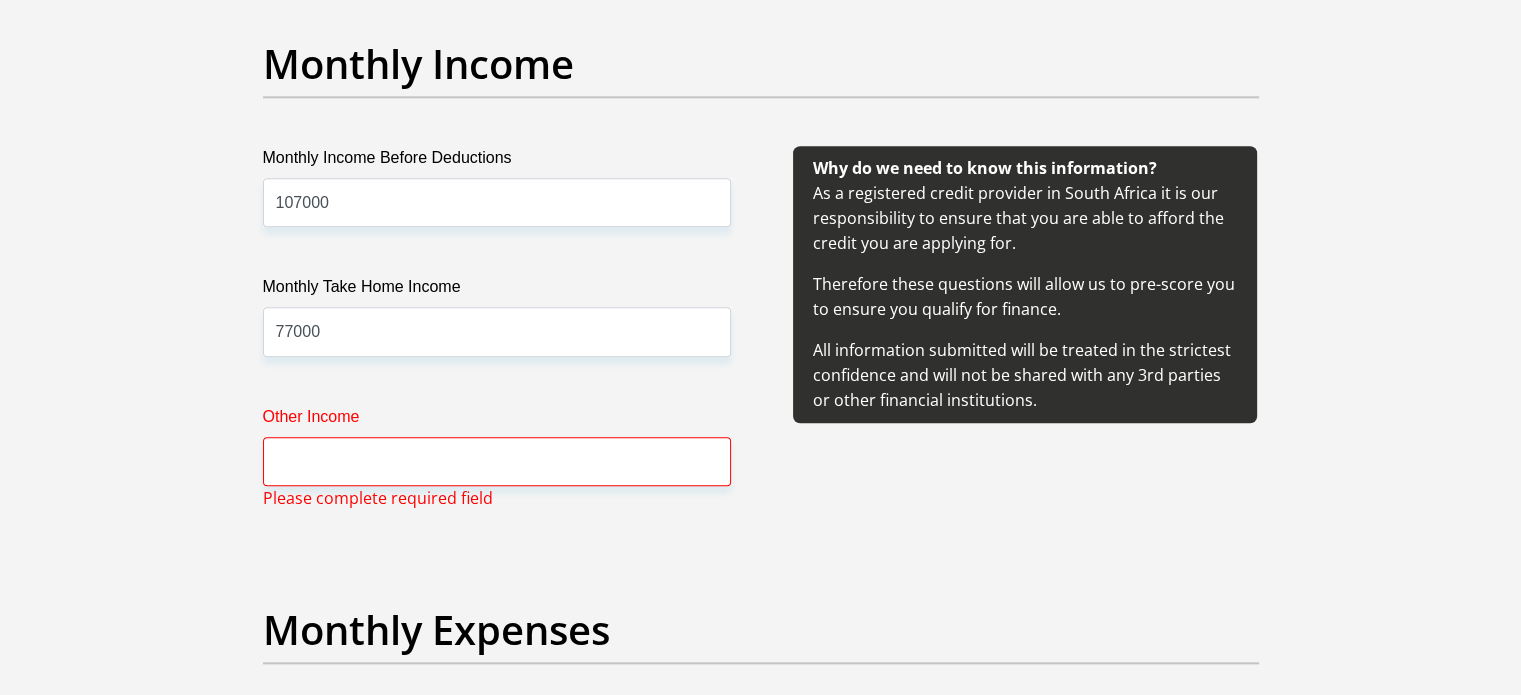 drag, startPoint x: 362, startPoint y: 488, endPoint x: 368, endPoint y: 479, distance: 10.816654 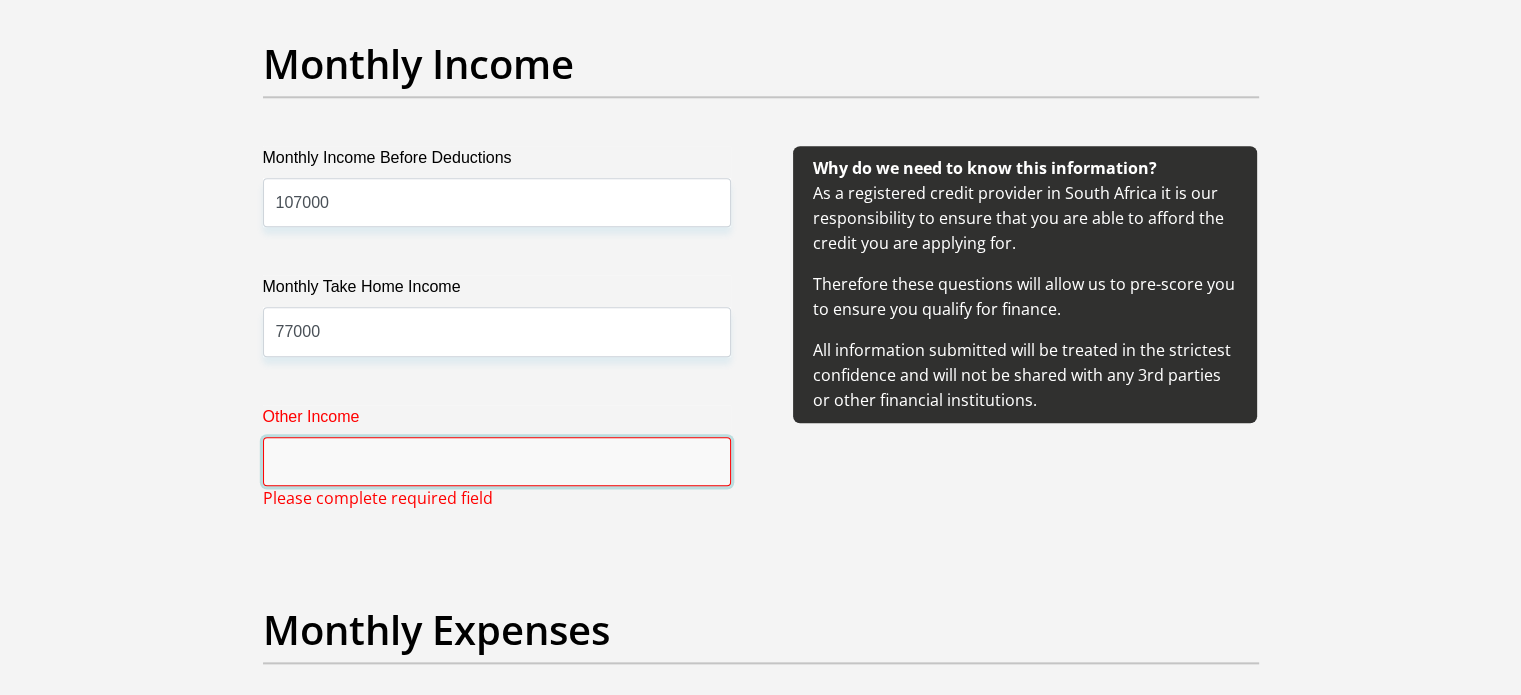 click on "Other Income" at bounding box center [497, 461] 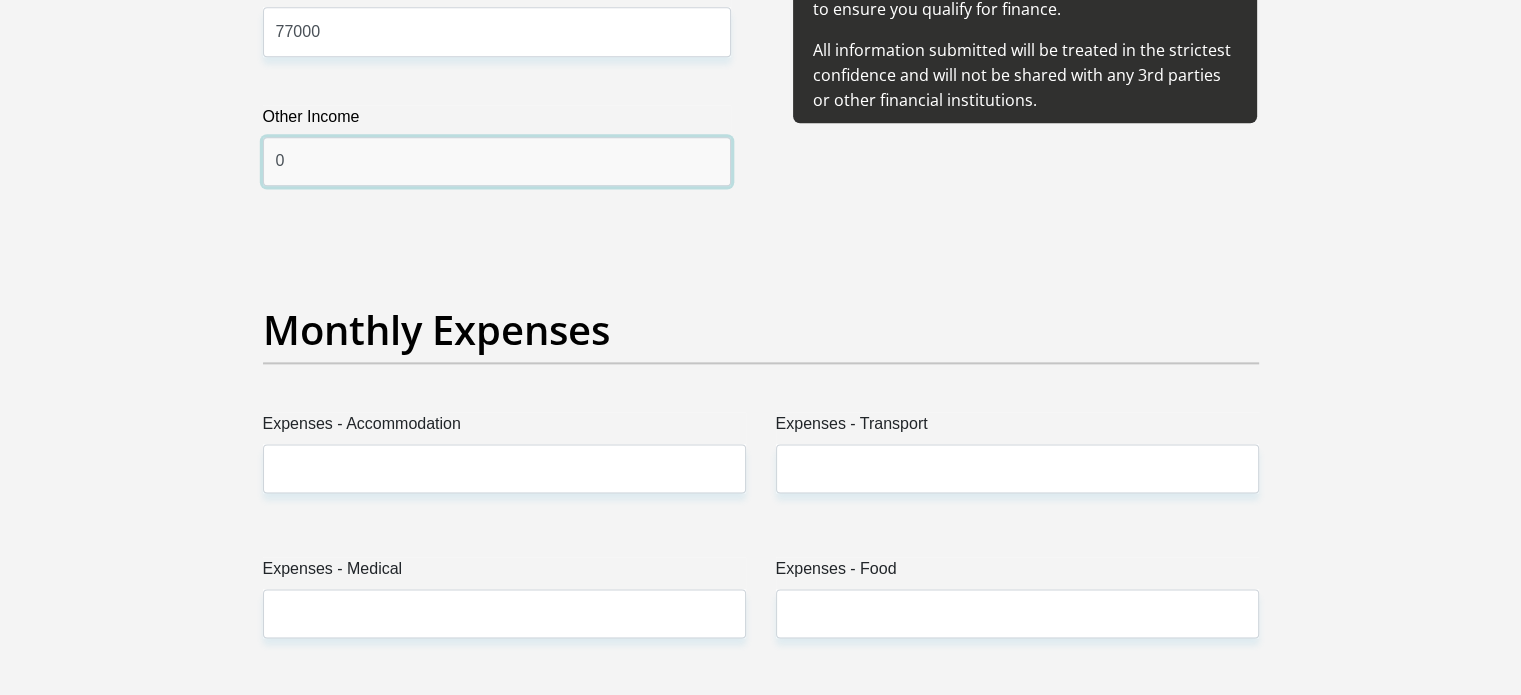 scroll, scrollTop: 2700, scrollLeft: 0, axis: vertical 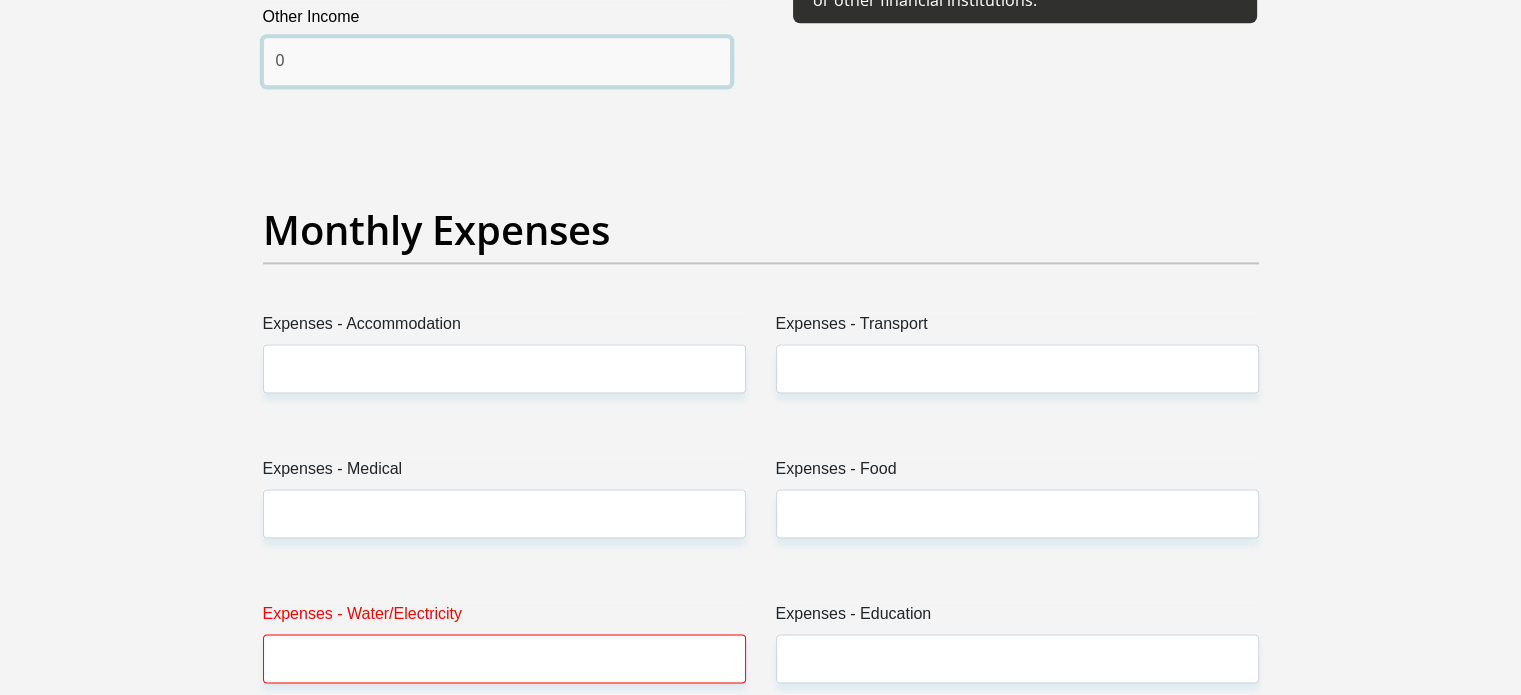 type on "0" 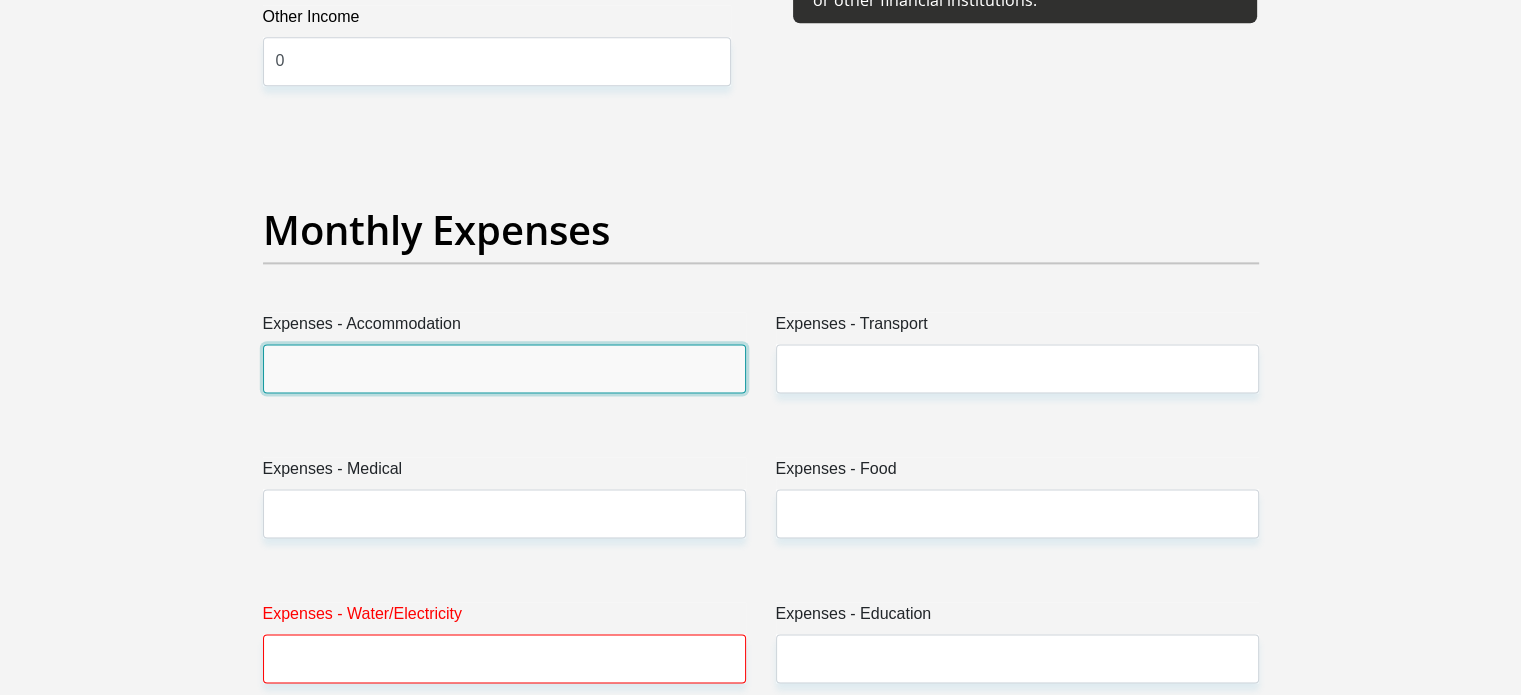 click on "Expenses - Accommodation" at bounding box center [504, 368] 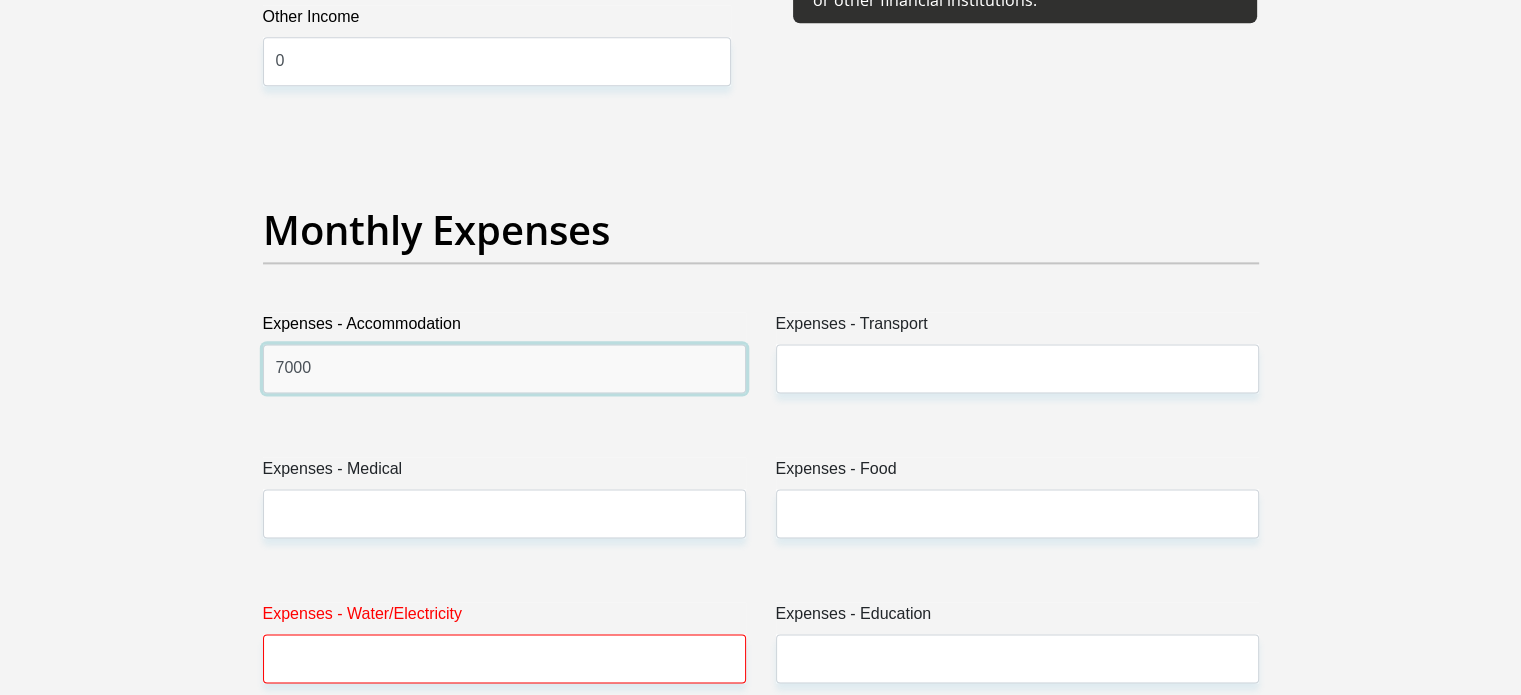 type on "7000" 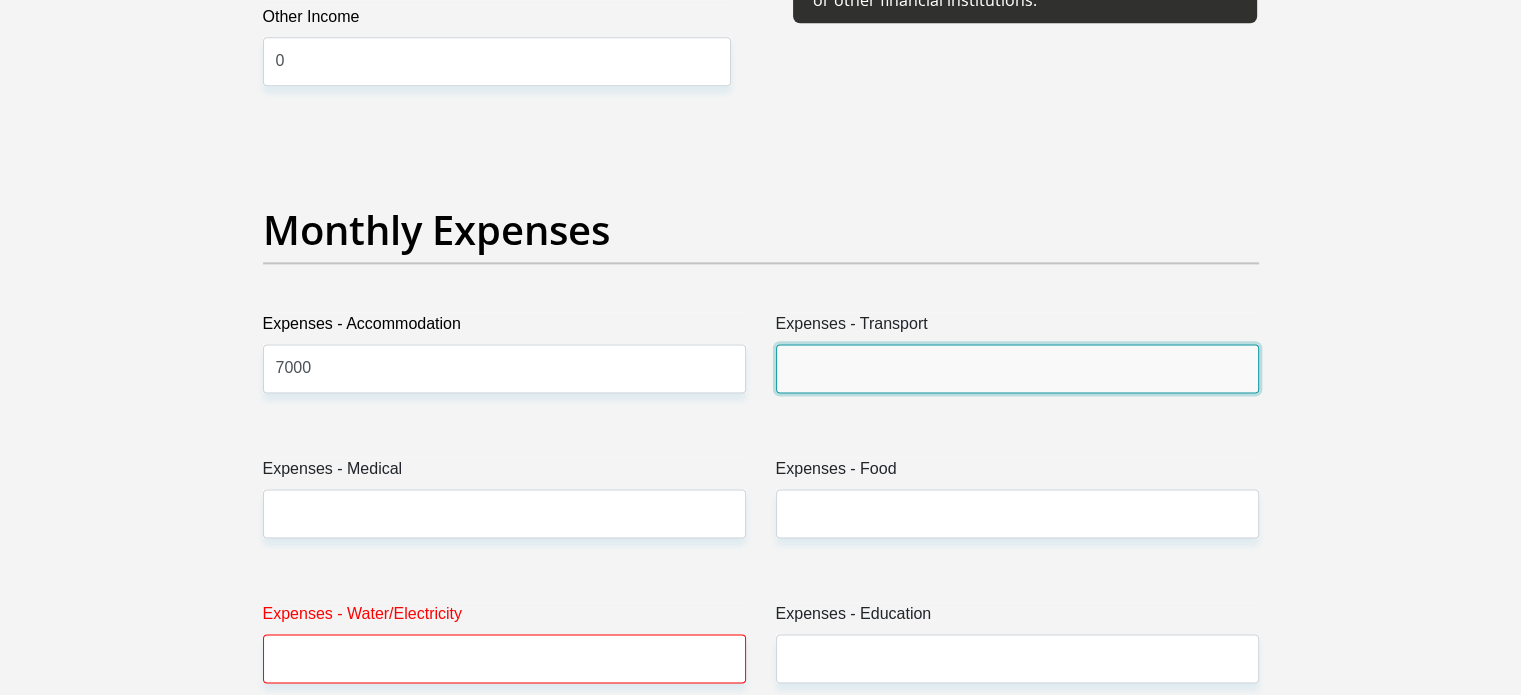 click on "Expenses - Transport" at bounding box center (1017, 368) 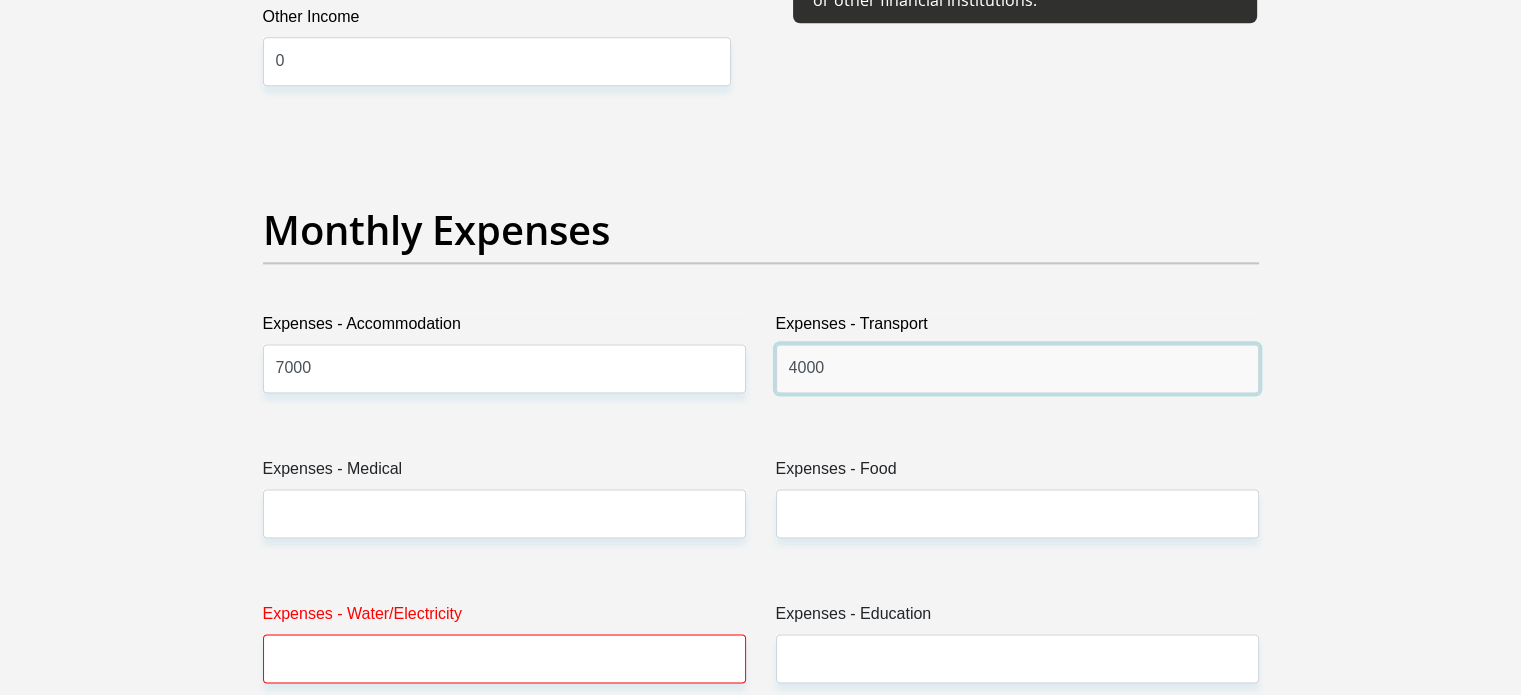 type on "4000" 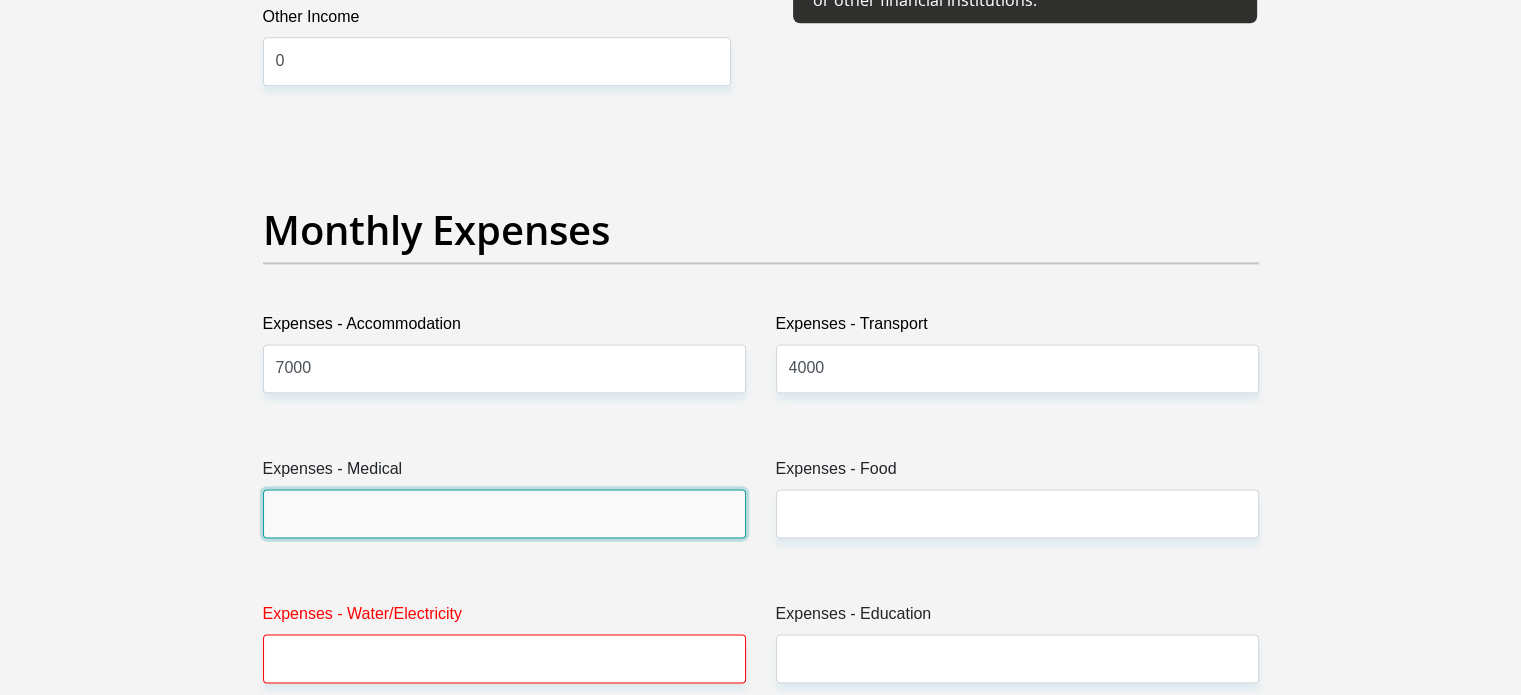 click on "Expenses - Medical" at bounding box center (504, 513) 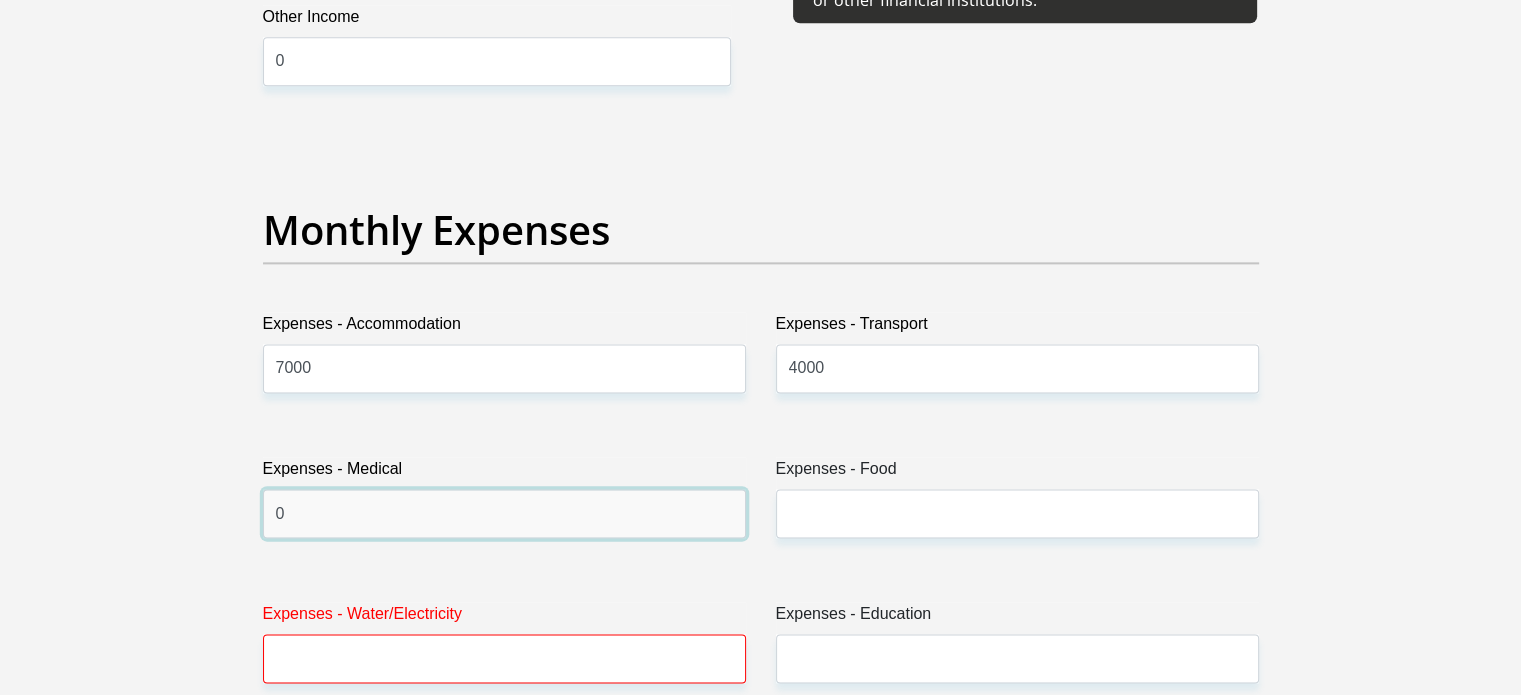 type on "0" 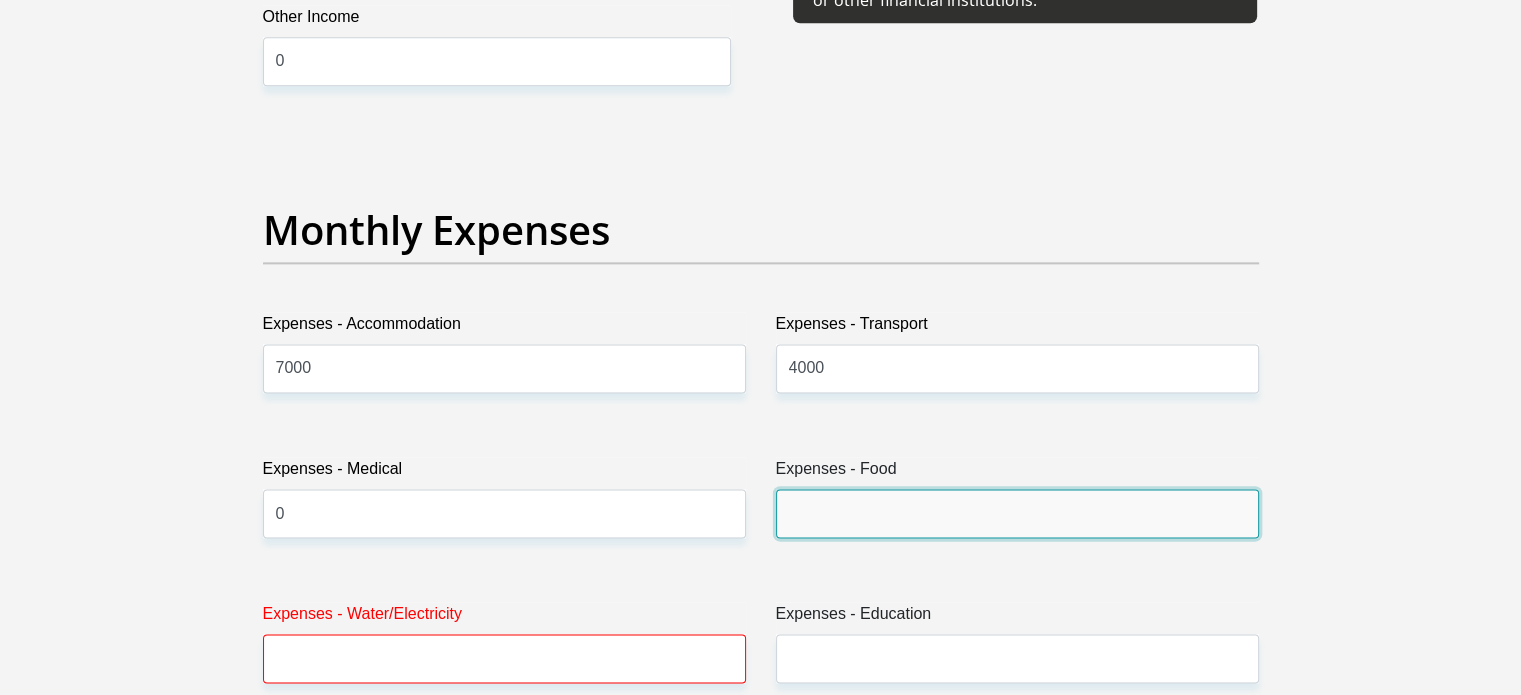 click on "Expenses - Food" at bounding box center (1017, 513) 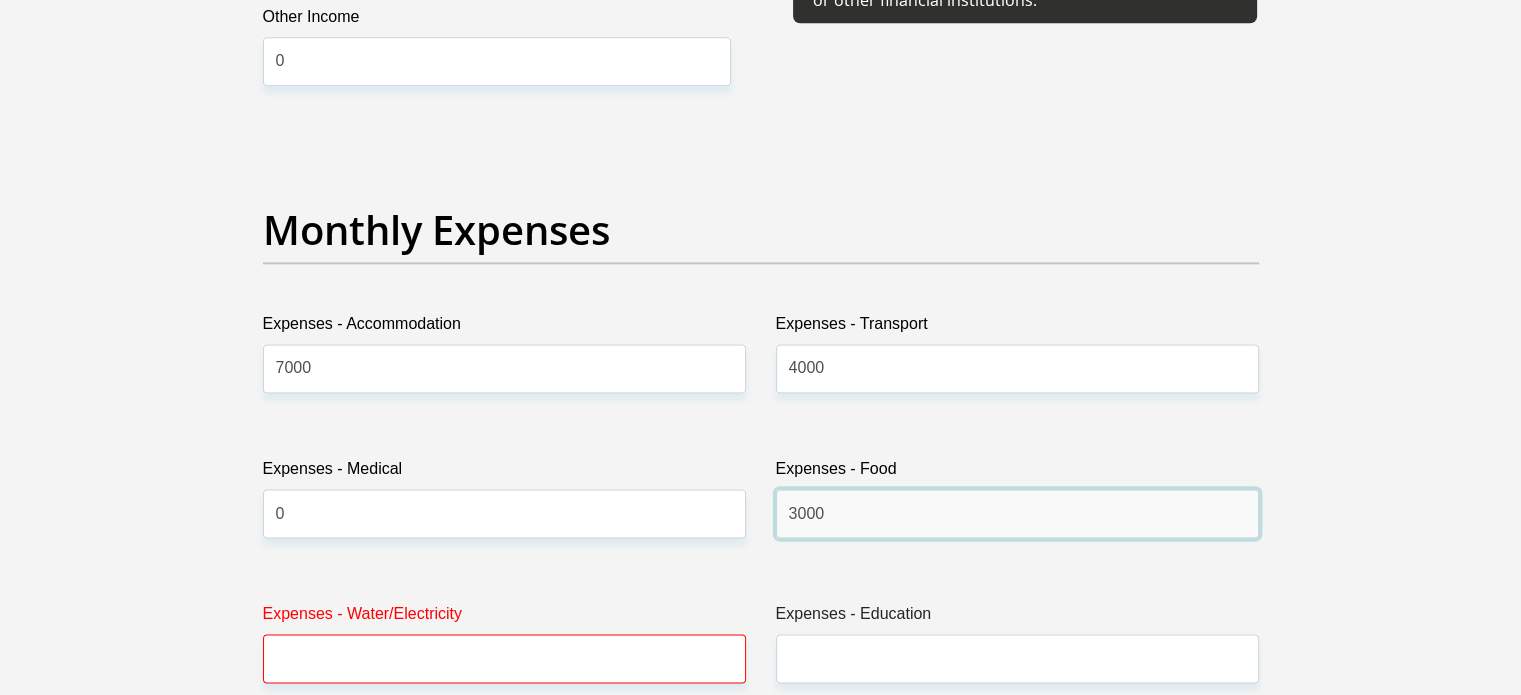 scroll, scrollTop: 2800, scrollLeft: 0, axis: vertical 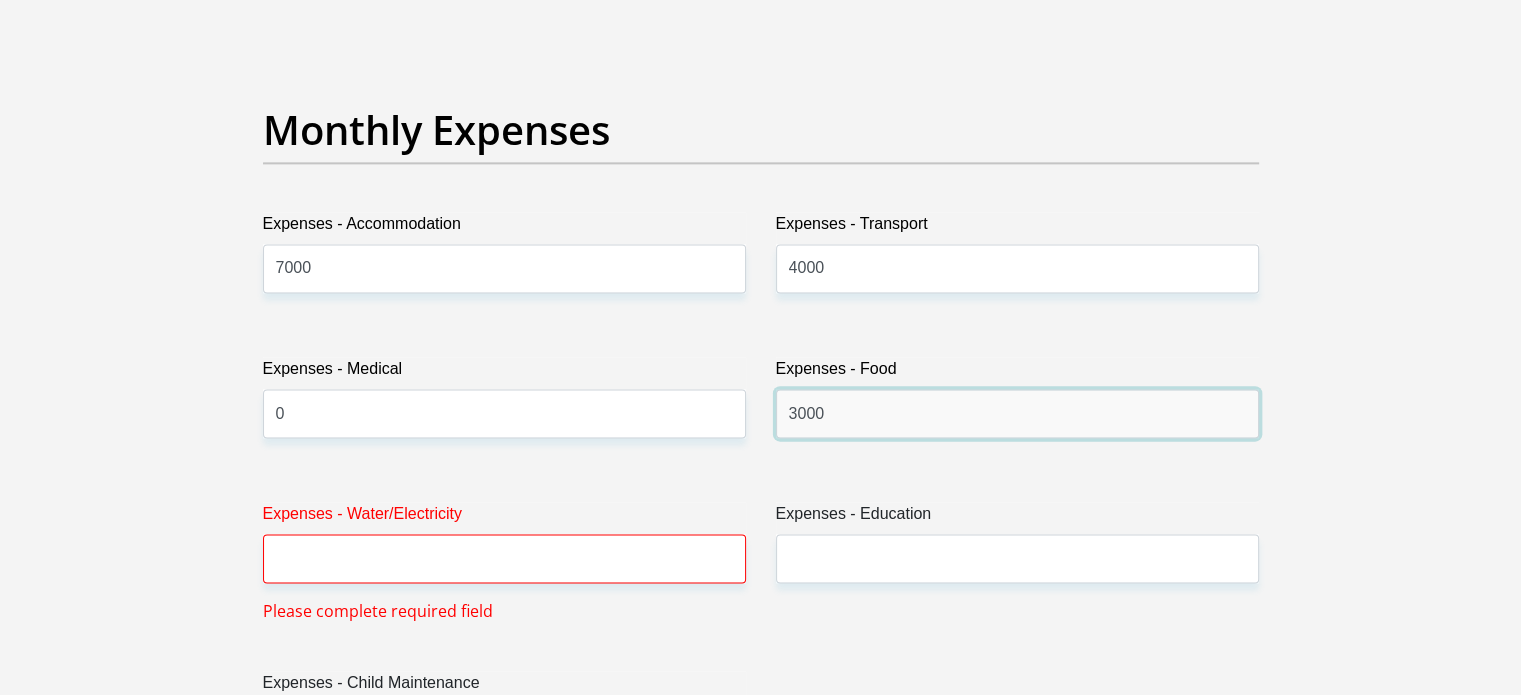 type on "3000" 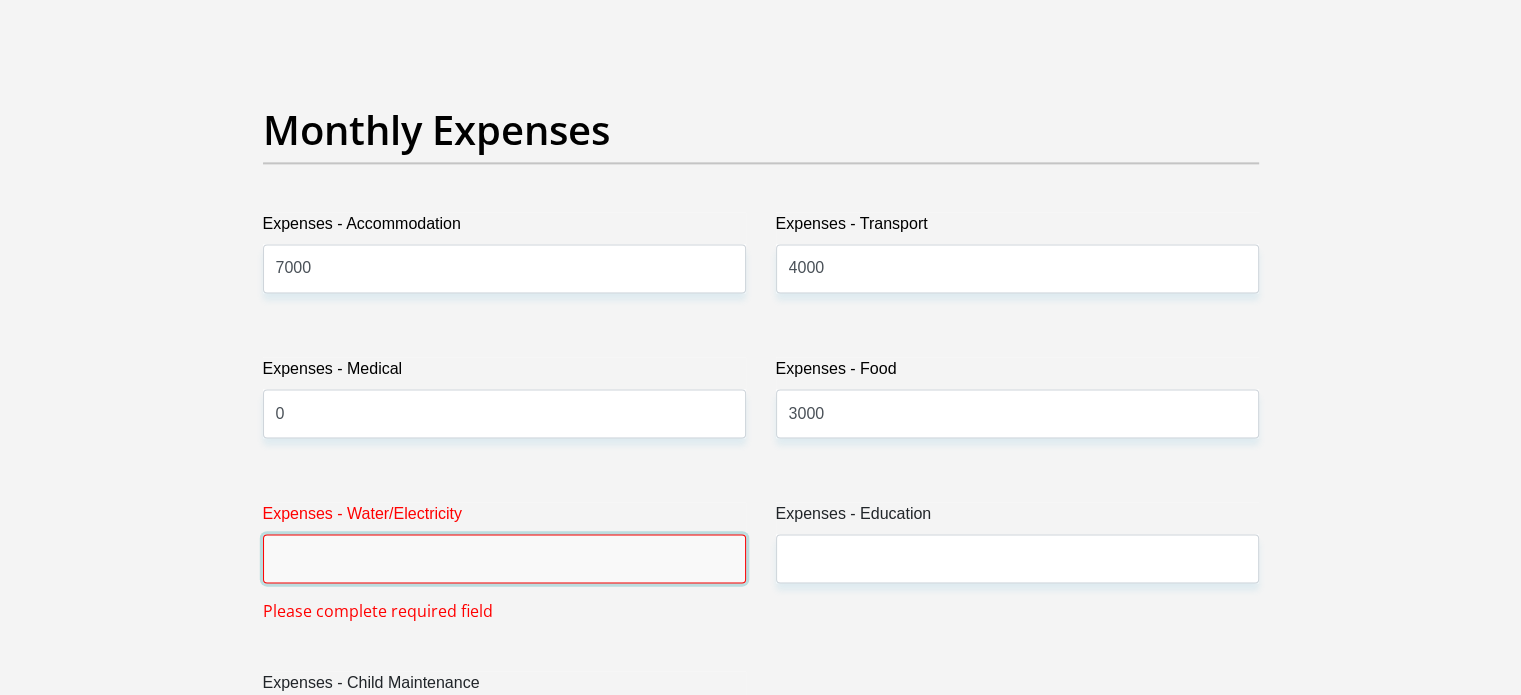 click on "Expenses - Water/Electricity" at bounding box center [504, 558] 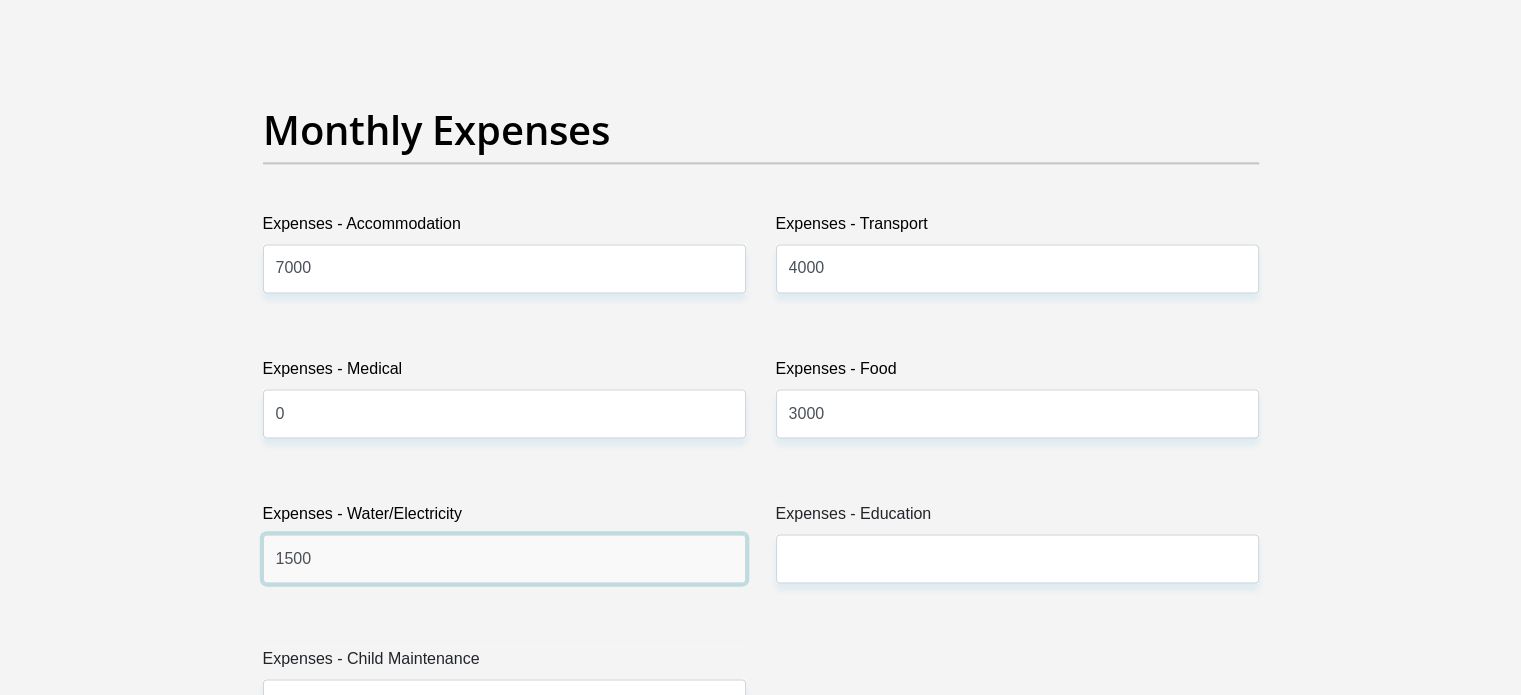 type on "1500" 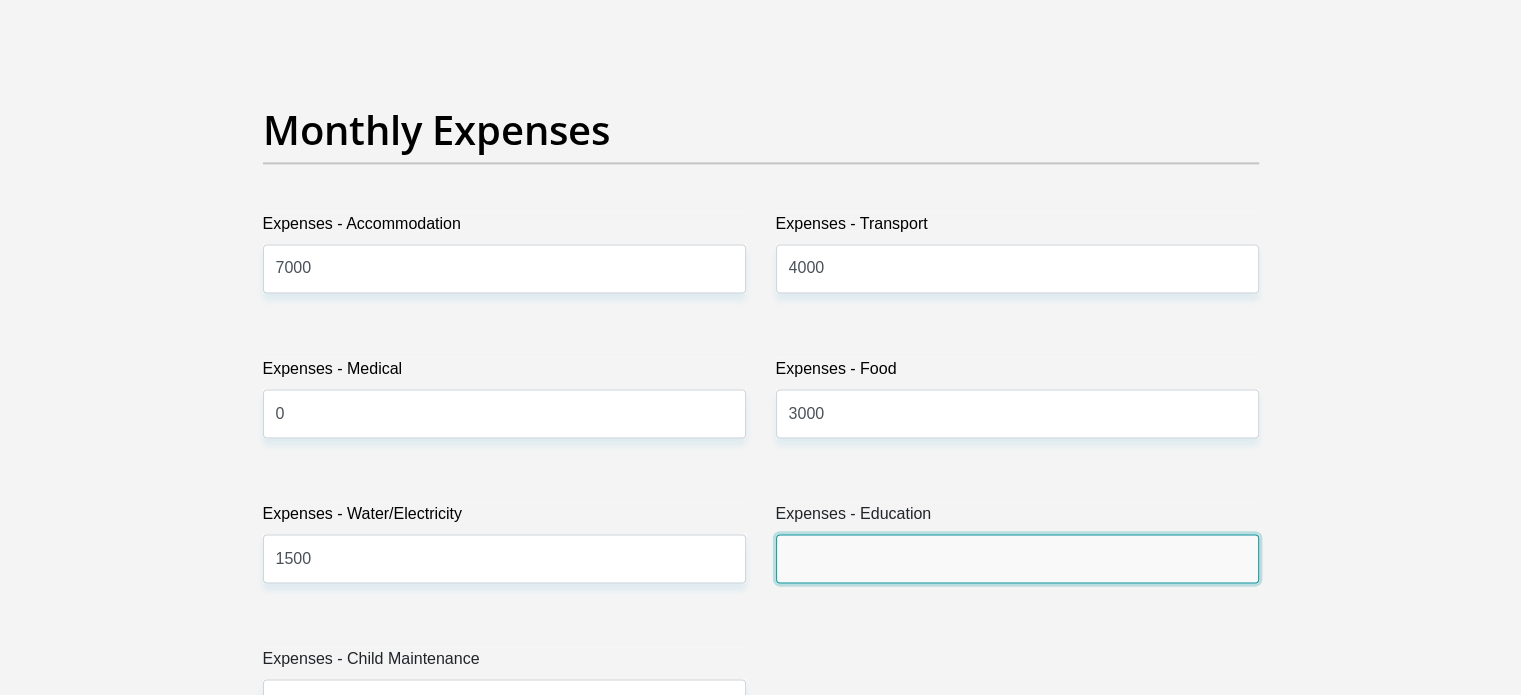 click on "Expenses - Education" at bounding box center (1017, 558) 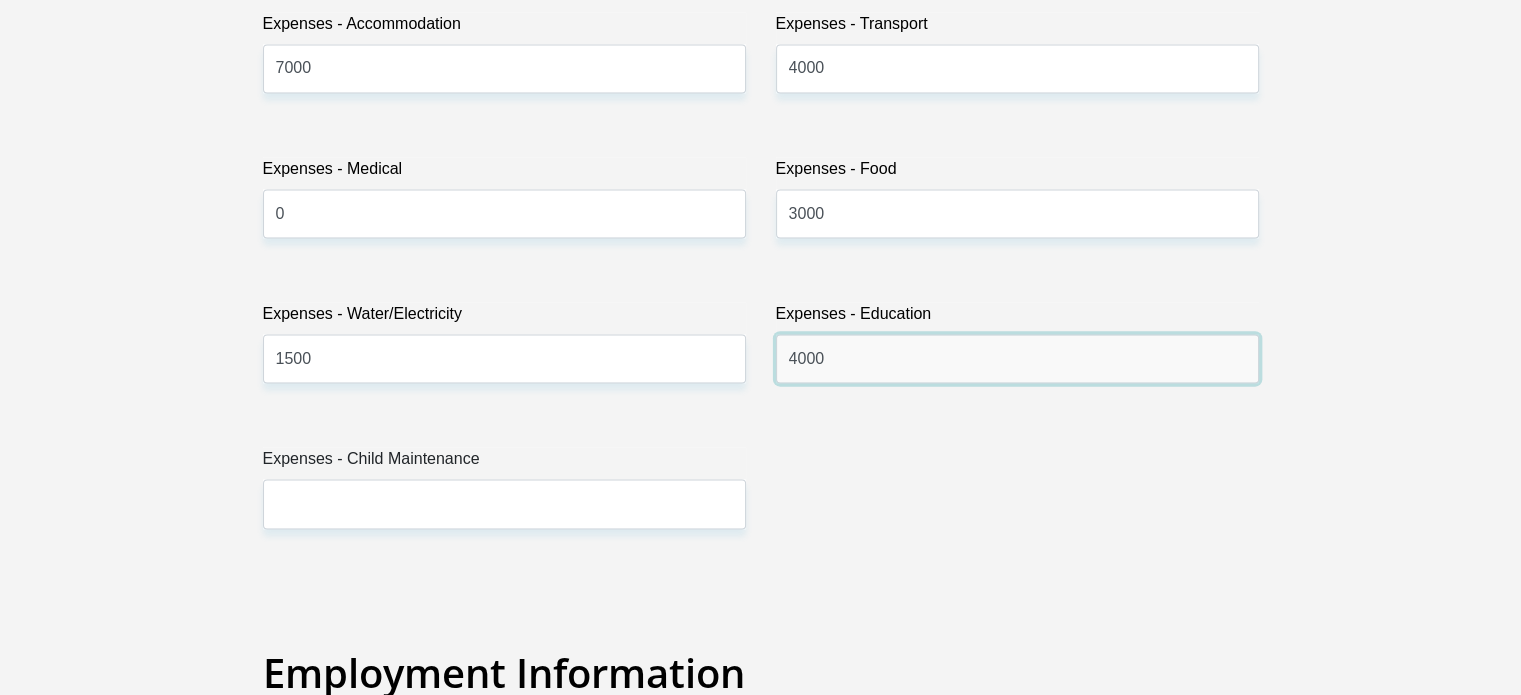 scroll, scrollTop: 3100, scrollLeft: 0, axis: vertical 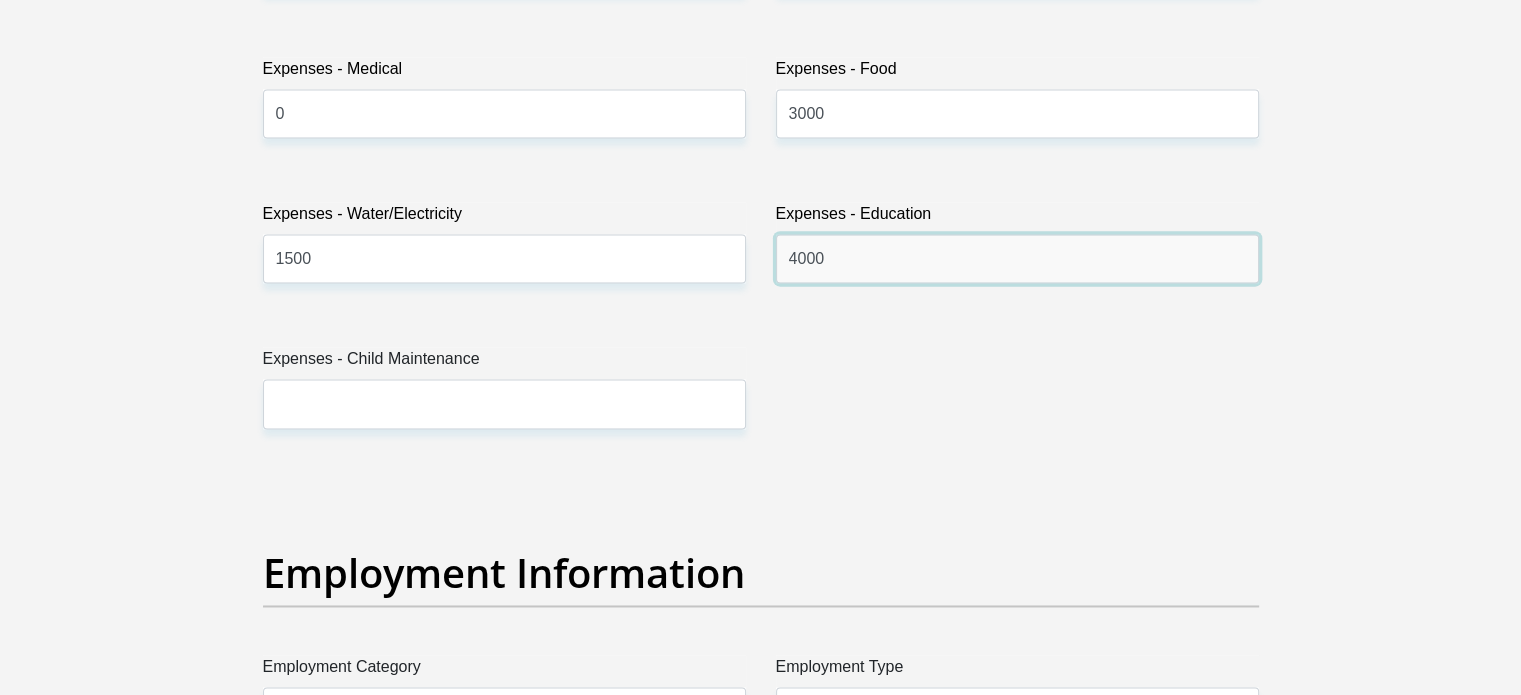 type on "4000" 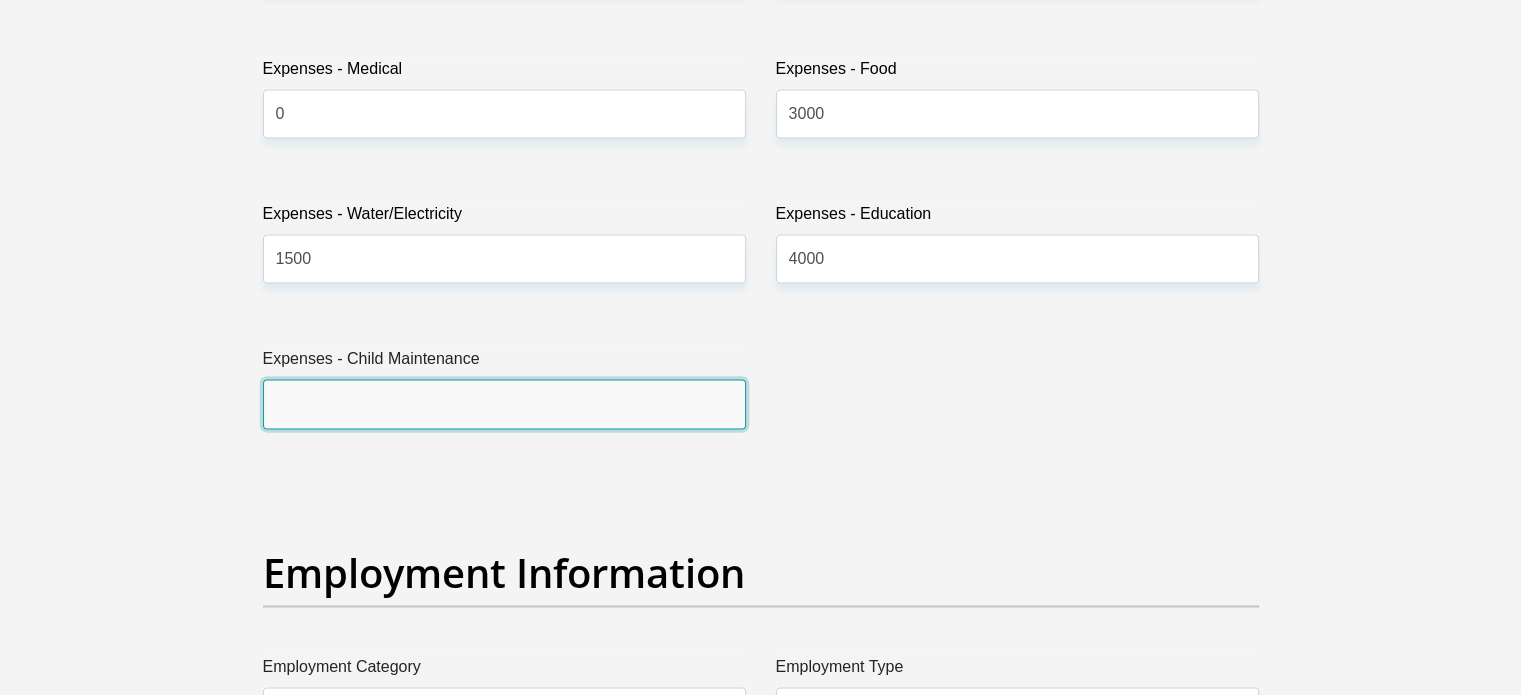 click on "Expenses - Child Maintenance" at bounding box center [504, 403] 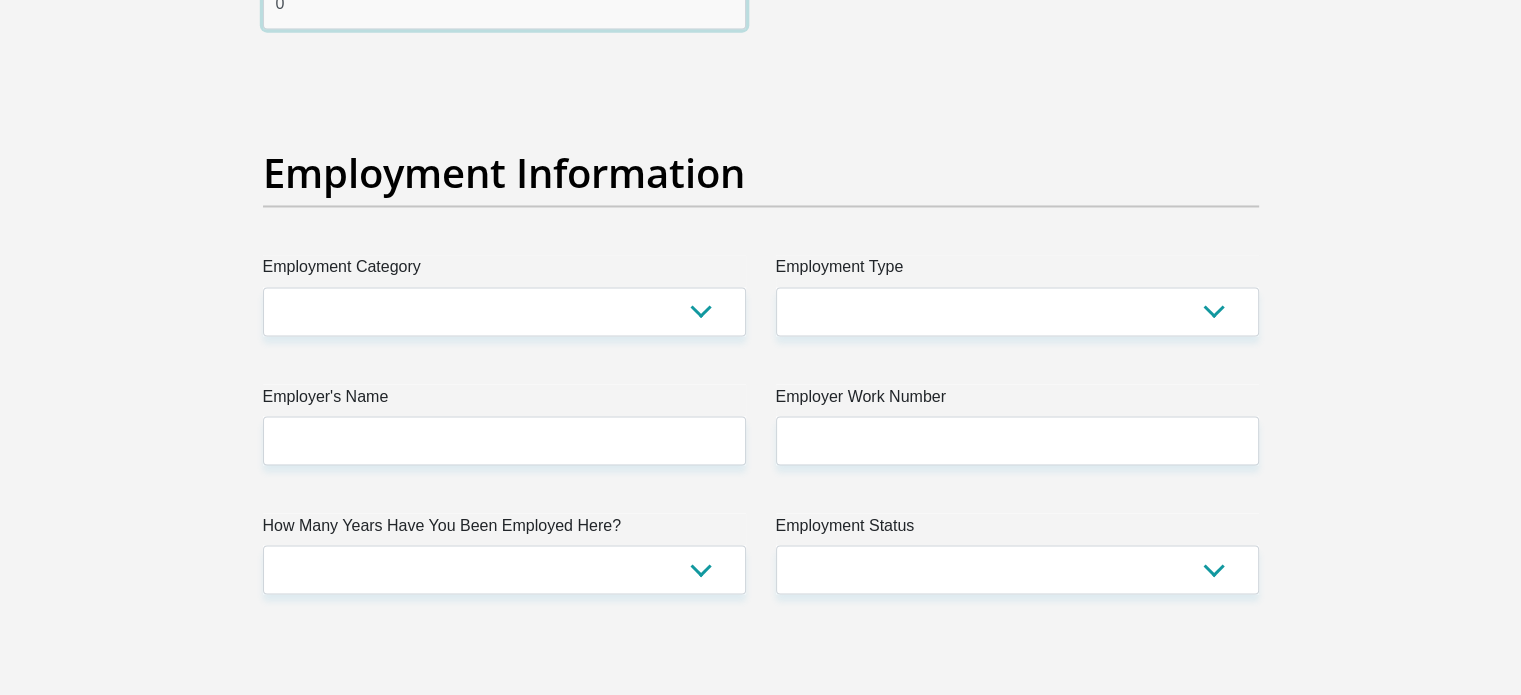 scroll, scrollTop: 3600, scrollLeft: 0, axis: vertical 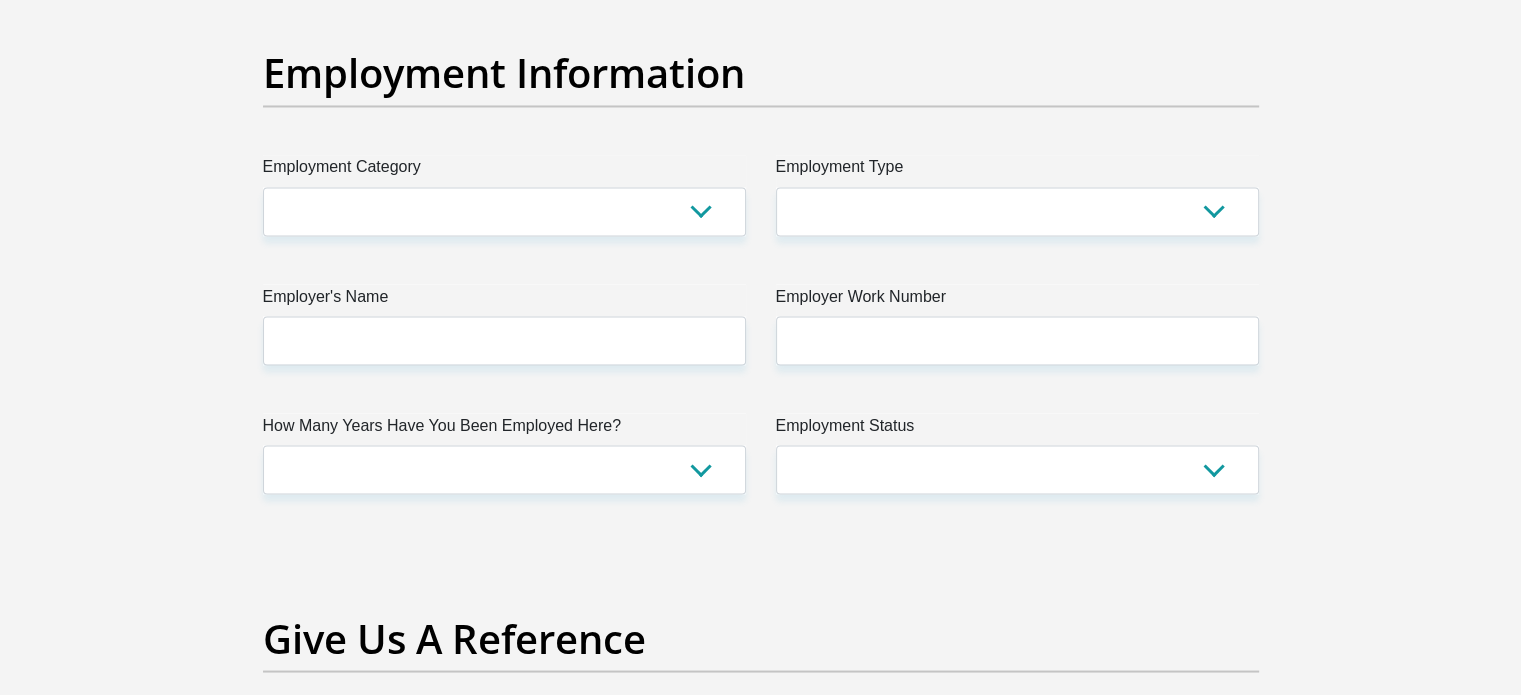 type on "0" 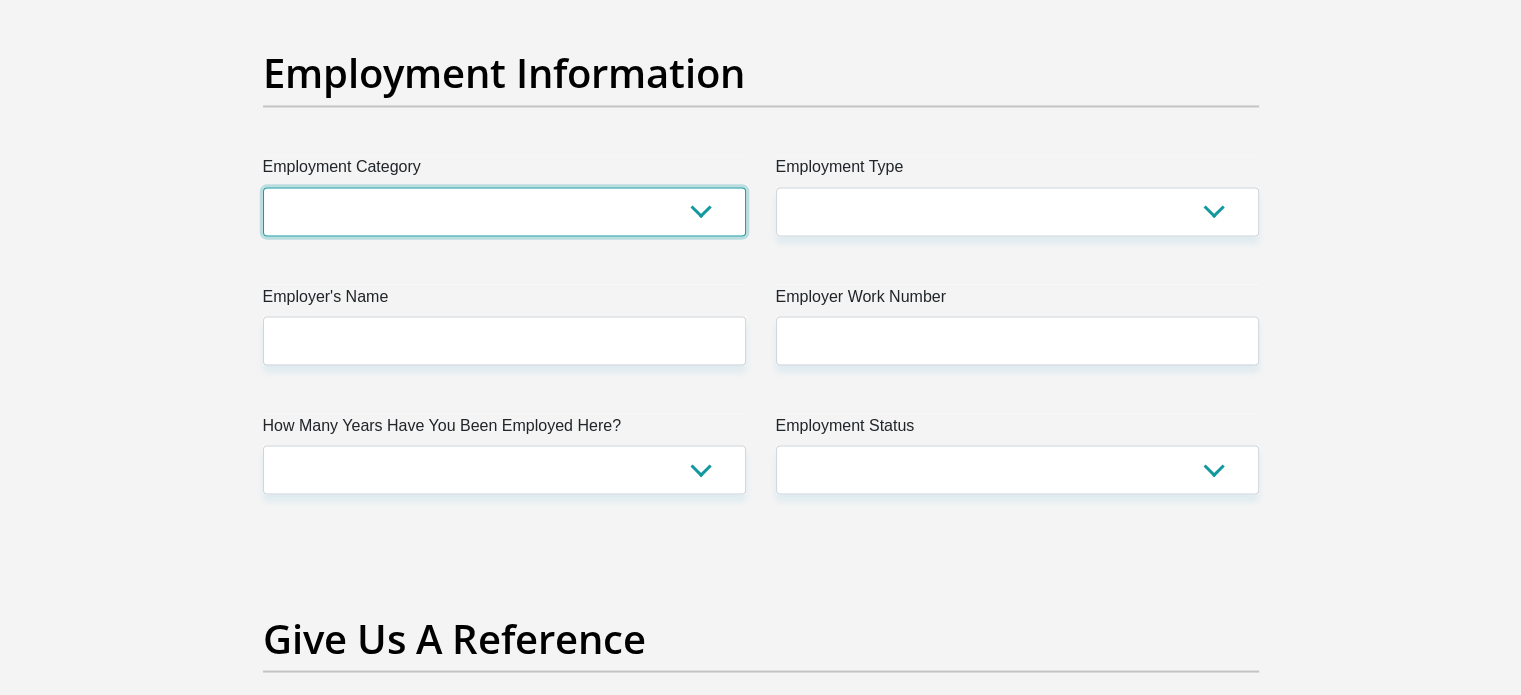 click on "AGRICULTURE
ALCOHOL & TOBACCO
CONSTRUCTION MATERIALS
METALLURGY
EQUIPMENT FOR RENEWABLE ENERGY
SPECIALIZED CONTRACTORS
CAR
GAMING (INCL. INTERNET
OTHER WHOLESALE
UNLICENSED PHARMACEUTICALS
CURRENCY EXCHANGE HOUSES
OTHER FINANCIAL INSTITUTIONS & INSURANCE
REAL ESTATE AGENTS
OIL & GAS
OTHER MATERIALS (E.G. IRON ORE)
PRECIOUS STONES & PRECIOUS METALS
POLITICAL ORGANIZATIONS
RELIGIOUS ORGANIZATIONS(NOT SECTS)
ACTI. HAVING BUSINESS DEAL WITH PUBLIC ADMINISTRATION
LAUNDROMATS" at bounding box center (504, 211) 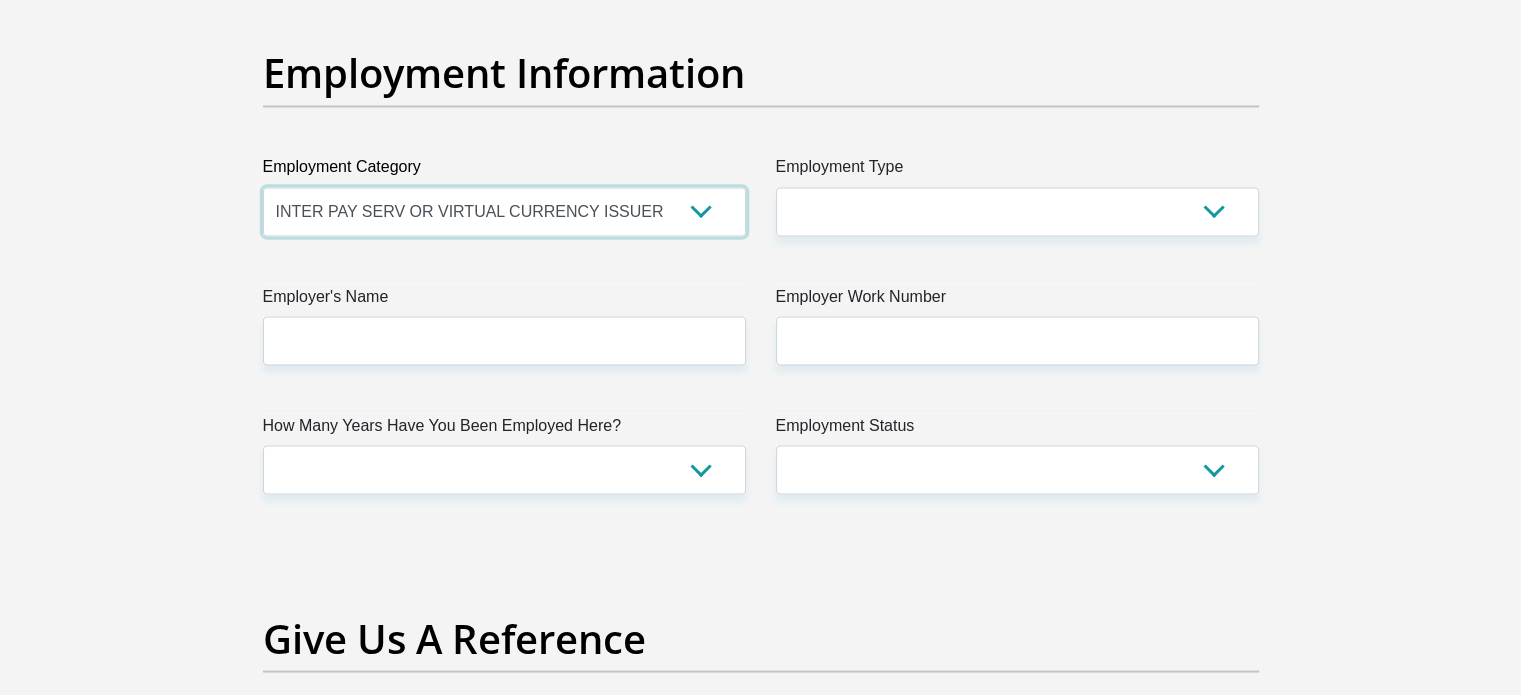 click on "AGRICULTURE
ALCOHOL & TOBACCO
CONSTRUCTION MATERIALS
METALLURGY
EQUIPMENT FOR RENEWABLE ENERGY
SPECIALIZED CONTRACTORS
CAR
GAMING (INCL. INTERNET
OTHER WHOLESALE
UNLICENSED PHARMACEUTICALS
CURRENCY EXCHANGE HOUSES
OTHER FINANCIAL INSTITUTIONS & INSURANCE
REAL ESTATE AGENTS
OIL & GAS
OTHER MATERIALS (E.G. IRON ORE)
PRECIOUS STONES & PRECIOUS METALS
POLITICAL ORGANIZATIONS
RELIGIOUS ORGANIZATIONS(NOT SECTS)
ACTI. HAVING BUSINESS DEAL WITH PUBLIC ADMINISTRATION
LAUNDROMATS" at bounding box center [504, 211] 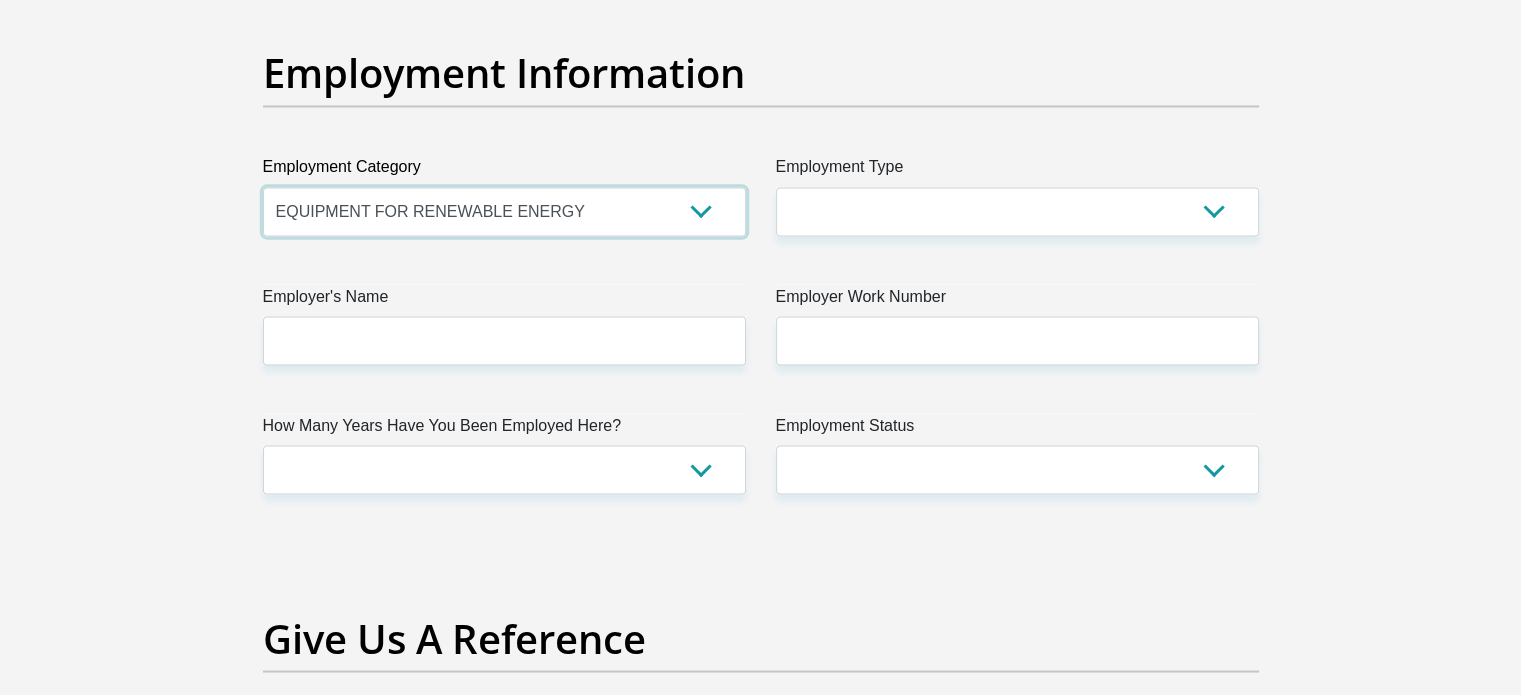 click on "AGRICULTURE
ALCOHOL & TOBACCO
CONSTRUCTION MATERIALS
METALLURGY
EQUIPMENT FOR RENEWABLE ENERGY
SPECIALIZED CONTRACTORS
CAR
GAMING (INCL. INTERNET
OTHER WHOLESALE
UNLICENSED PHARMACEUTICALS
CURRENCY EXCHANGE HOUSES
OTHER FINANCIAL INSTITUTIONS & INSURANCE
REAL ESTATE AGENTS
OIL & GAS
OTHER MATERIALS (E.G. IRON ORE)
PRECIOUS STONES & PRECIOUS METALS
POLITICAL ORGANIZATIONS
RELIGIOUS ORGANIZATIONS(NOT SECTS)
ACTI. HAVING BUSINESS DEAL WITH PUBLIC ADMINISTRATION
LAUNDROMATS" at bounding box center [504, 211] 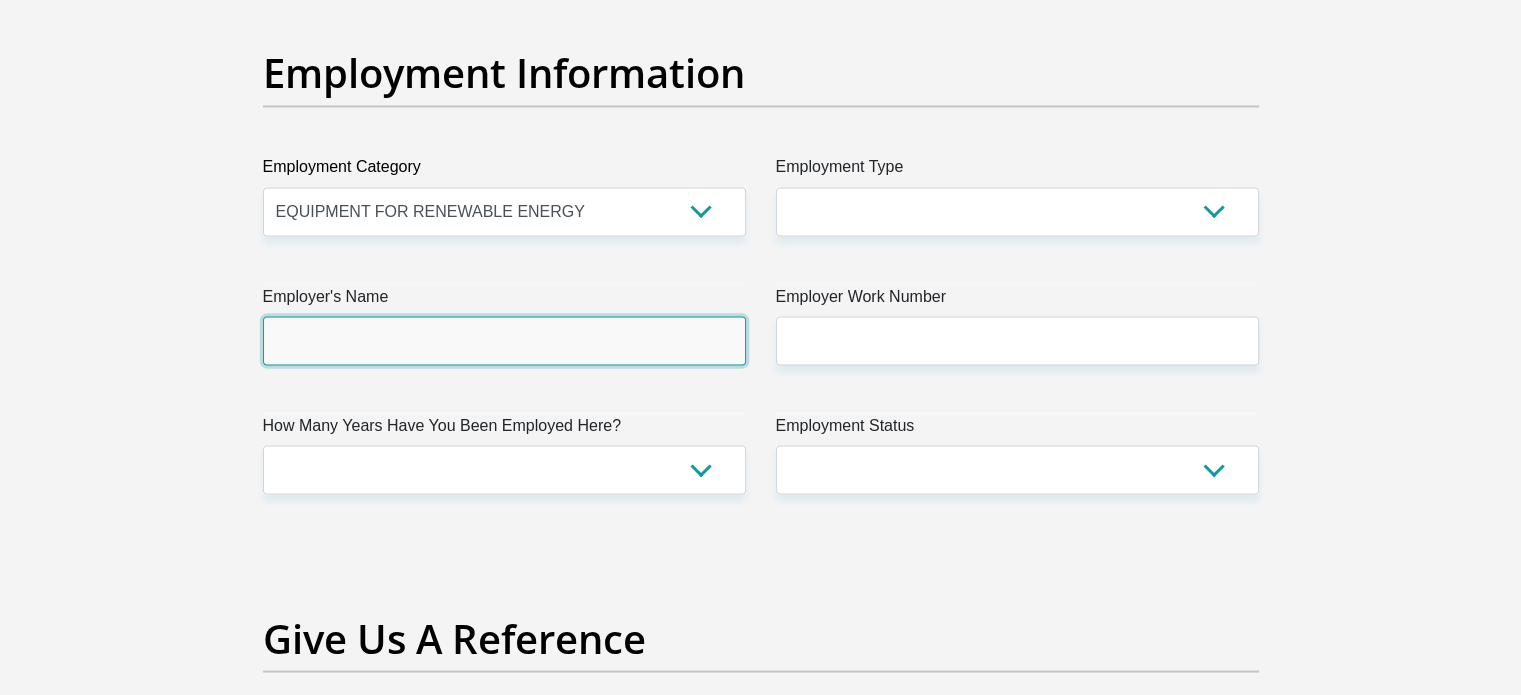 click on "Employer's Name" at bounding box center (504, 340) 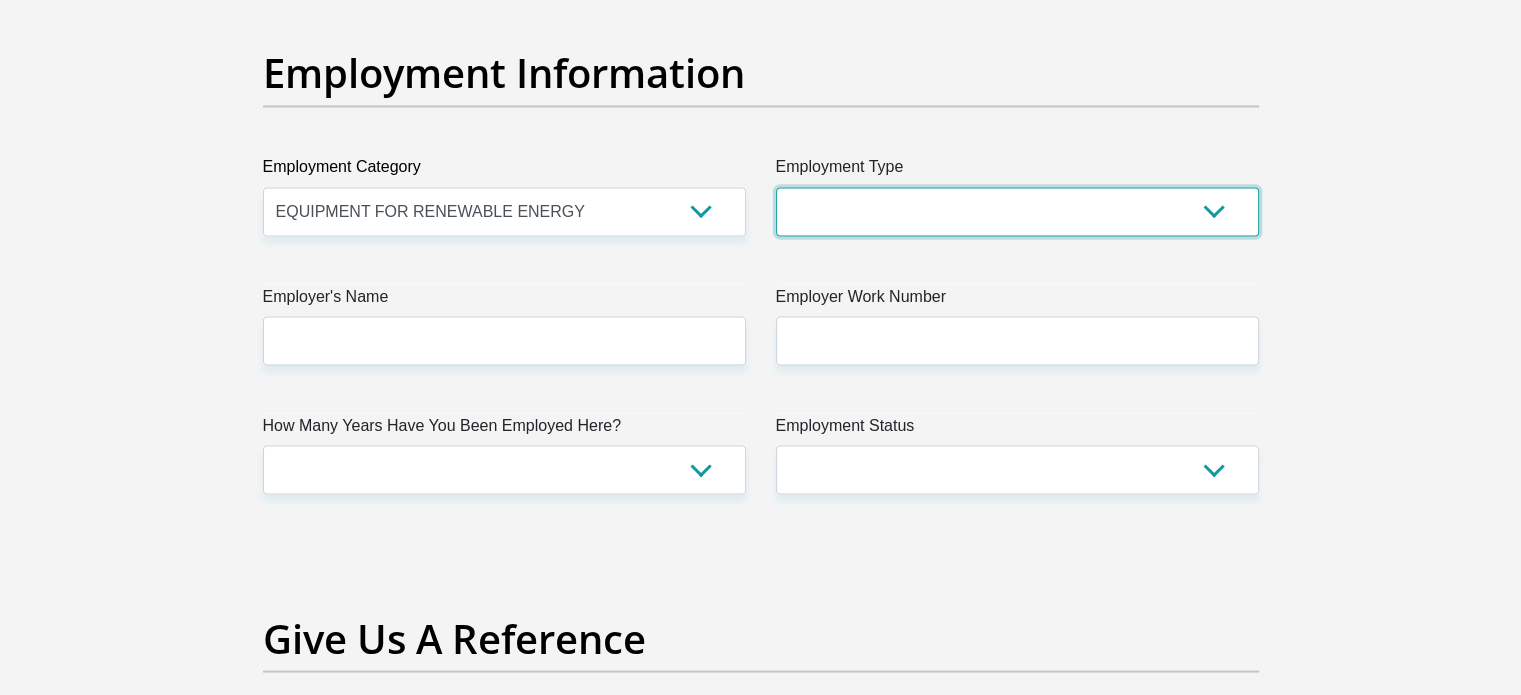 click on "College/Lecturer
Craft Seller
Creative
Driver
Executive
Farmer
Forces - Non Commissioned
Forces - Officer
Hawker
Housewife
Labourer
Licenced Professional
Manager
Miner
Non Licenced Professional
Office Staff/Clerk
Outside Worker
Pensioner
Permanent Teacher
Production/Manufacturing
Sales
Self-Employed
Semi-Professional Worker
Service Industry  Social Worker  Student" at bounding box center (1017, 211) 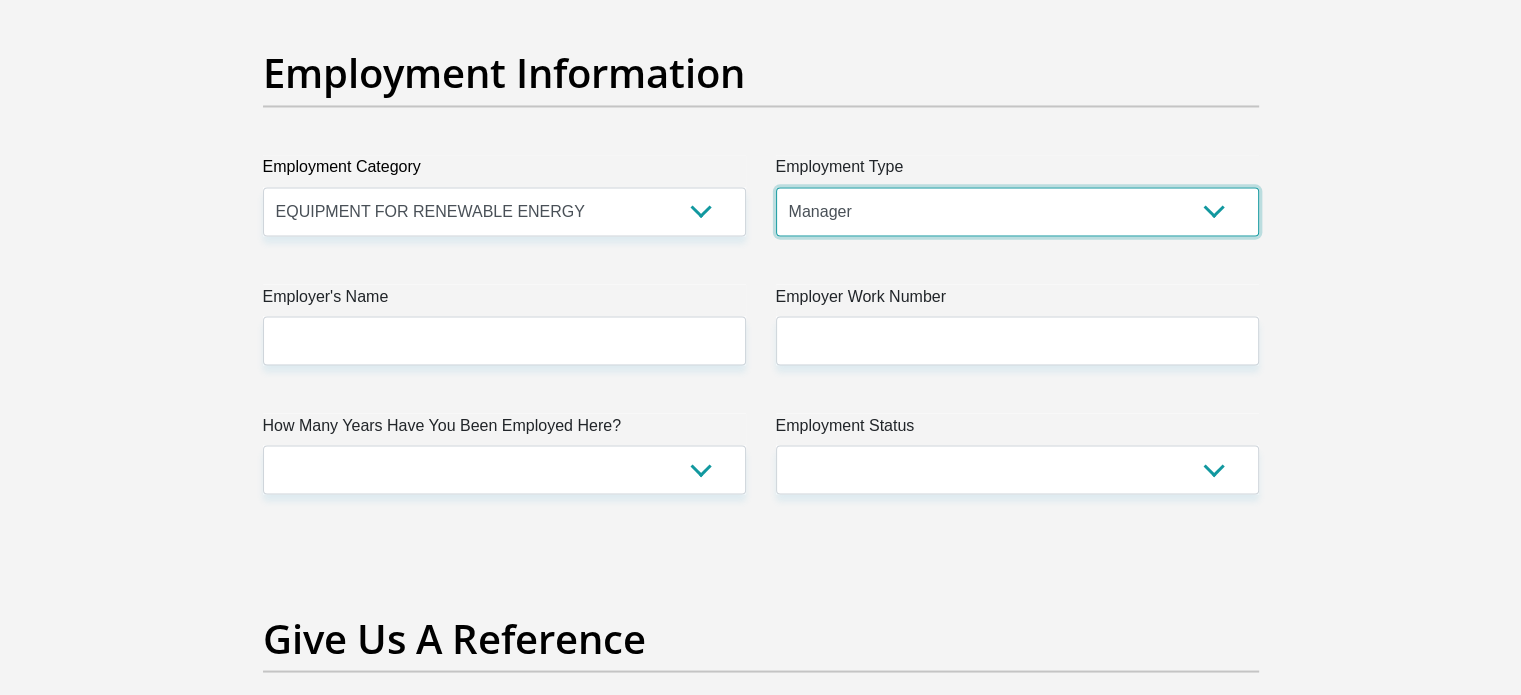 click on "College/Lecturer
Craft Seller
Creative
Driver
Executive
Farmer
Forces - Non Commissioned
Forces - Officer
Hawker
Housewife
Labourer
Licenced Professional
Manager
Miner
Non Licenced Professional
Office Staff/Clerk
Outside Worker
Pensioner
Permanent Teacher
Production/Manufacturing
Sales
Self-Employed
Semi-Professional Worker
Service Industry  Social Worker  Student" at bounding box center [1017, 211] 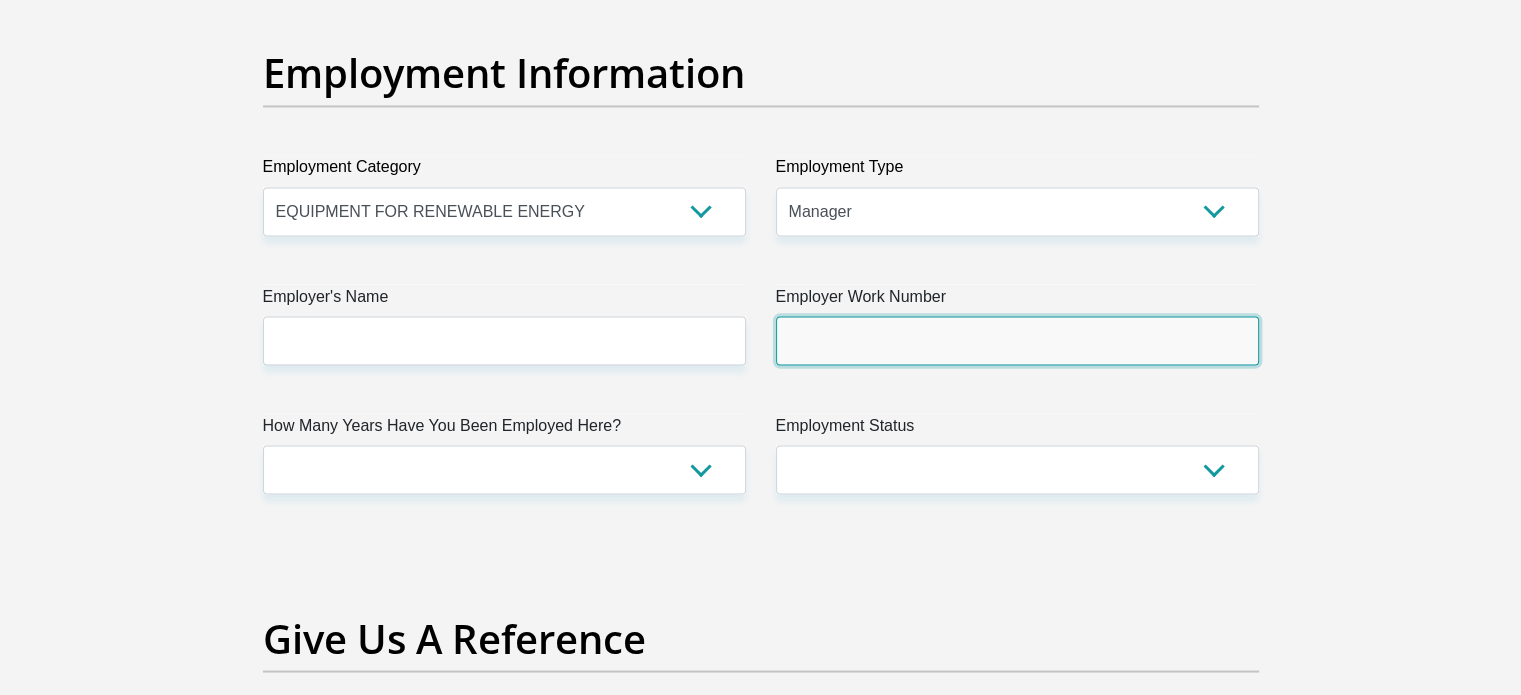 click on "Employer Work Number" at bounding box center [1017, 340] 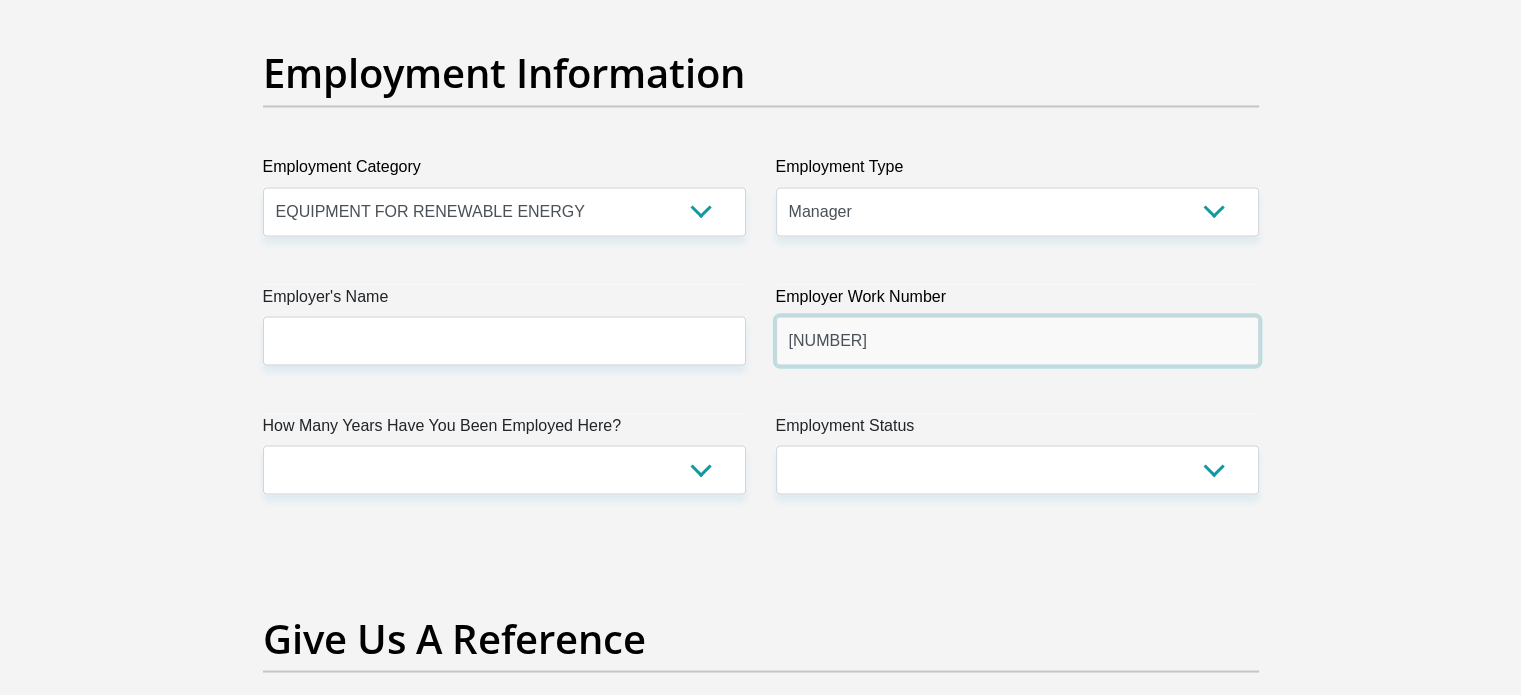type on "[PHONE]" 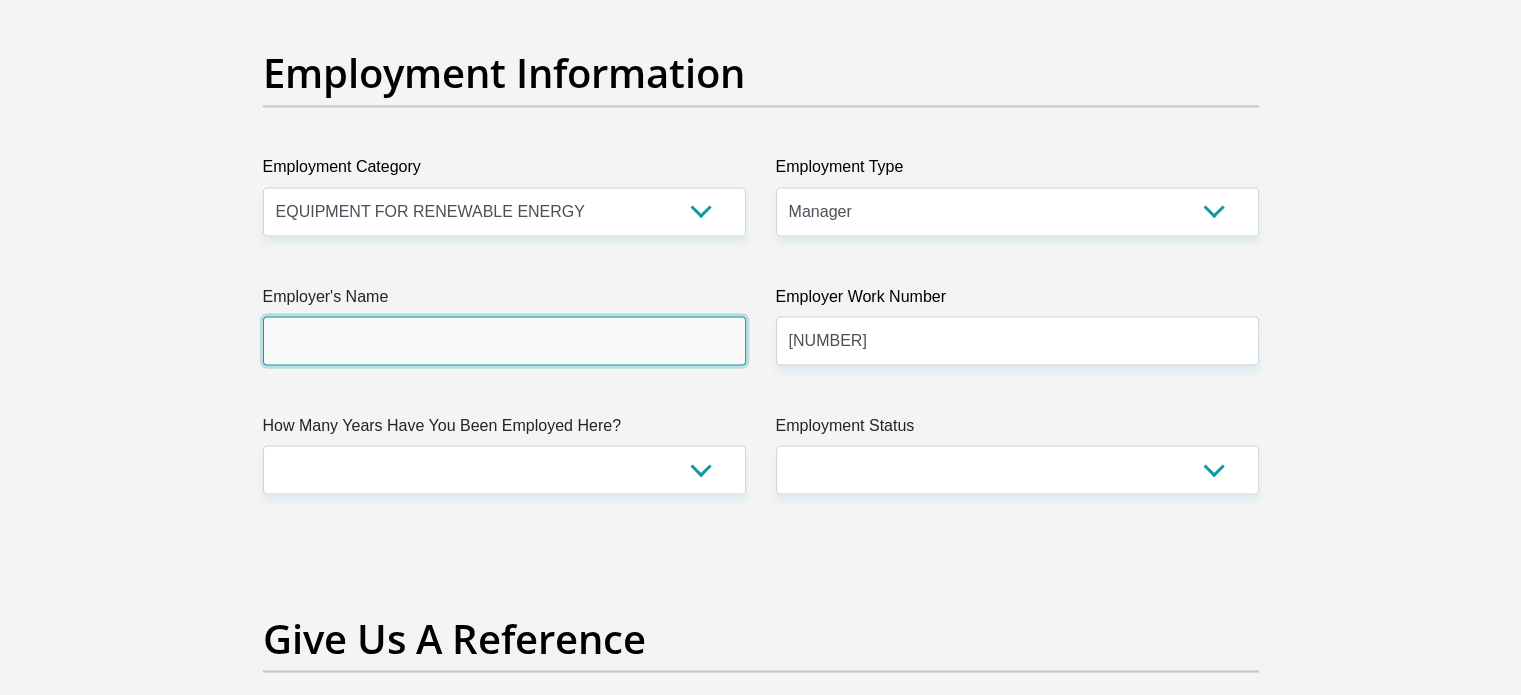 click on "Employer's Name" at bounding box center (504, 340) 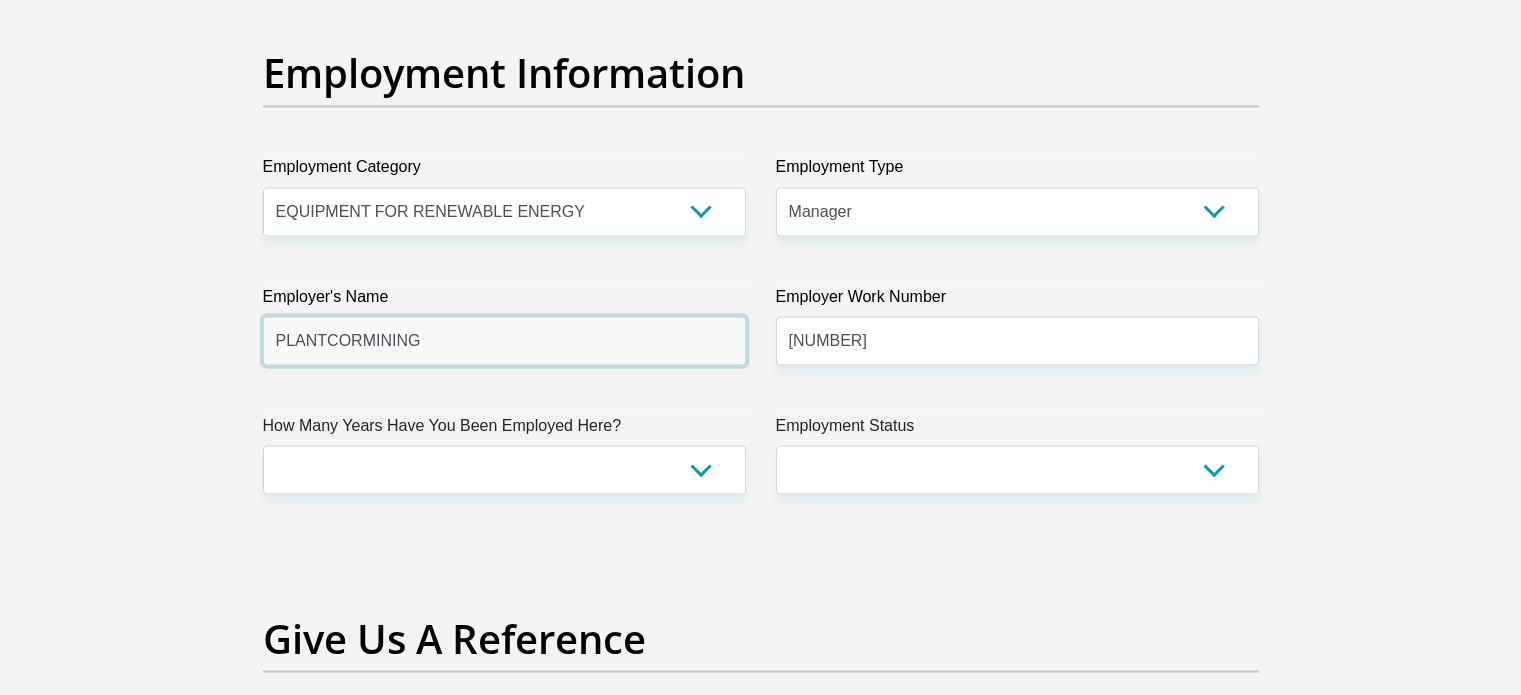 type on "PLANTCORMINING" 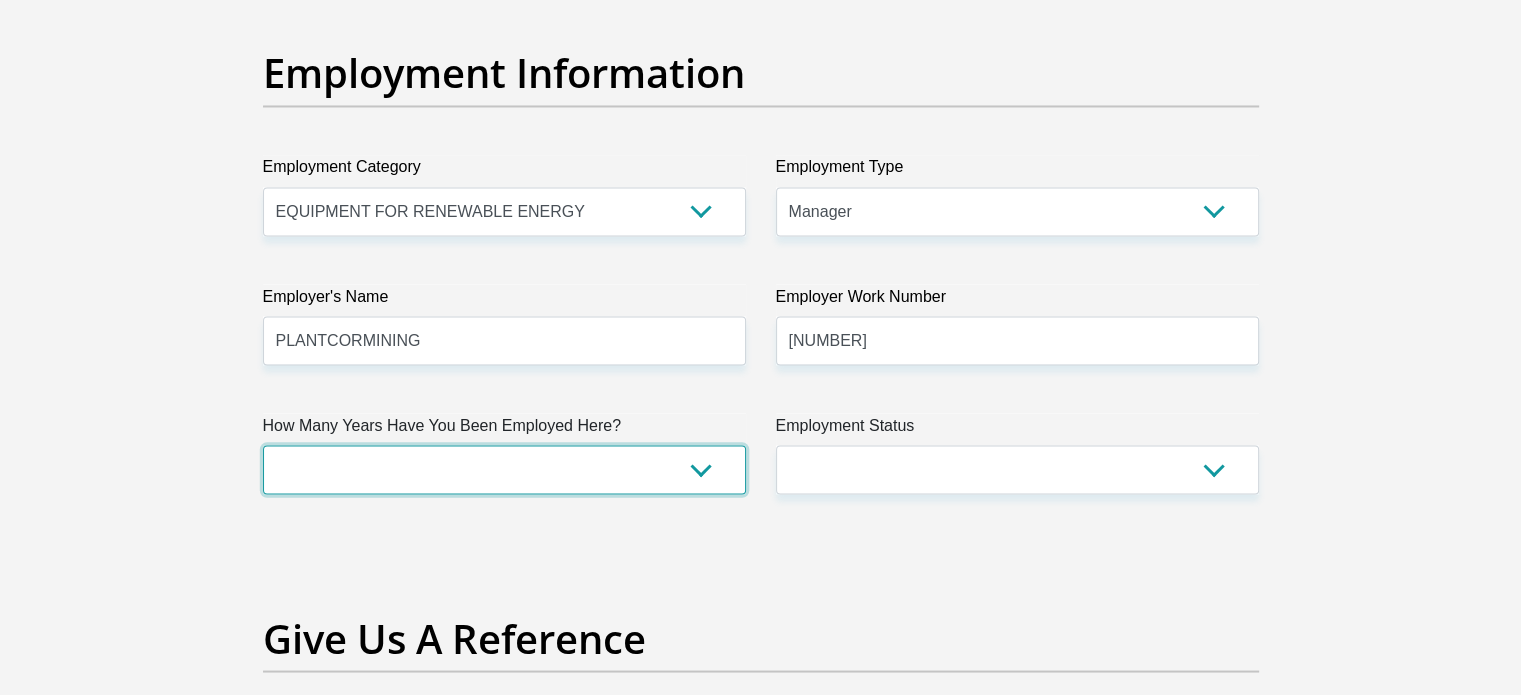 click on "less than 1 year
1-3 years
3-5 years
5+ years" at bounding box center [504, 469] 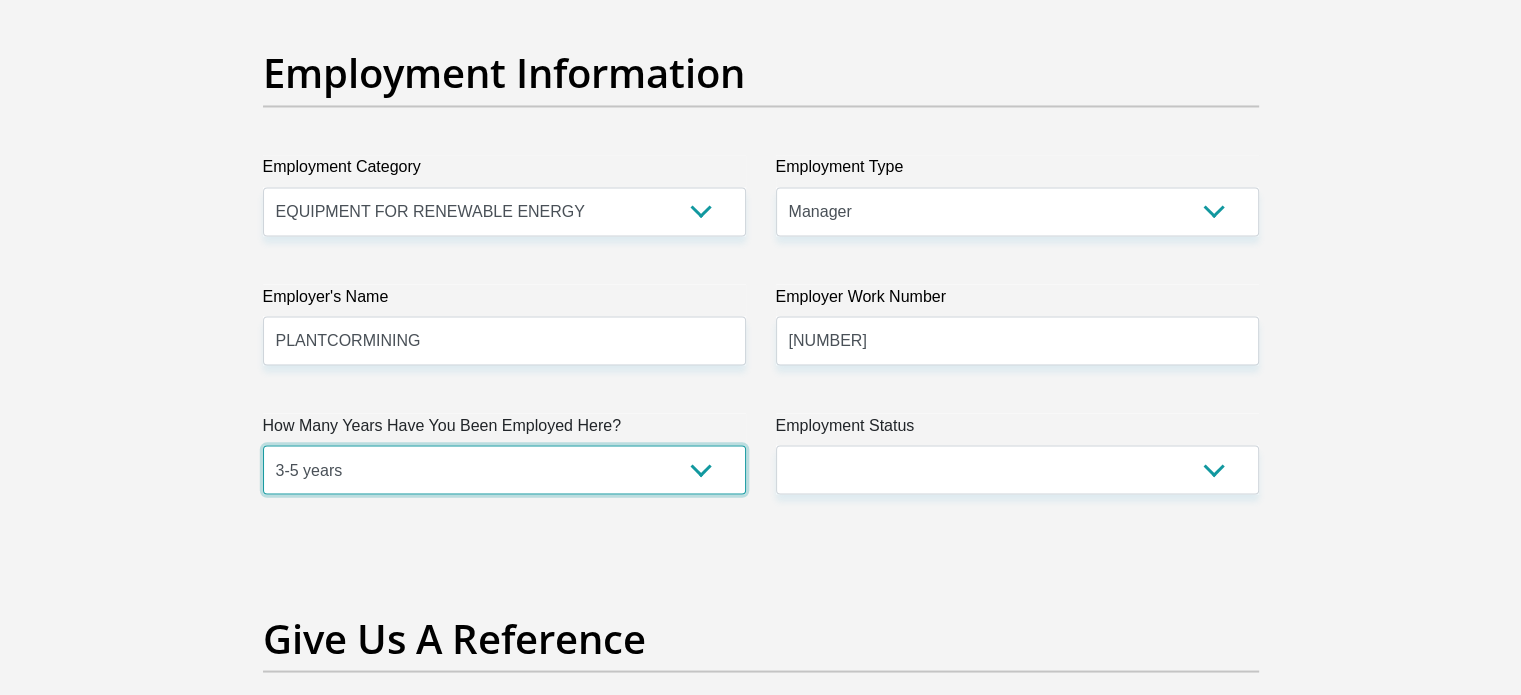 click on "less than 1 year
1-3 years
3-5 years
5+ years" at bounding box center [504, 469] 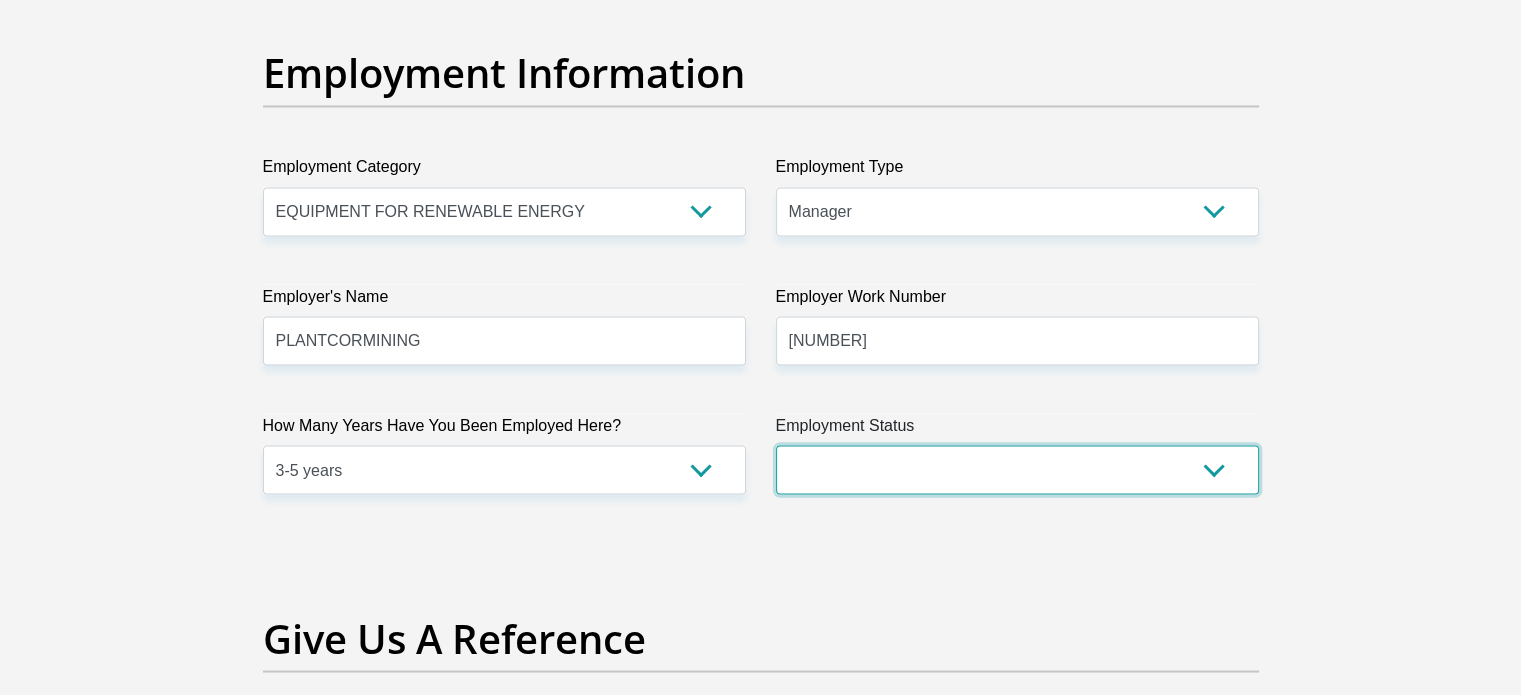 click on "Permanent/Full-time
Part-time/Casual
Contract Worker
Self-Employed
Housewife
Retired
Student
Medically Boarded
Disability
Unemployed" at bounding box center (1017, 469) 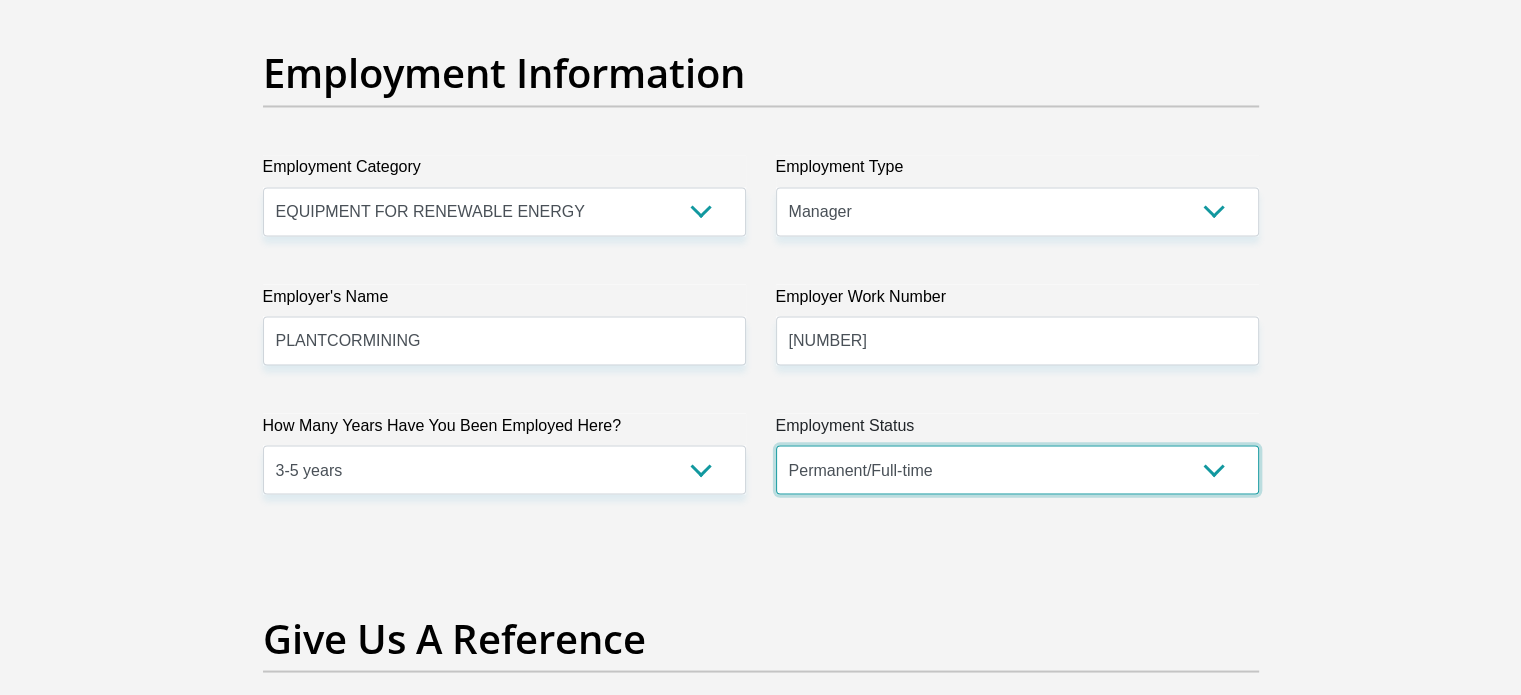 click on "Permanent/Full-time
Part-time/Casual
Contract Worker
Self-Employed
Housewife
Retired
Student
Medically Boarded
Disability
Unemployed" at bounding box center (1017, 469) 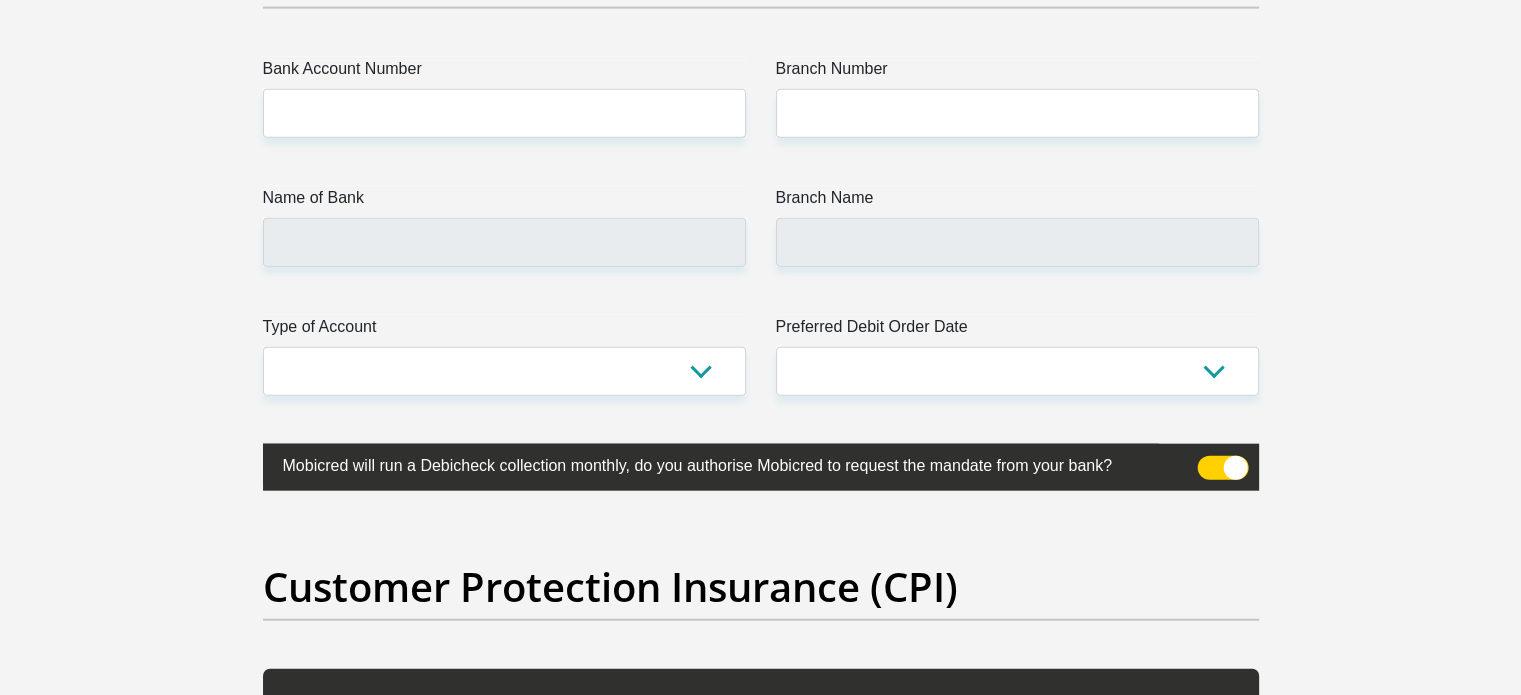 scroll, scrollTop: 4600, scrollLeft: 0, axis: vertical 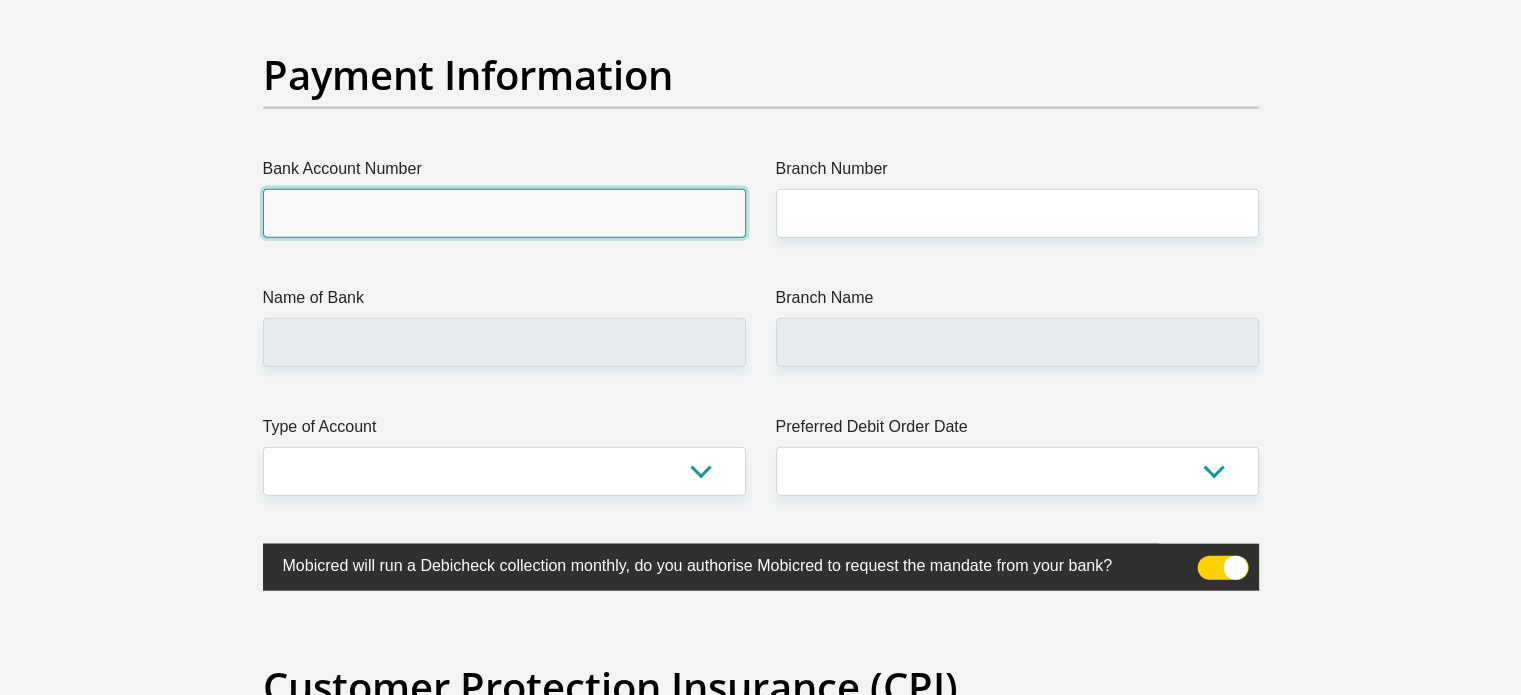 click on "Bank Account Number" at bounding box center [504, 213] 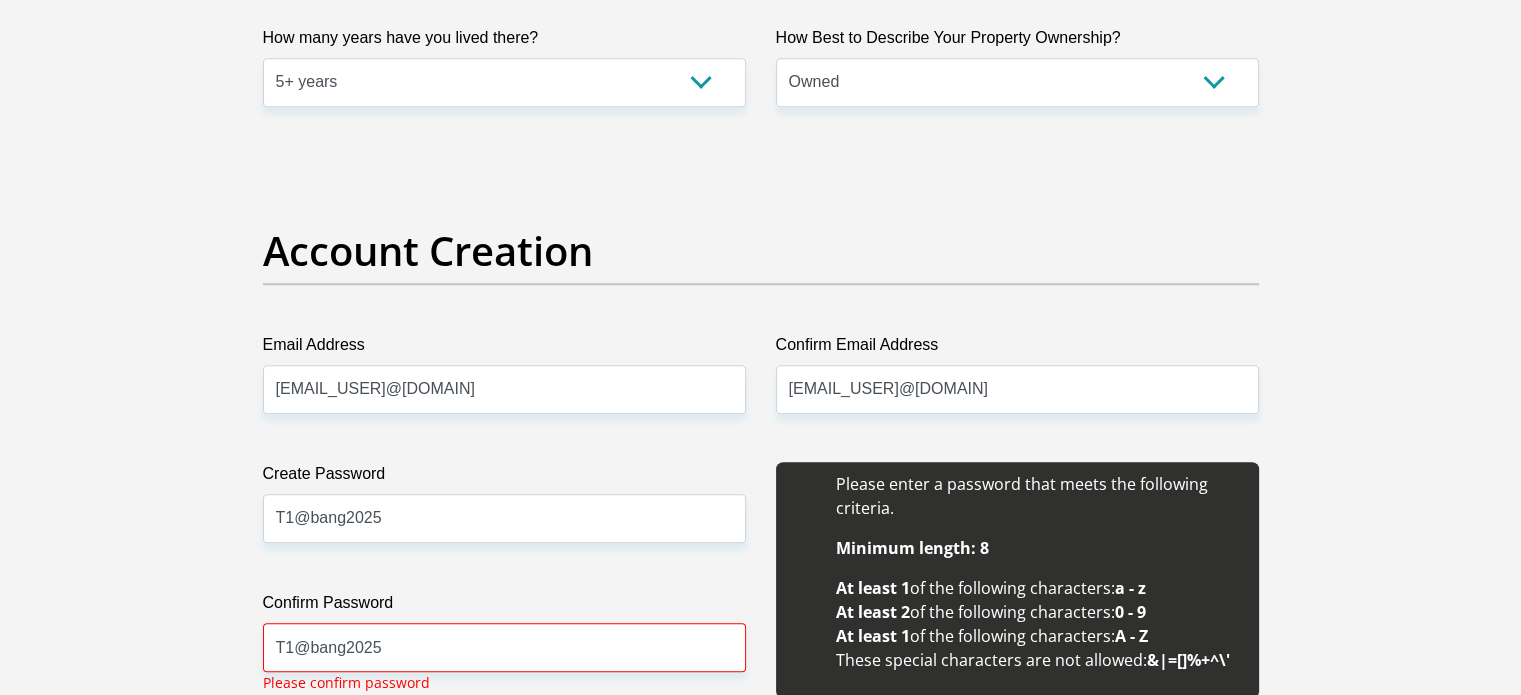 scroll, scrollTop: 1300, scrollLeft: 0, axis: vertical 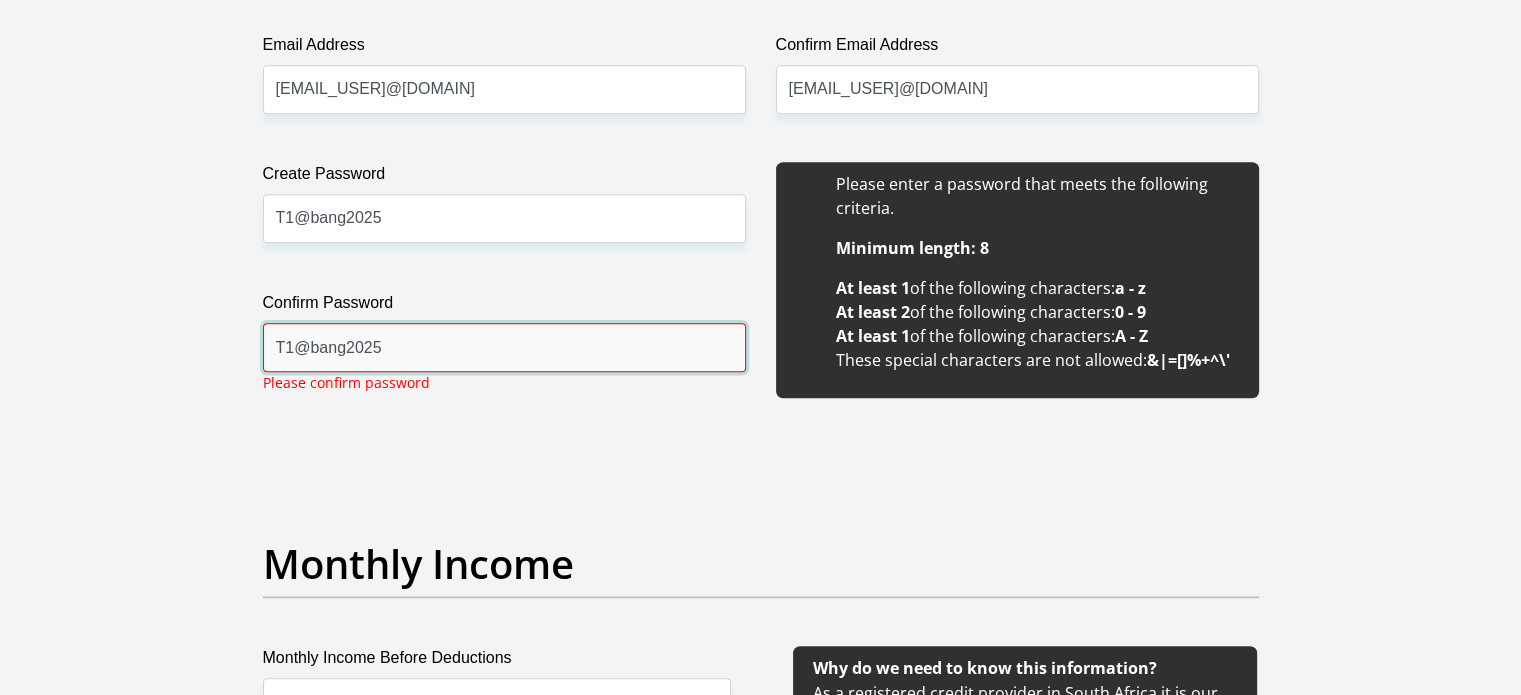 click on "T1@bang2025" at bounding box center (504, 347) 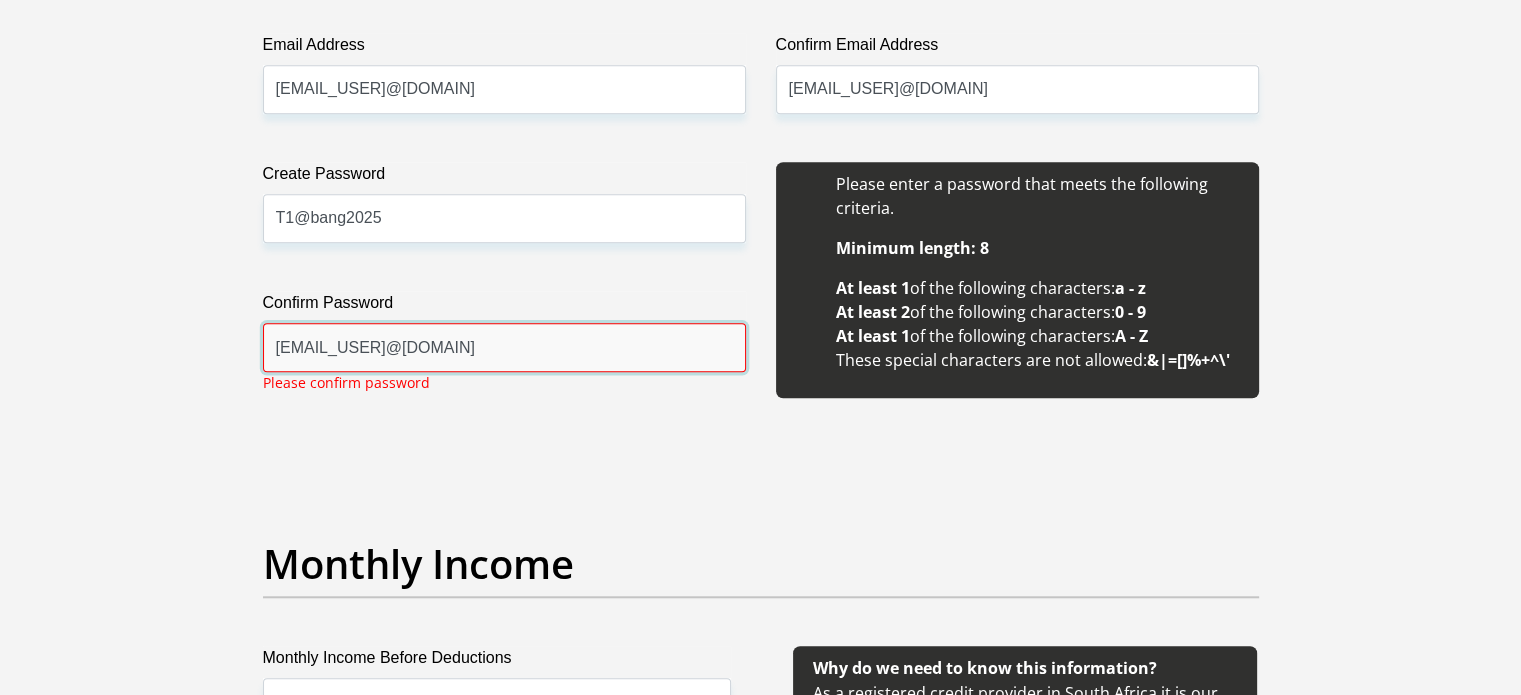 type on "T1@bang2025" 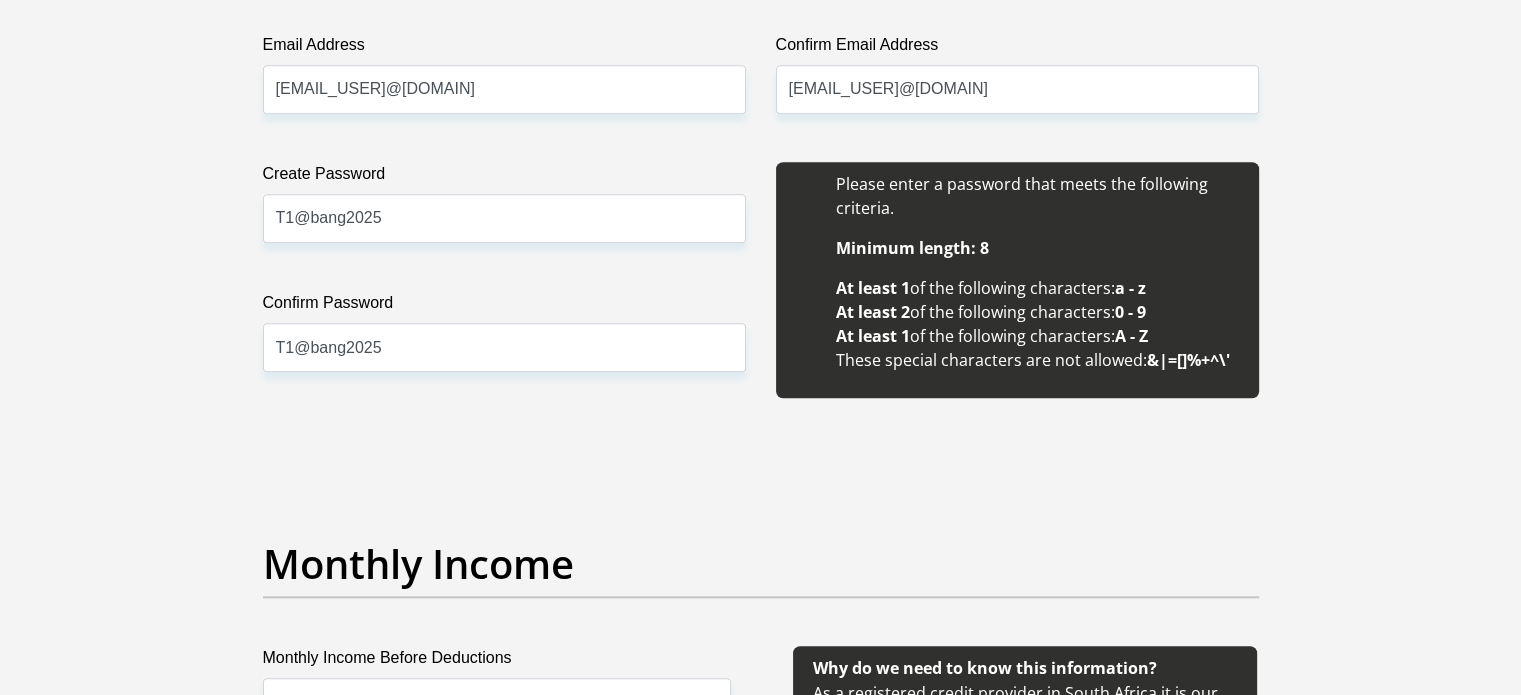 click on "Title
Mr
Ms
Mrs
Dr
Other
First Name
Trevor
Surname
Phetla
ID Number
9212085846089
Please input valid ID number
Race
Black
Coloured
Indian
White
Other
Contact Number
0798158229
Please input valid contact number
Nationality
South Africa
Afghanistan
Aland Islands  Albania  Algeria" at bounding box center (761, 1767) 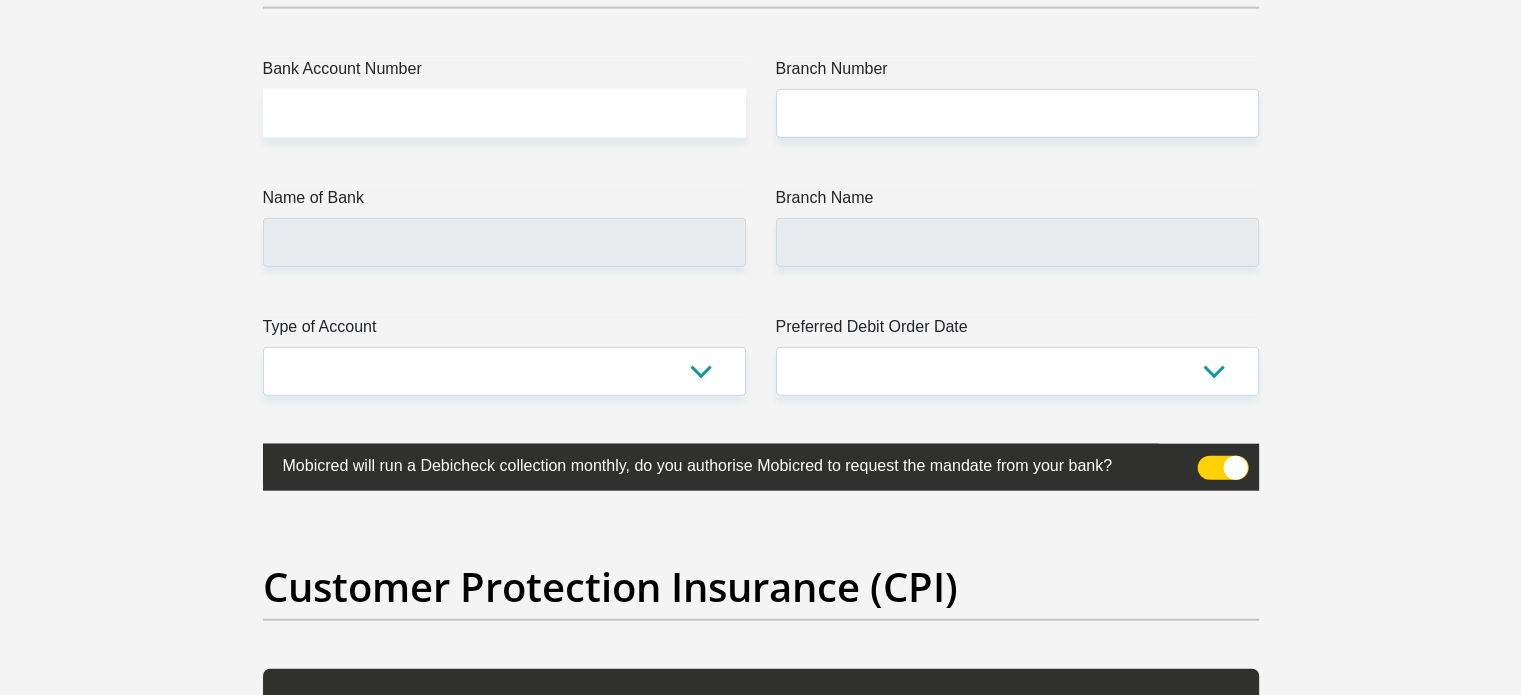 scroll, scrollTop: 4600, scrollLeft: 0, axis: vertical 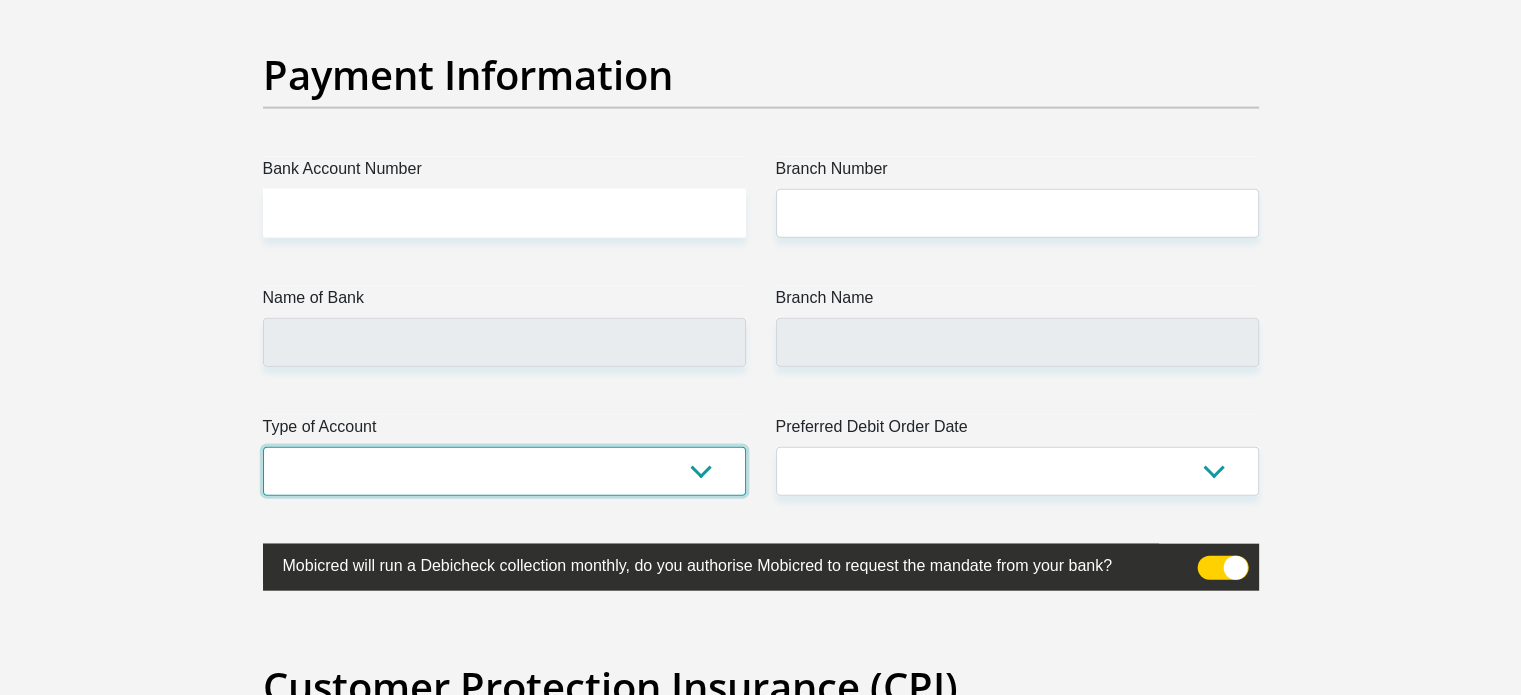 click on "Cheque
Savings" at bounding box center (504, 471) 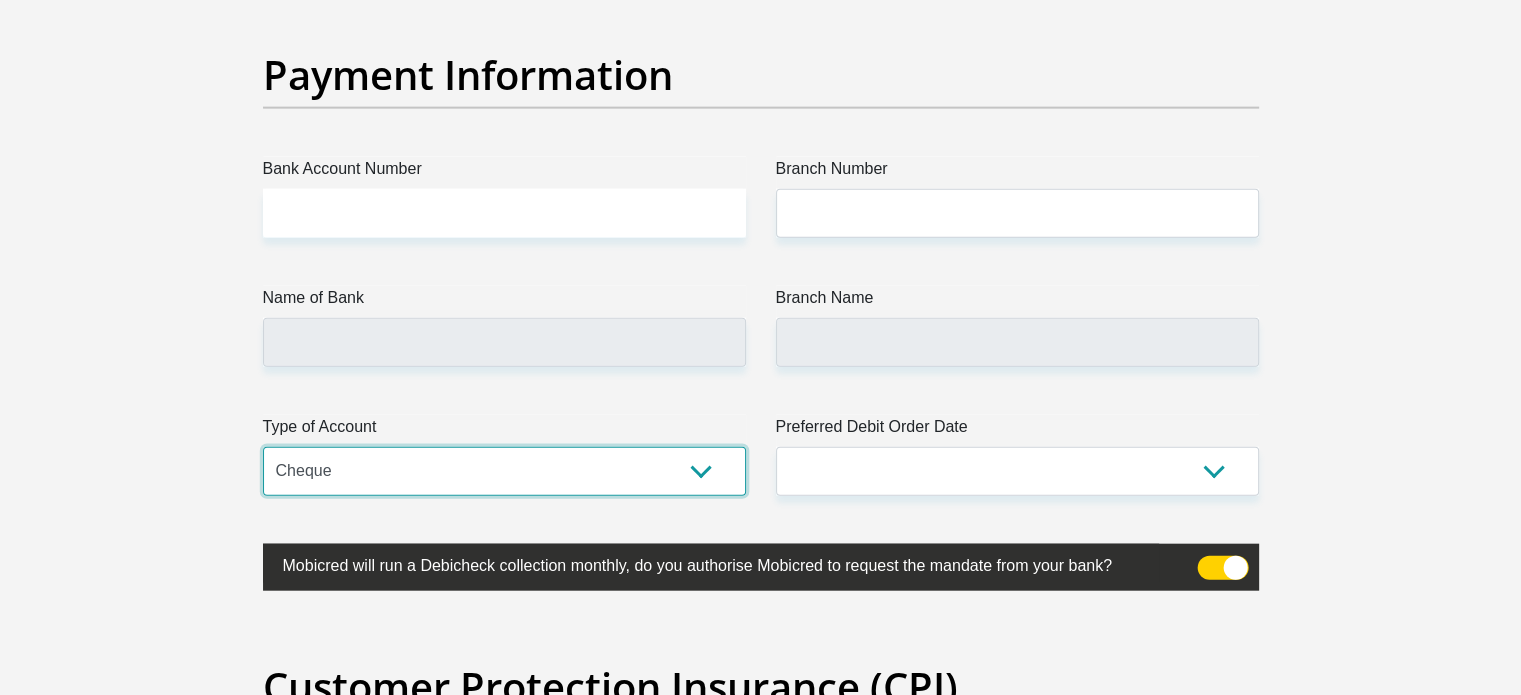 click on "Cheque
Savings" at bounding box center [504, 471] 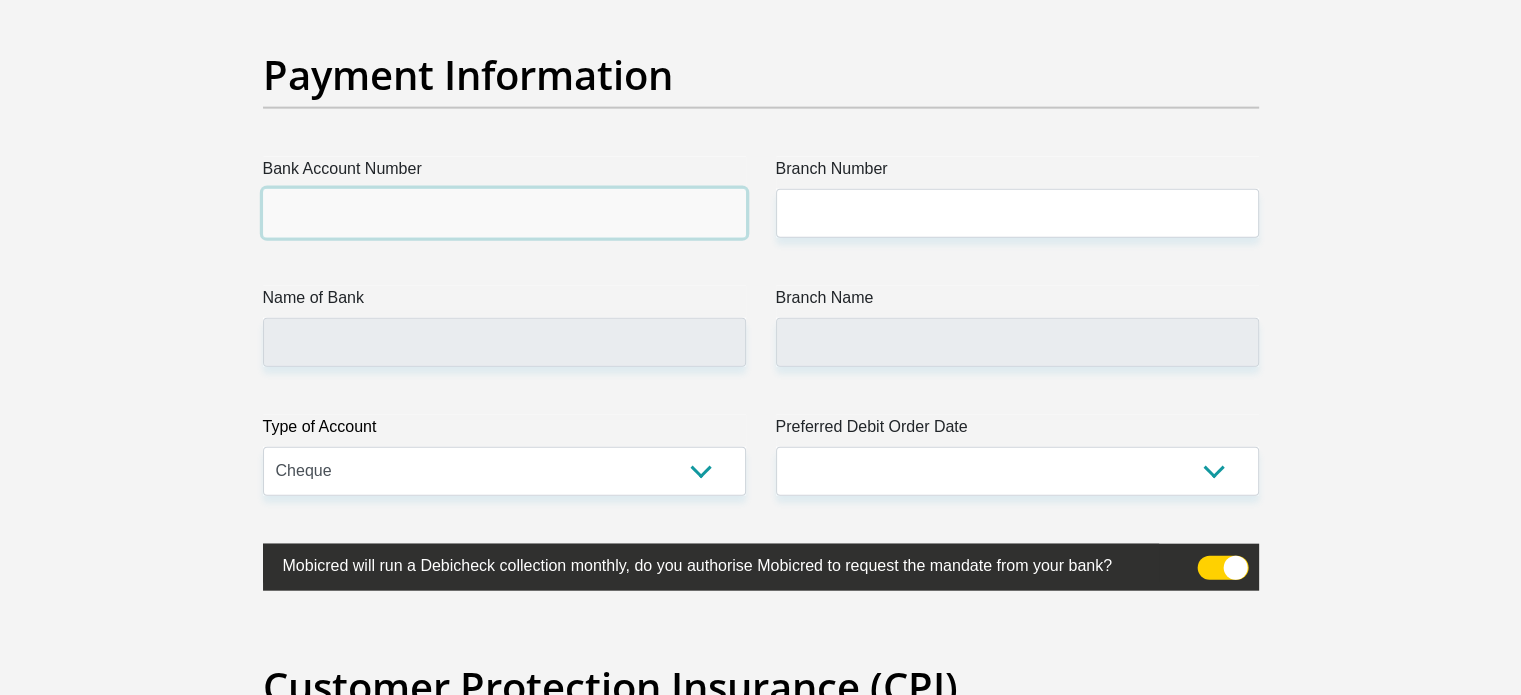 click on "Bank Account Number" at bounding box center [504, 213] 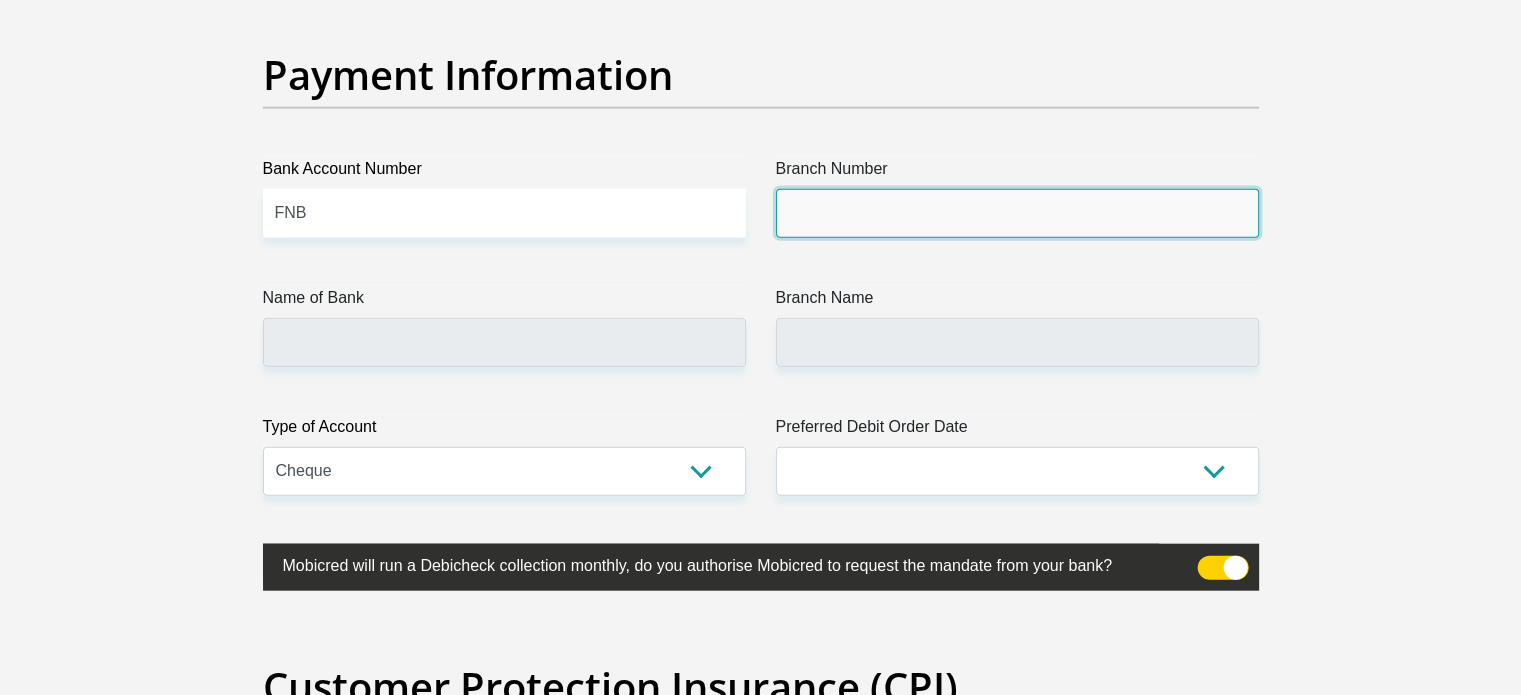 click on "Branch Number" at bounding box center (1017, 213) 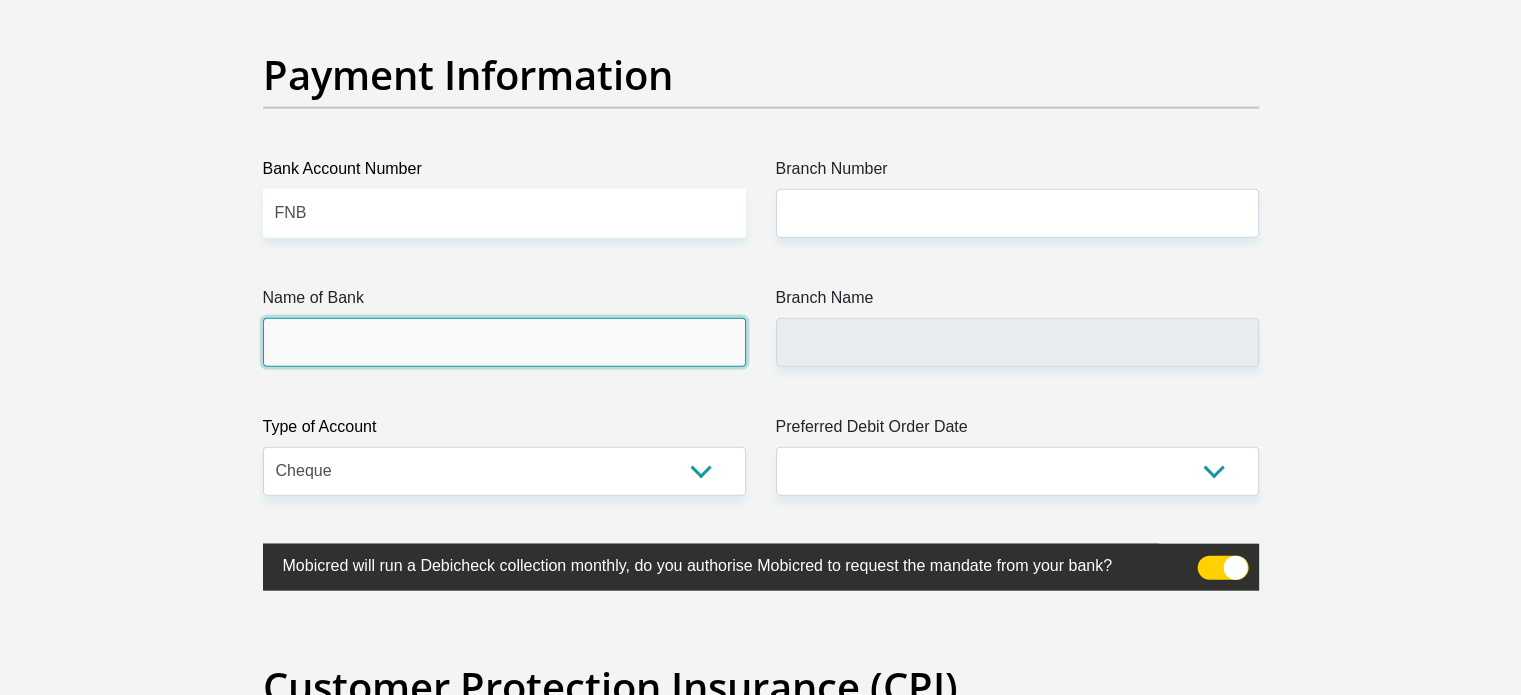 click on "Name of Bank" at bounding box center [504, 342] 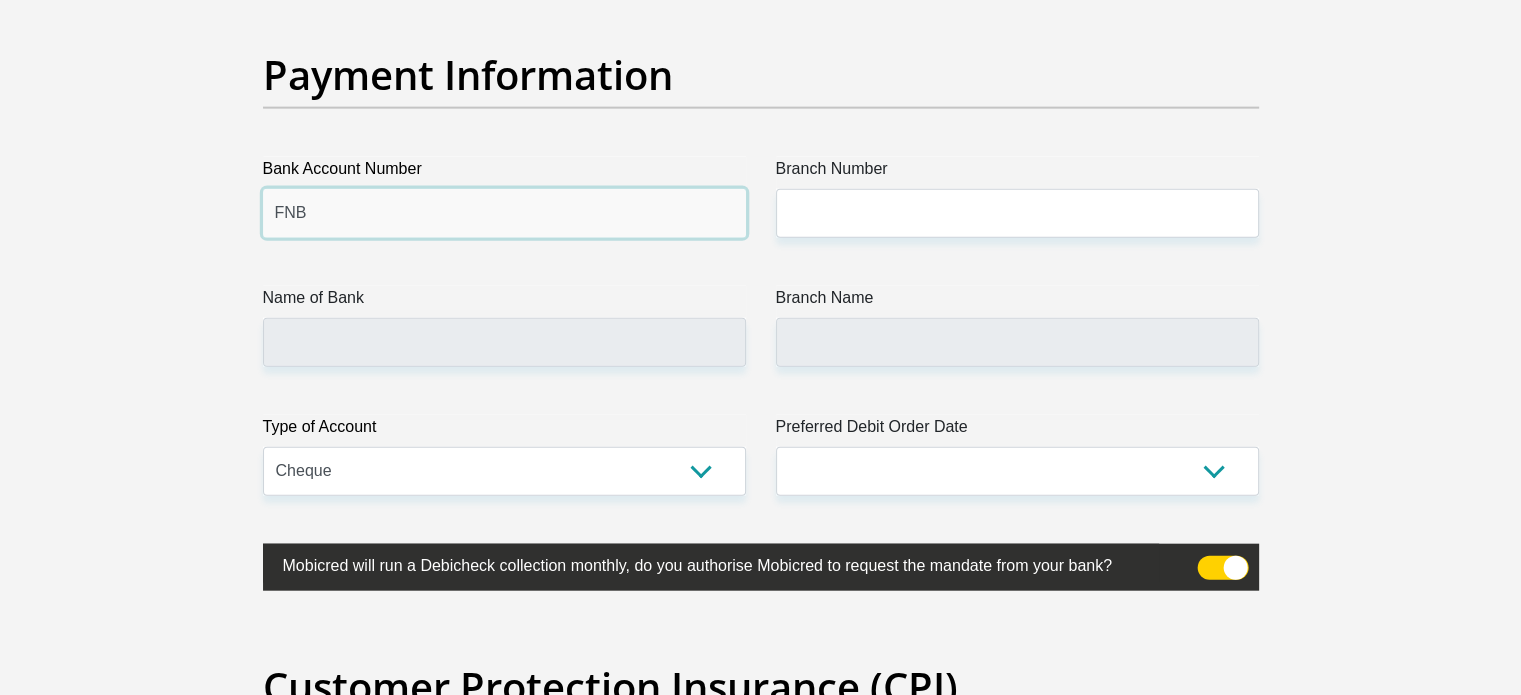 click on "FNB" at bounding box center [504, 213] 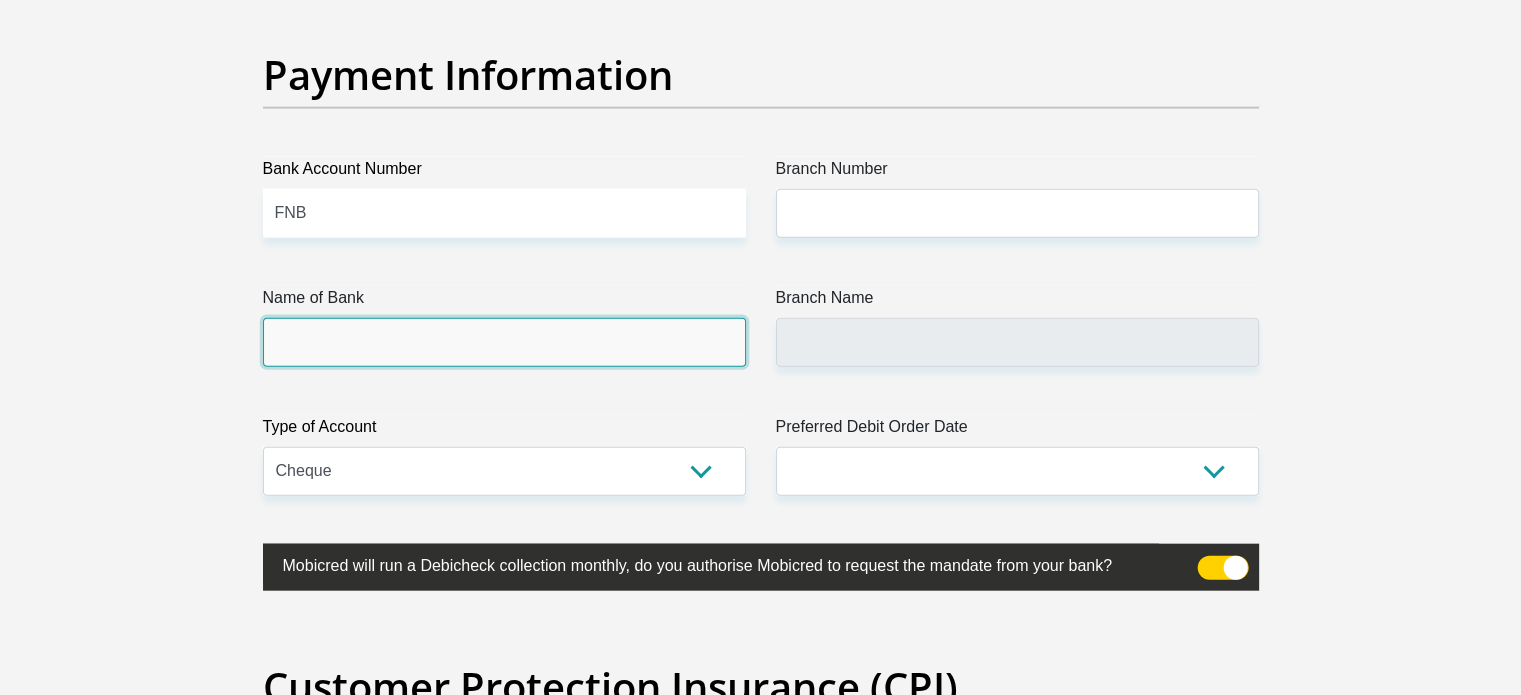 click on "Name of Bank" at bounding box center [504, 342] 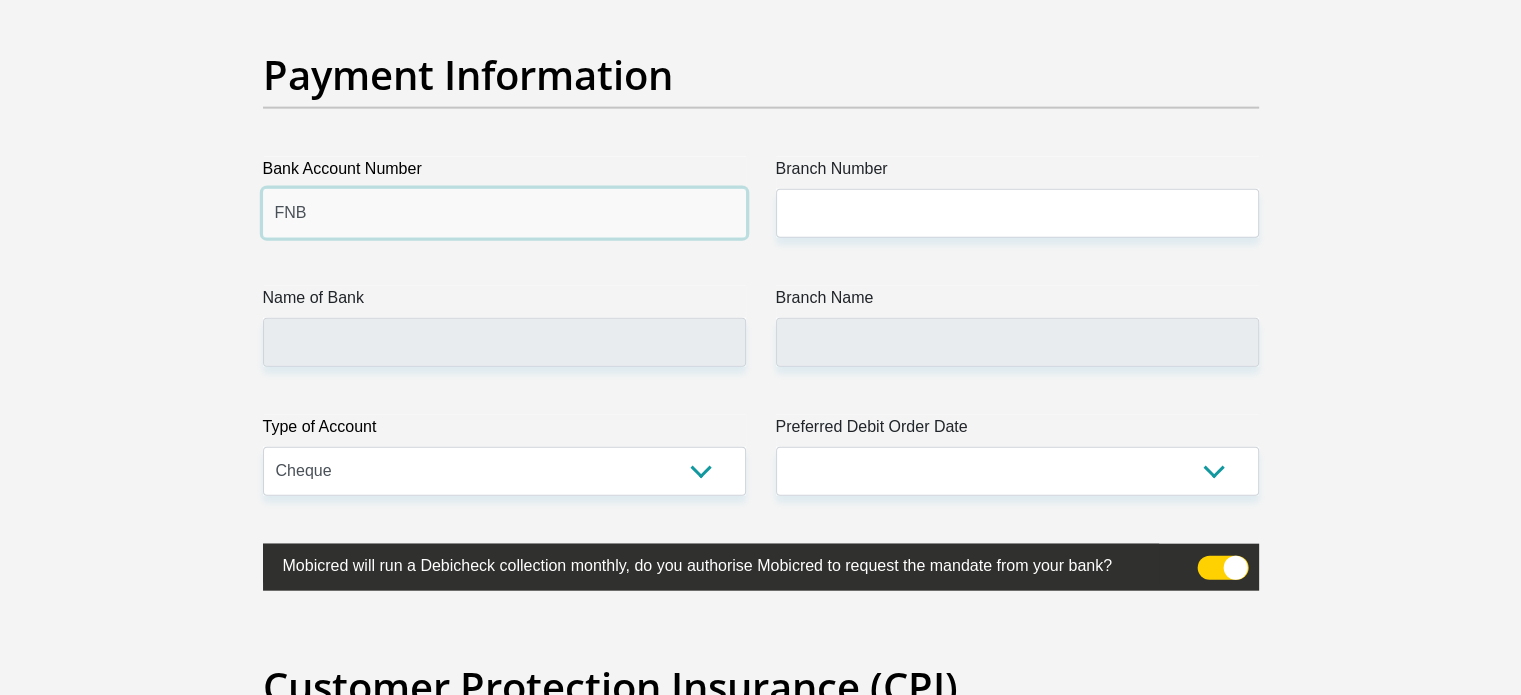 click on "FNB" at bounding box center (504, 213) 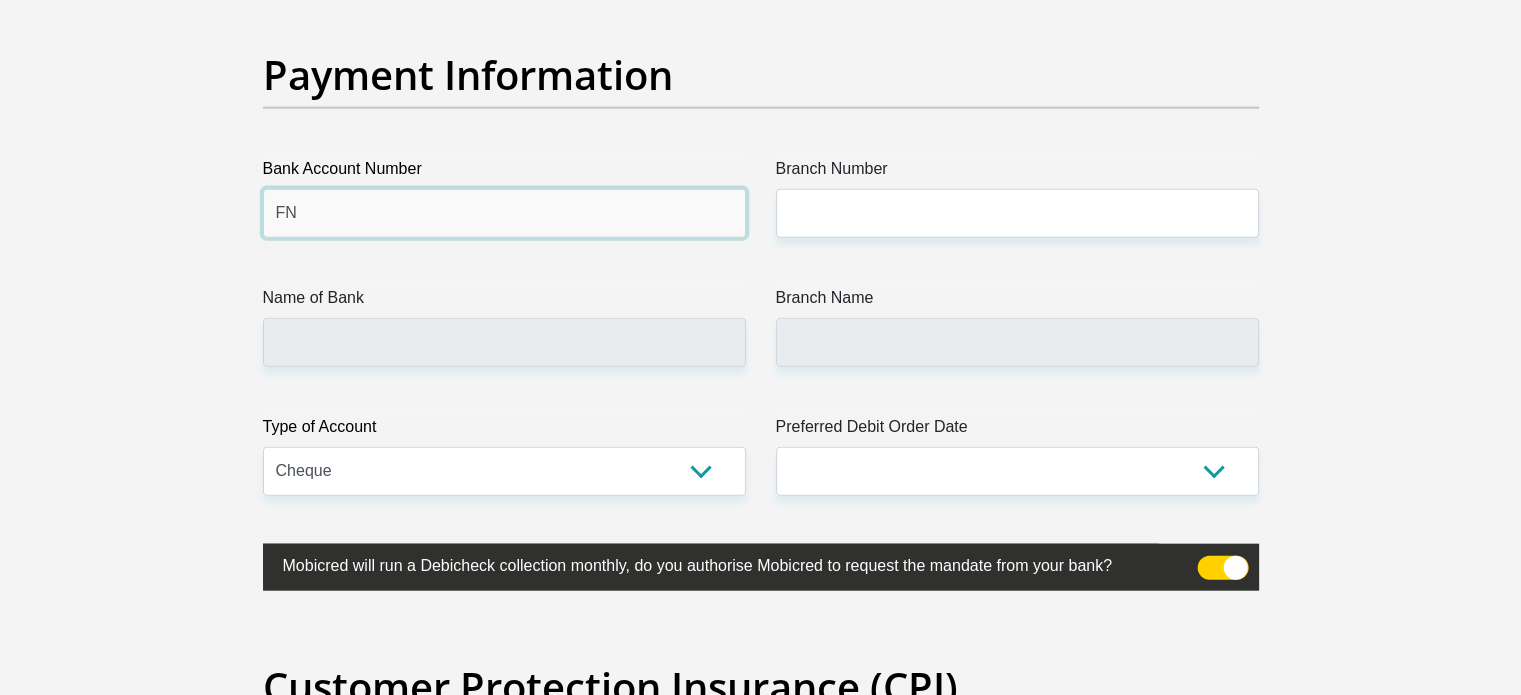type on "F" 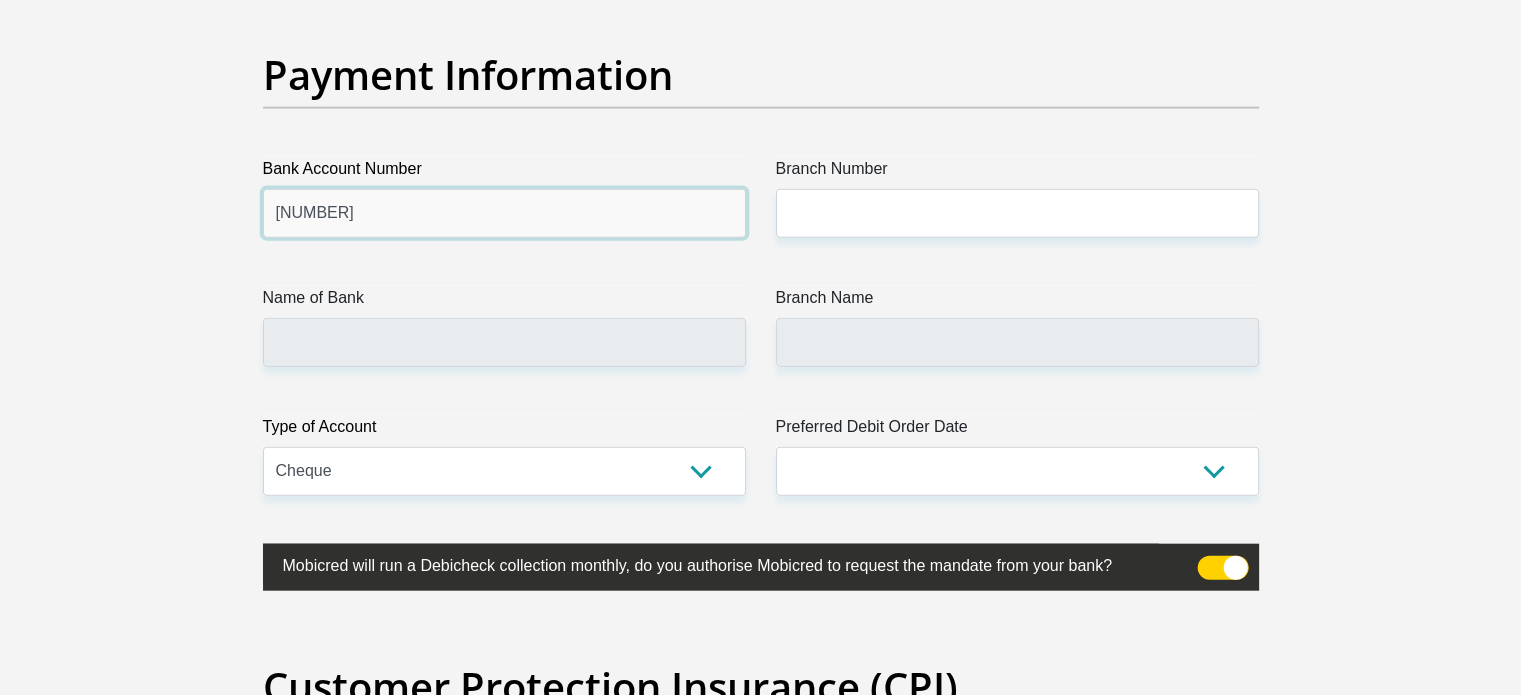 type on "[PHONE]" 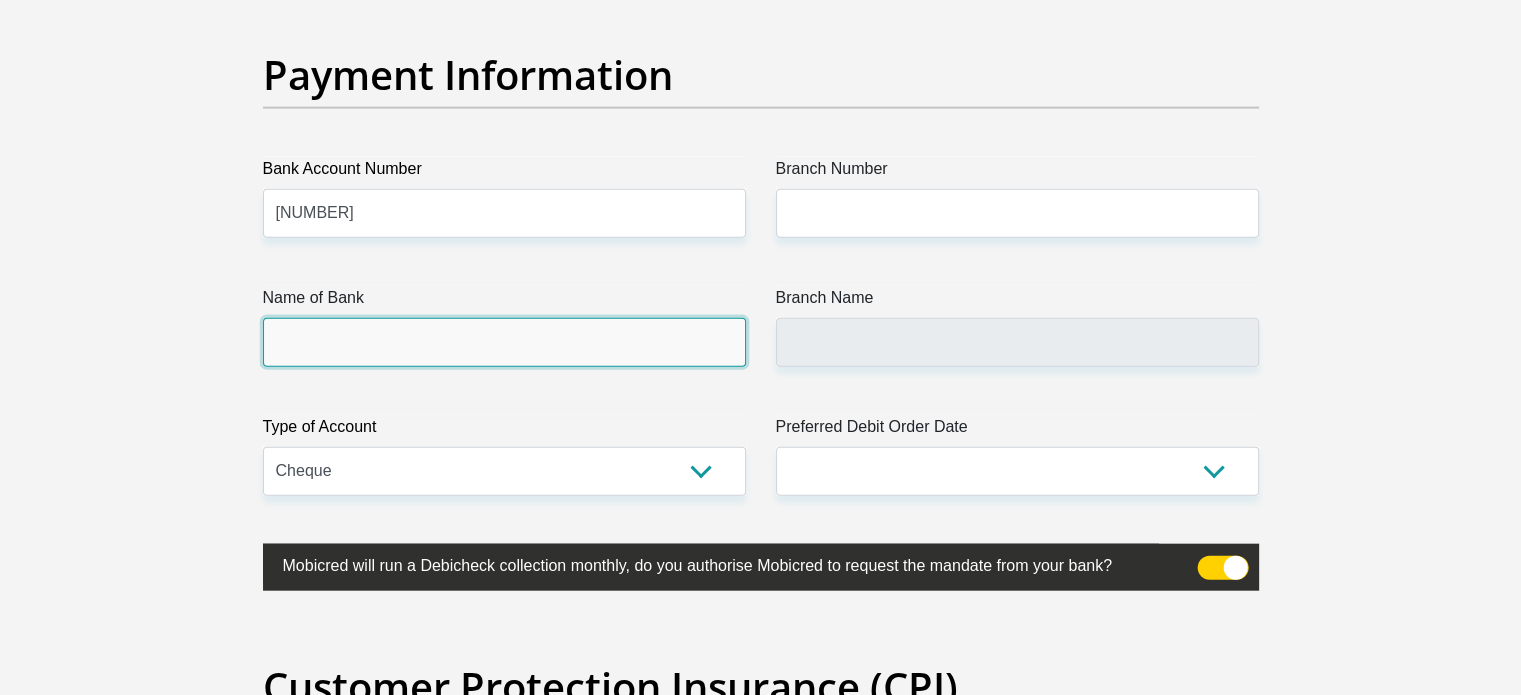 click on "Name of Bank" at bounding box center (504, 342) 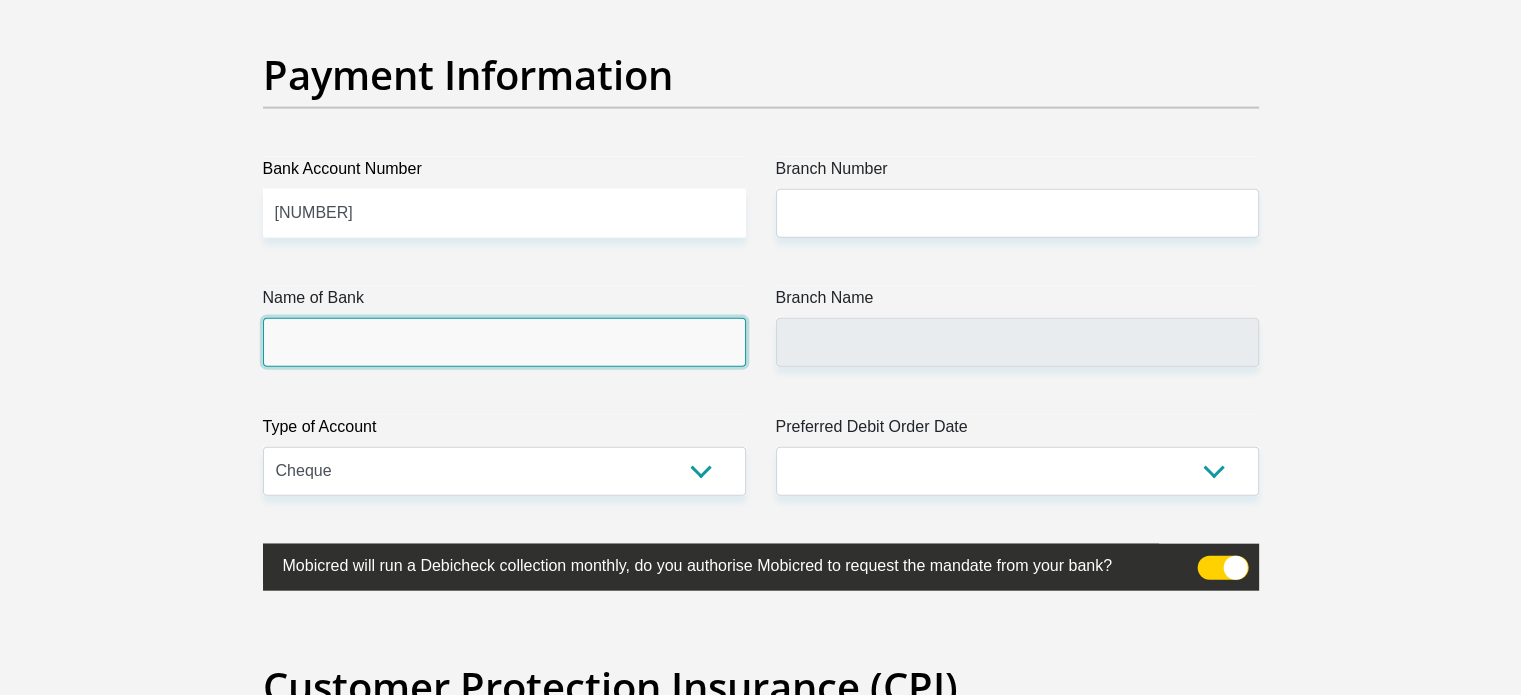 click on "Name of Bank" at bounding box center (504, 342) 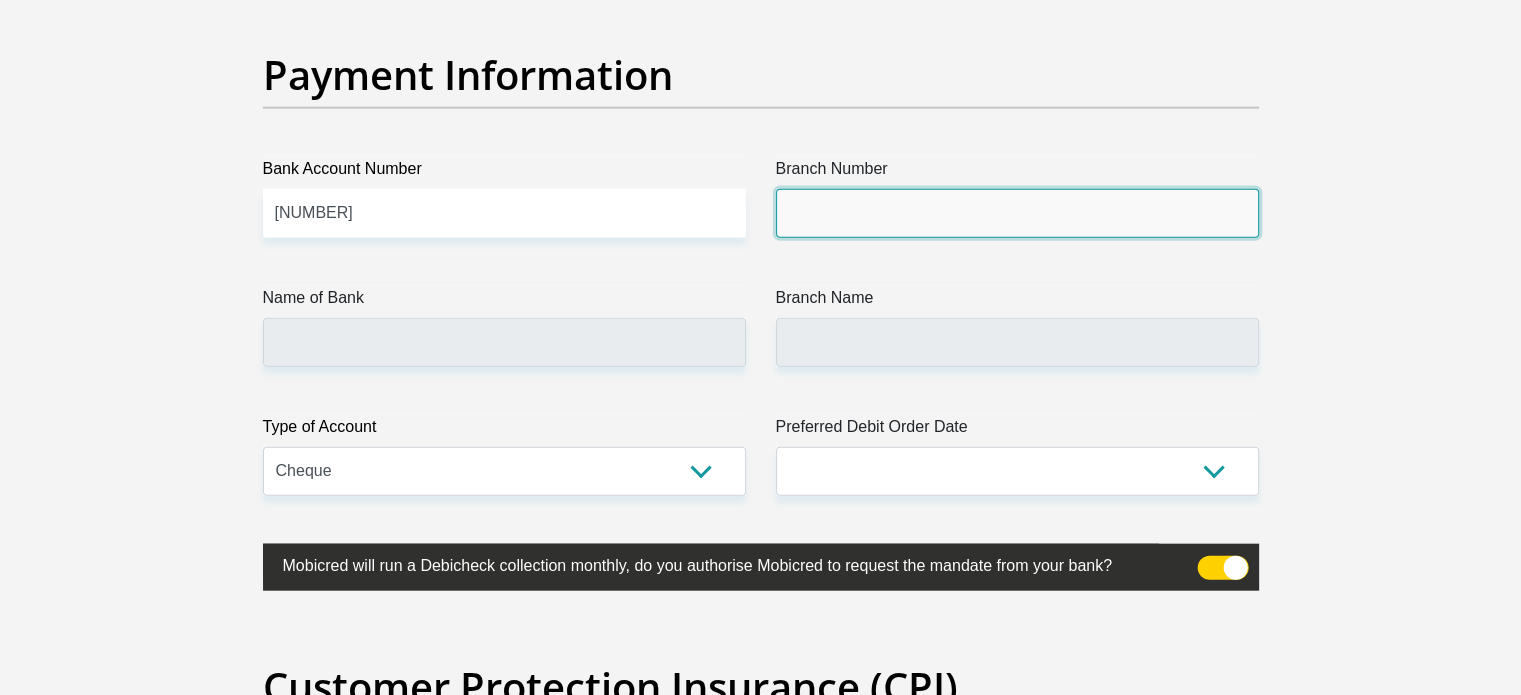 click on "Branch Number" at bounding box center [1017, 213] 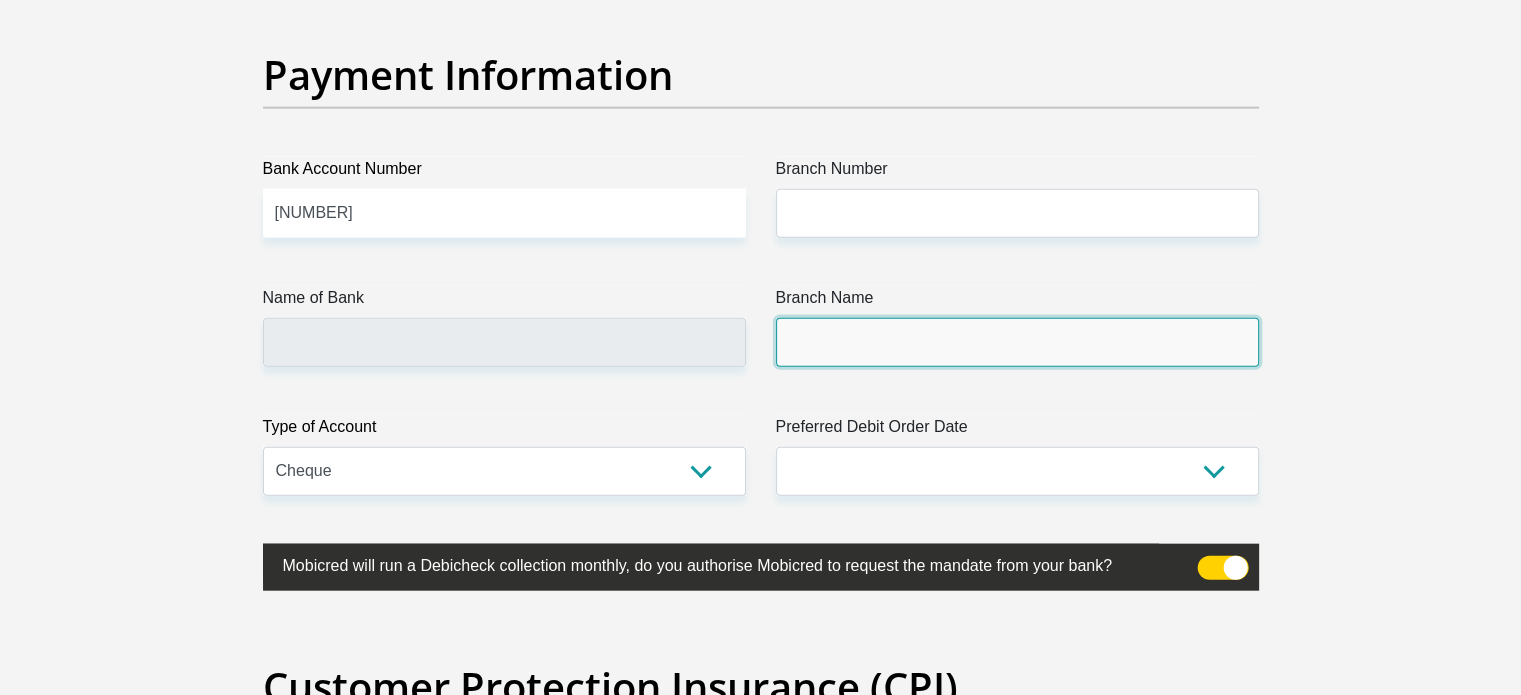 click on "Branch Name" at bounding box center [1017, 342] 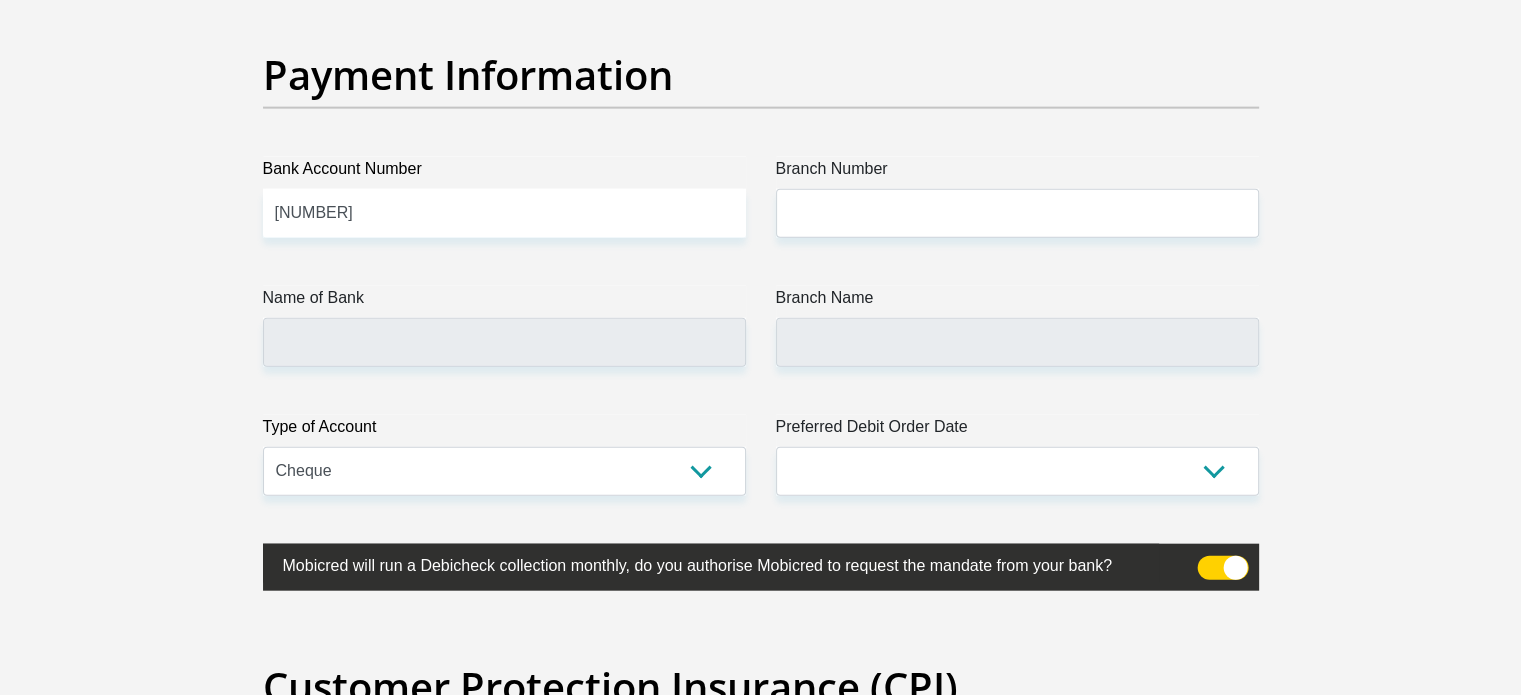 click on "Title
Mr
Ms
Mrs
Dr
Other
First Name
Trevor
Surname
Phetla
ID Number
9212085846089
Please input valid ID number
Race
Black
Coloured
Indian
White
Other
Contact Number
0798158229
Please input valid contact number
Nationality
South Africa
Afghanistan
Aland Islands  Albania  Algeria" at bounding box center [761, -1033] 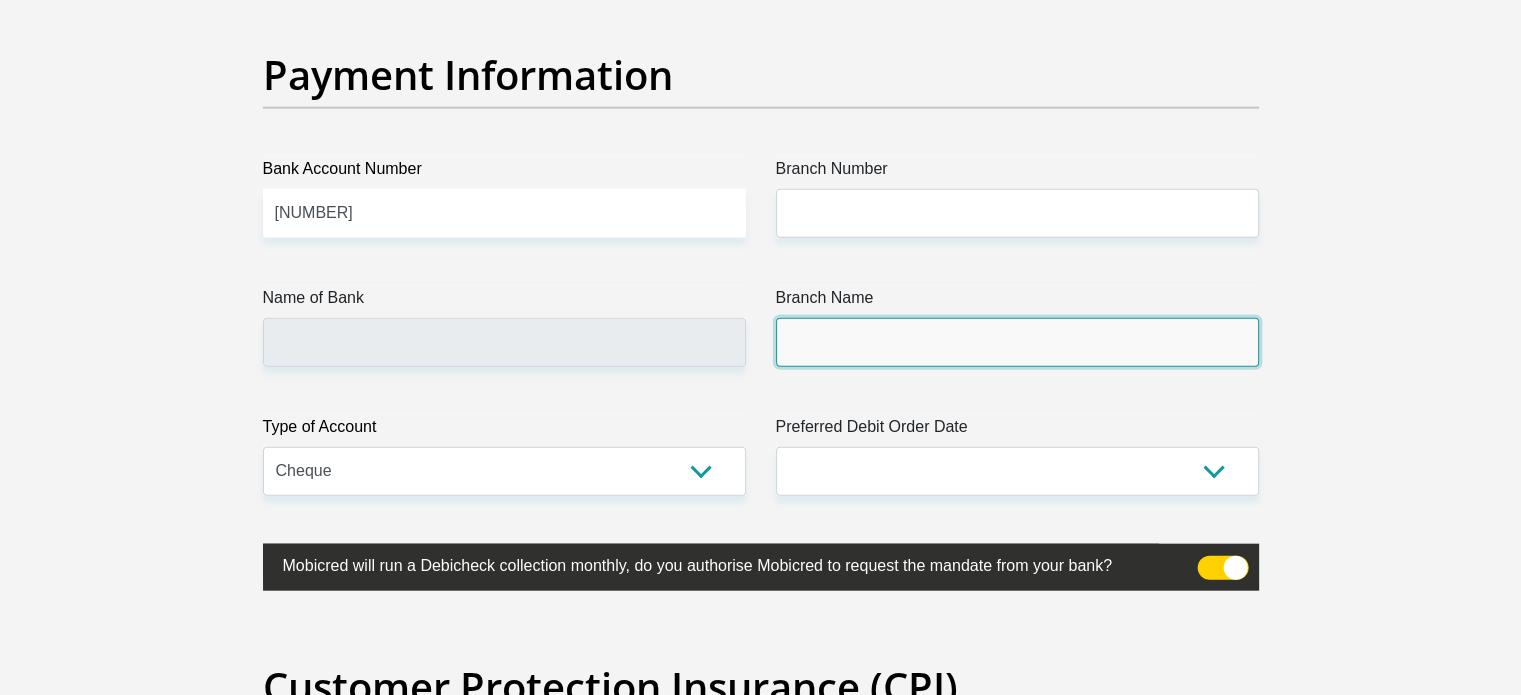 click on "Branch Name" at bounding box center [1017, 342] 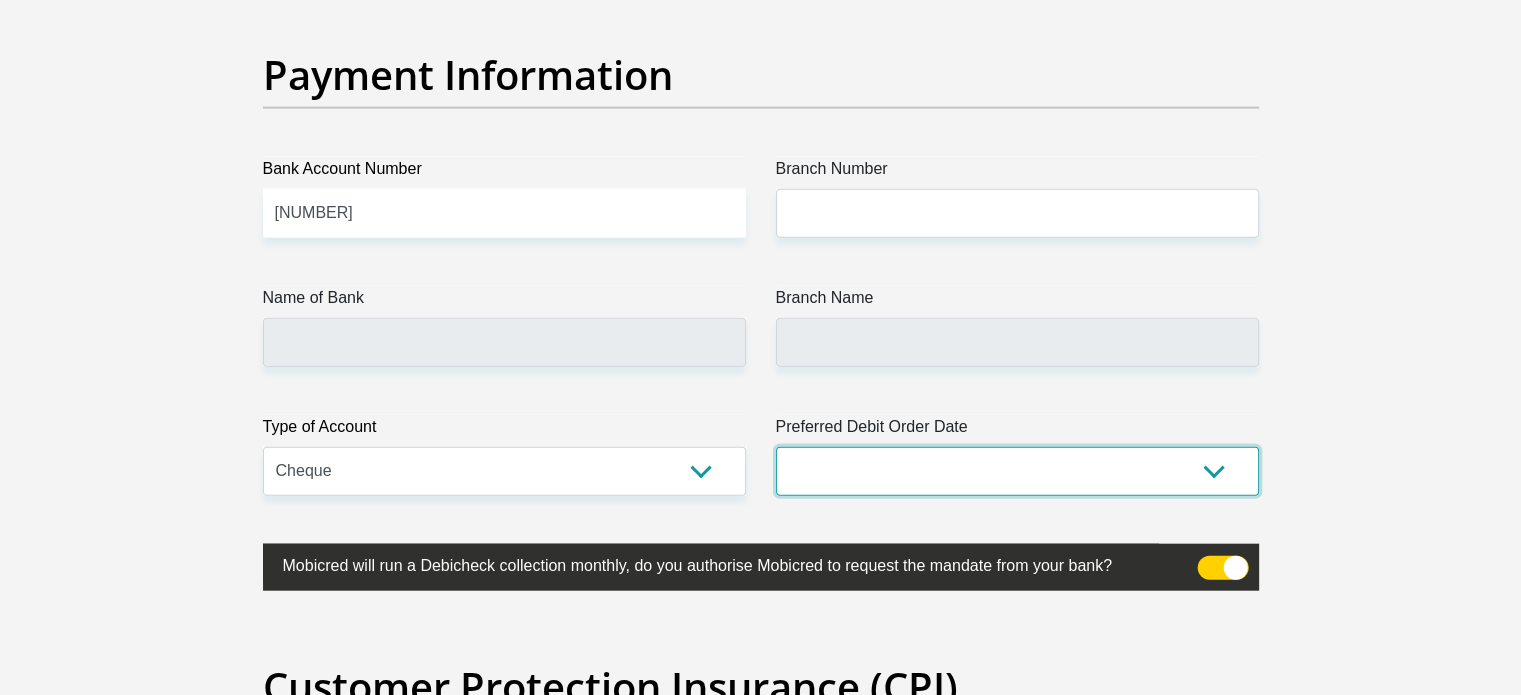 click on "1st
2nd
3rd
4th
5th
7th
18th
19th
20th
21st
22nd
23rd
24th
25th
26th
27th
28th
29th
30th" at bounding box center [1017, 471] 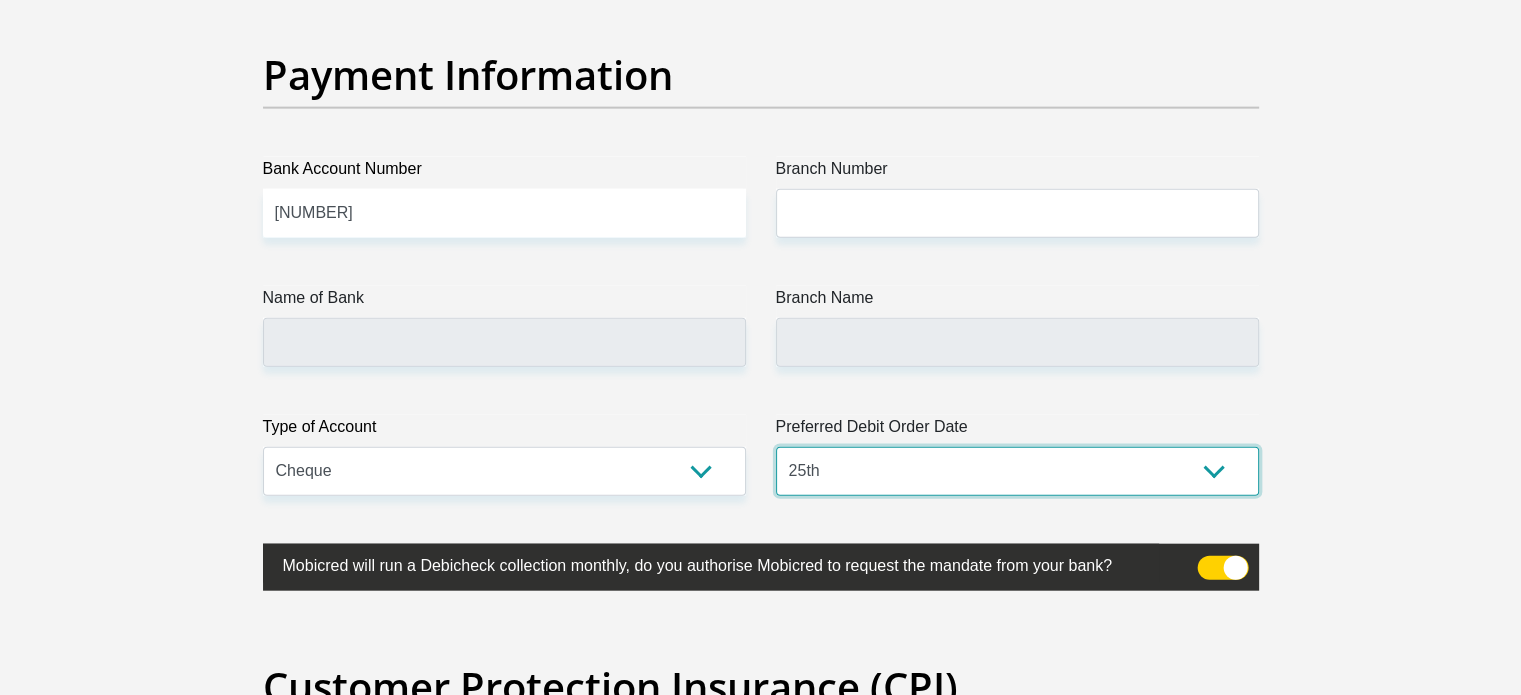 click on "1st
2nd
3rd
4th
5th
7th
18th
19th
20th
21st
22nd
23rd
24th
25th
26th
27th
28th
29th
30th" at bounding box center (1017, 471) 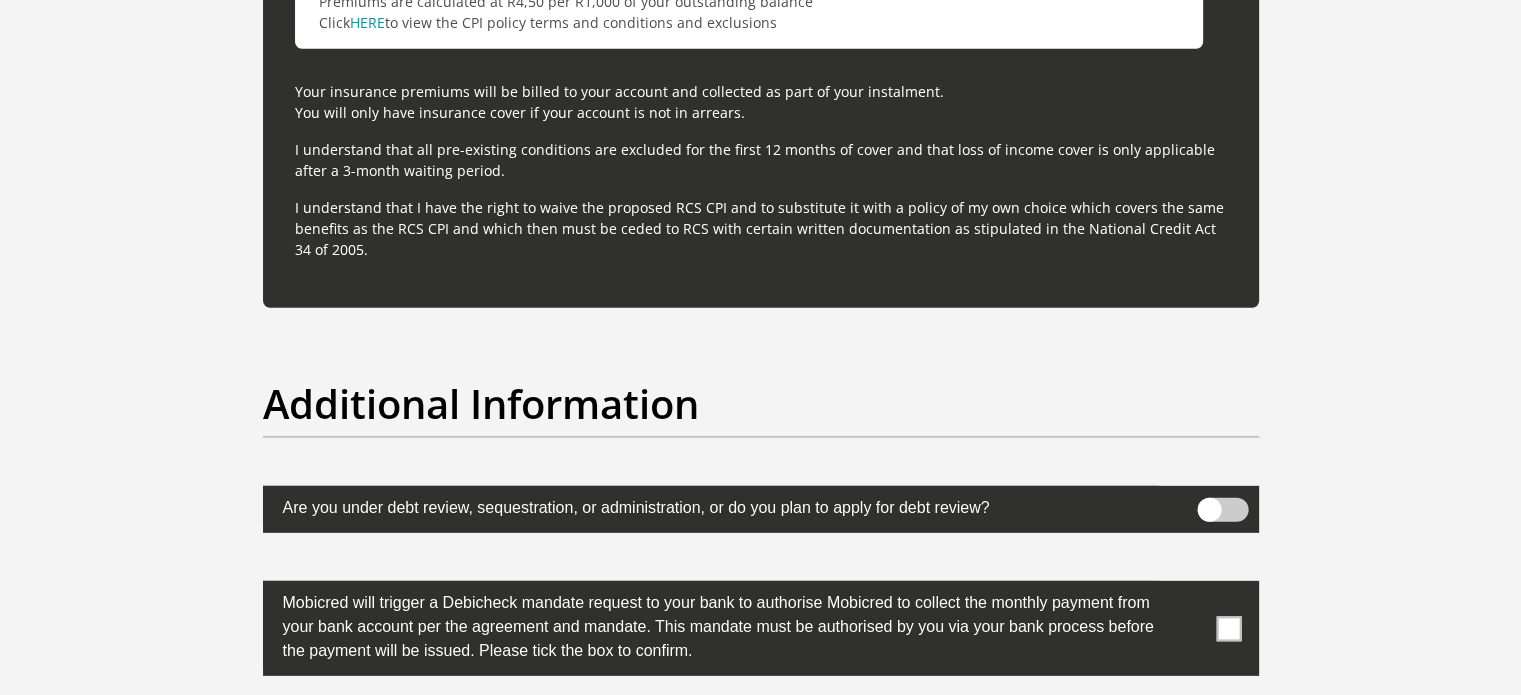 scroll, scrollTop: 6000, scrollLeft: 0, axis: vertical 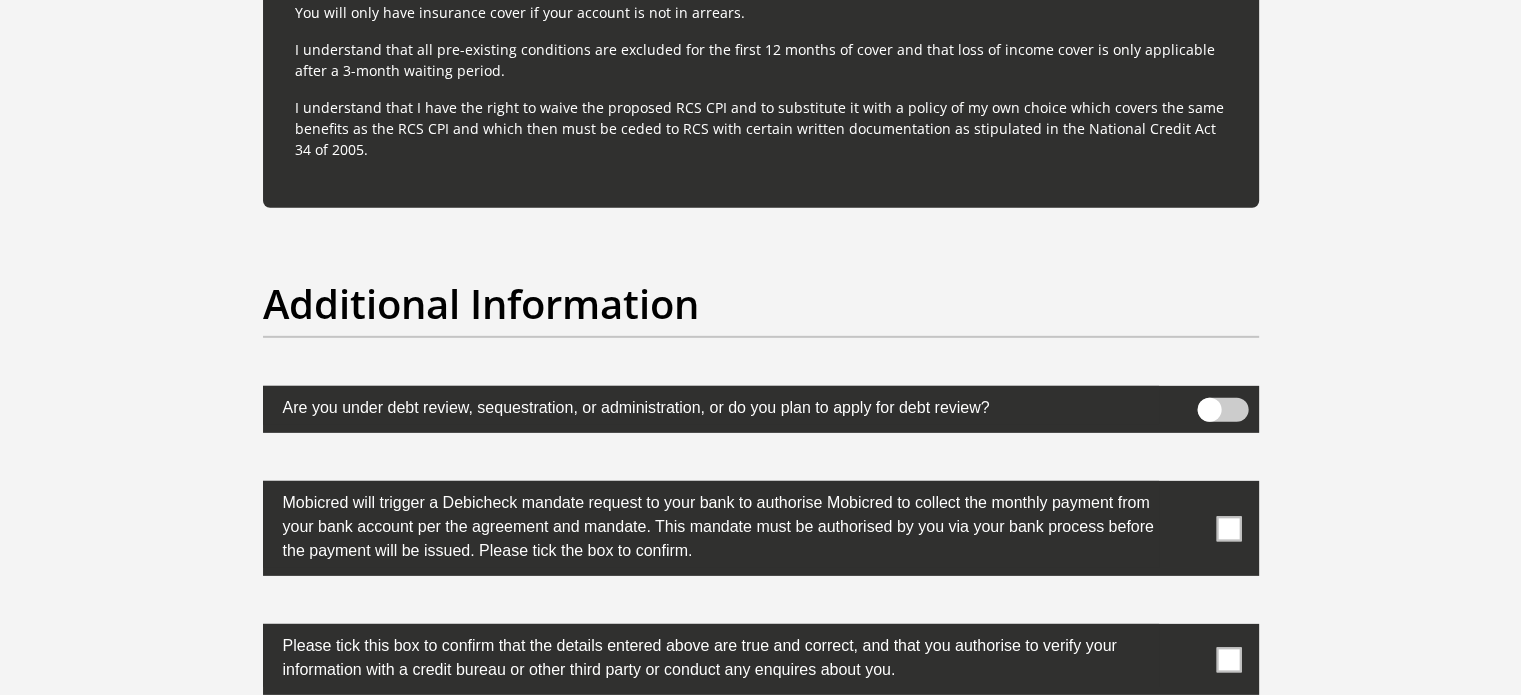 click at bounding box center (1222, 410) 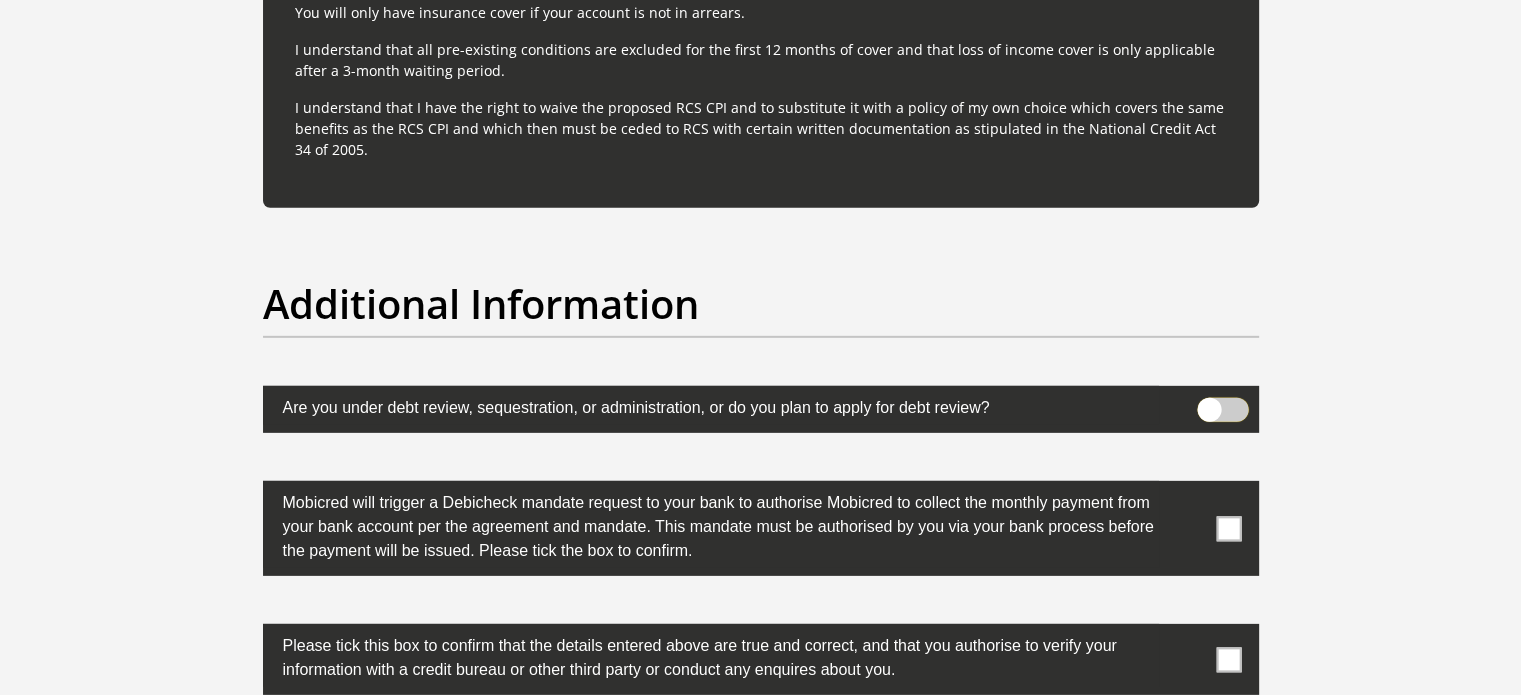 click at bounding box center [1209, 403] 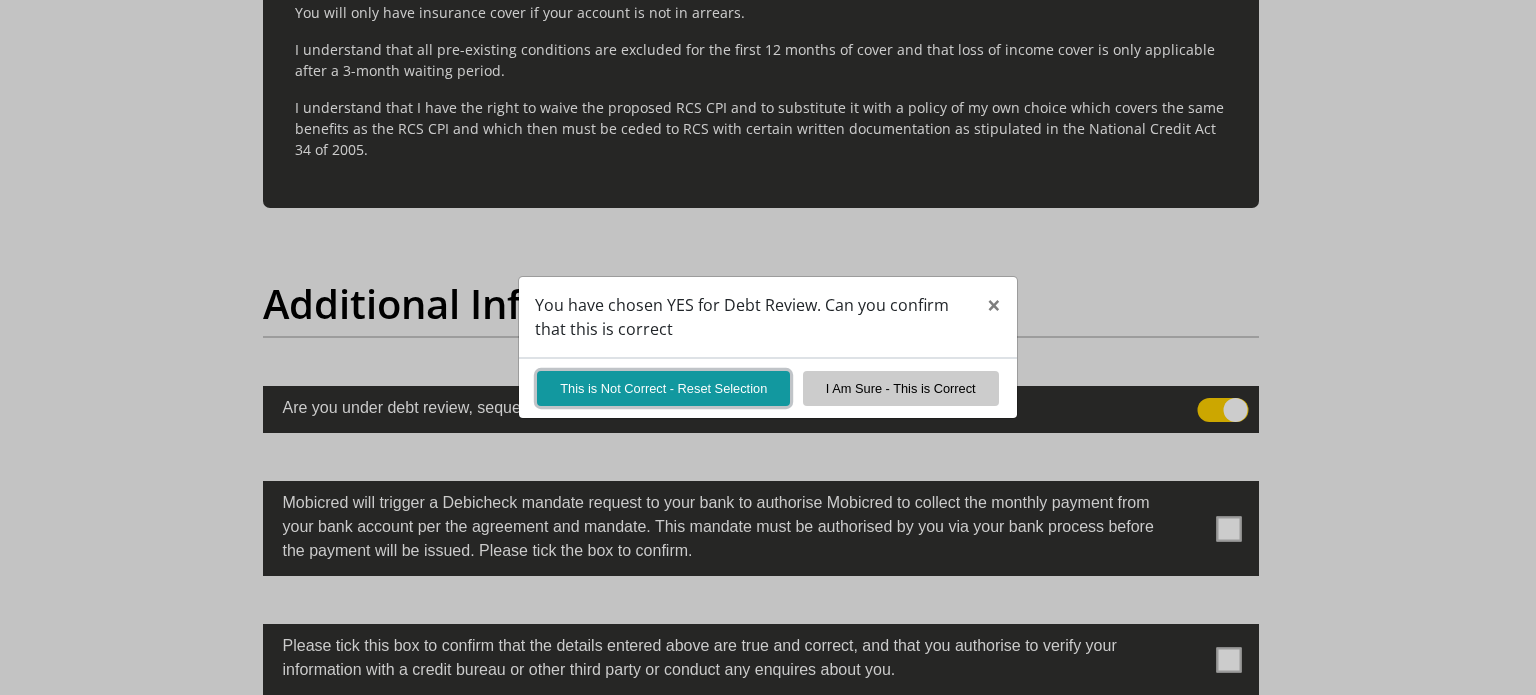 click on "This is Not Correct - Reset Selection" at bounding box center (663, 388) 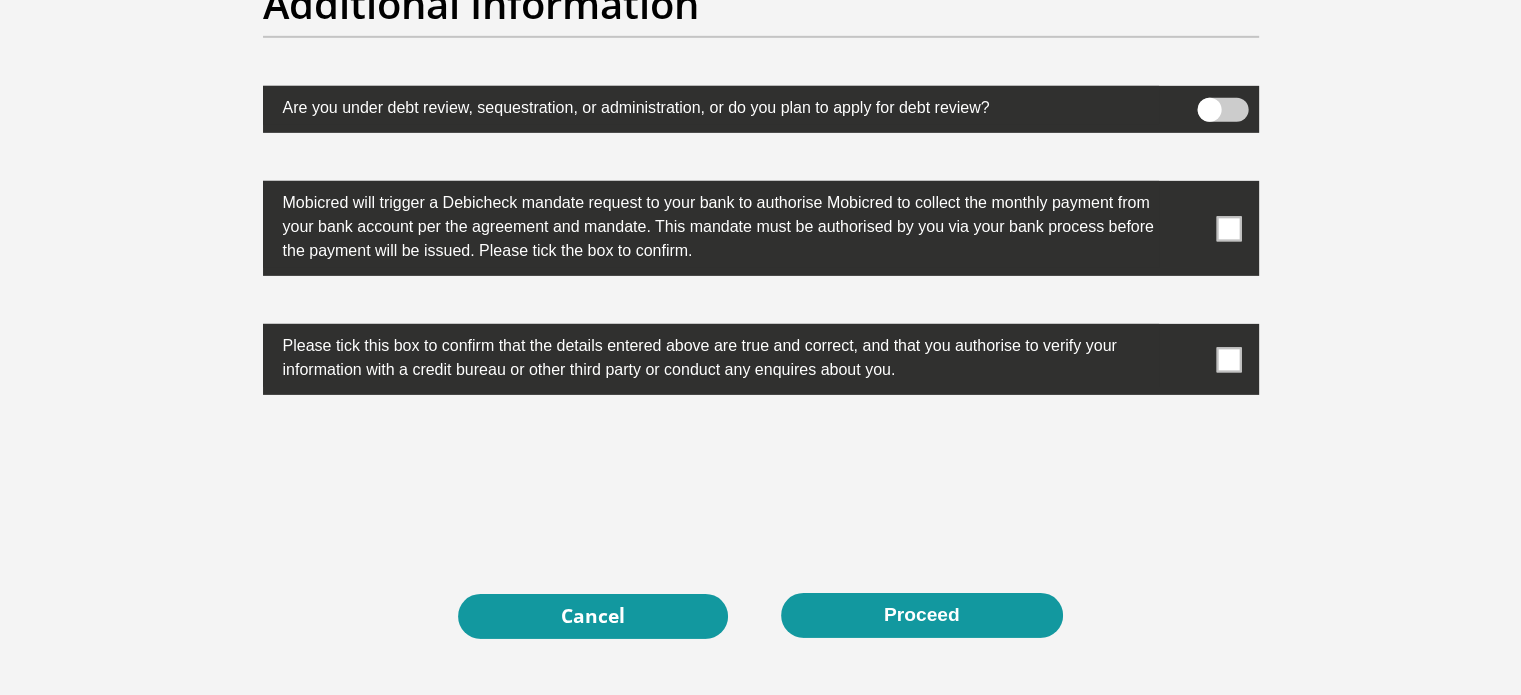 scroll, scrollTop: 6400, scrollLeft: 0, axis: vertical 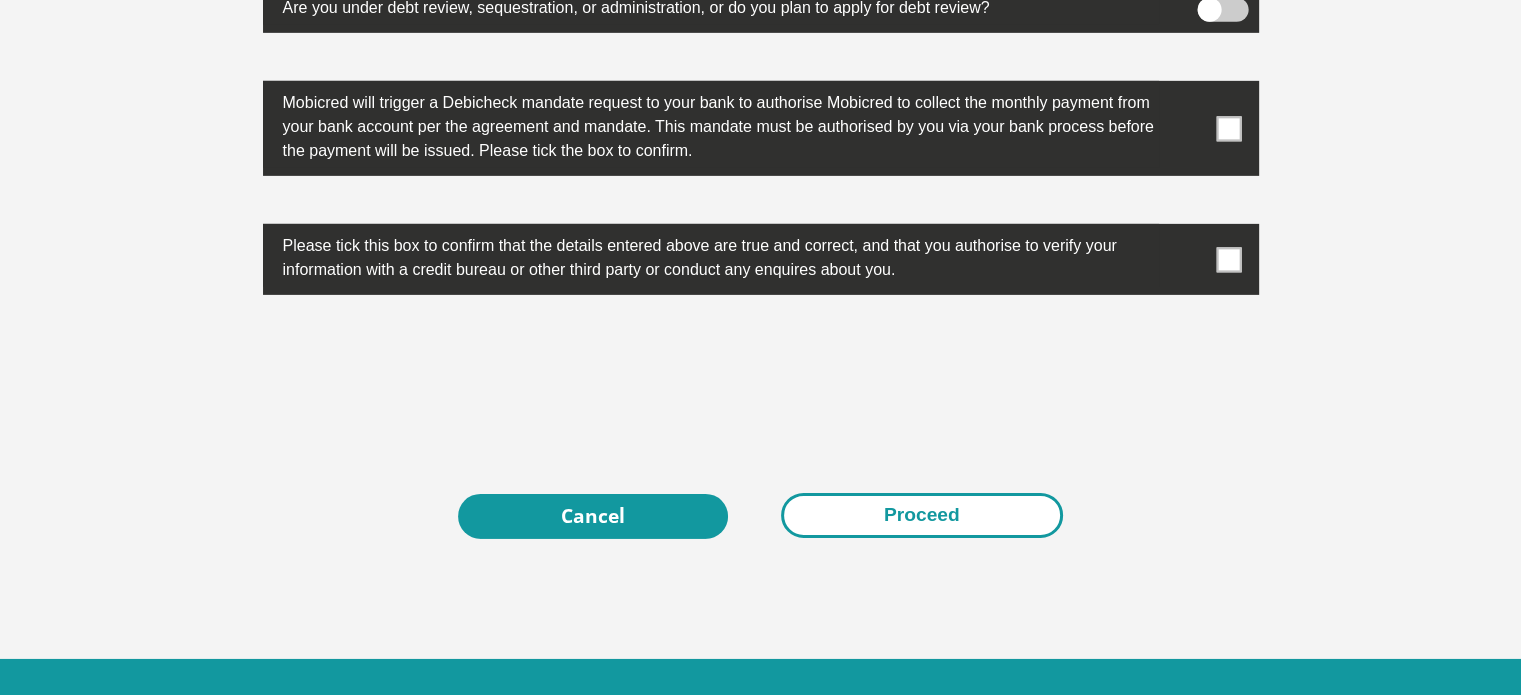 click on "Proceed" at bounding box center [922, 515] 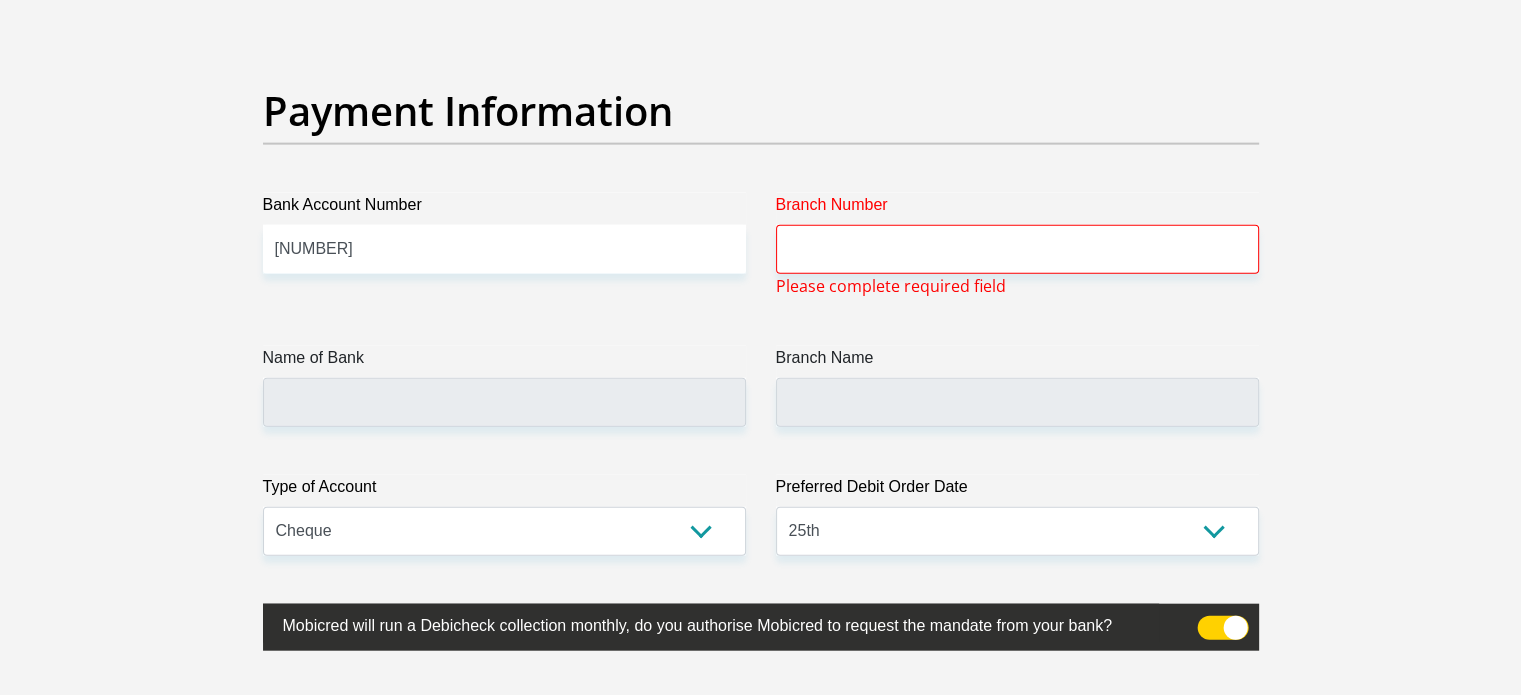 scroll, scrollTop: 4535, scrollLeft: 0, axis: vertical 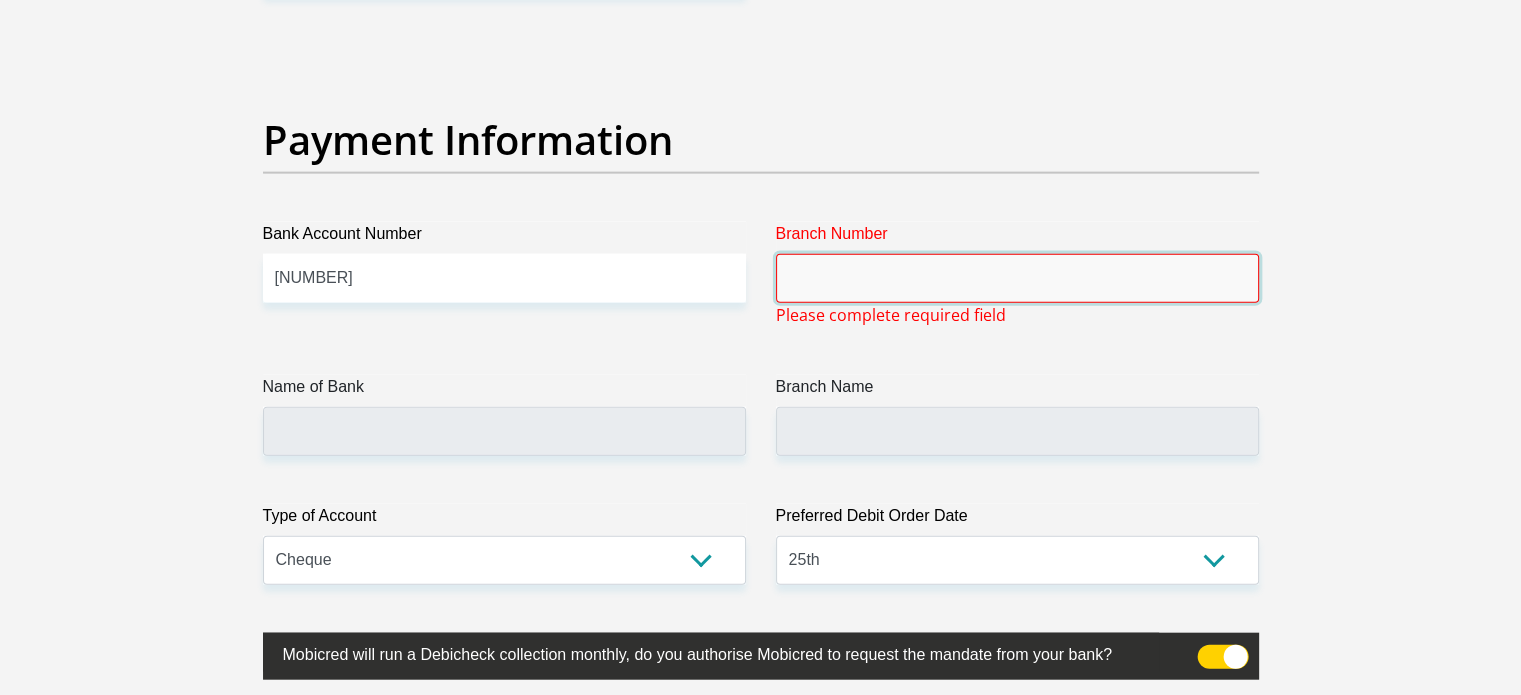 click on "Branch Number" at bounding box center [1017, 278] 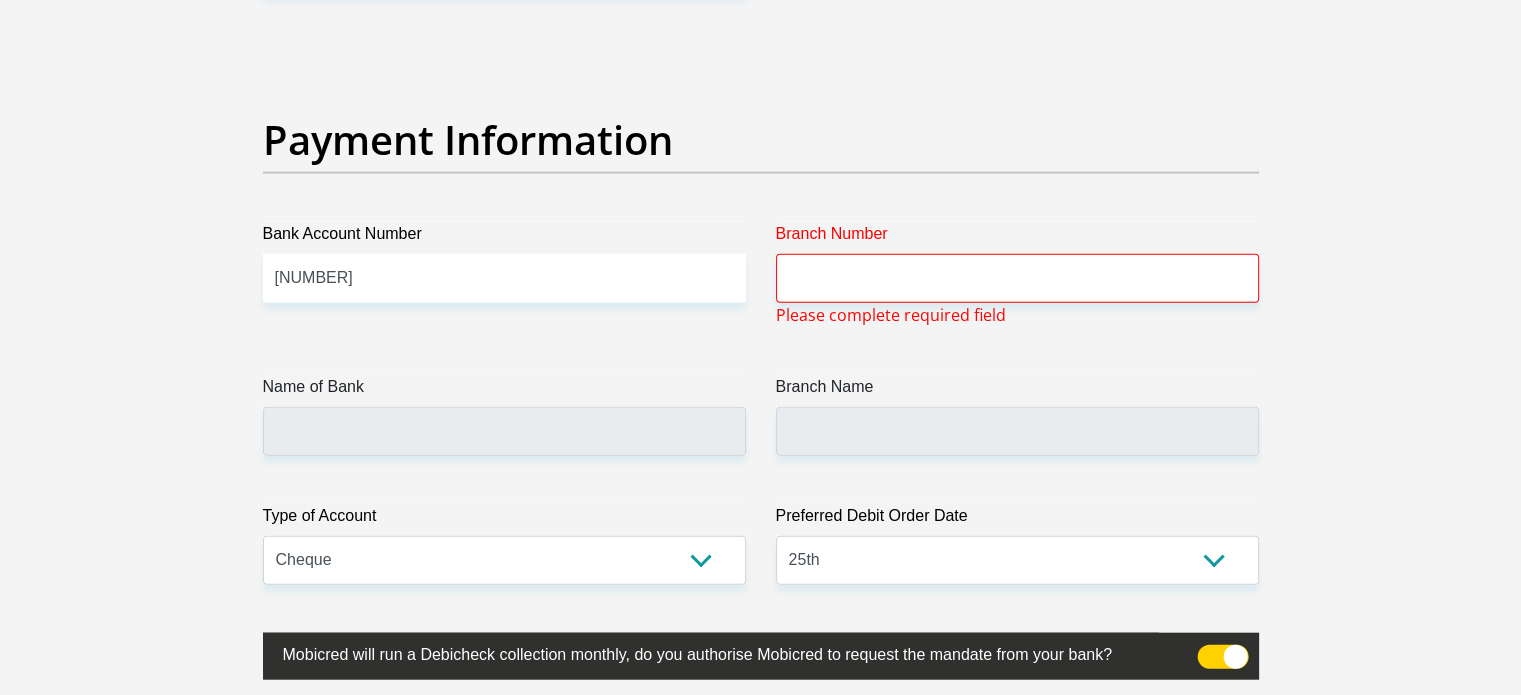 scroll, scrollTop: 6510, scrollLeft: 0, axis: vertical 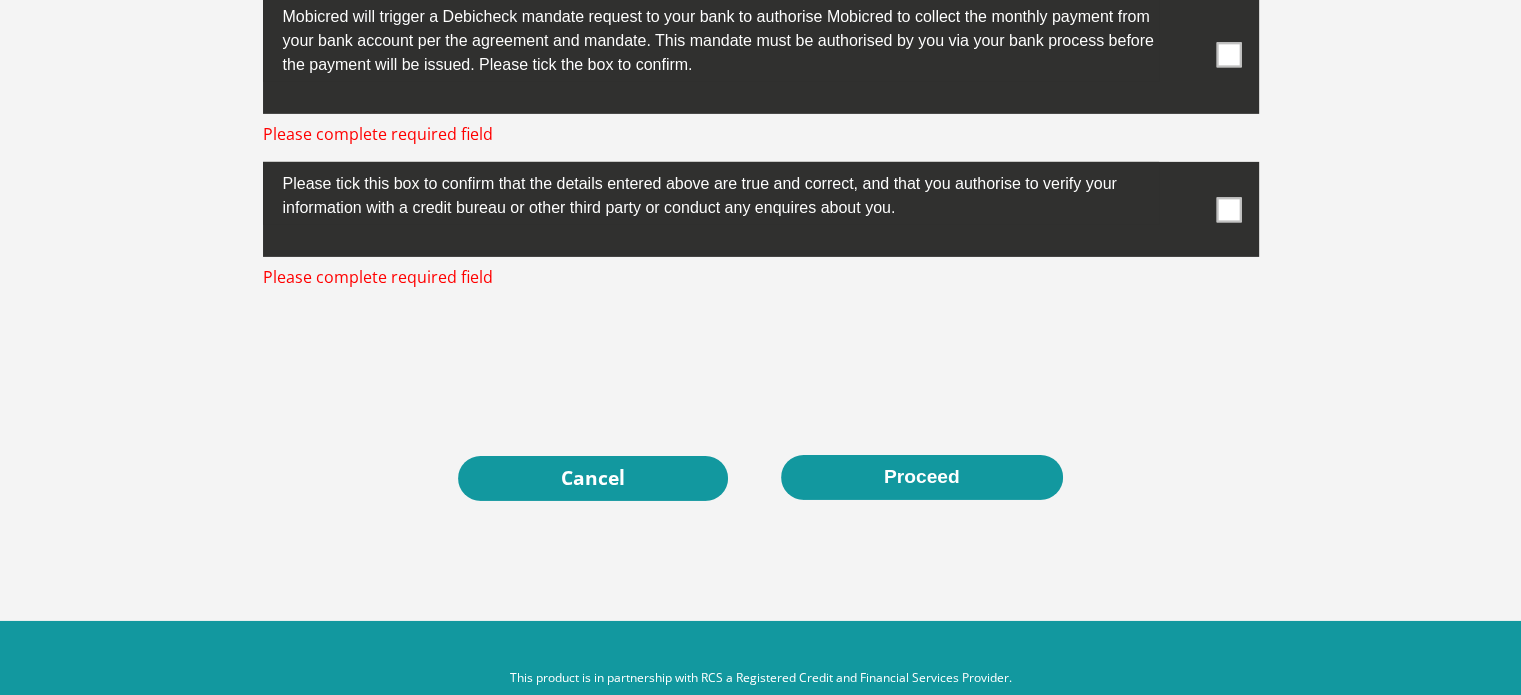 click at bounding box center [1228, 209] 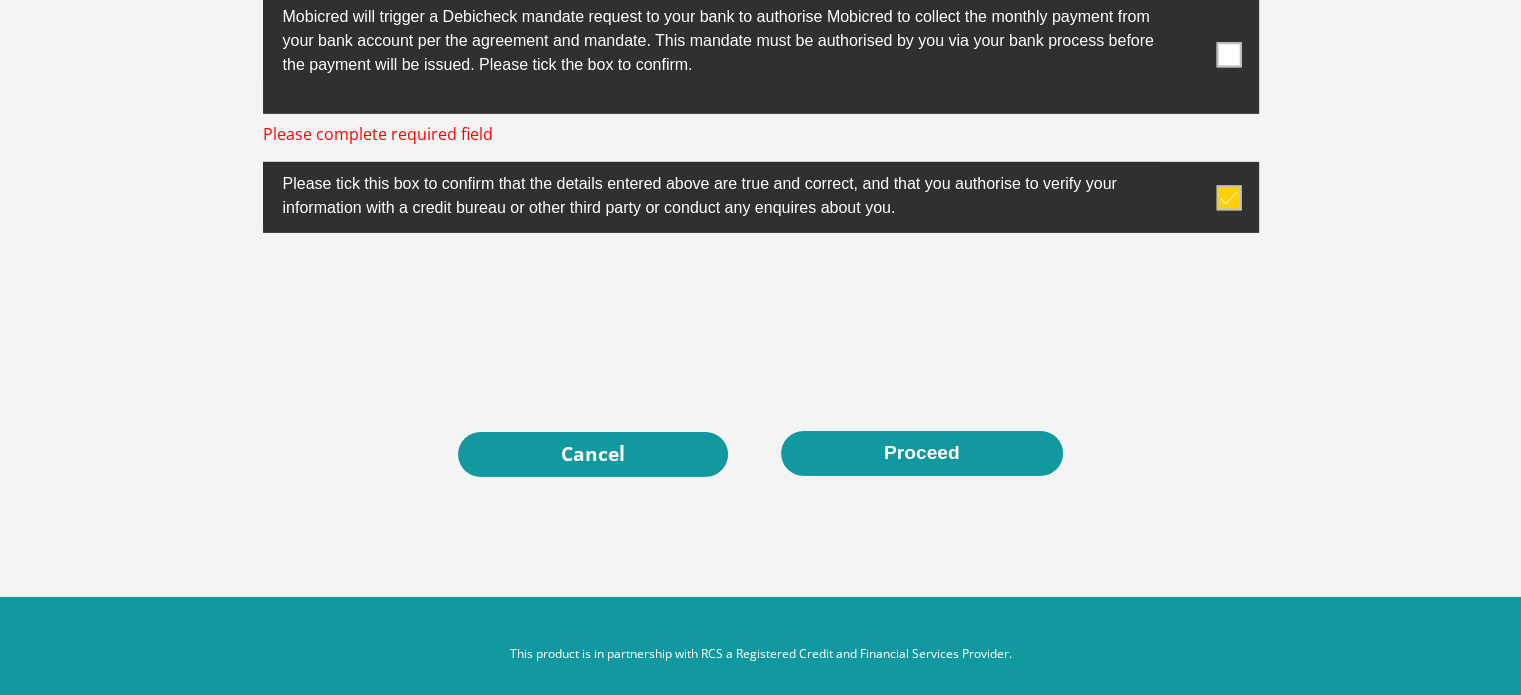 click at bounding box center (1228, 54) 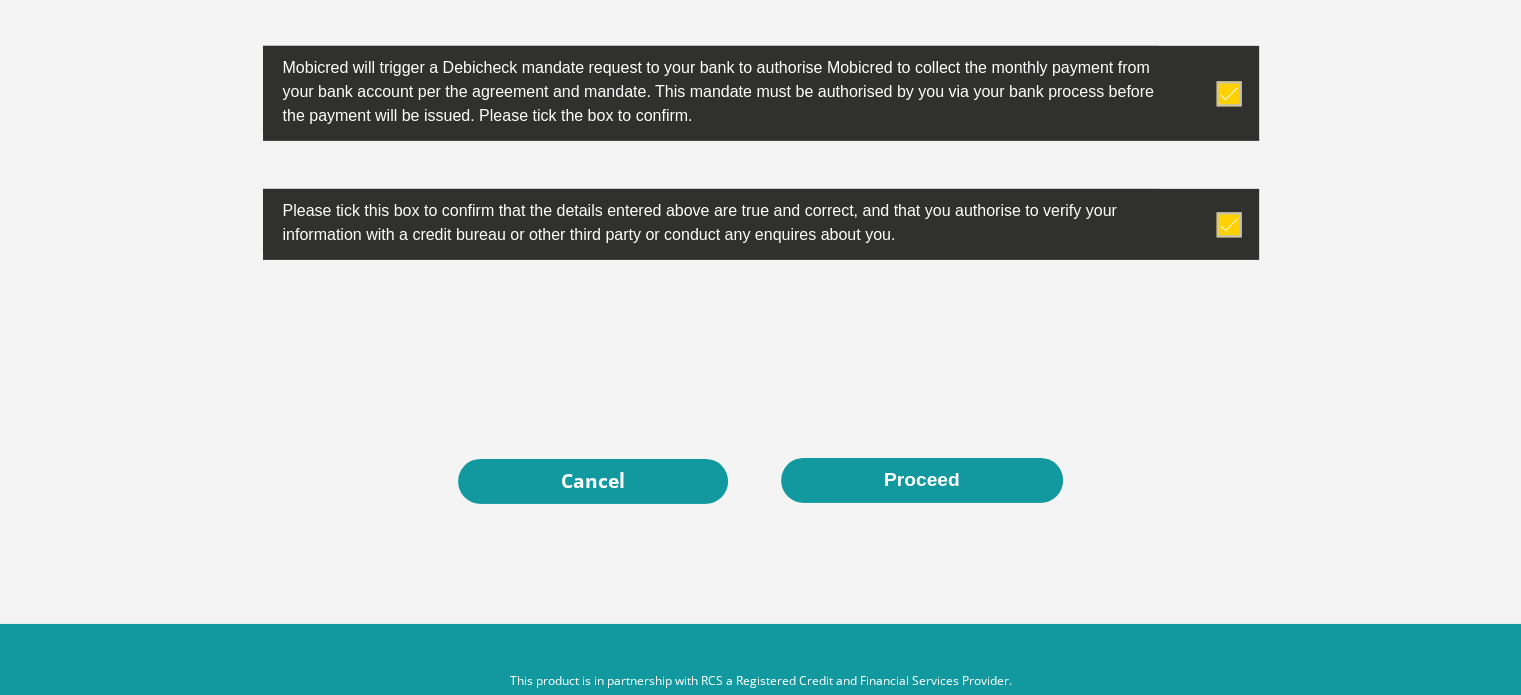 scroll, scrollTop: 6500, scrollLeft: 0, axis: vertical 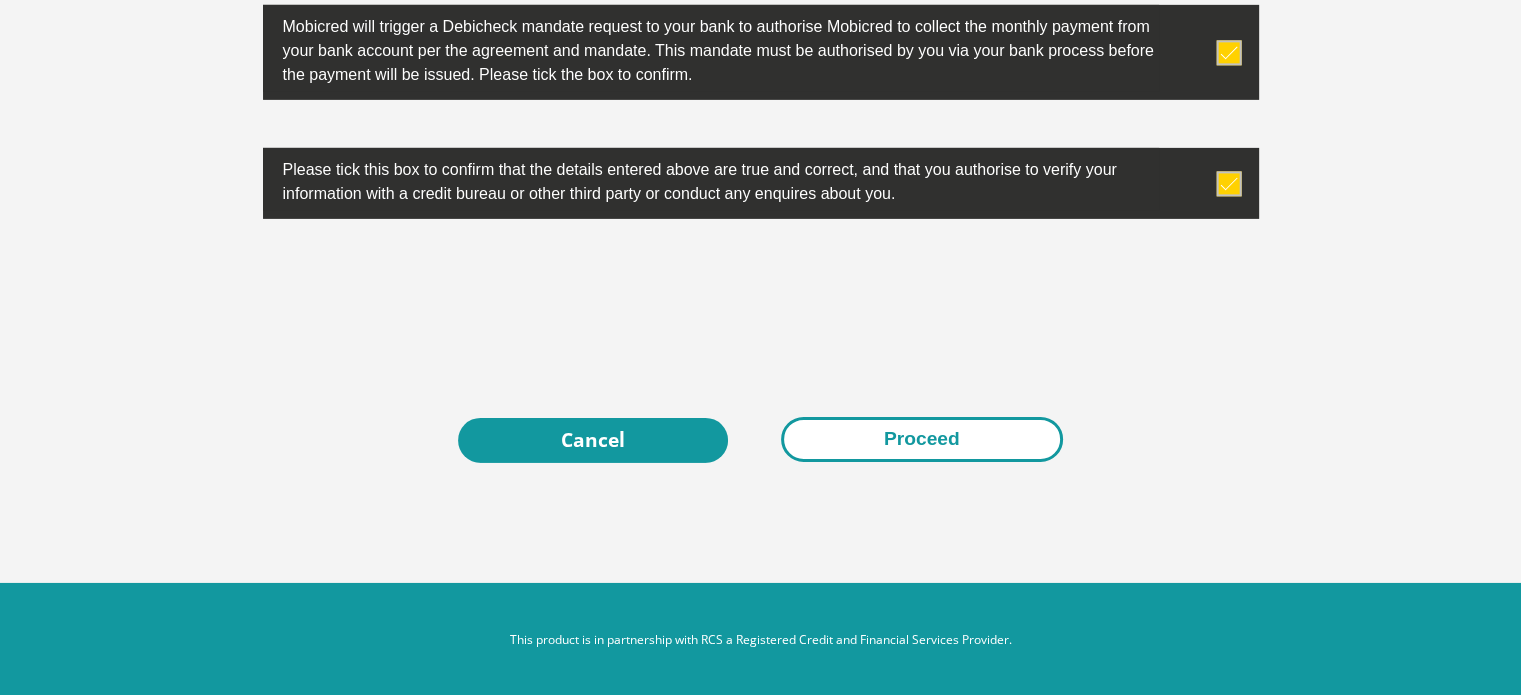 click on "Proceed" at bounding box center [922, 439] 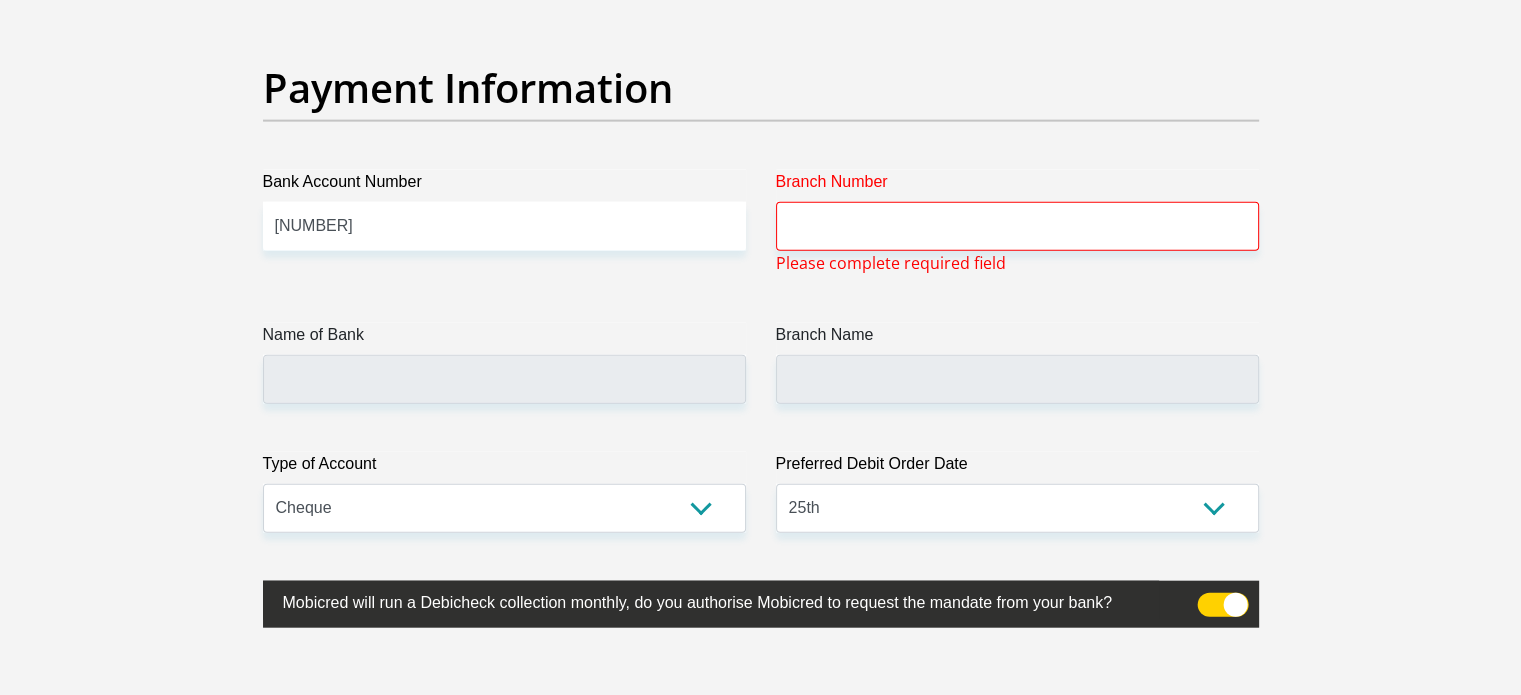 scroll, scrollTop: 4535, scrollLeft: 0, axis: vertical 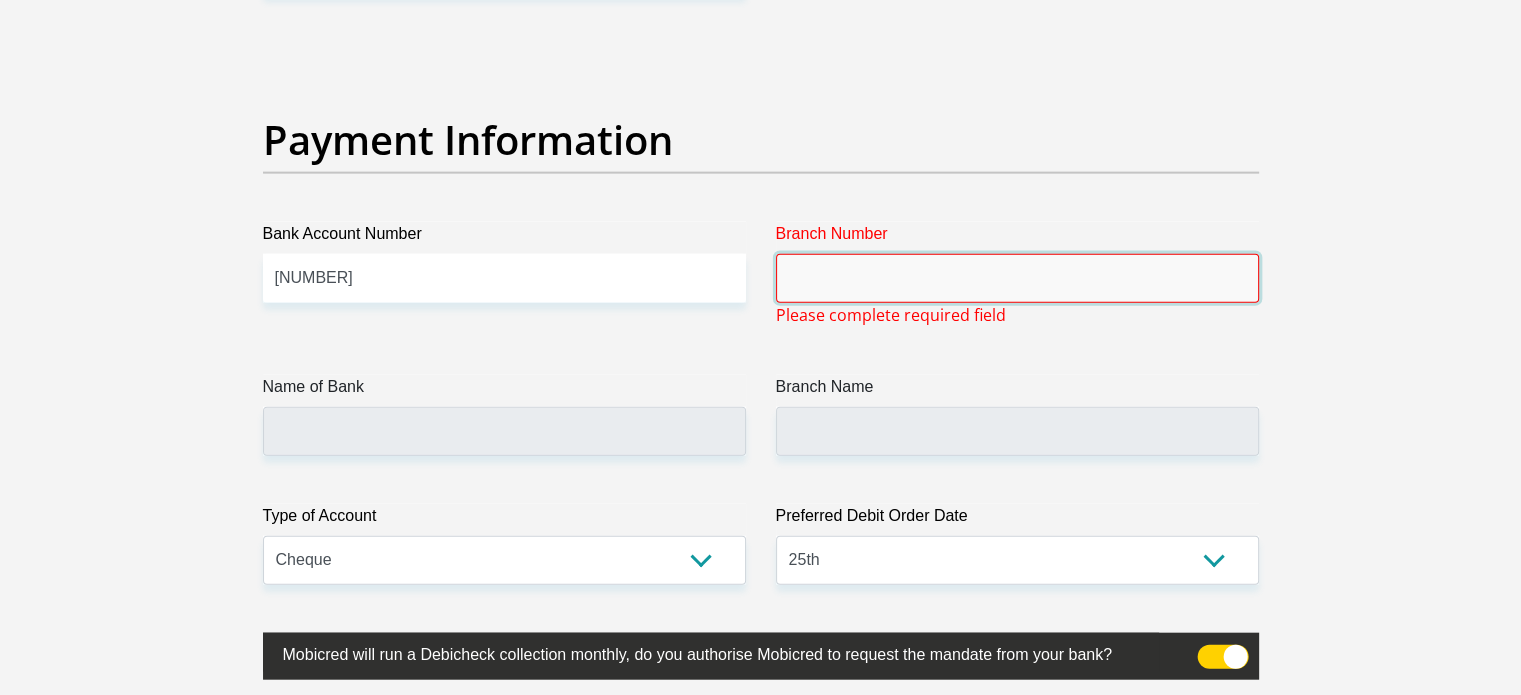 click on "Branch Number" at bounding box center (1017, 278) 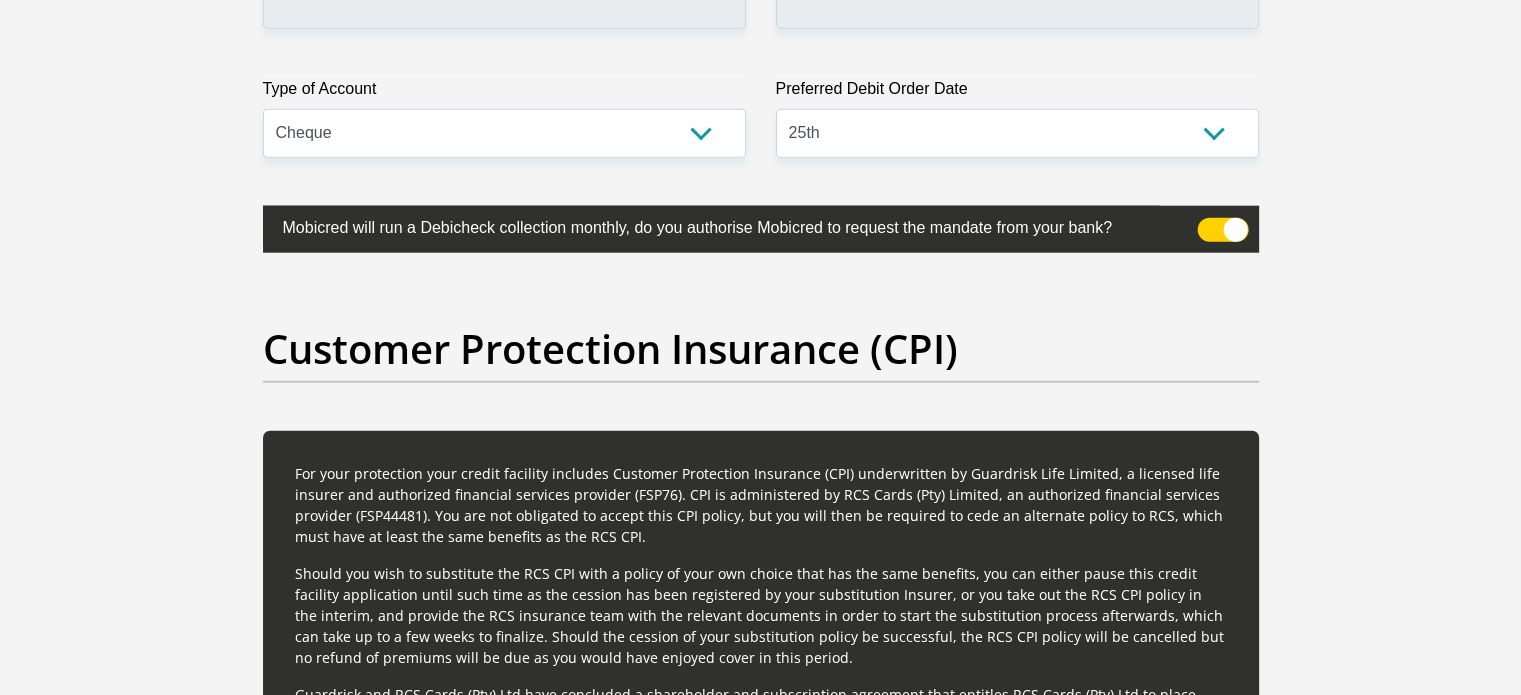 scroll, scrollTop: 4462, scrollLeft: 0, axis: vertical 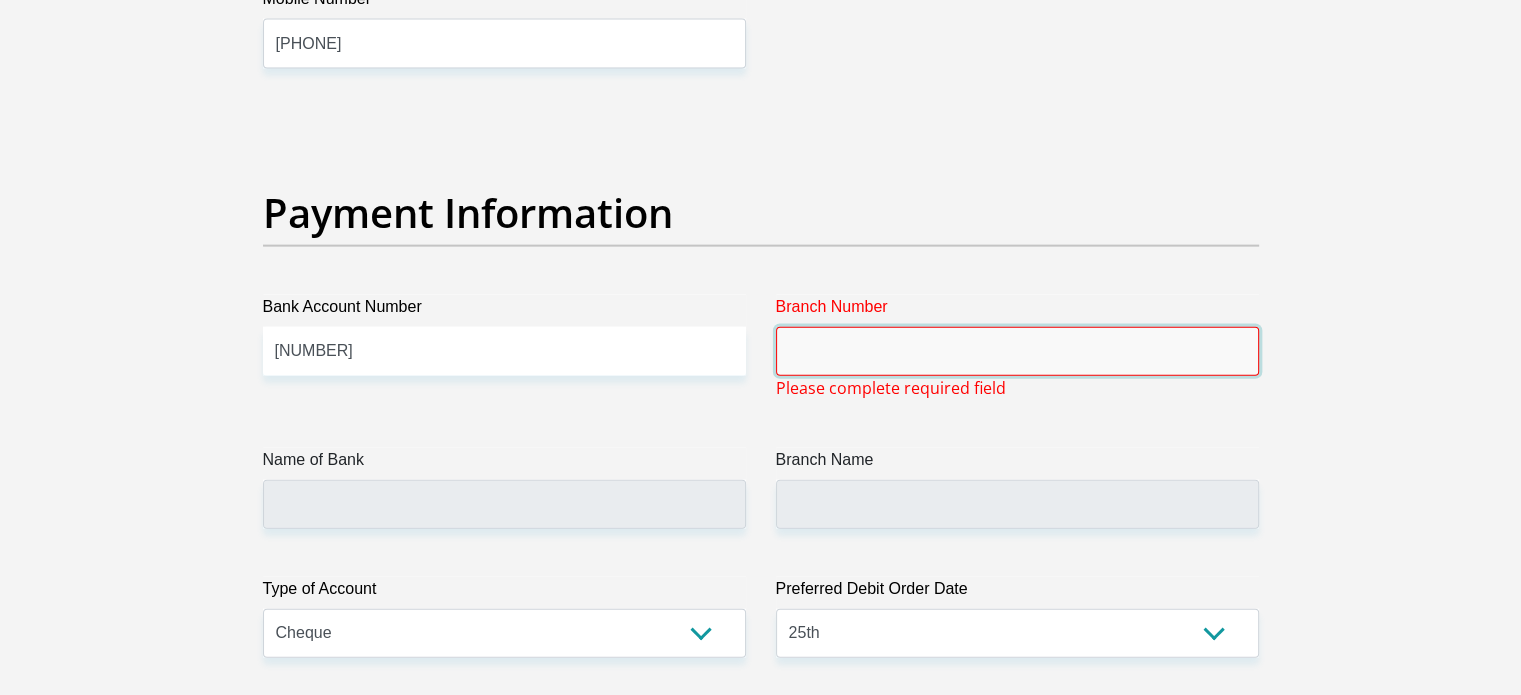 click on "Branch Number" at bounding box center (1017, 351) 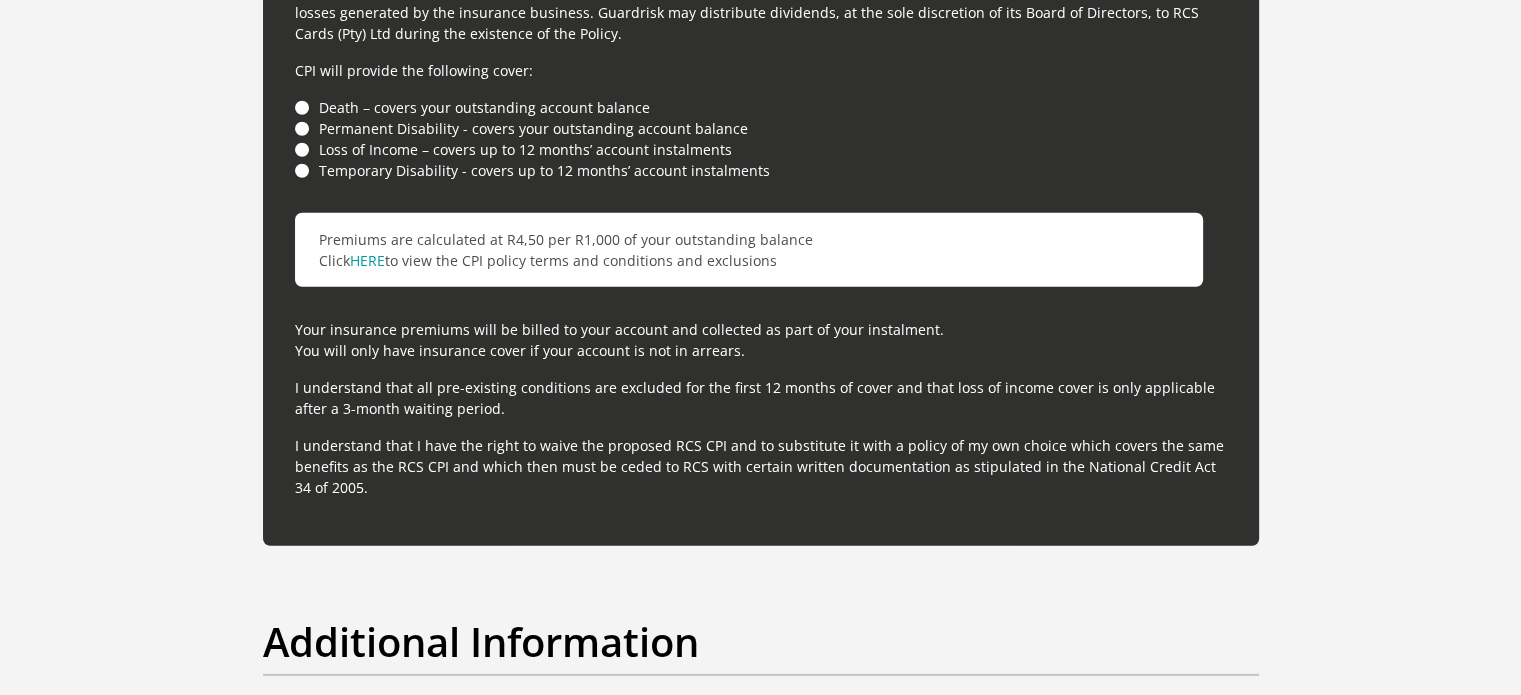 scroll, scrollTop: 6262, scrollLeft: 0, axis: vertical 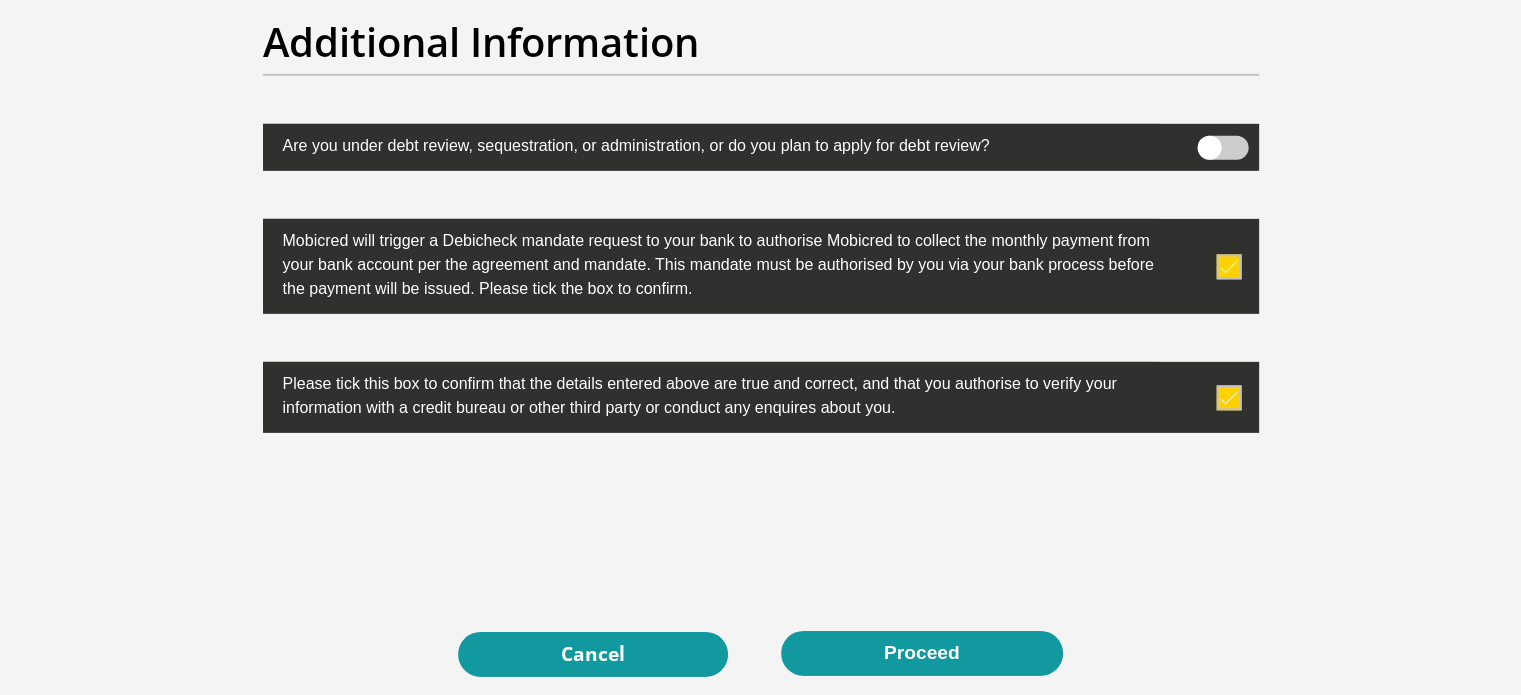 type on "250655" 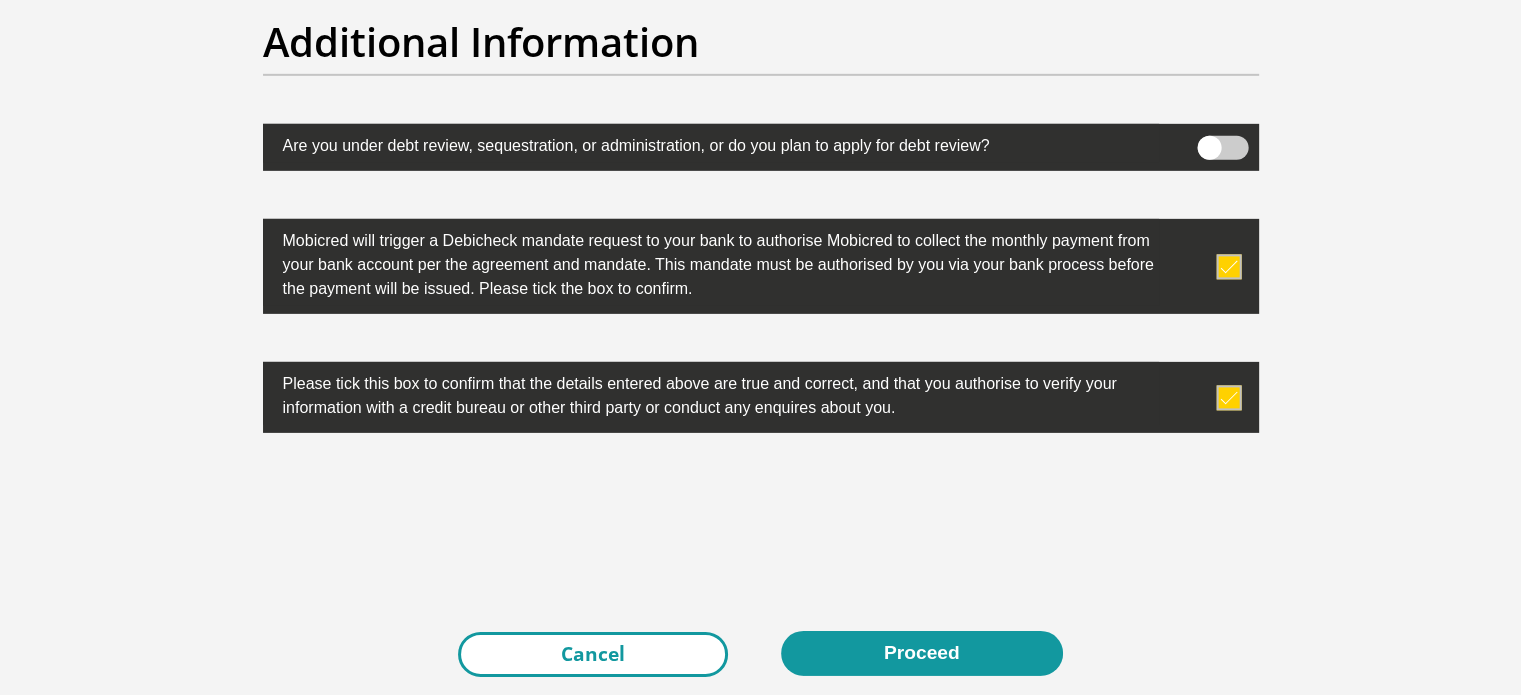 type on "FIRSTRAND BANK" 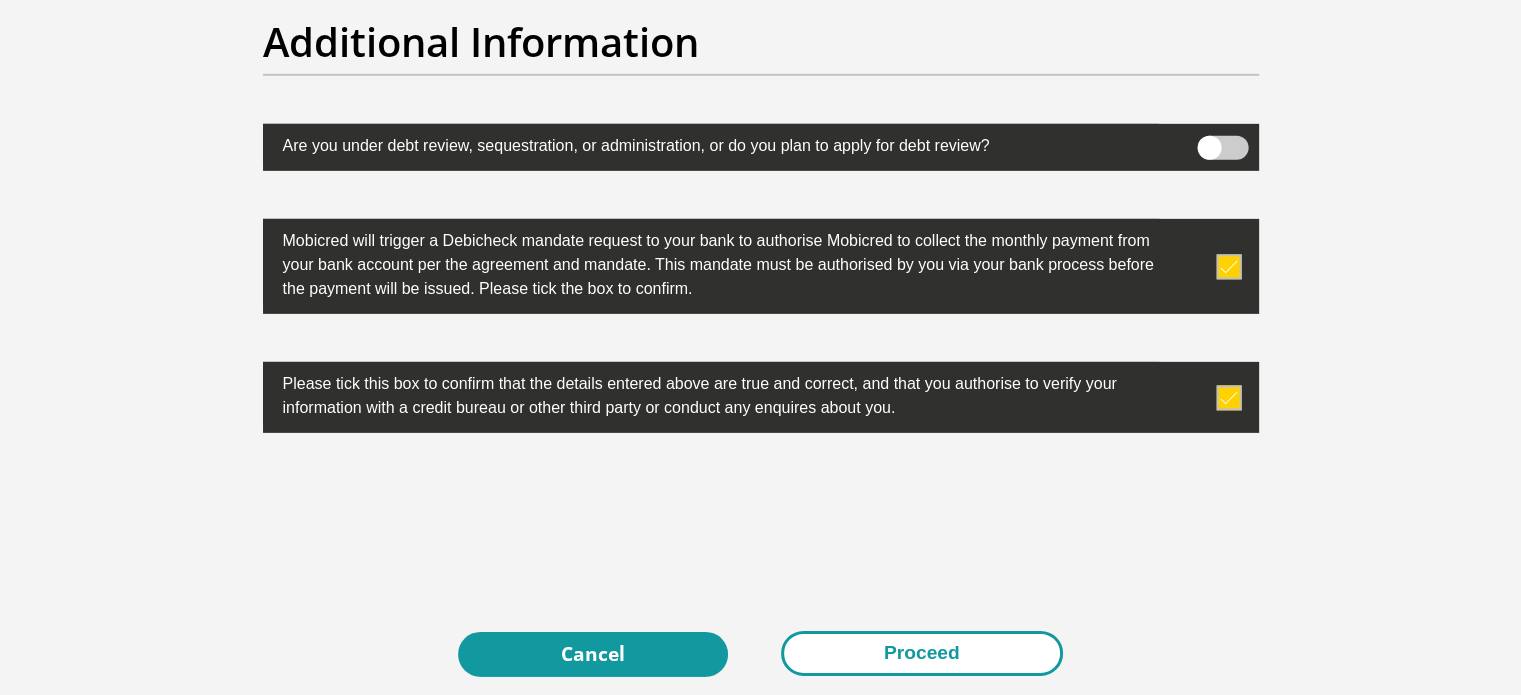 click on "Proceed" at bounding box center [922, 653] 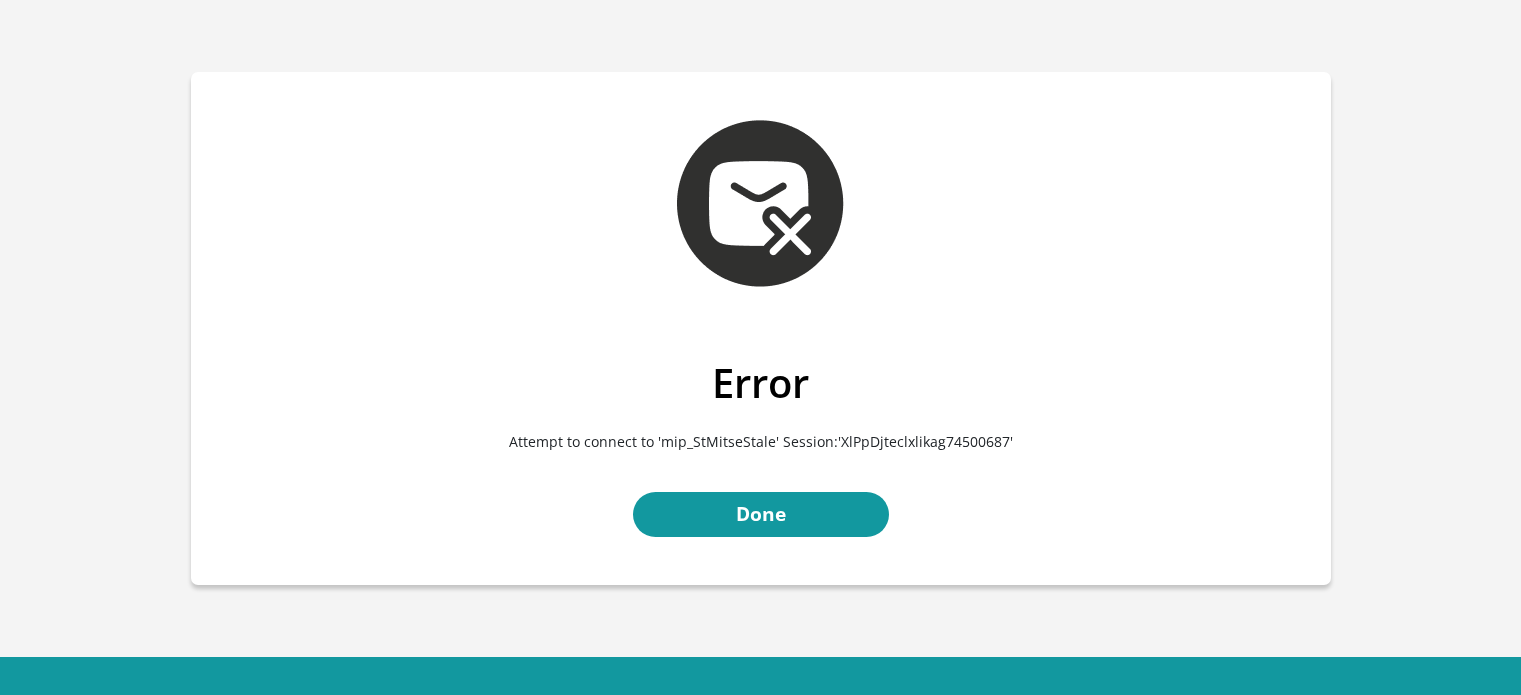 scroll, scrollTop: 0, scrollLeft: 0, axis: both 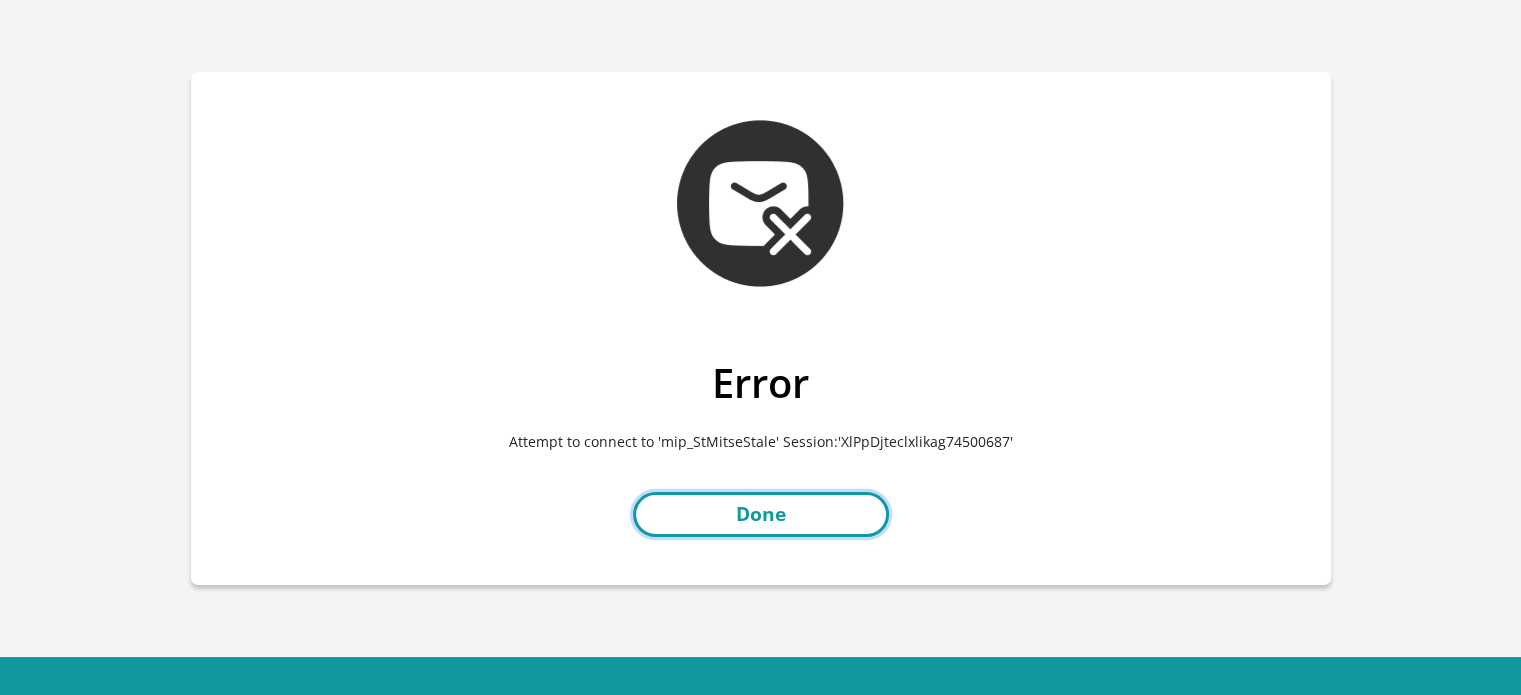 click on "Done" at bounding box center (761, 514) 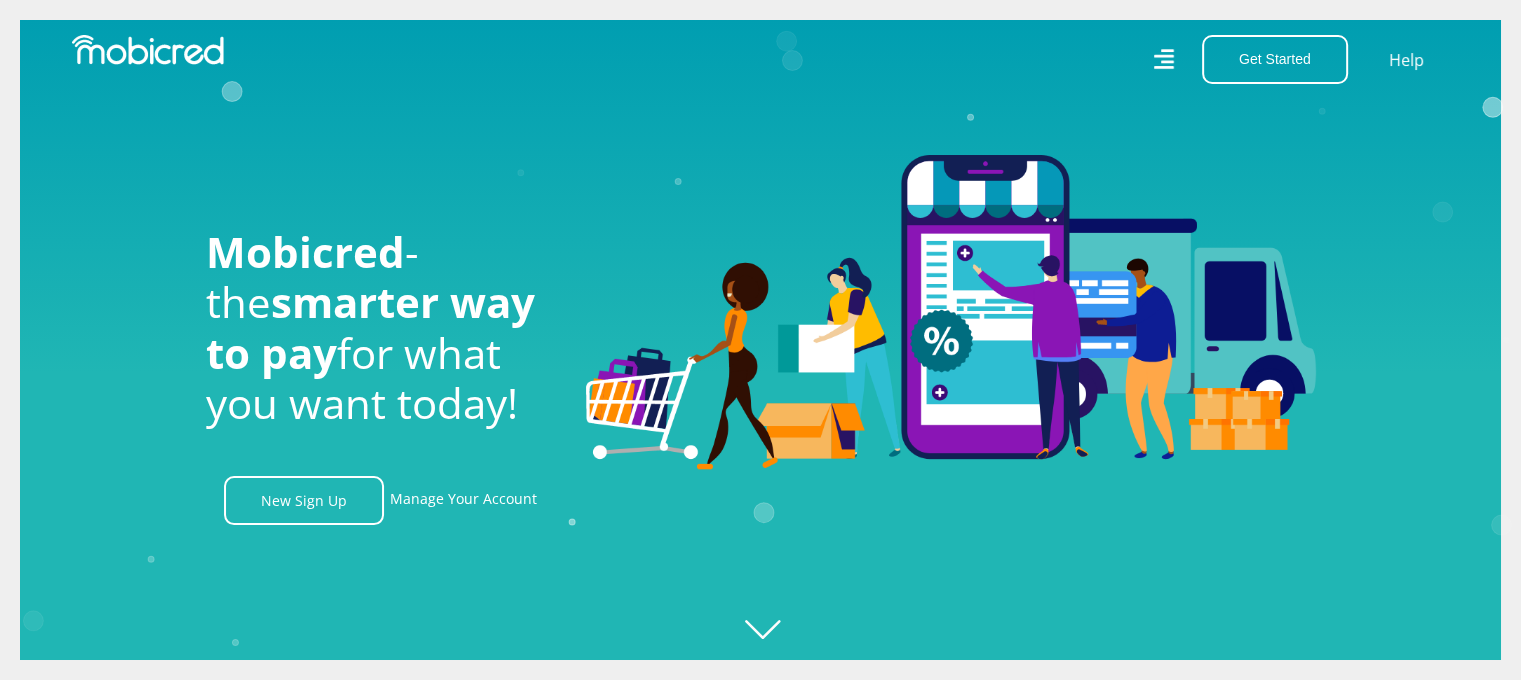 scroll, scrollTop: 200, scrollLeft: 0, axis: vertical 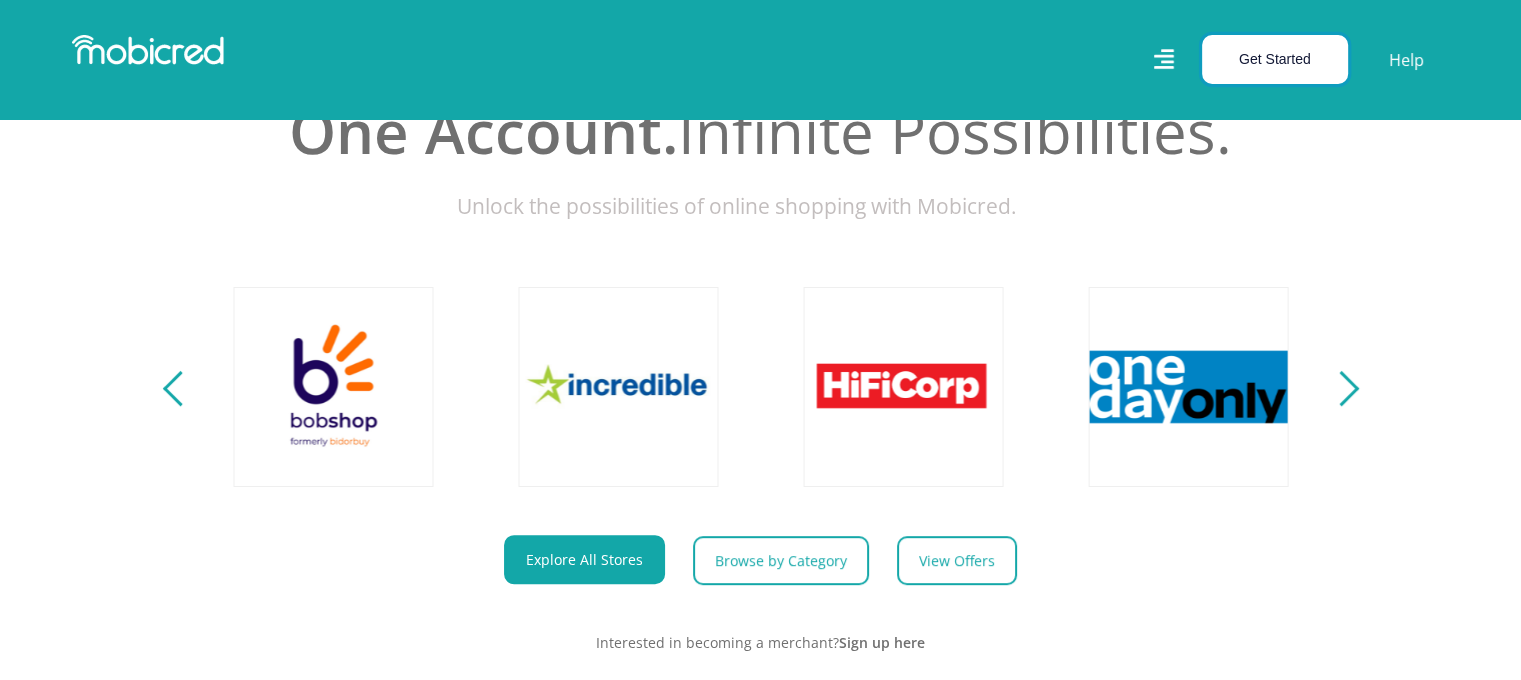 click on "Get Started" at bounding box center (1275, 59) 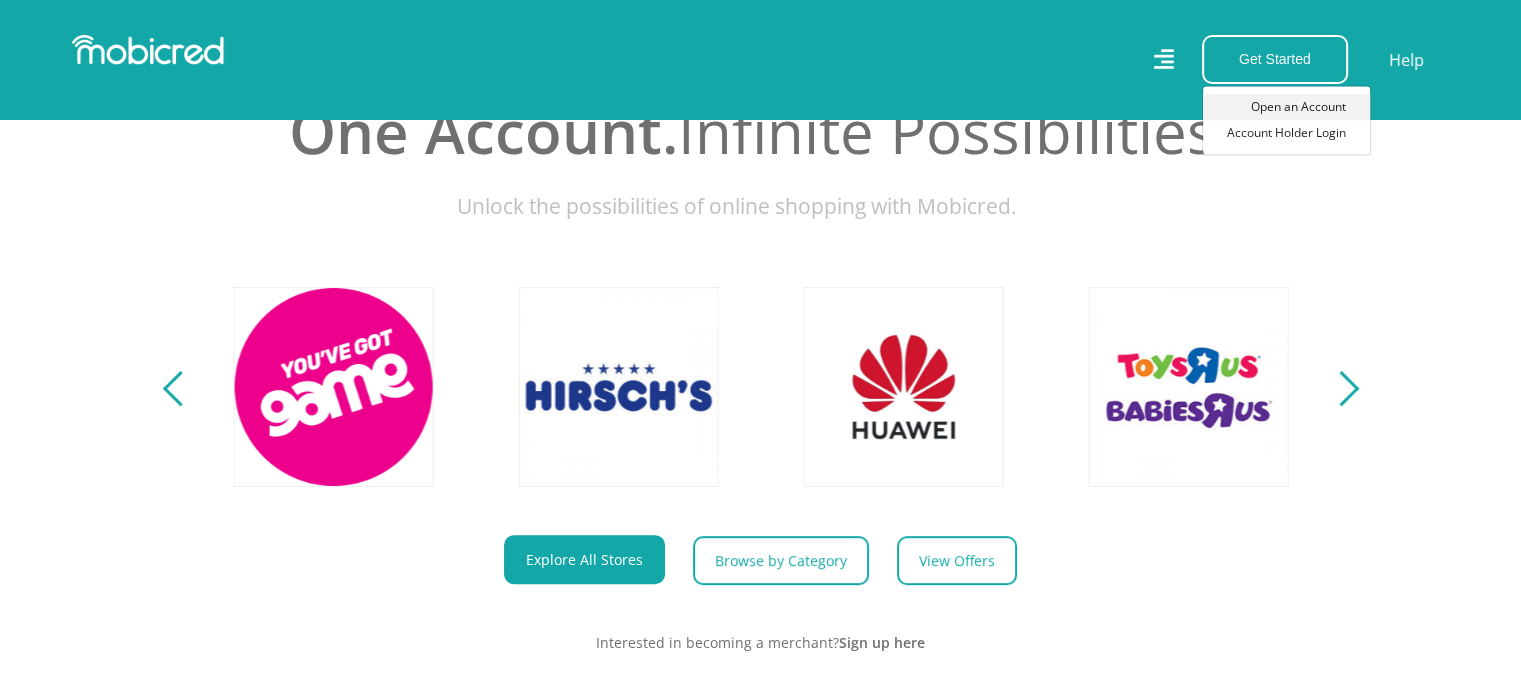 click on "Open an Account" at bounding box center [1286, 107] 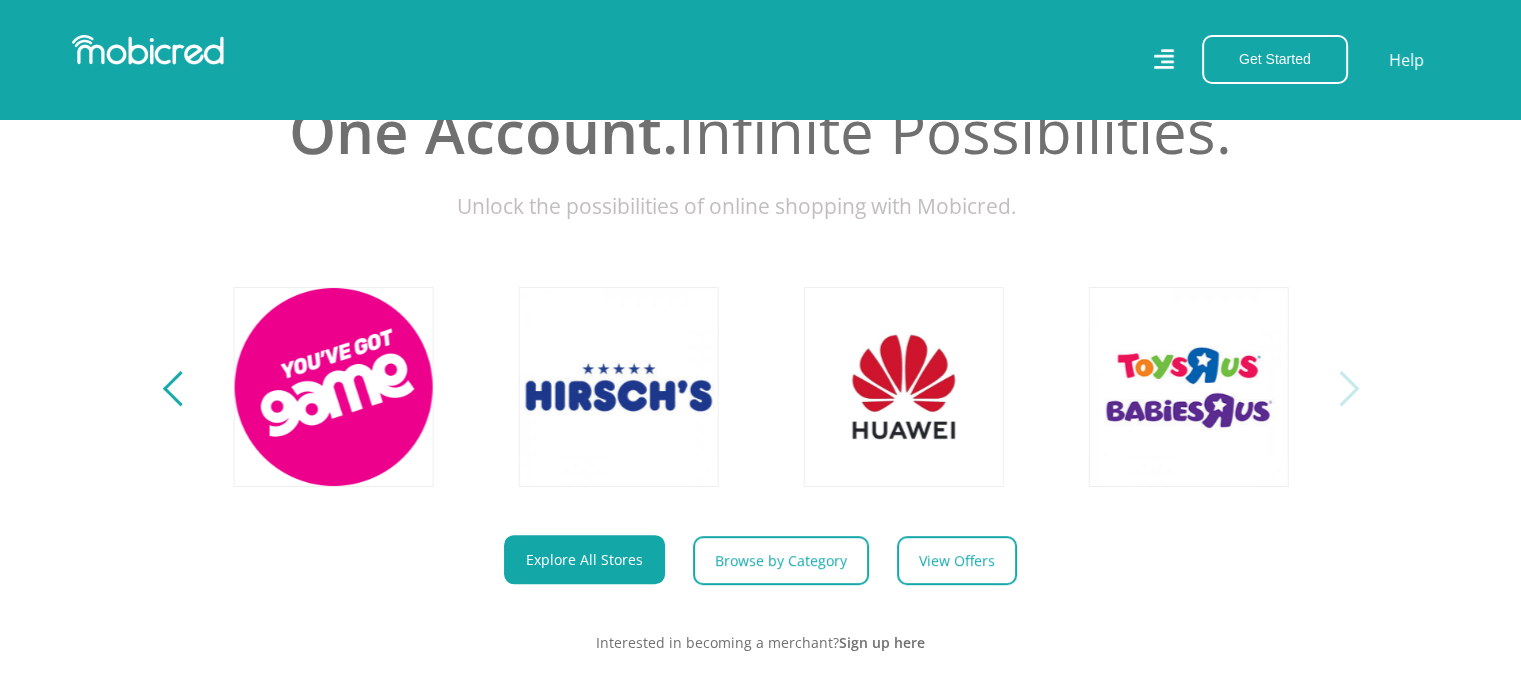 scroll, scrollTop: 0, scrollLeft: 4560, axis: horizontal 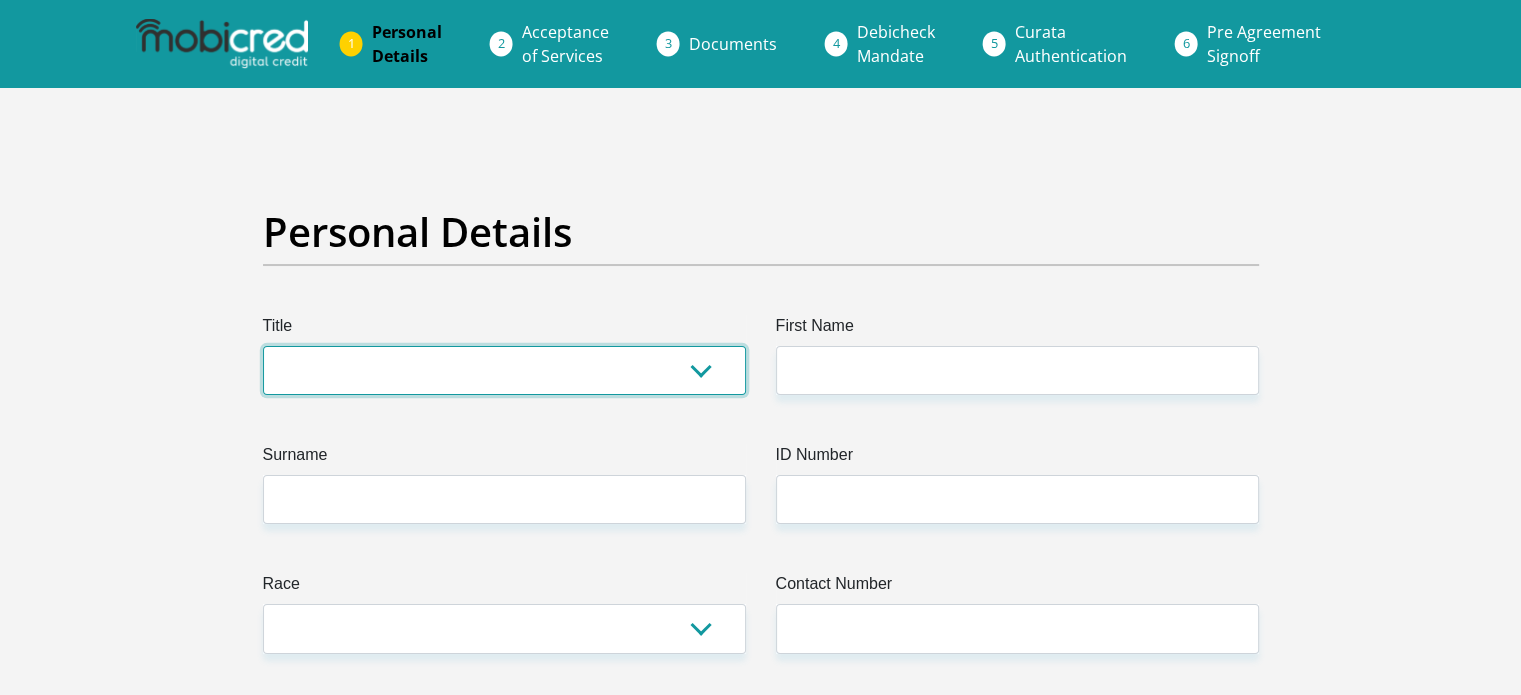 click on "Mr
Ms
Mrs
Dr
Other" at bounding box center [504, 370] 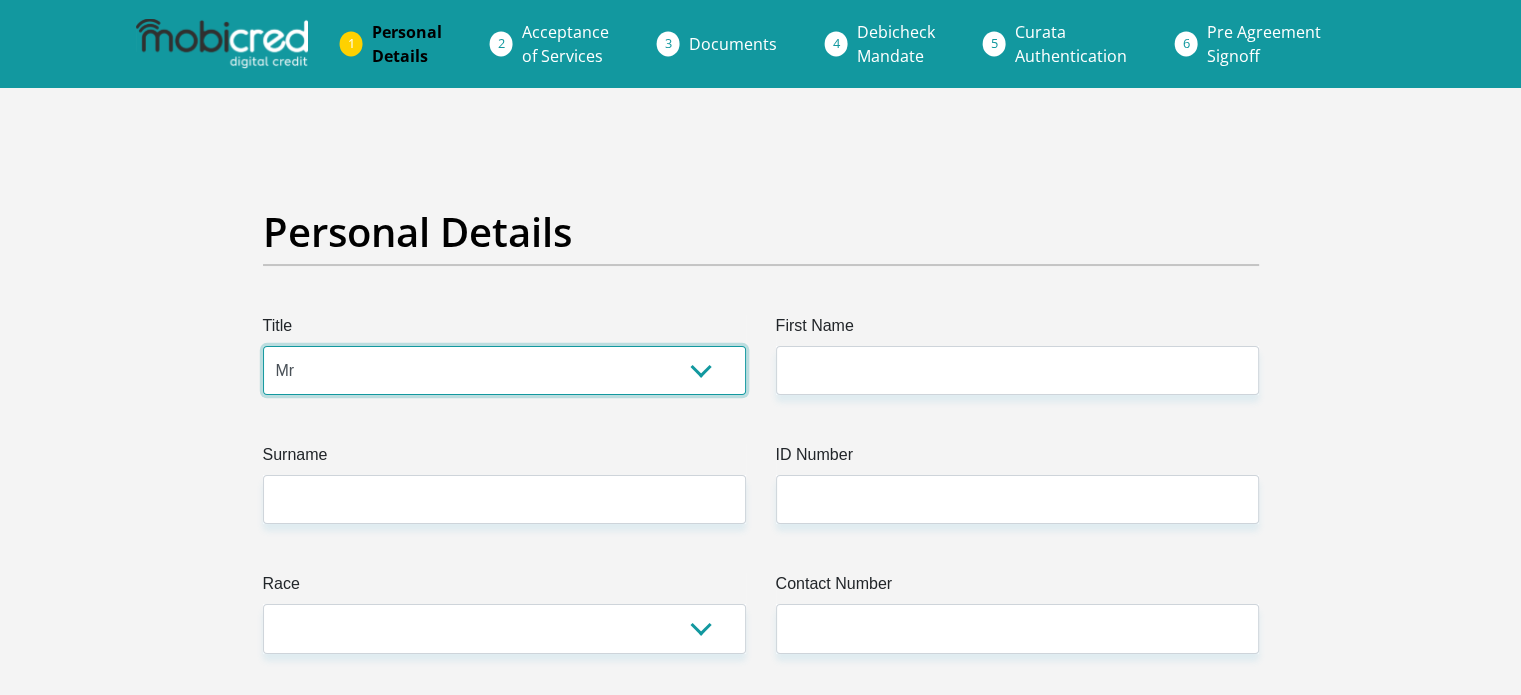 click on "Mr
Ms
Mrs
Dr
Other" at bounding box center (504, 370) 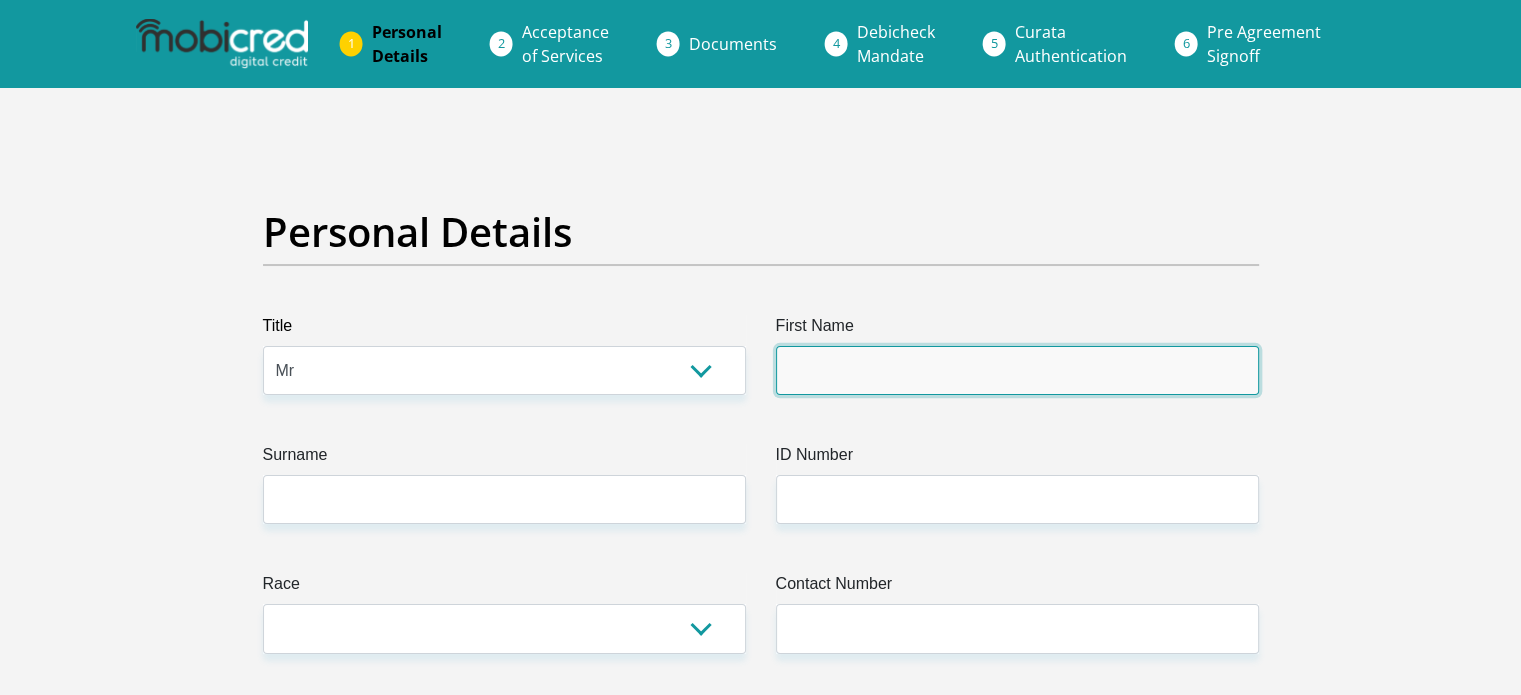 click on "First Name" at bounding box center [1017, 370] 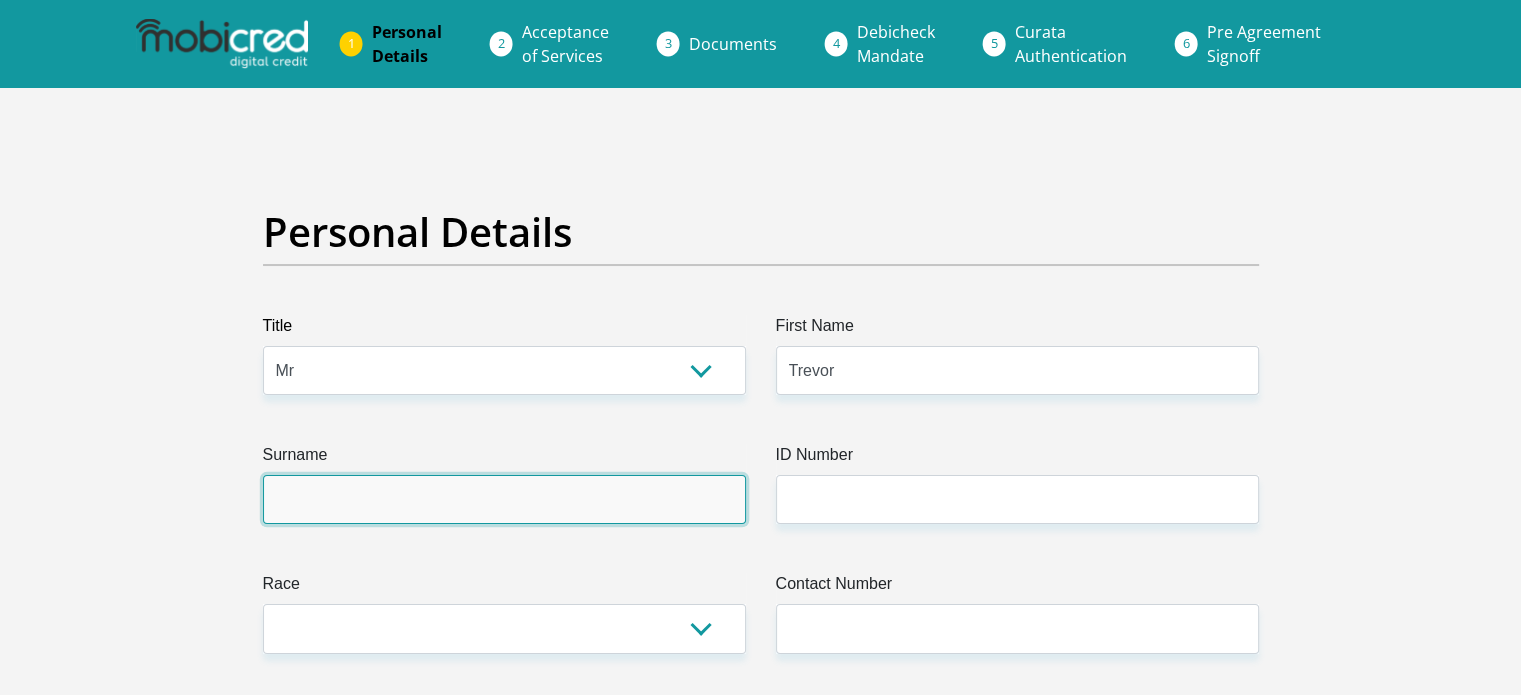 type on "Phetla" 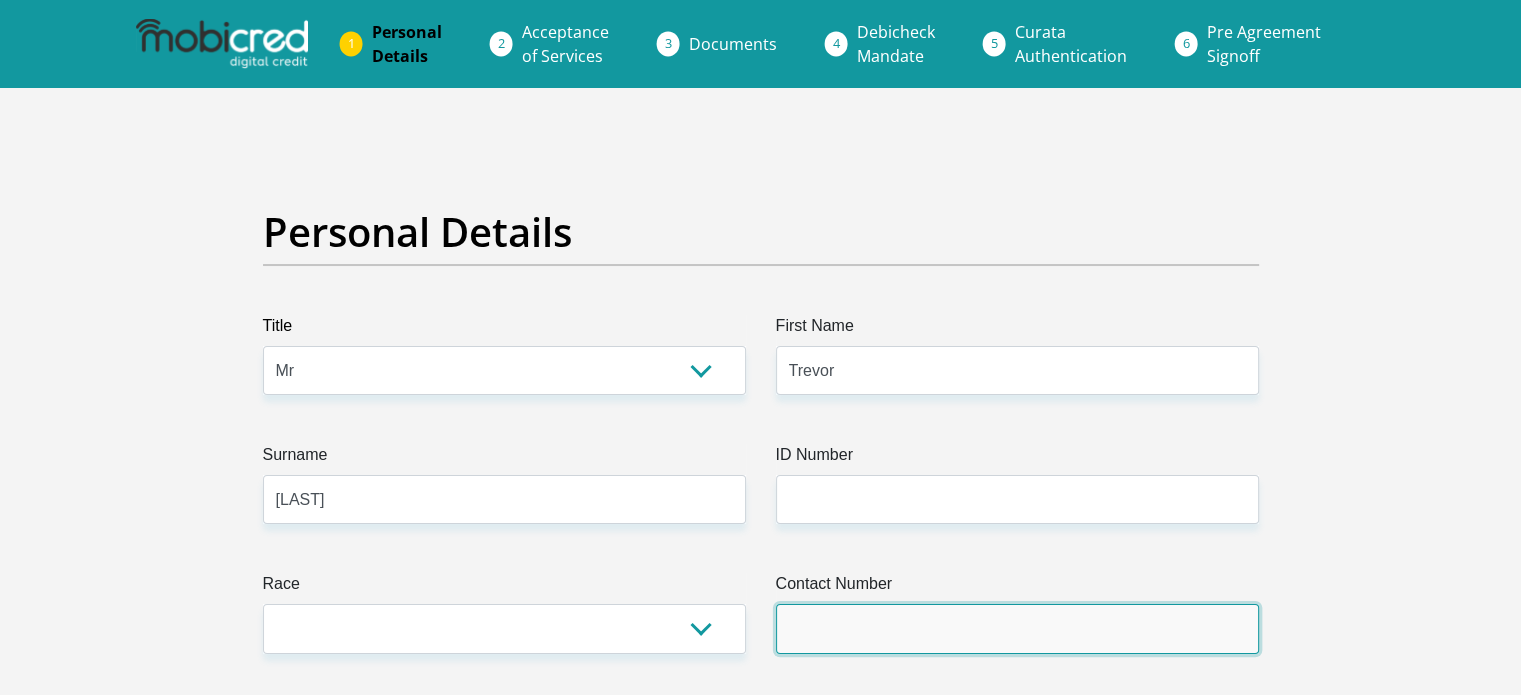 type on "0798158229" 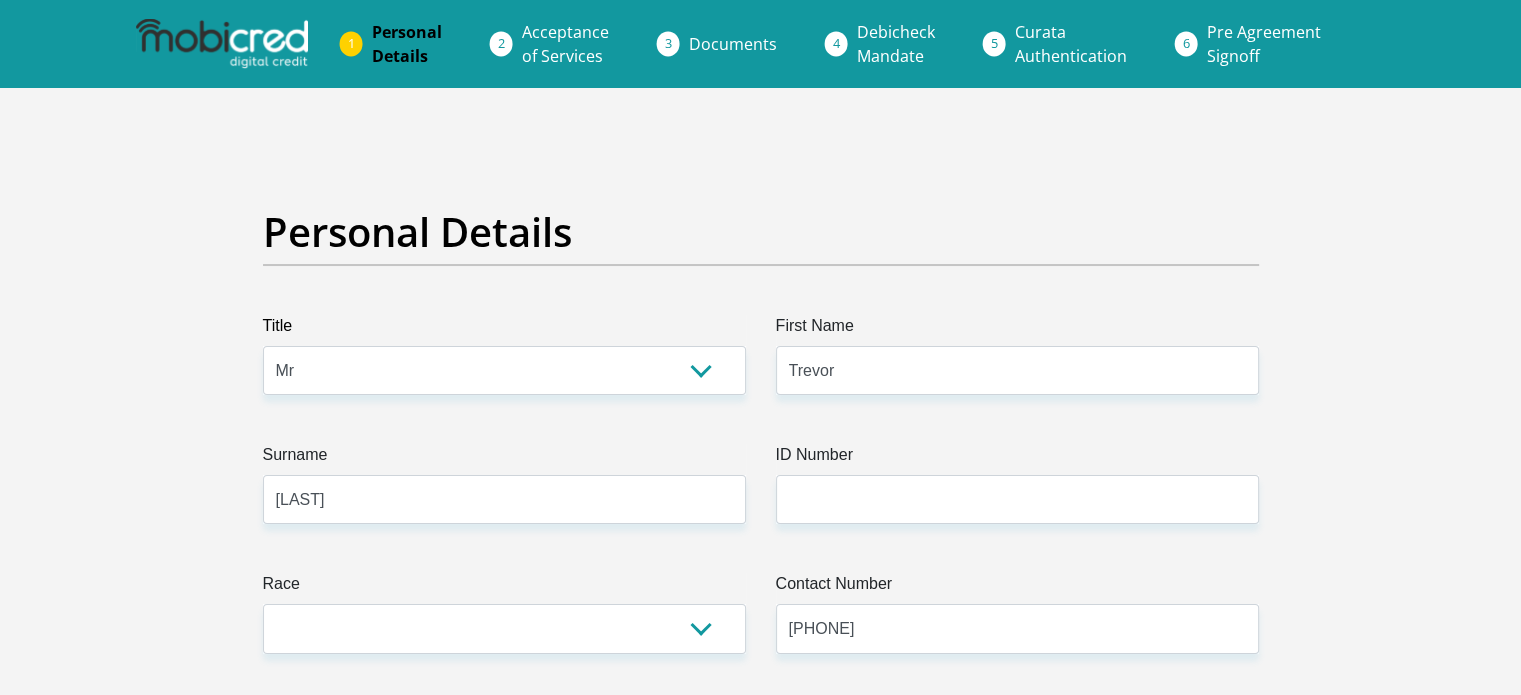 select on "ZAF" 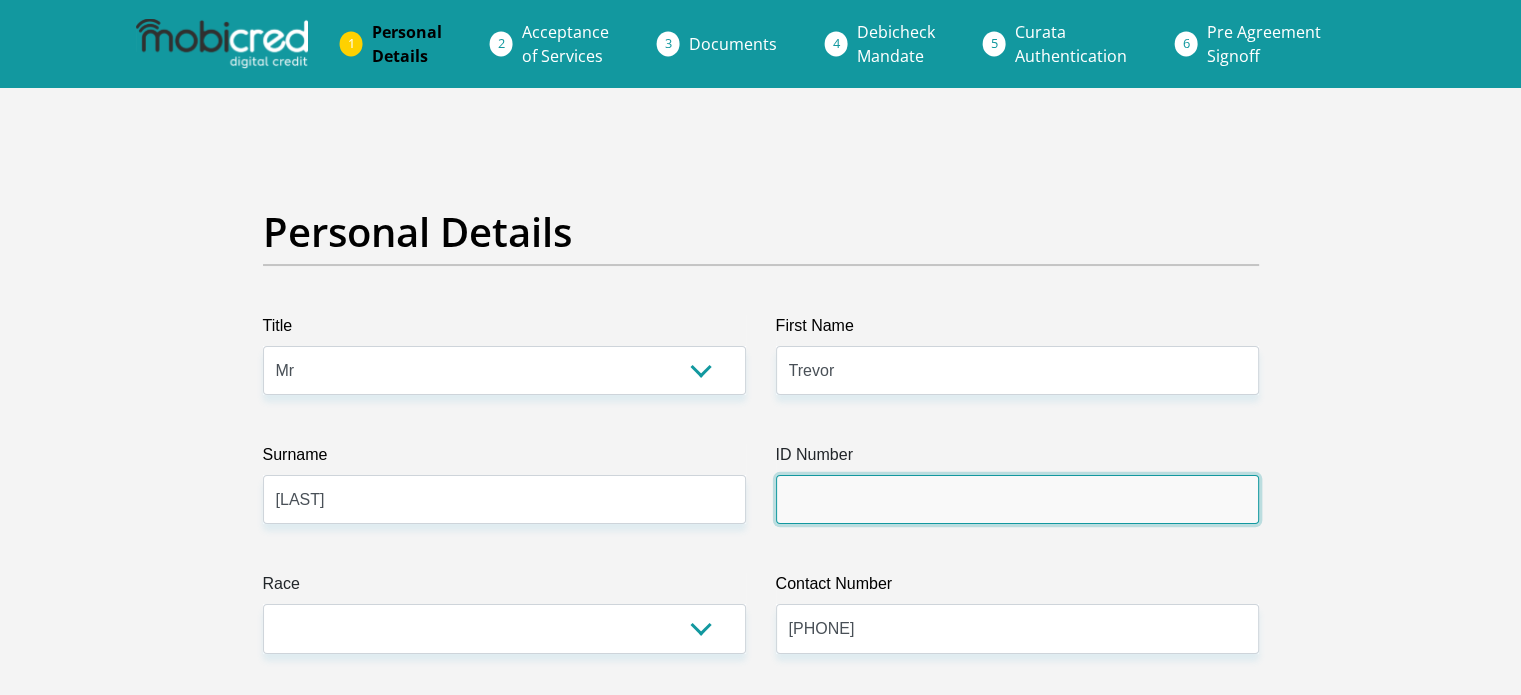 click on "ID Number" at bounding box center (1017, 499) 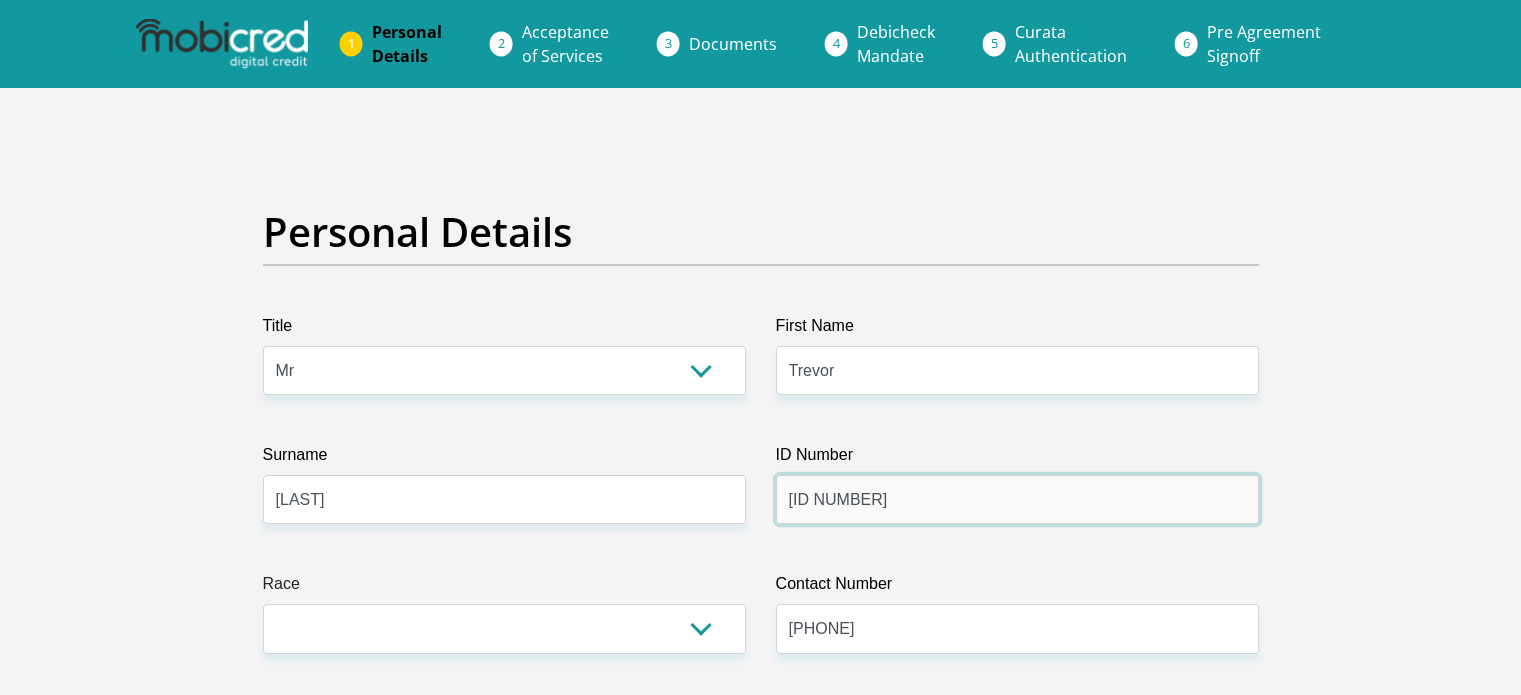 type on "9212085846089" 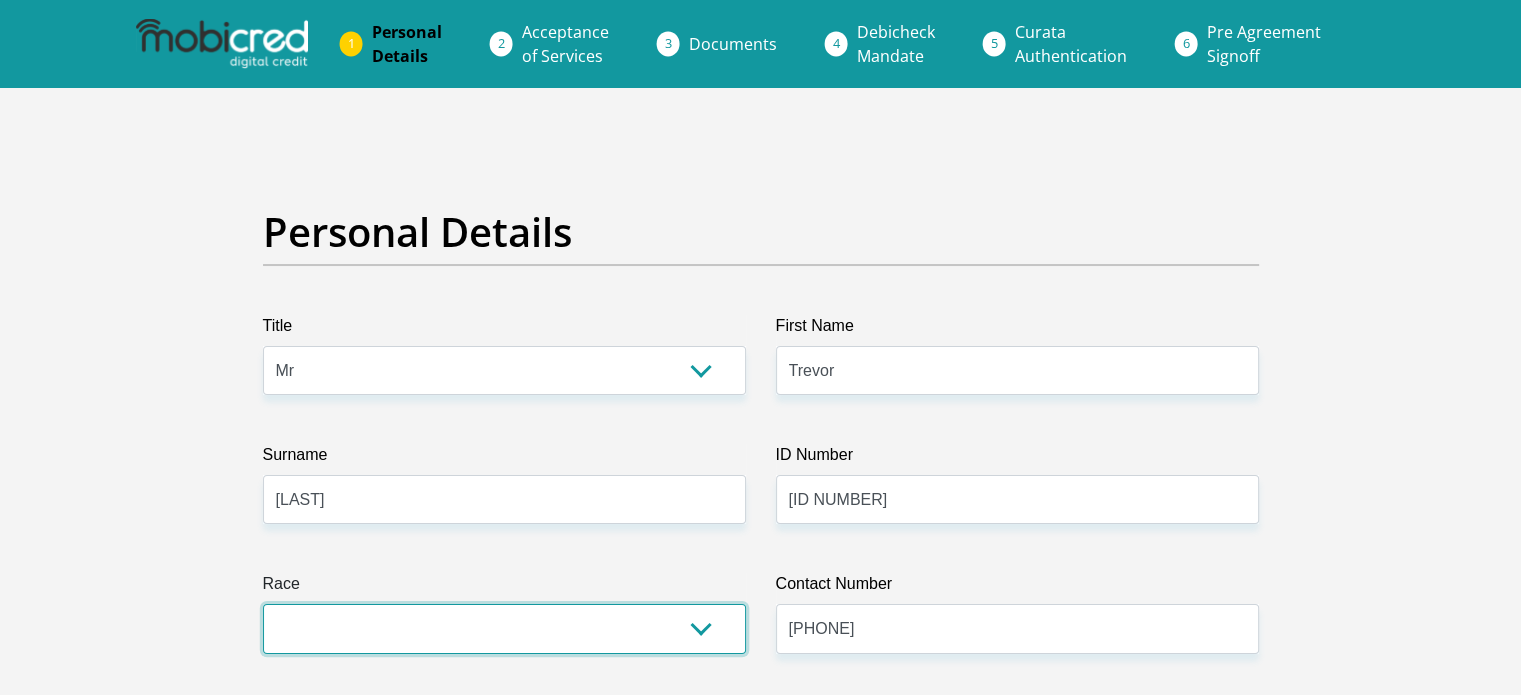 click on "Black
Coloured
Indian
White
Other" at bounding box center (504, 628) 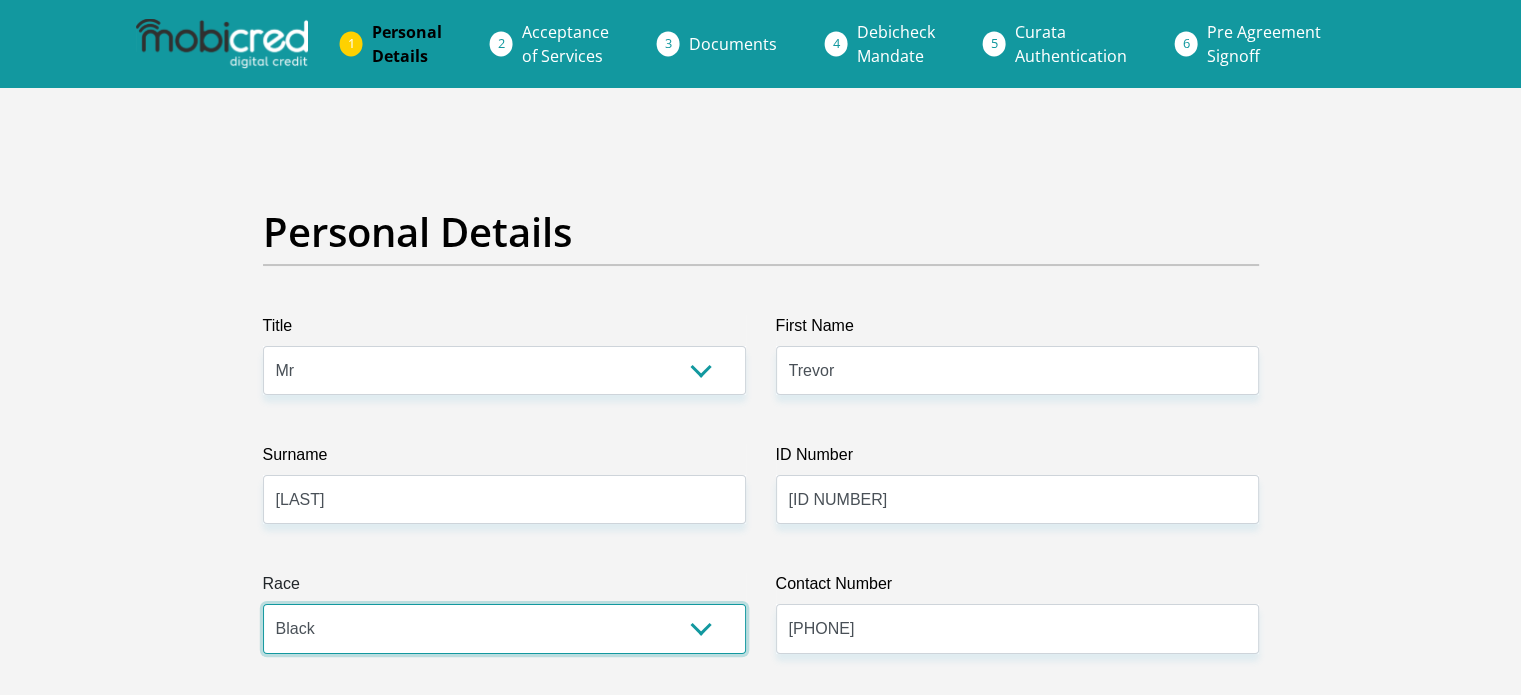 click on "Black
Coloured
Indian
White
Other" at bounding box center [504, 628] 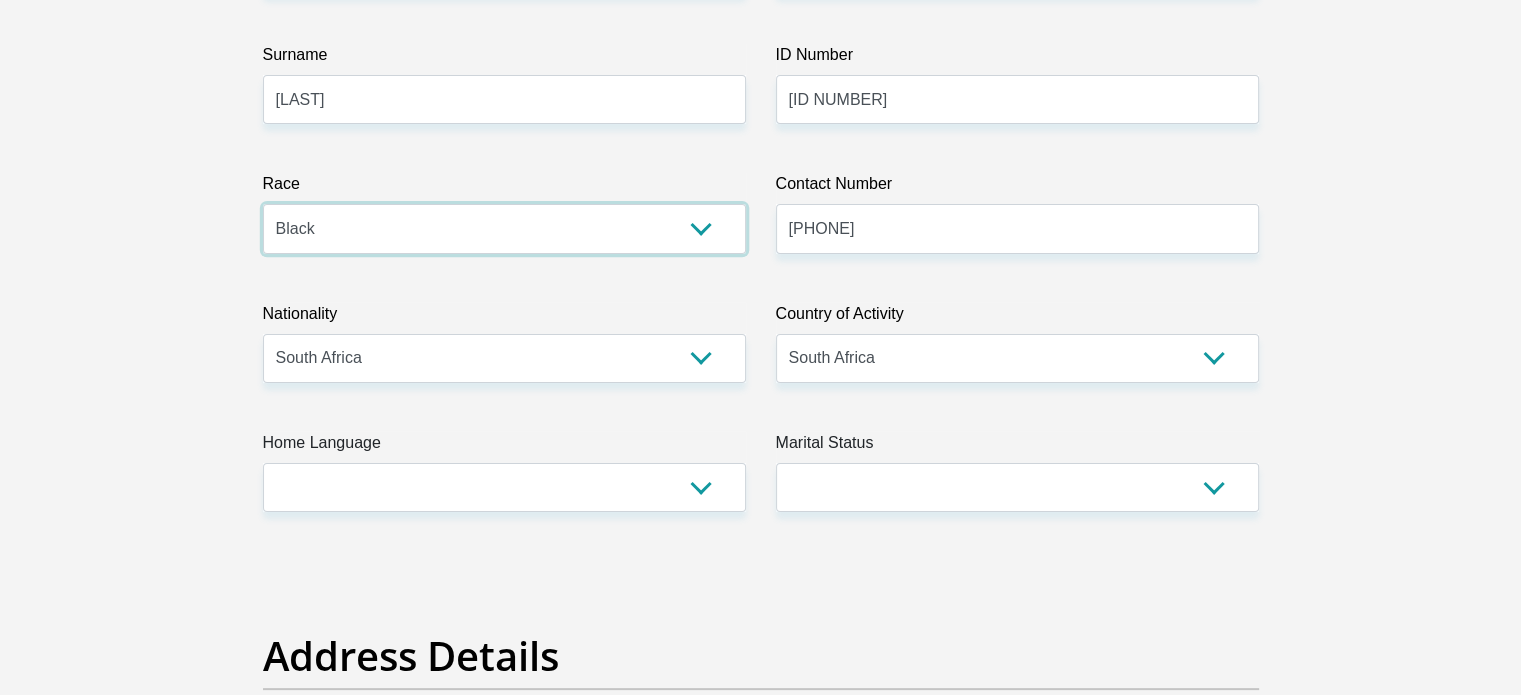 scroll, scrollTop: 500, scrollLeft: 0, axis: vertical 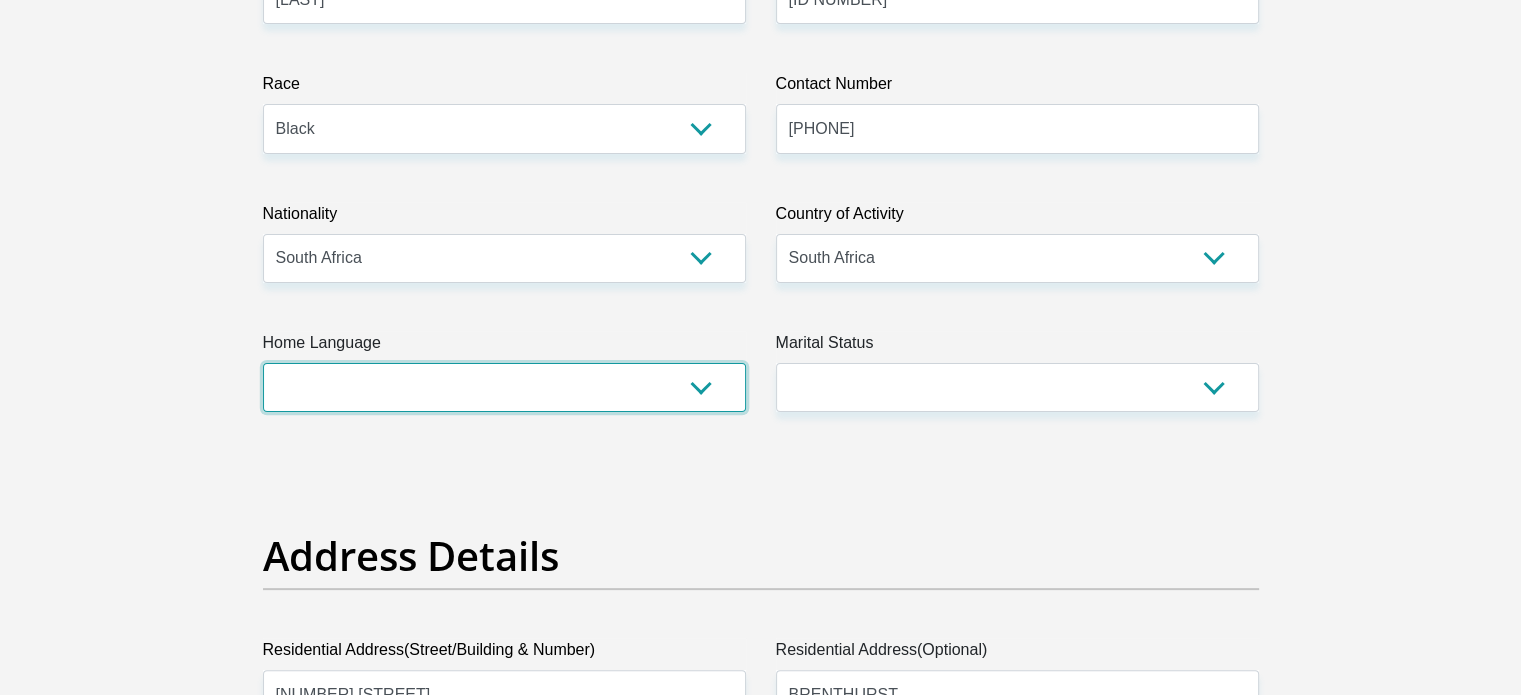 click on "Afrikaans
English
Sepedi
South Ndebele
Southern Sotho
Swati
Tsonga
Tswana
Venda
Xhosa
Zulu
Other" at bounding box center (504, 387) 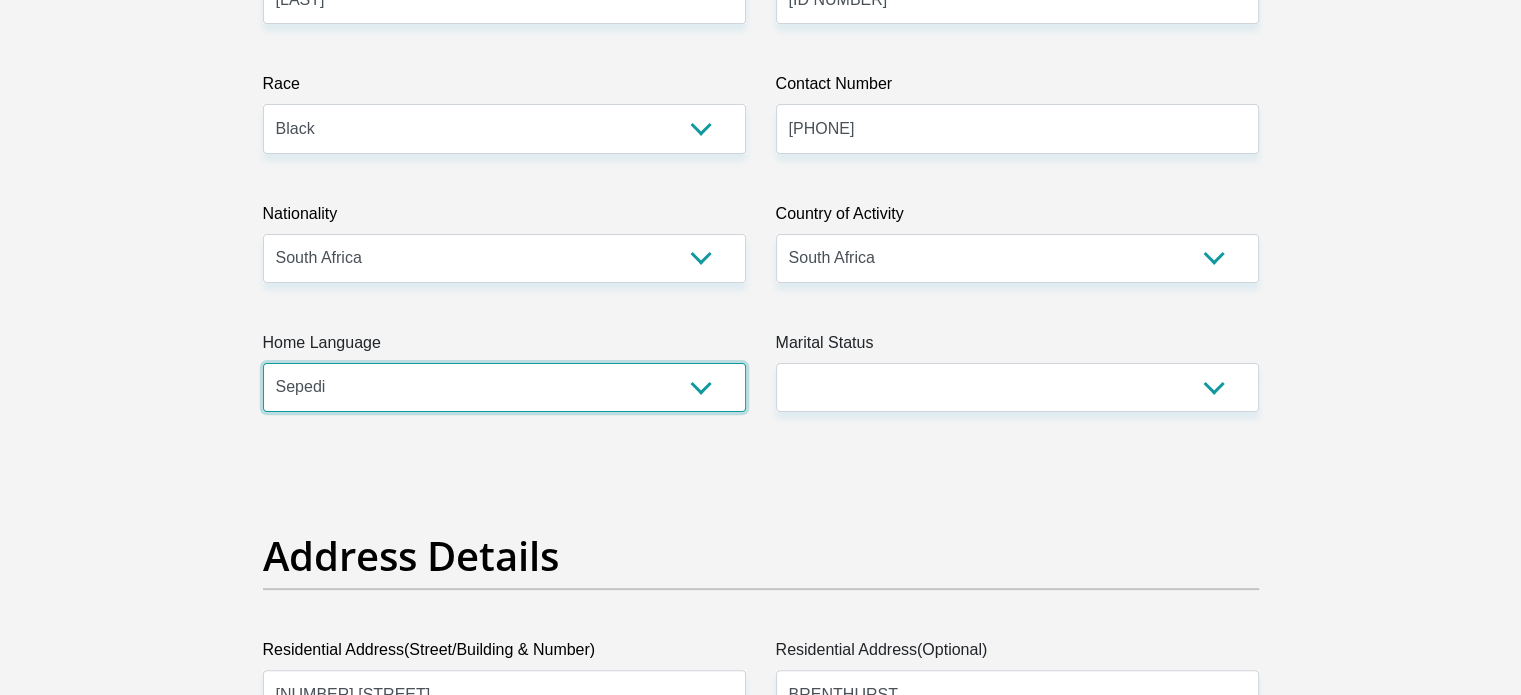click on "Afrikaans
English
Sepedi
South Ndebele
Southern Sotho
Swati
Tsonga
Tswana
Venda
Xhosa
Zulu
Other" at bounding box center (504, 387) 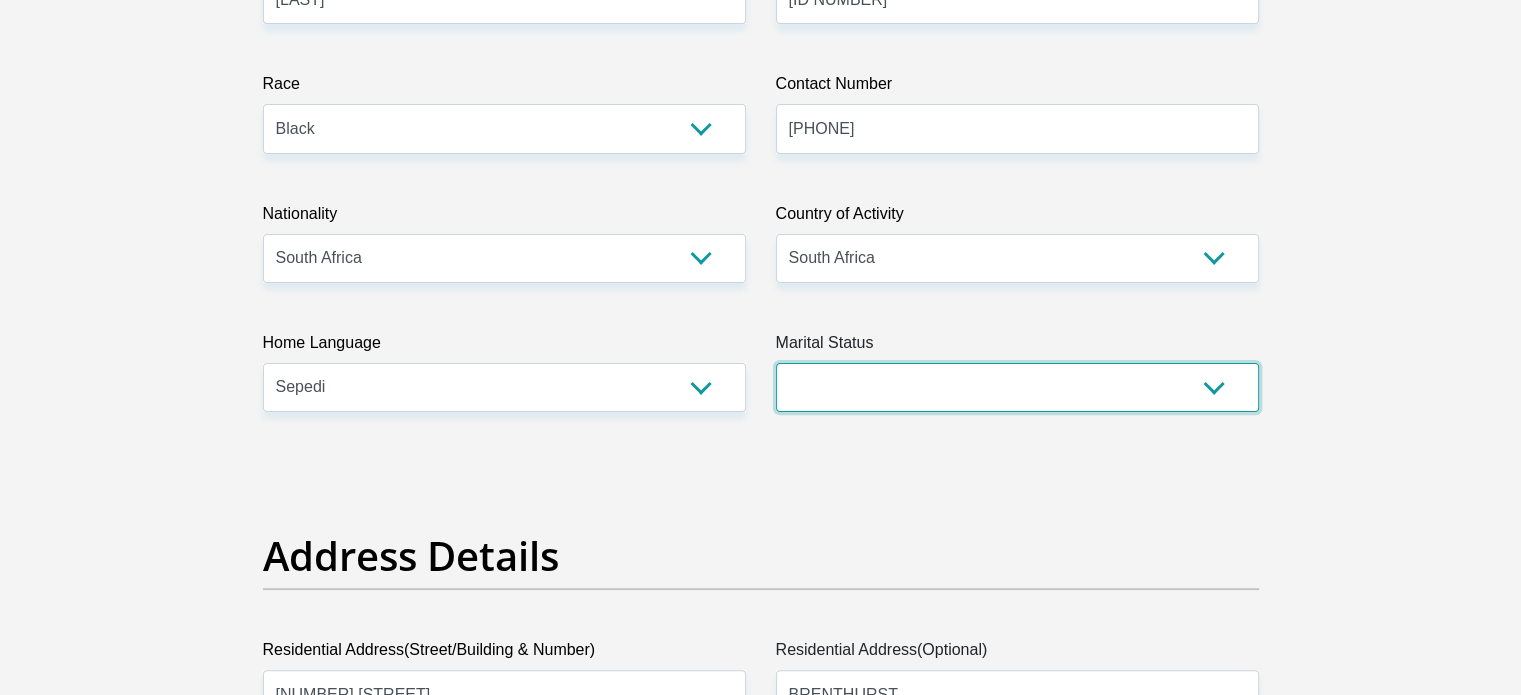 click on "Married ANC
Single
Divorced
Widowed
Married COP or Customary Law" at bounding box center [1017, 387] 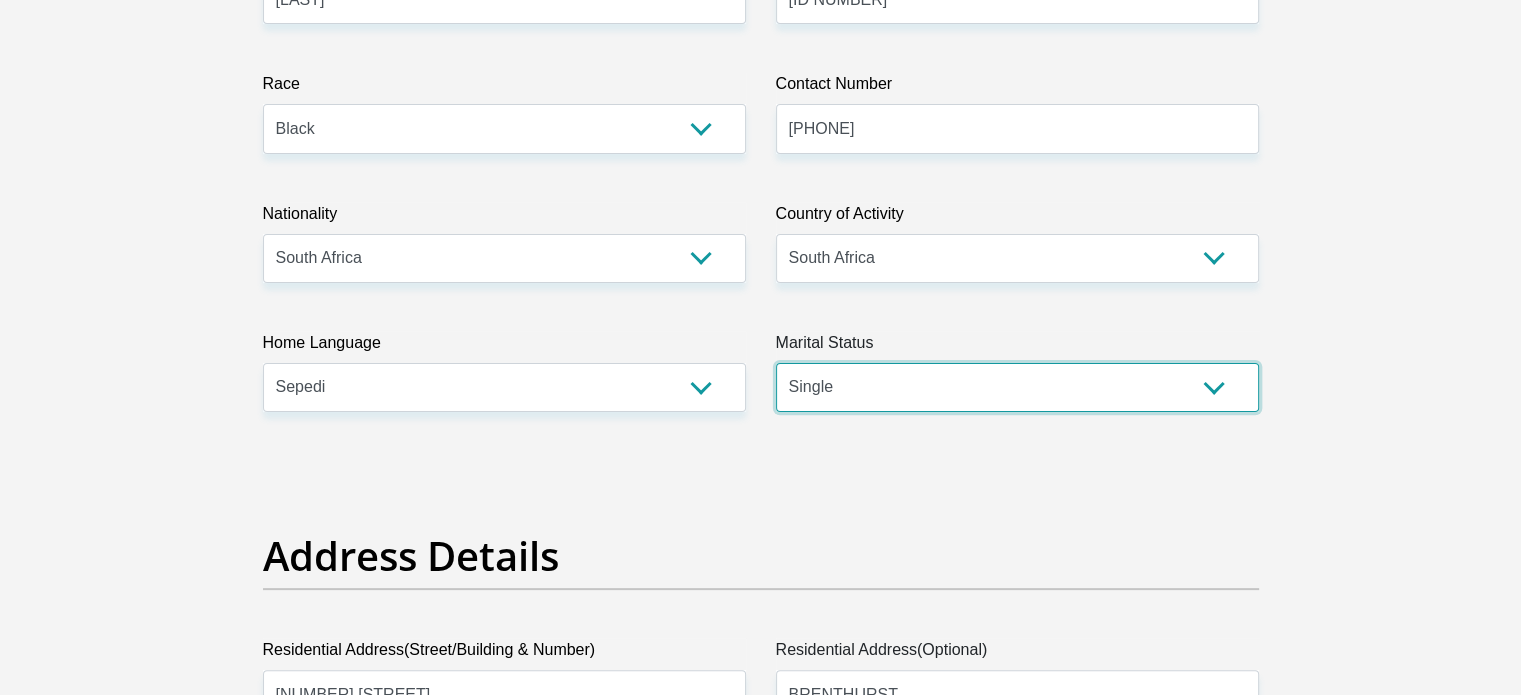 click on "Married ANC
Single
Divorced
Widowed
Married COP or Customary Law" at bounding box center (1017, 387) 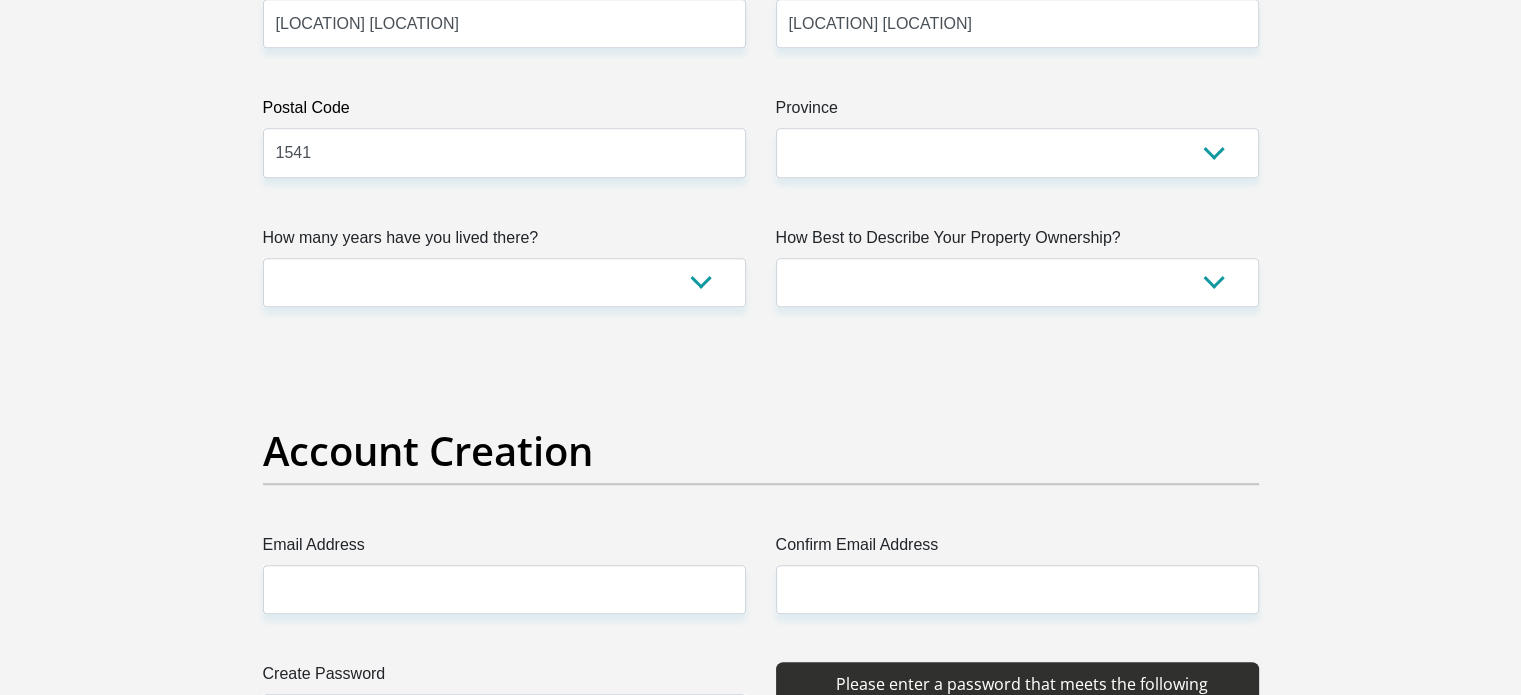 scroll, scrollTop: 1400, scrollLeft: 0, axis: vertical 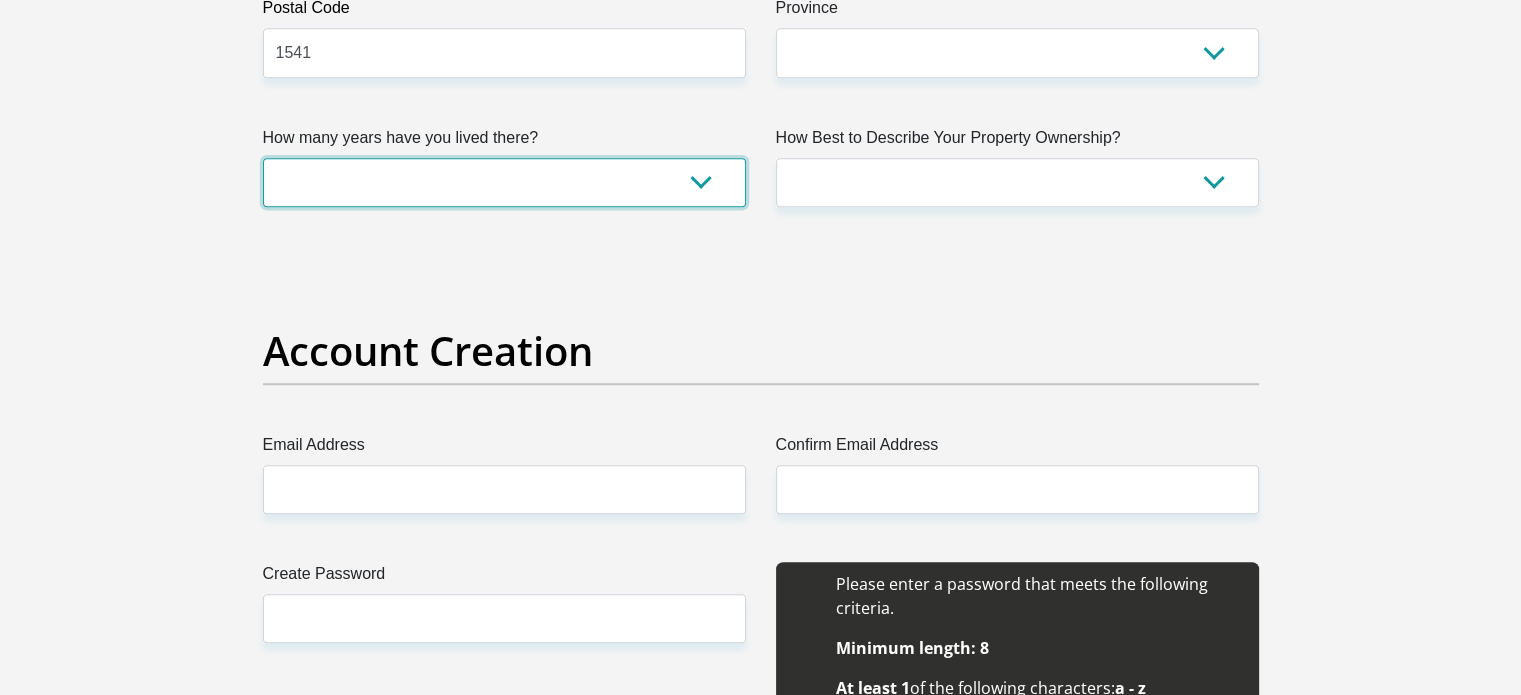 click on "less than 1 year
1-3 years
3-5 years
5+ years" at bounding box center (504, 182) 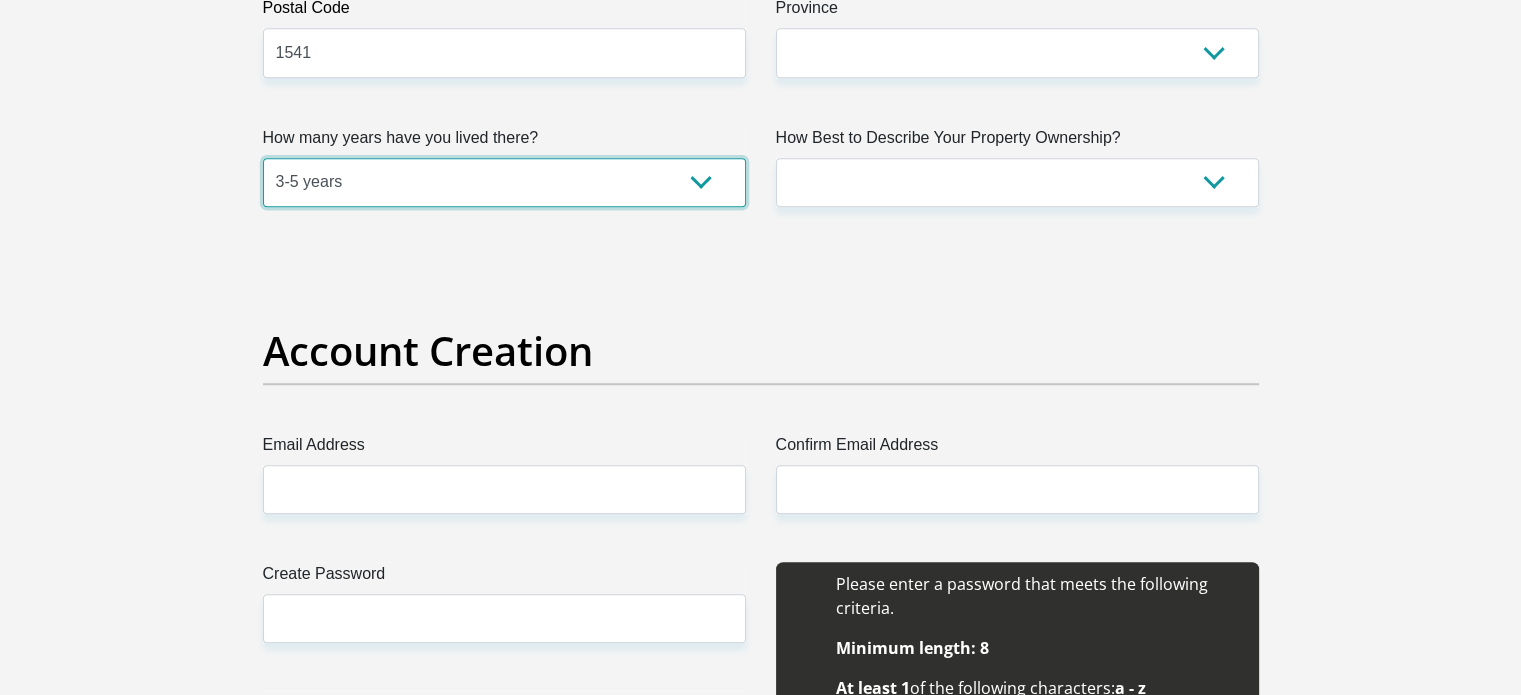 click on "less than 1 year
1-3 years
3-5 years
5+ years" at bounding box center (504, 182) 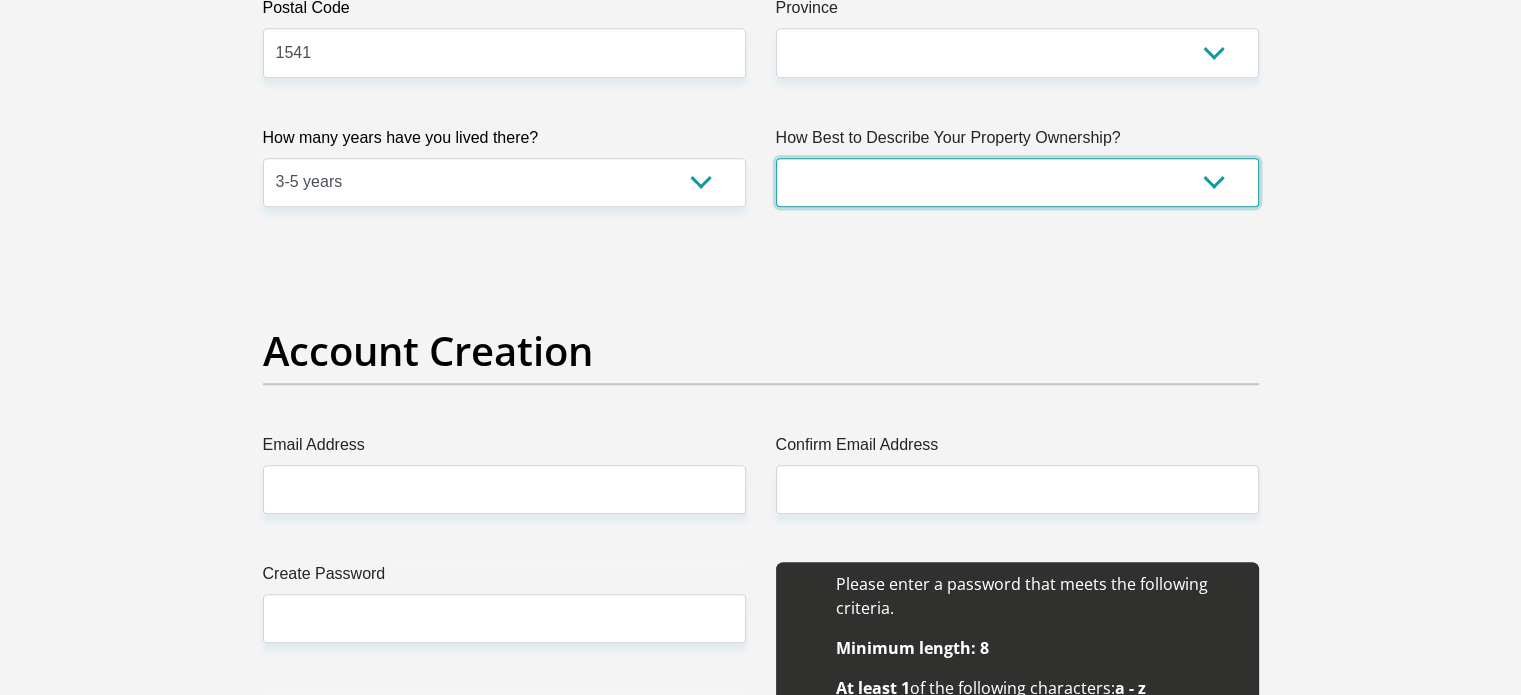 click on "Owned
Rented
Family Owned
Company Dwelling" at bounding box center [1017, 182] 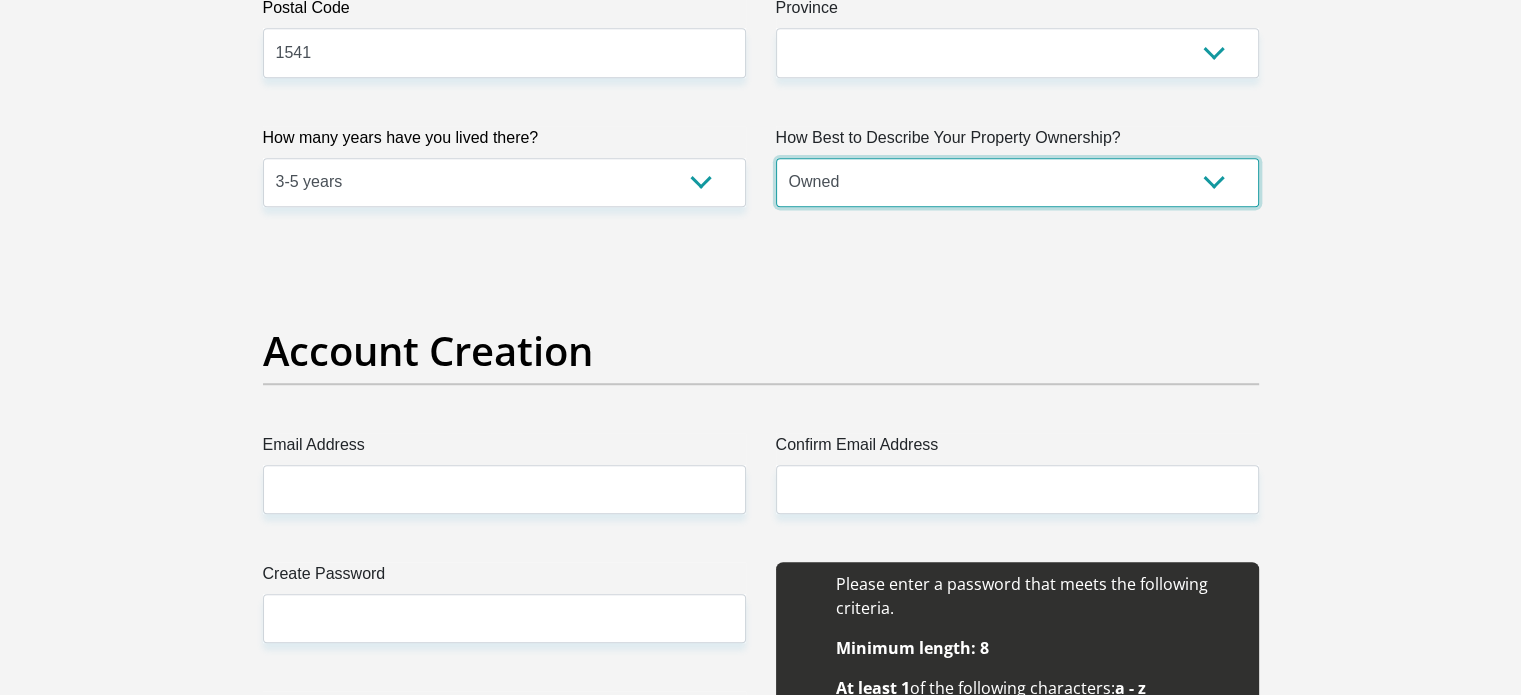 click on "Owned
Rented
Family Owned
Company Dwelling" at bounding box center [1017, 182] 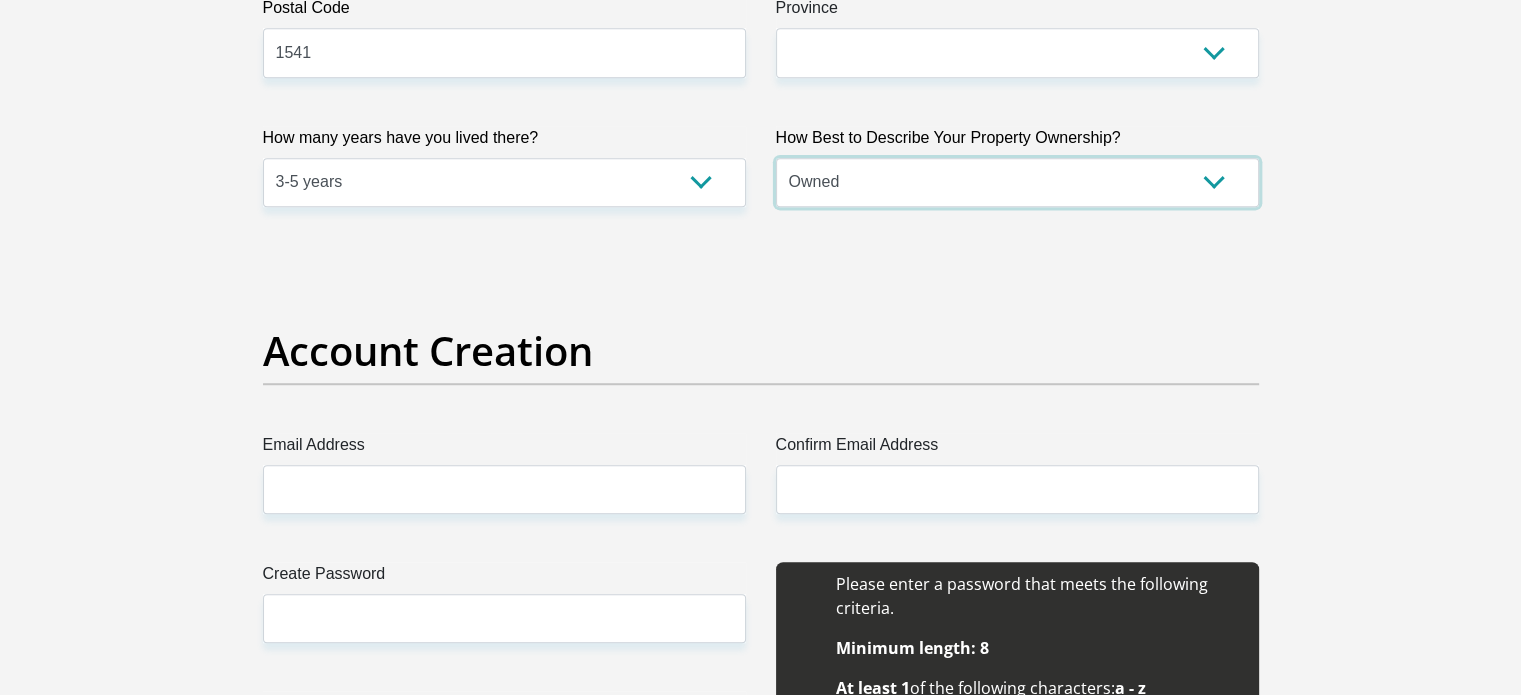 scroll, scrollTop: 1100, scrollLeft: 0, axis: vertical 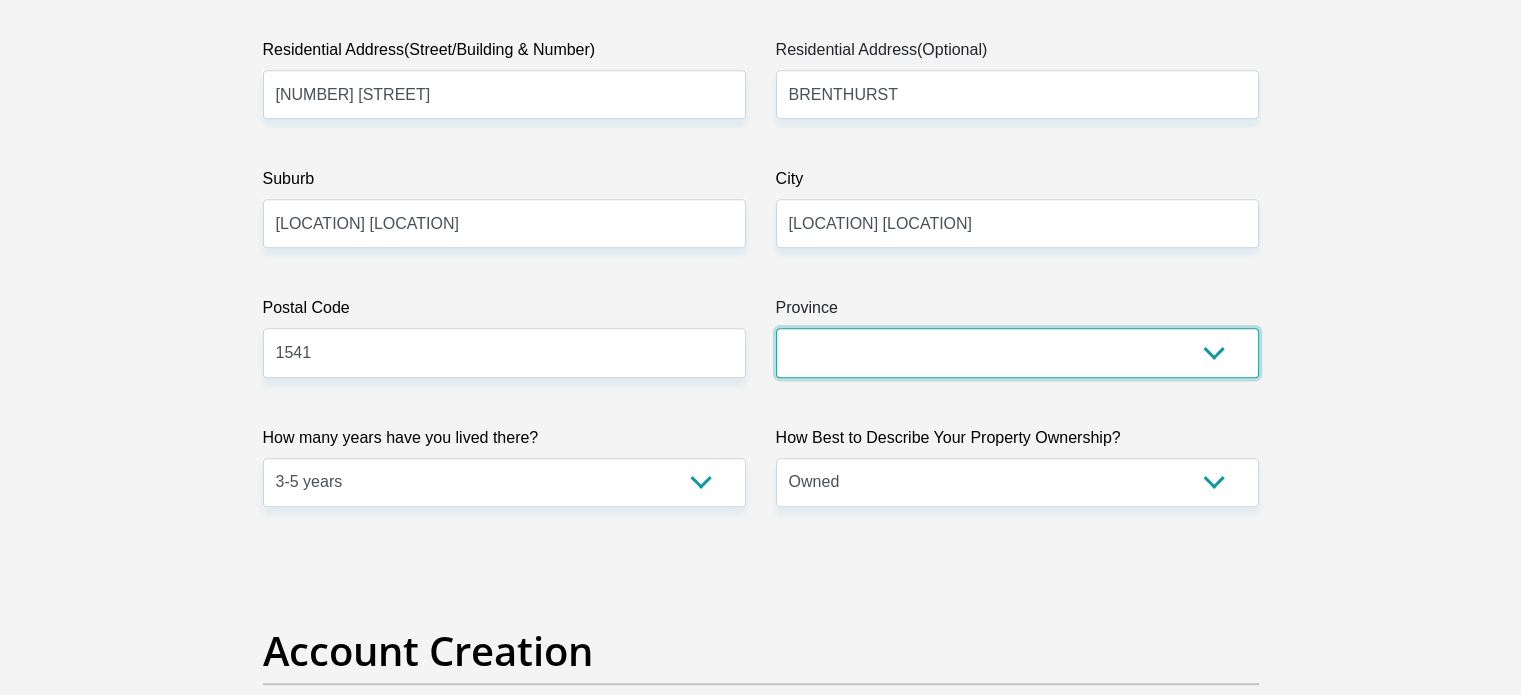 click on "Eastern Cape
Free State
Gauteng
KwaZulu-Natal
Limpopo
Mpumalanga
Northern Cape
North West
Western Cape" at bounding box center [1017, 352] 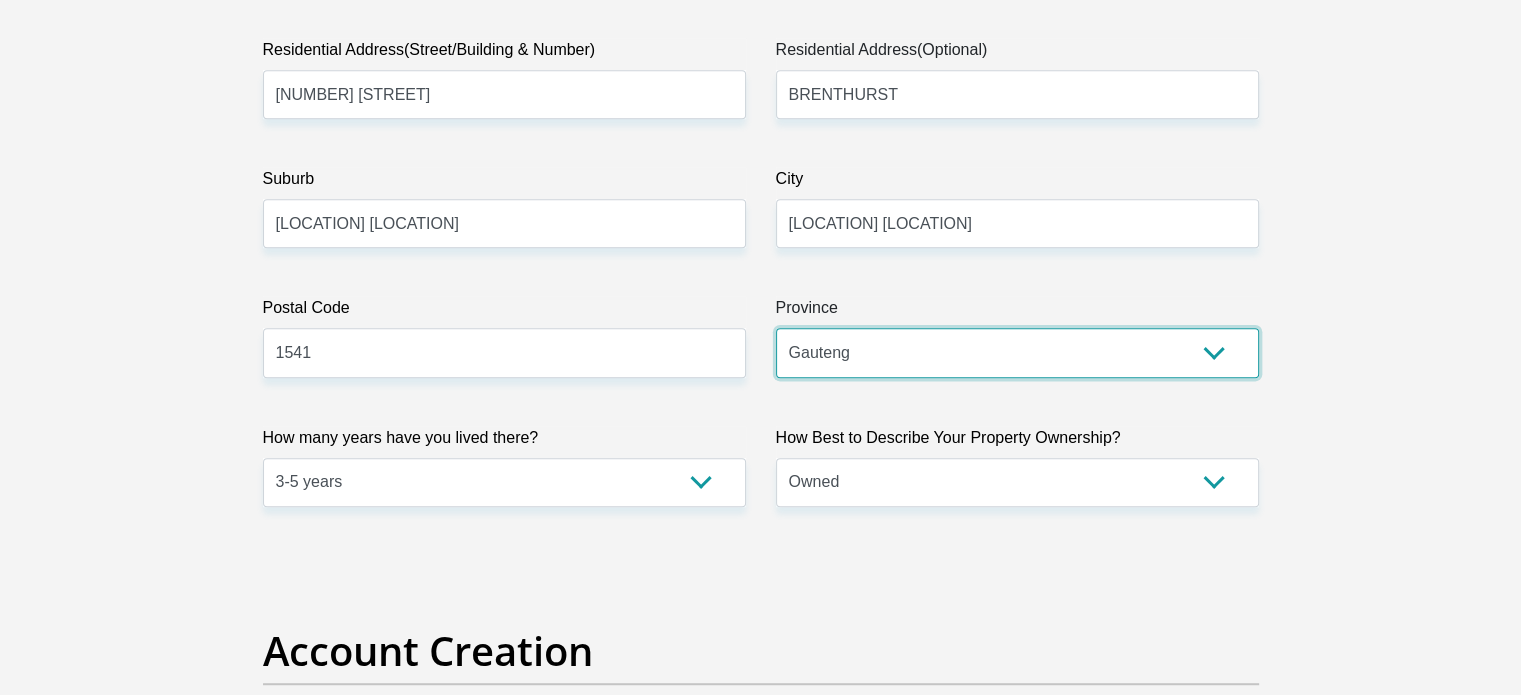 click on "Eastern Cape
Free State
Gauteng
KwaZulu-Natal
Limpopo
Mpumalanga
Northern Cape
North West
Western Cape" at bounding box center (1017, 352) 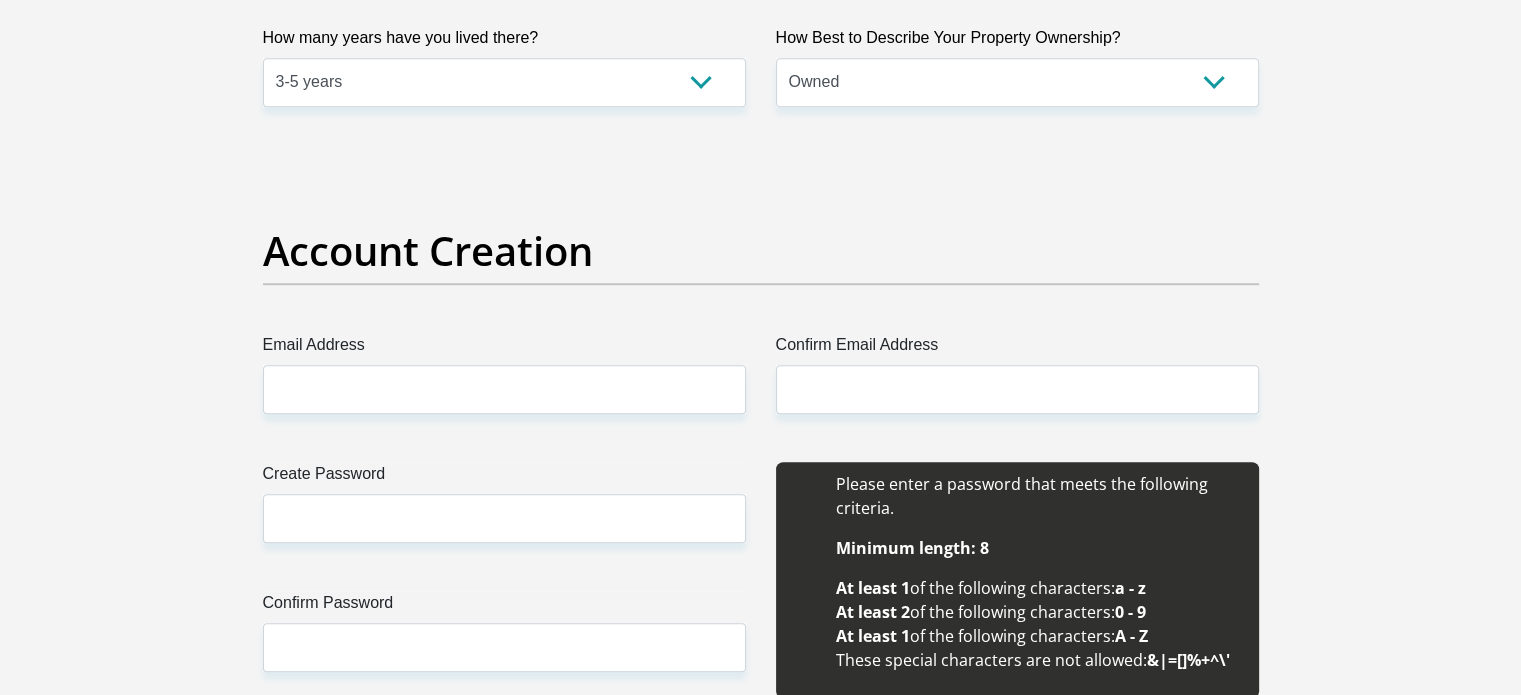 scroll, scrollTop: 1600, scrollLeft: 0, axis: vertical 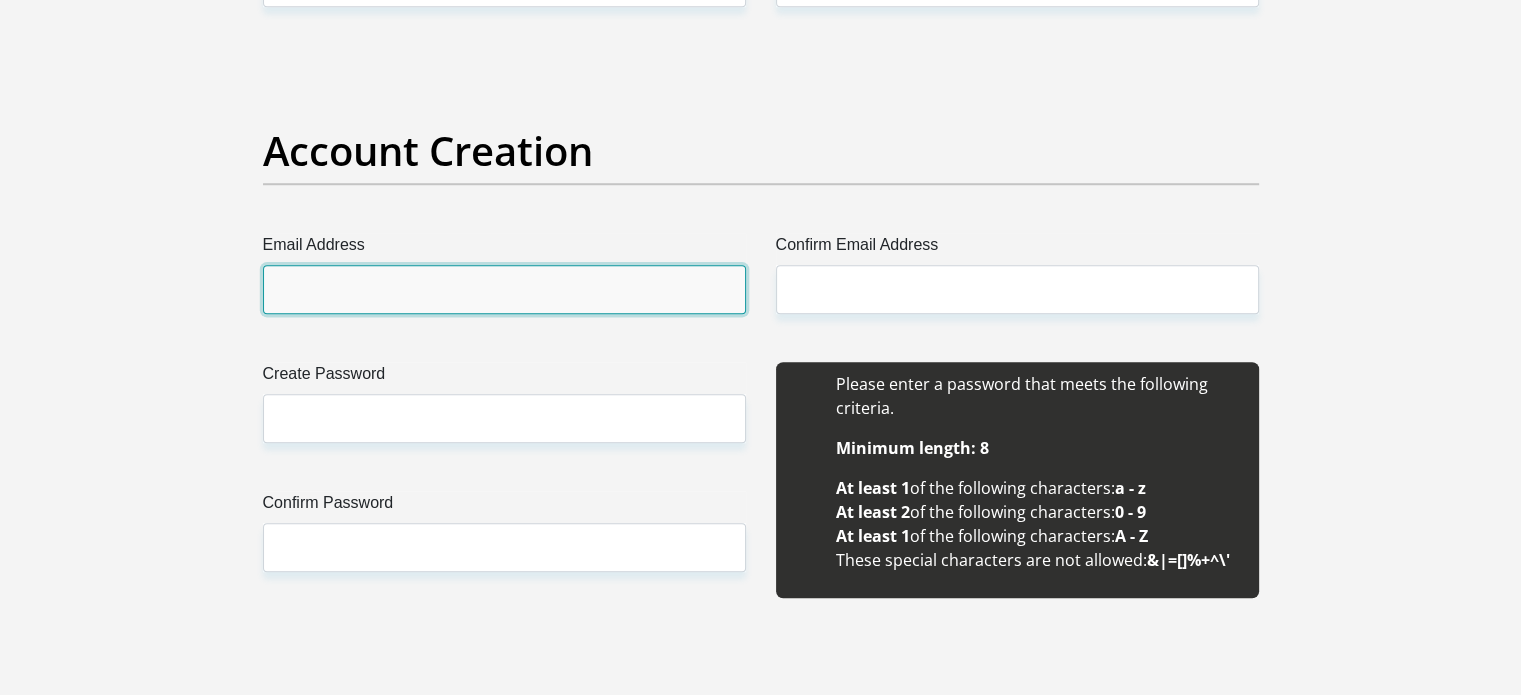 click on "Email Address" at bounding box center (504, 289) 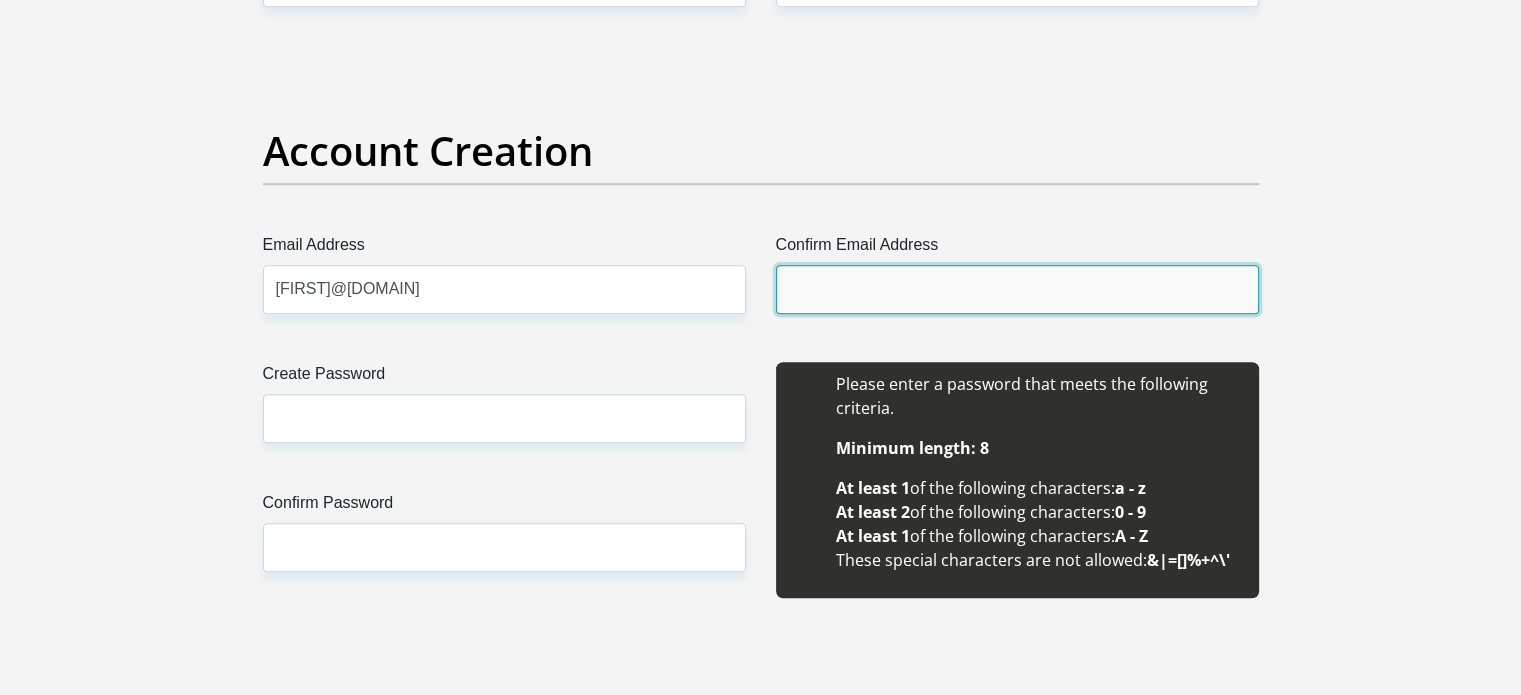 type on "trevorphetla@gmail.com" 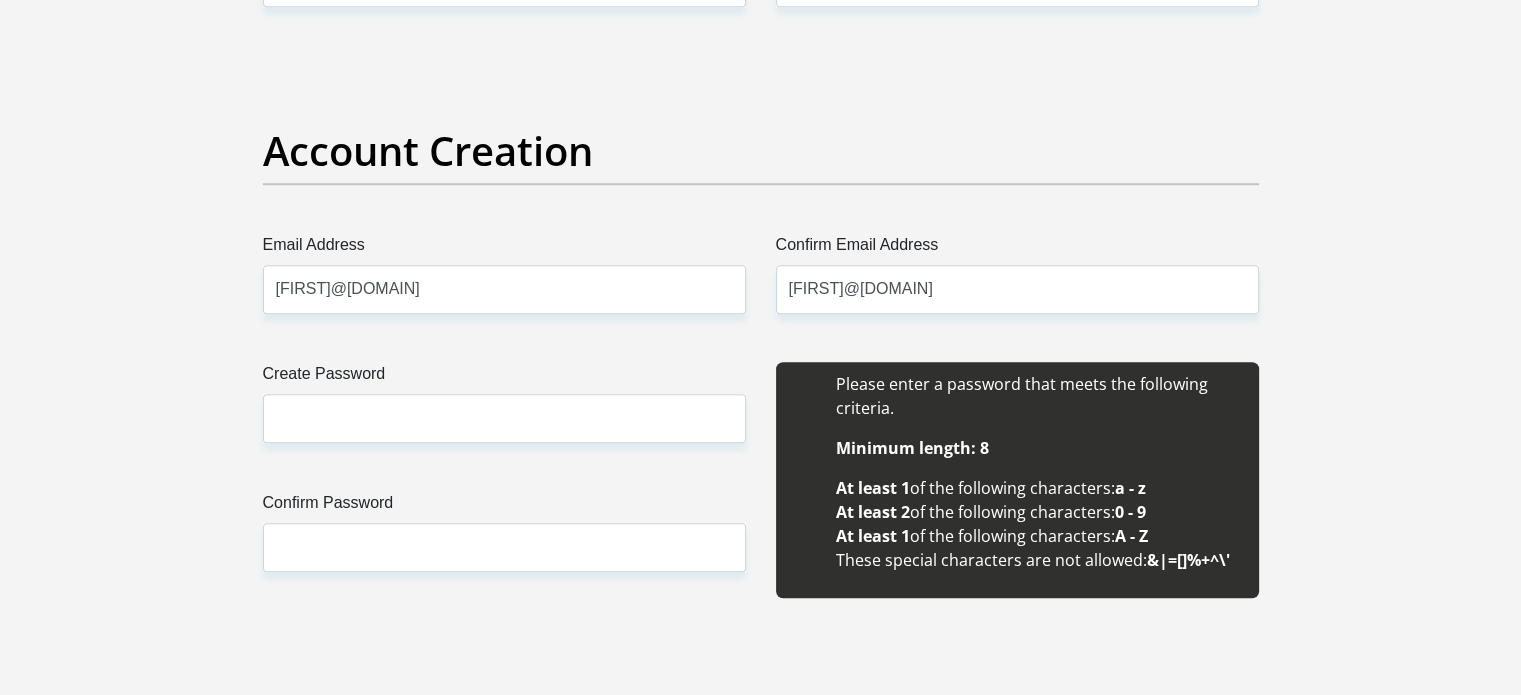 type 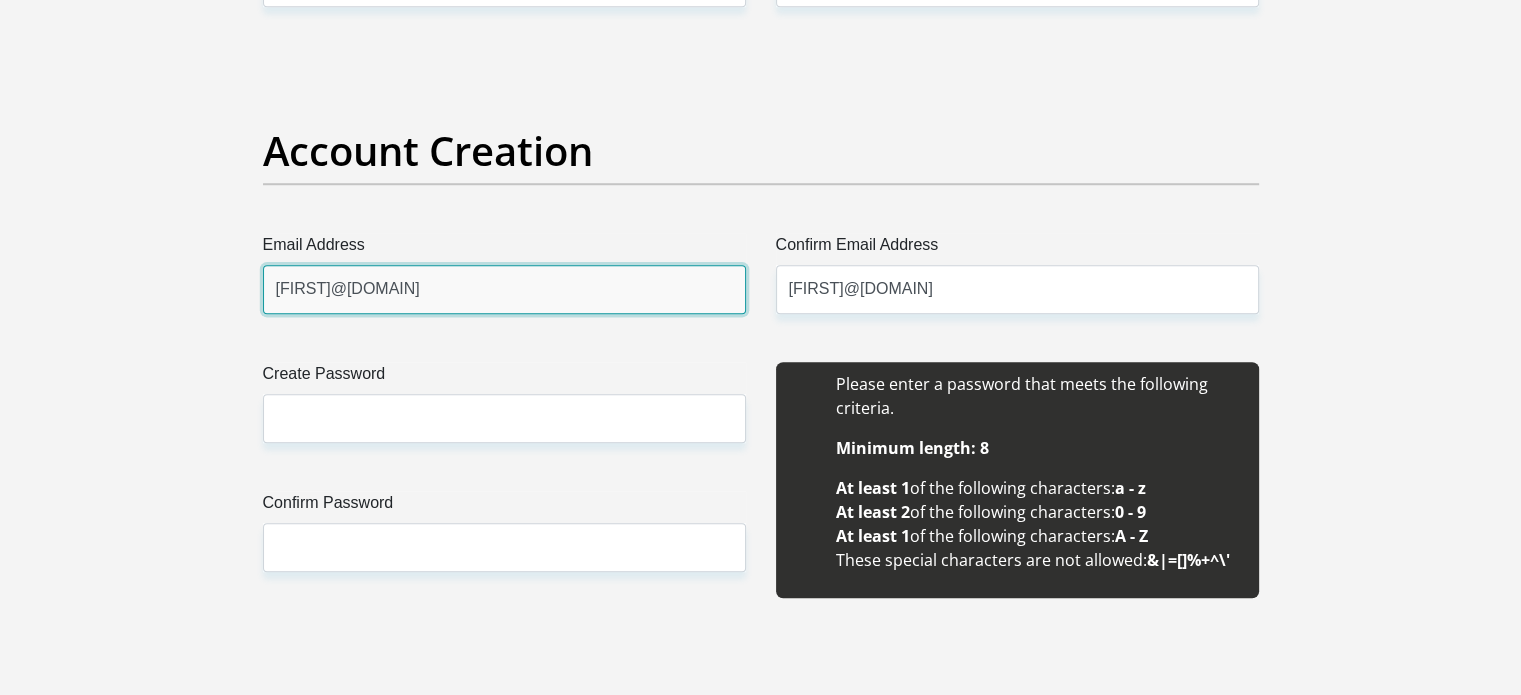 type 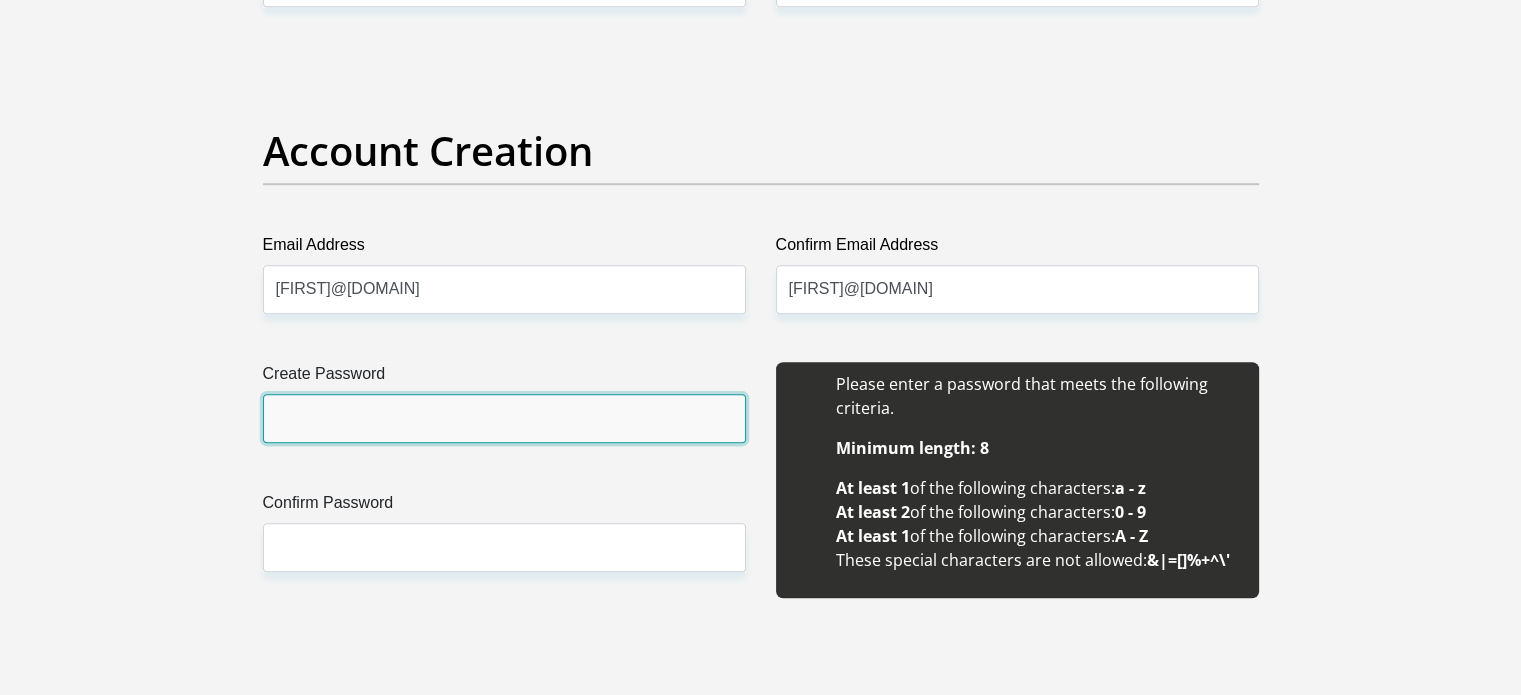 click on "Create Password" at bounding box center (504, 418) 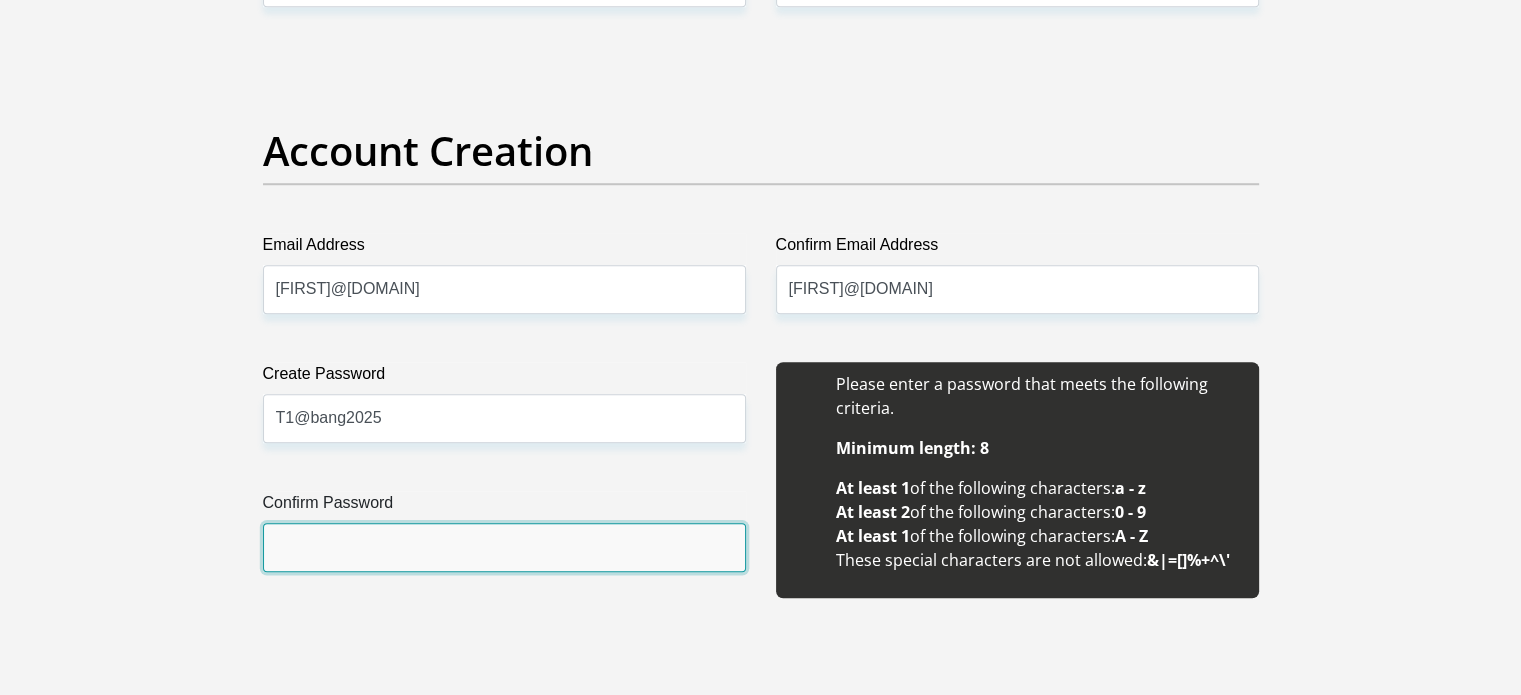click on "Confirm Password" at bounding box center [504, 547] 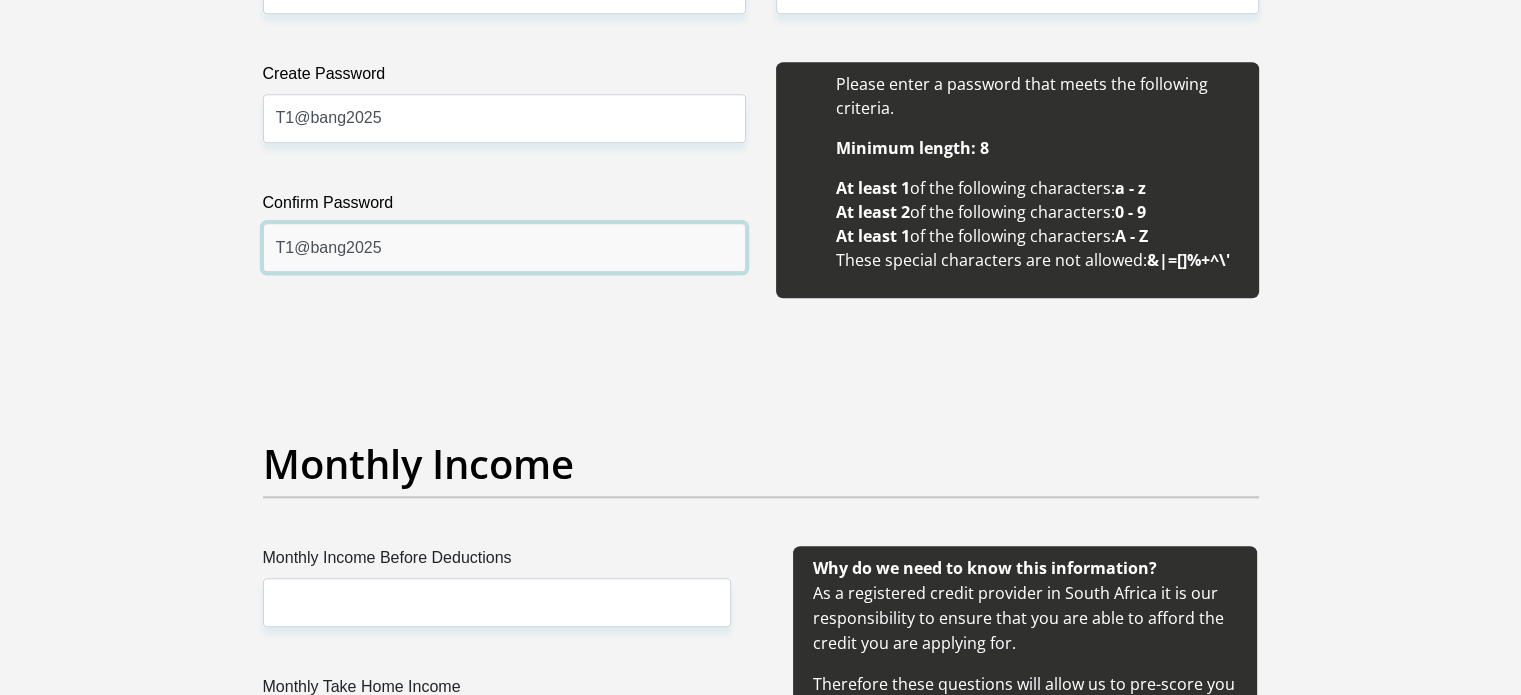 scroll, scrollTop: 2100, scrollLeft: 0, axis: vertical 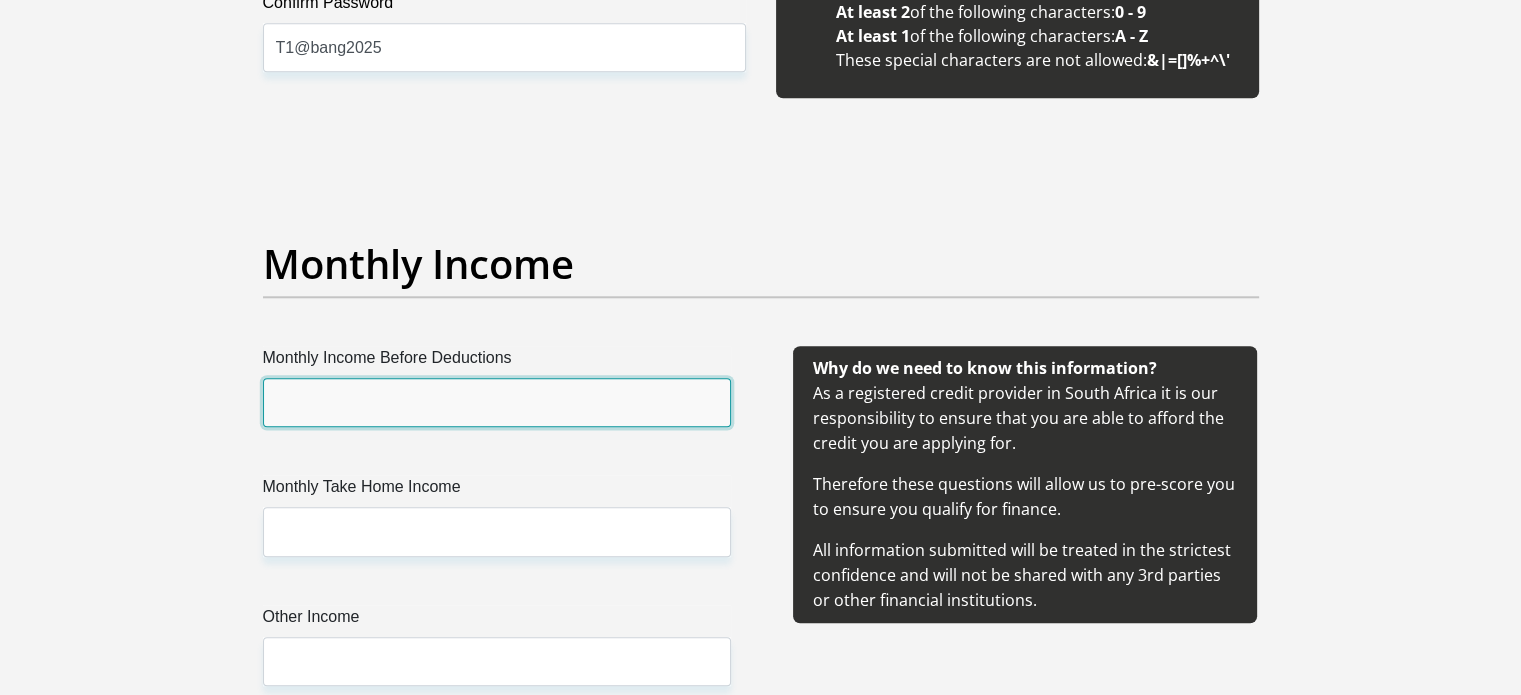click on "Monthly Income Before Deductions" at bounding box center [497, 402] 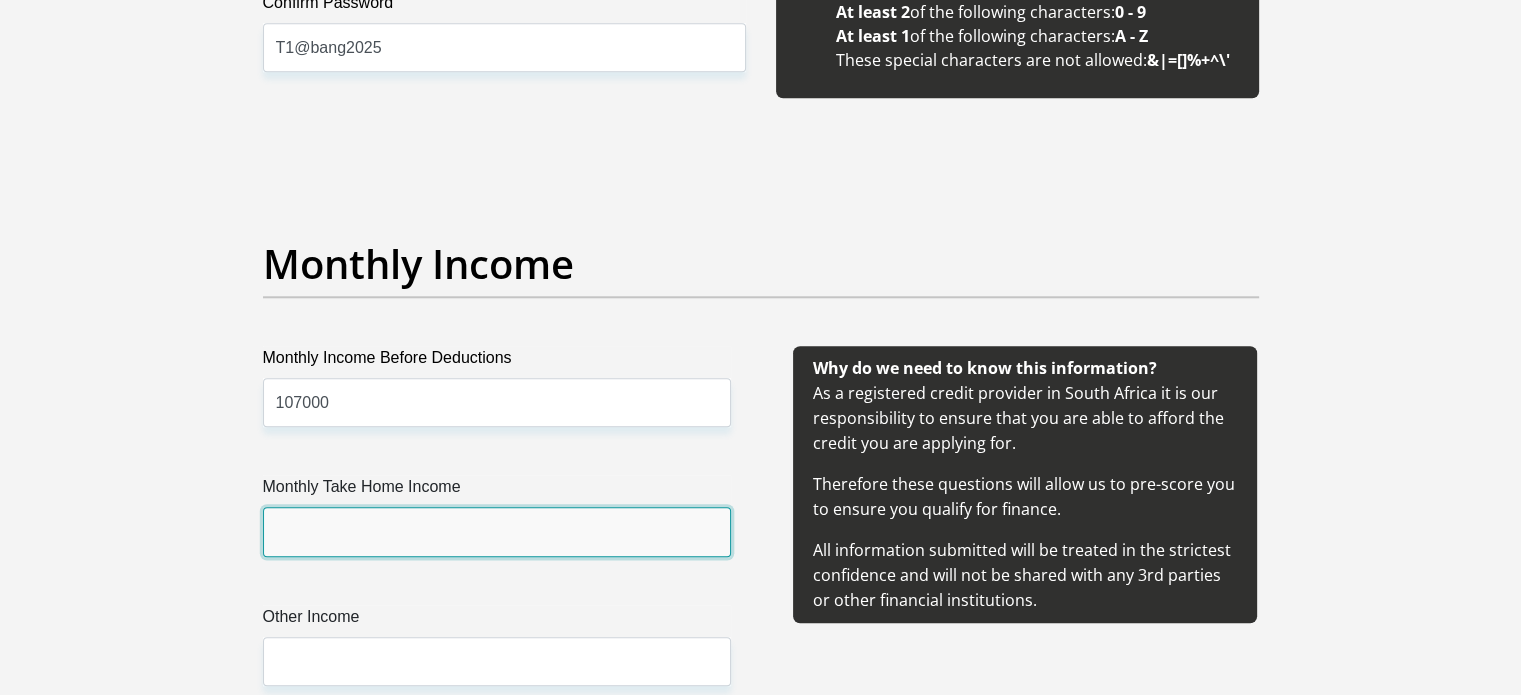 click on "Monthly Take Home Income" at bounding box center (497, 531) 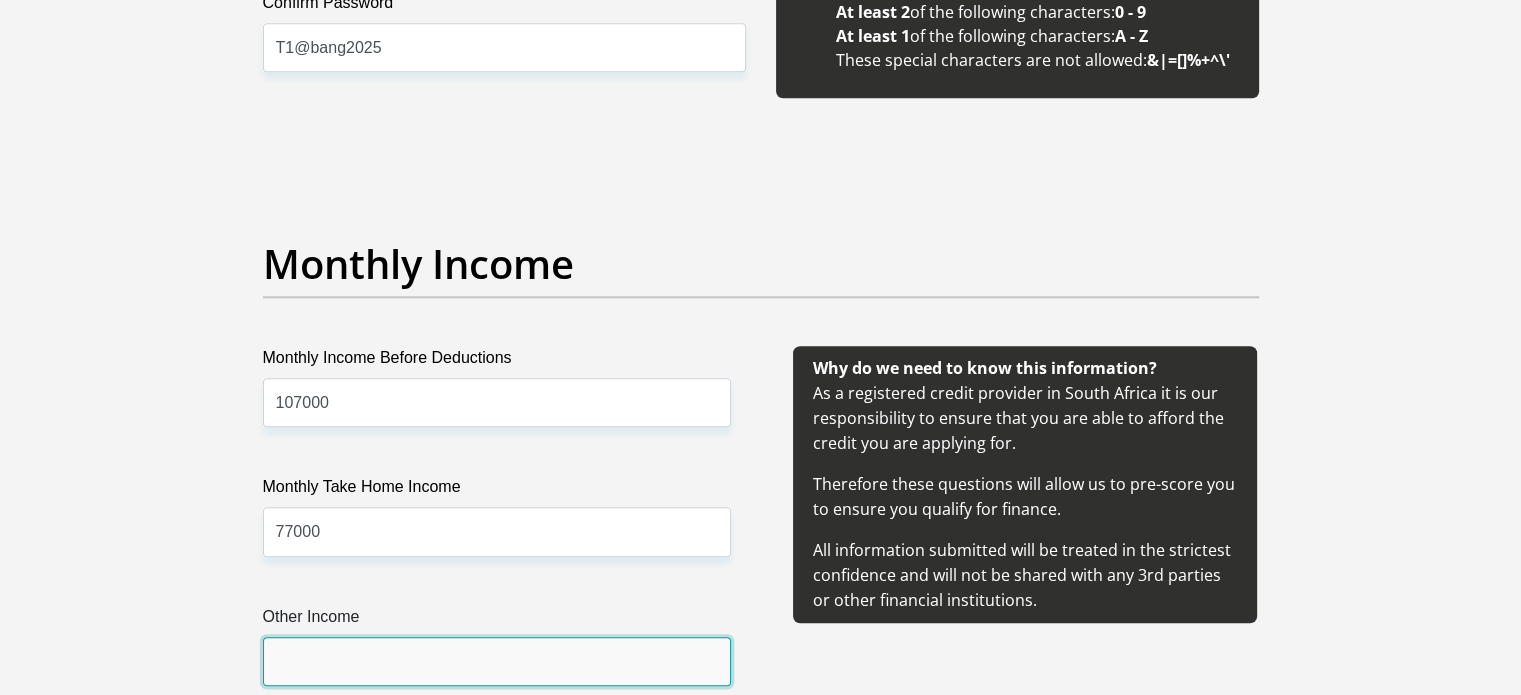 click on "Other Income" at bounding box center (497, 661) 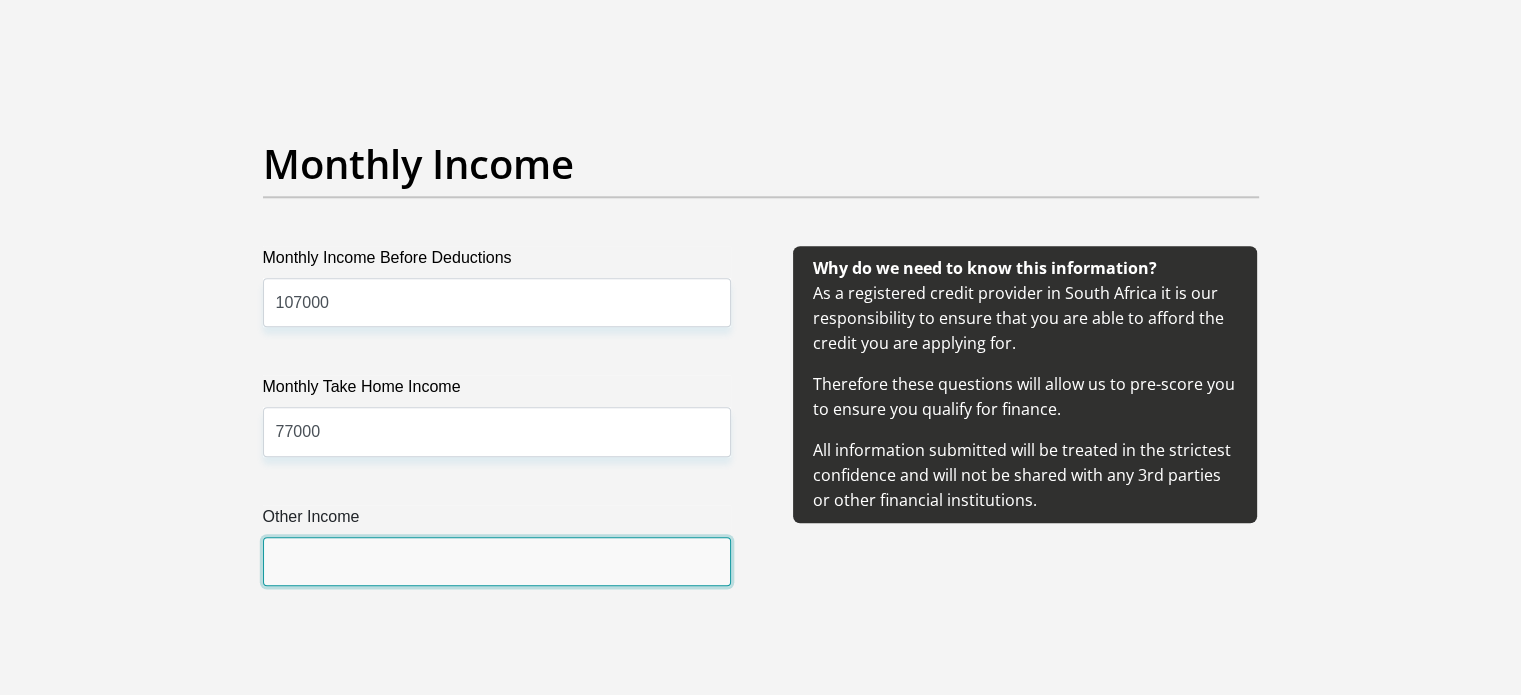 click on "Other Income" at bounding box center [497, 561] 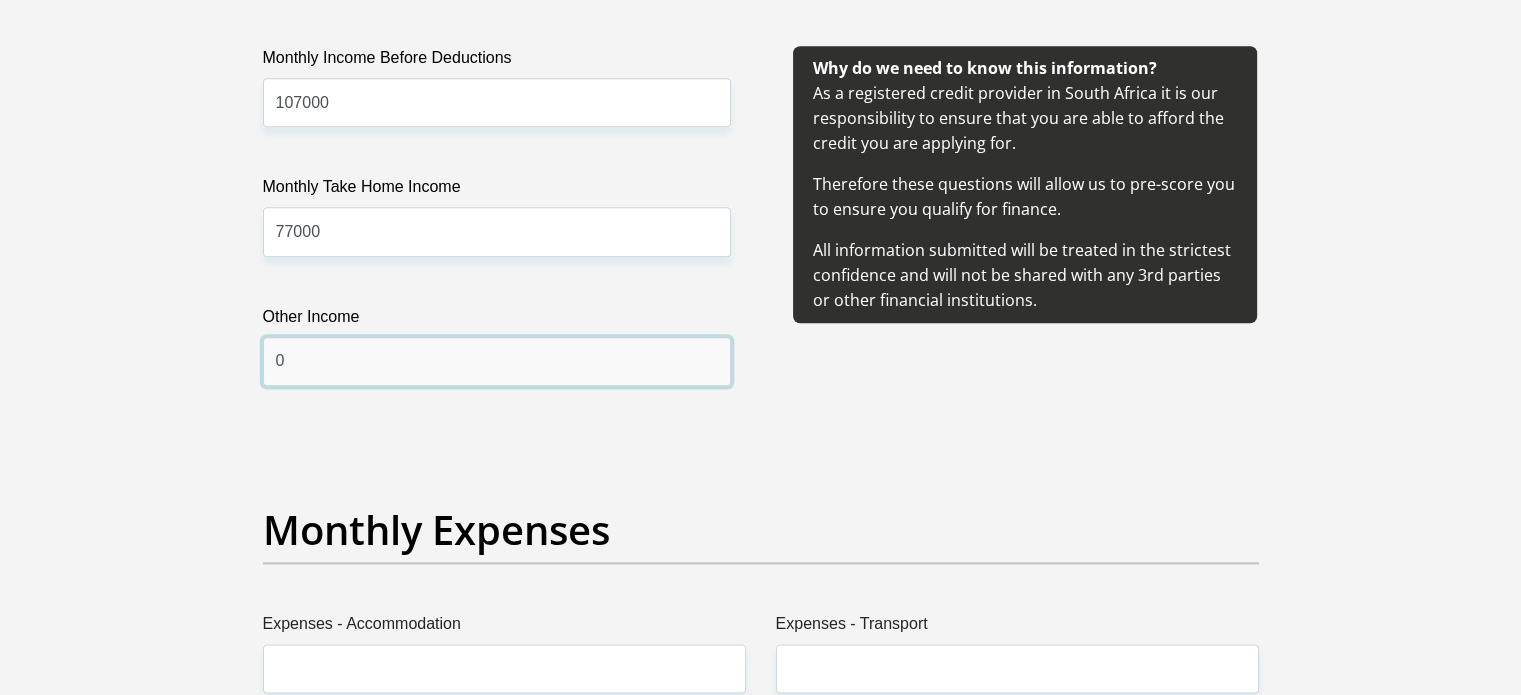 scroll, scrollTop: 2600, scrollLeft: 0, axis: vertical 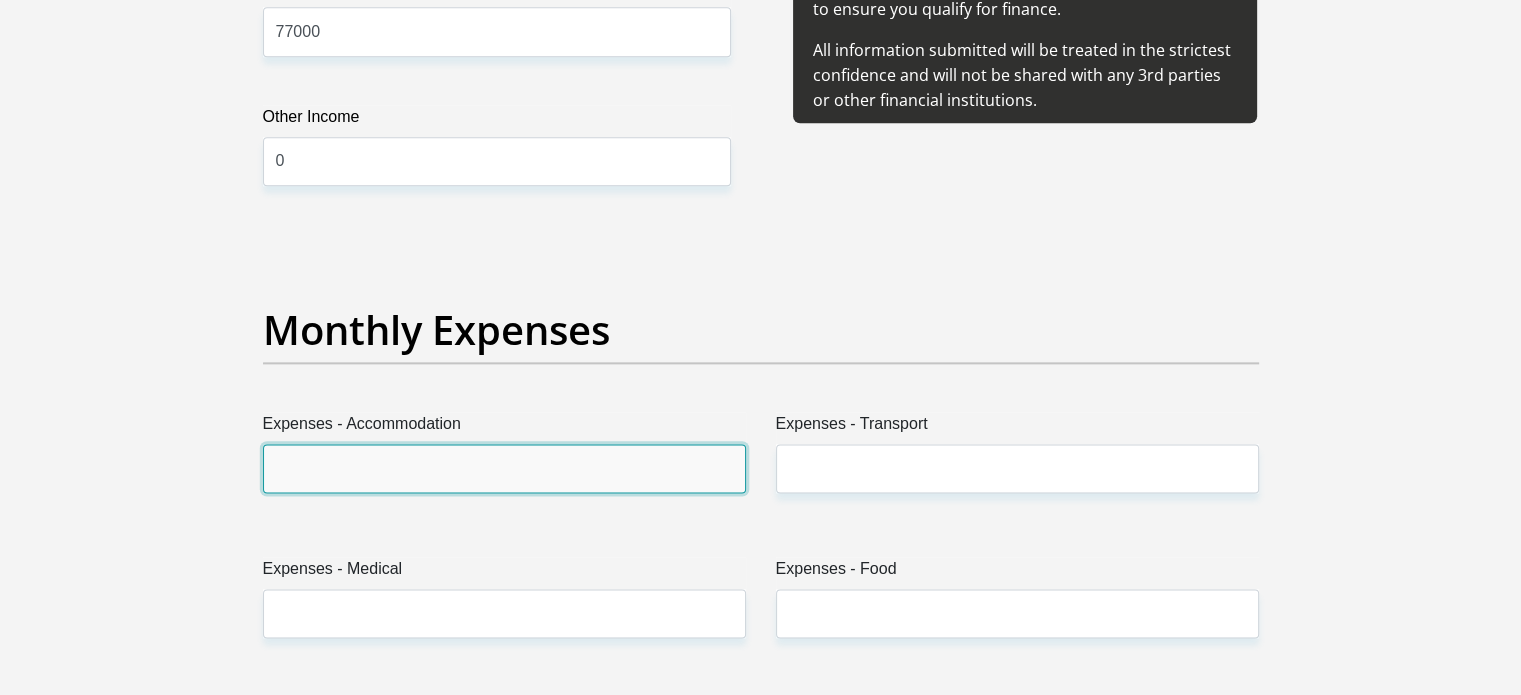 click on "Expenses - Accommodation" at bounding box center [504, 468] 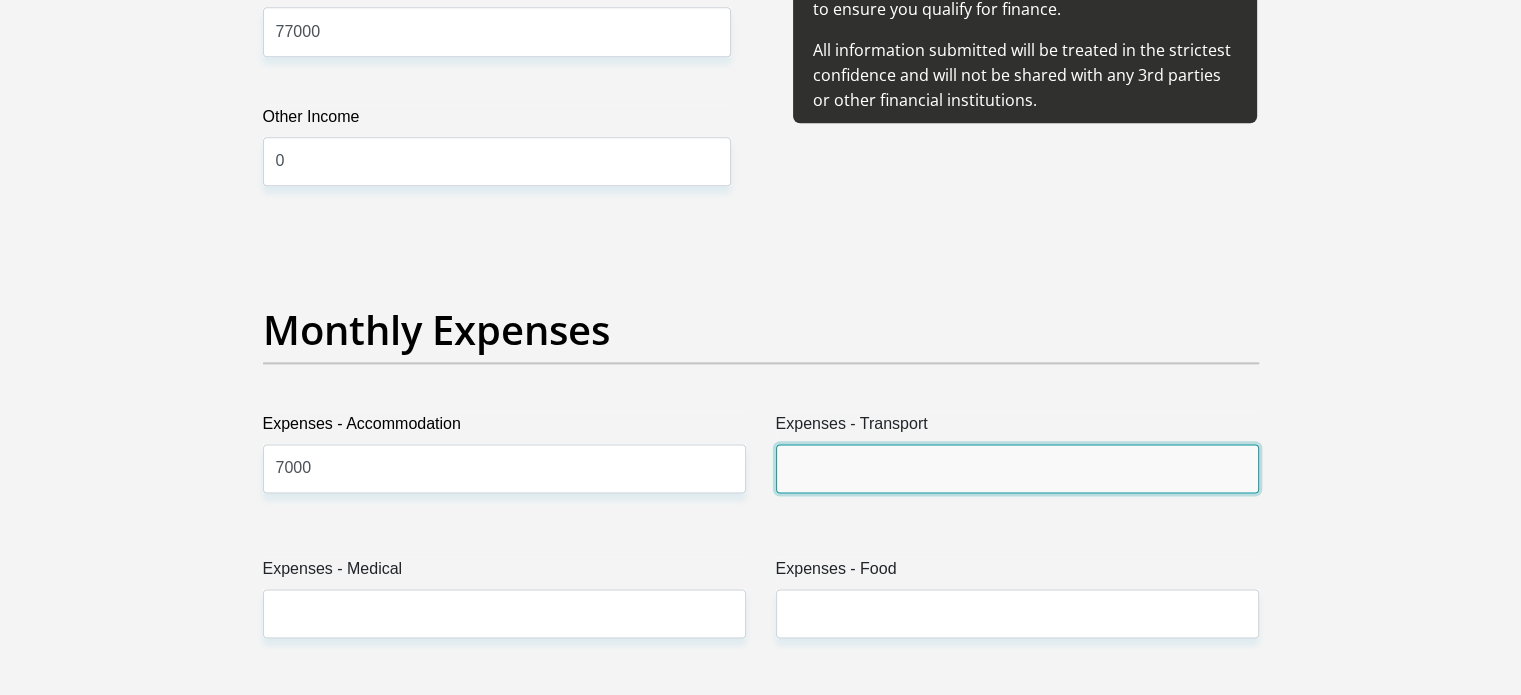 click on "Expenses - Transport" at bounding box center [1017, 468] 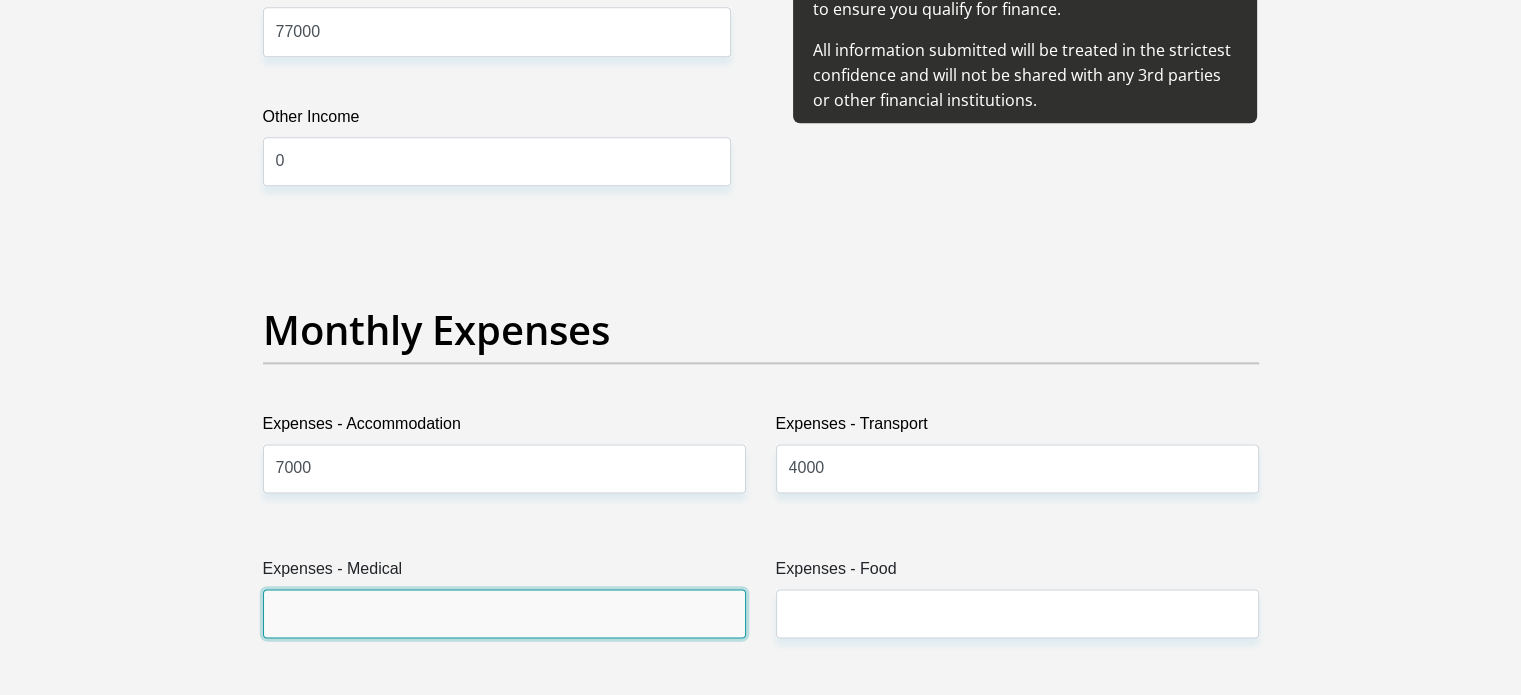 click on "Expenses - Medical" at bounding box center [504, 613] 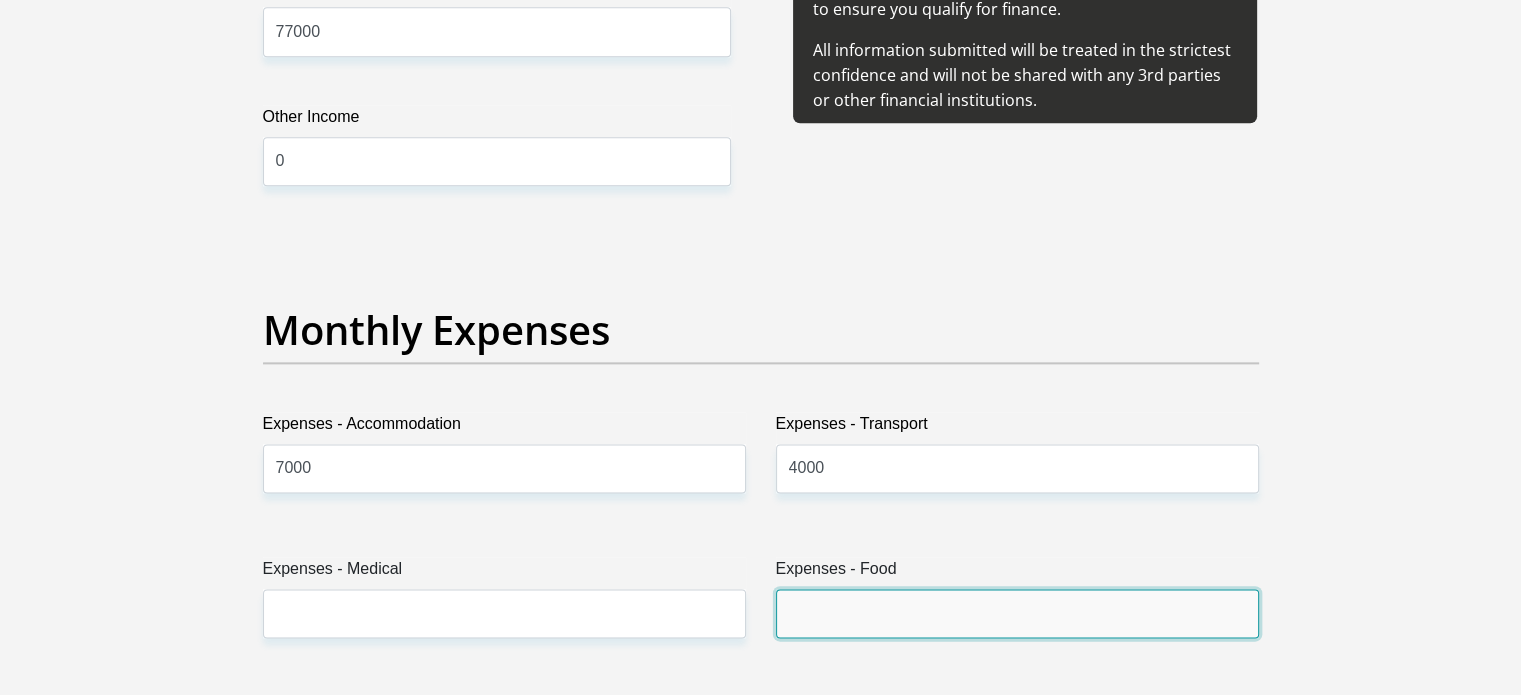 click on "Expenses - Food" at bounding box center [1017, 613] 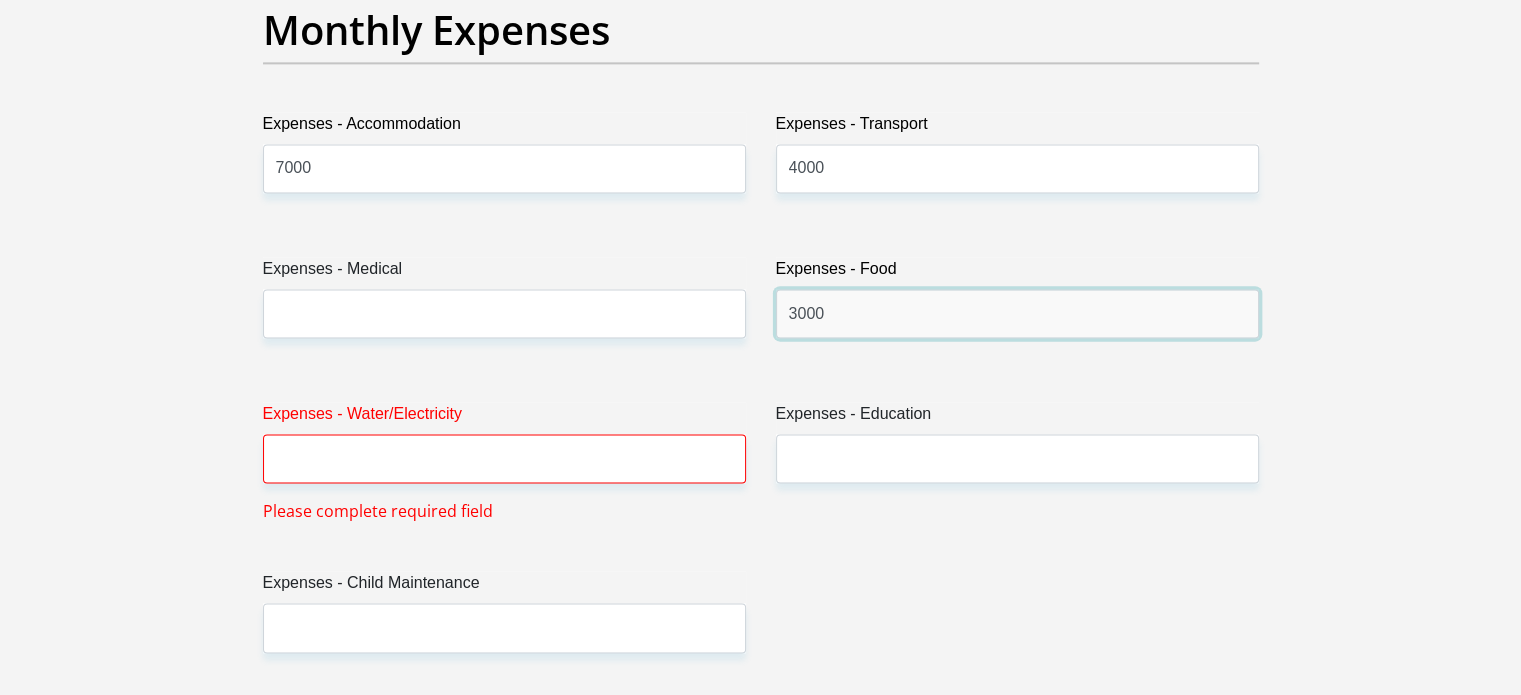 scroll, scrollTop: 3000, scrollLeft: 0, axis: vertical 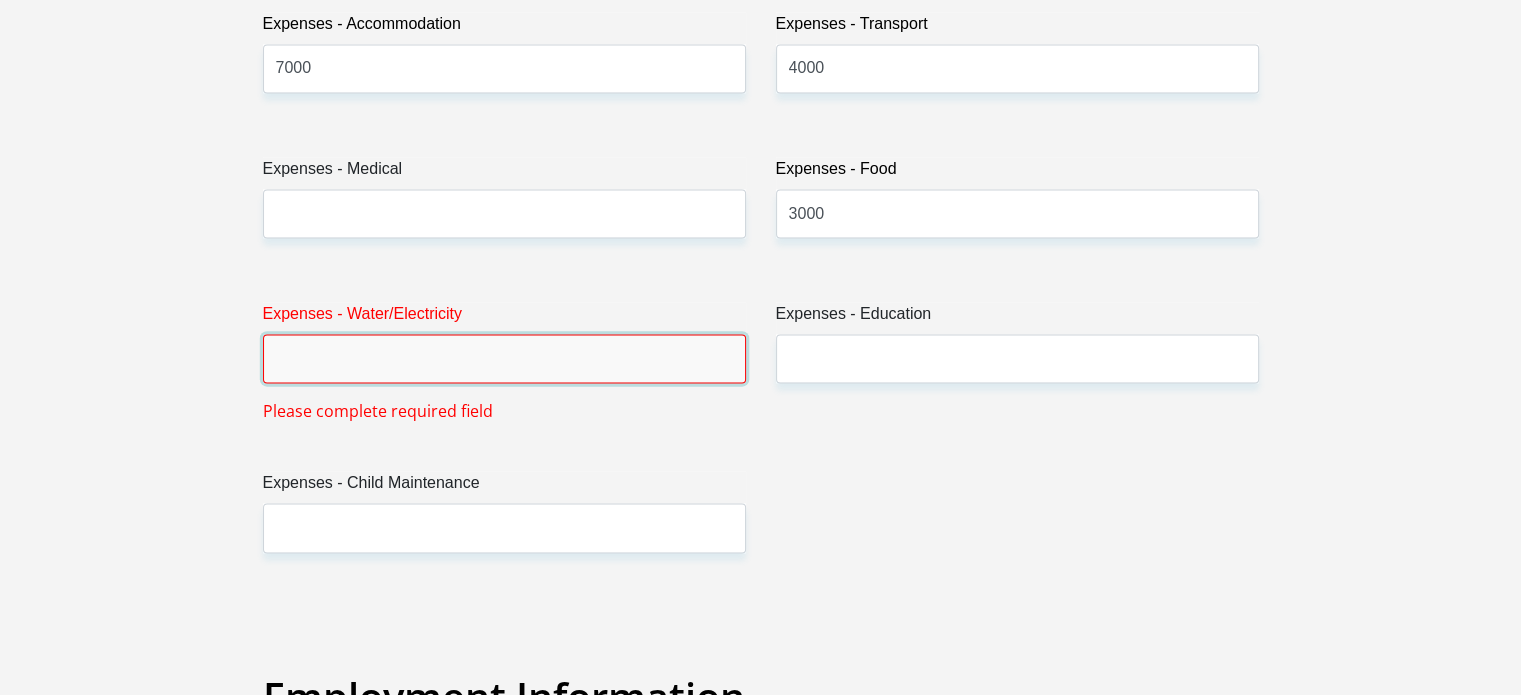 click on "Expenses - Water/Electricity" at bounding box center (504, 358) 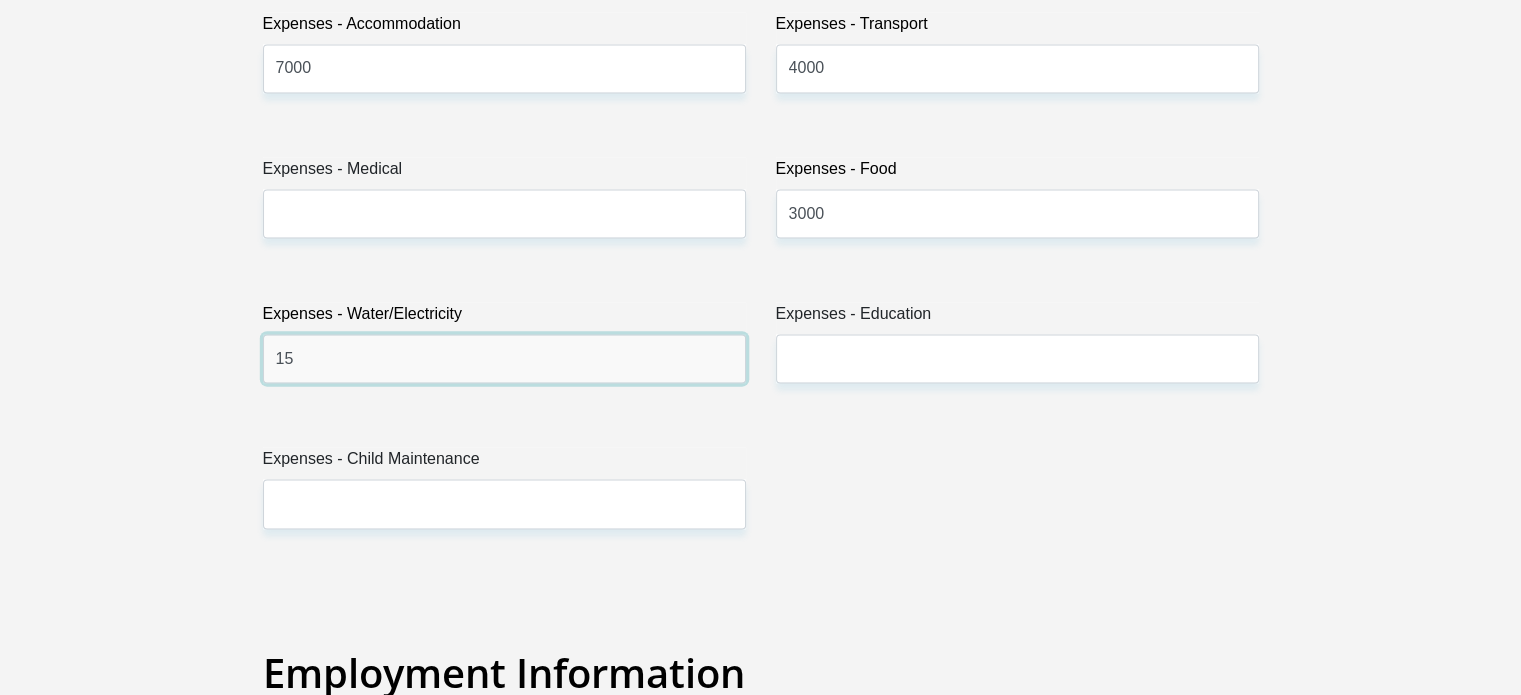 type on "1500" 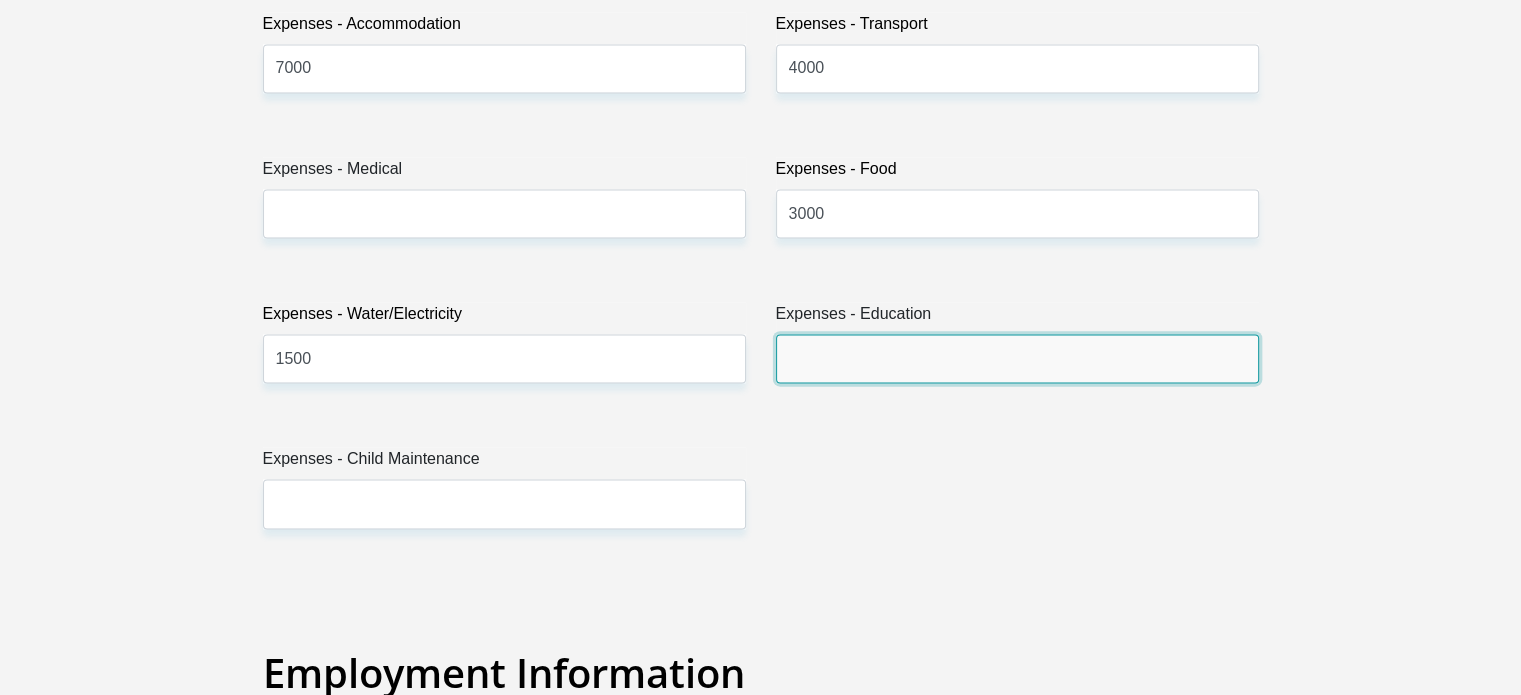 click on "Expenses - Education" at bounding box center [1017, 358] 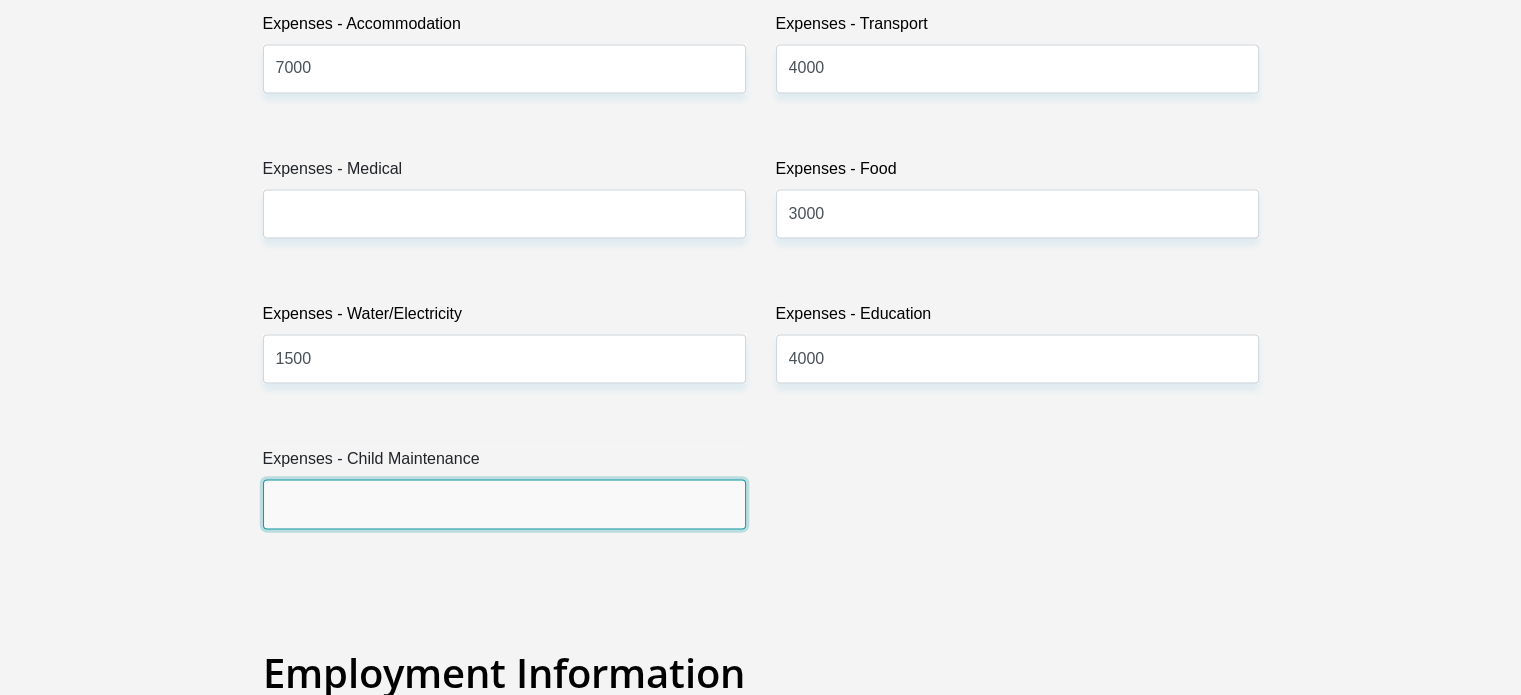 click on "Expenses - Child Maintenance" at bounding box center (504, 503) 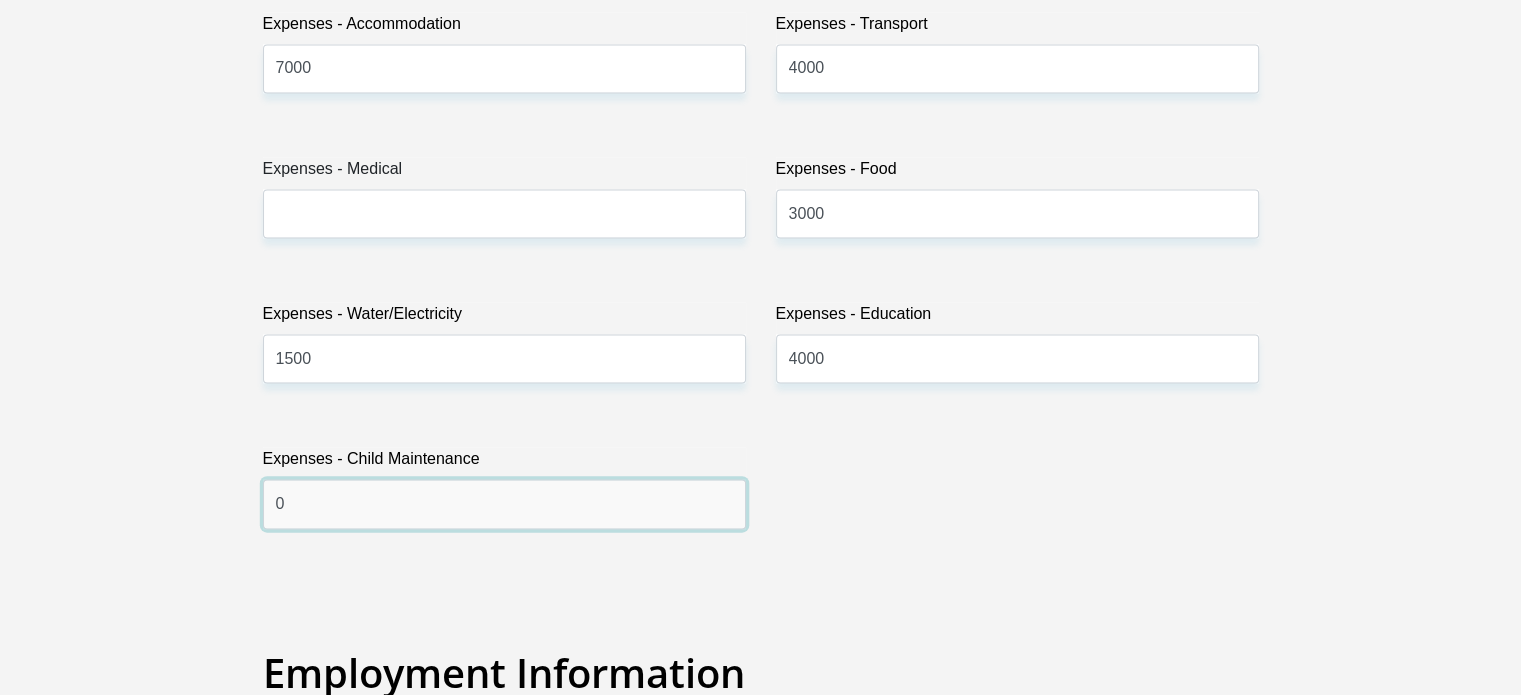 type on "0" 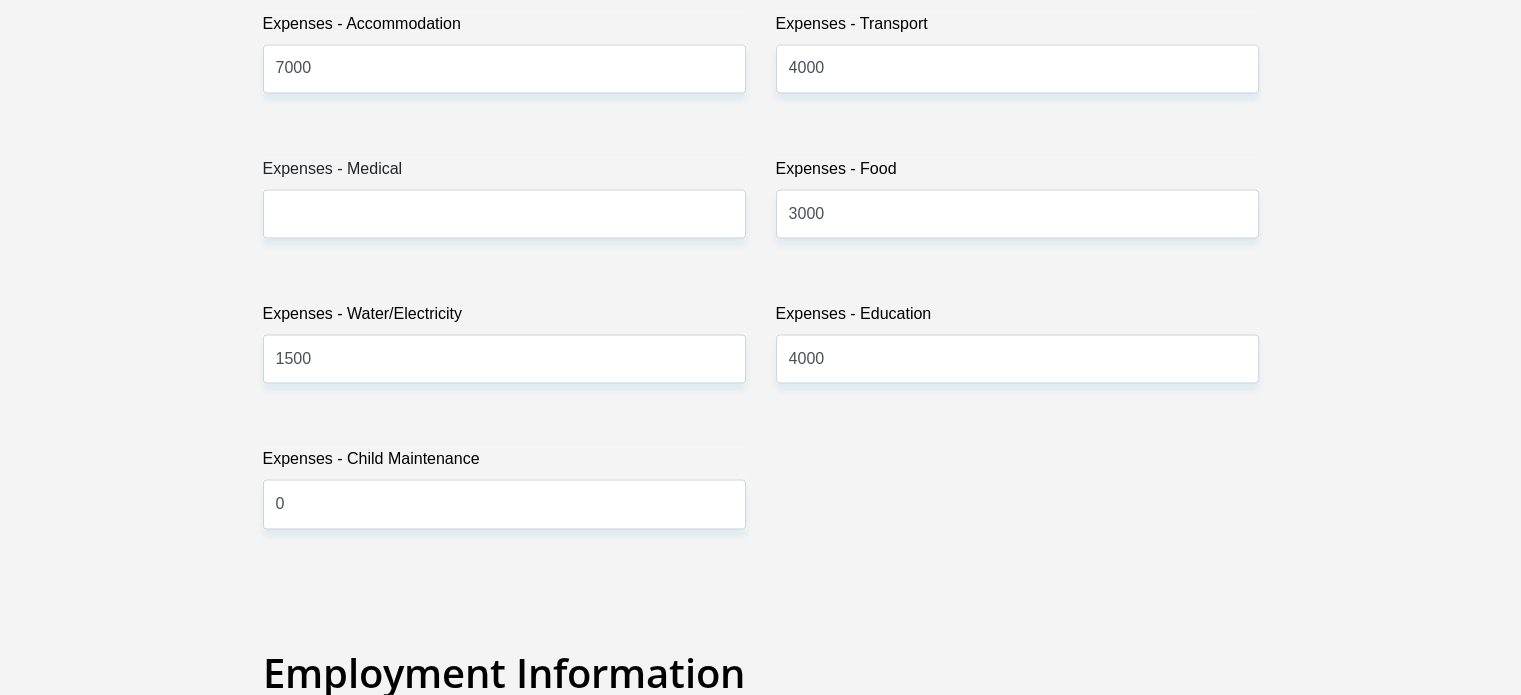 click on "Title
Mr
Ms
Mrs
Dr
Other
First Name
Trevor
Surname
Phetla
ID Number
9212085846089
Please input valid ID number
Race
Black
Coloured
Indian
White
Other
Contact Number
0798158229
Please input valid contact number
Nationality
South Africa
Afghanistan
Aland Islands  Albania  Algeria" at bounding box center (761, 567) 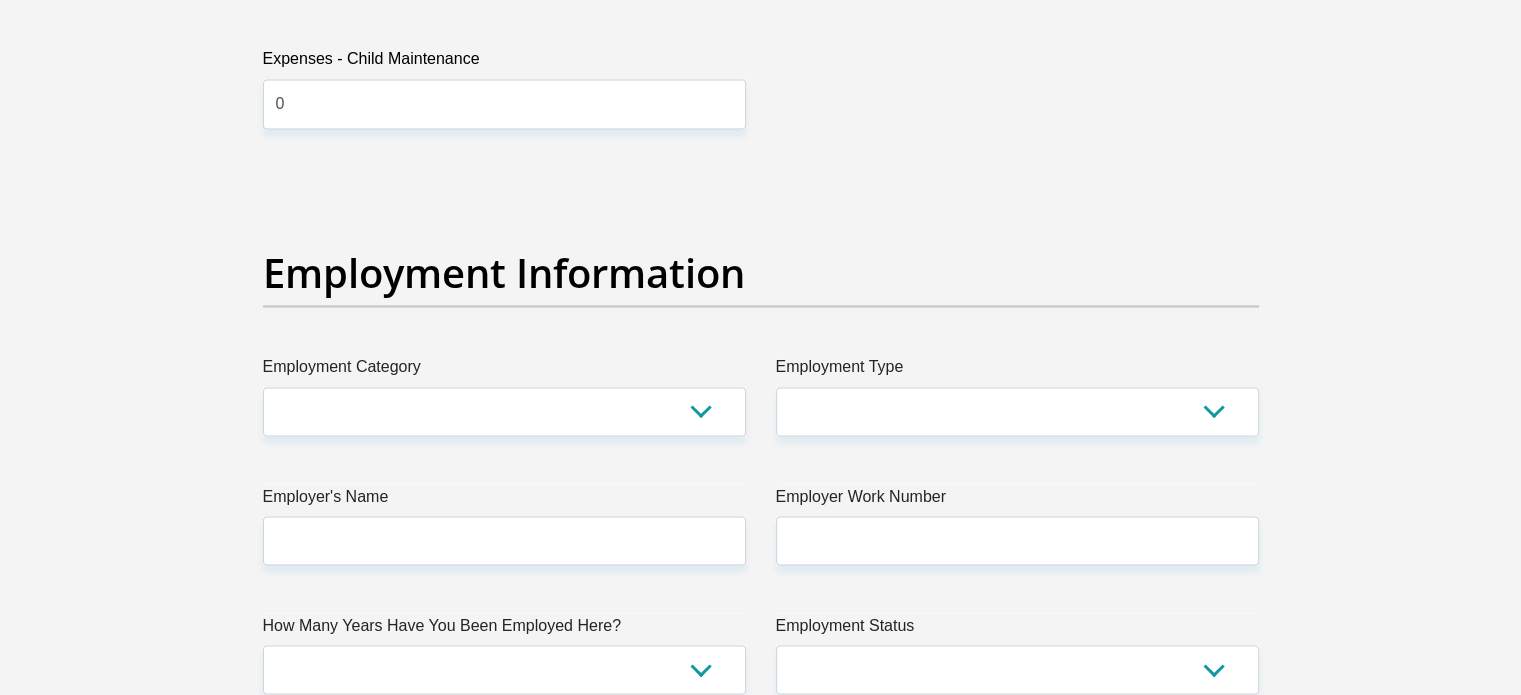 scroll, scrollTop: 3600, scrollLeft: 0, axis: vertical 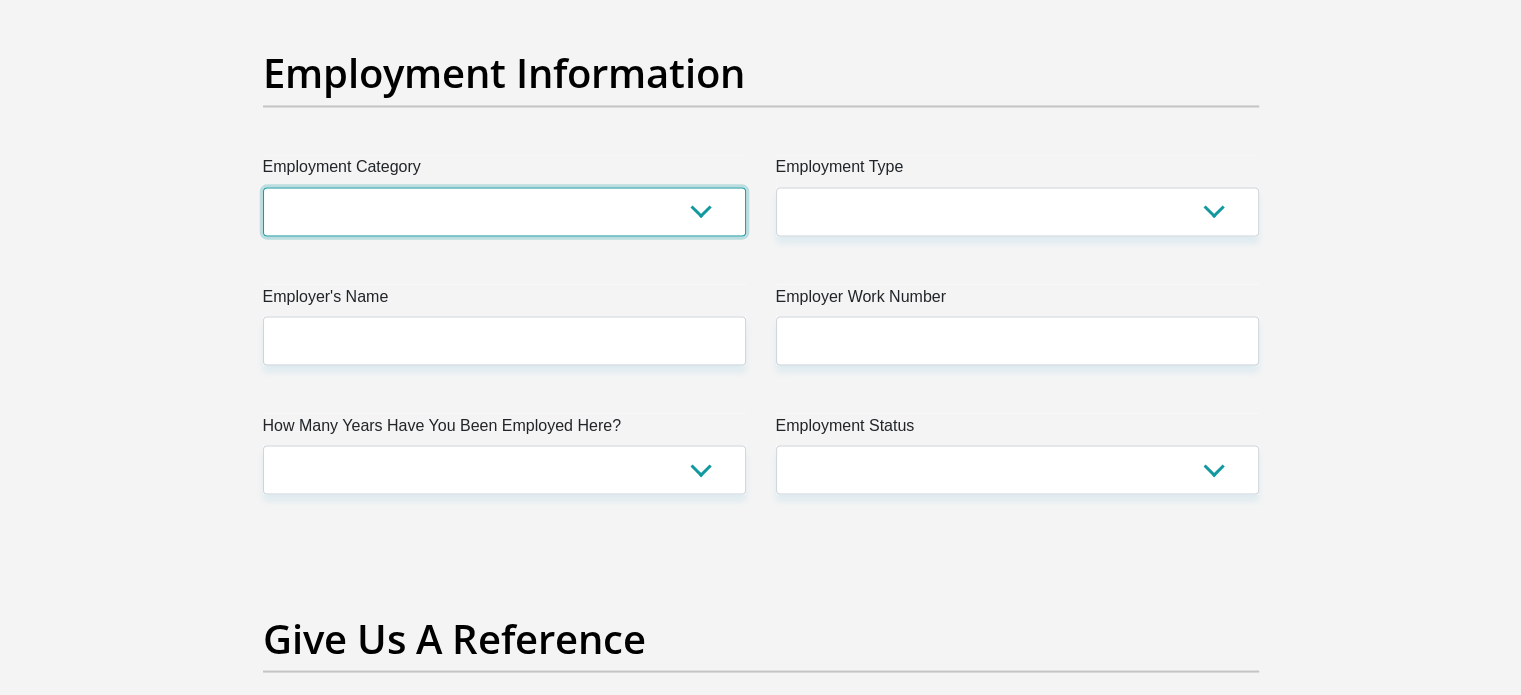 click on "AGRICULTURE
ALCOHOL & TOBACCO
CONSTRUCTION MATERIALS
METALLURGY
EQUIPMENT FOR RENEWABLE ENERGY
SPECIALIZED CONTRACTORS
CAR
GAMING (INCL. INTERNET
OTHER WHOLESALE
UNLICENSED PHARMACEUTICALS
CURRENCY EXCHANGE HOUSES
OTHER FINANCIAL INSTITUTIONS & INSURANCE
REAL ESTATE AGENTS
OIL & GAS
OTHER MATERIALS (E.G. IRON ORE)
PRECIOUS STONES & PRECIOUS METALS
POLITICAL ORGANIZATIONS
RELIGIOUS ORGANIZATIONS(NOT SECTS)
ACTI. HAVING BUSINESS DEAL WITH PUBLIC ADMINISTRATION
LAUNDROMATS" at bounding box center [504, 211] 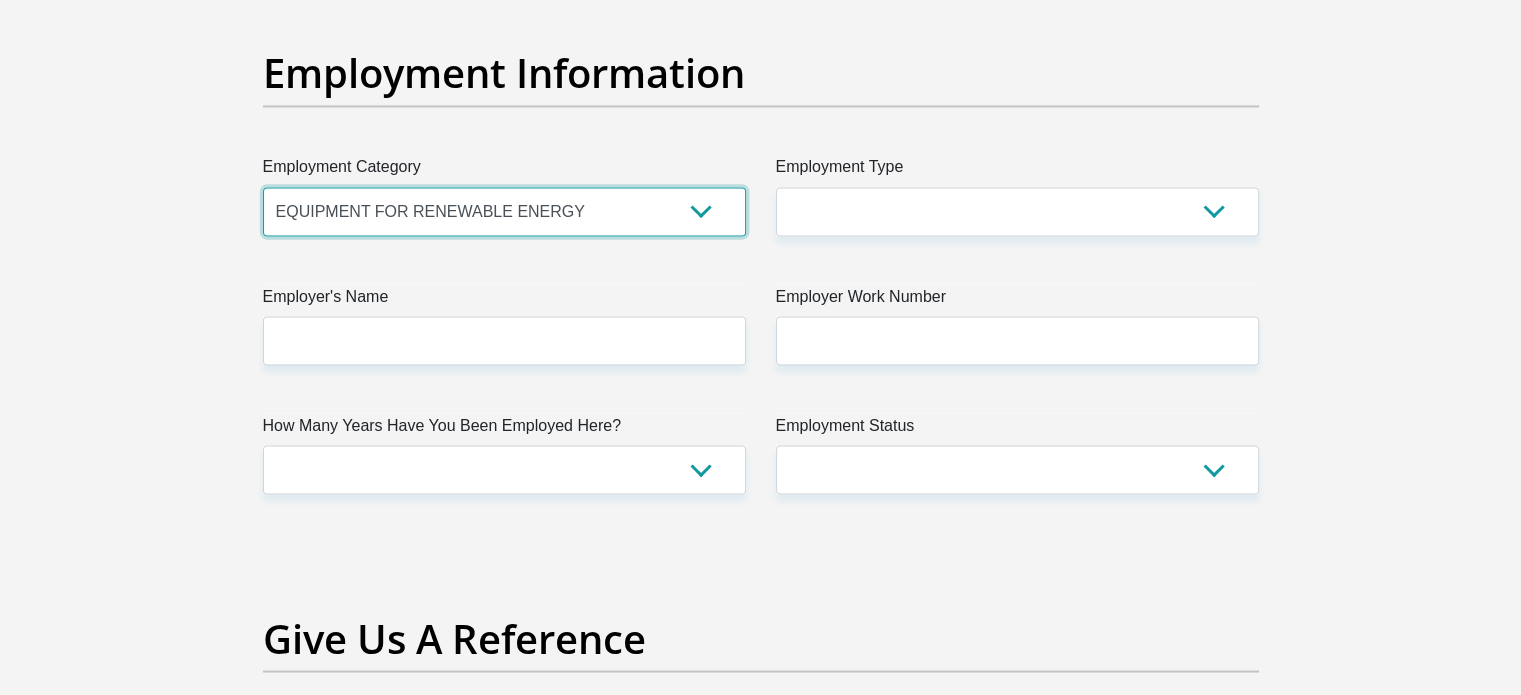 click on "AGRICULTURE
ALCOHOL & TOBACCO
CONSTRUCTION MATERIALS
METALLURGY
EQUIPMENT FOR RENEWABLE ENERGY
SPECIALIZED CONTRACTORS
CAR
GAMING (INCL. INTERNET
OTHER WHOLESALE
UNLICENSED PHARMACEUTICALS
CURRENCY EXCHANGE HOUSES
OTHER FINANCIAL INSTITUTIONS & INSURANCE
REAL ESTATE AGENTS
OIL & GAS
OTHER MATERIALS (E.G. IRON ORE)
PRECIOUS STONES & PRECIOUS METALS
POLITICAL ORGANIZATIONS
RELIGIOUS ORGANIZATIONS(NOT SECTS)
ACTI. HAVING BUSINESS DEAL WITH PUBLIC ADMINISTRATION
LAUNDROMATS" at bounding box center (504, 211) 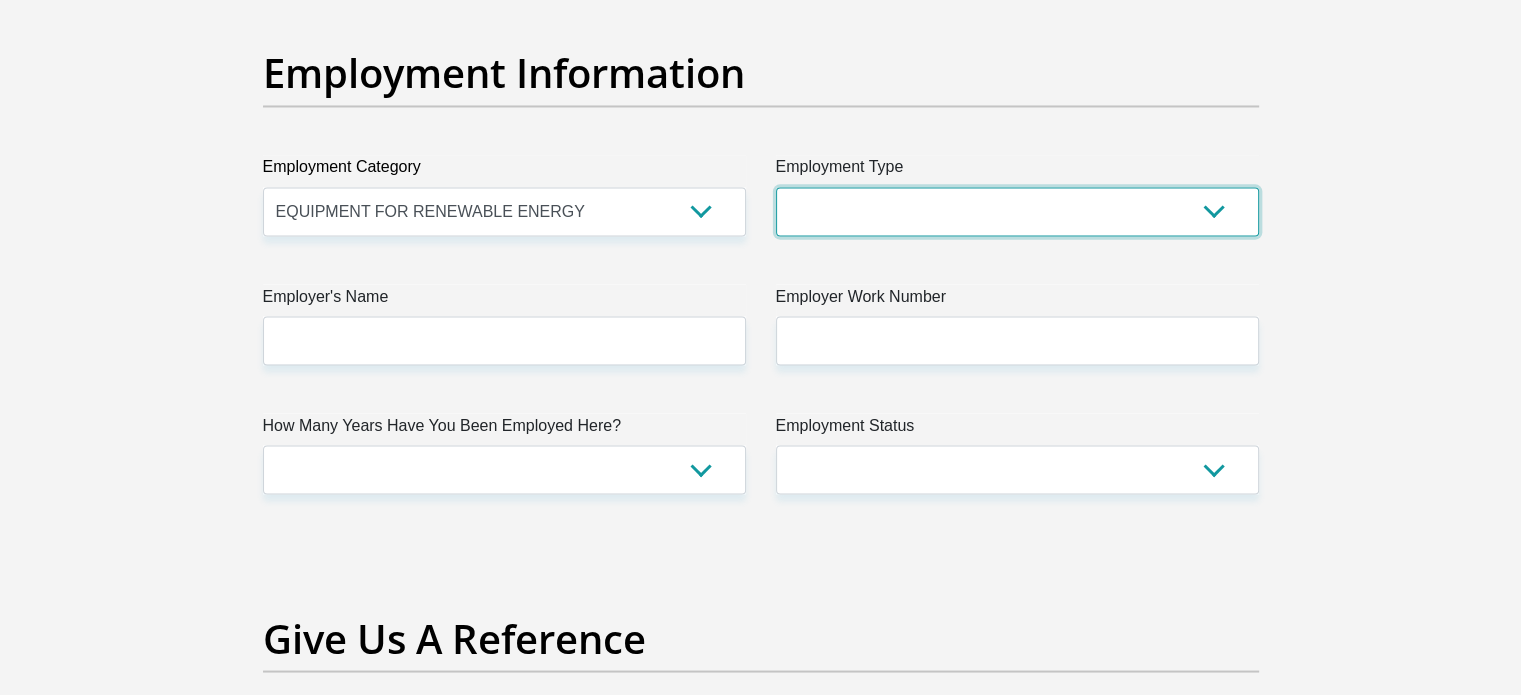 click on "College/Lecturer
Craft Seller
Creative
Driver
Executive
Farmer
Forces - Non Commissioned
Forces - Officer
Hawker
Housewife
Labourer
Licenced Professional
Manager
Miner
Non Licenced Professional
Office Staff/Clerk
Outside Worker
Pensioner
Permanent Teacher
Production/Manufacturing
Sales
Self-Employed
Semi-Professional Worker
Service Industry  Social Worker  Student" at bounding box center [1017, 211] 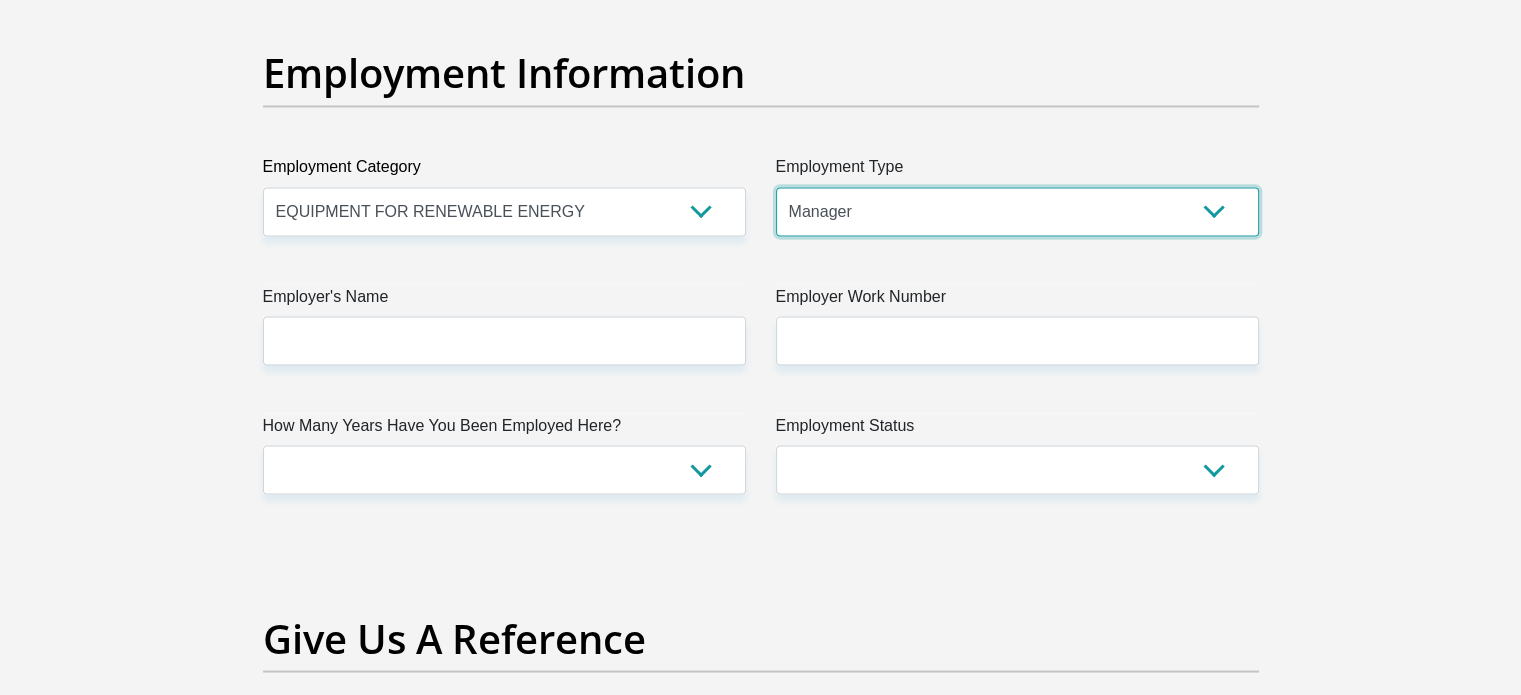 click on "College/Lecturer
Craft Seller
Creative
Driver
Executive
Farmer
Forces - Non Commissioned
Forces - Officer
Hawker
Housewife
Labourer
Licenced Professional
Manager
Miner
Non Licenced Professional
Office Staff/Clerk
Outside Worker
Pensioner
Permanent Teacher
Production/Manufacturing
Sales
Self-Employed
Semi-Professional Worker
Service Industry  Social Worker  Student" at bounding box center [1017, 211] 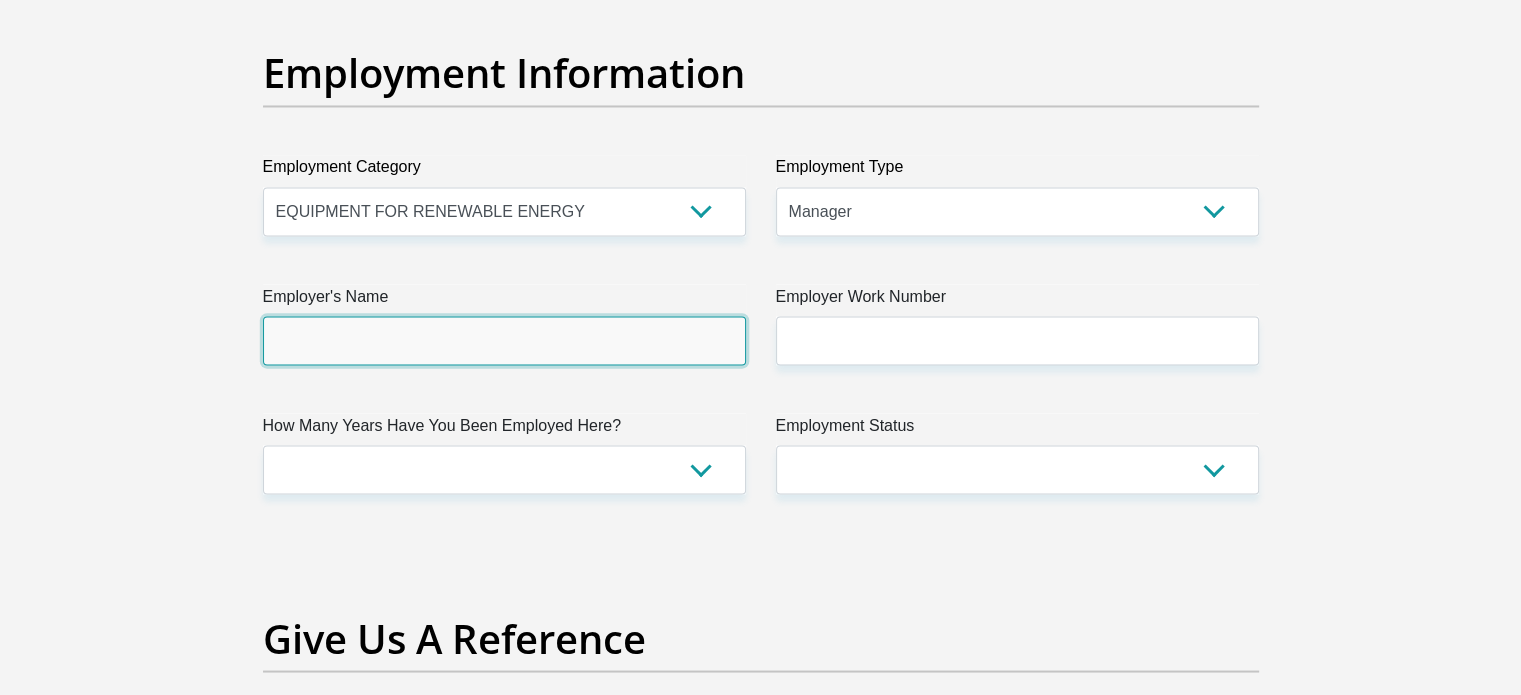 click on "Employer's Name" at bounding box center [504, 340] 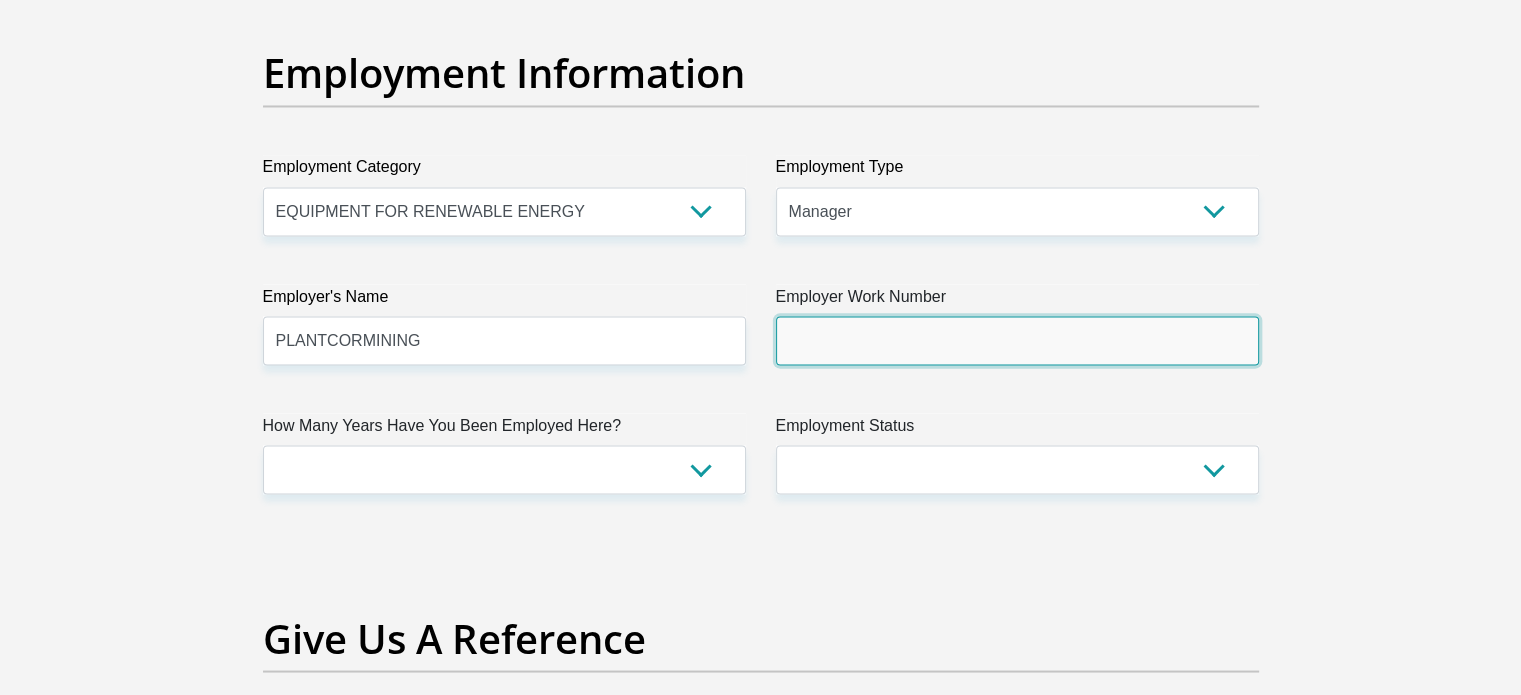 click on "Employer Work Number" at bounding box center [1017, 340] 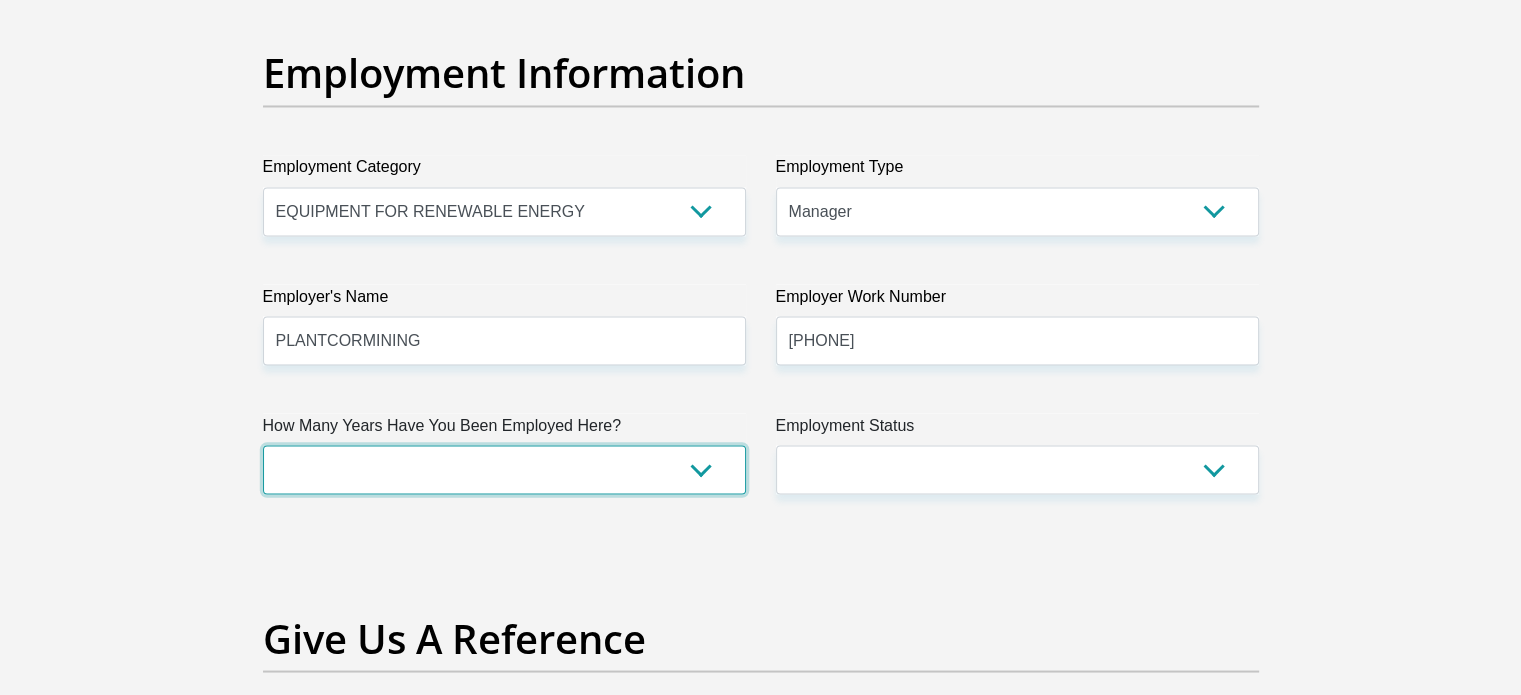 click on "less than 1 year
1-3 years
3-5 years
5+ years" at bounding box center (504, 469) 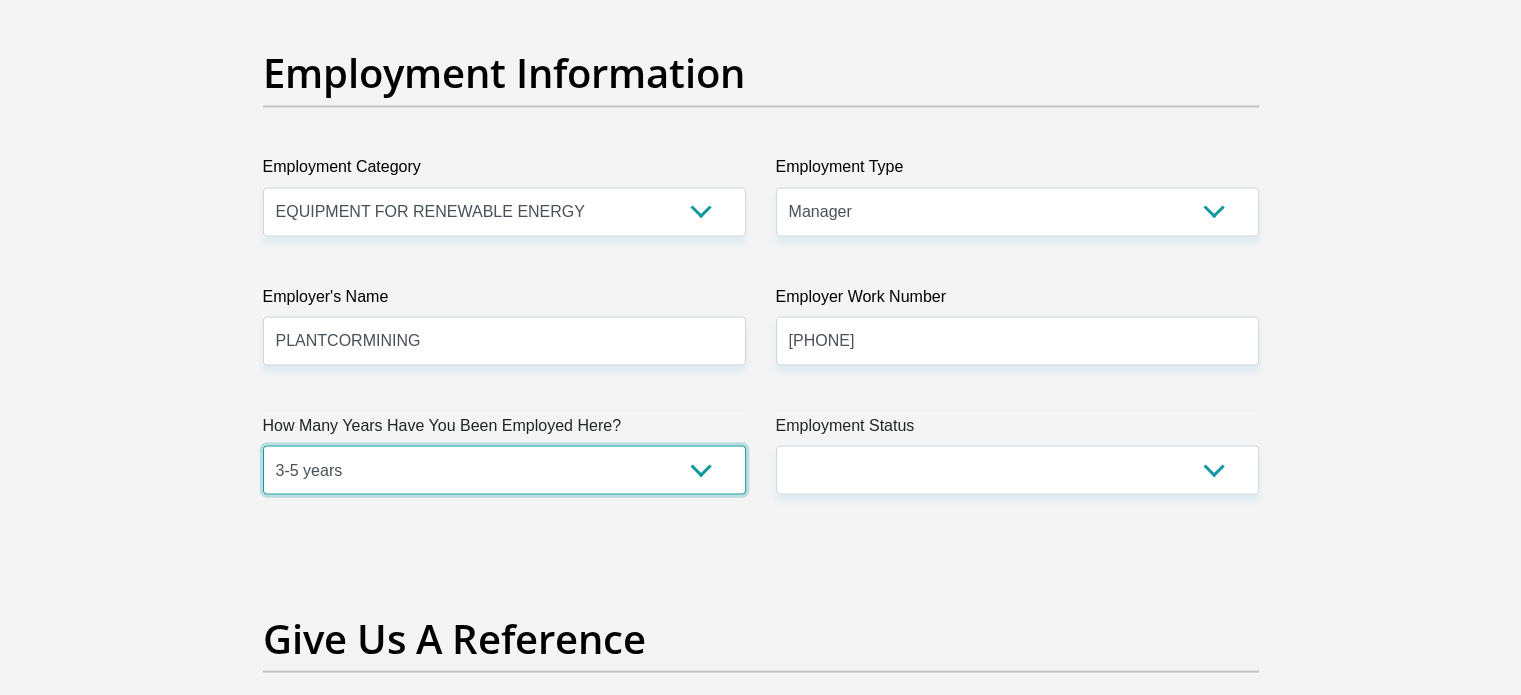click on "less than 1 year
1-3 years
3-5 years
5+ years" at bounding box center (504, 469) 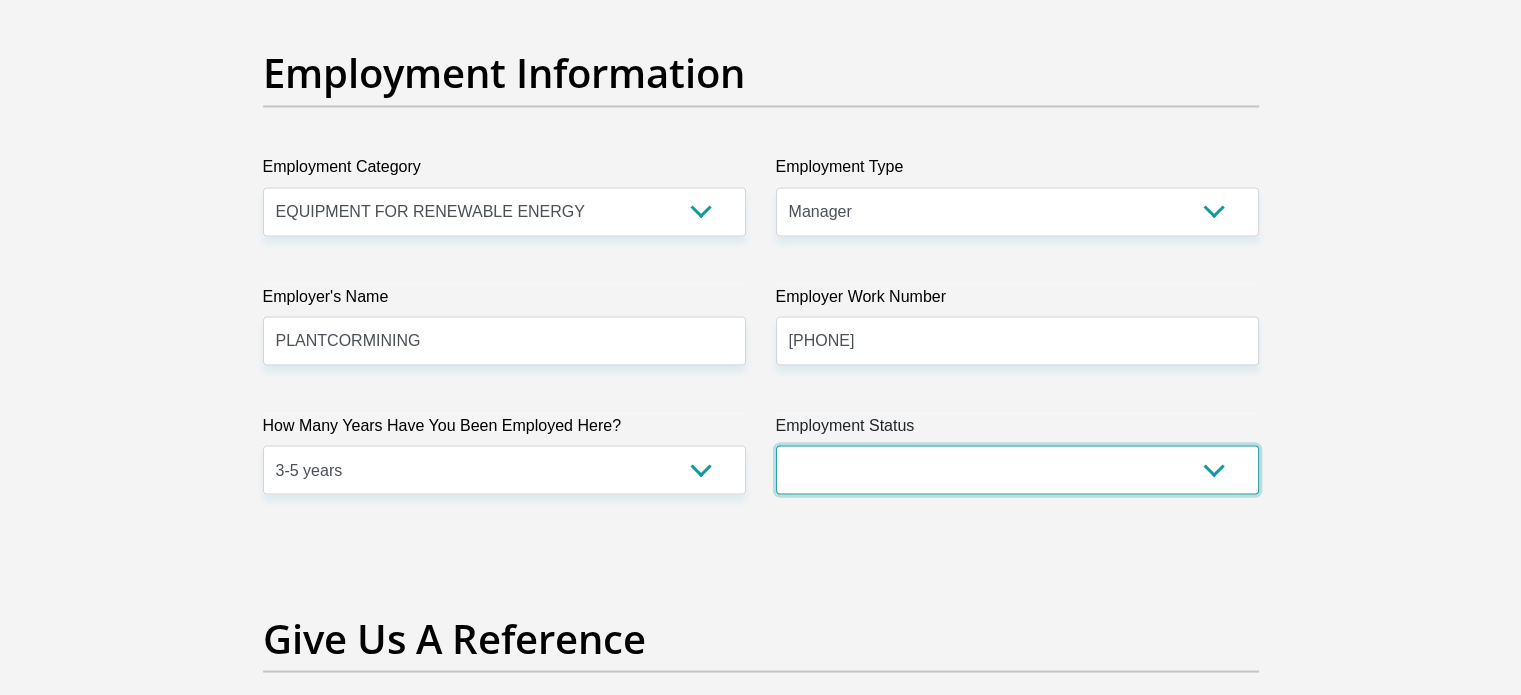click on "Permanent/Full-time
Part-time/Casual
Contract Worker
Self-Employed
Housewife
Retired
Student
Medically Boarded
Disability
Unemployed" at bounding box center [1017, 469] 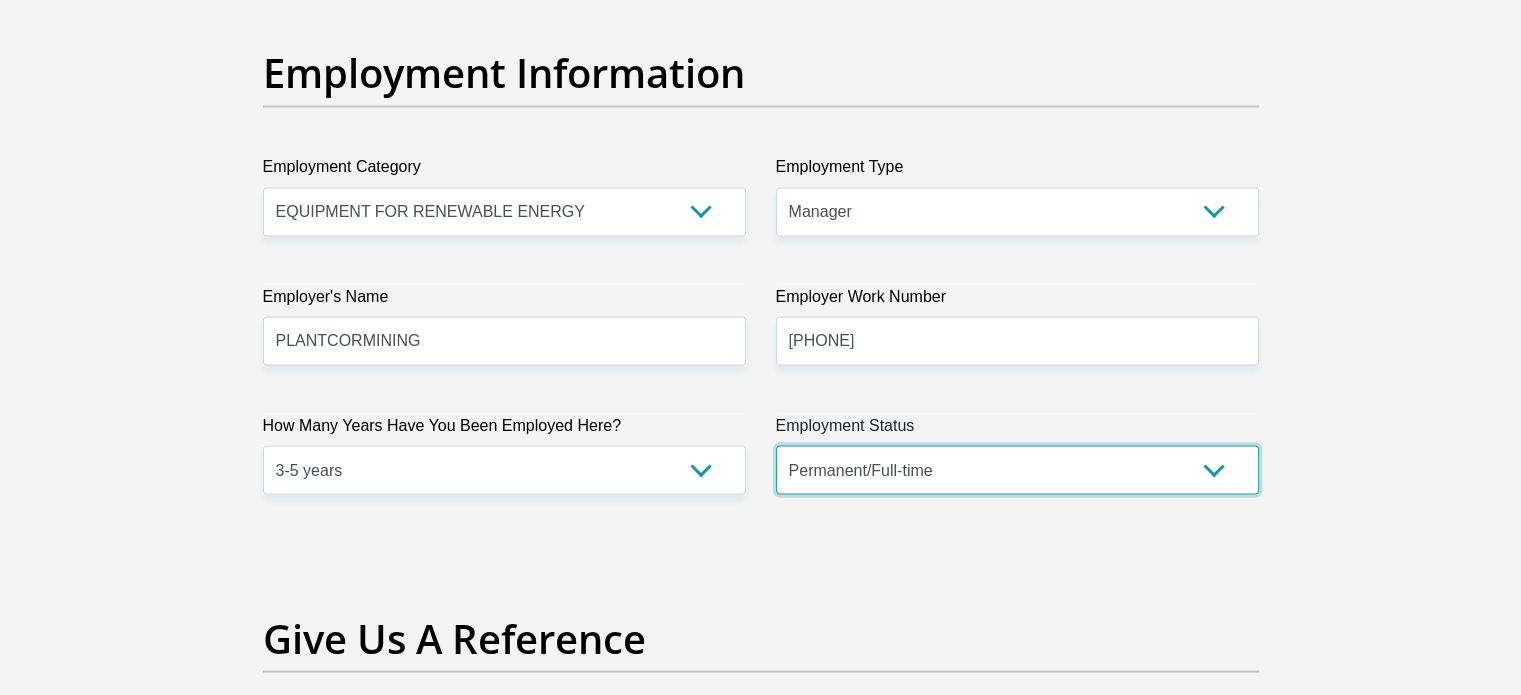 click on "Permanent/Full-time
Part-time/Casual
Contract Worker
Self-Employed
Housewife
Retired
Student
Medically Boarded
Disability
Unemployed" at bounding box center [1017, 469] 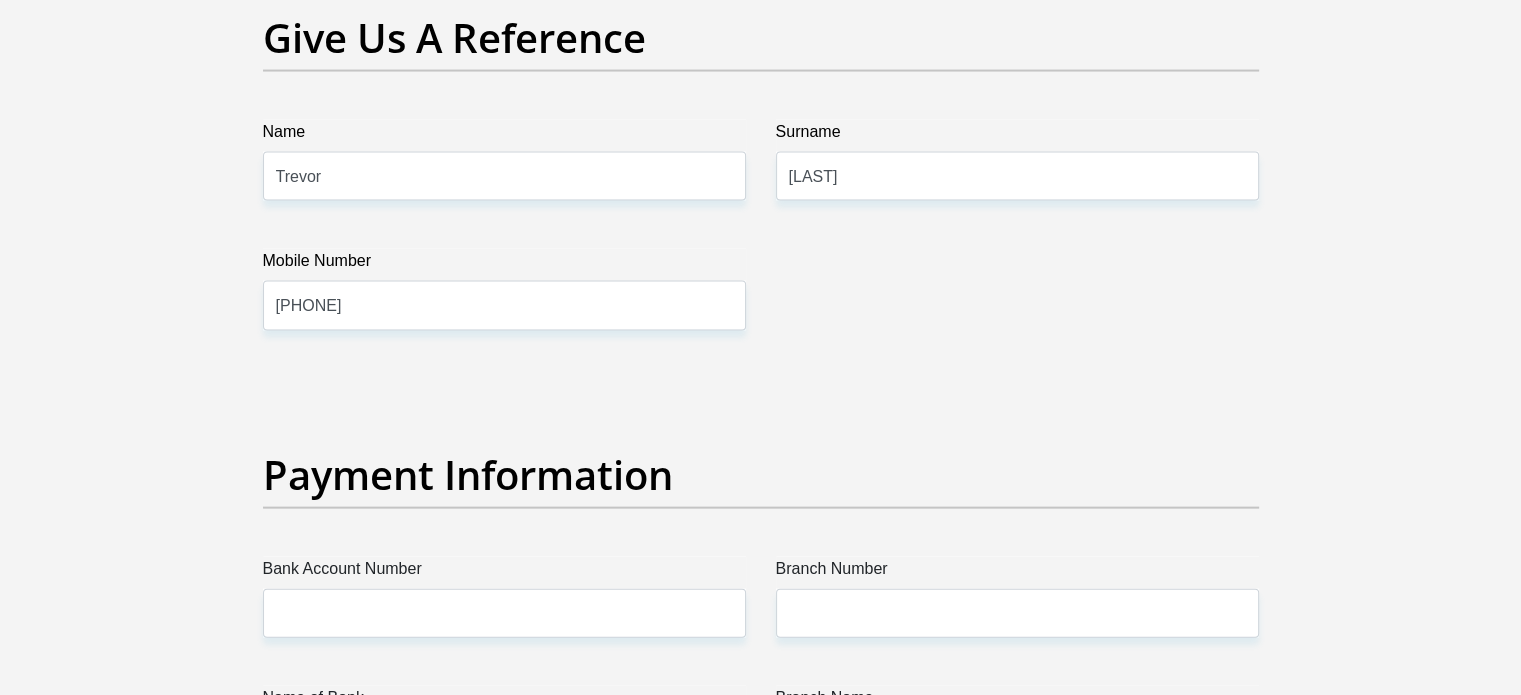 scroll, scrollTop: 4400, scrollLeft: 0, axis: vertical 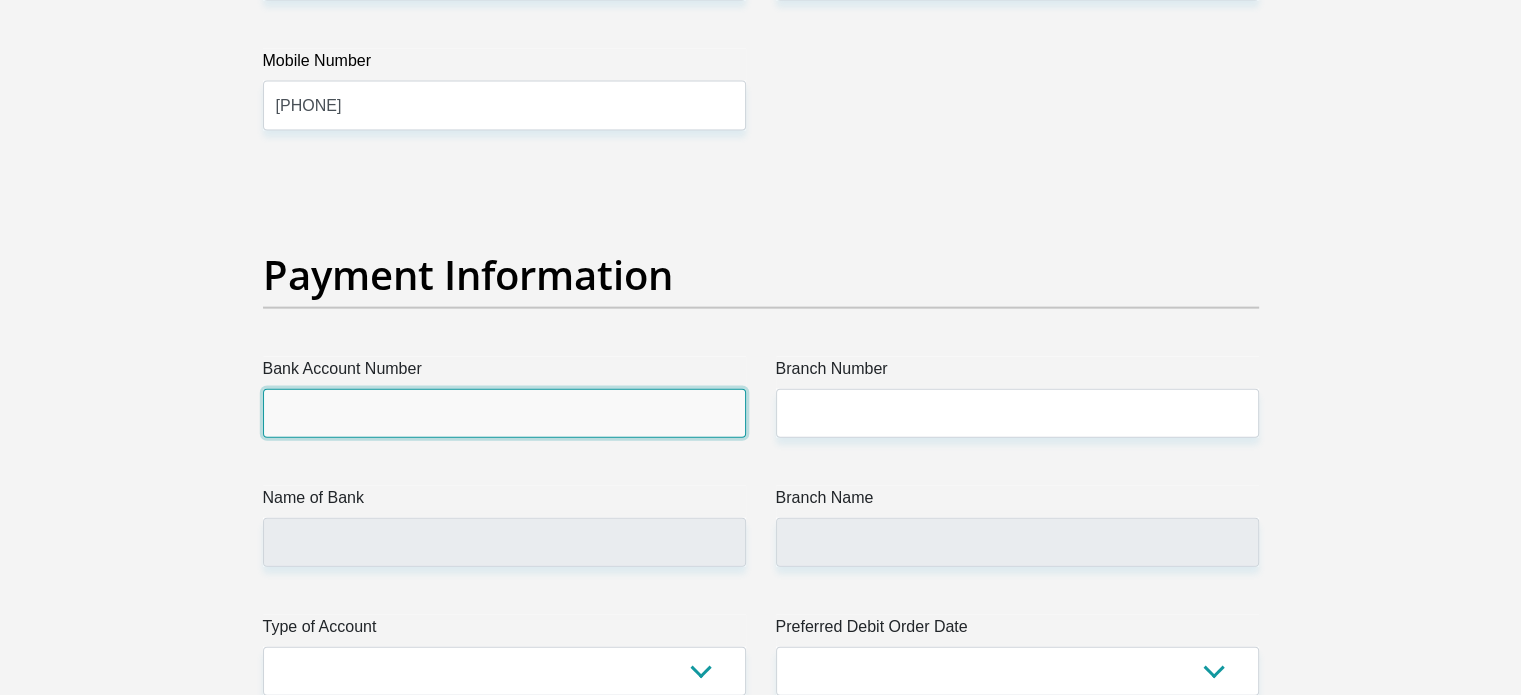 click on "Bank Account Number" at bounding box center [504, 413] 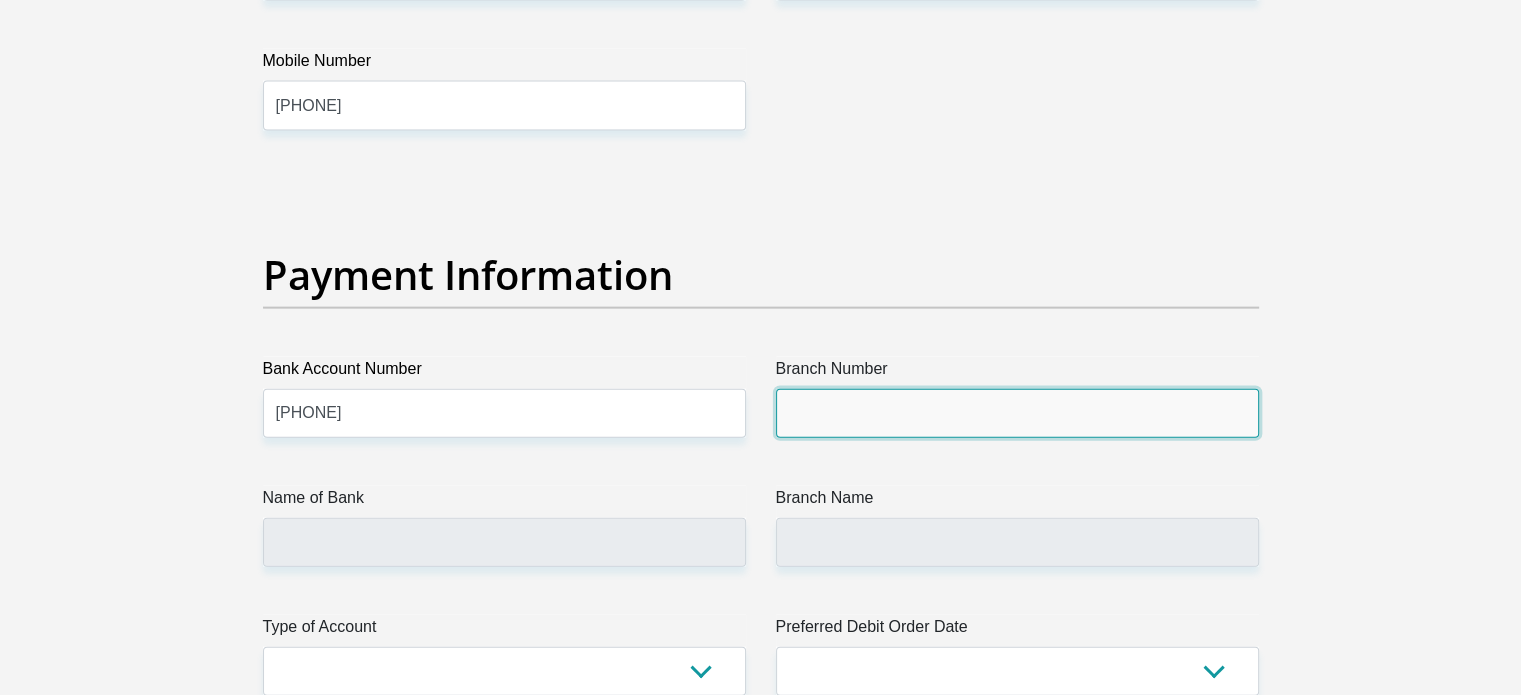 click on "Branch Number" at bounding box center [1017, 413] 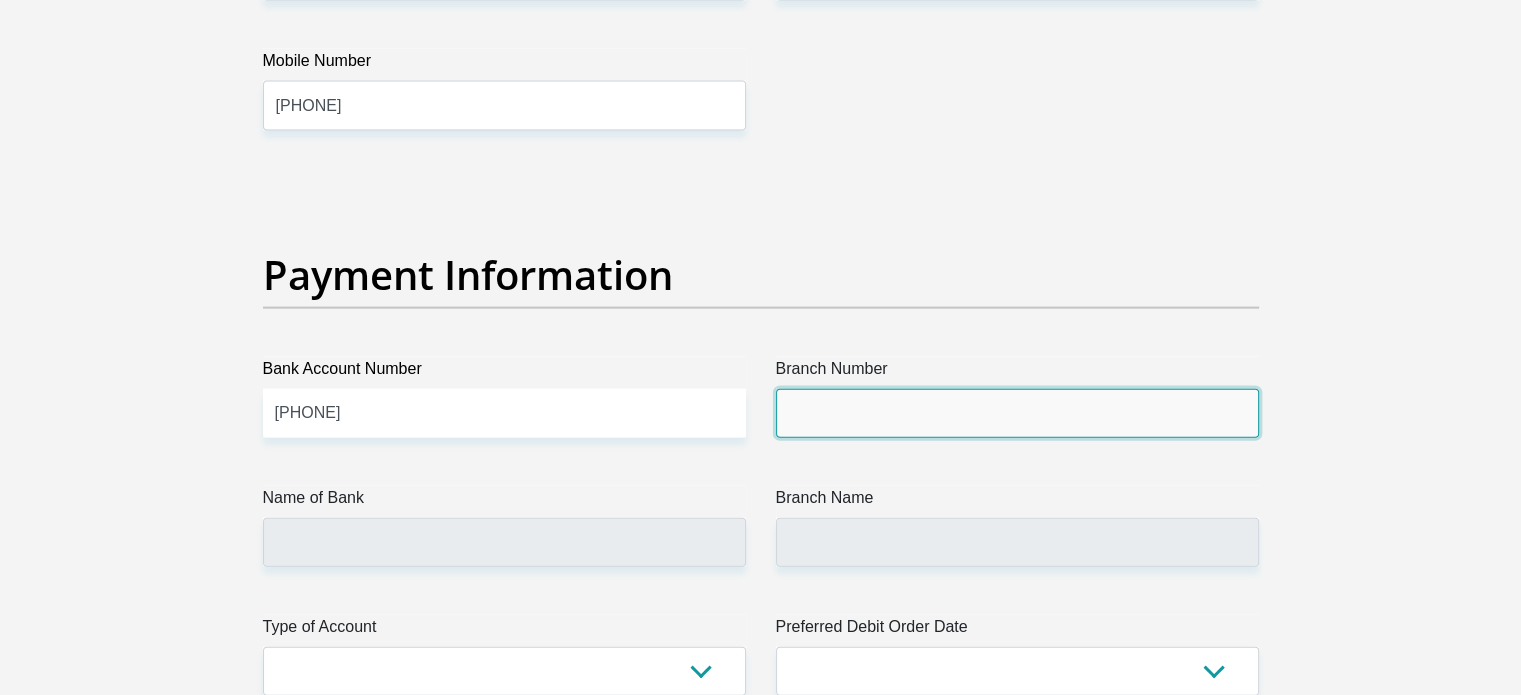 click on "Branch Number" at bounding box center (1017, 413) 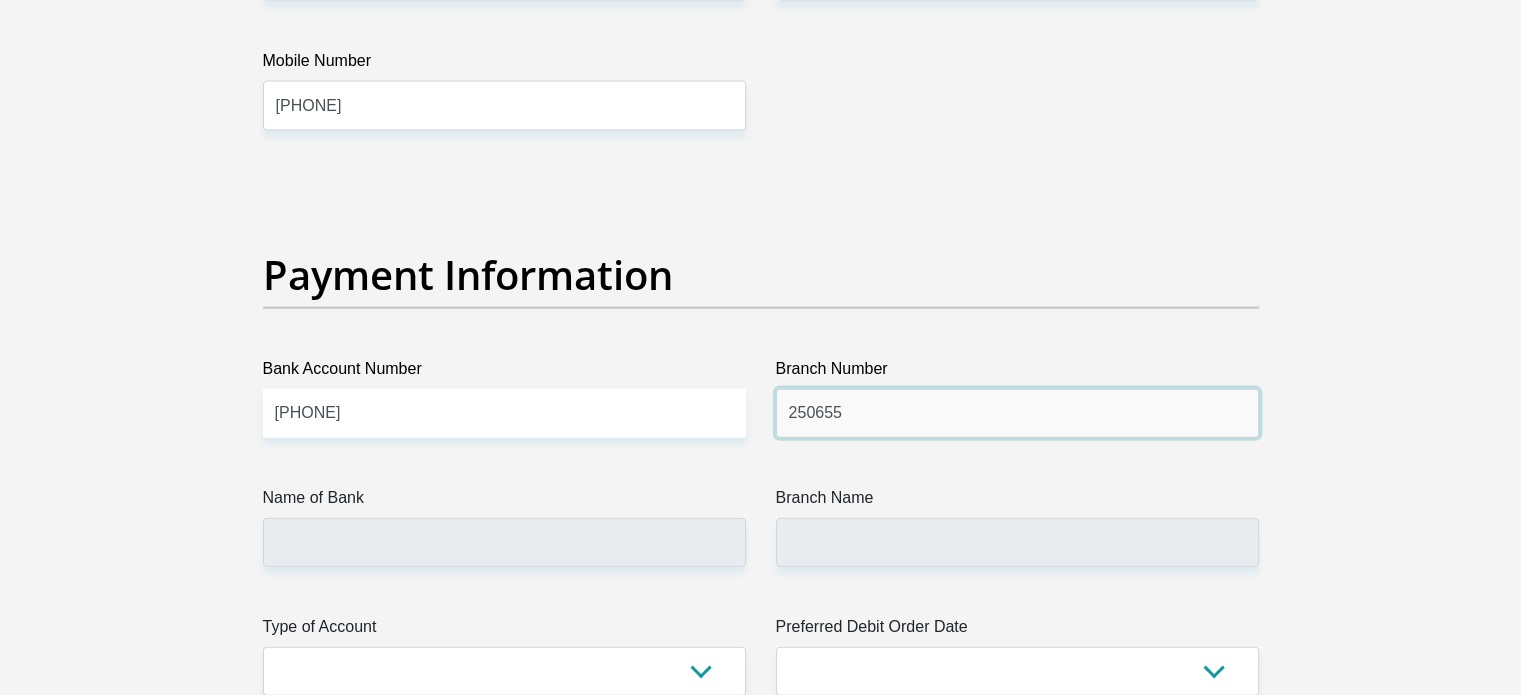 type on "250655" 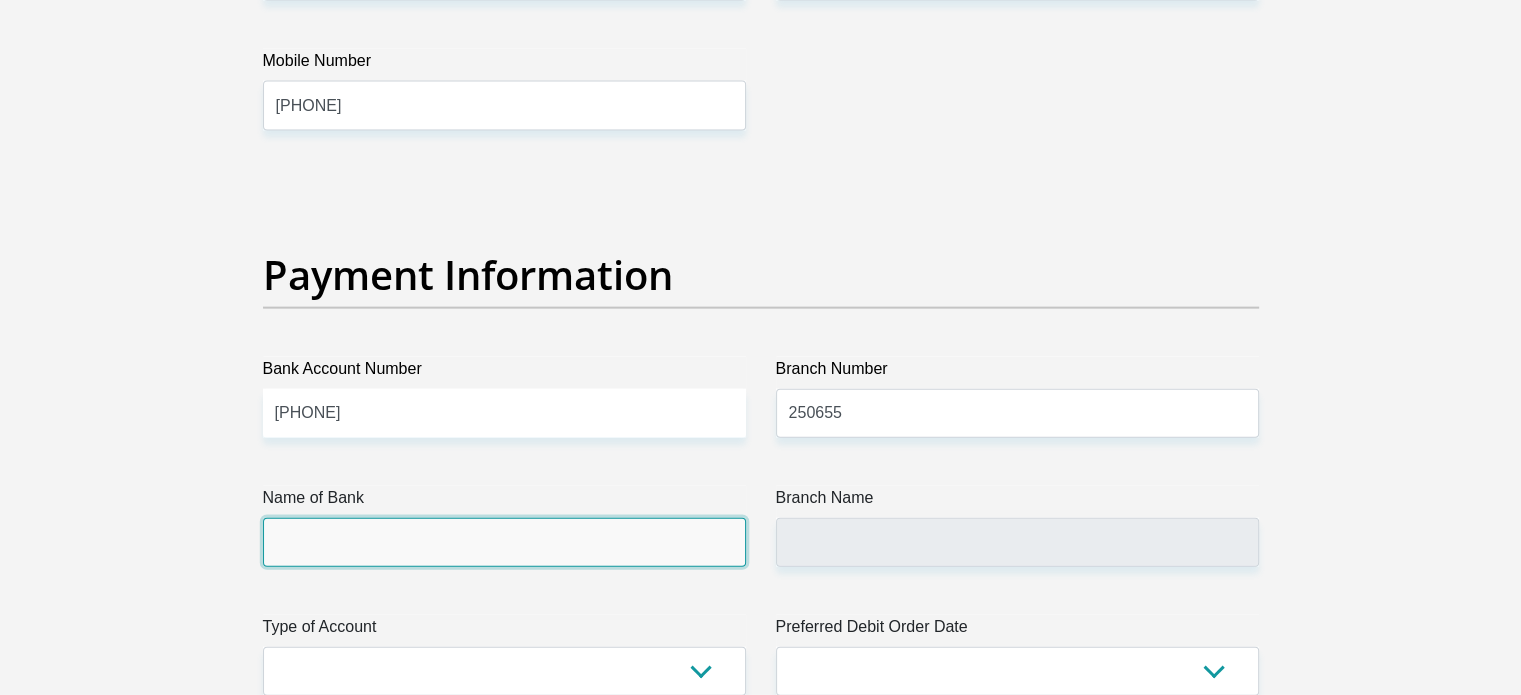click on "Name of Bank" at bounding box center [504, 542] 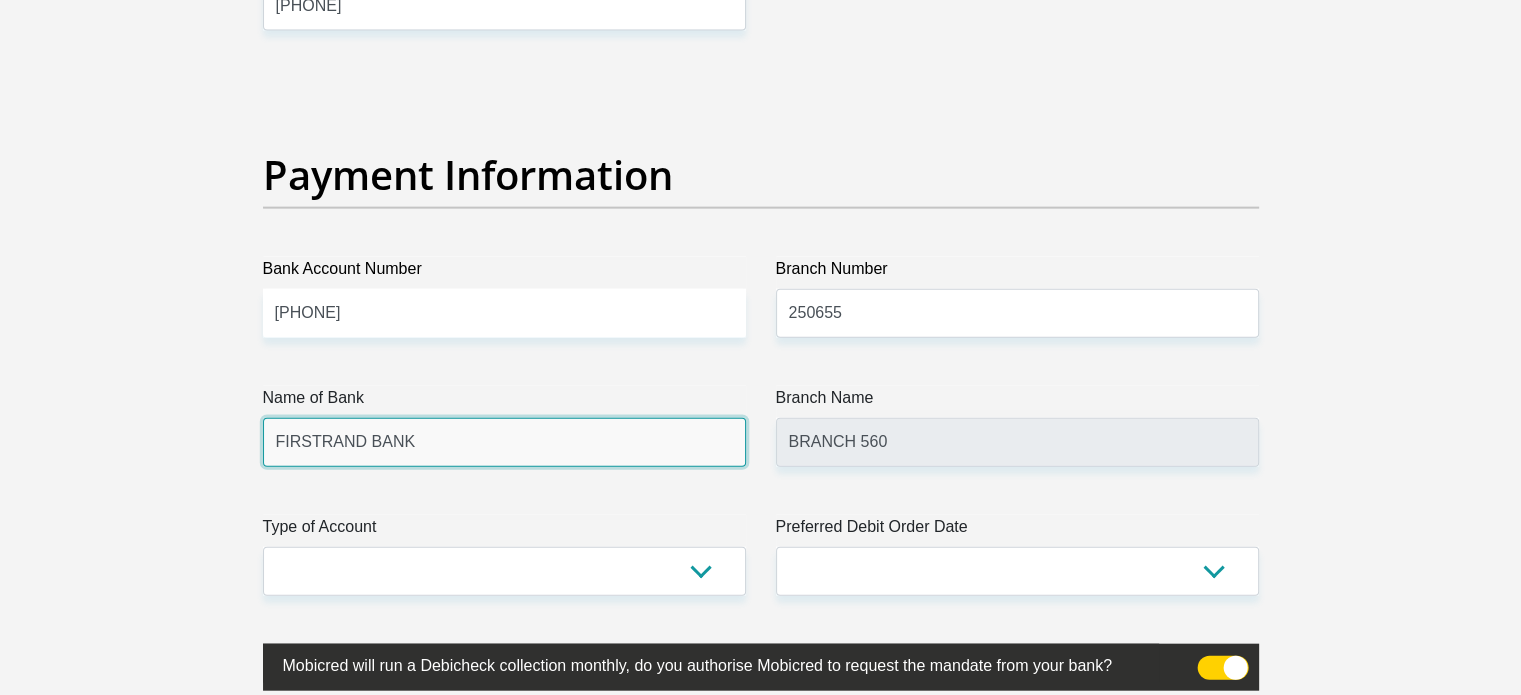 scroll, scrollTop: 4600, scrollLeft: 0, axis: vertical 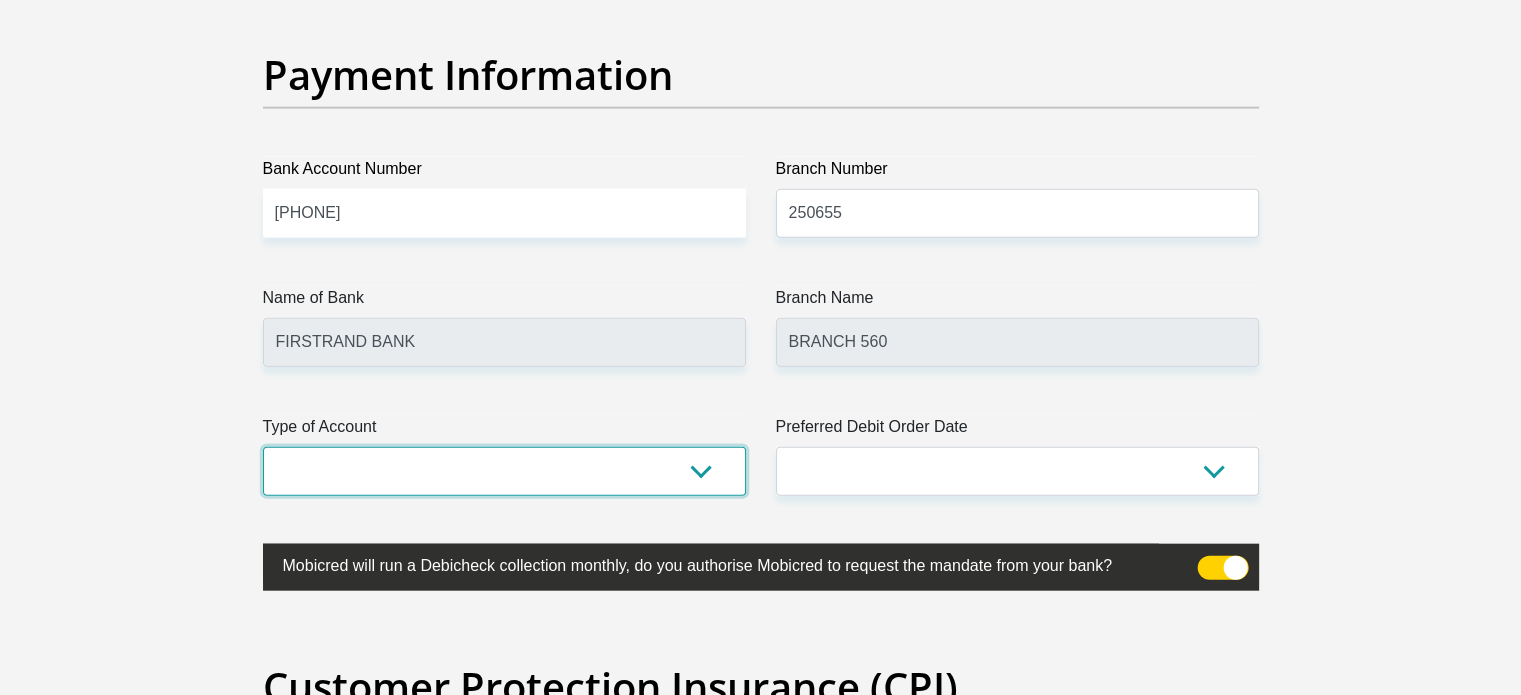 click on "Cheque
Savings" at bounding box center (504, 471) 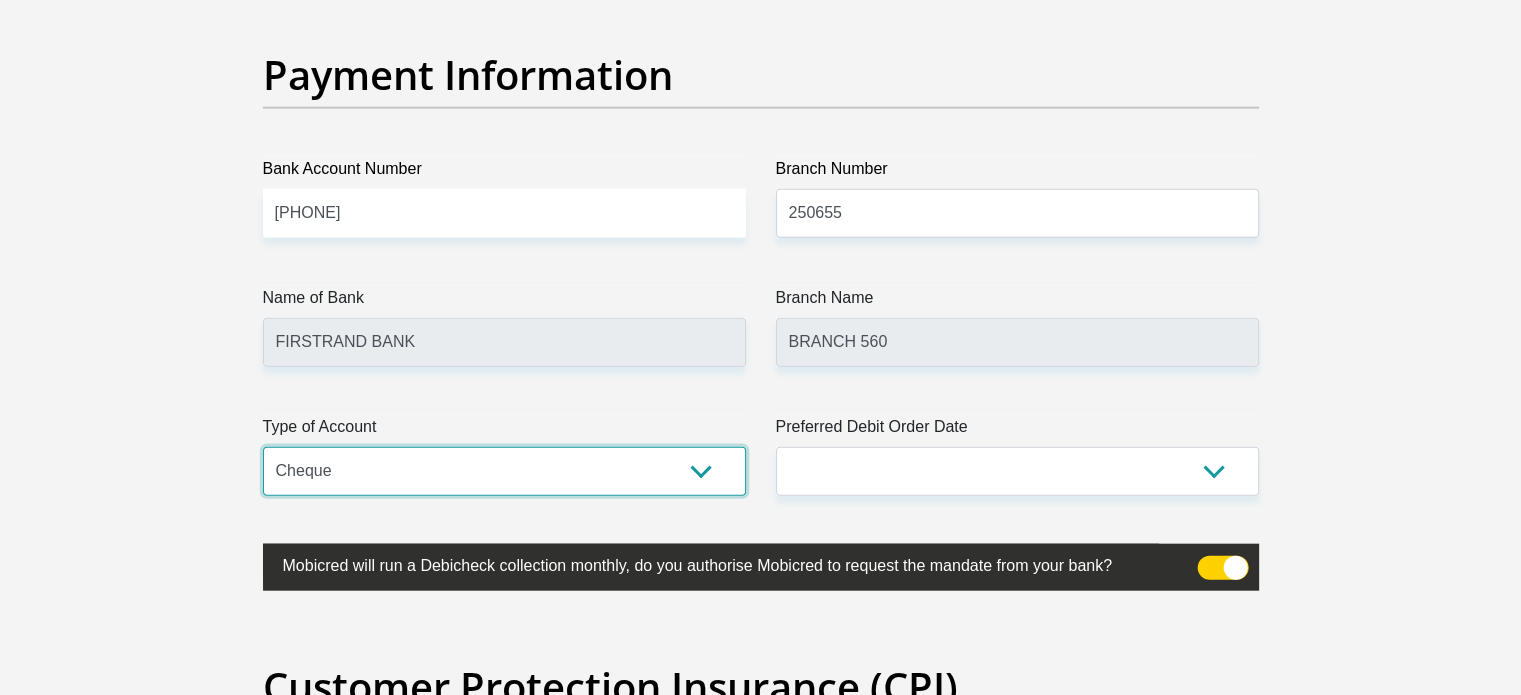 click on "Cheque
Savings" at bounding box center [504, 471] 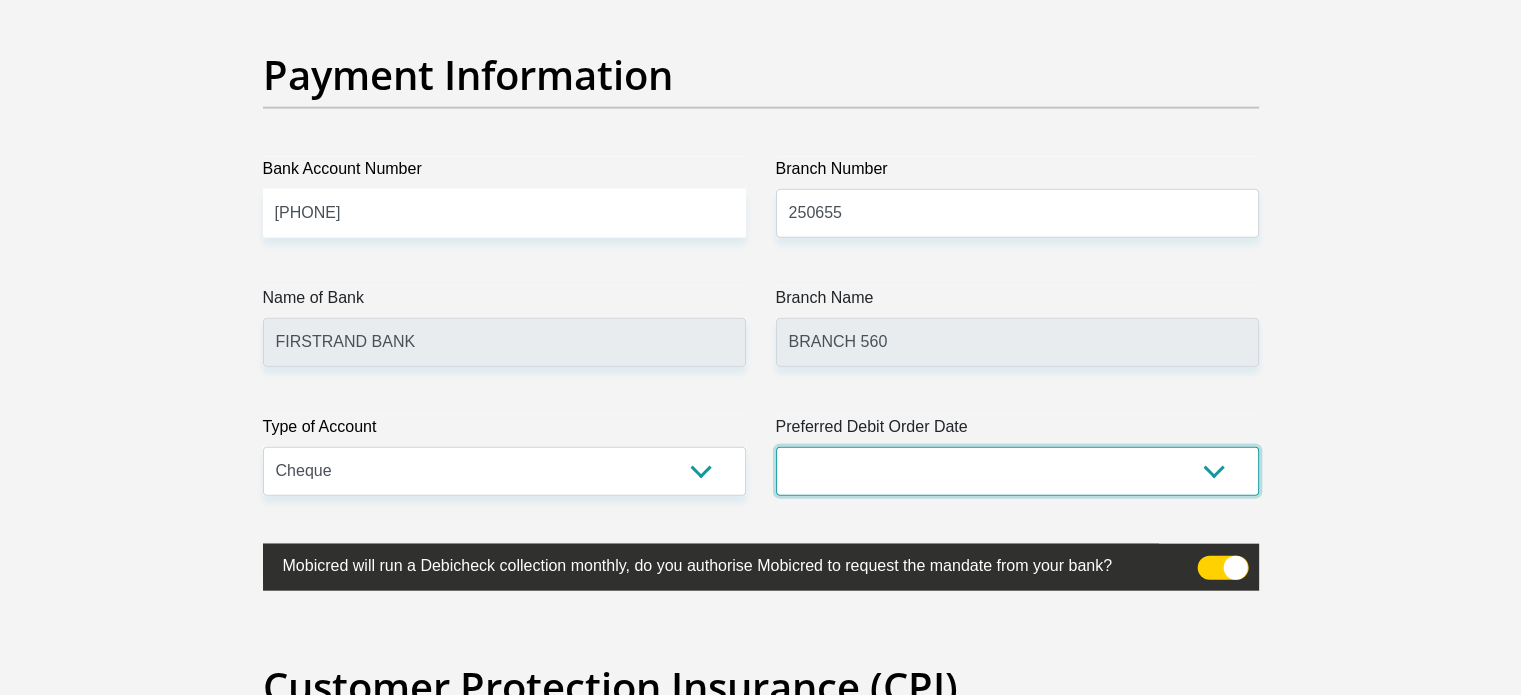 click on "1st
2nd
3rd
4th
5th
7th
18th
19th
20th
21st
22nd
23rd
24th
25th
26th
27th
28th
29th
30th" at bounding box center (1017, 471) 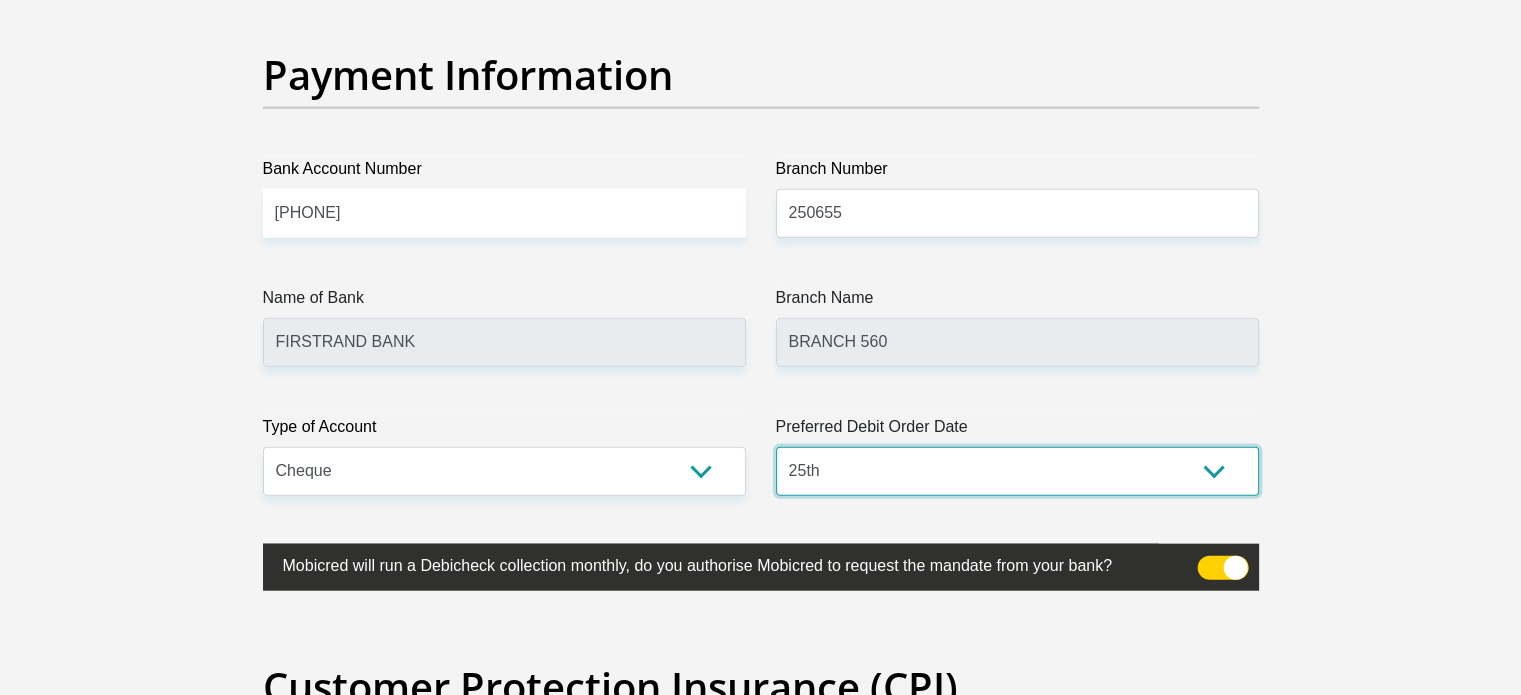 click on "1st
2nd
3rd
4th
5th
7th
18th
19th
20th
21st
22nd
23rd
24th
25th
26th
27th
28th
29th
30th" at bounding box center [1017, 471] 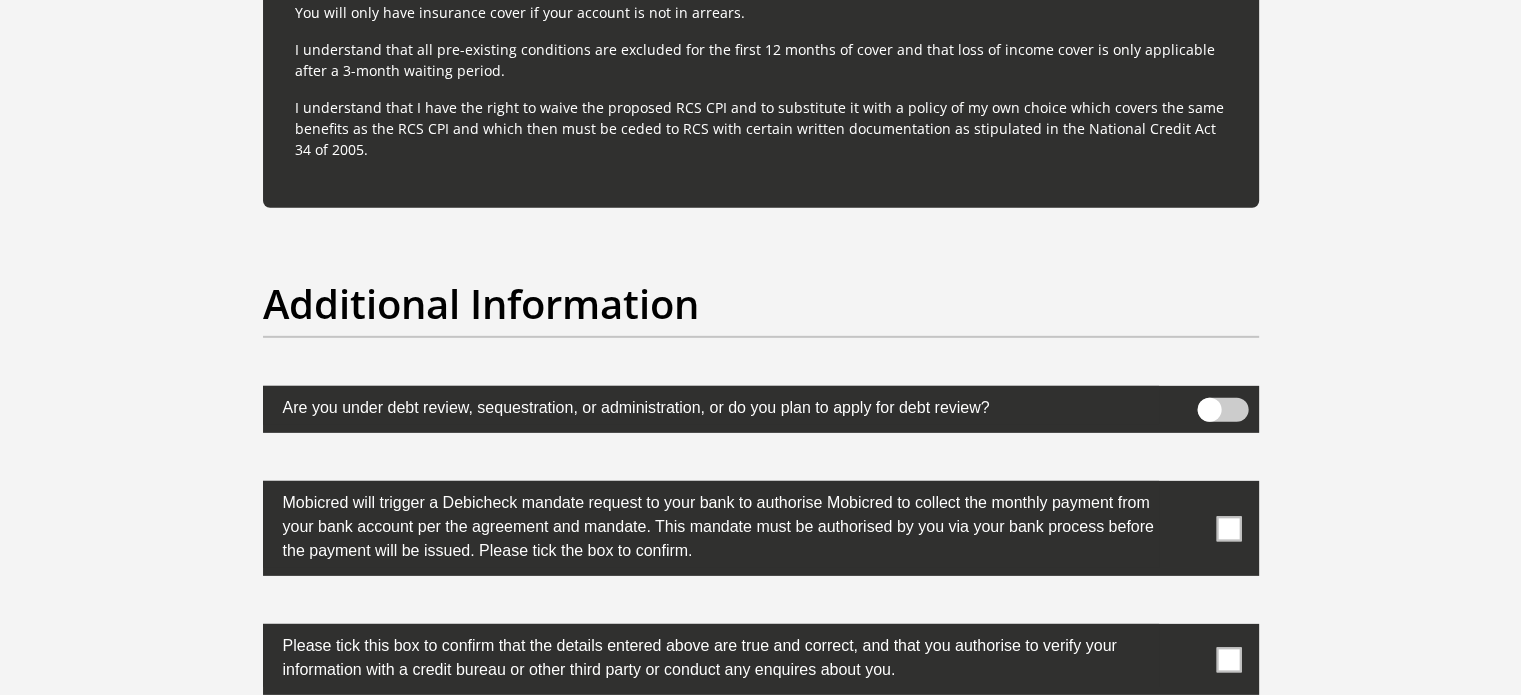 scroll, scrollTop: 6100, scrollLeft: 0, axis: vertical 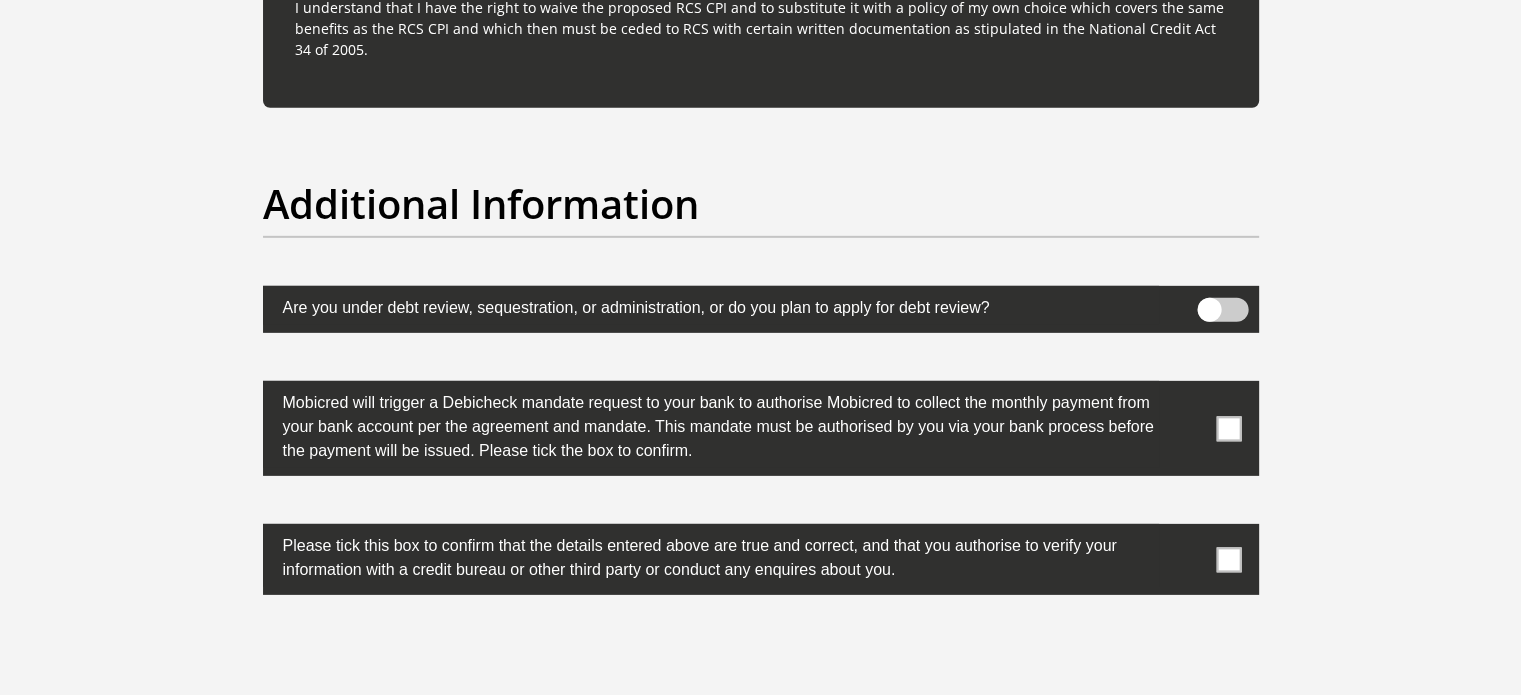 click at bounding box center [1228, 428] 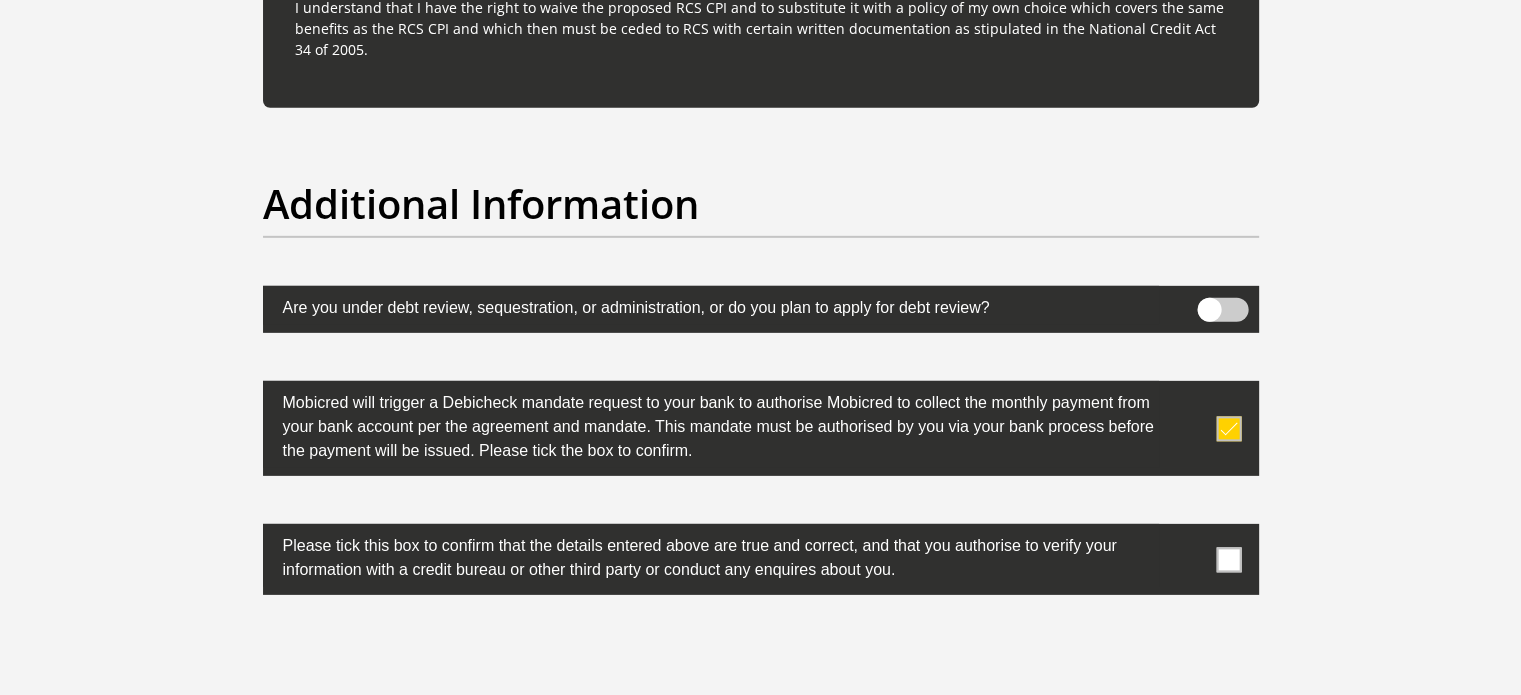 click at bounding box center (1228, 559) 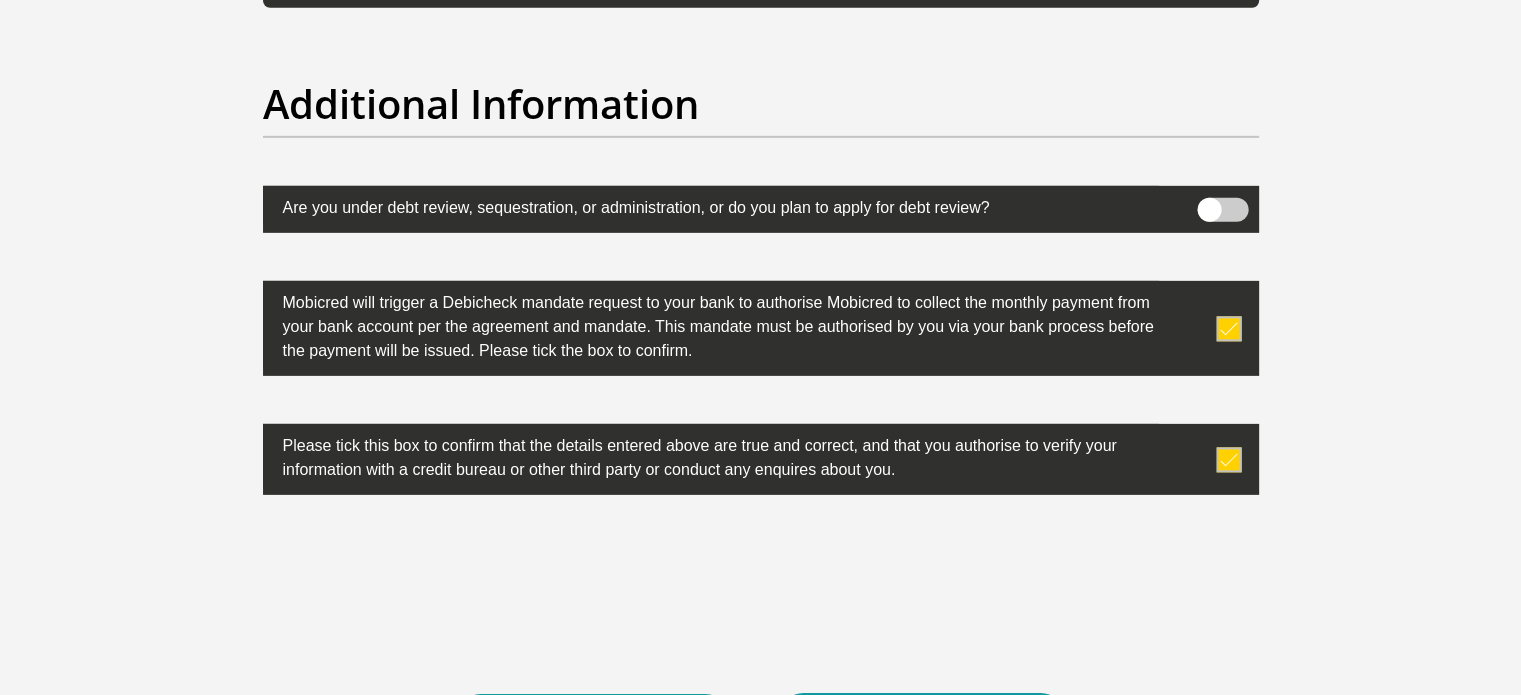 scroll, scrollTop: 6400, scrollLeft: 0, axis: vertical 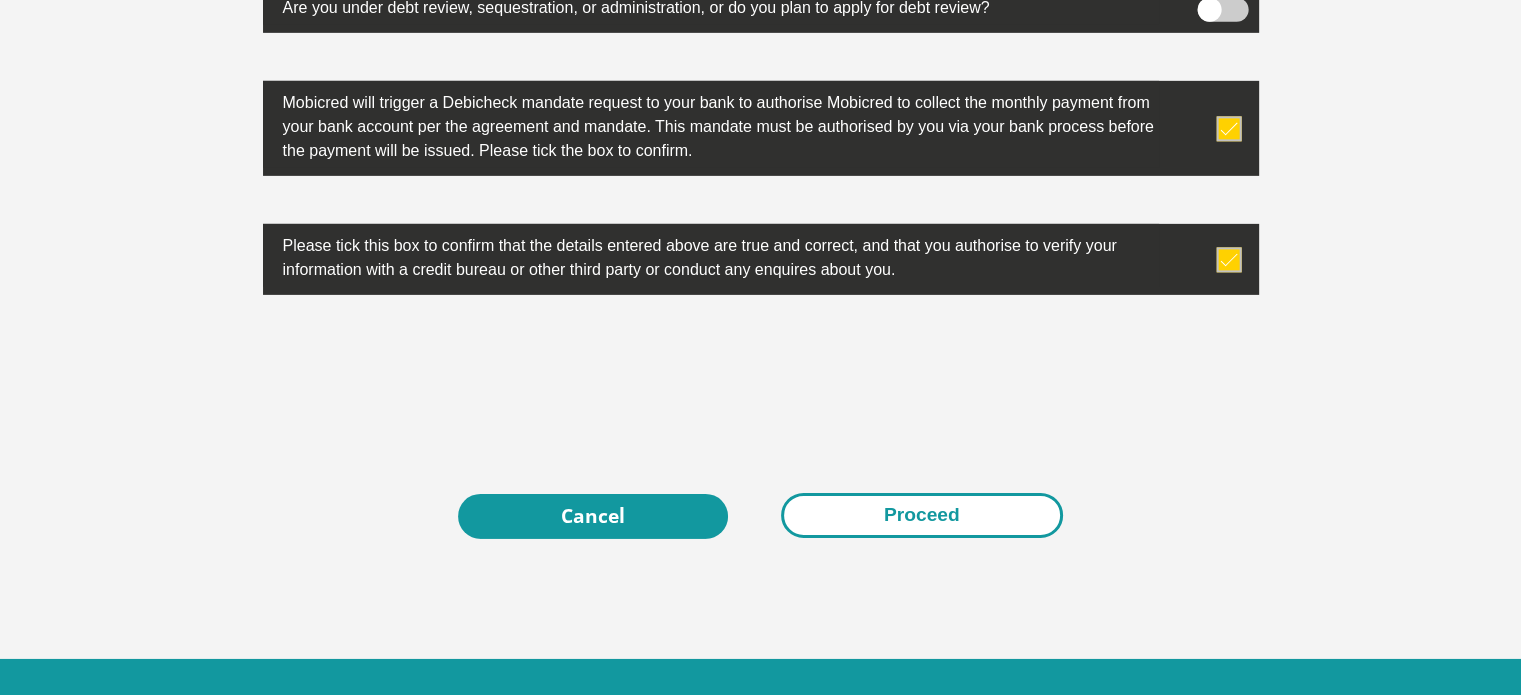 click on "Proceed" at bounding box center [922, 515] 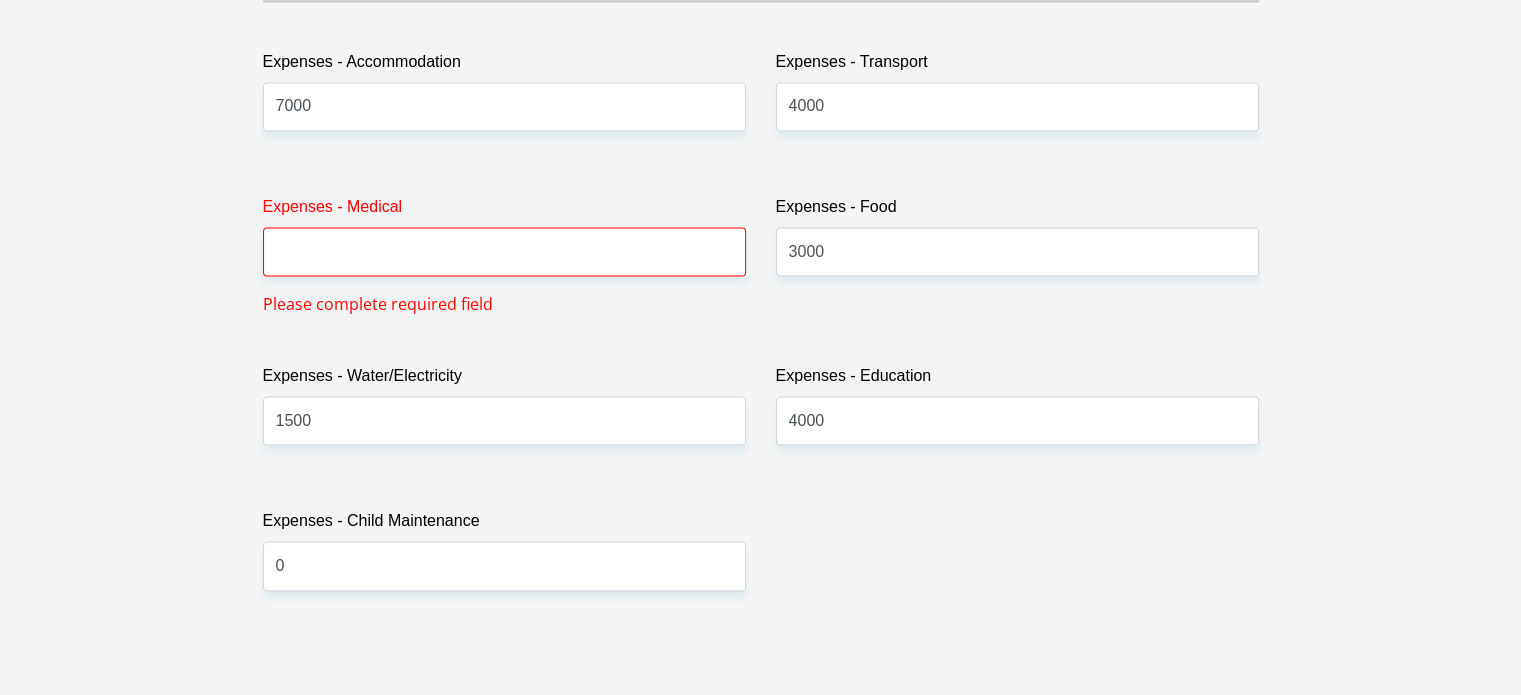scroll, scrollTop: 2952, scrollLeft: 0, axis: vertical 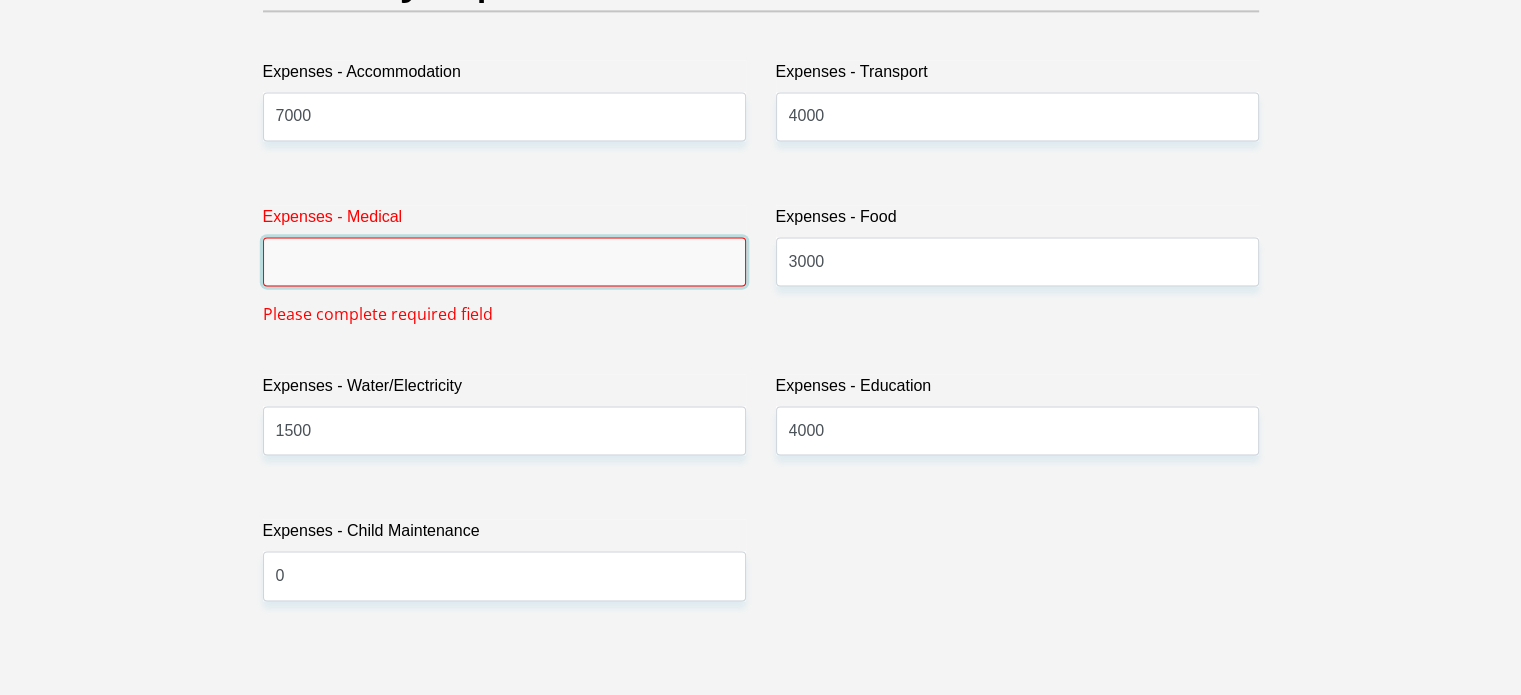 click on "Expenses - Medical" at bounding box center (504, 261) 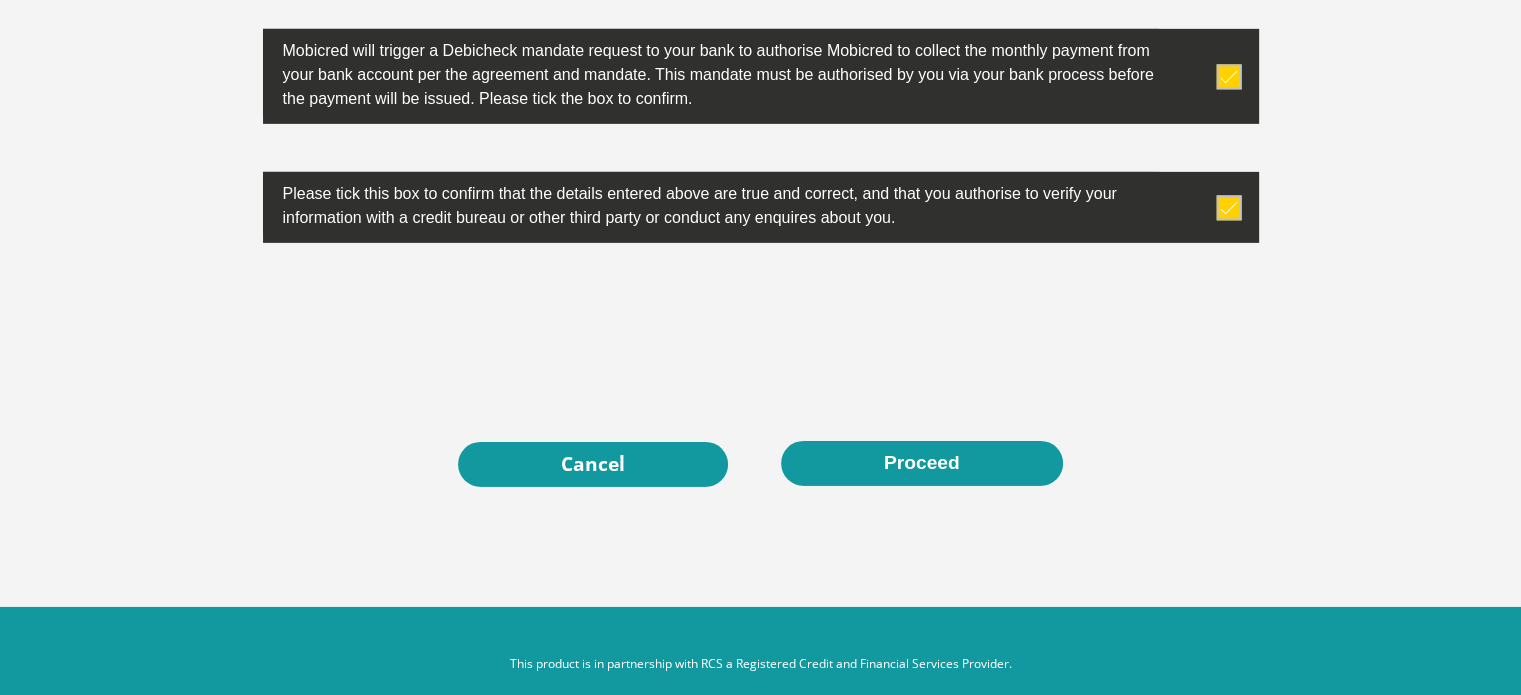 scroll, scrollTop: 6476, scrollLeft: 0, axis: vertical 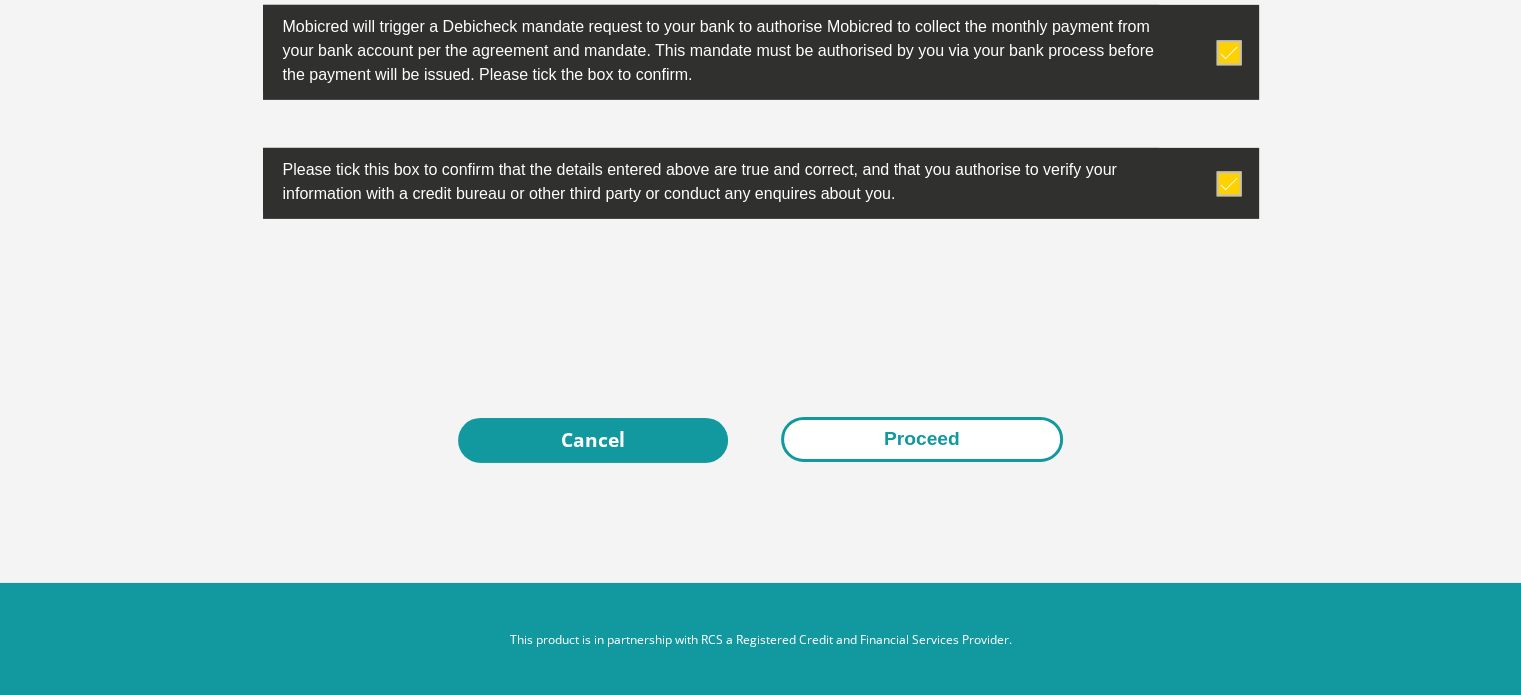 click on "Proceed" at bounding box center (922, 439) 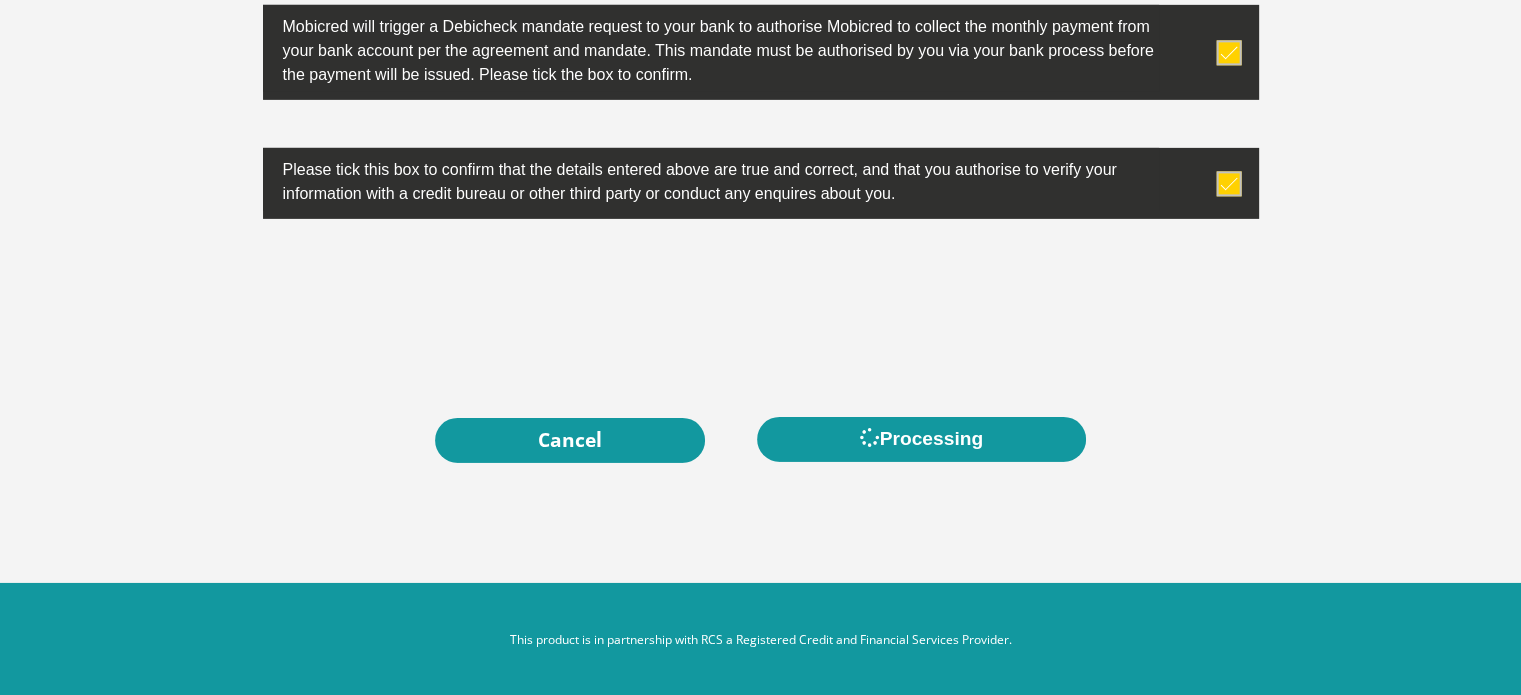 scroll, scrollTop: 0, scrollLeft: 0, axis: both 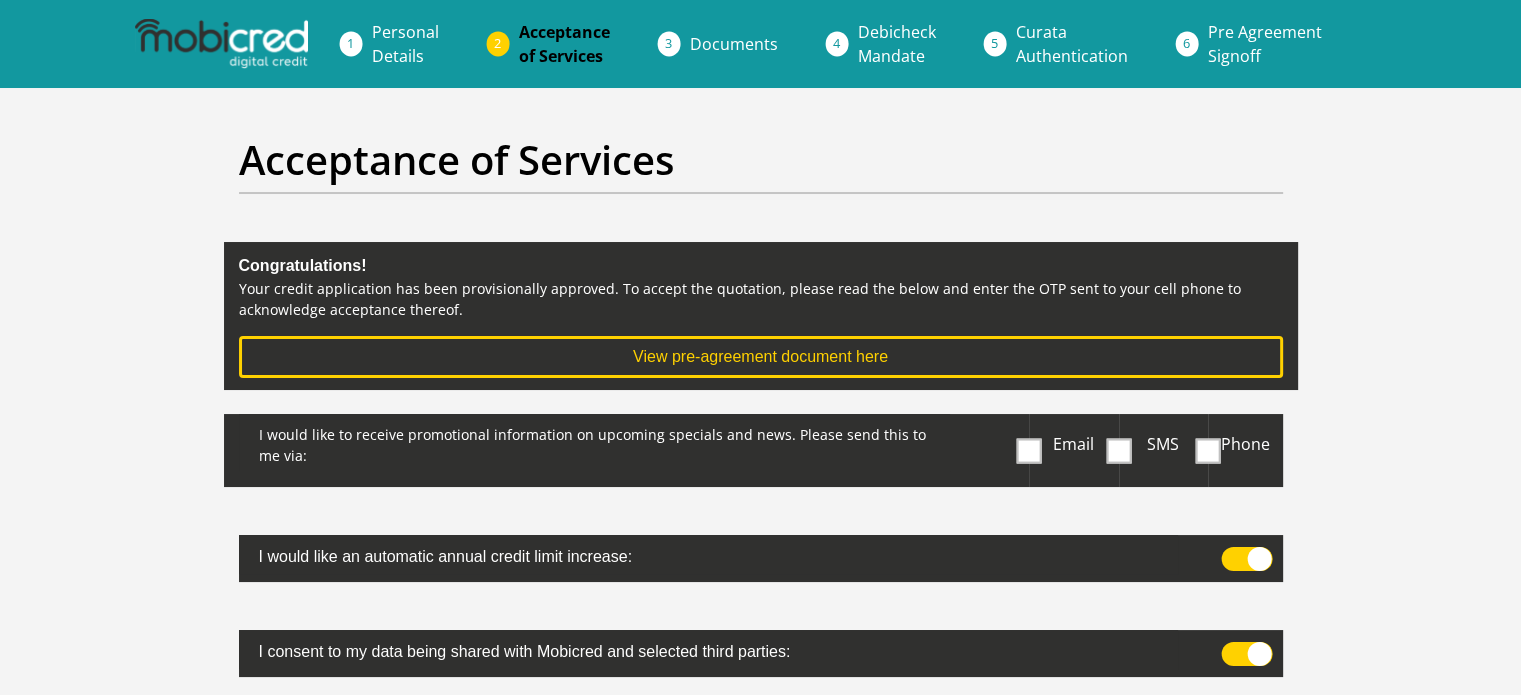 click at bounding box center (1029, 450) 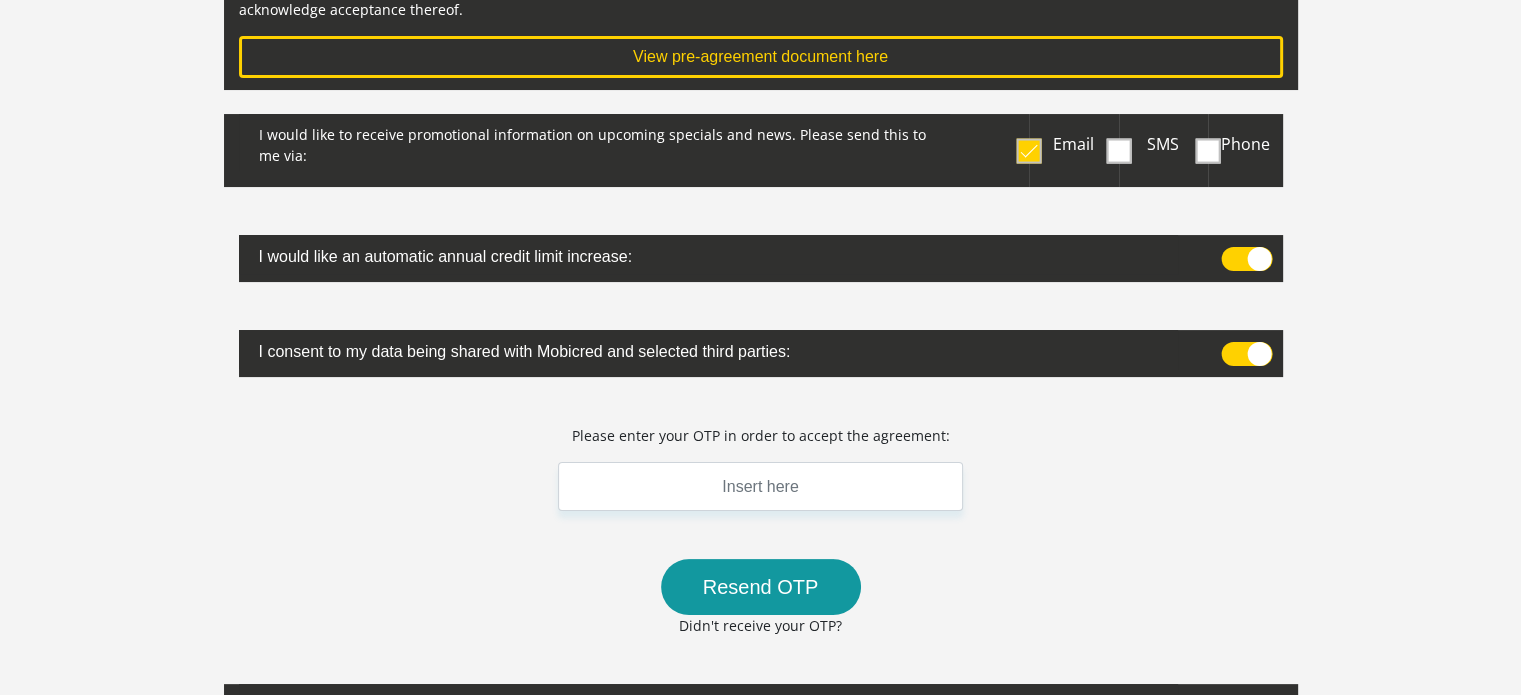 scroll, scrollTop: 200, scrollLeft: 0, axis: vertical 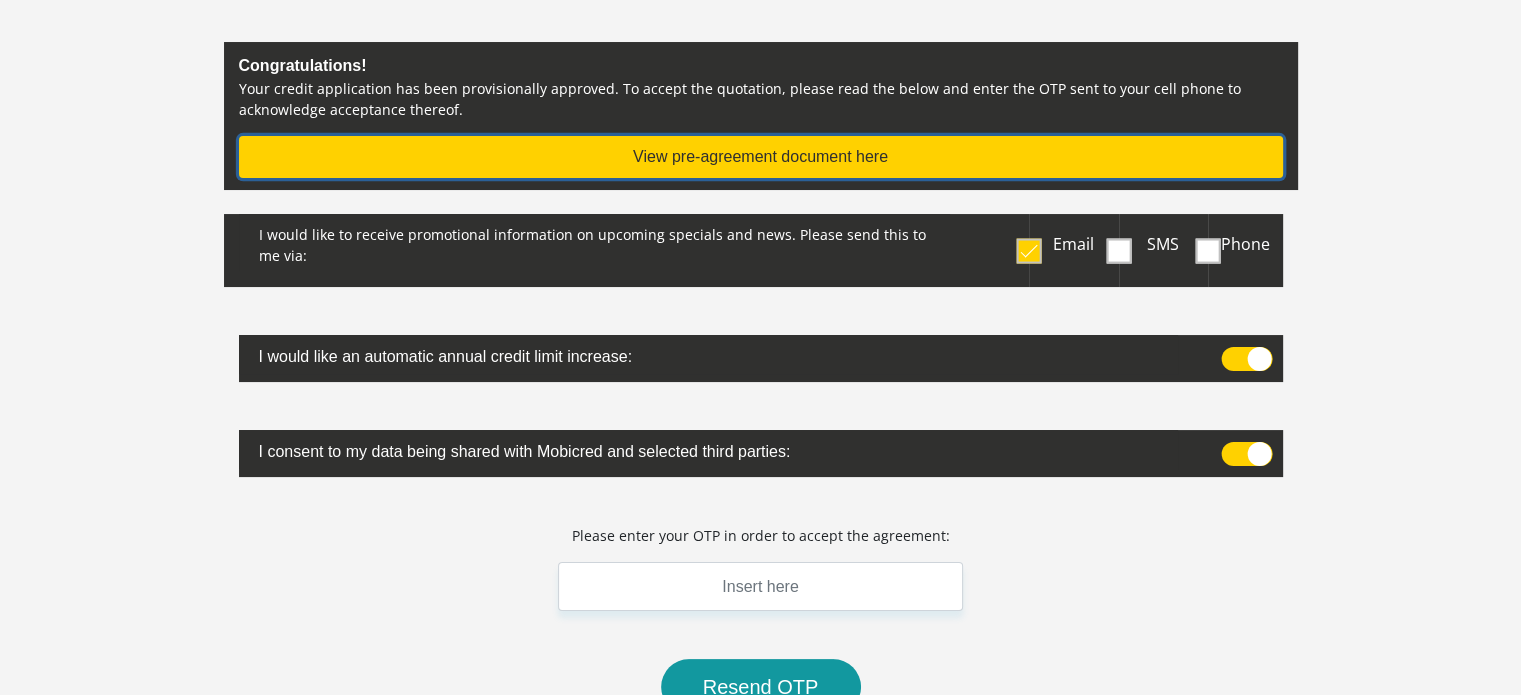 click on "View pre-agreement document here" at bounding box center (761, 157) 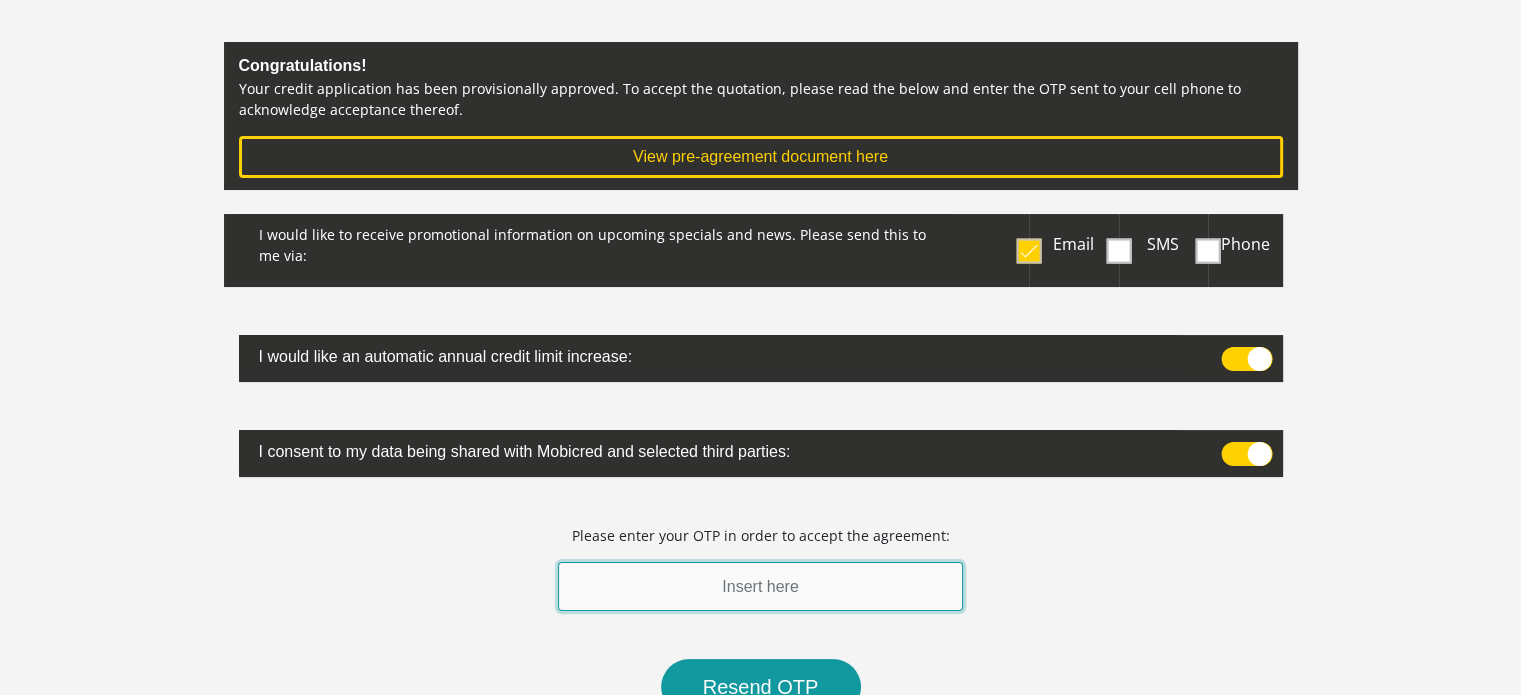 click at bounding box center (761, 586) 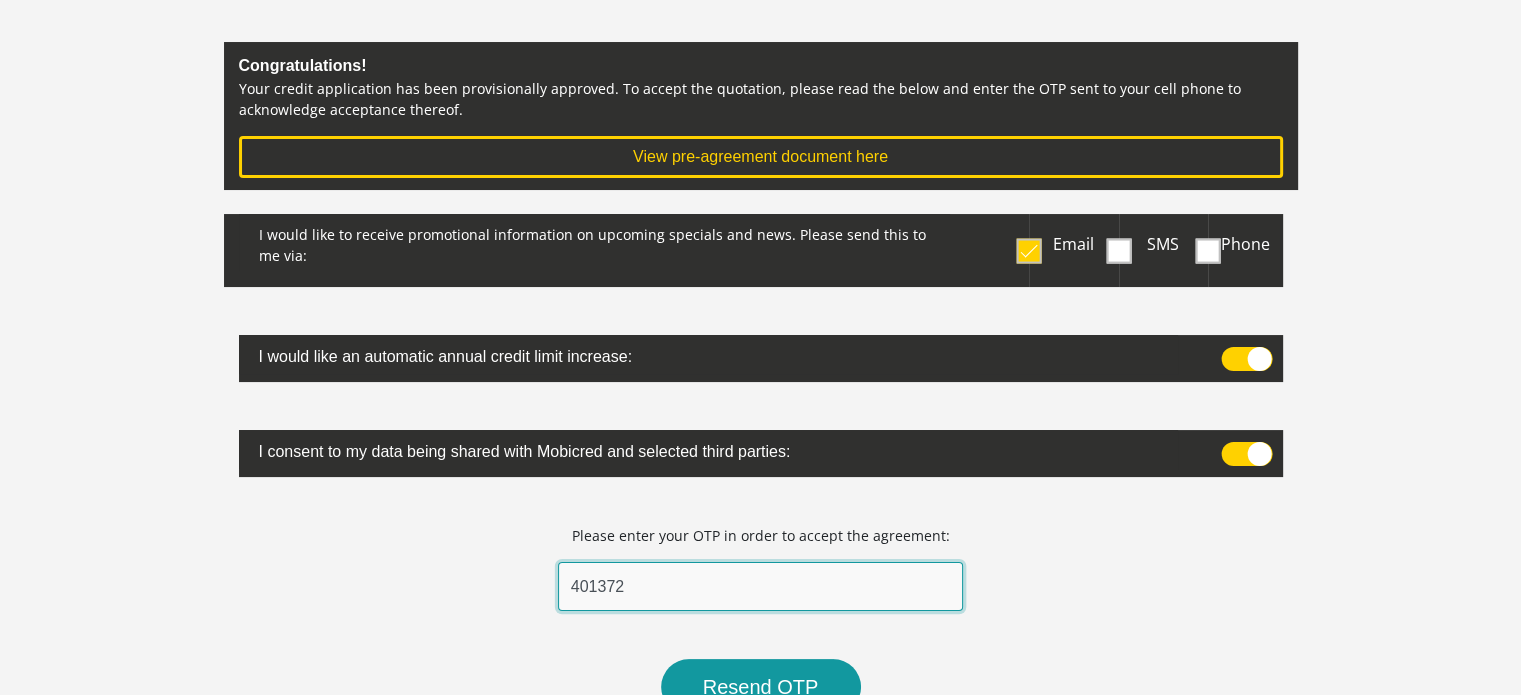 scroll, scrollTop: 500, scrollLeft: 0, axis: vertical 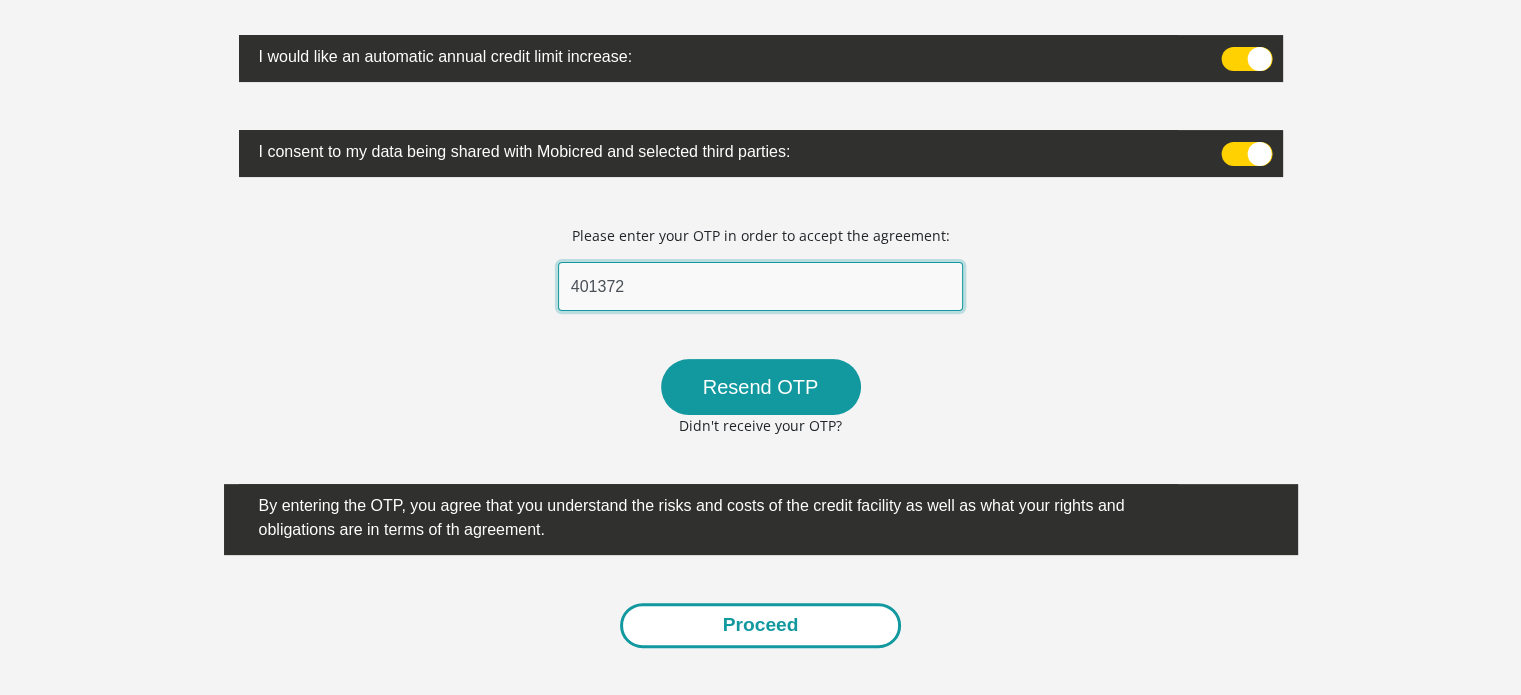 type on "401372" 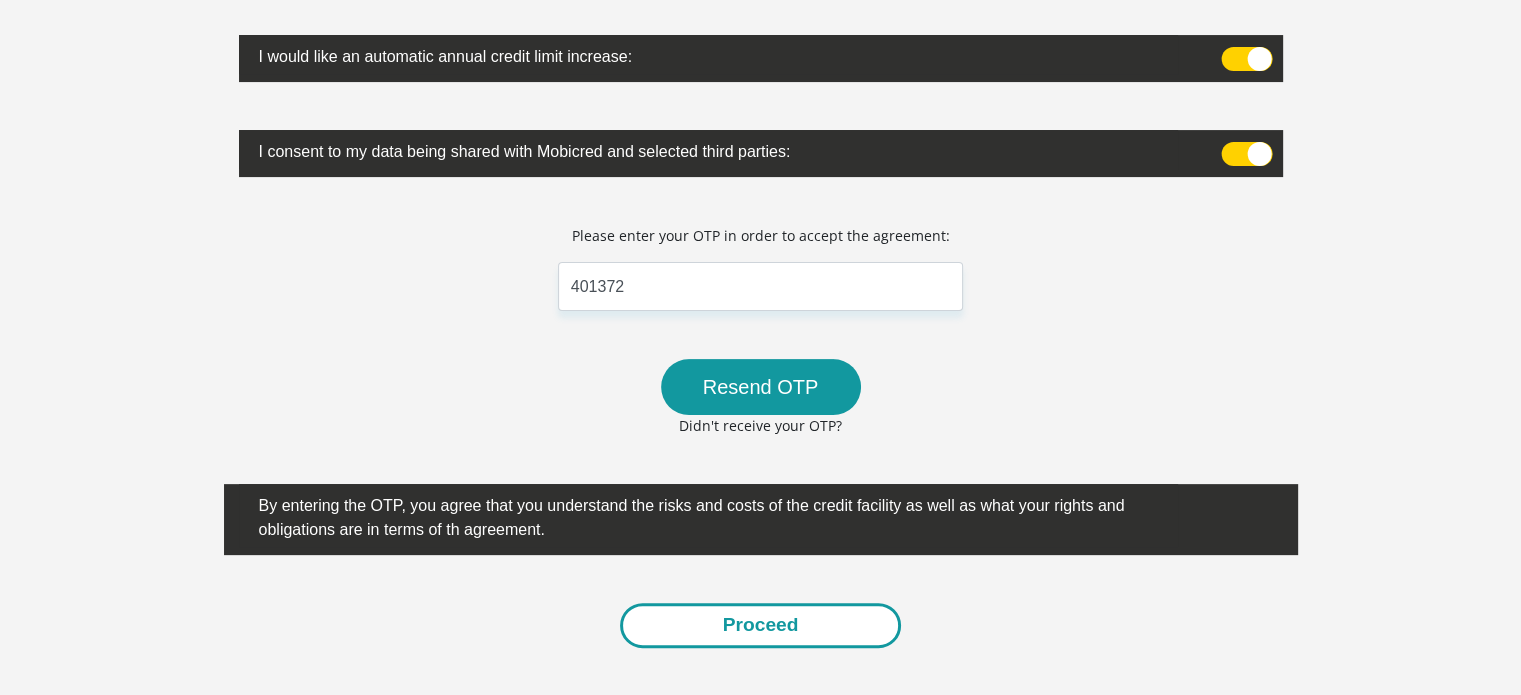 click on "Proceed" at bounding box center [761, 625] 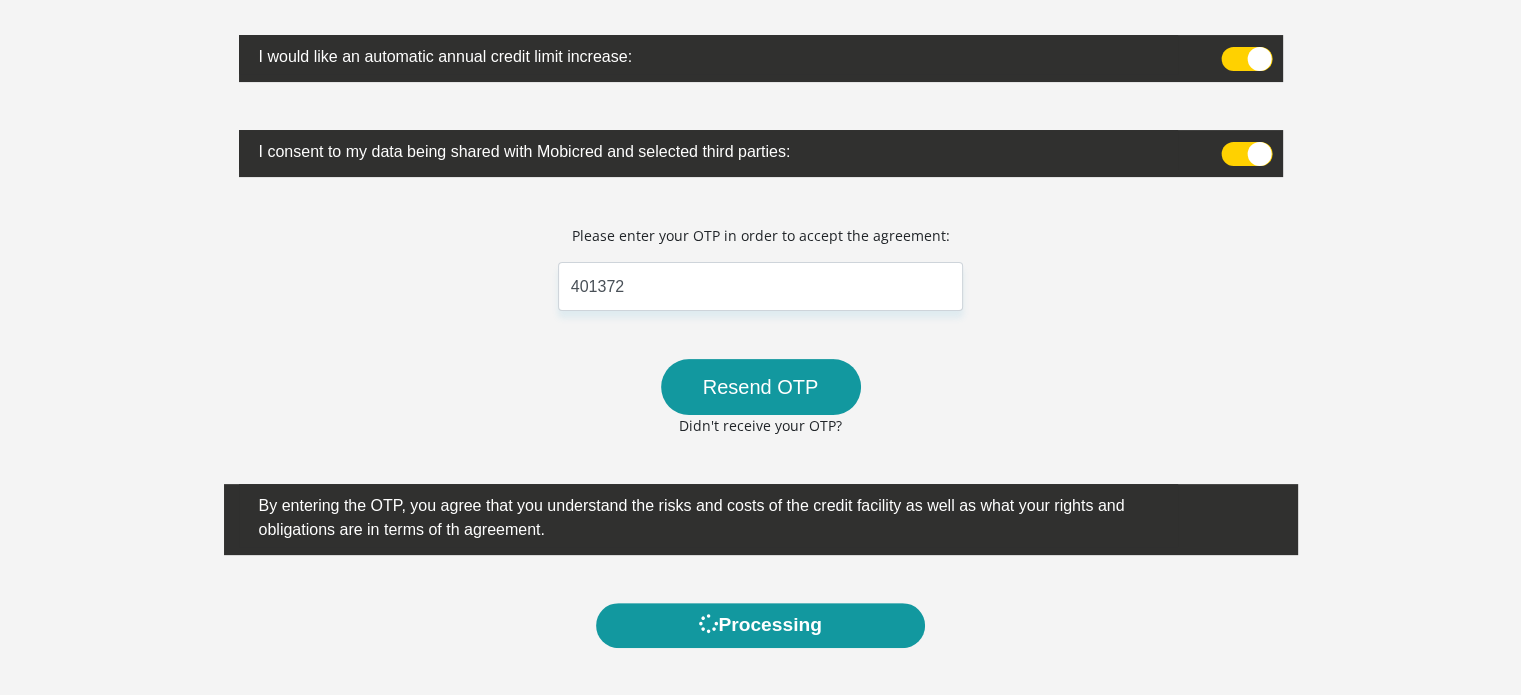 scroll, scrollTop: 0, scrollLeft: 0, axis: both 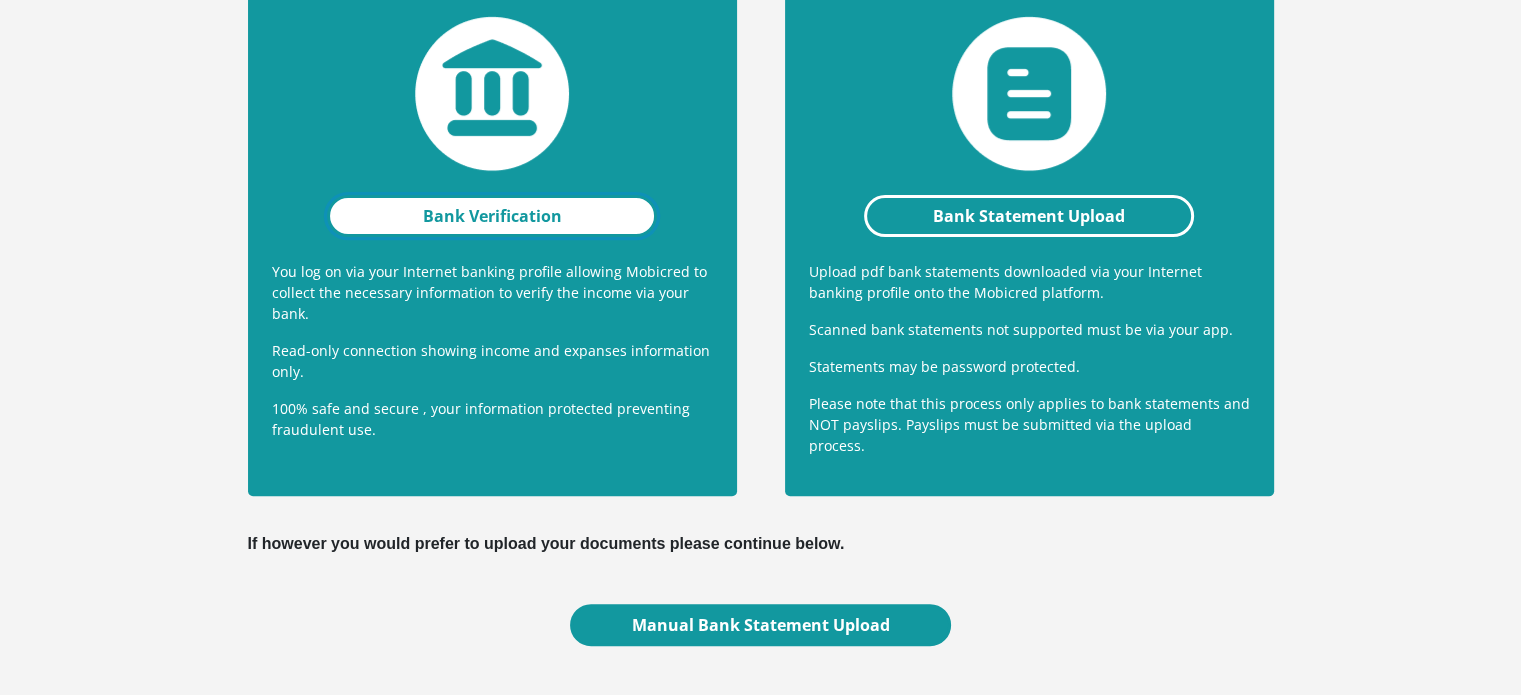 click on "Bank Verification" at bounding box center [492, 216] 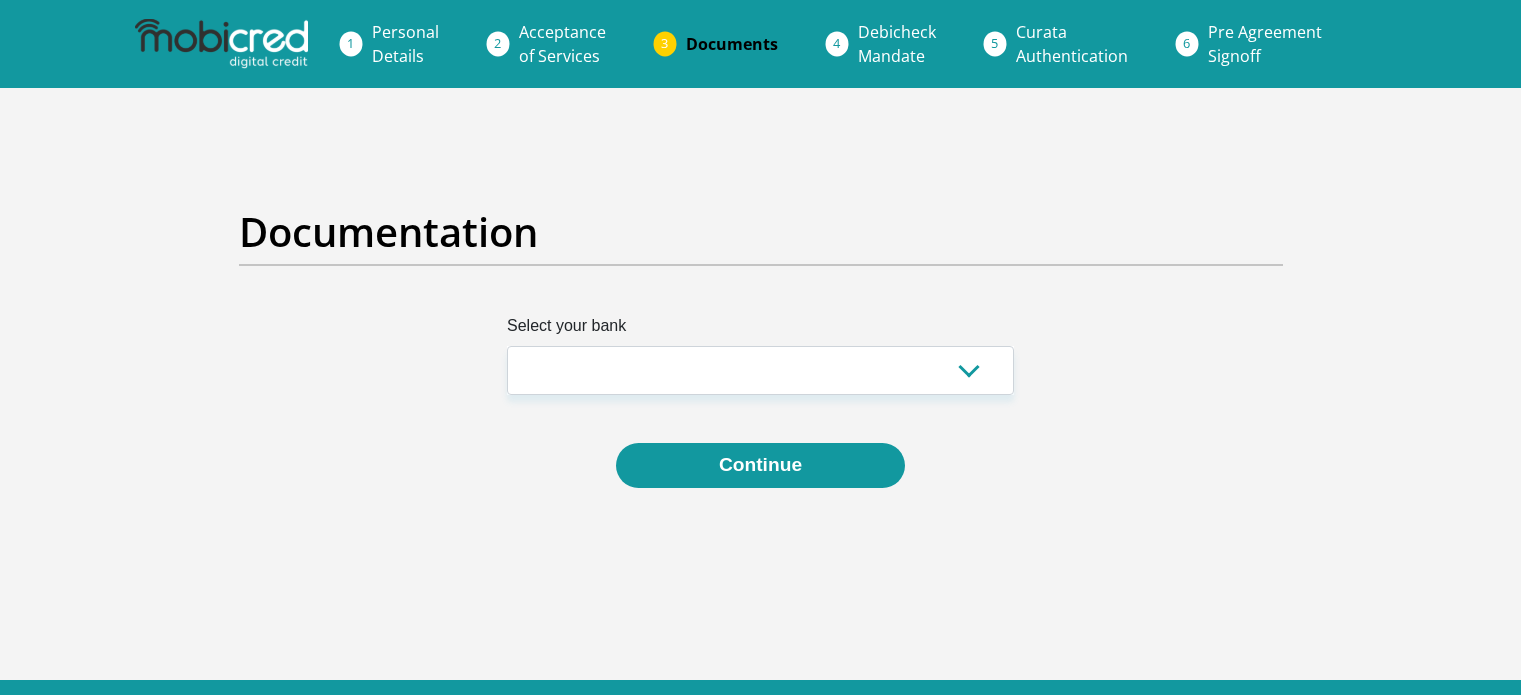 scroll, scrollTop: 0, scrollLeft: 0, axis: both 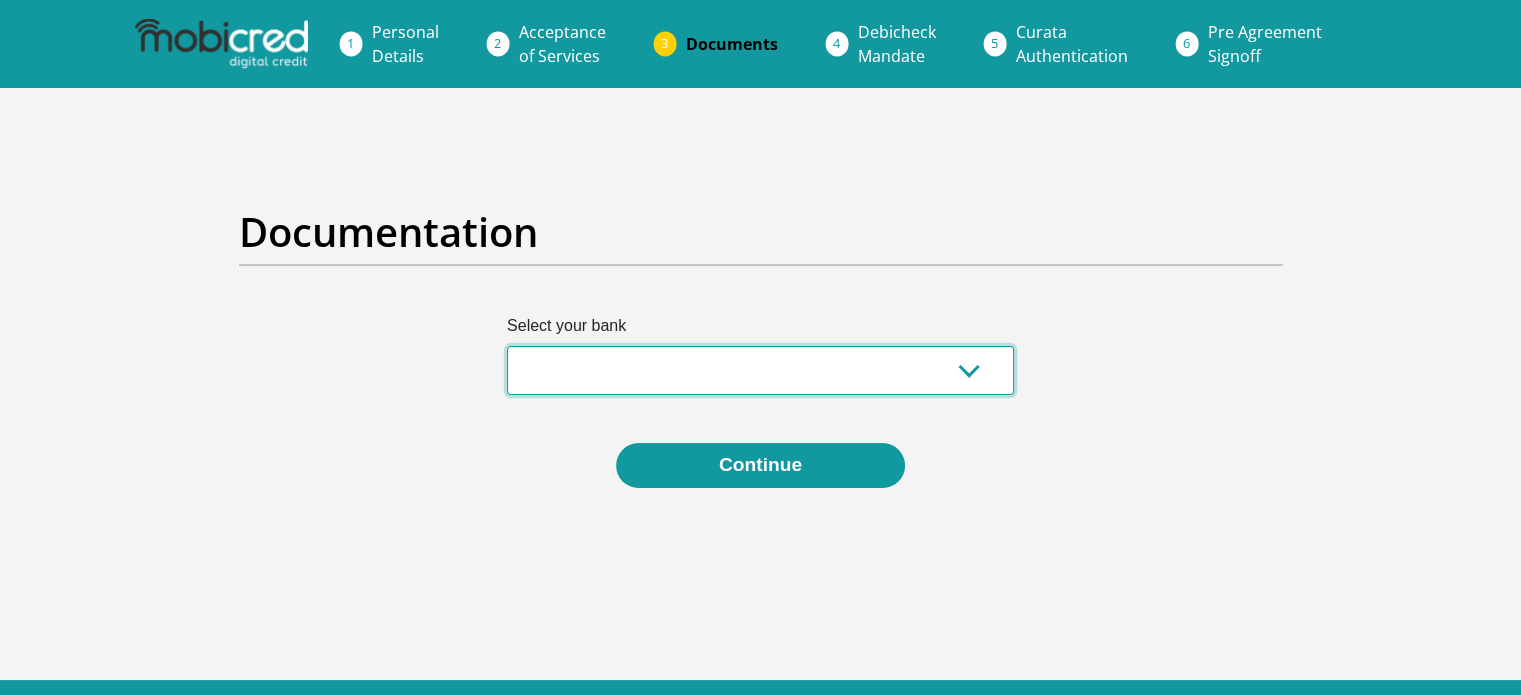 click on "Absa
Capitec Bank
Discovery Bank
First National Bank
Nedbank
Standard Bank
TymeBank" at bounding box center [760, 370] 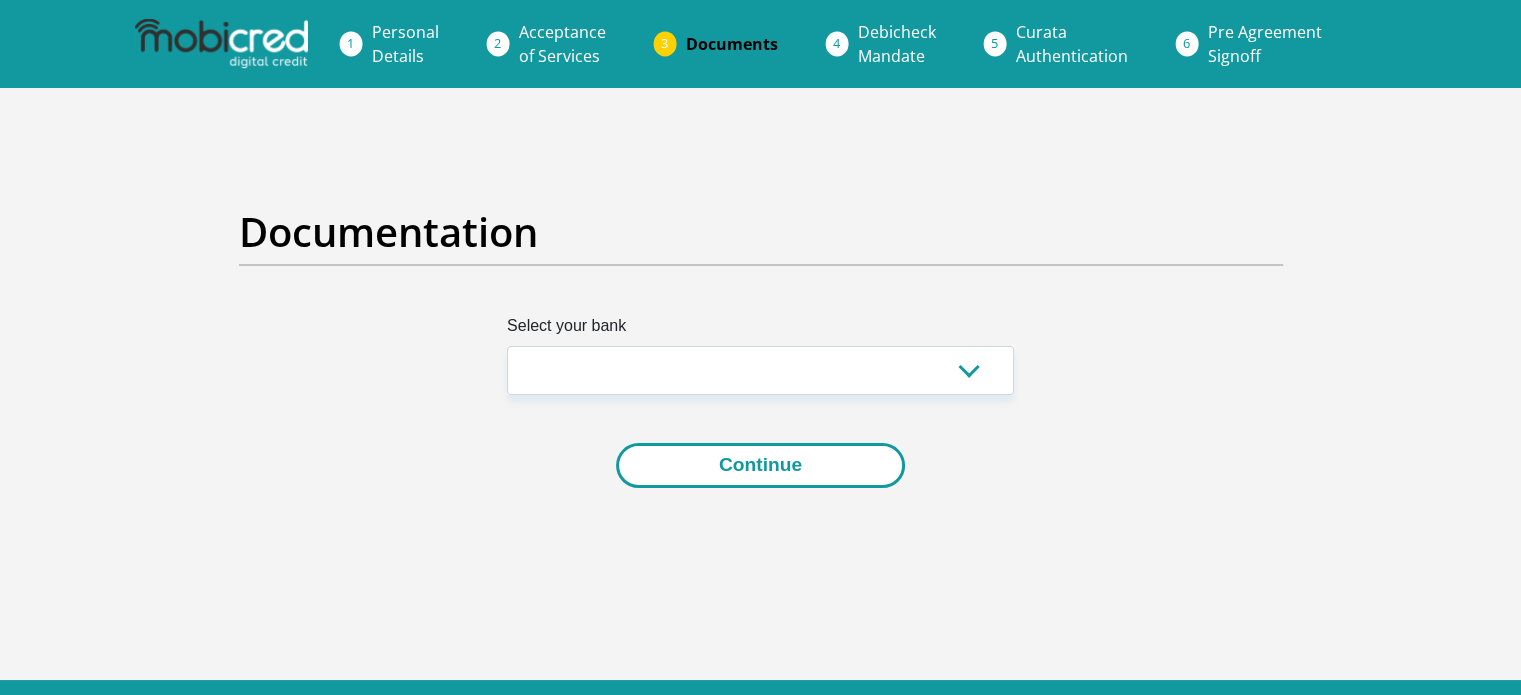 click on "Continue" at bounding box center [760, 465] 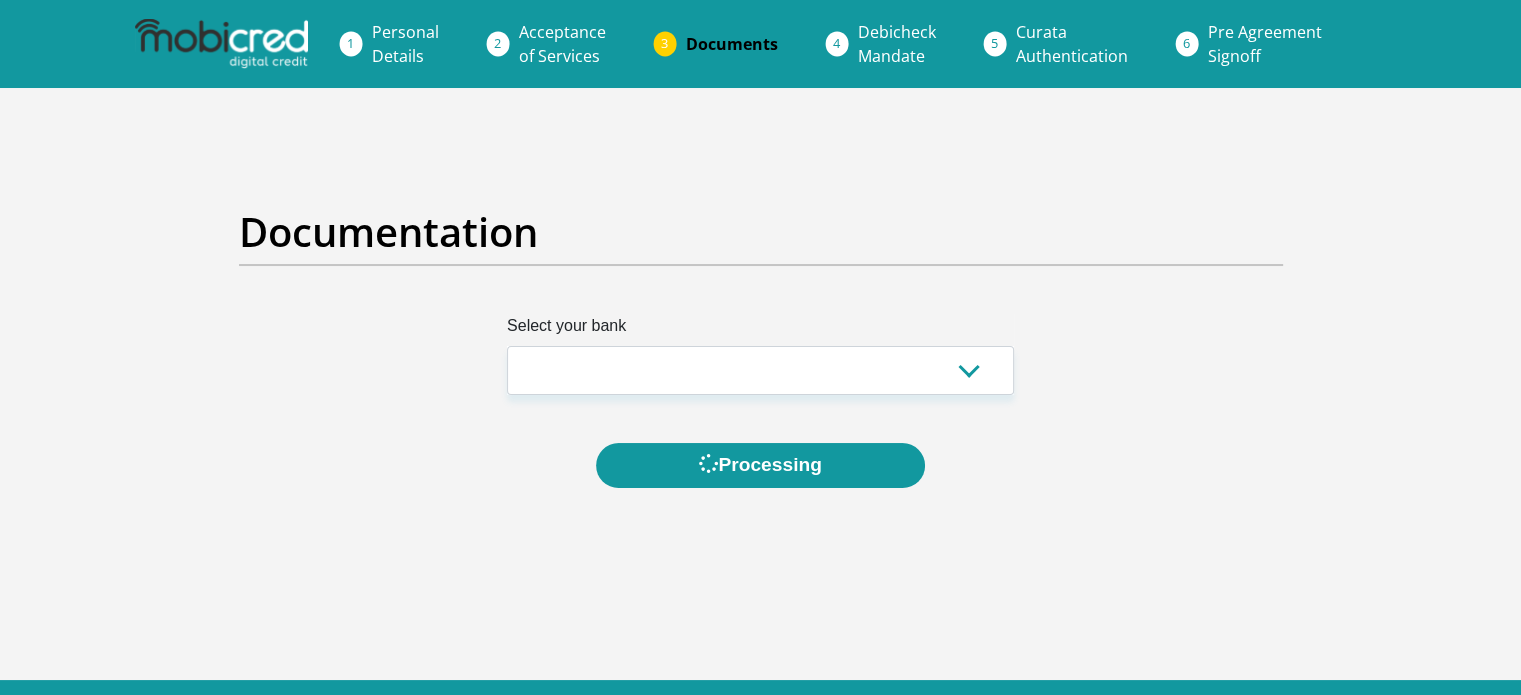 scroll, scrollTop: 0, scrollLeft: 0, axis: both 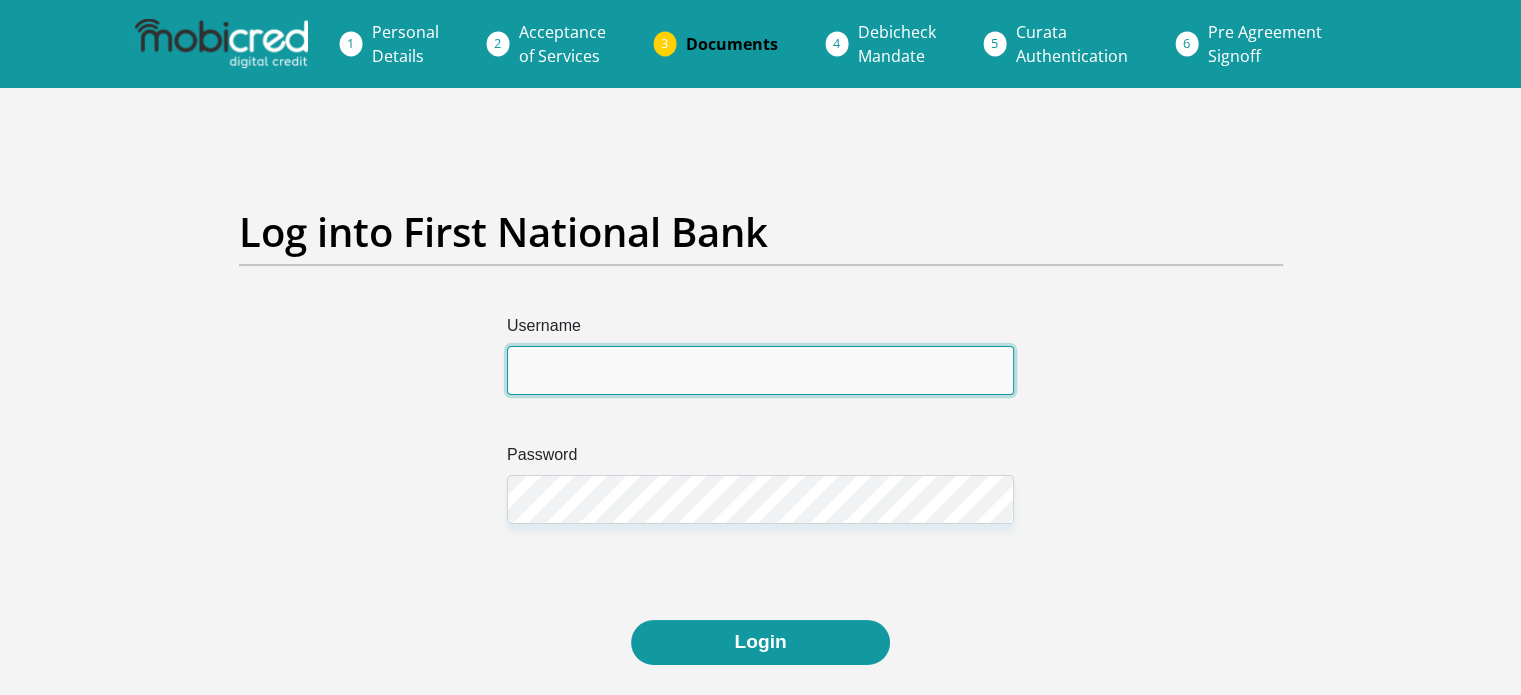 click on "Username" at bounding box center (760, 370) 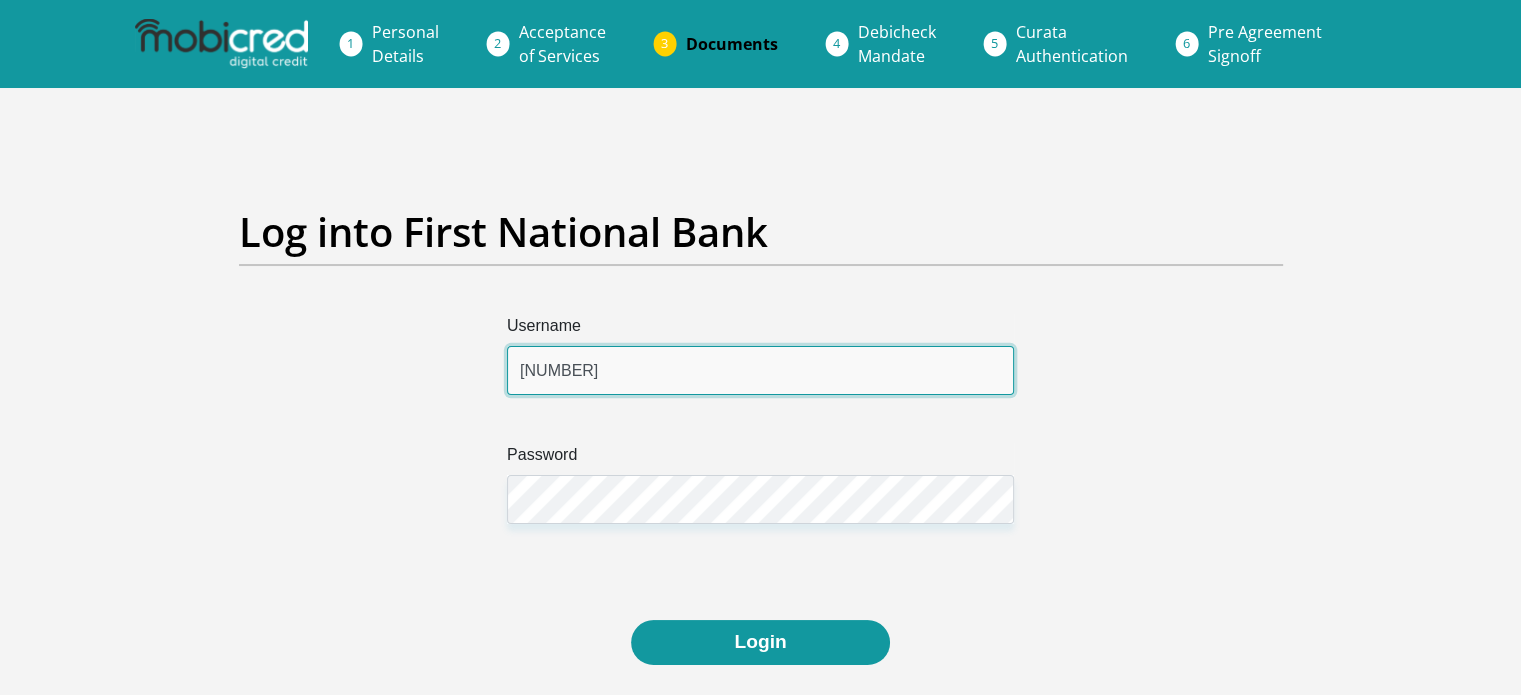 type on "9212085846089" 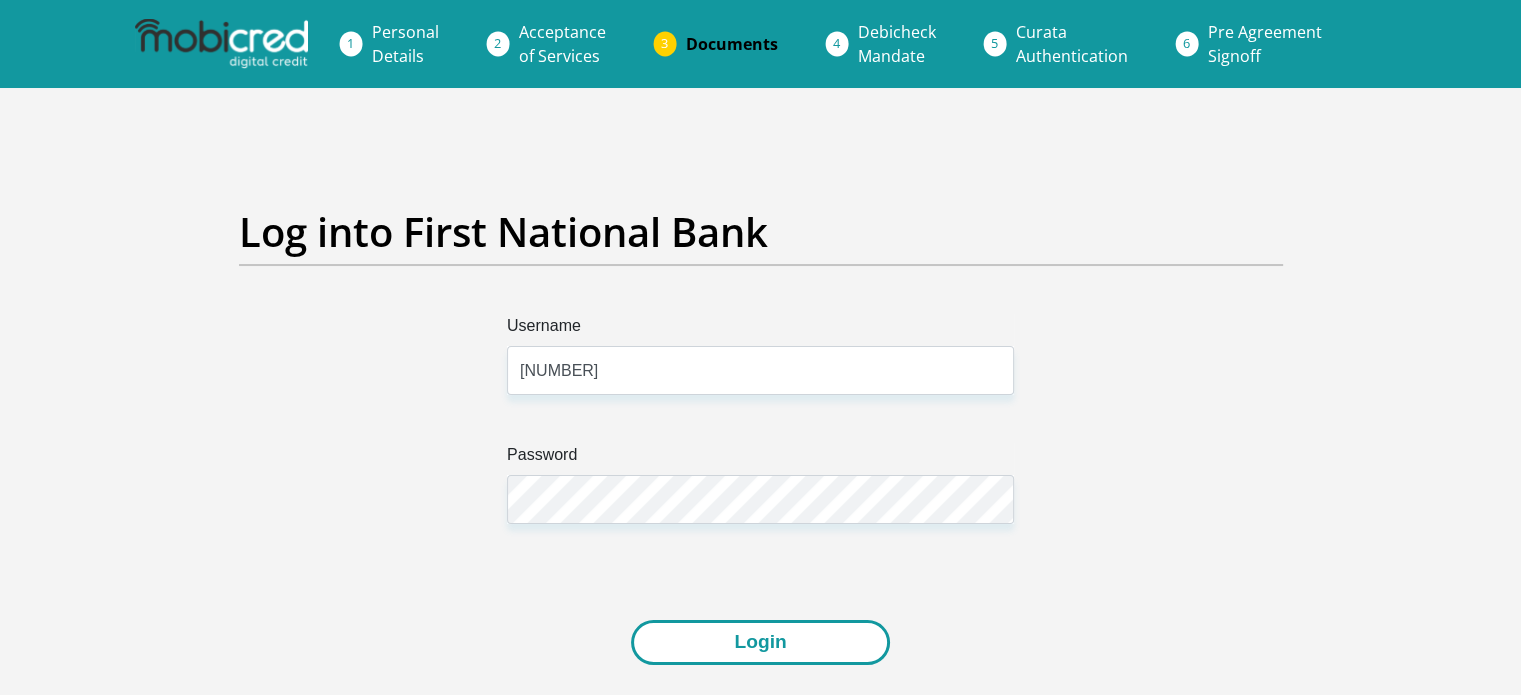 click on "Login" at bounding box center (760, 642) 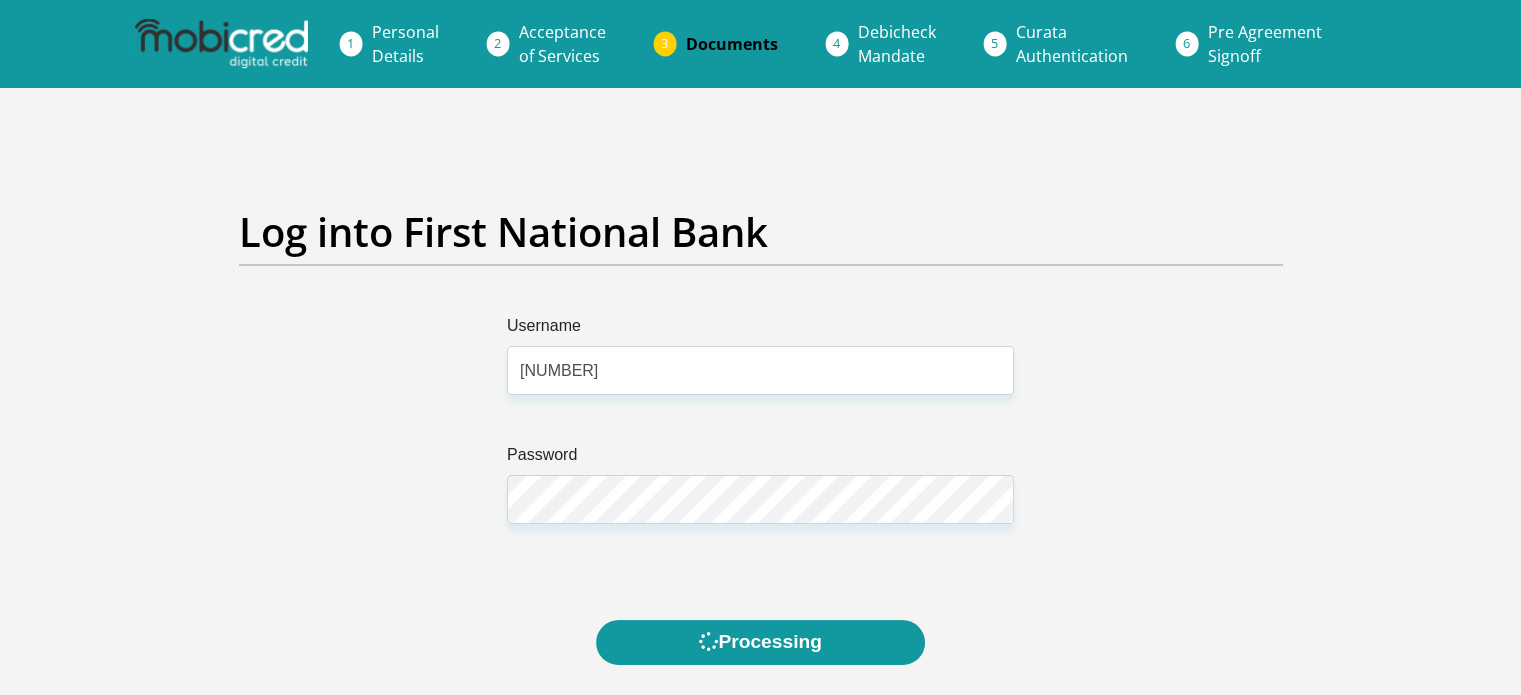 scroll, scrollTop: 0, scrollLeft: 0, axis: both 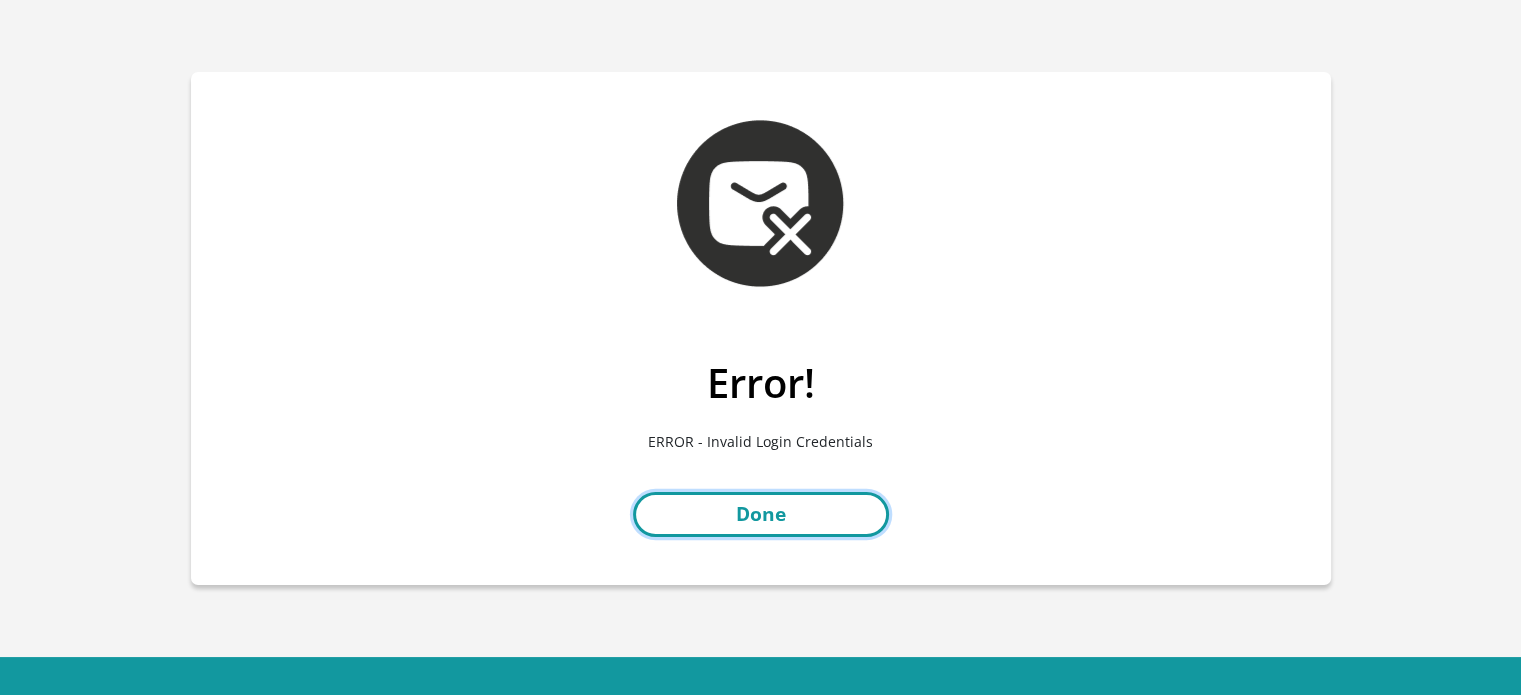 click on "Done" at bounding box center (761, 514) 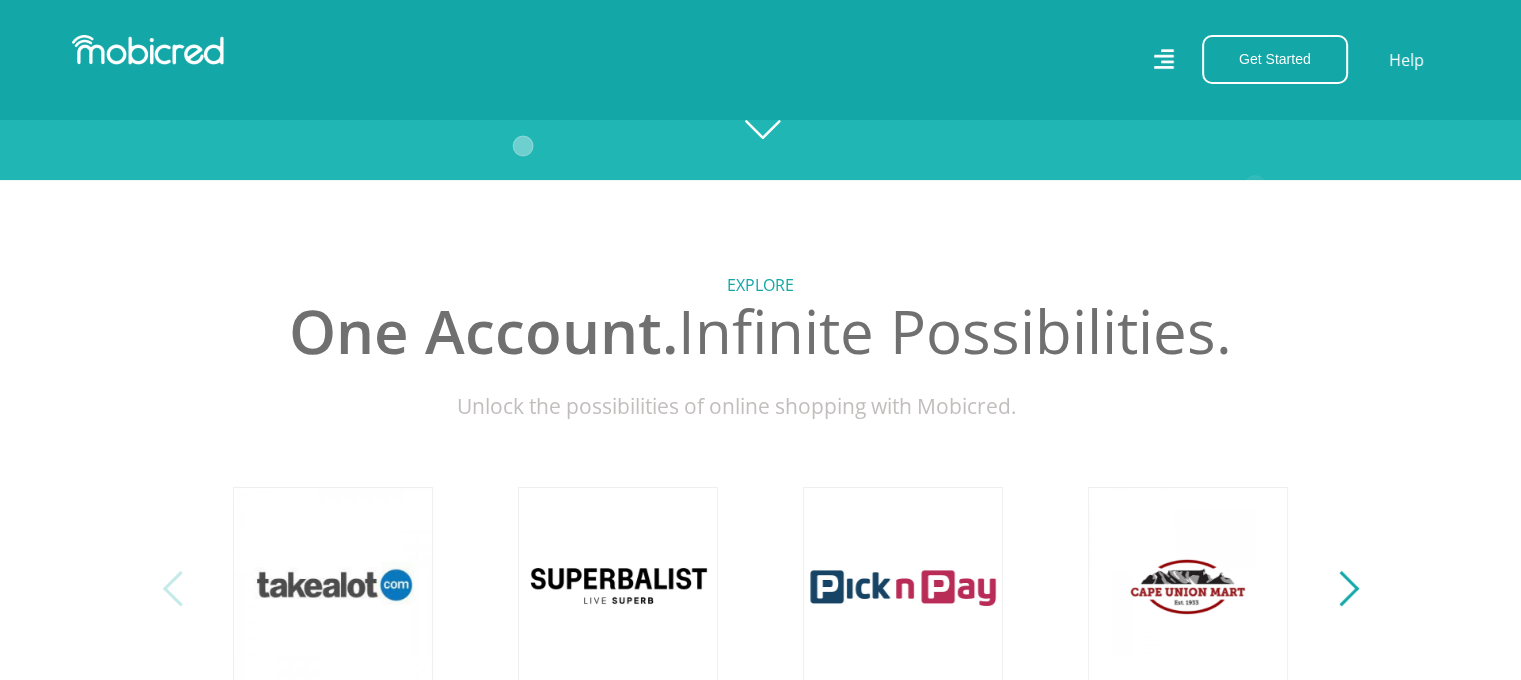 scroll, scrollTop: 600, scrollLeft: 0, axis: vertical 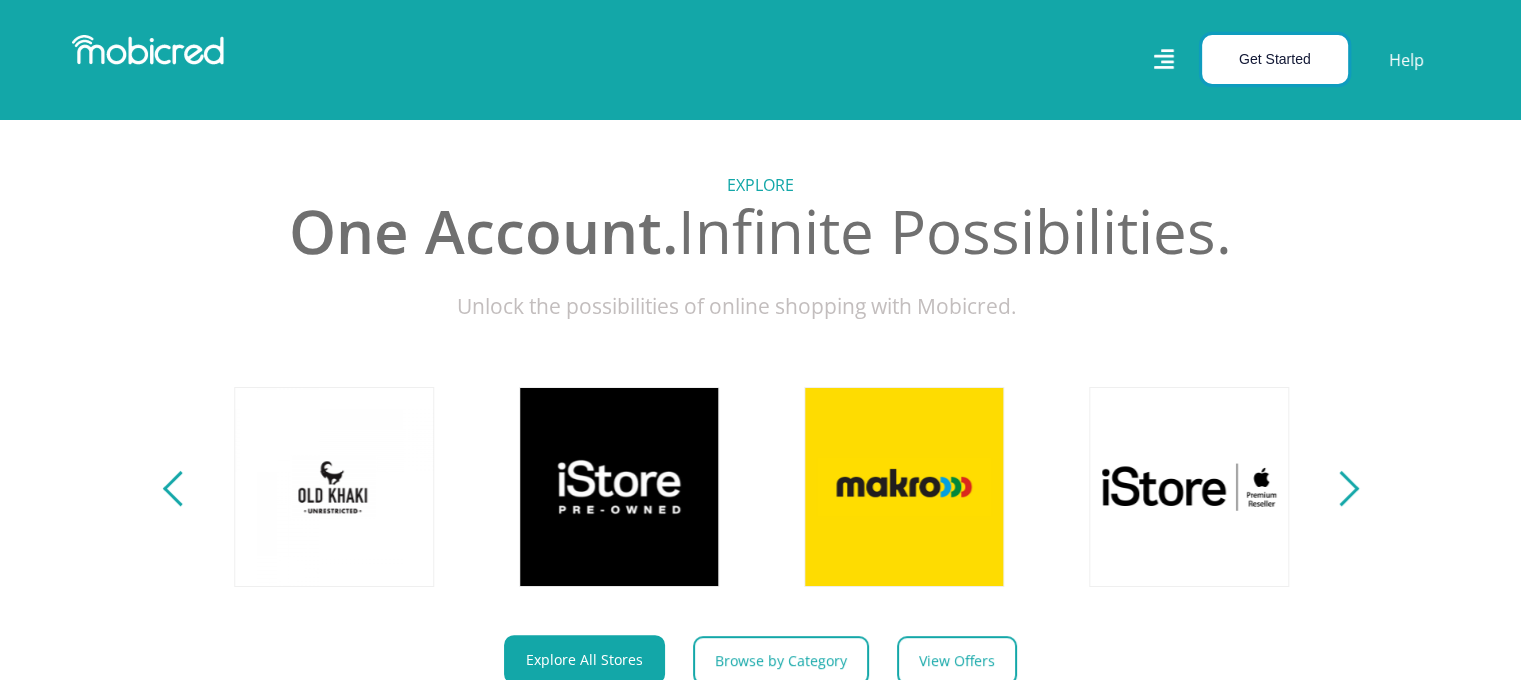 click on "Get Started" at bounding box center (1275, 59) 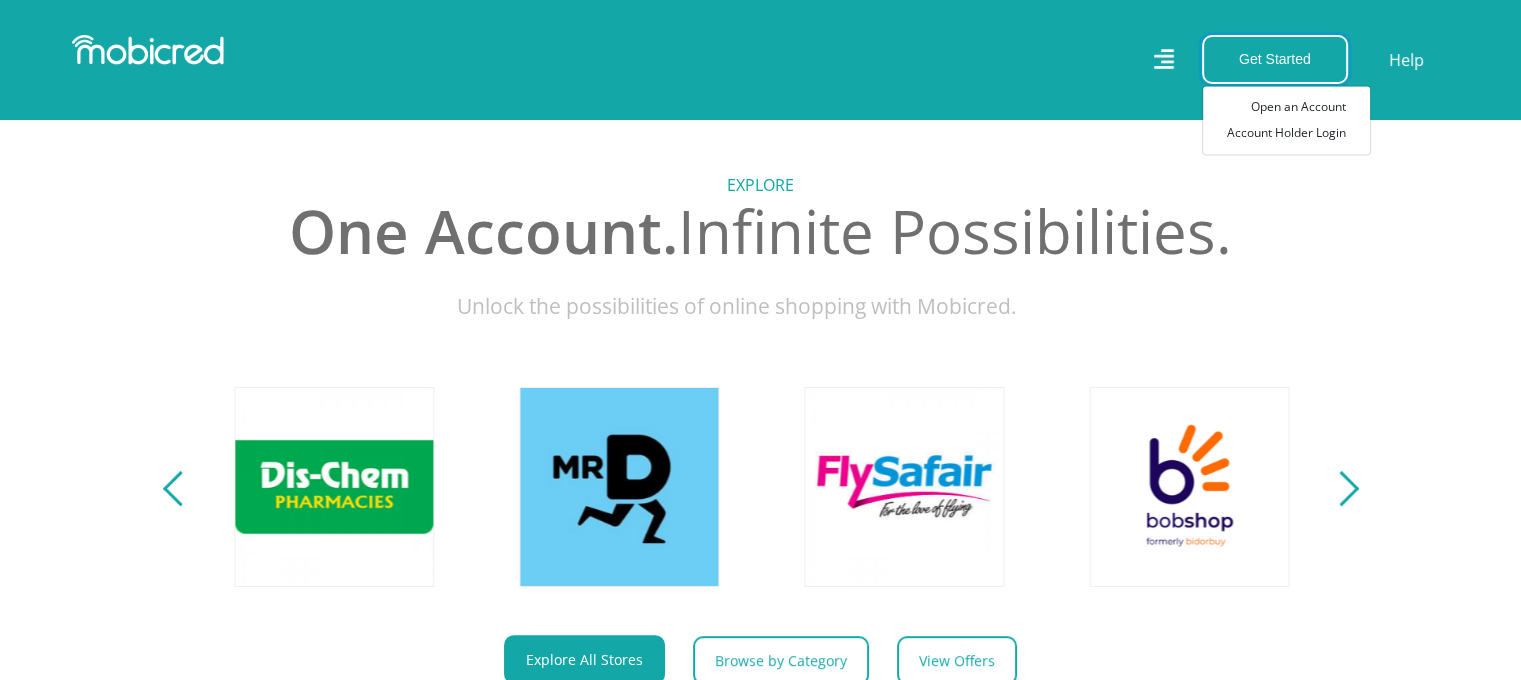 scroll, scrollTop: 0, scrollLeft: 2790, axis: horizontal 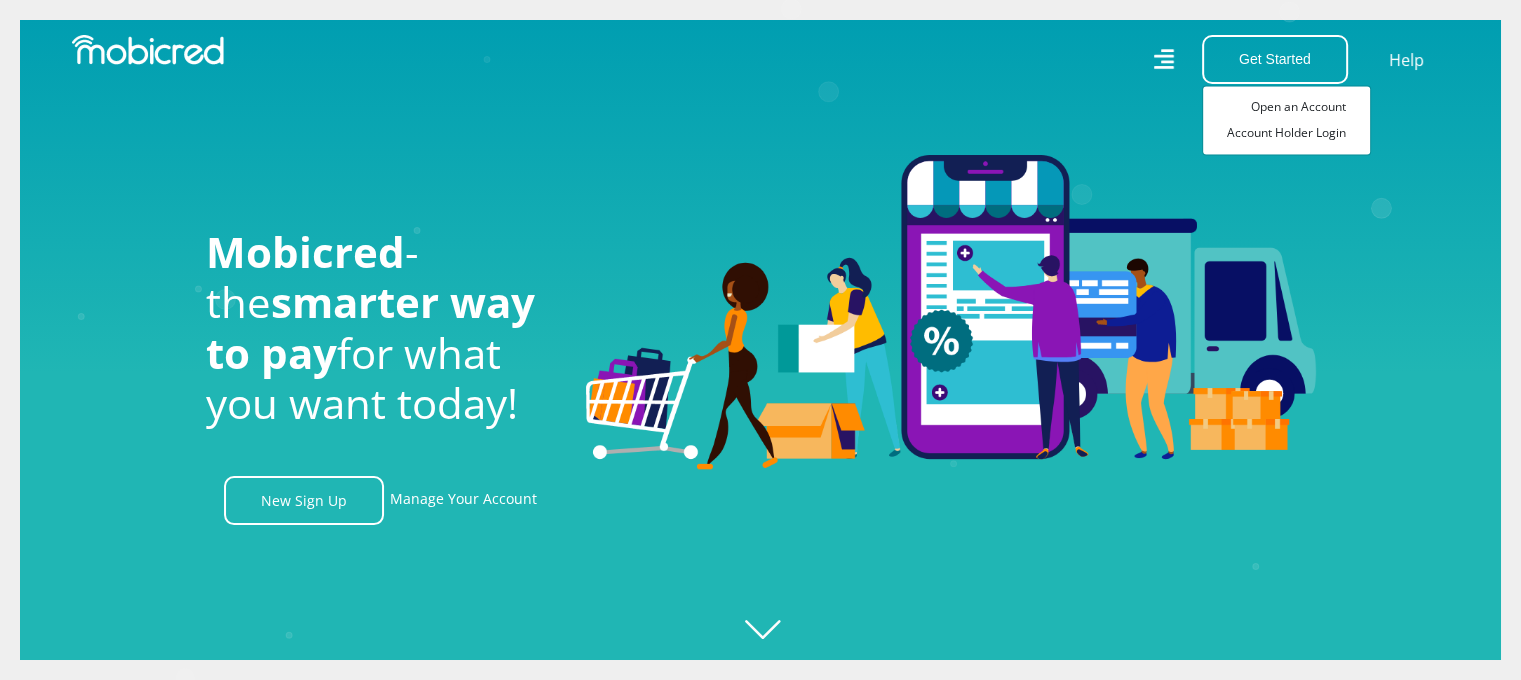 click 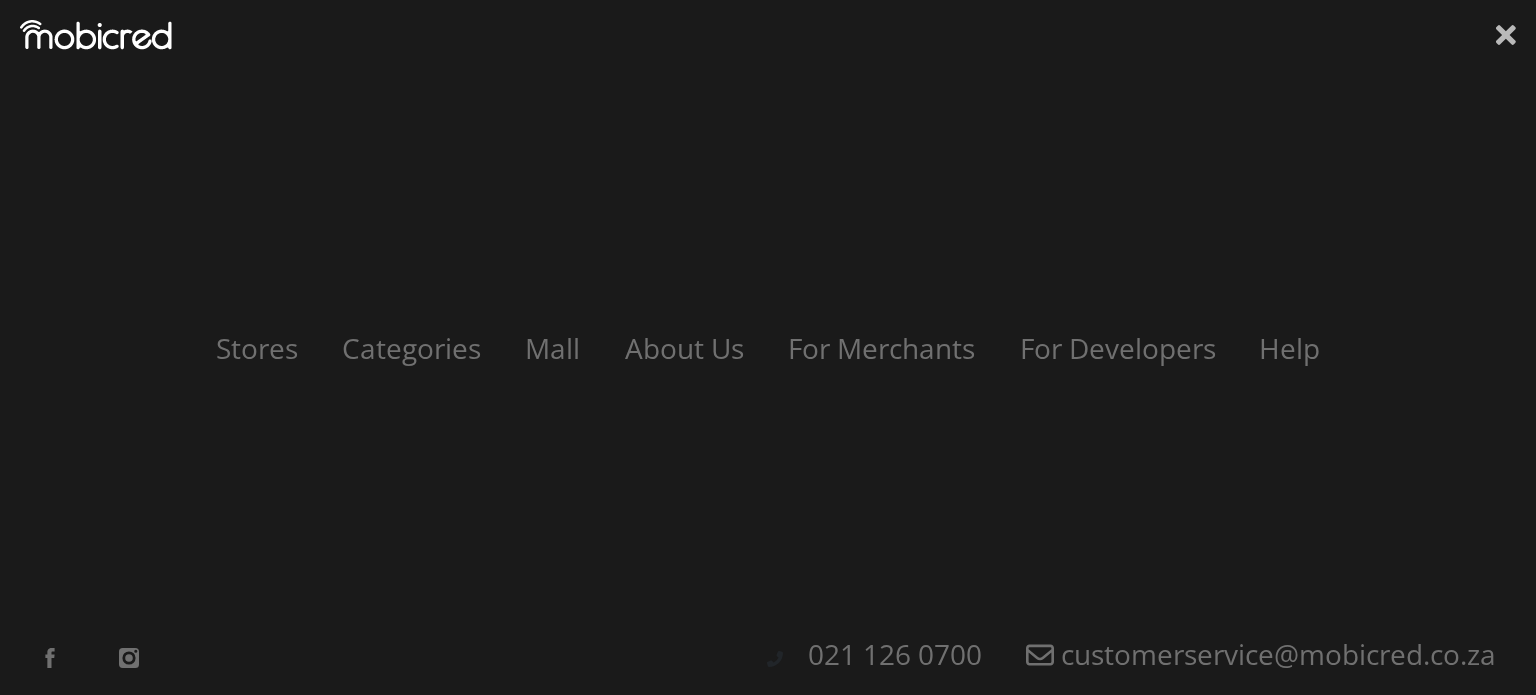 click 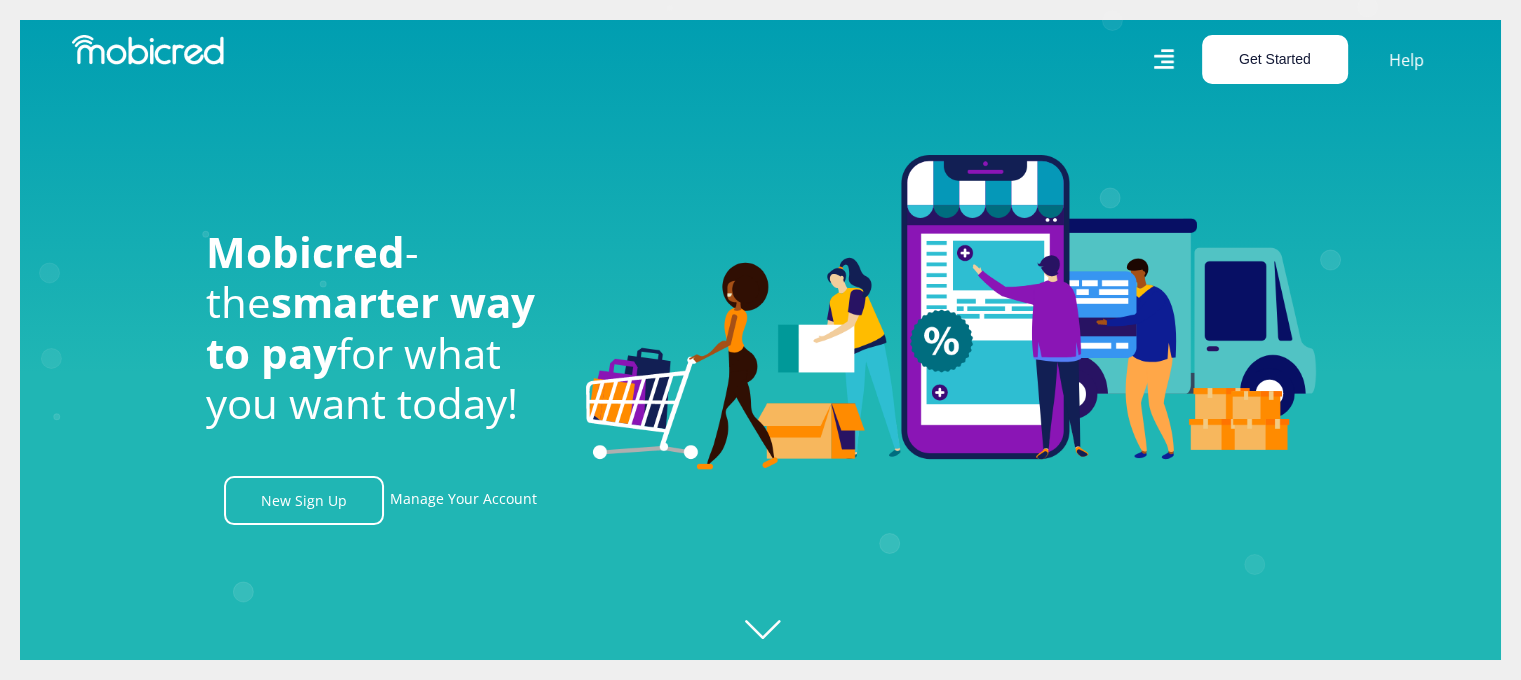 scroll, scrollTop: 0, scrollLeft: 0, axis: both 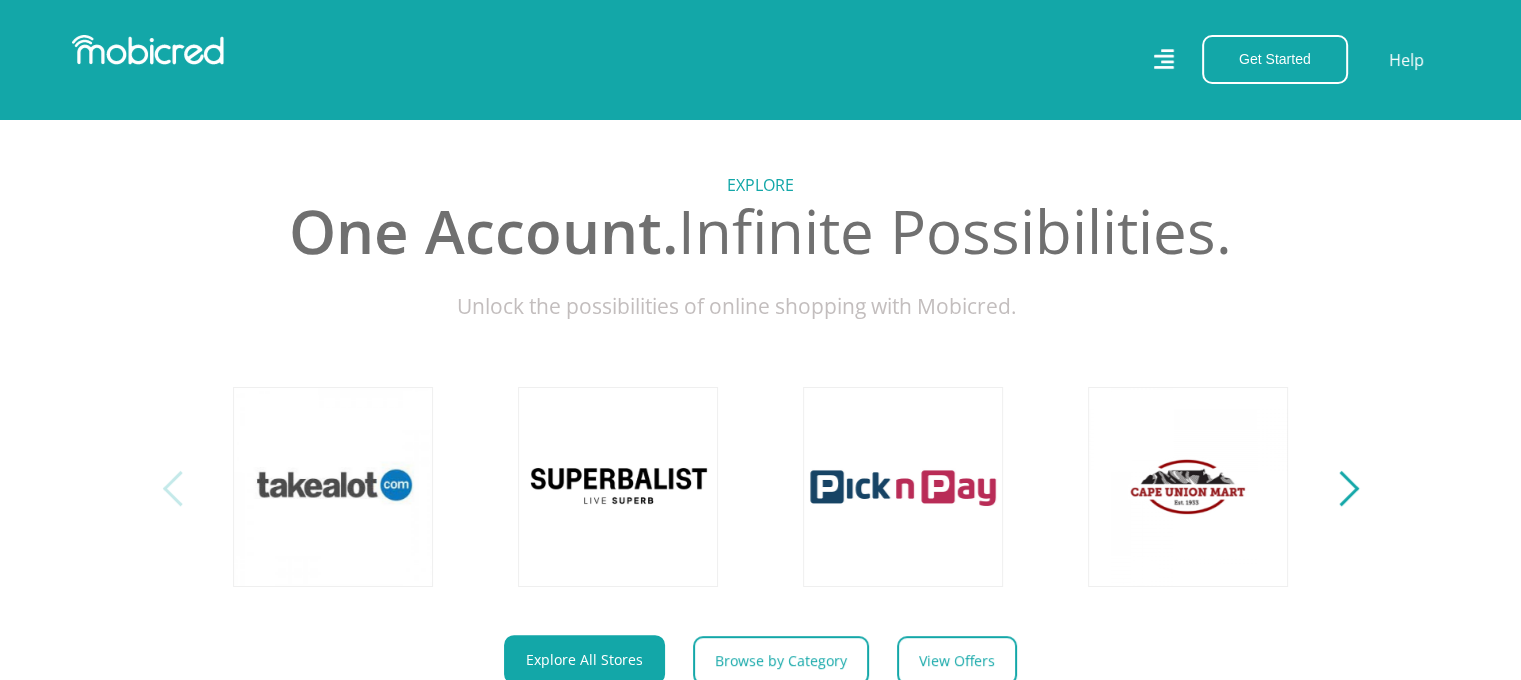 click 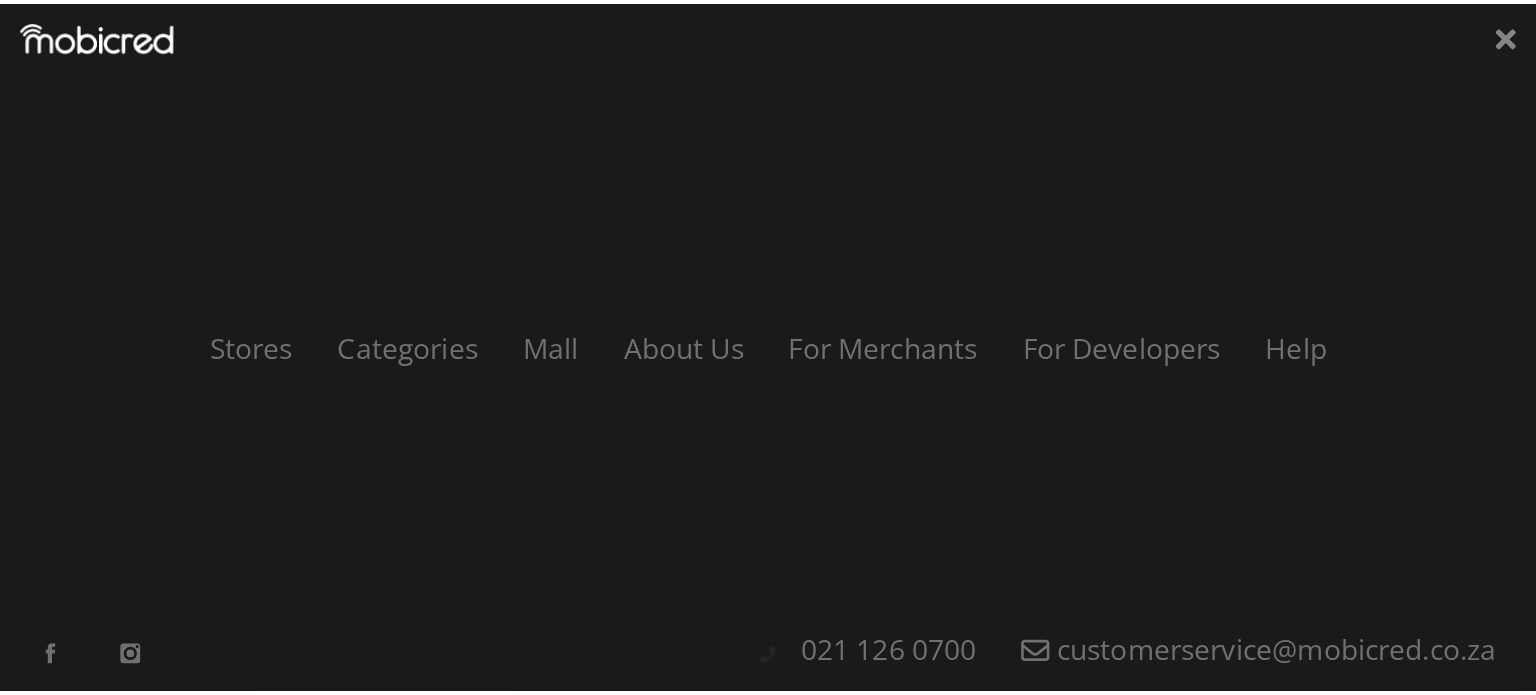 scroll, scrollTop: 615, scrollLeft: 0, axis: vertical 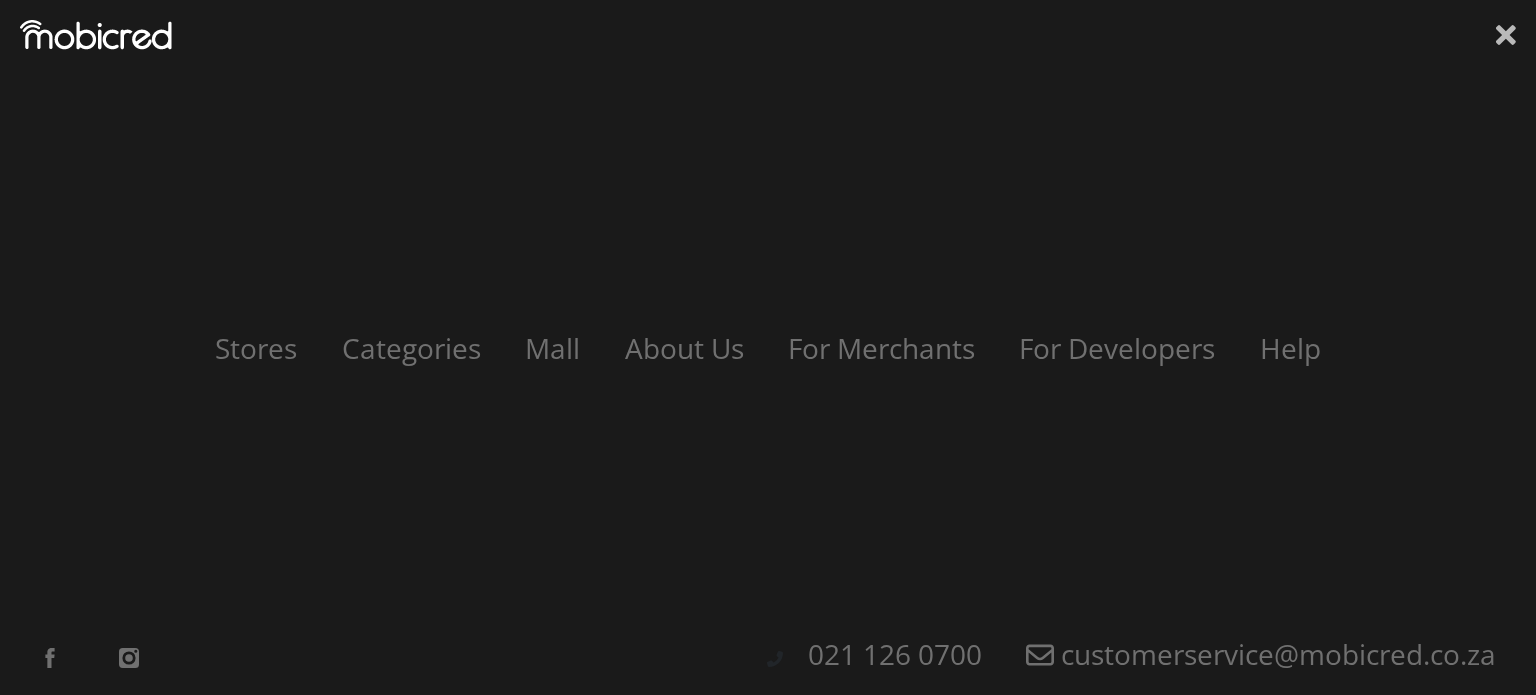 click 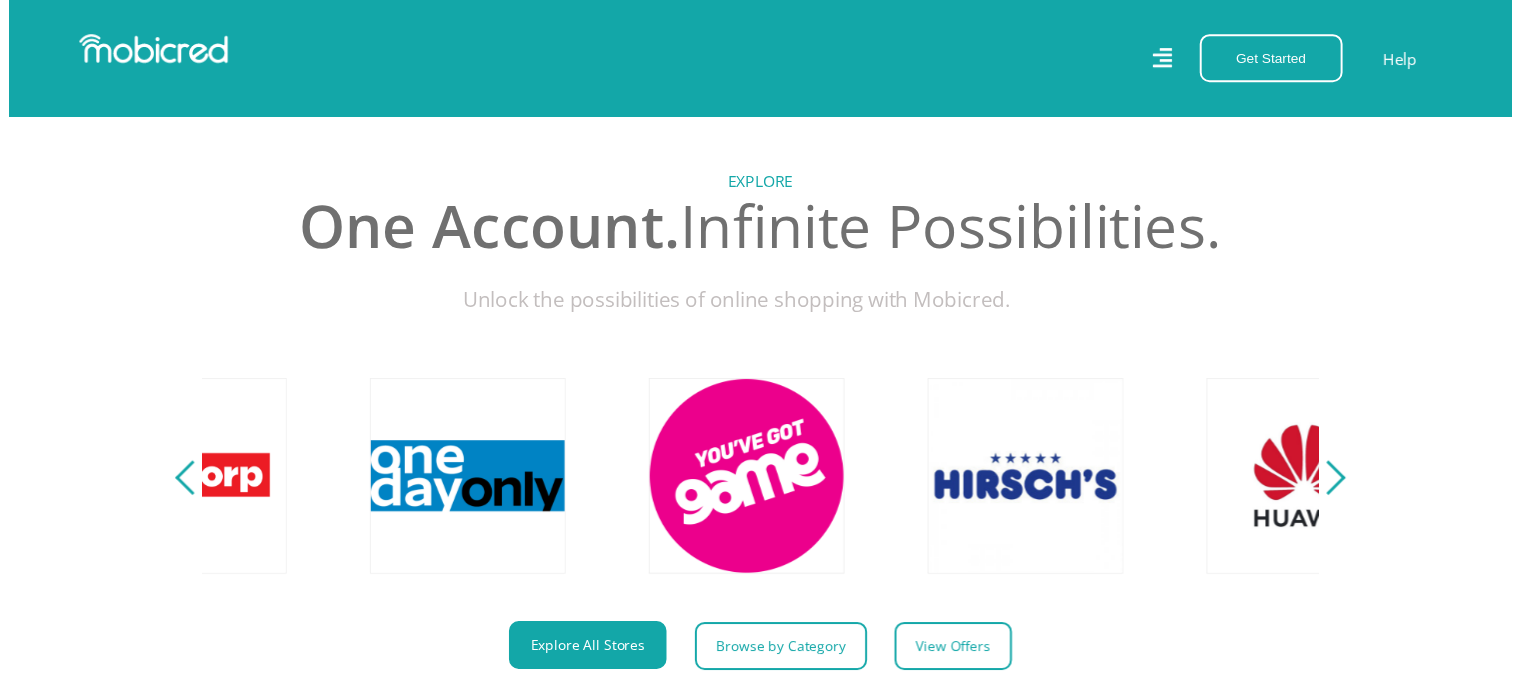 scroll, scrollTop: 600, scrollLeft: 0, axis: vertical 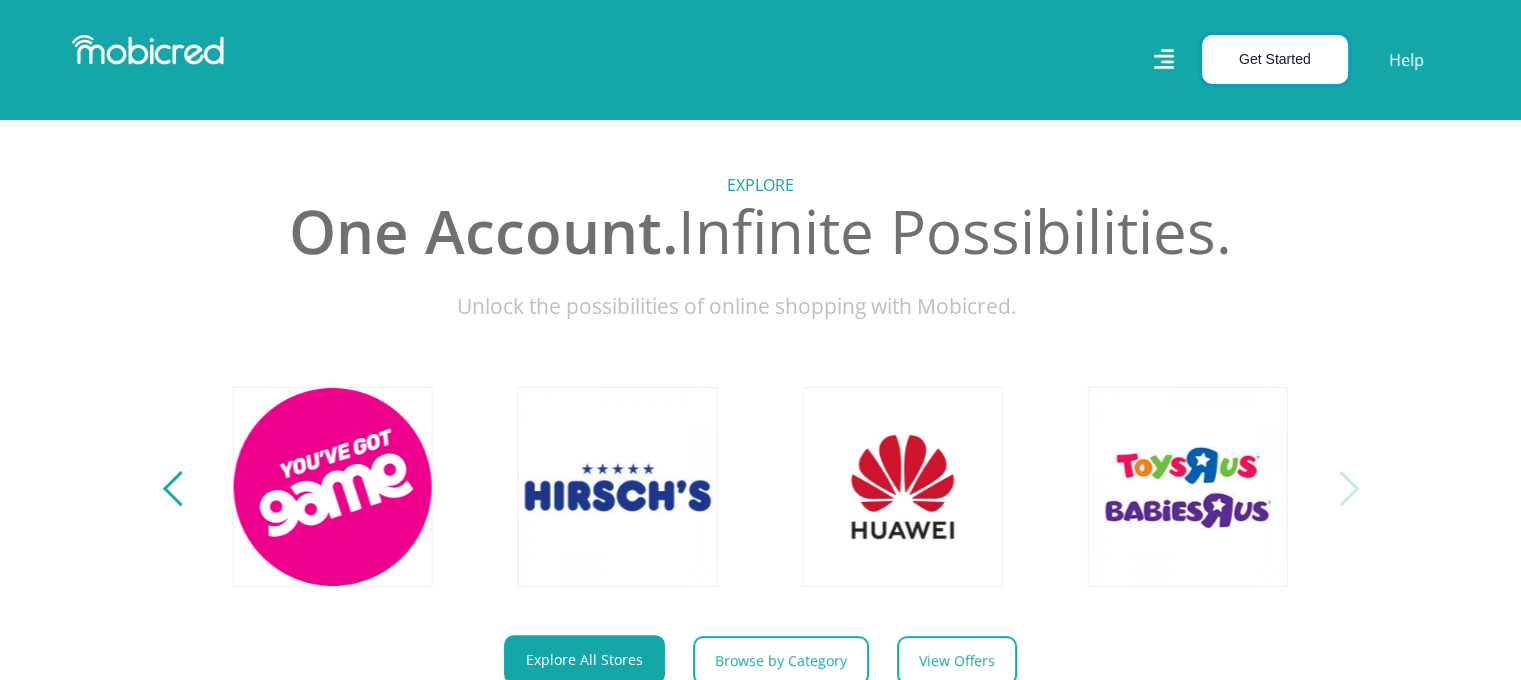 click on "Get Started" at bounding box center (1275, 59) 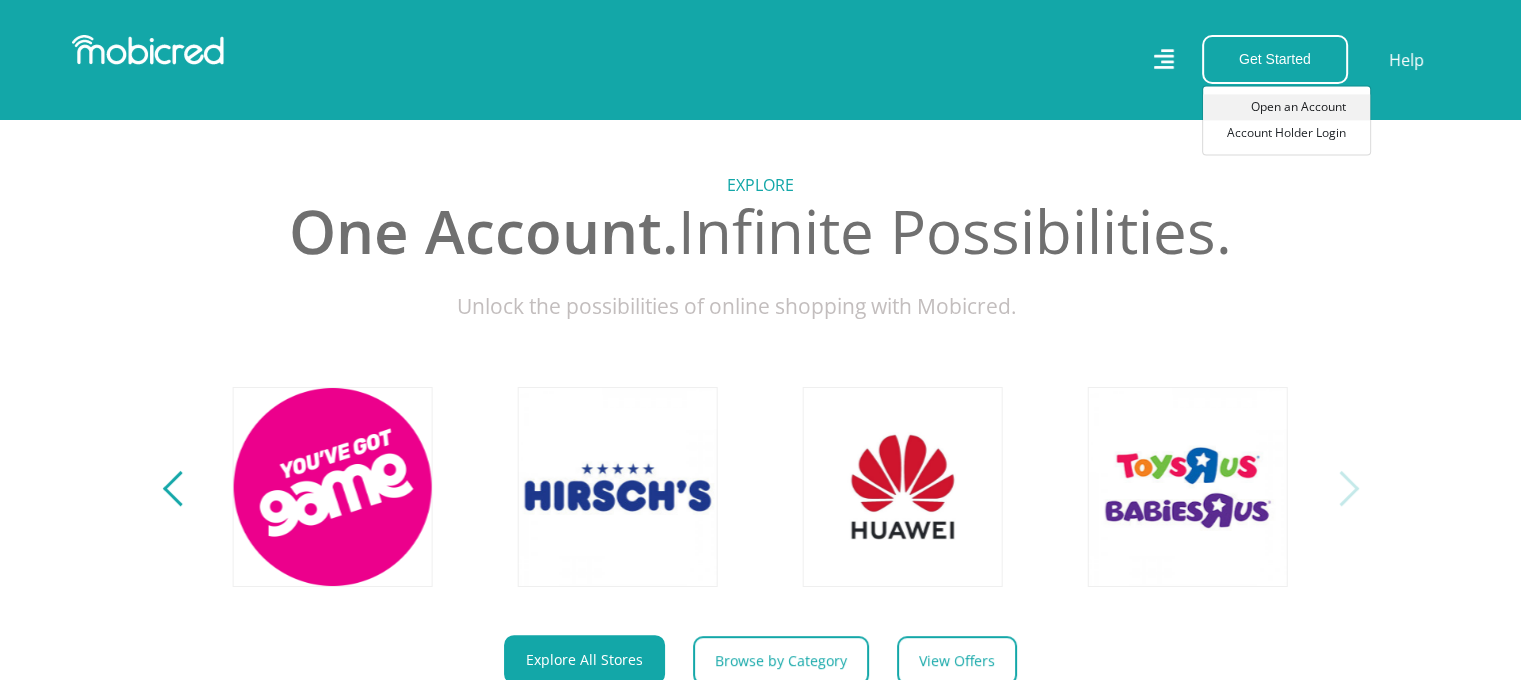 click on "Open an Account" at bounding box center [1286, 107] 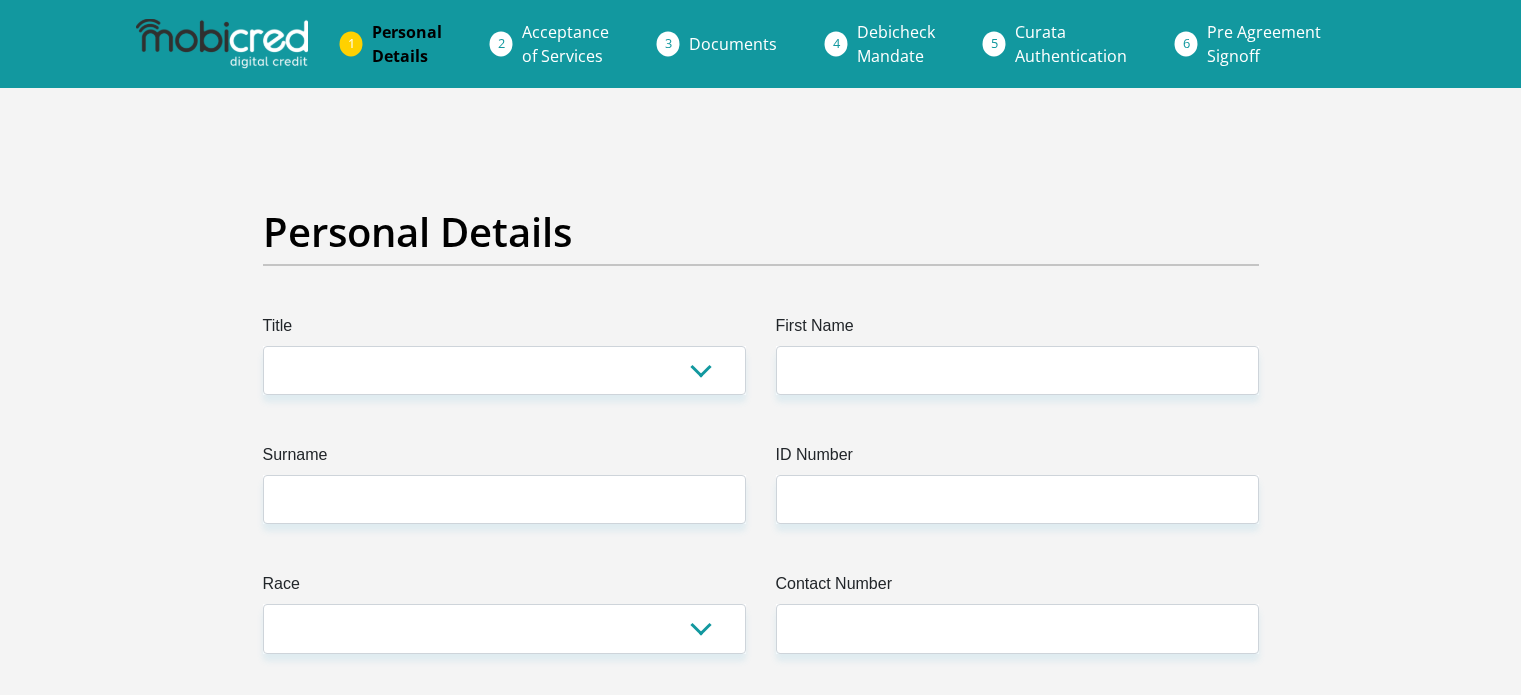 scroll, scrollTop: 0, scrollLeft: 0, axis: both 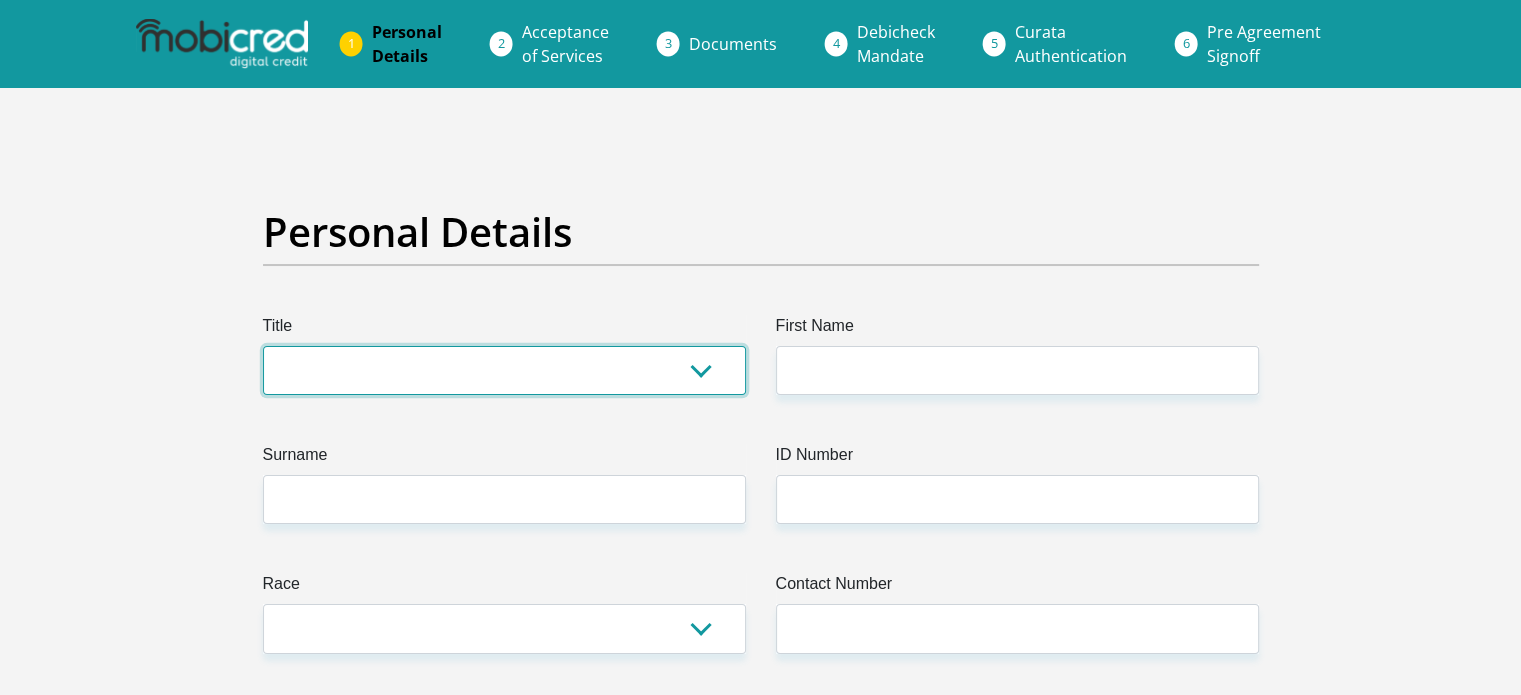 click on "Mr
Ms
Mrs
Dr
Other" at bounding box center (504, 370) 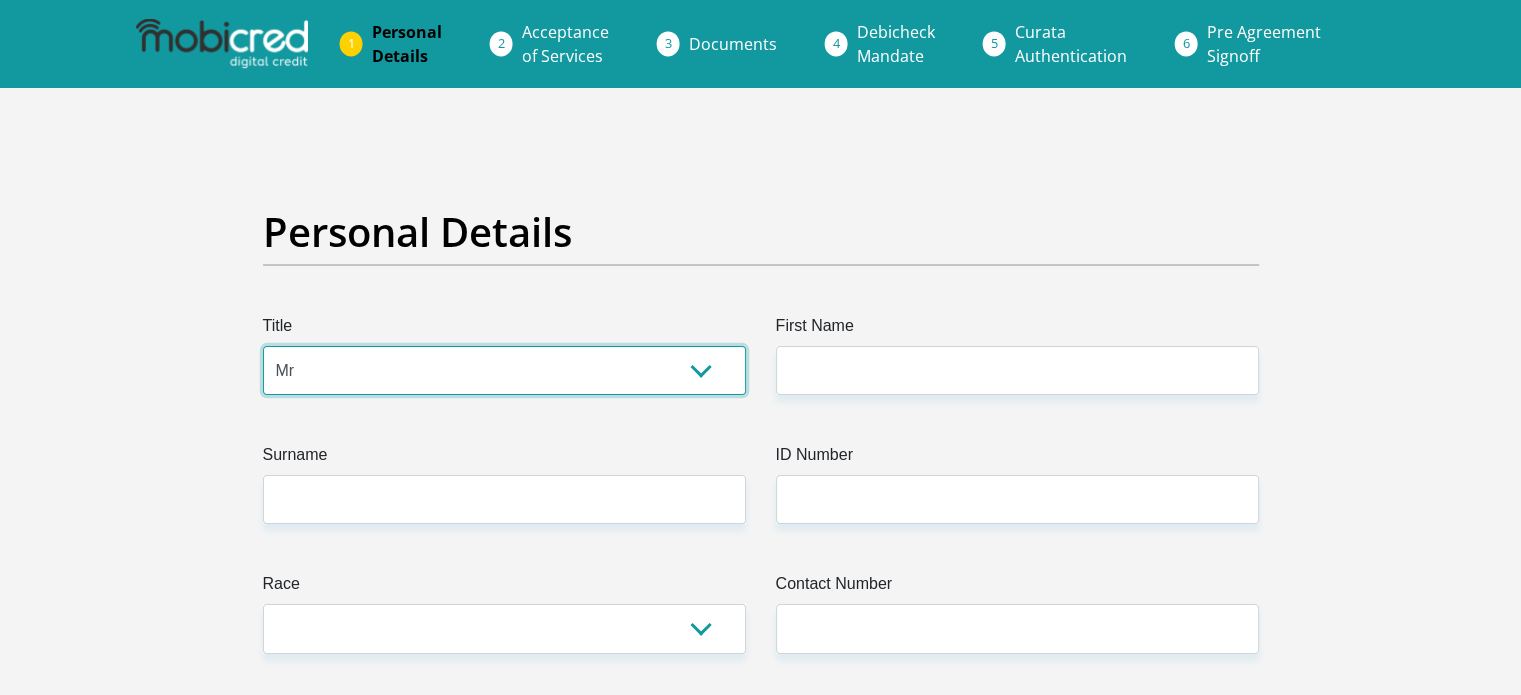 click on "Mr
Ms
Mrs
Dr
Other" at bounding box center [504, 370] 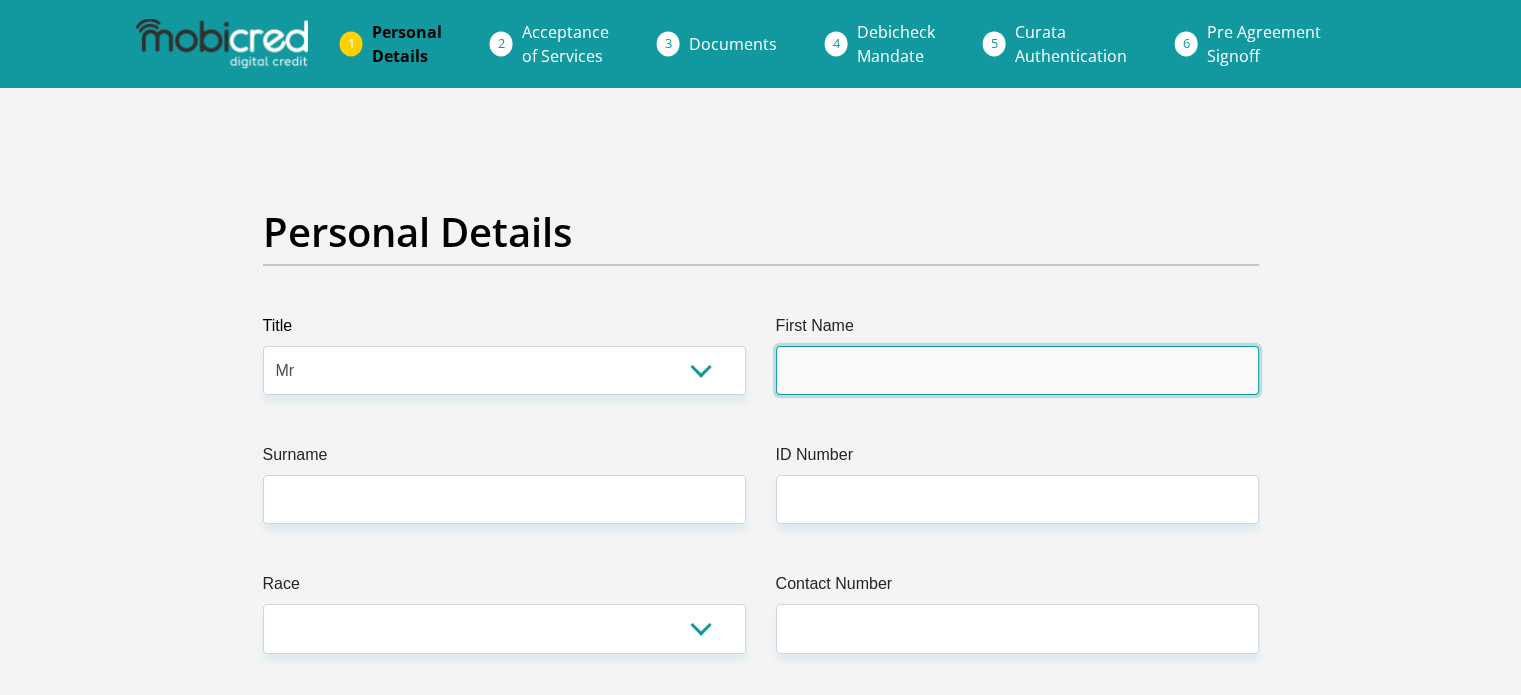click on "First Name" at bounding box center (1017, 370) 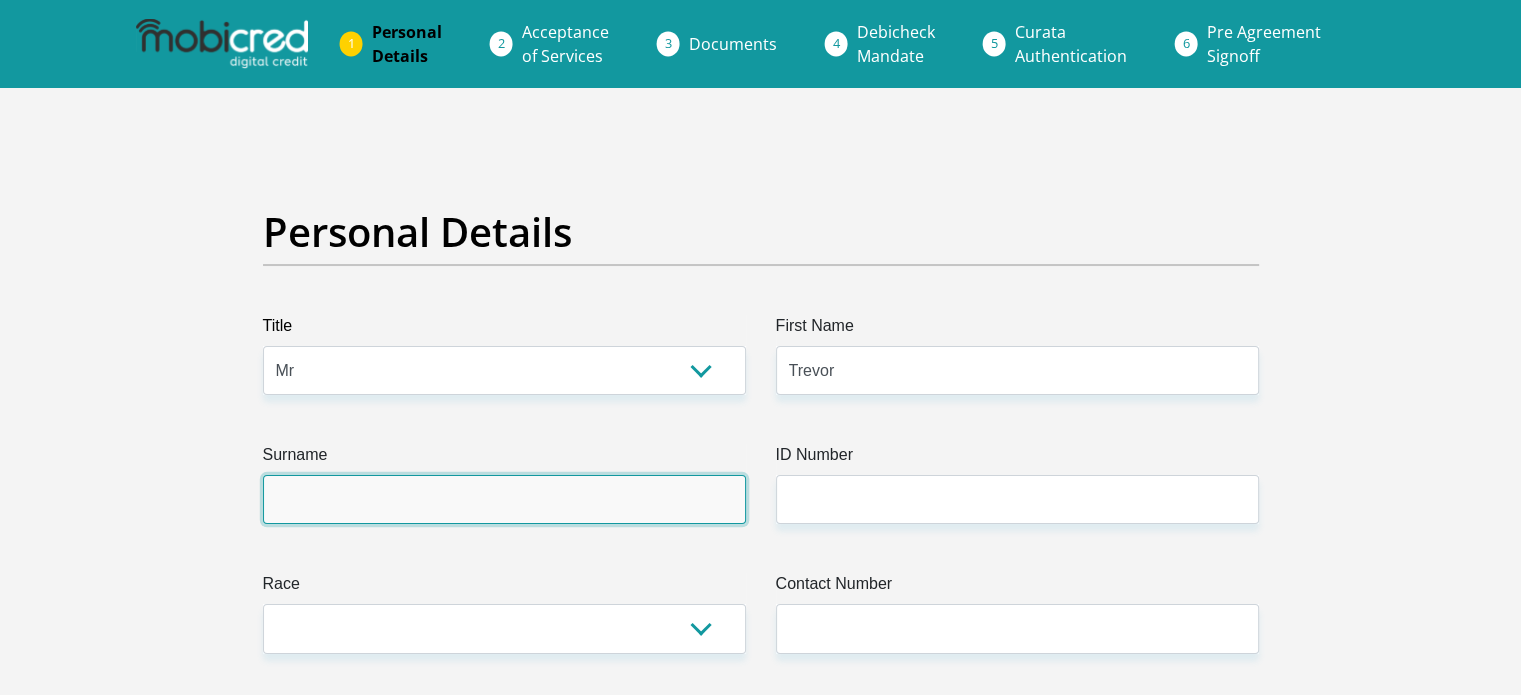 type on "Phetla" 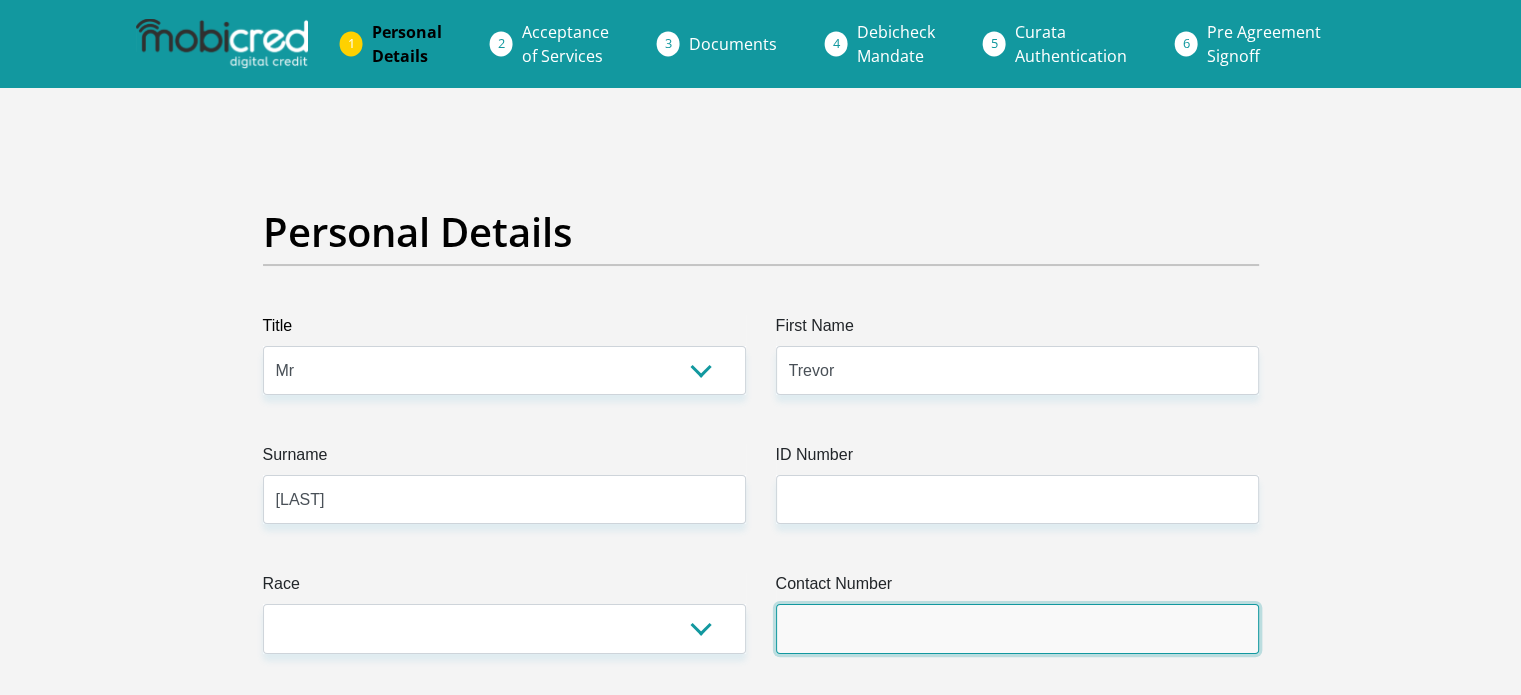 type on "0798158229" 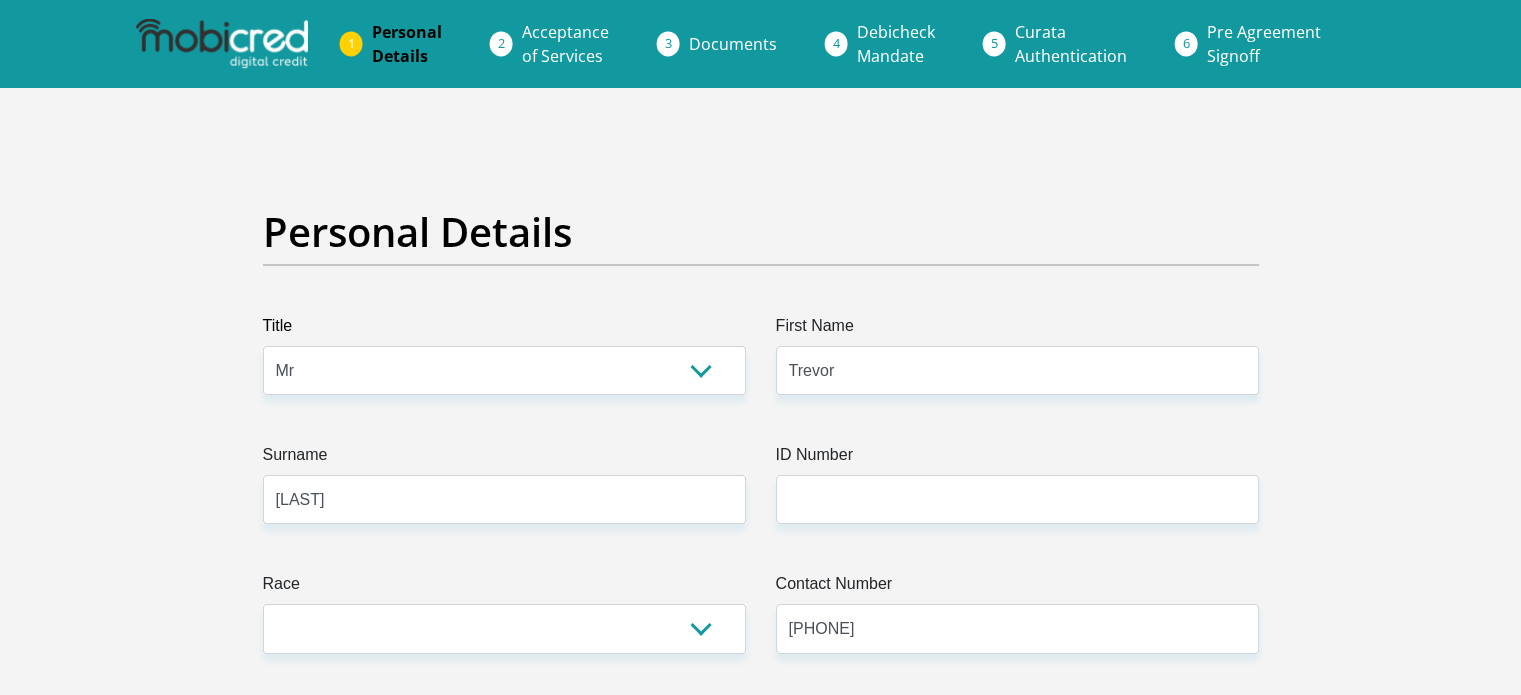 select on "ZAF" 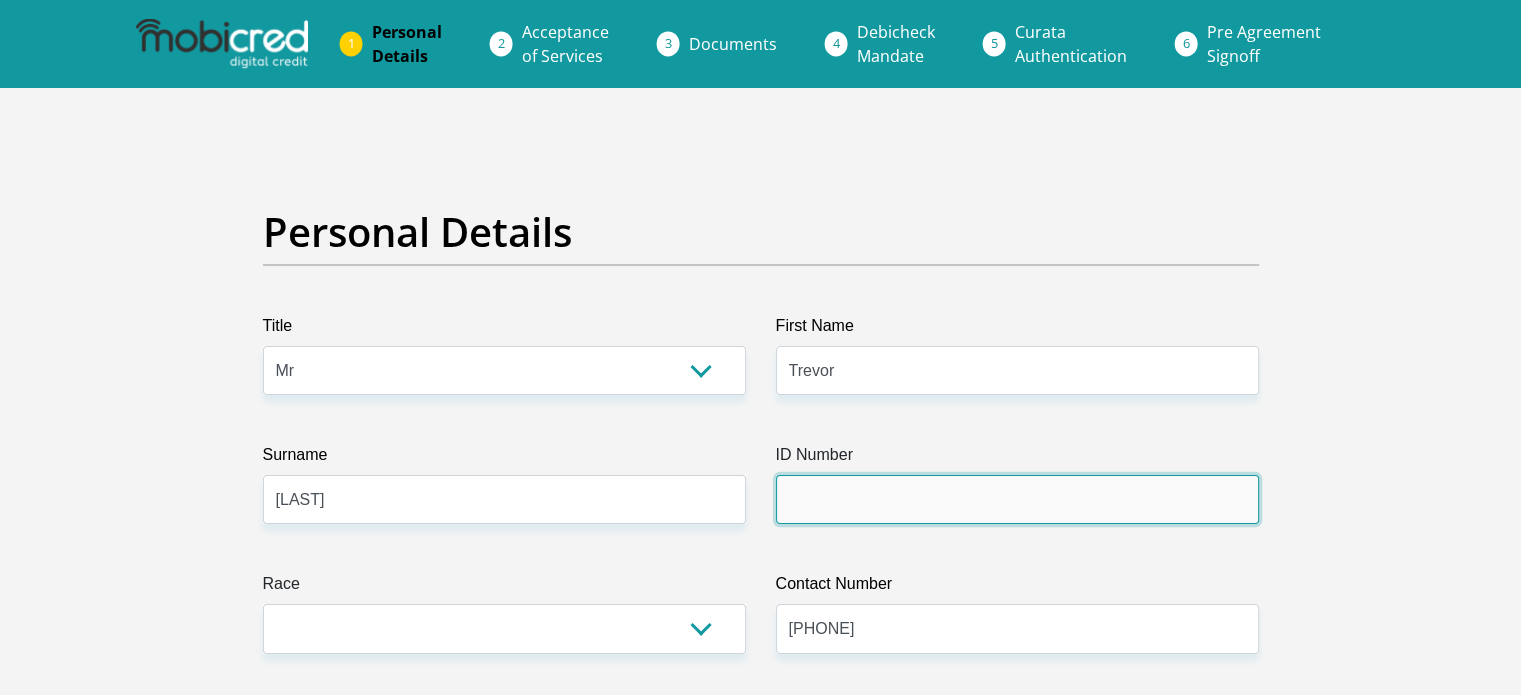 click on "ID Number" at bounding box center (1017, 499) 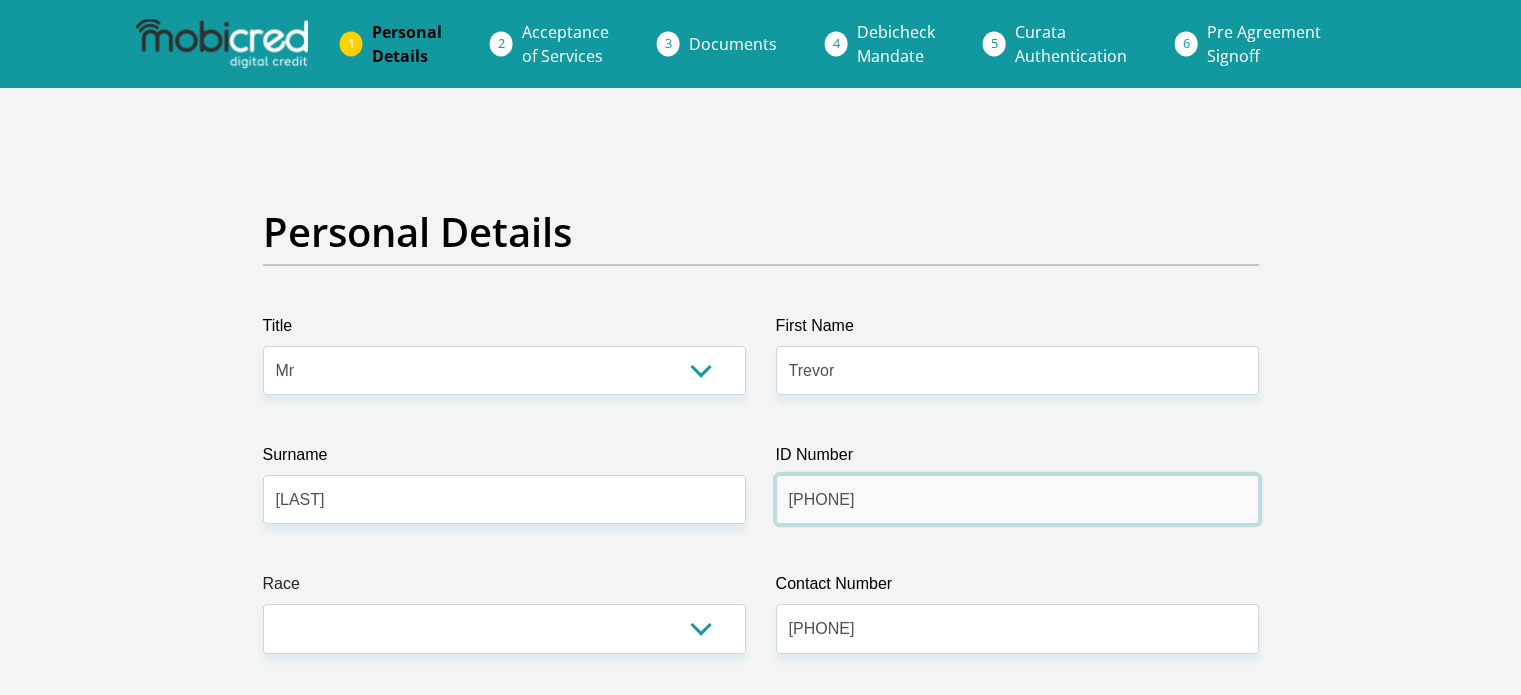 scroll, scrollTop: 200, scrollLeft: 0, axis: vertical 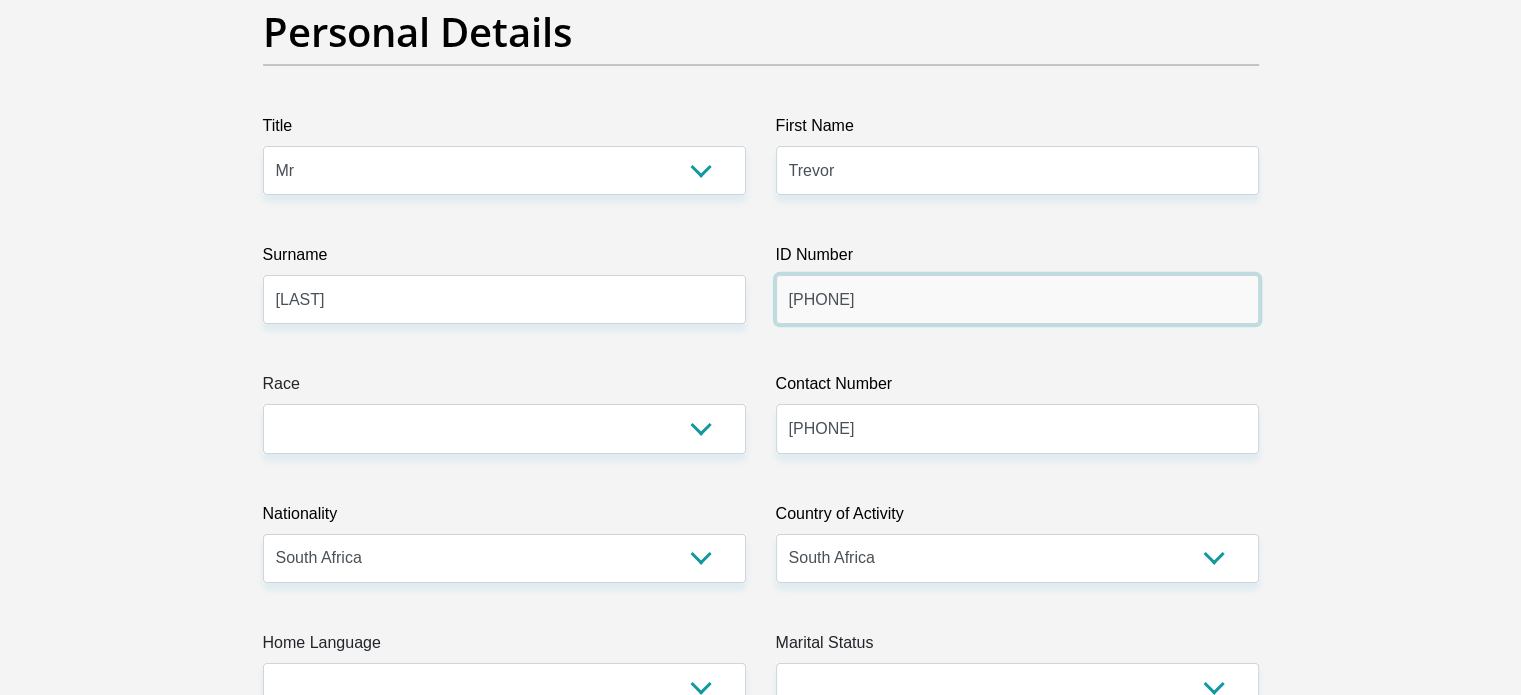 type on "9212085846089" 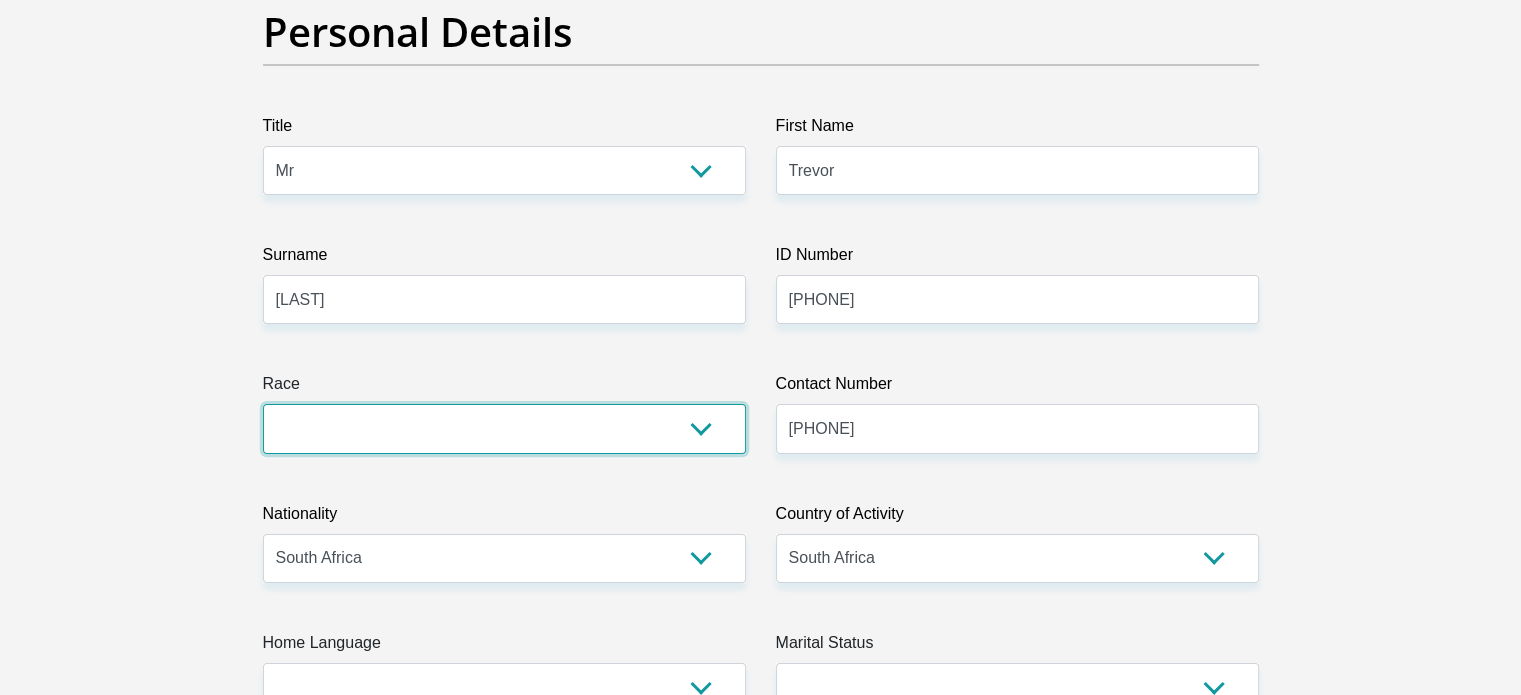 click on "Black
Coloured
Indian
White
Other" at bounding box center (504, 428) 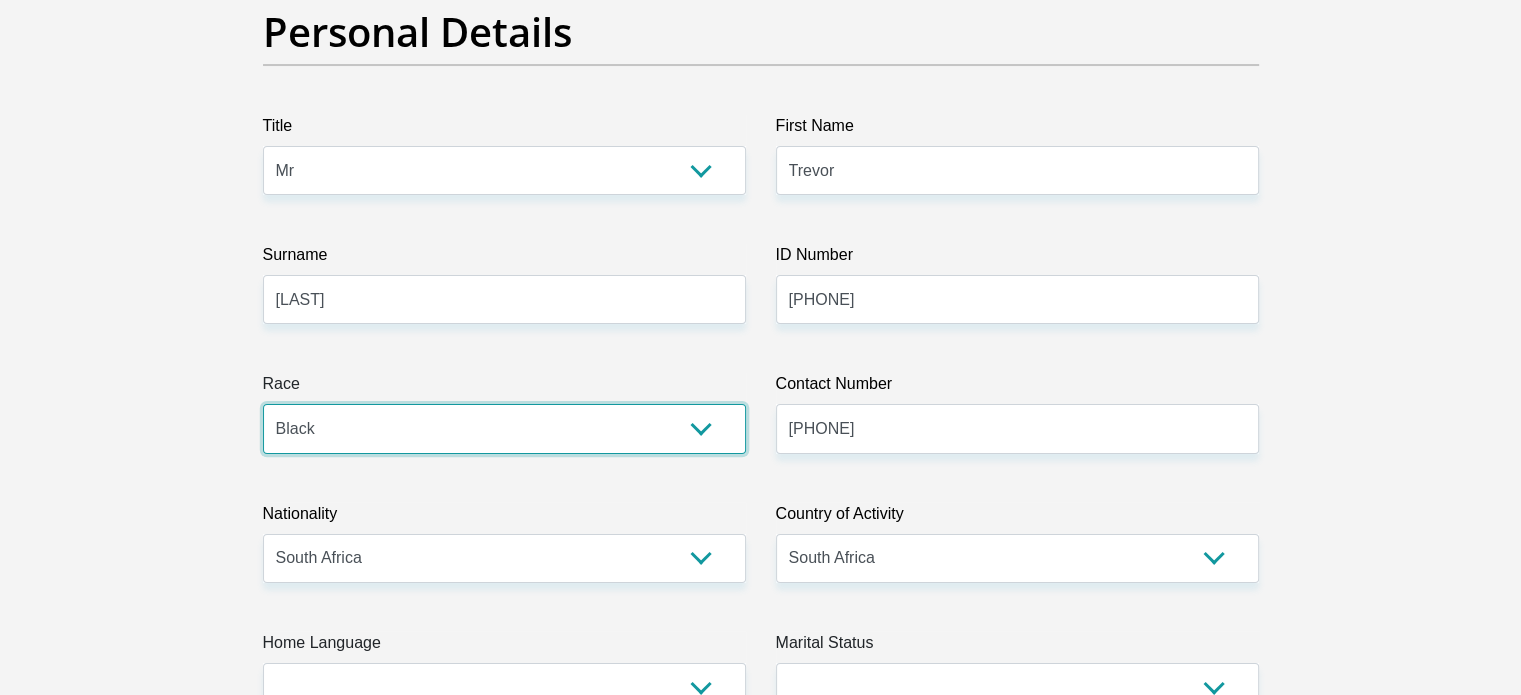 click on "Black
Coloured
Indian
White
Other" at bounding box center (504, 428) 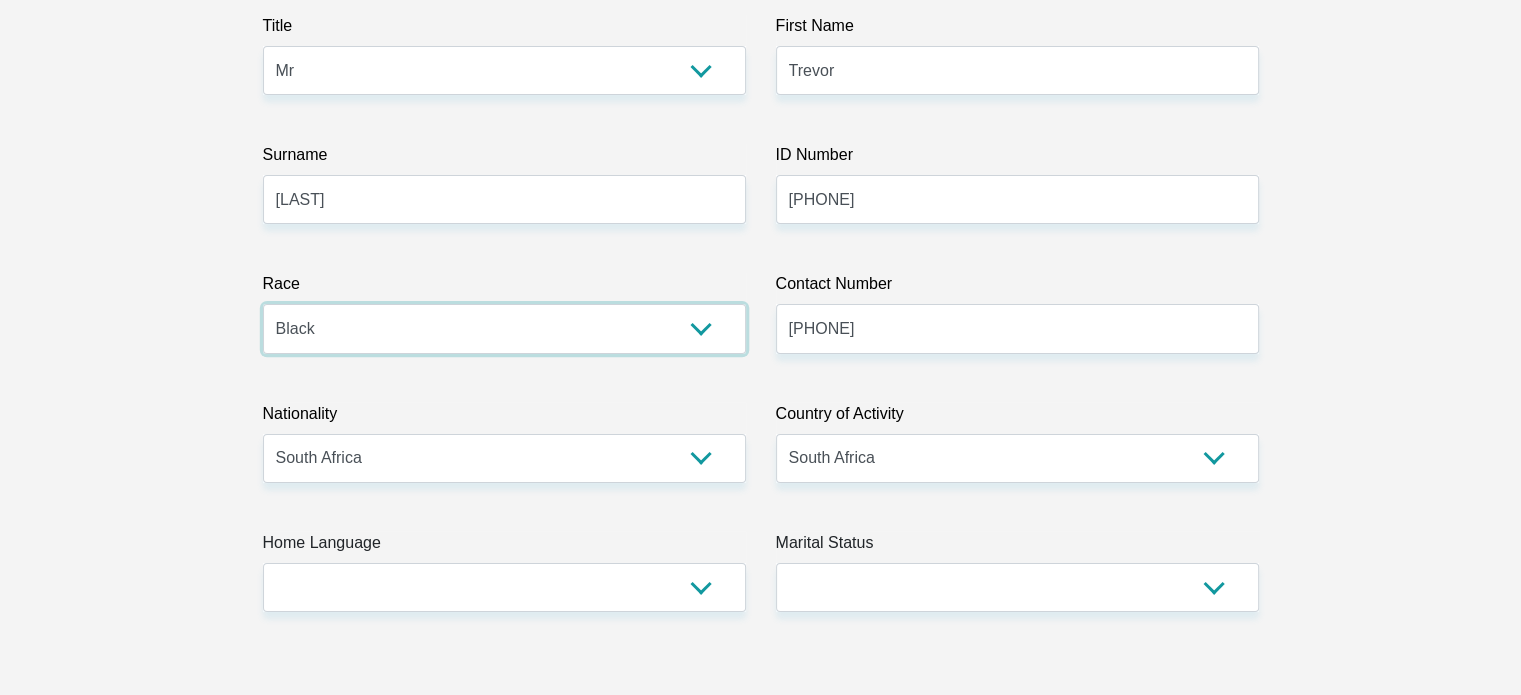 scroll, scrollTop: 400, scrollLeft: 0, axis: vertical 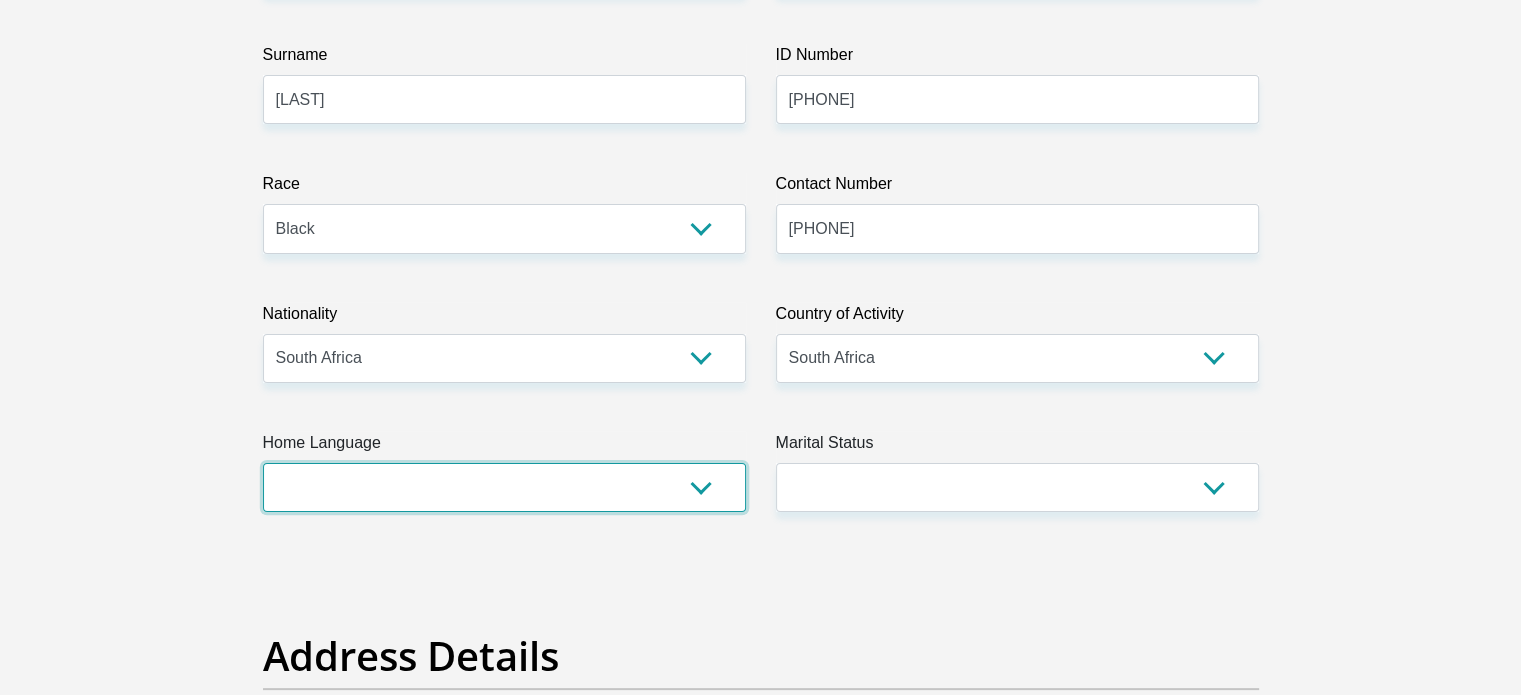 click on "Afrikaans
English
Sepedi
South Ndebele
Southern Sotho
Swati
Tsonga
Tswana
Venda
Xhosa
Zulu
Other" at bounding box center (504, 487) 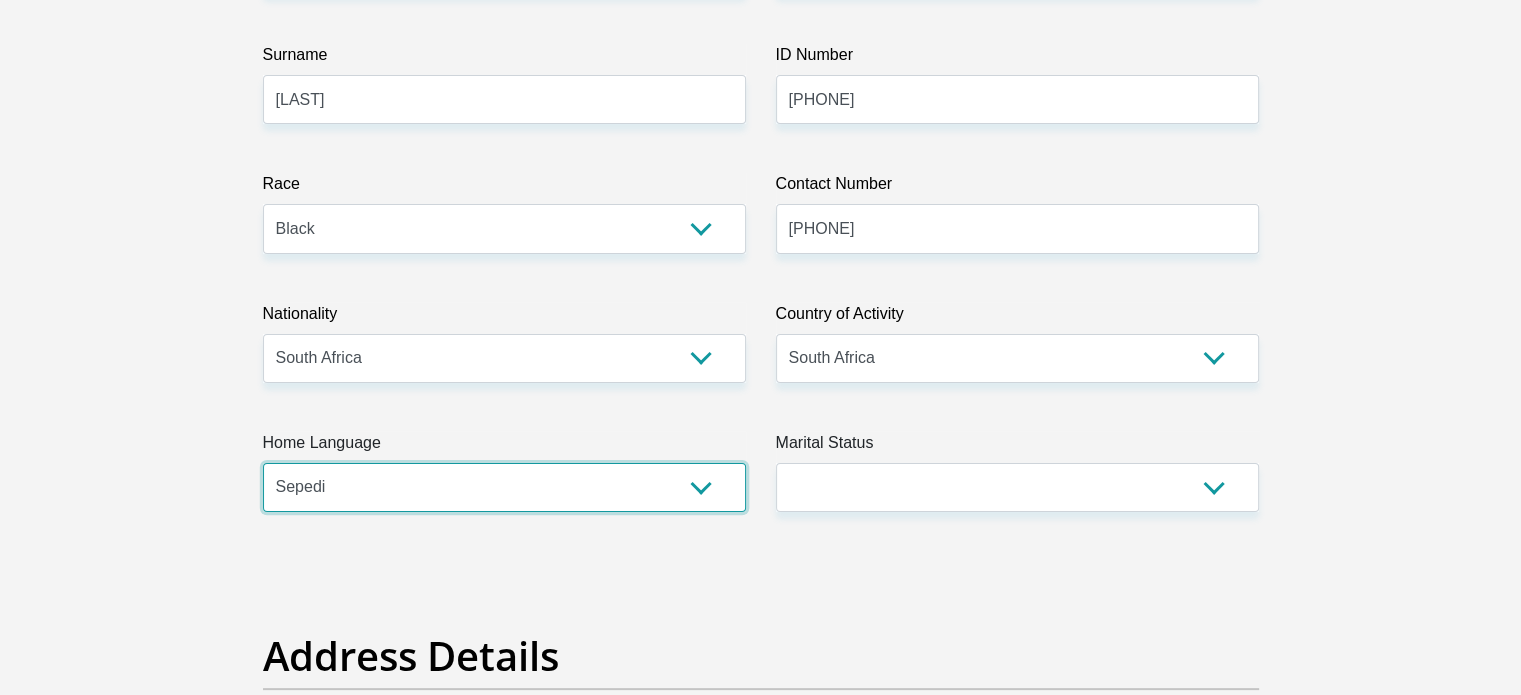 click on "Afrikaans
English
Sepedi
South Ndebele
Southern Sotho
Swati
Tsonga
Tswana
Venda
Xhosa
Zulu
Other" at bounding box center (504, 487) 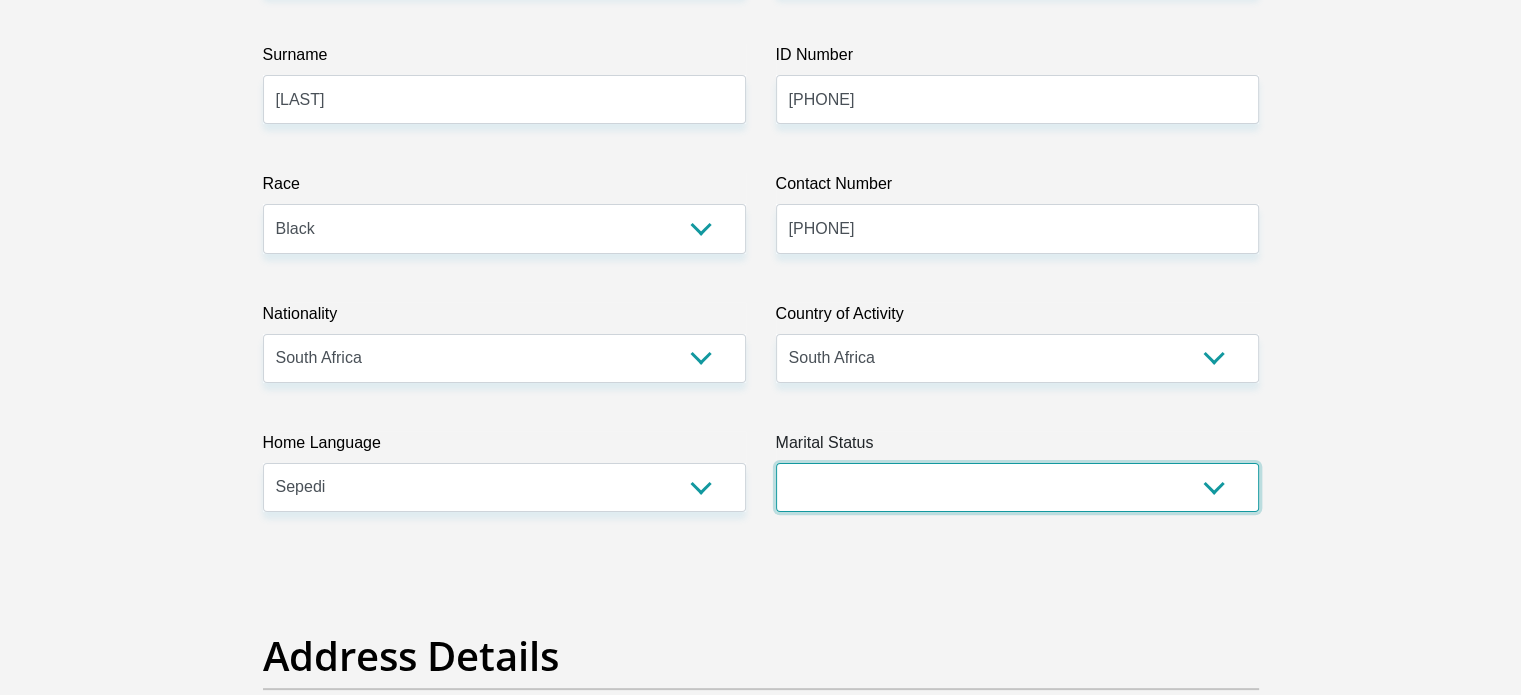 click on "Married ANC
Single
Divorced
Widowed
Married COP or Customary Law" at bounding box center [1017, 487] 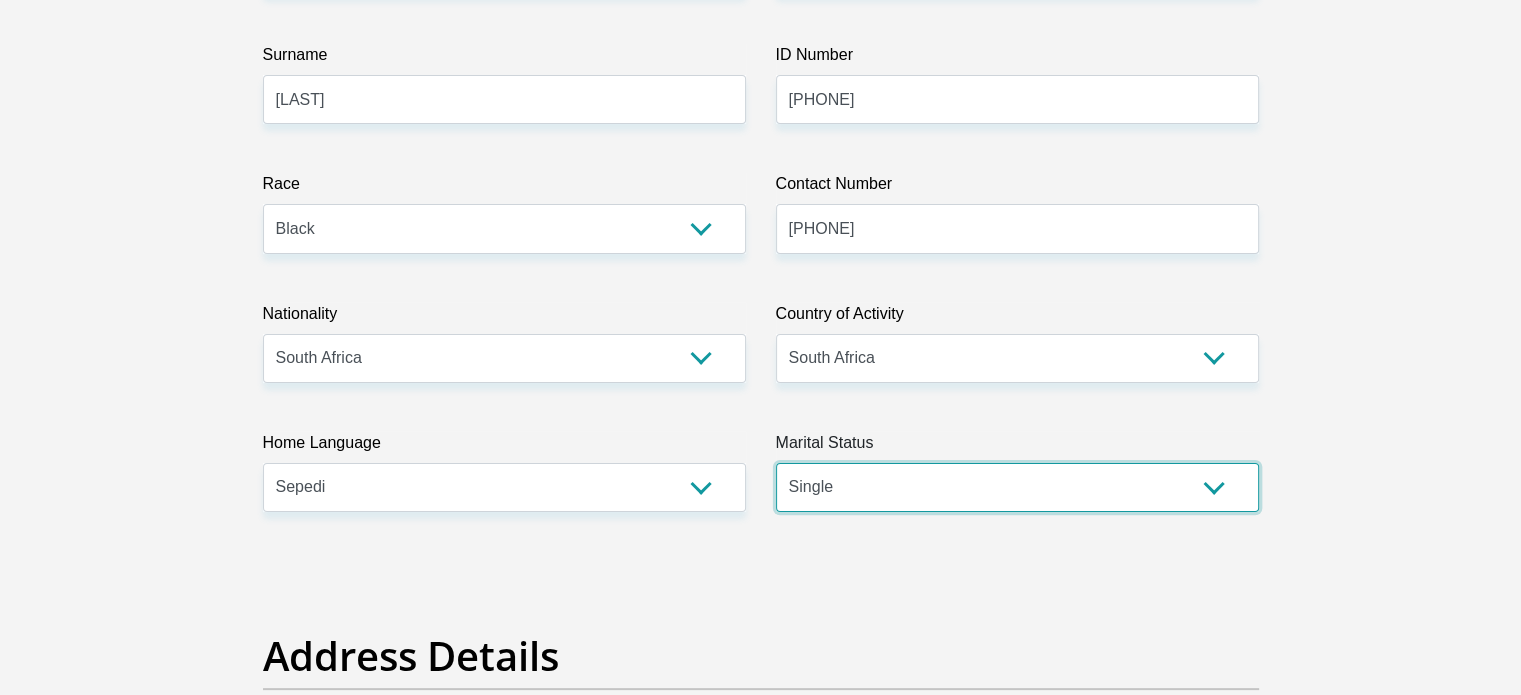 click on "Married ANC
Single
Divorced
Widowed
Married COP or Customary Law" at bounding box center (1017, 487) 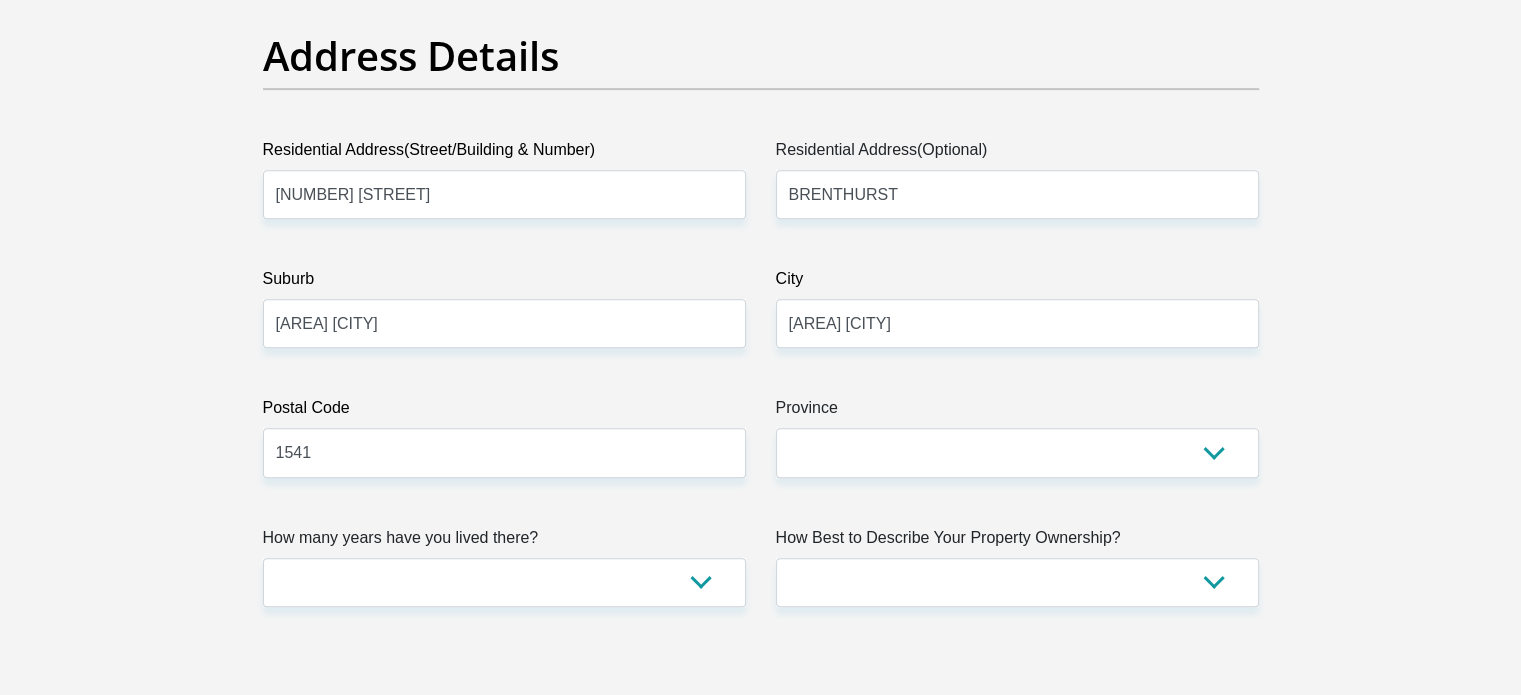 scroll, scrollTop: 1100, scrollLeft: 0, axis: vertical 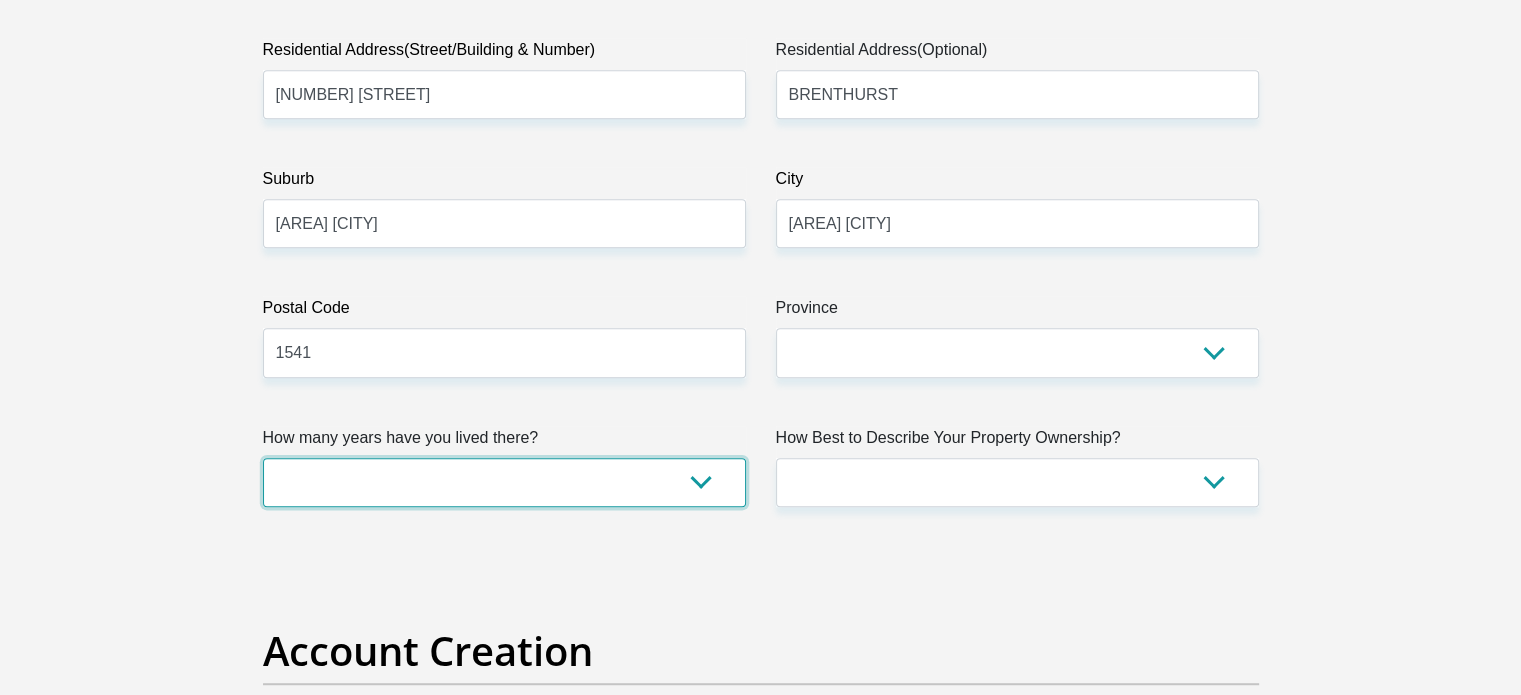click on "less than 1 year
1-3 years
3-5 years
5+ years" at bounding box center (504, 482) 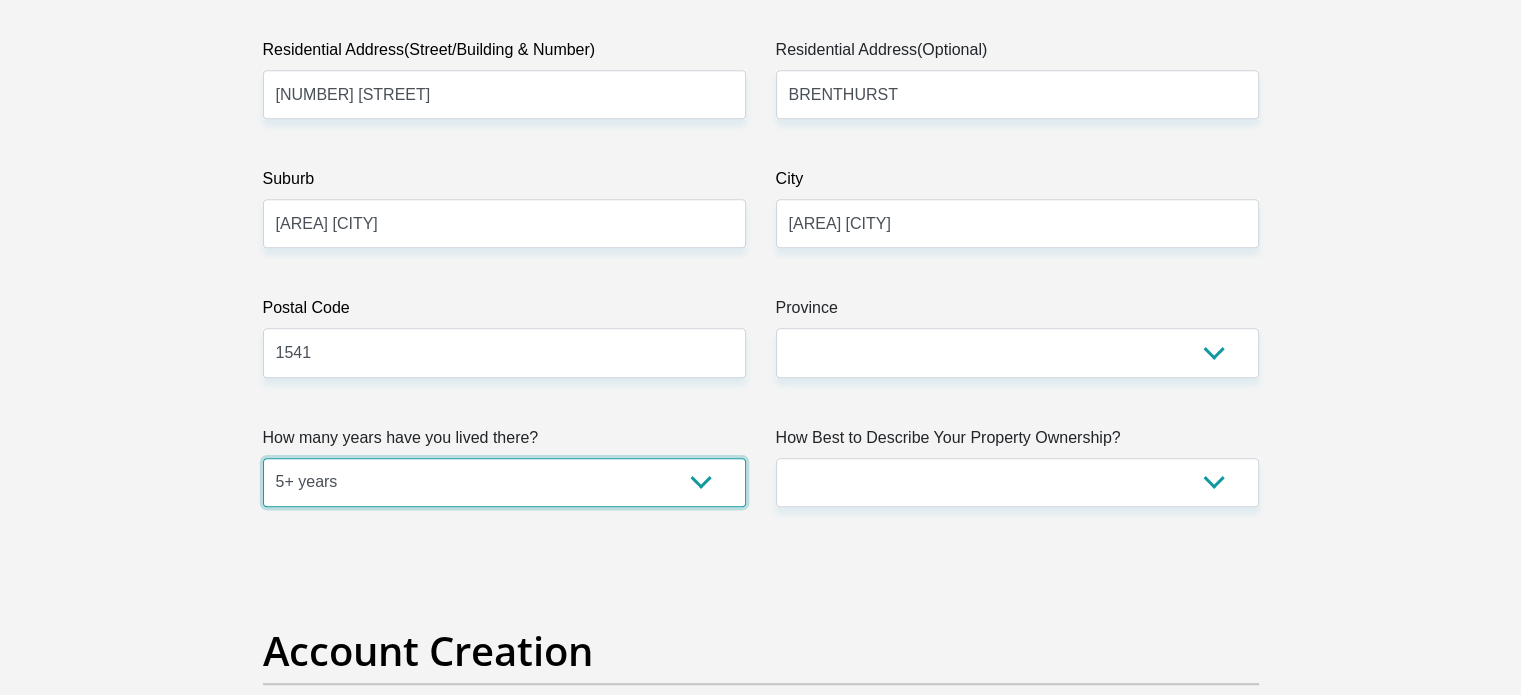 click on "less than 1 year
1-3 years
3-5 years
5+ years" at bounding box center (504, 482) 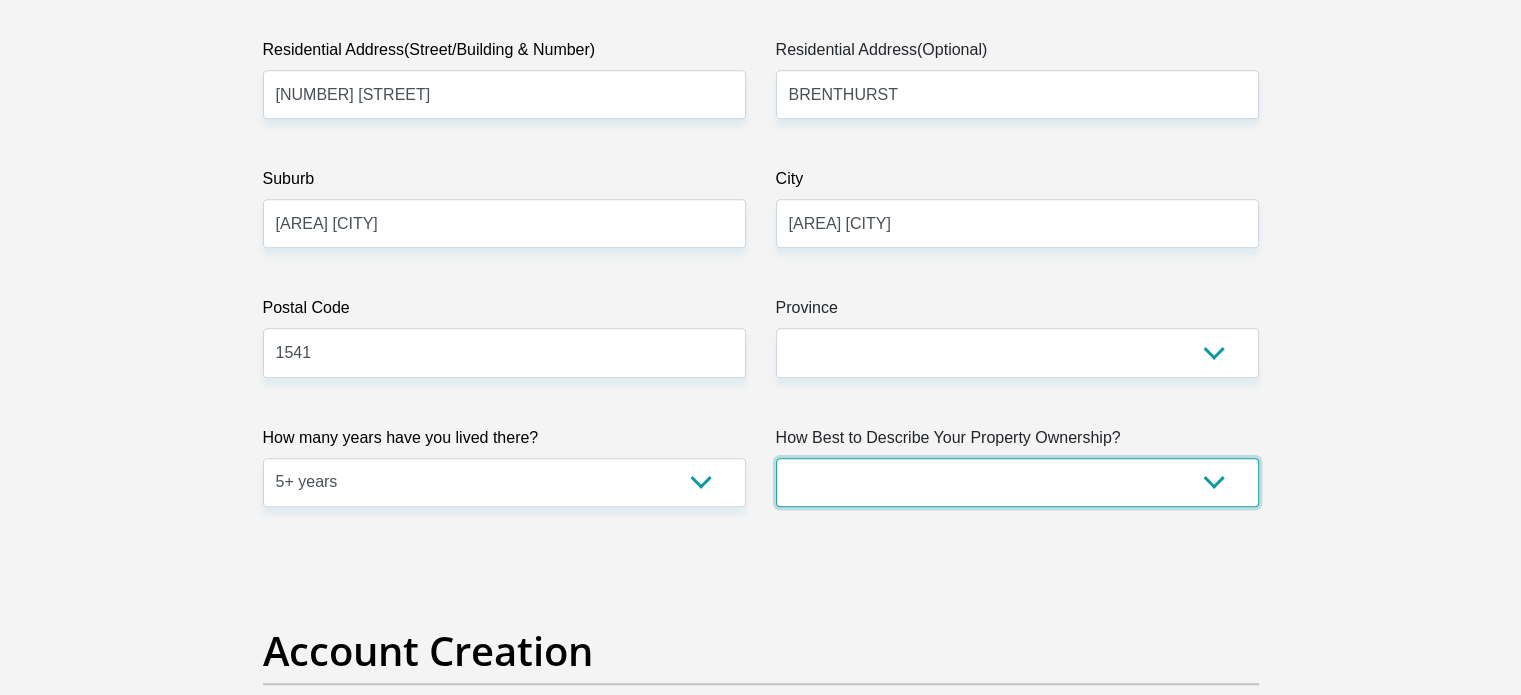 click on "Owned
Rented
Family Owned
Company Dwelling" at bounding box center [1017, 482] 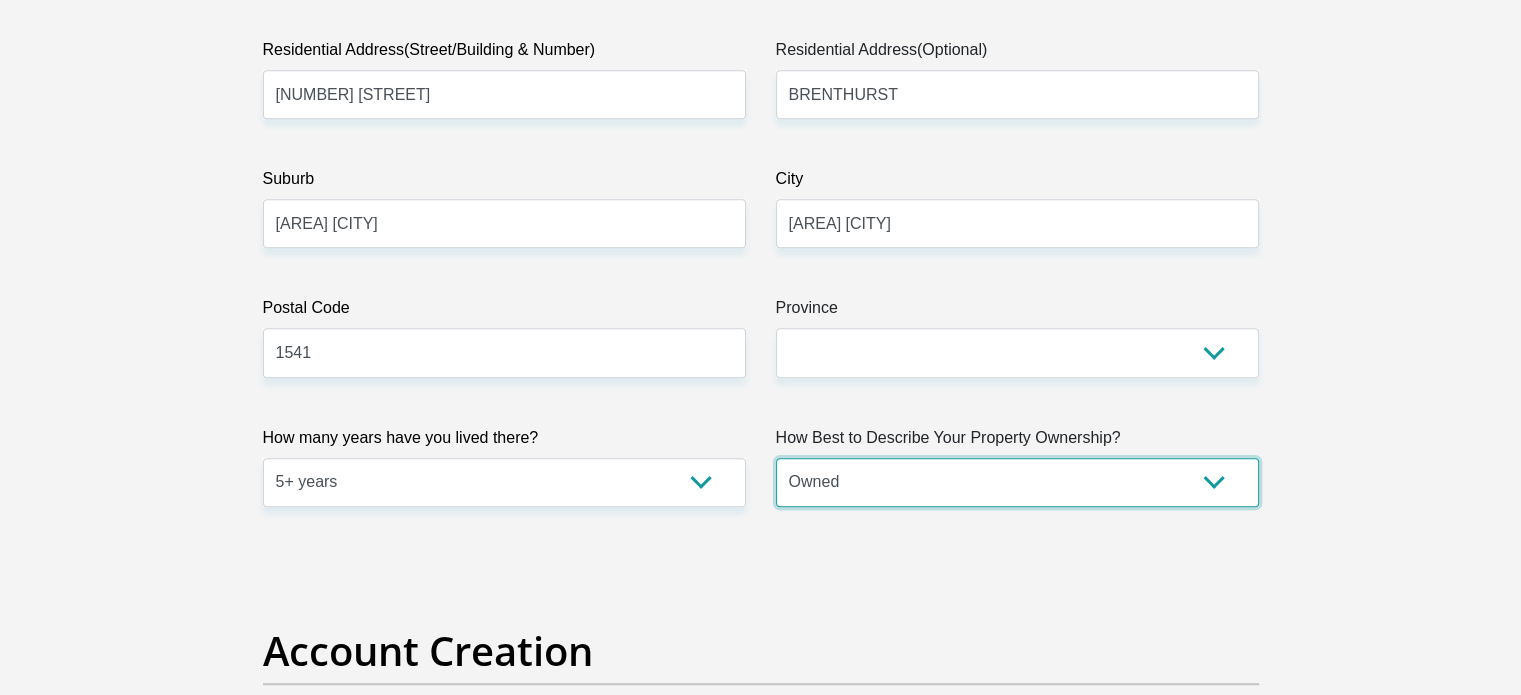 click on "Owned
Rented
Family Owned
Company Dwelling" at bounding box center (1017, 482) 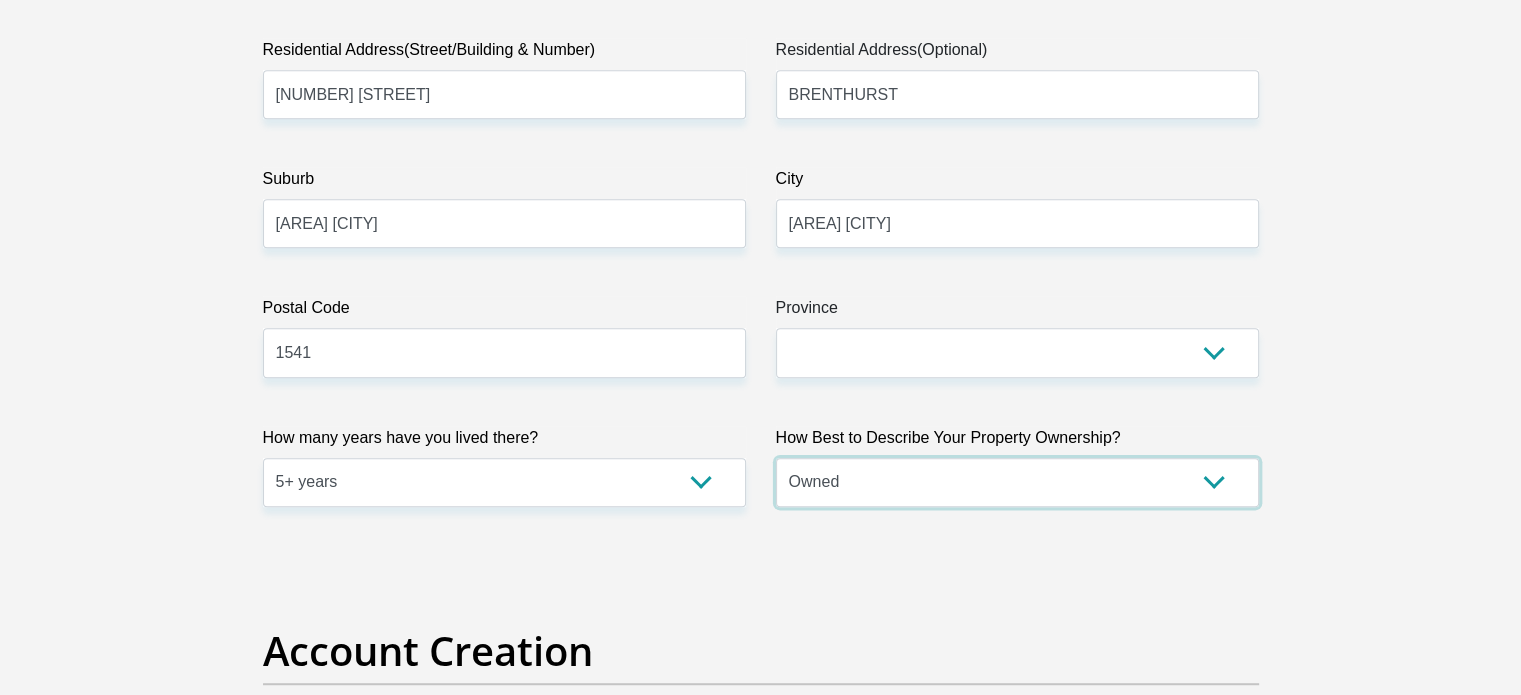 scroll, scrollTop: 1500, scrollLeft: 0, axis: vertical 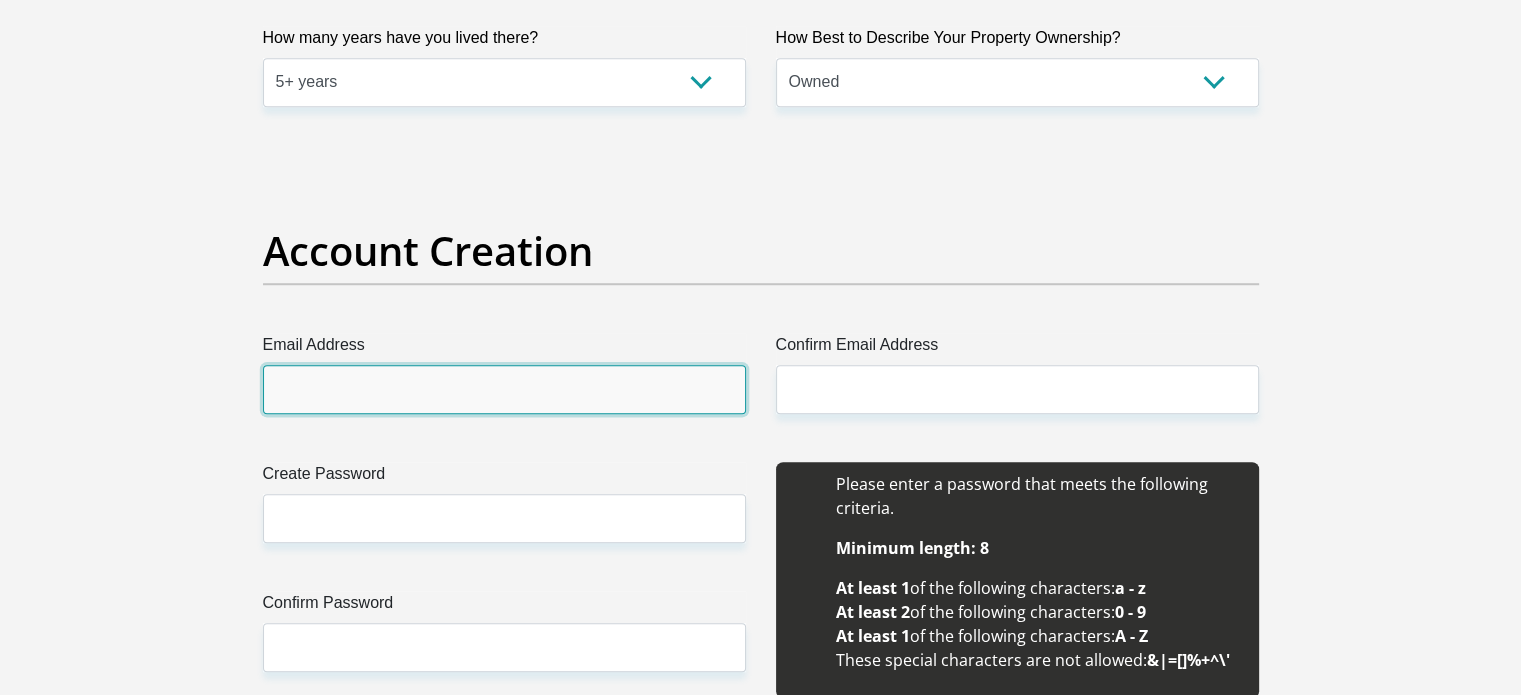 click on "Email Address" at bounding box center (504, 389) 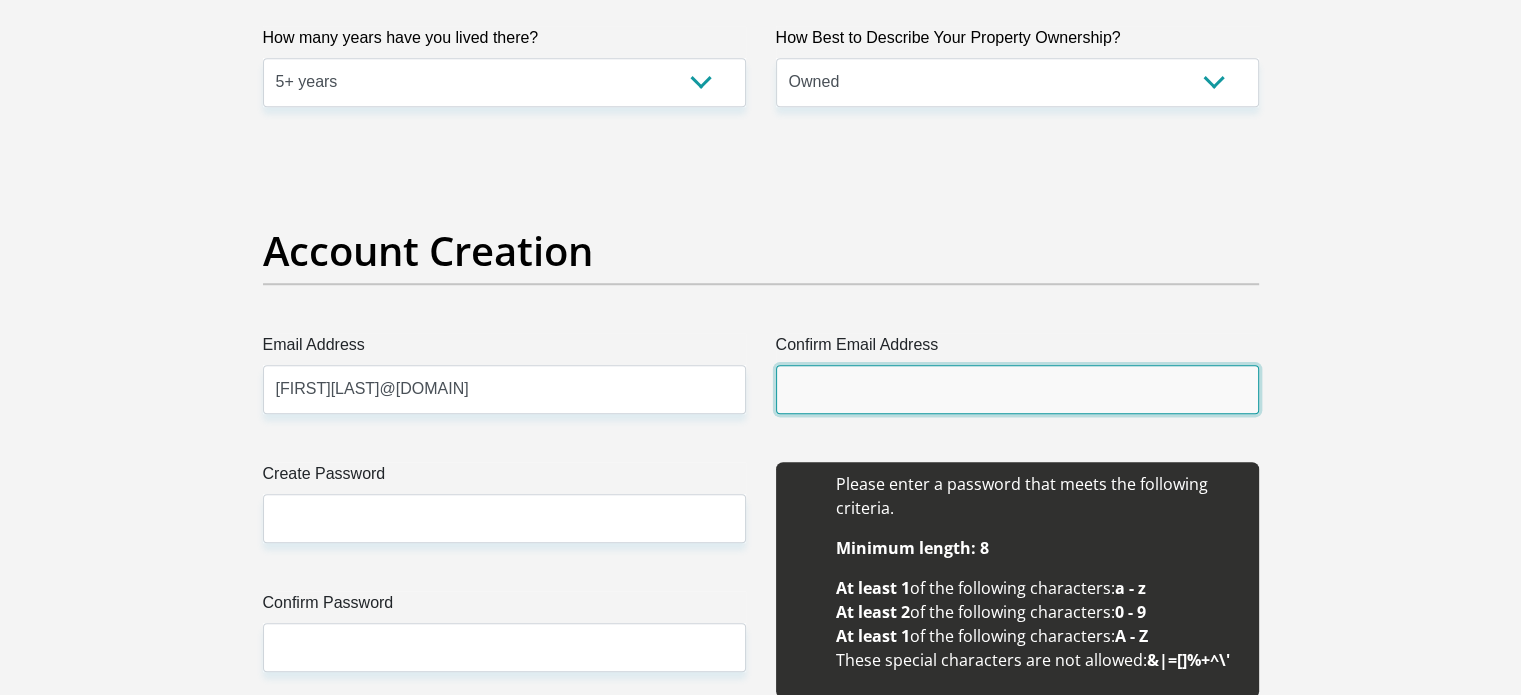 type on "trevorphetla@gmail.com" 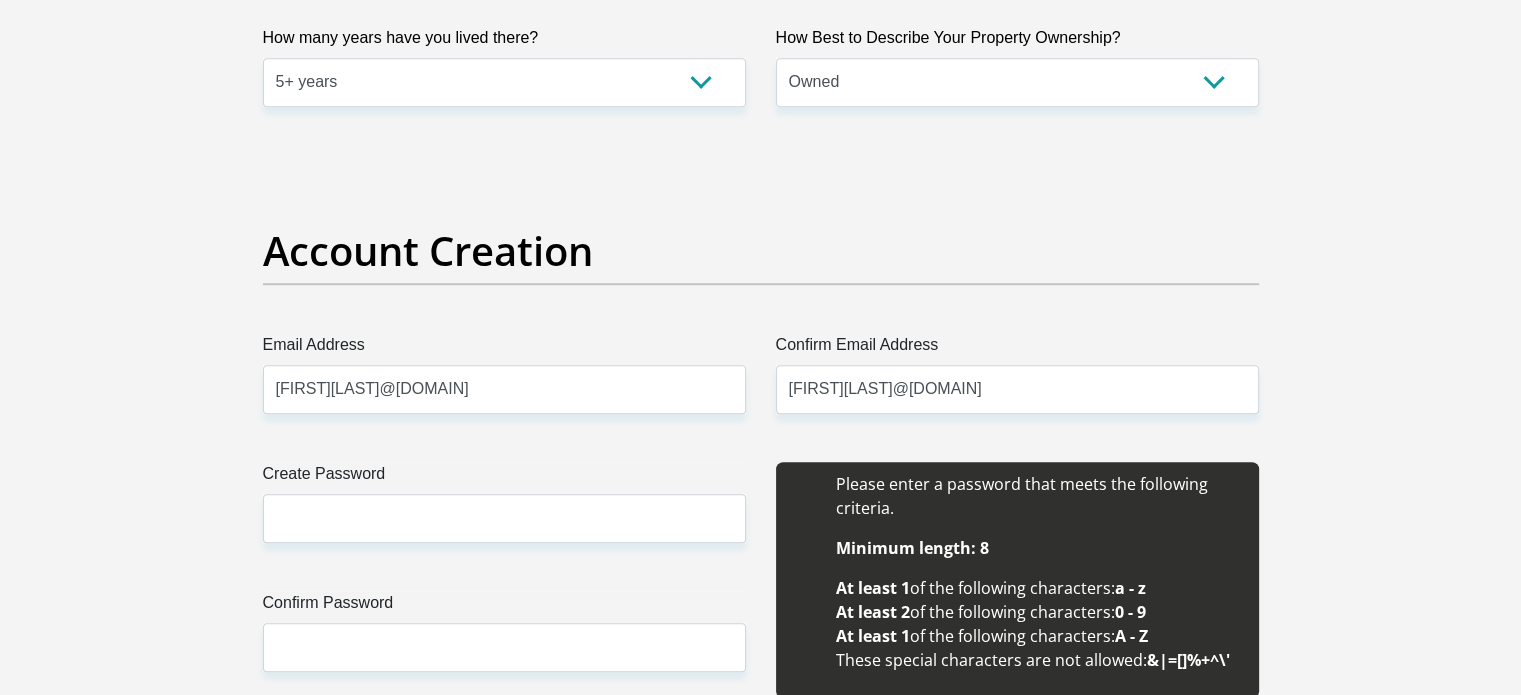 type 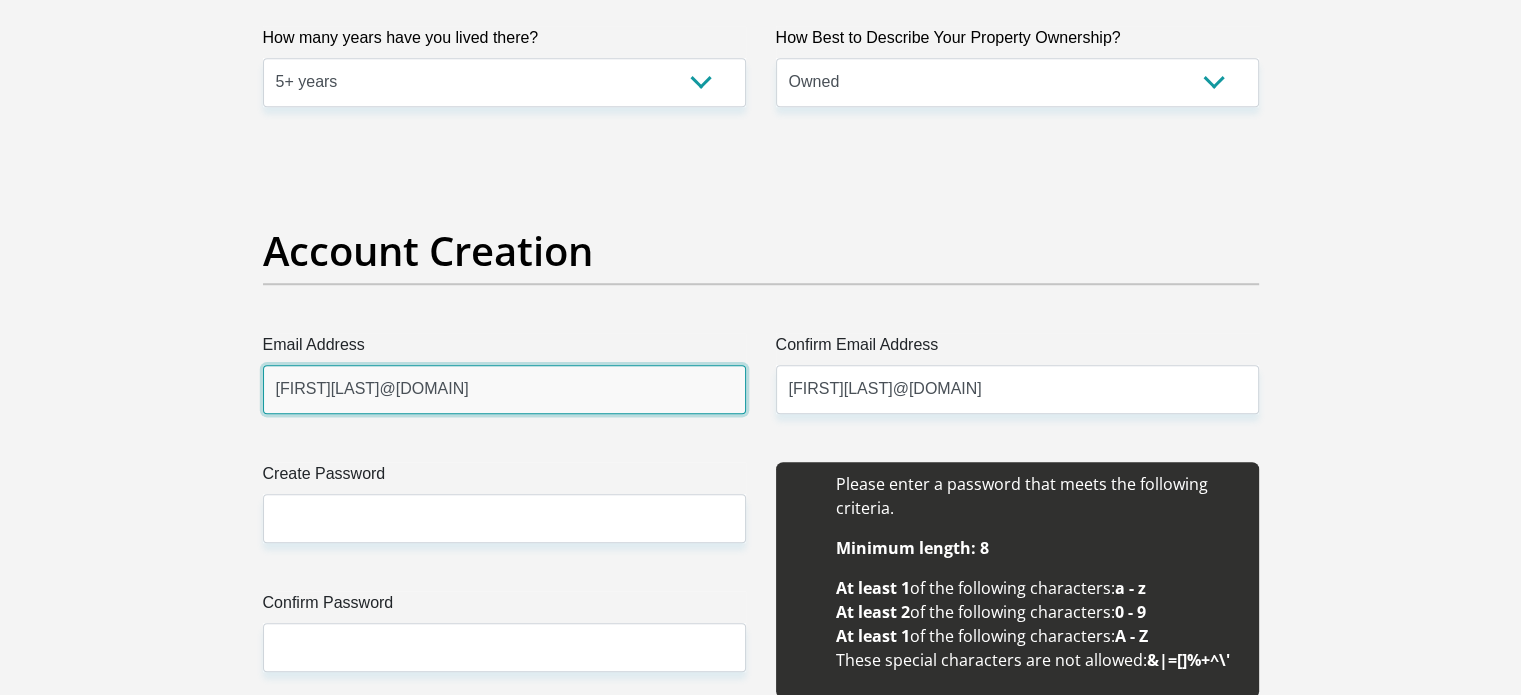 type 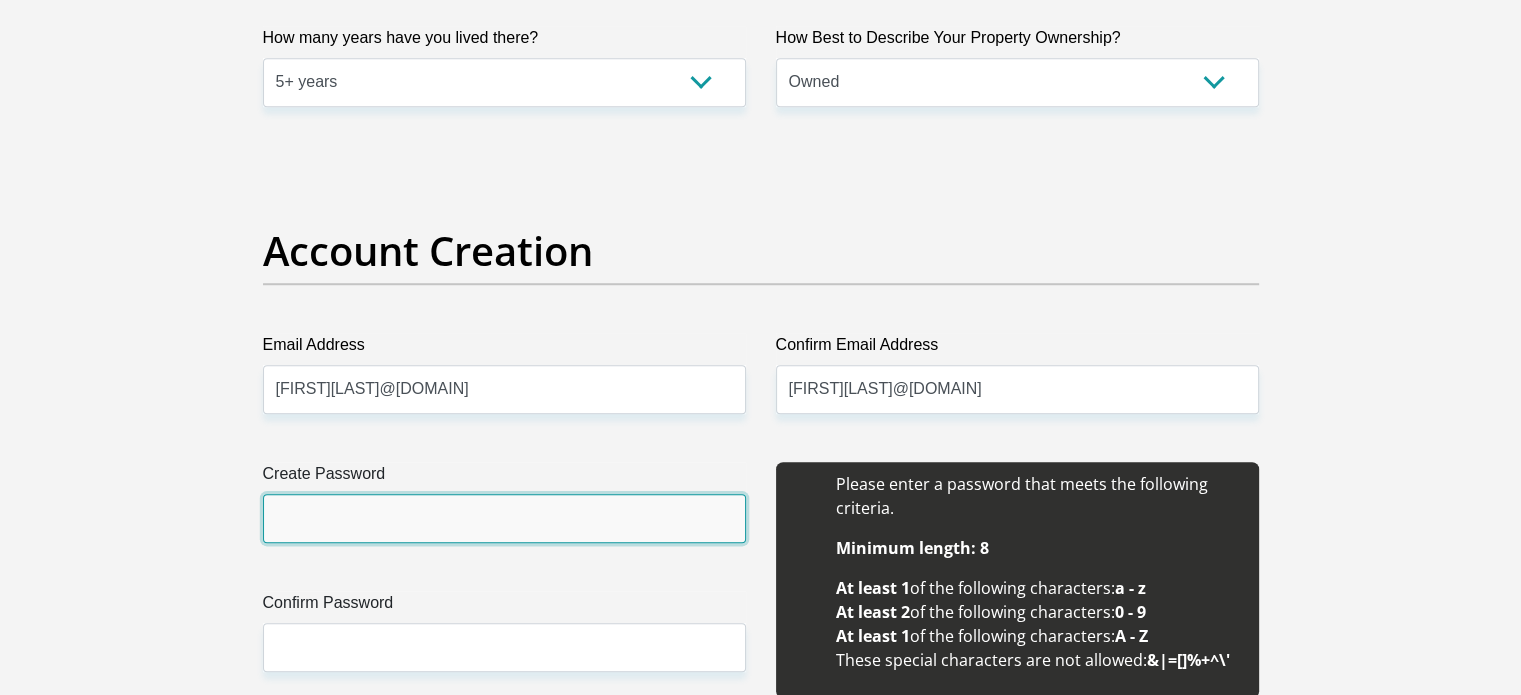 click on "Create Password" at bounding box center (504, 518) 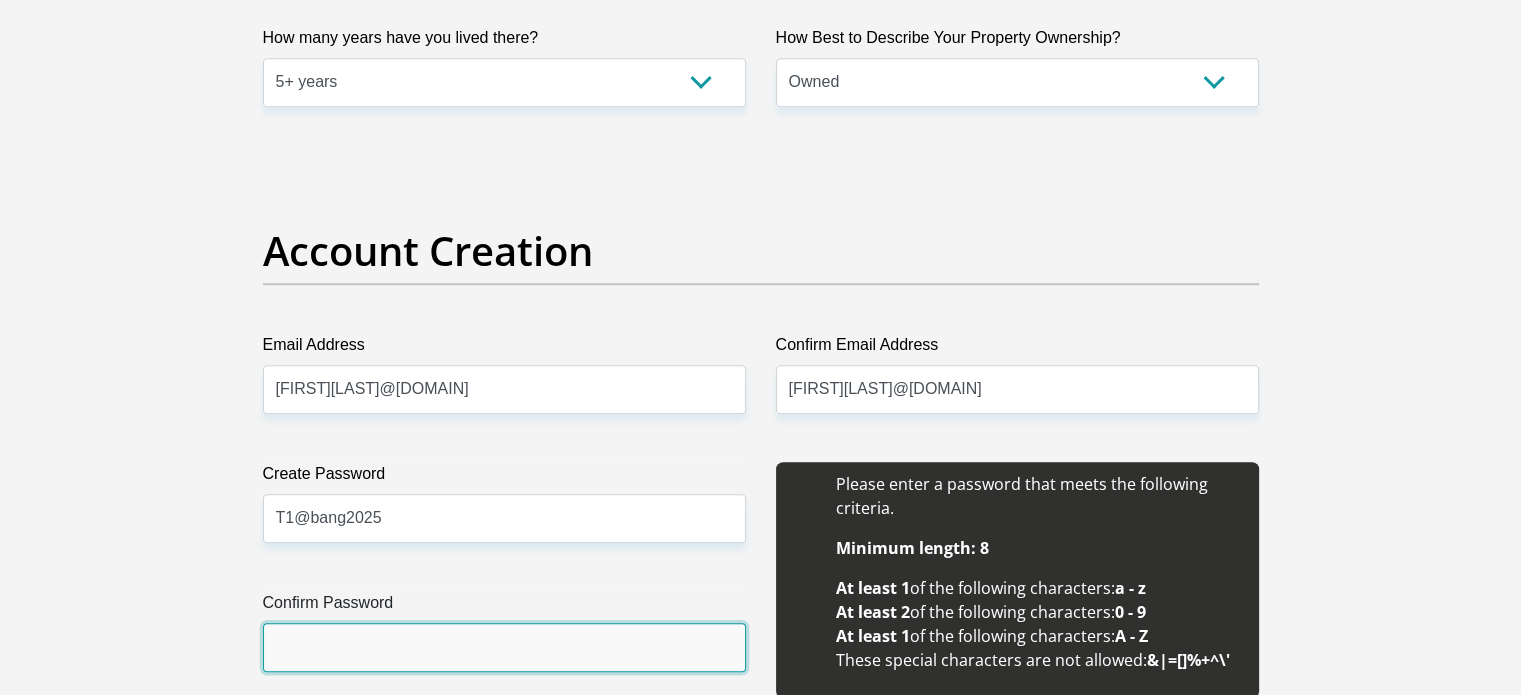 click on "Confirm Password" at bounding box center (504, 647) 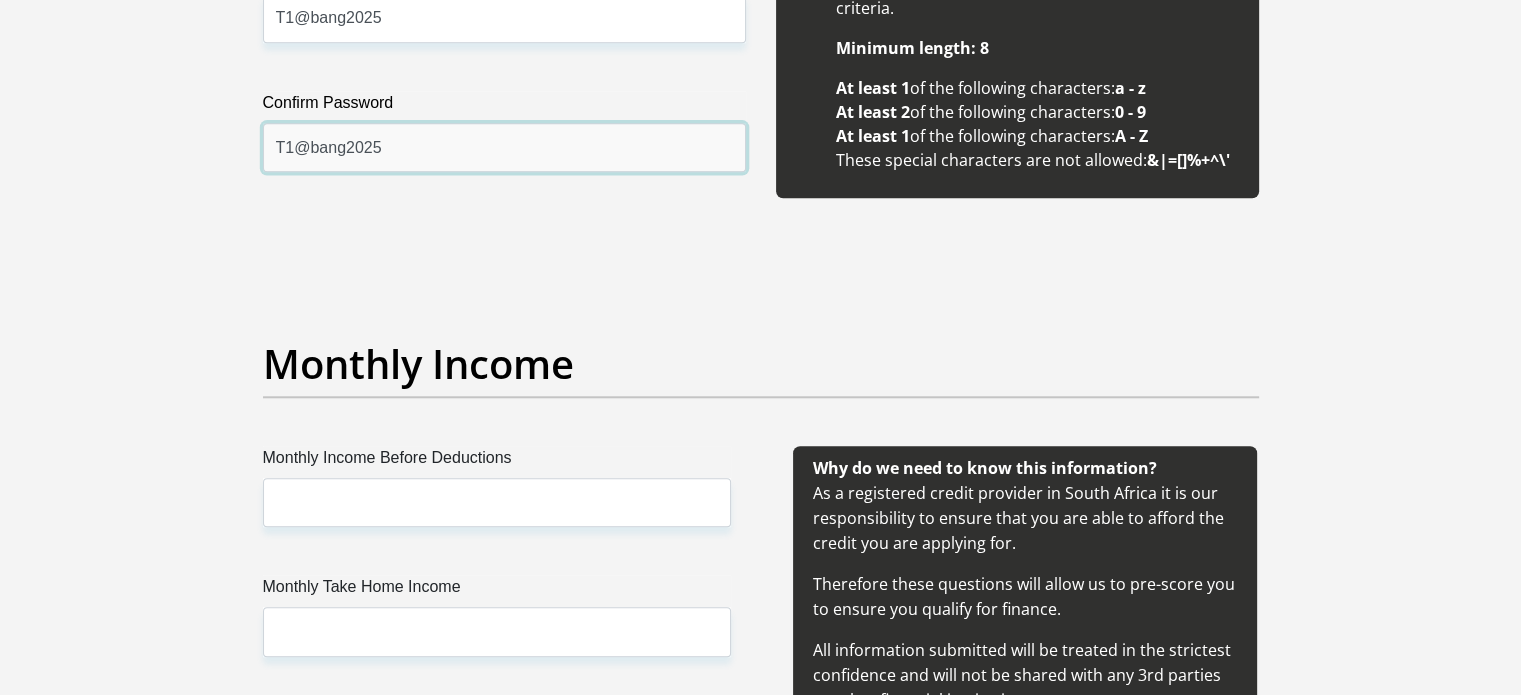 scroll, scrollTop: 2100, scrollLeft: 0, axis: vertical 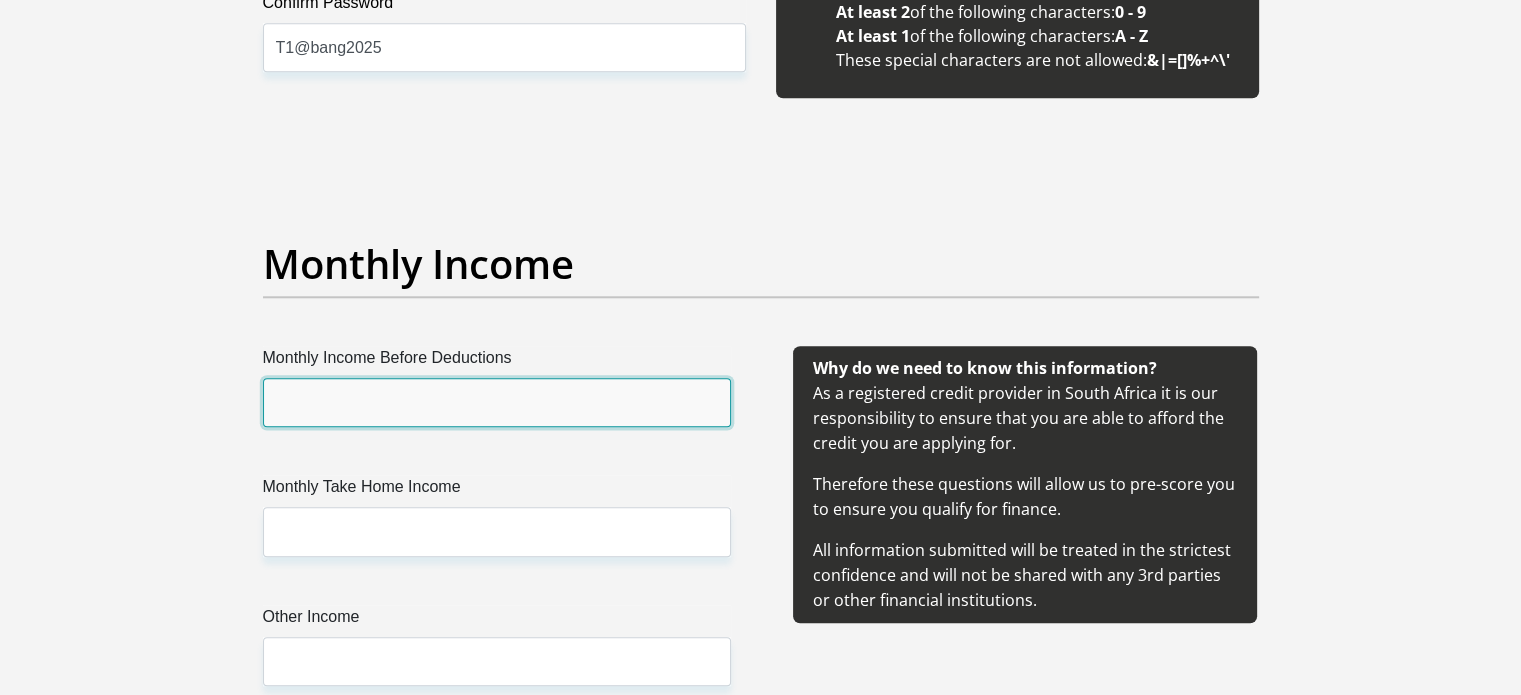 click on "Monthly Income Before Deductions" at bounding box center (497, 402) 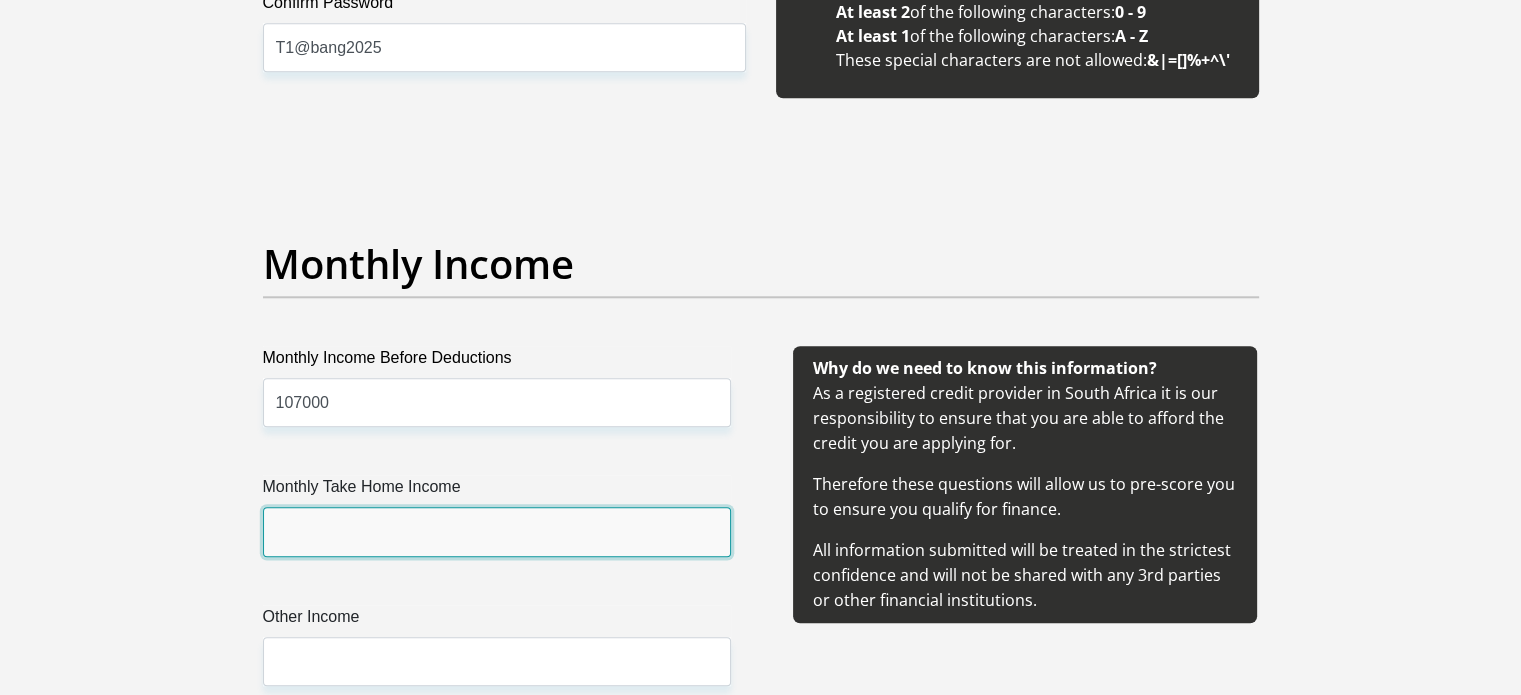 click on "Monthly Take Home Income" at bounding box center (497, 531) 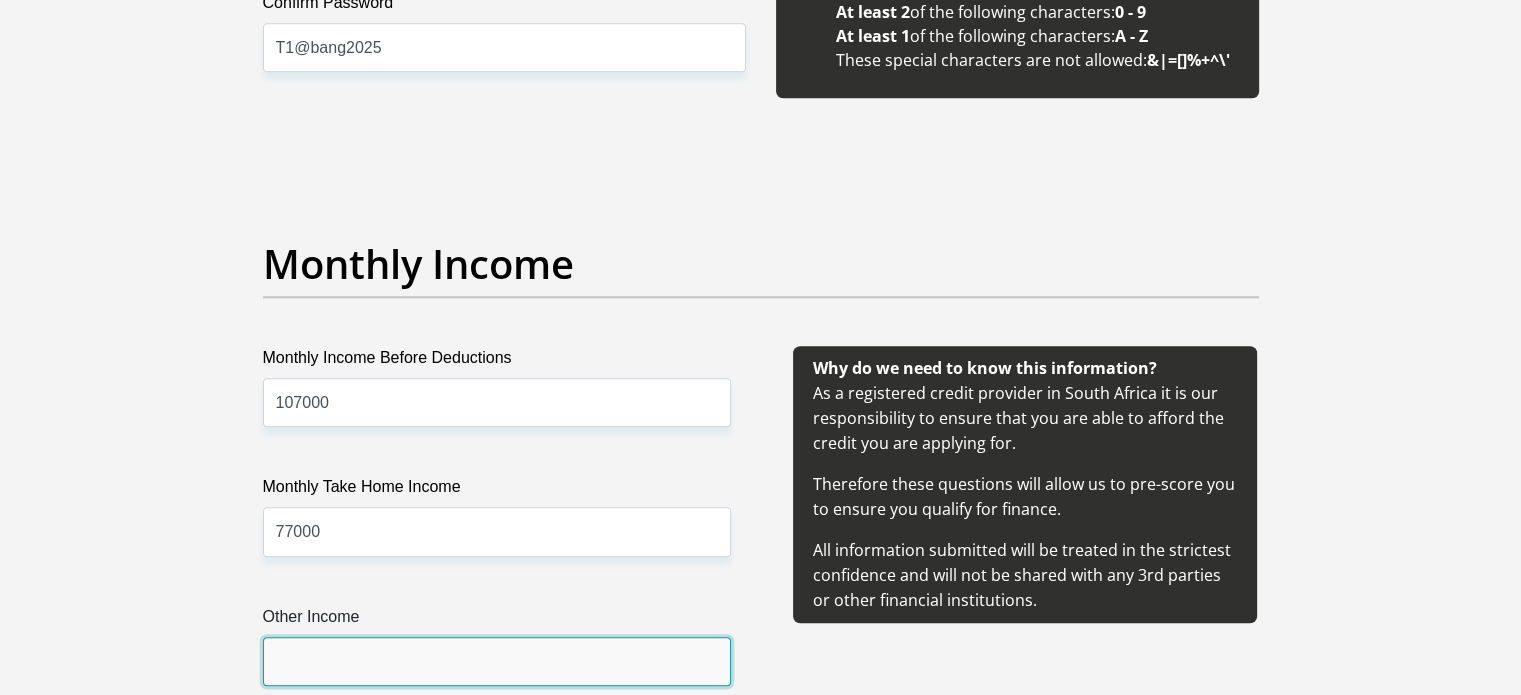 click on "Other Income" at bounding box center (497, 661) 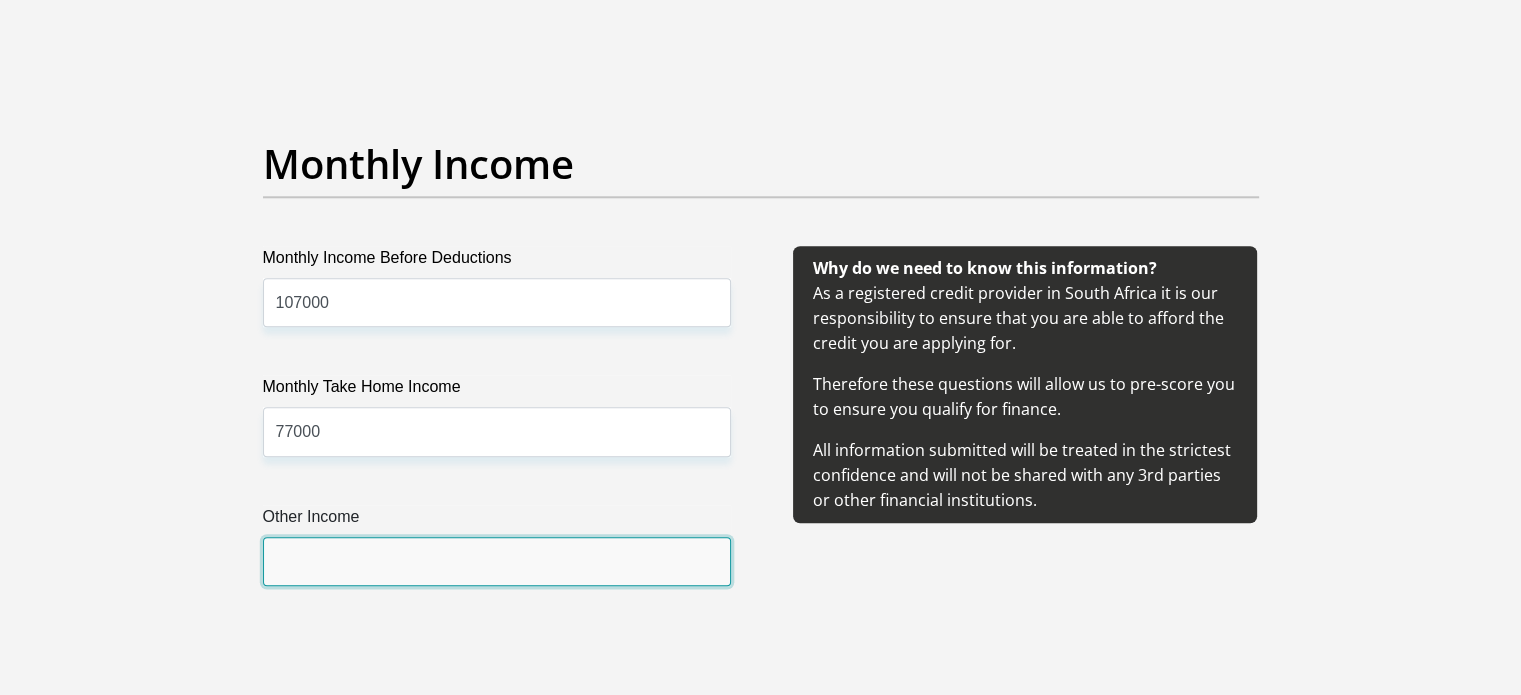 click on "Other Income" at bounding box center (497, 561) 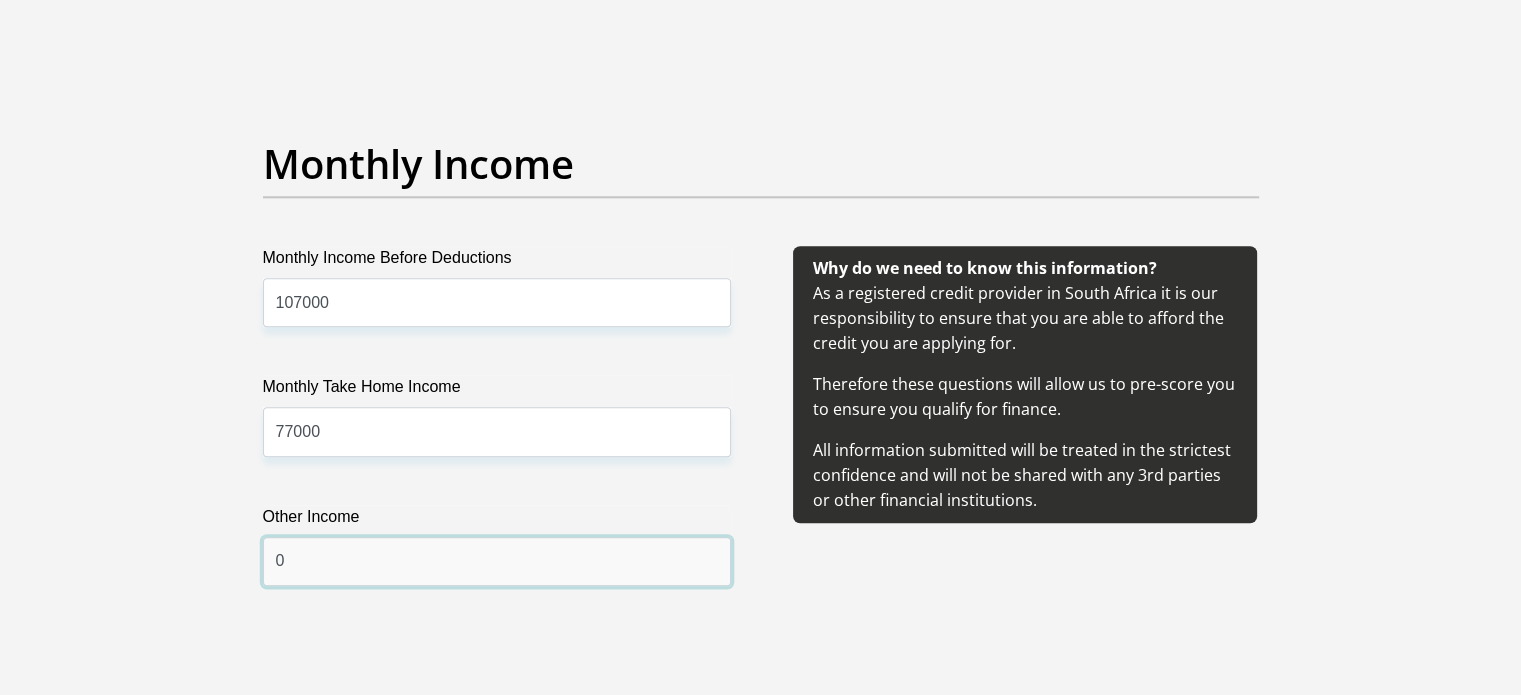 scroll, scrollTop: 2500, scrollLeft: 0, axis: vertical 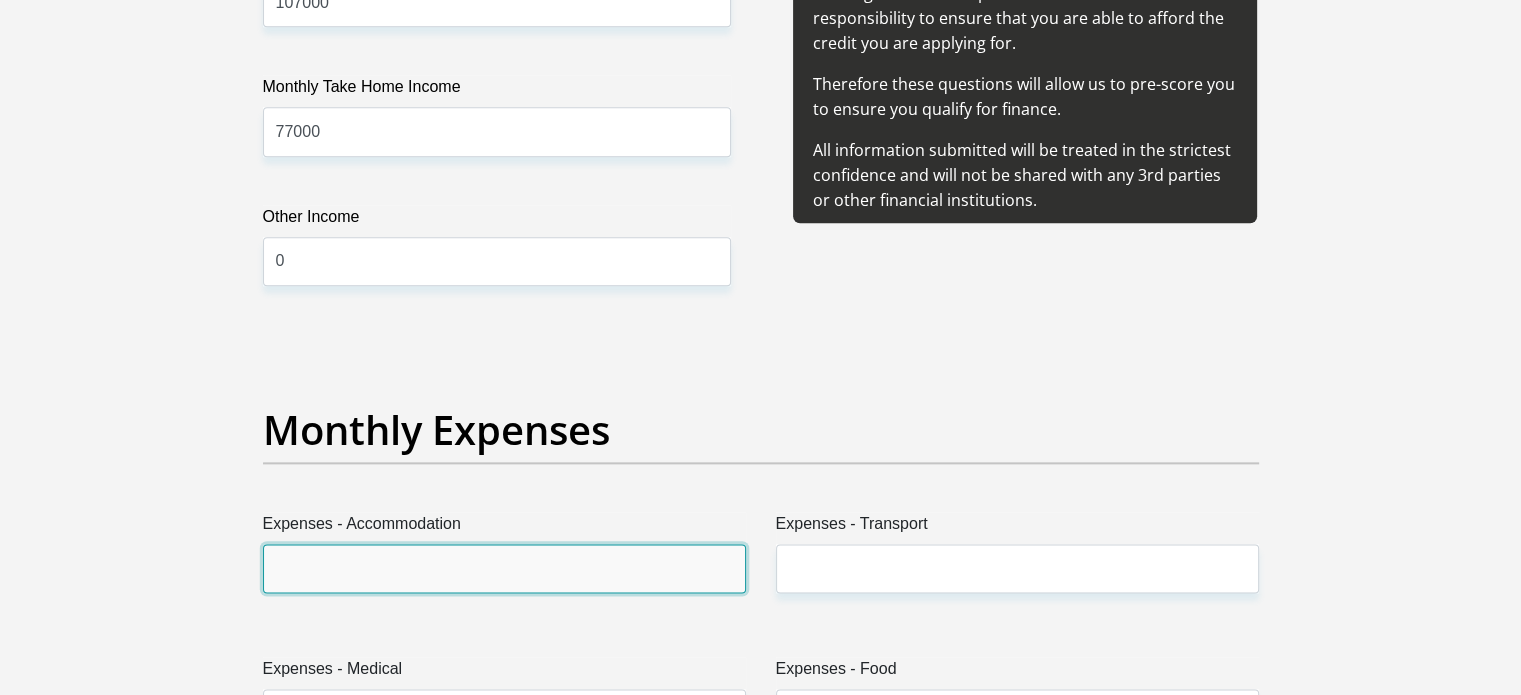click on "Expenses - Accommodation" at bounding box center (504, 568) 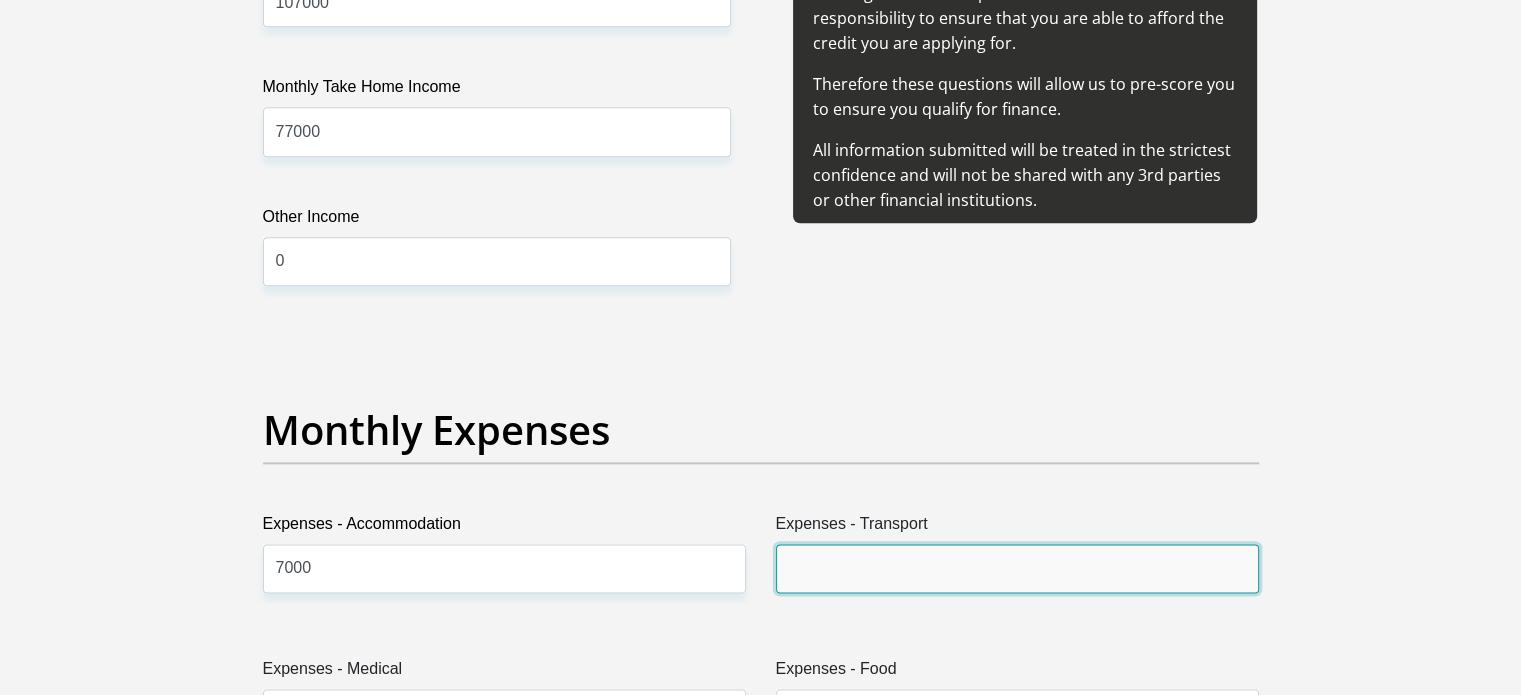 click on "Expenses - Transport" at bounding box center [1017, 568] 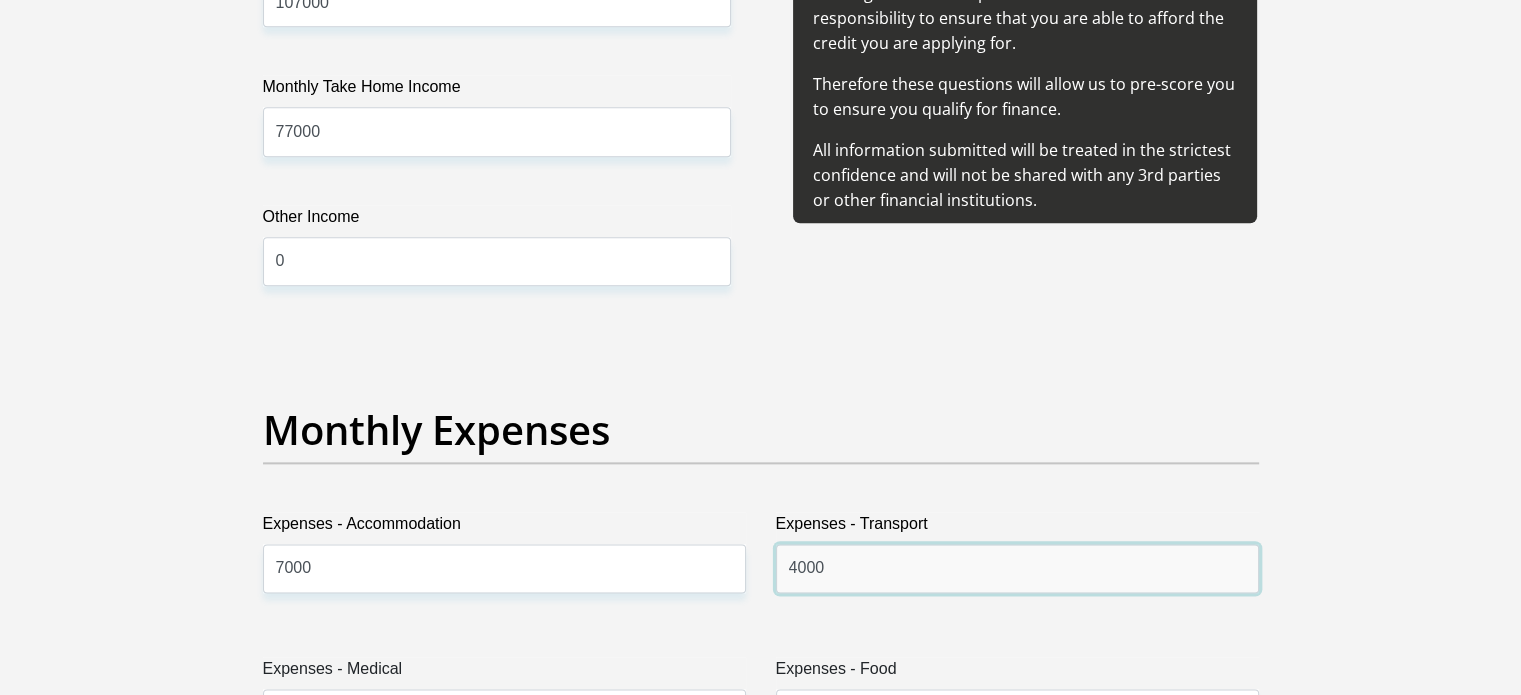 scroll, scrollTop: 2900, scrollLeft: 0, axis: vertical 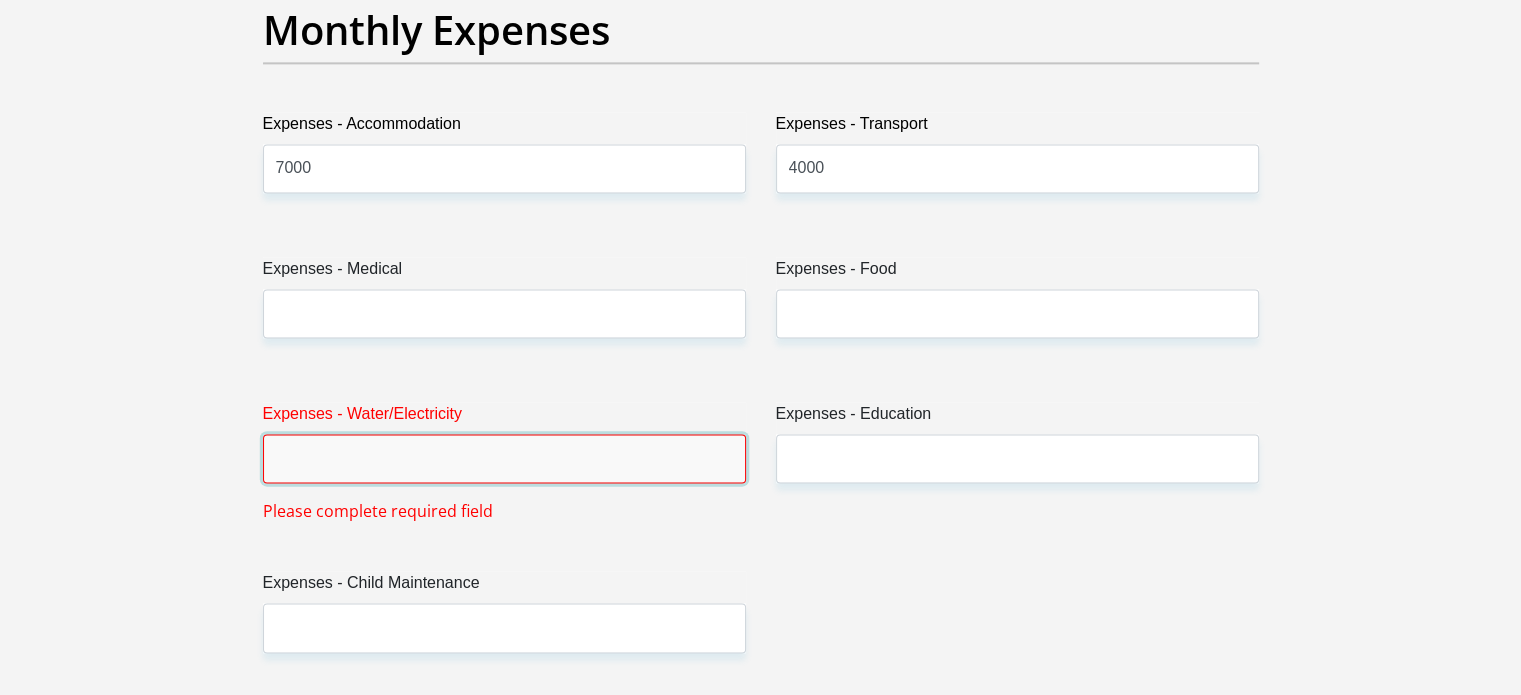 click on "Expenses - Water/Electricity" at bounding box center (504, 458) 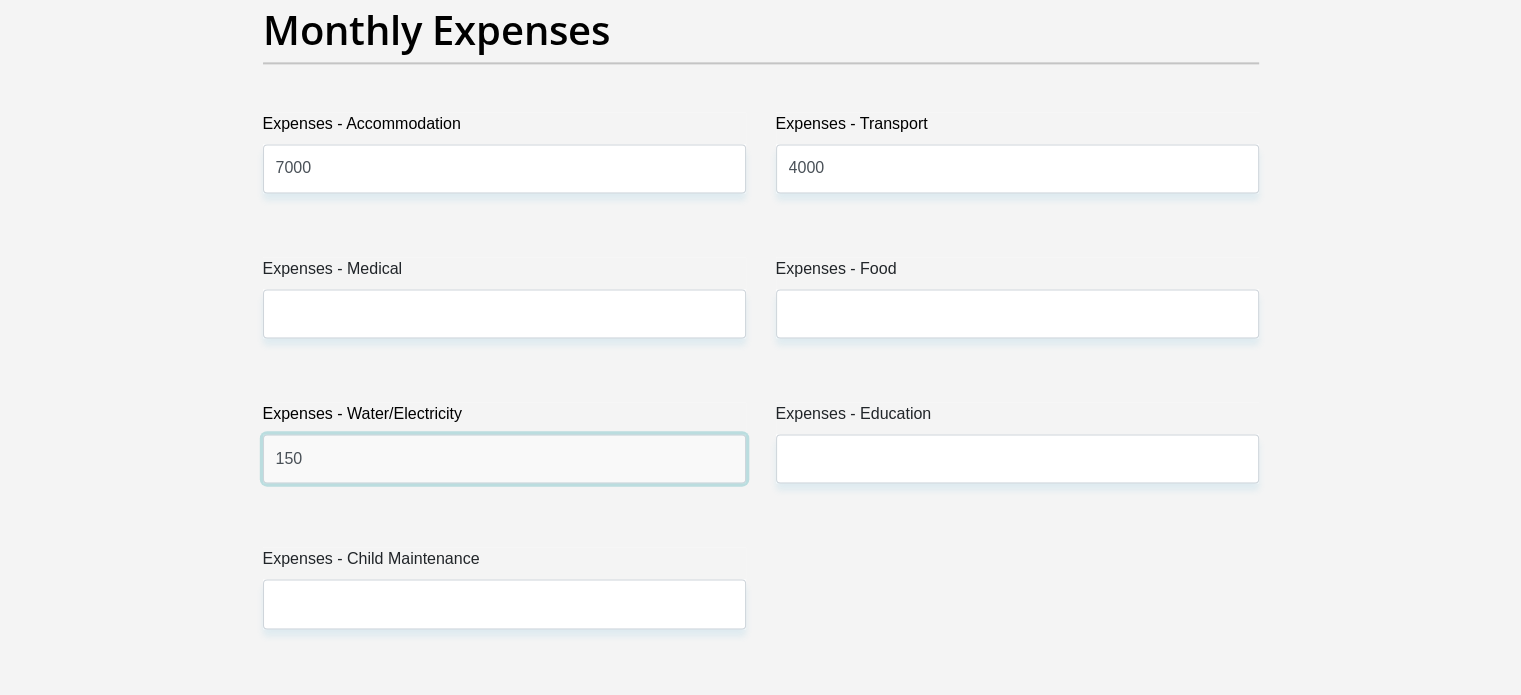 type on "1500" 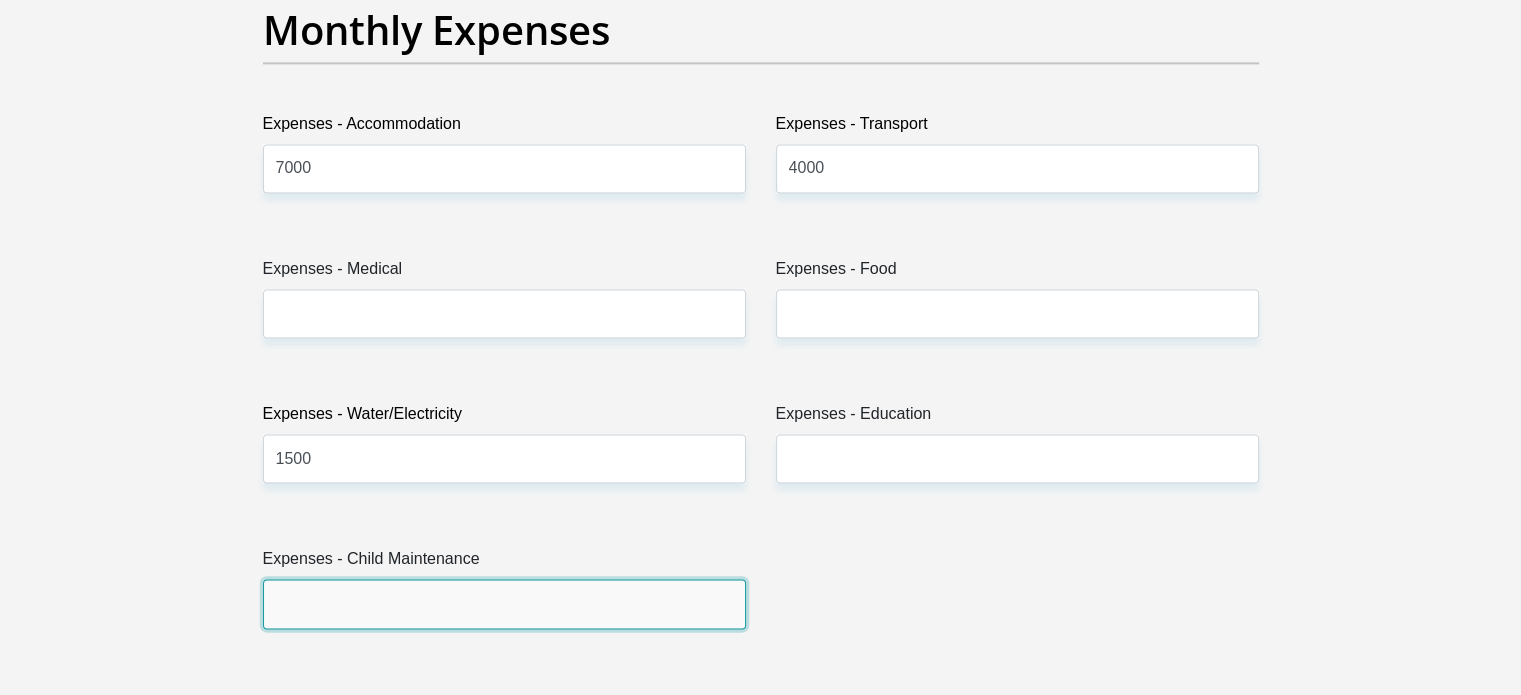 click on "Expenses - Child Maintenance" at bounding box center [504, 603] 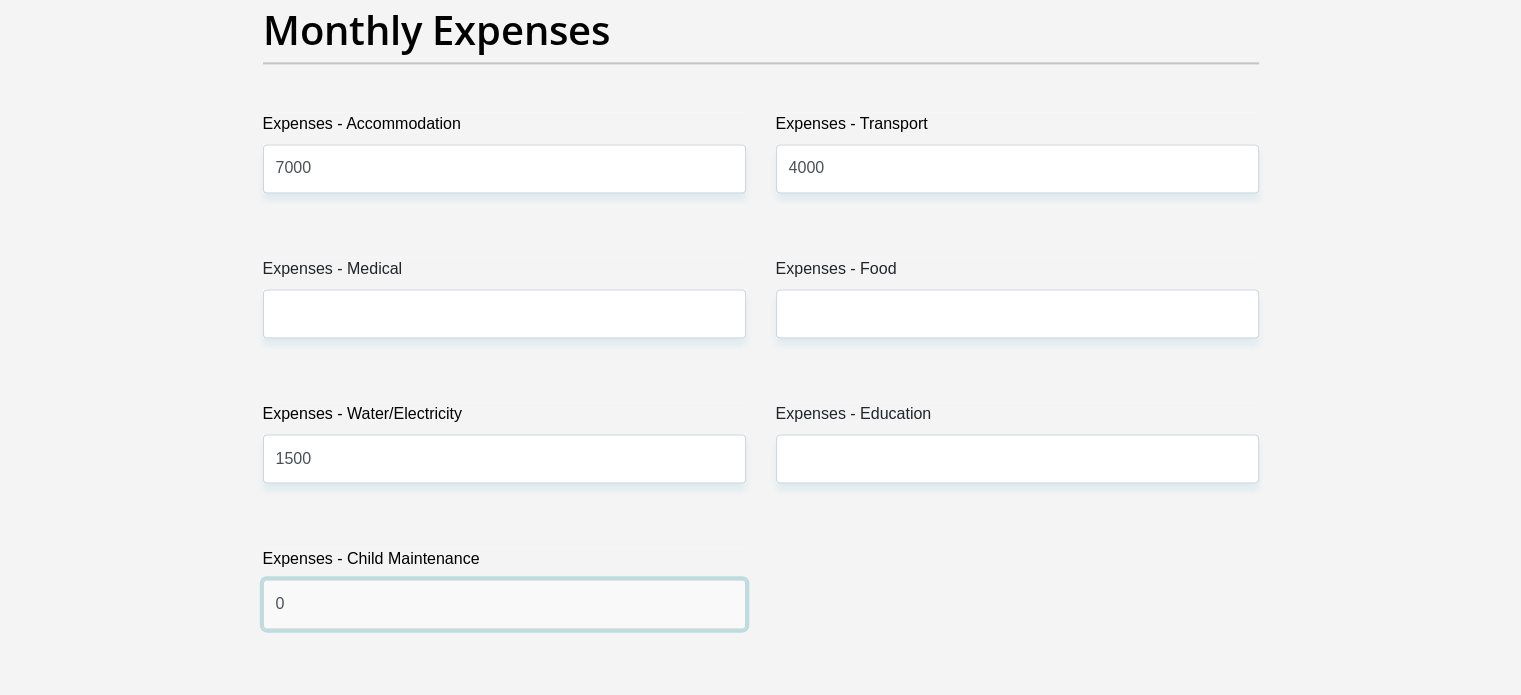 type on "0" 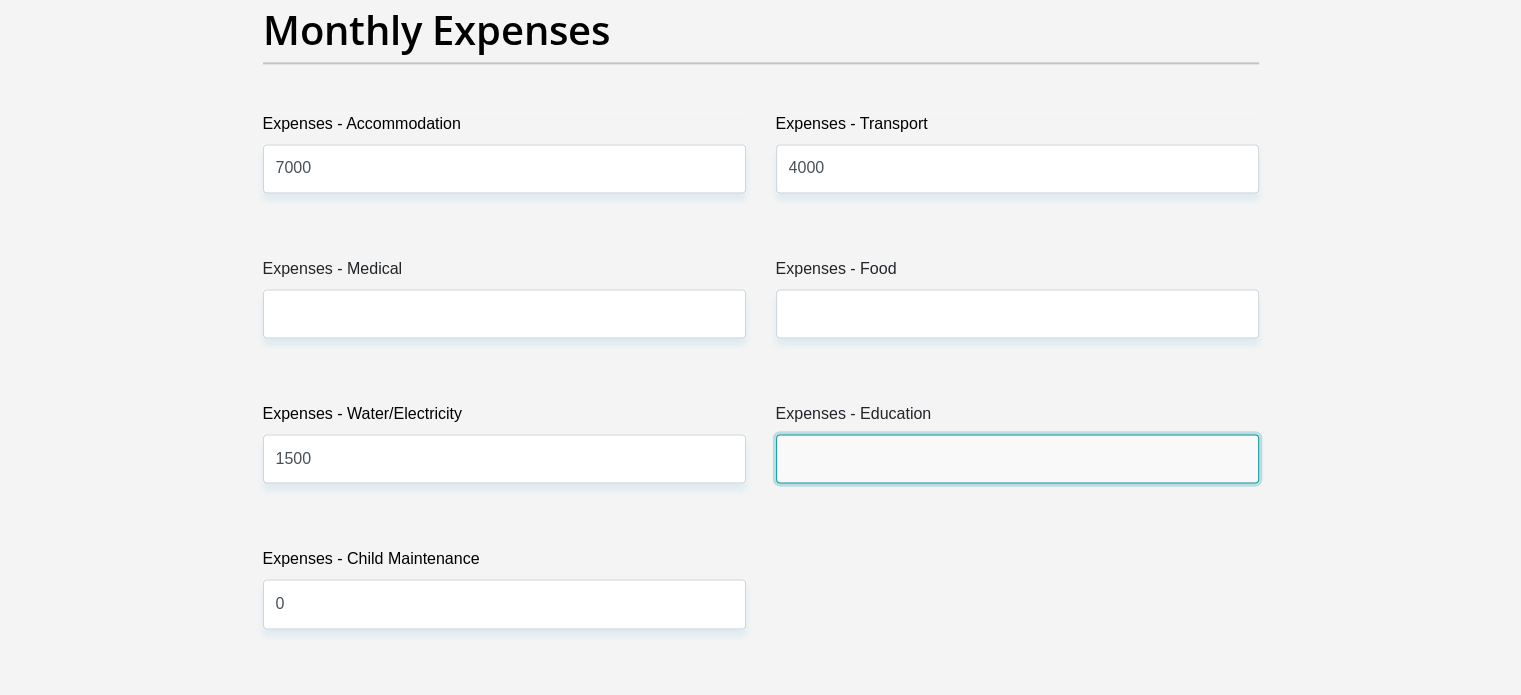 click on "Expenses - Education" at bounding box center [1017, 458] 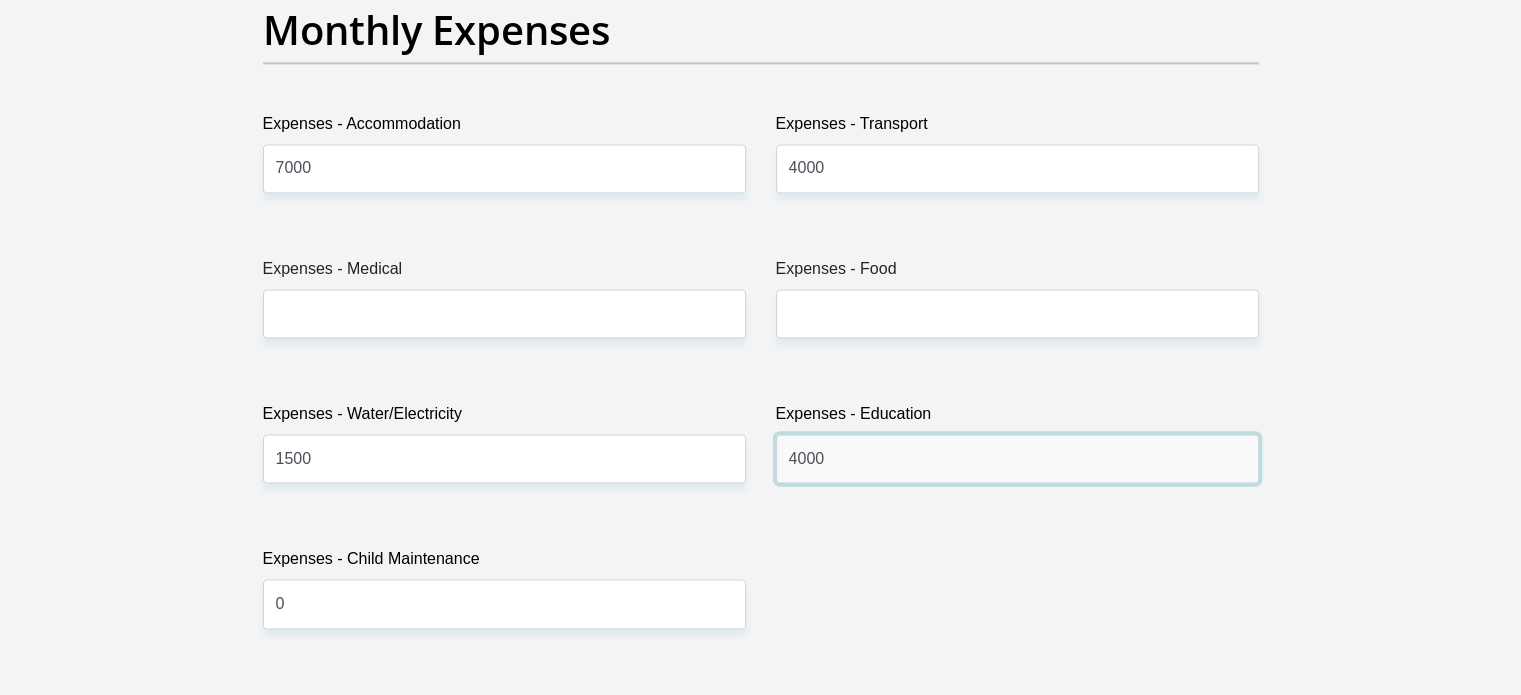 scroll, scrollTop: 3300, scrollLeft: 0, axis: vertical 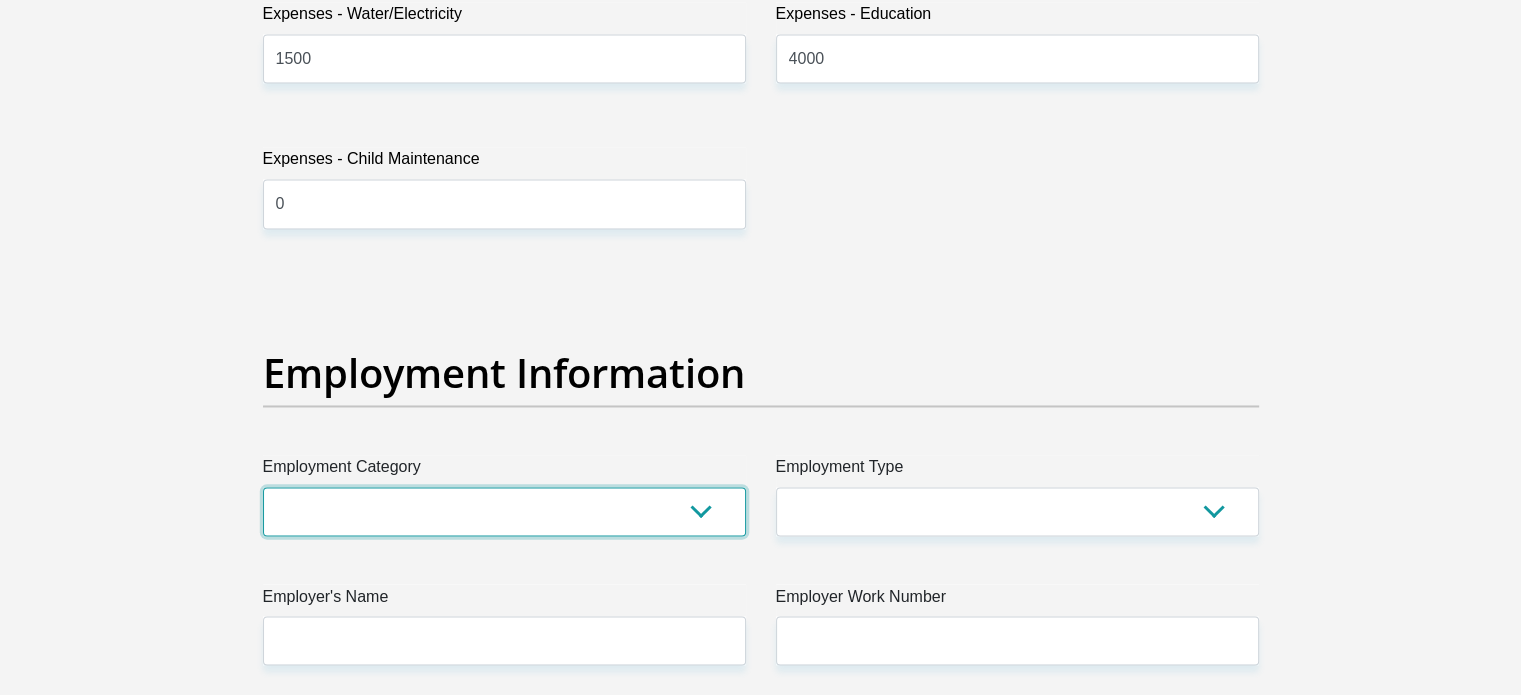 click on "AGRICULTURE
ALCOHOL & TOBACCO
CONSTRUCTION MATERIALS
METALLURGY
EQUIPMENT FOR RENEWABLE ENERGY
SPECIALIZED CONTRACTORS
CAR
GAMING (INCL. INTERNET
OTHER WHOLESALE
UNLICENSED PHARMACEUTICALS
CURRENCY EXCHANGE HOUSES
OTHER FINANCIAL INSTITUTIONS & INSURANCE
REAL ESTATE AGENTS
OIL & GAS
OTHER MATERIALS (E.G. IRON ORE)
PRECIOUS STONES & PRECIOUS METALS
POLITICAL ORGANIZATIONS
RELIGIOUS ORGANIZATIONS(NOT SECTS)
ACTI. HAVING BUSINESS DEAL WITH PUBLIC ADMINISTRATION
LAUNDROMATS" at bounding box center (504, 511) 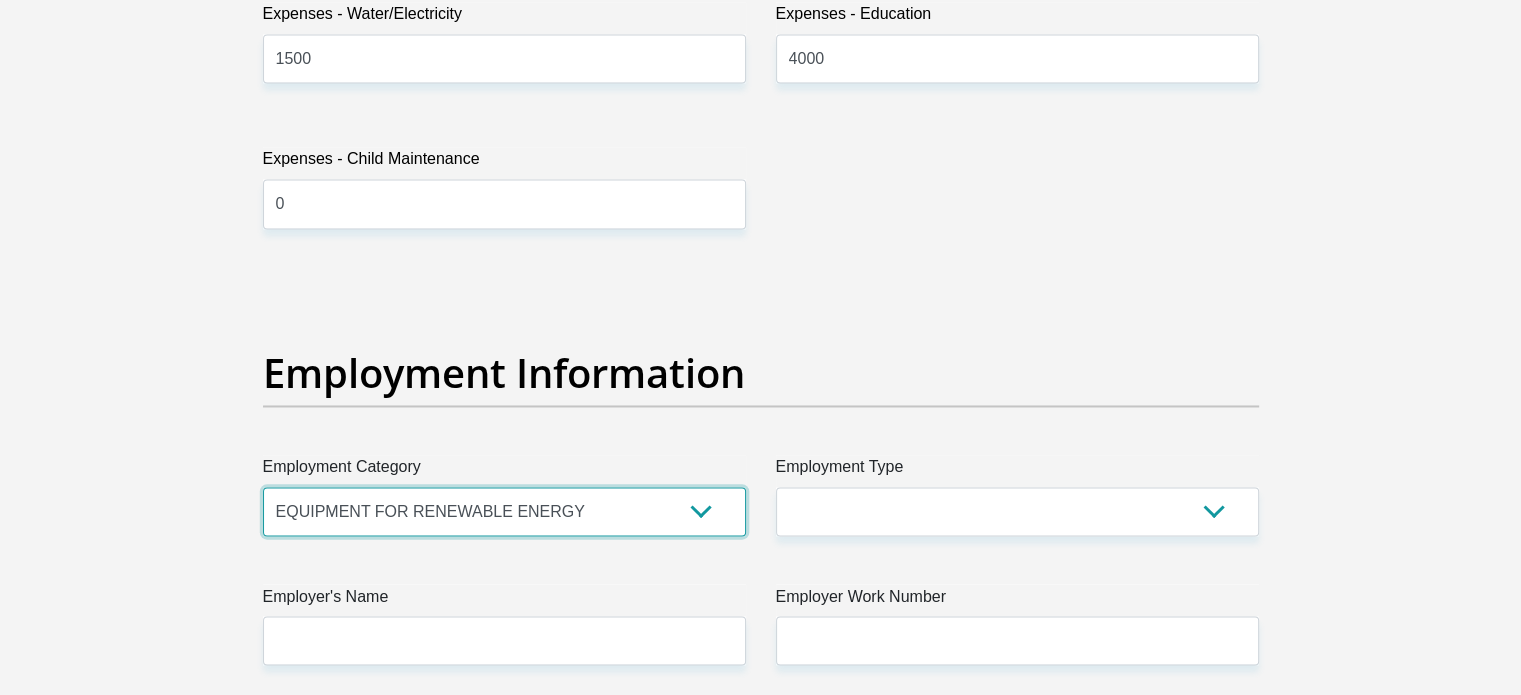 click on "AGRICULTURE
ALCOHOL & TOBACCO
CONSTRUCTION MATERIALS
METALLURGY
EQUIPMENT FOR RENEWABLE ENERGY
SPECIALIZED CONTRACTORS
CAR
GAMING (INCL. INTERNET
OTHER WHOLESALE
UNLICENSED PHARMACEUTICALS
CURRENCY EXCHANGE HOUSES
OTHER FINANCIAL INSTITUTIONS & INSURANCE
REAL ESTATE AGENTS
OIL & GAS
OTHER MATERIALS (E.G. IRON ORE)
PRECIOUS STONES & PRECIOUS METALS
POLITICAL ORGANIZATIONS
RELIGIOUS ORGANIZATIONS(NOT SECTS)
ACTI. HAVING BUSINESS DEAL WITH PUBLIC ADMINISTRATION
LAUNDROMATS" at bounding box center [504, 511] 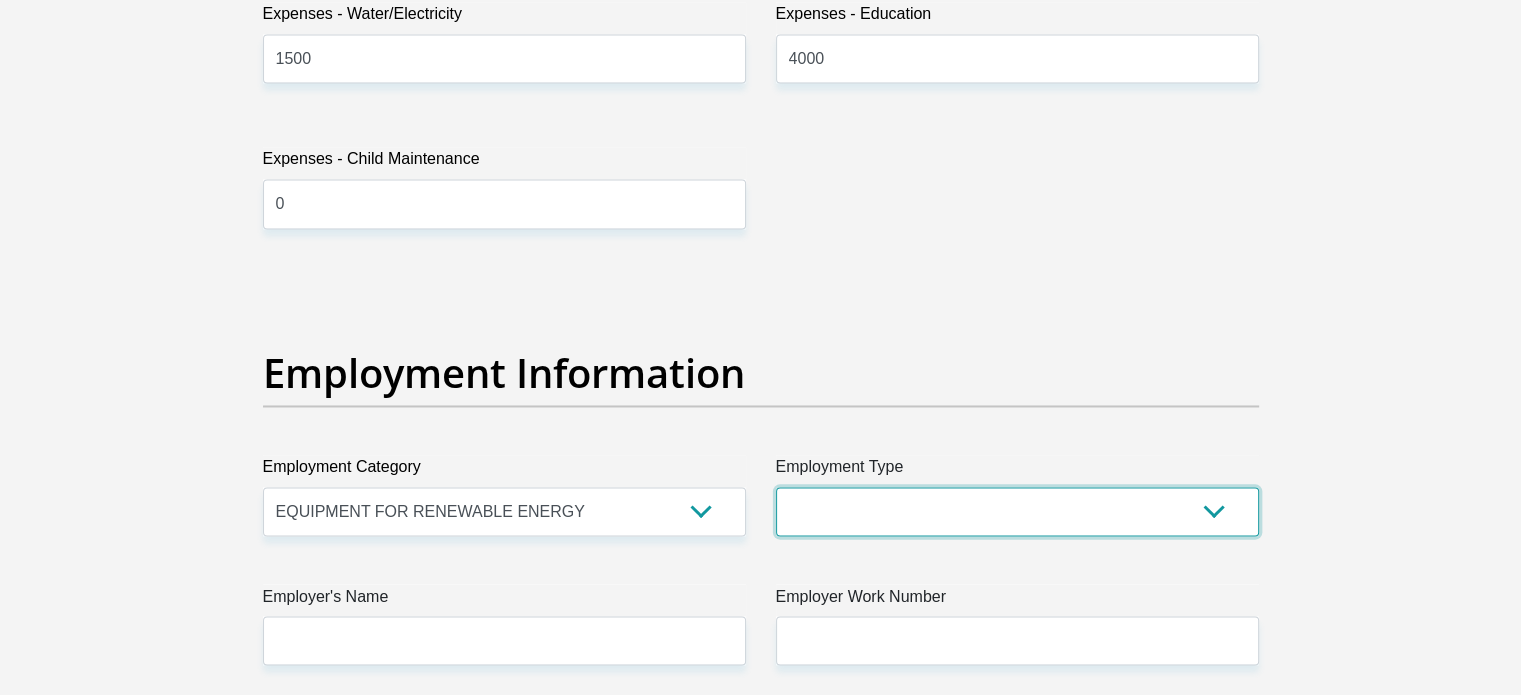click on "College/Lecturer
Craft Seller
Creative
Driver
Executive
Farmer
Forces - Non Commissioned
Forces - Officer
Hawker
Housewife
Labourer
Licenced Professional
Manager
Miner
Non Licenced Professional
Office Staff/Clerk
Outside Worker
Pensioner
Permanent Teacher
Production/Manufacturing
Sales
Self-Employed
Semi-Professional Worker
Service Industry  Social Worker  Student" at bounding box center [1017, 511] 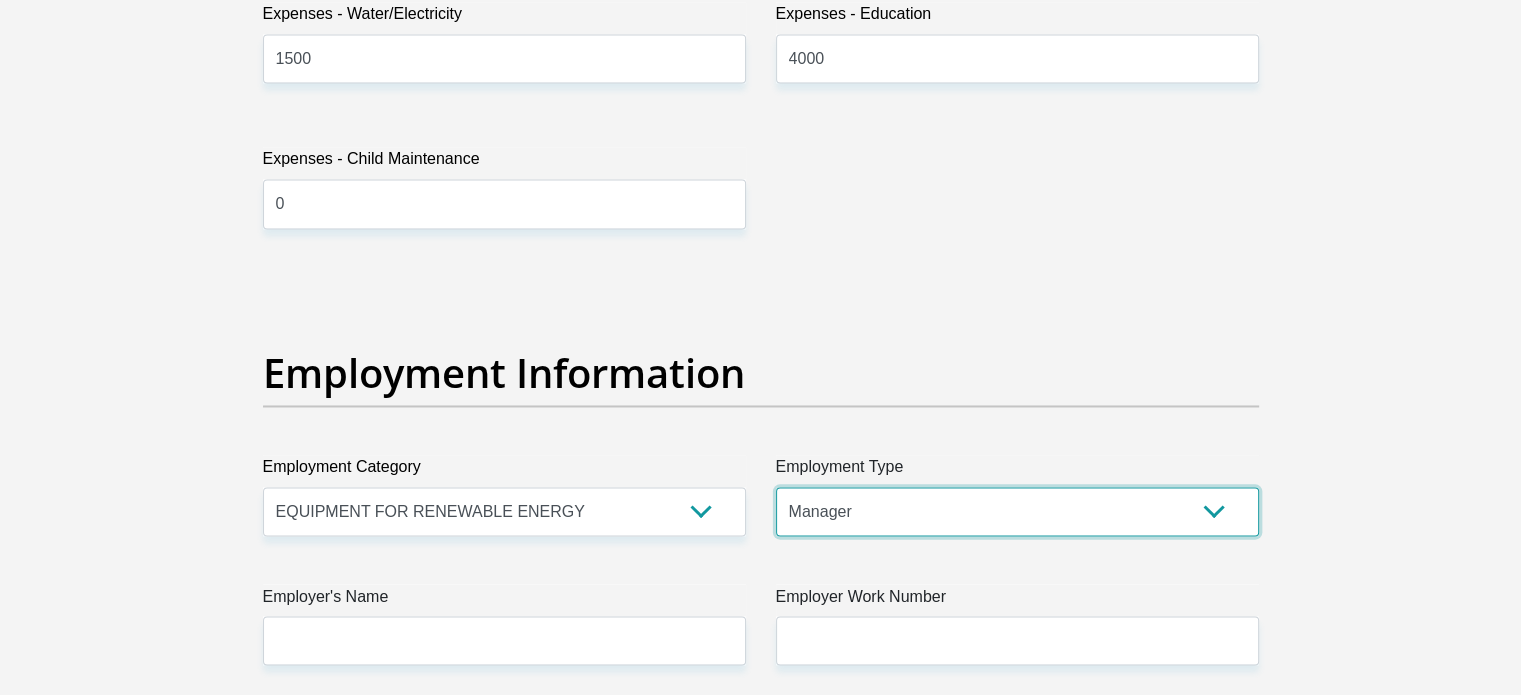 click on "College/Lecturer
Craft Seller
Creative
Driver
Executive
Farmer
Forces - Non Commissioned
Forces - Officer
Hawker
Housewife
Labourer
Licenced Professional
Manager
Miner
Non Licenced Professional
Office Staff/Clerk
Outside Worker
Pensioner
Permanent Teacher
Production/Manufacturing
Sales
Self-Employed
Semi-Professional Worker
Service Industry  Social Worker  Student" at bounding box center (1017, 511) 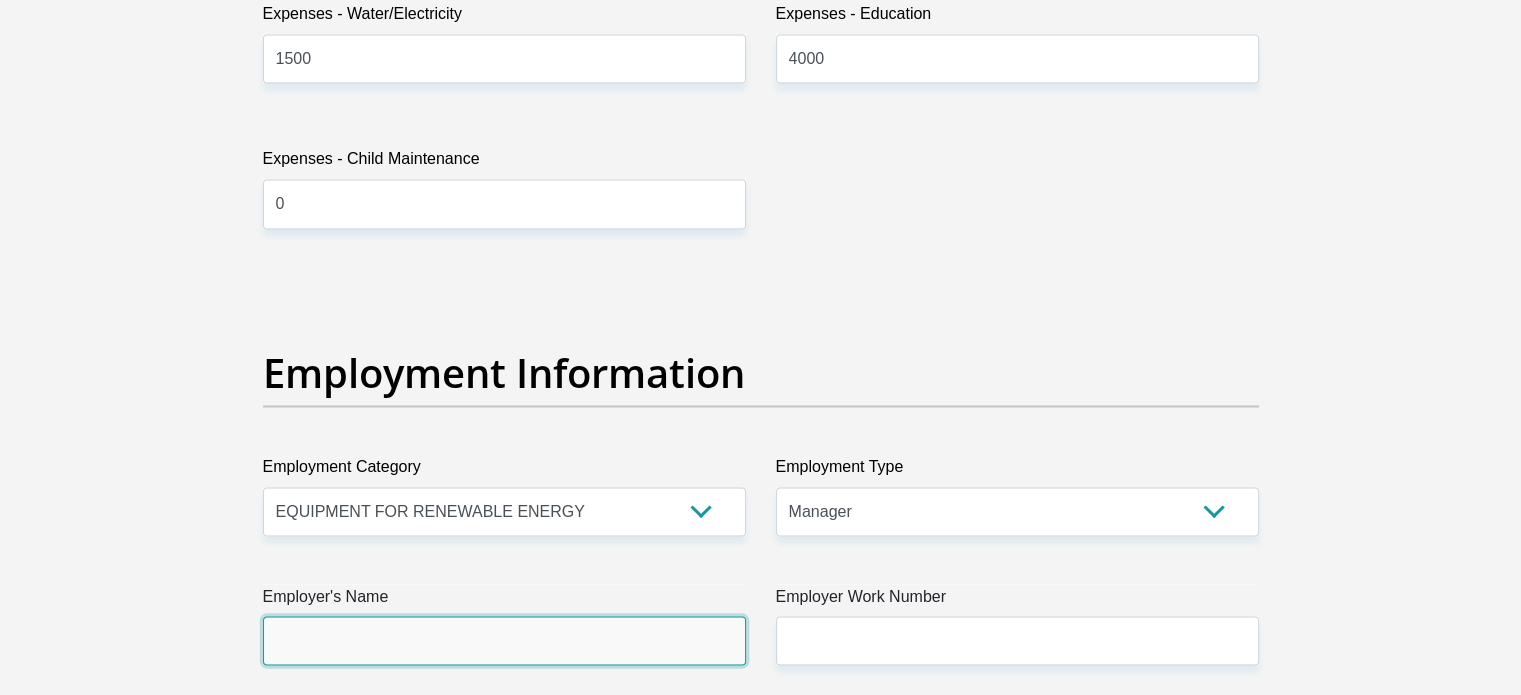 click on "Employer's Name" at bounding box center (504, 640) 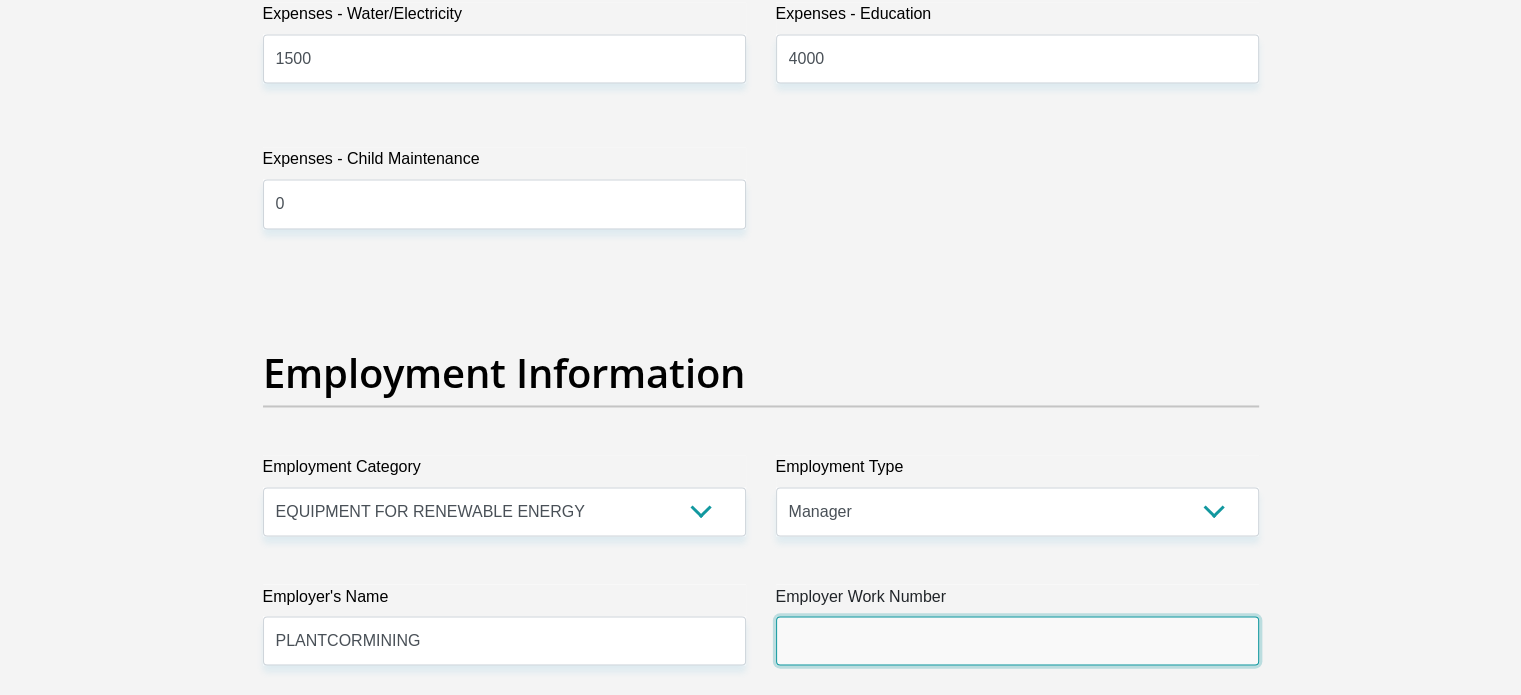 click on "Employer Work Number" at bounding box center (1017, 640) 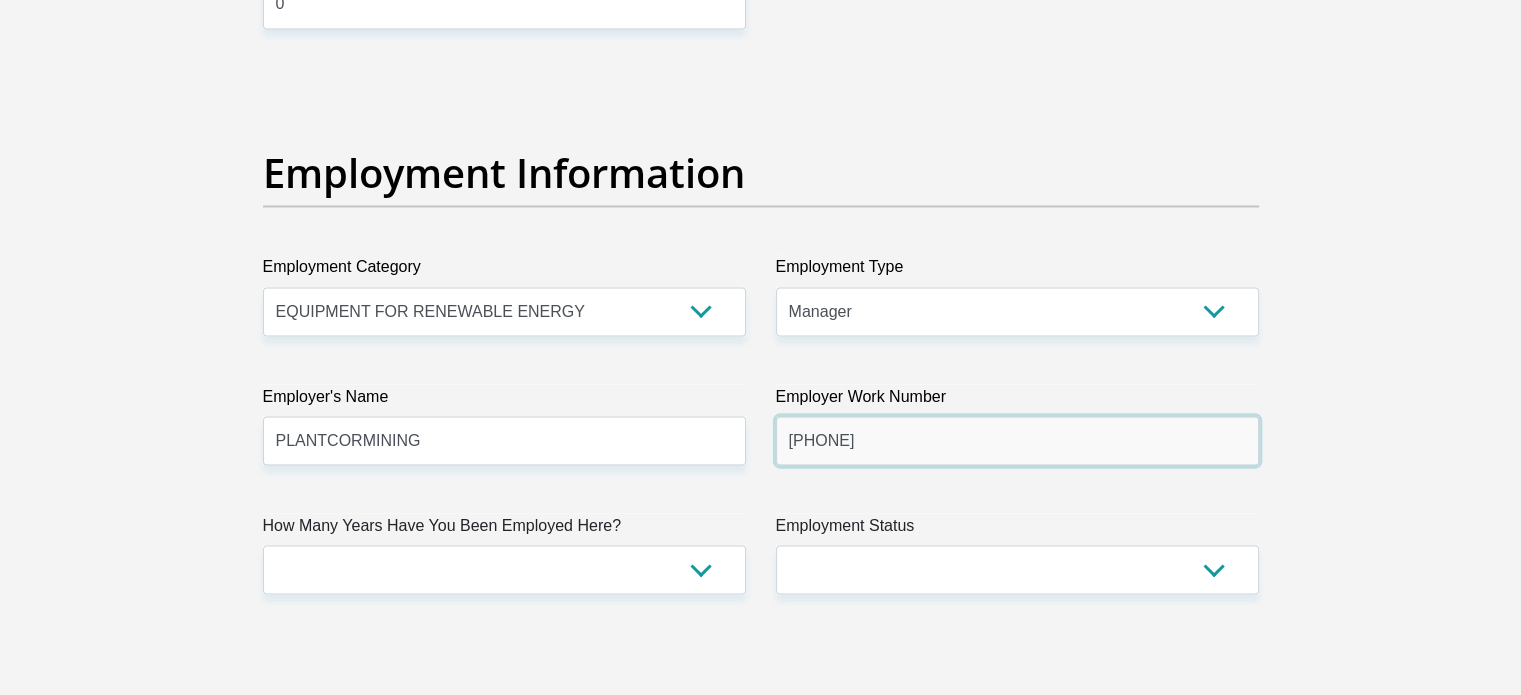 scroll, scrollTop: 3700, scrollLeft: 0, axis: vertical 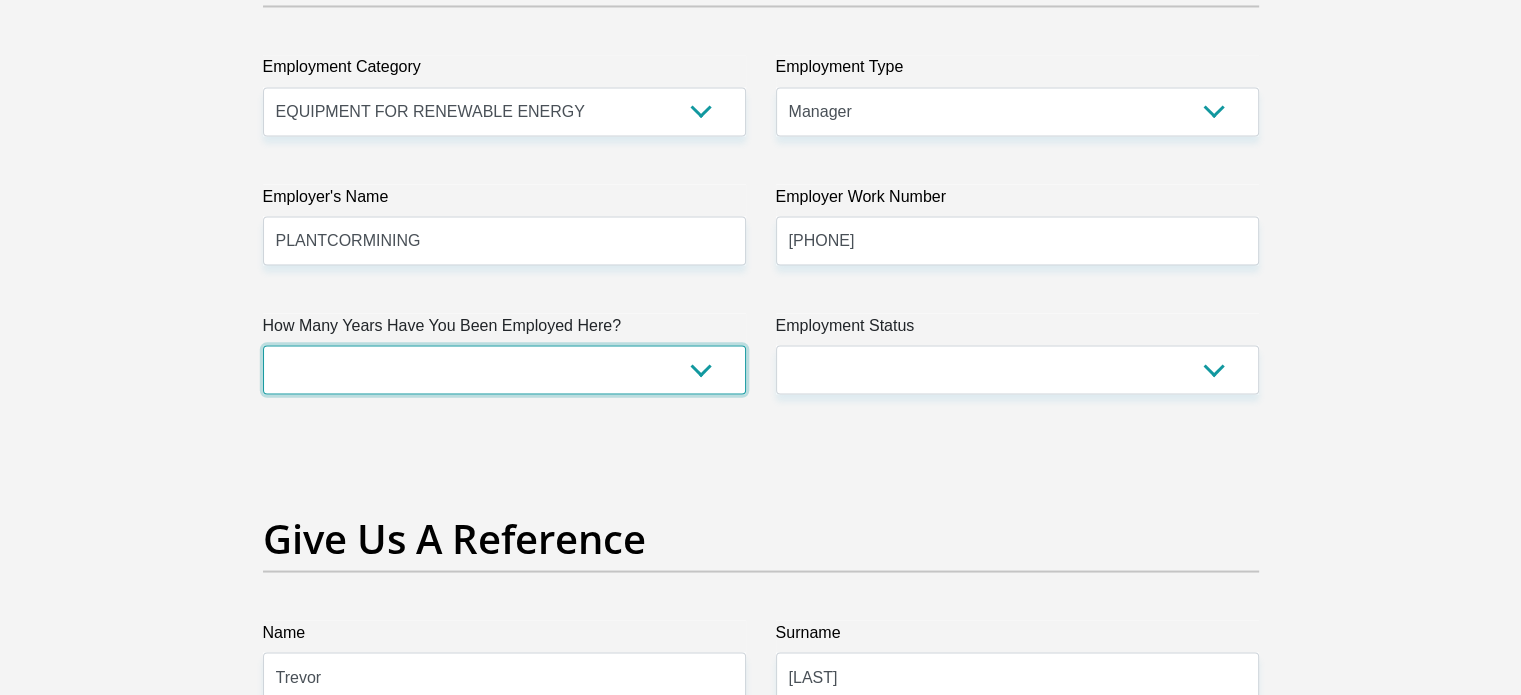 click on "less than 1 year
1-3 years
3-5 years
5+ years" at bounding box center (504, 369) 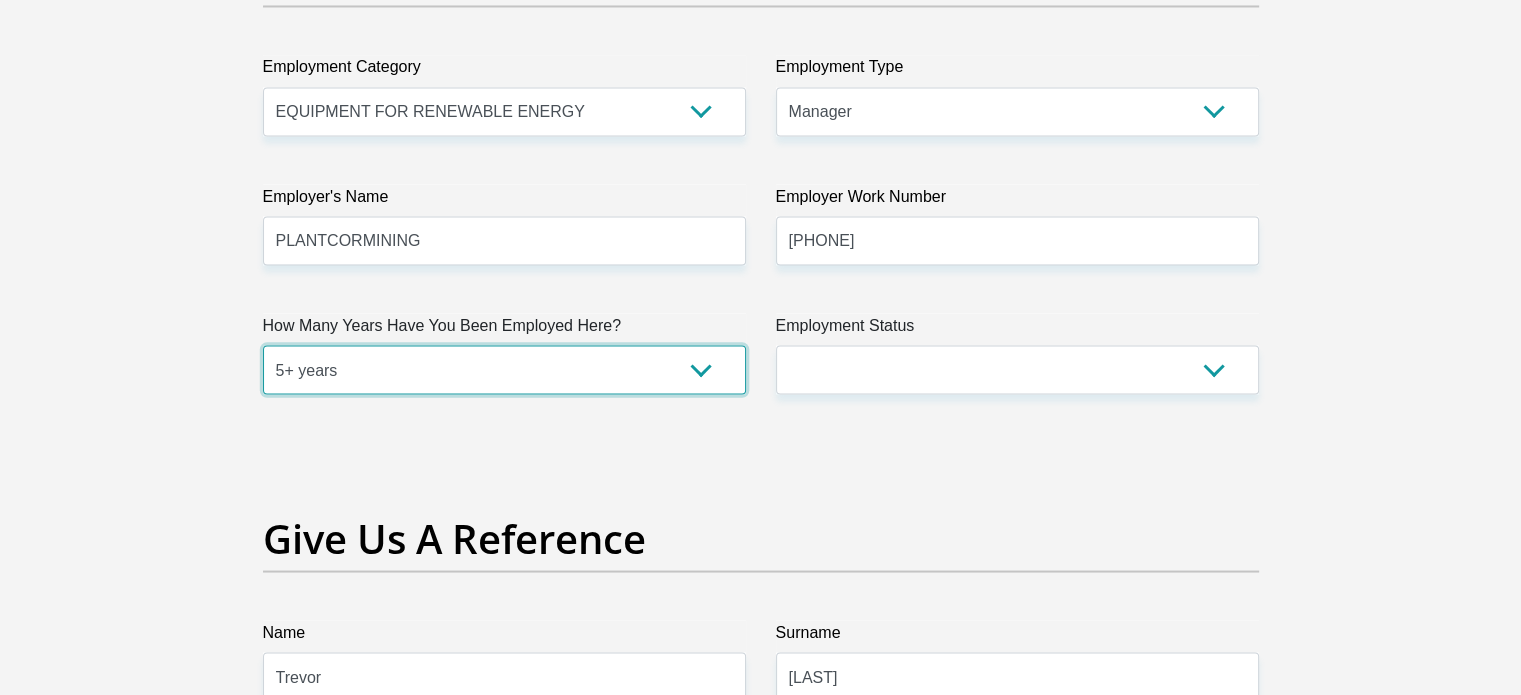 click on "less than 1 year
1-3 years
3-5 years
5+ years" at bounding box center [504, 369] 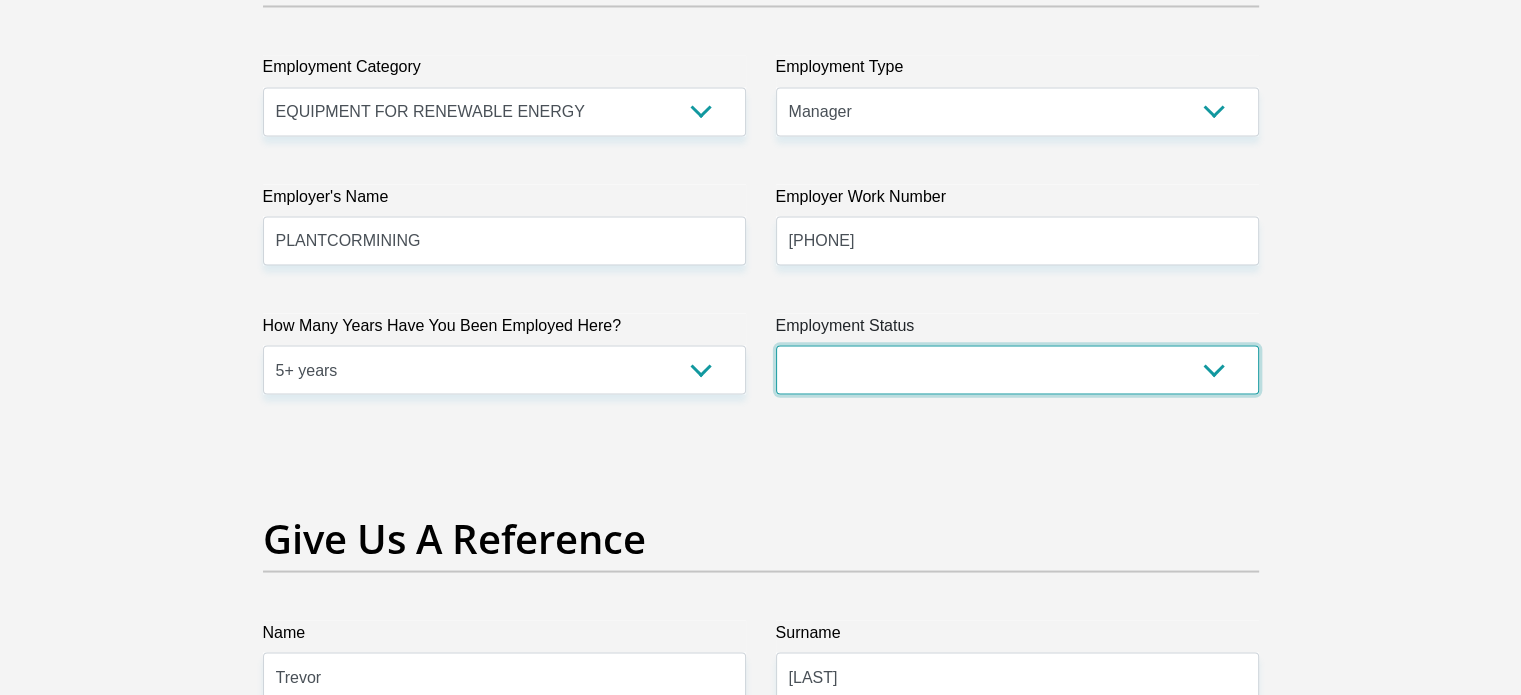 click on "Permanent/Full-time
Part-time/Casual
Contract Worker
Self-Employed
Housewife
Retired
Student
Medically Boarded
Disability
Unemployed" at bounding box center [1017, 369] 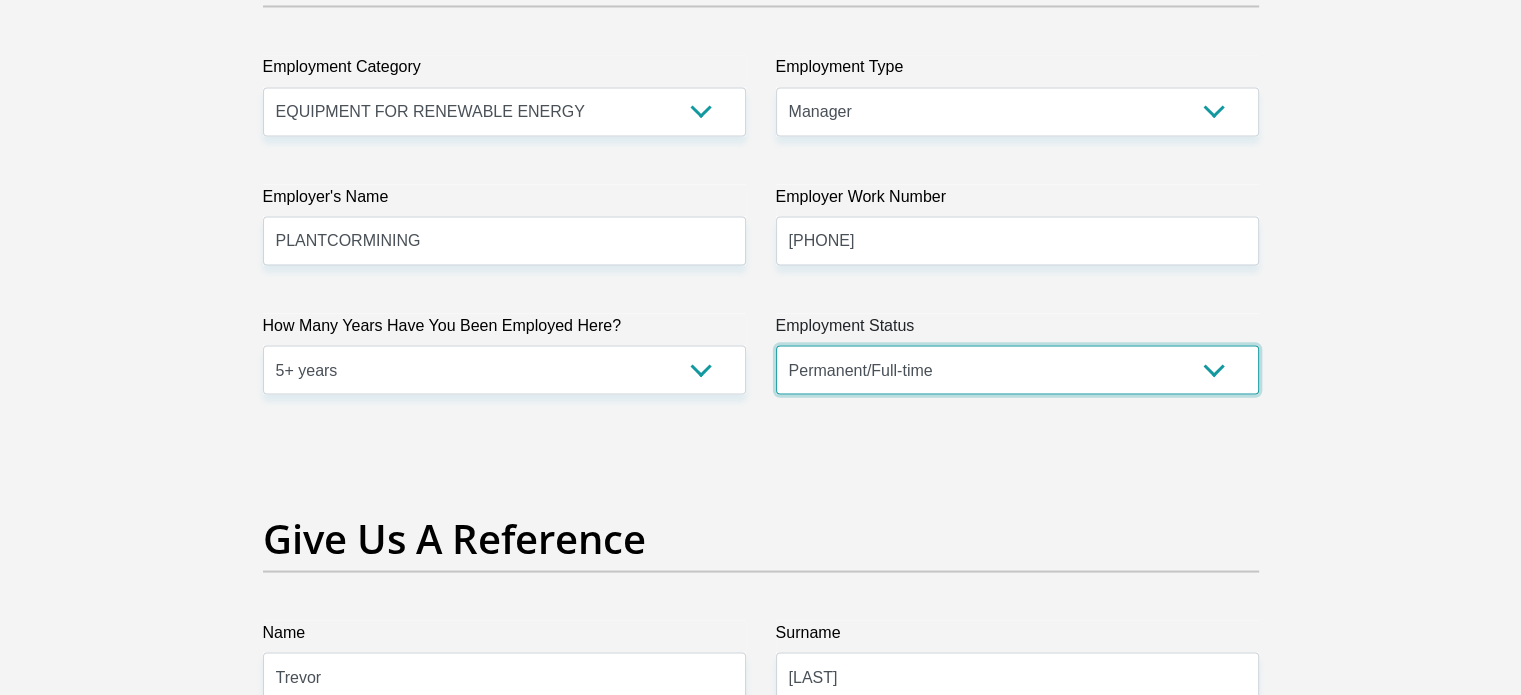 click on "Permanent/Full-time
Part-time/Casual
Contract Worker
Self-Employed
Housewife
Retired
Student
Medically Boarded
Disability
Unemployed" at bounding box center (1017, 369) 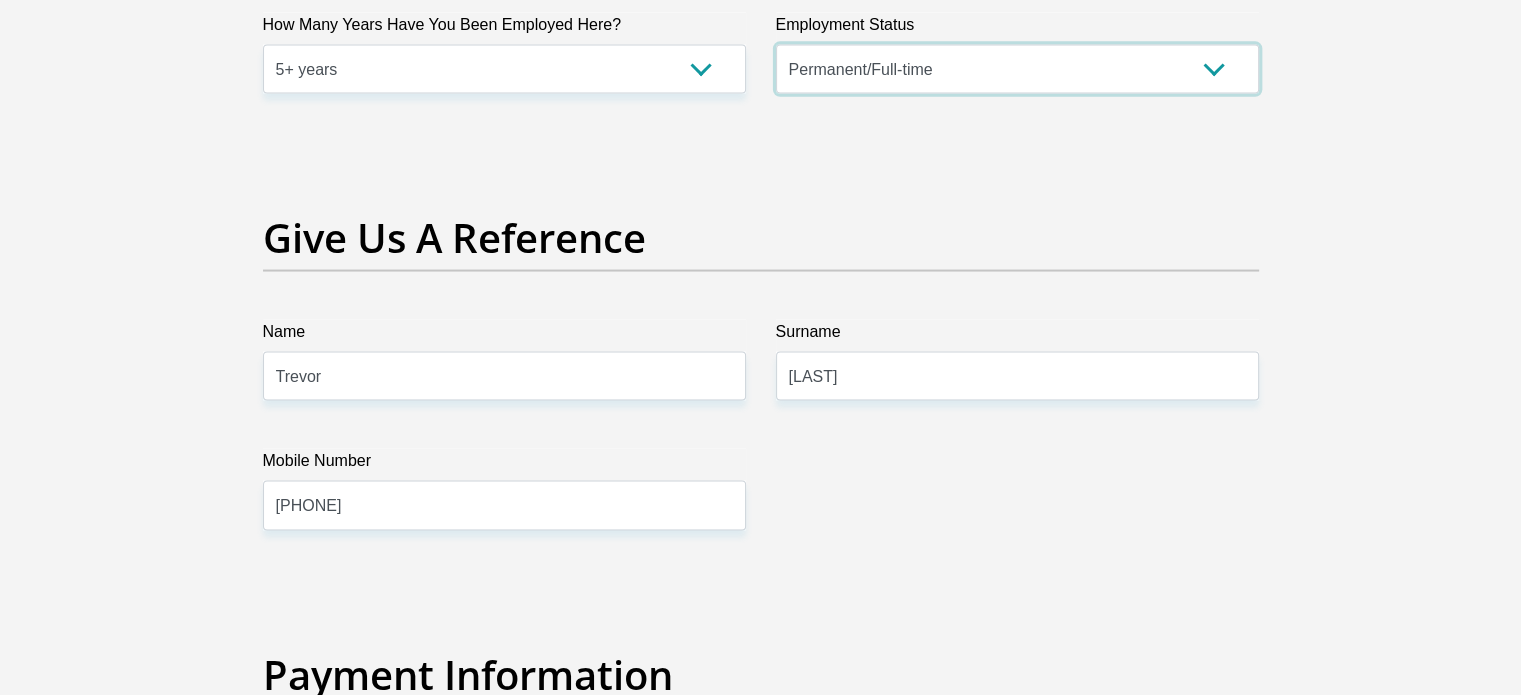 scroll, scrollTop: 4300, scrollLeft: 0, axis: vertical 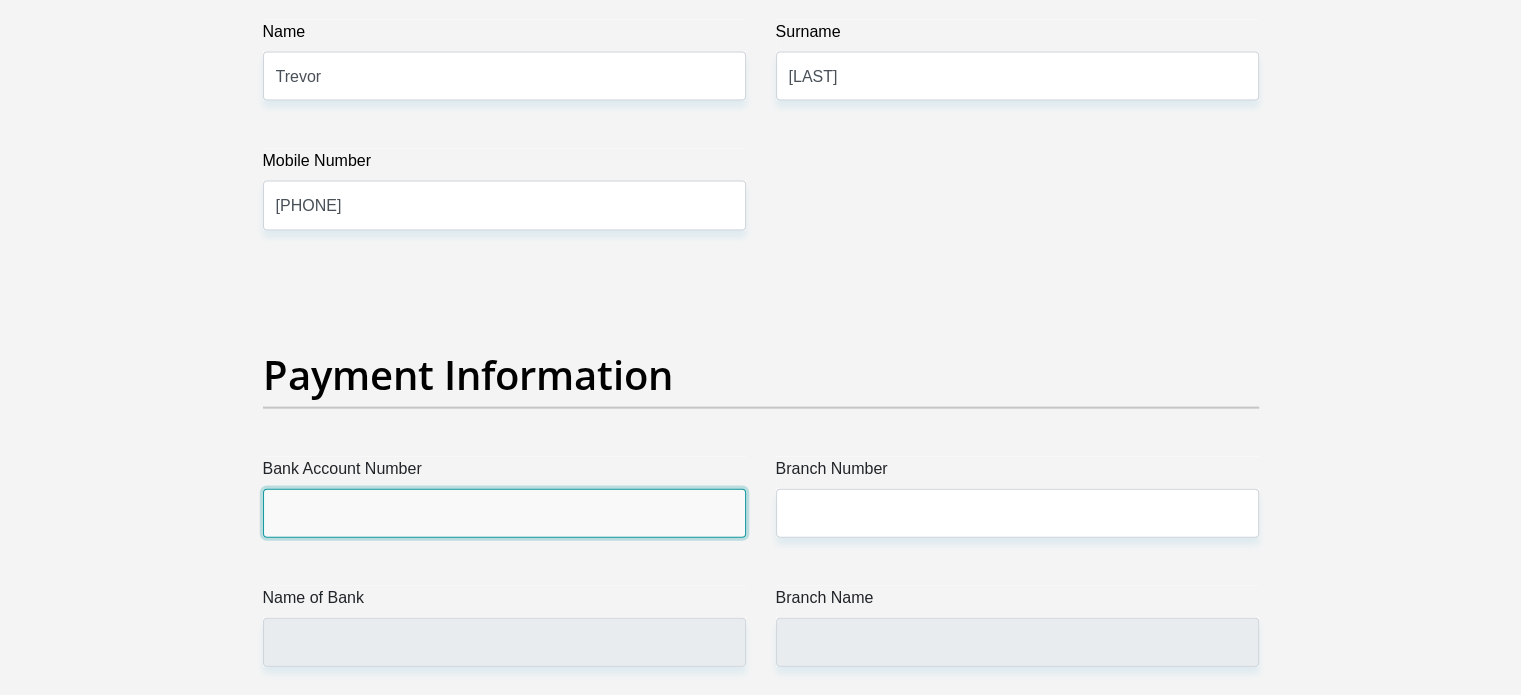 click on "Bank Account Number" at bounding box center [504, 513] 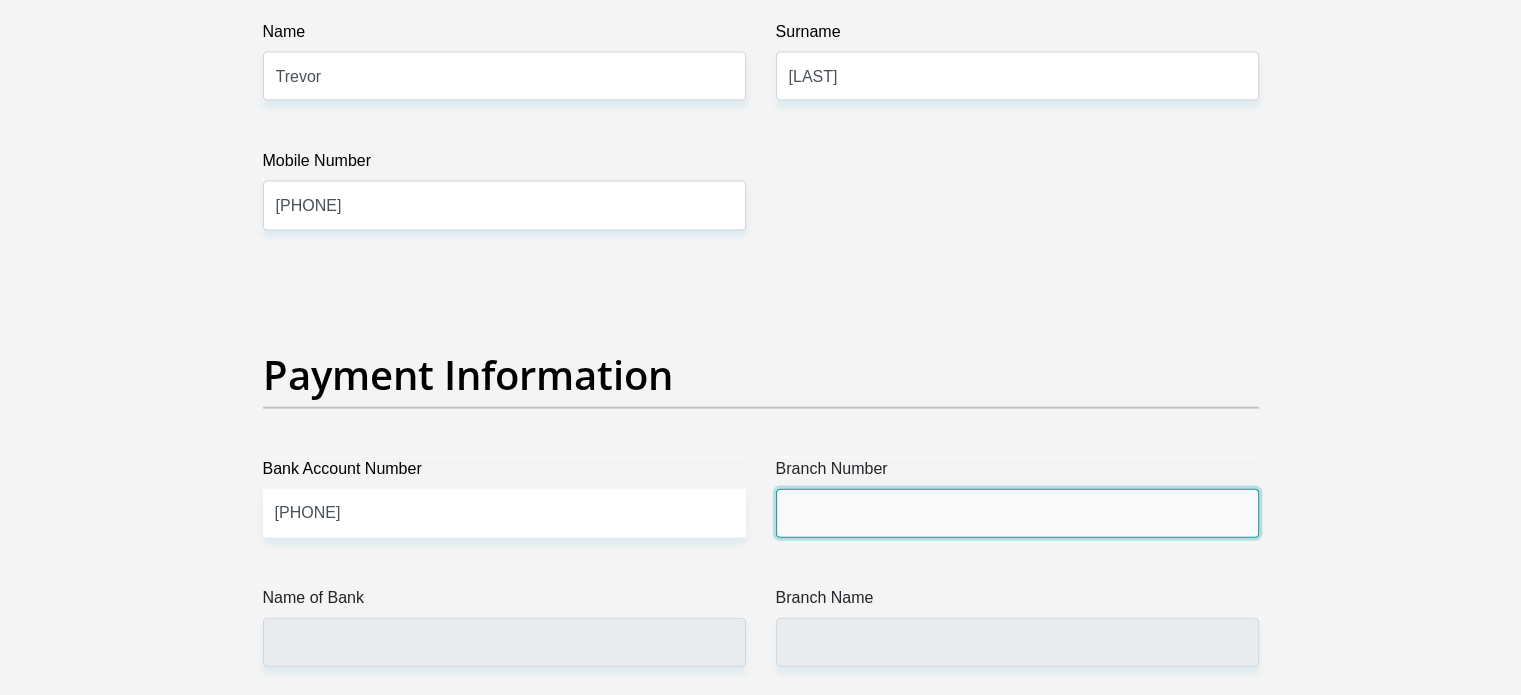 click on "Branch Number" at bounding box center (1017, 513) 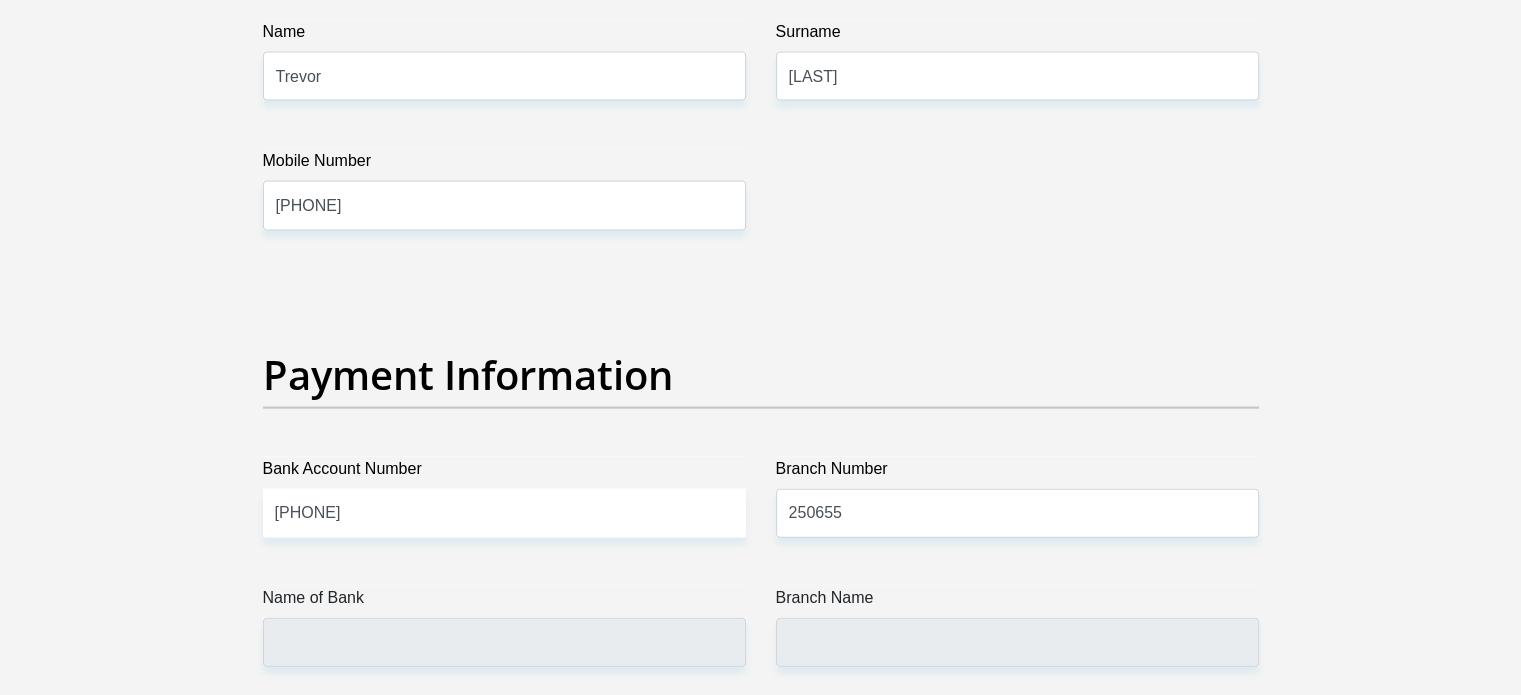 click on "Branch Name" at bounding box center [1017, 602] 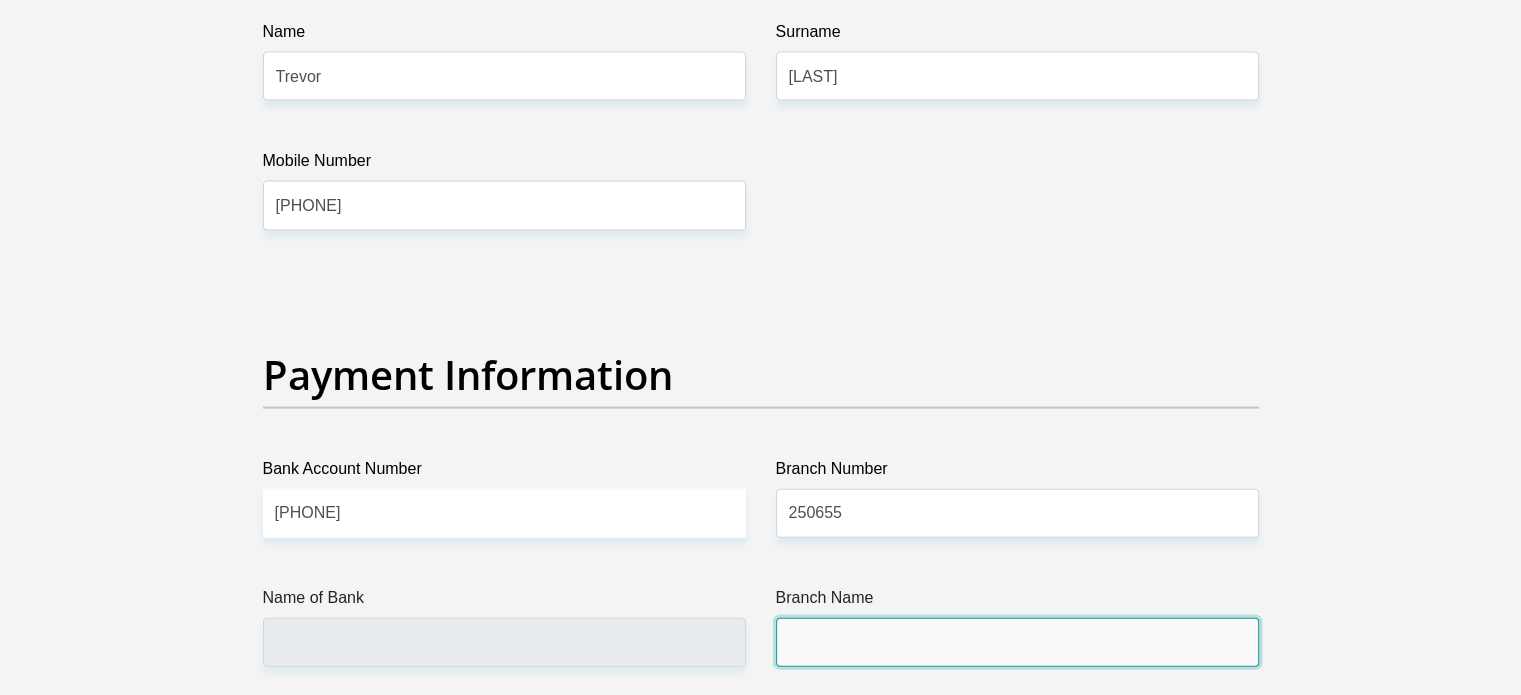 click on "Branch Name" at bounding box center (1017, 642) 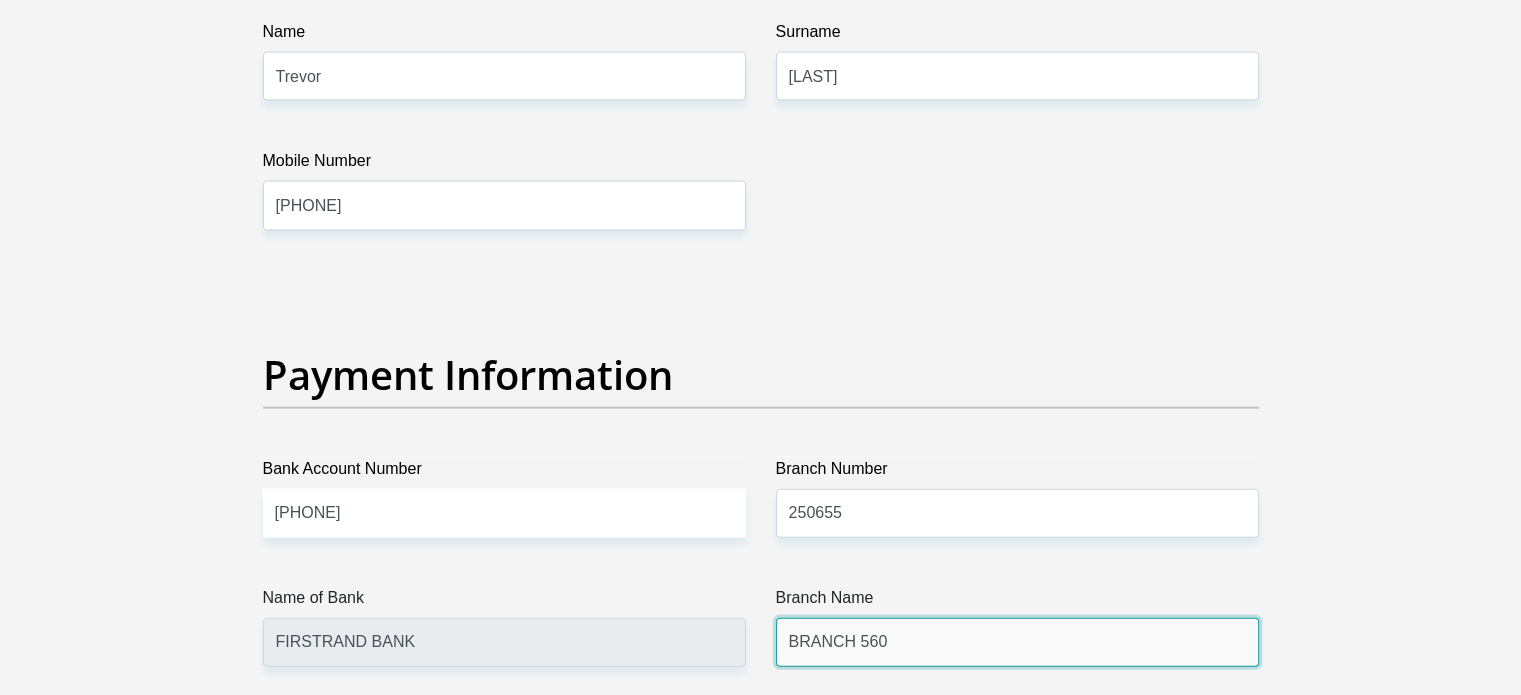 click on "BRANCH 560" at bounding box center (1017, 642) 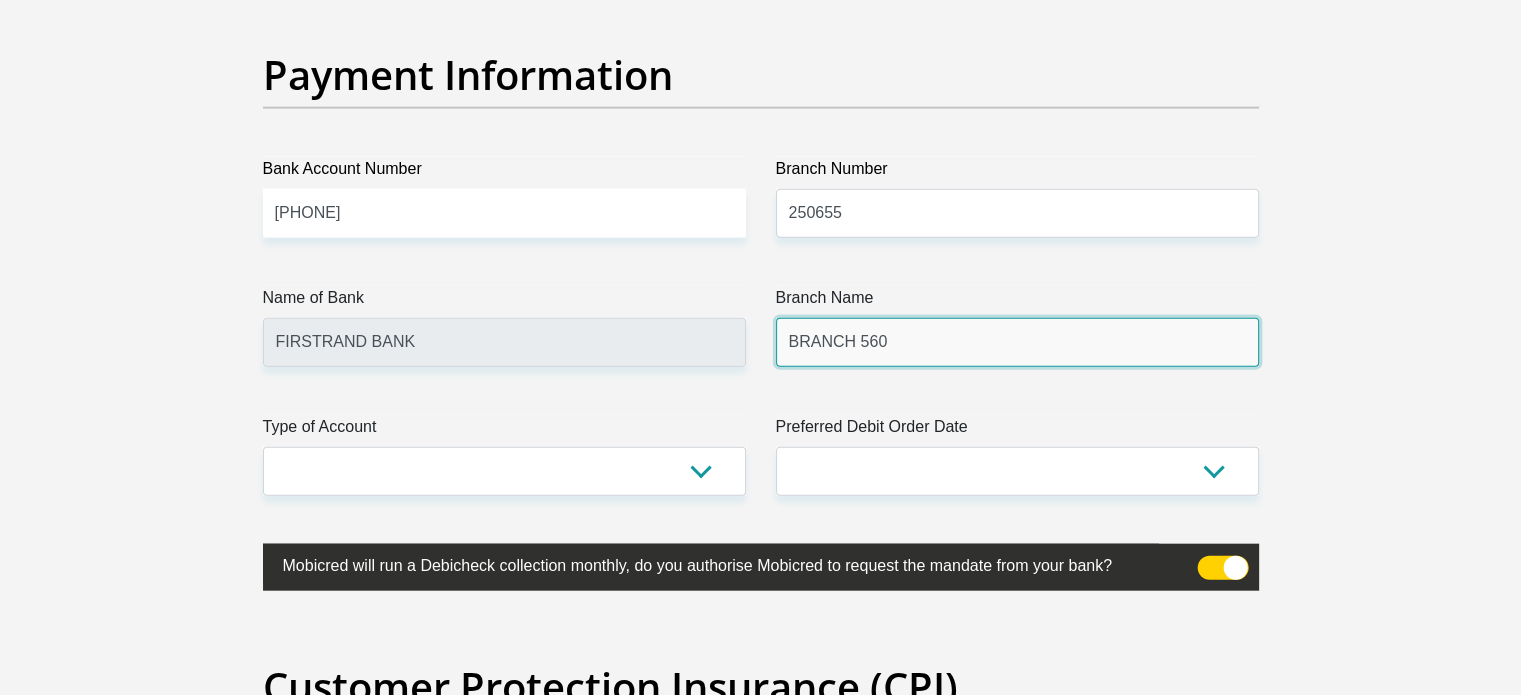 scroll, scrollTop: 4700, scrollLeft: 0, axis: vertical 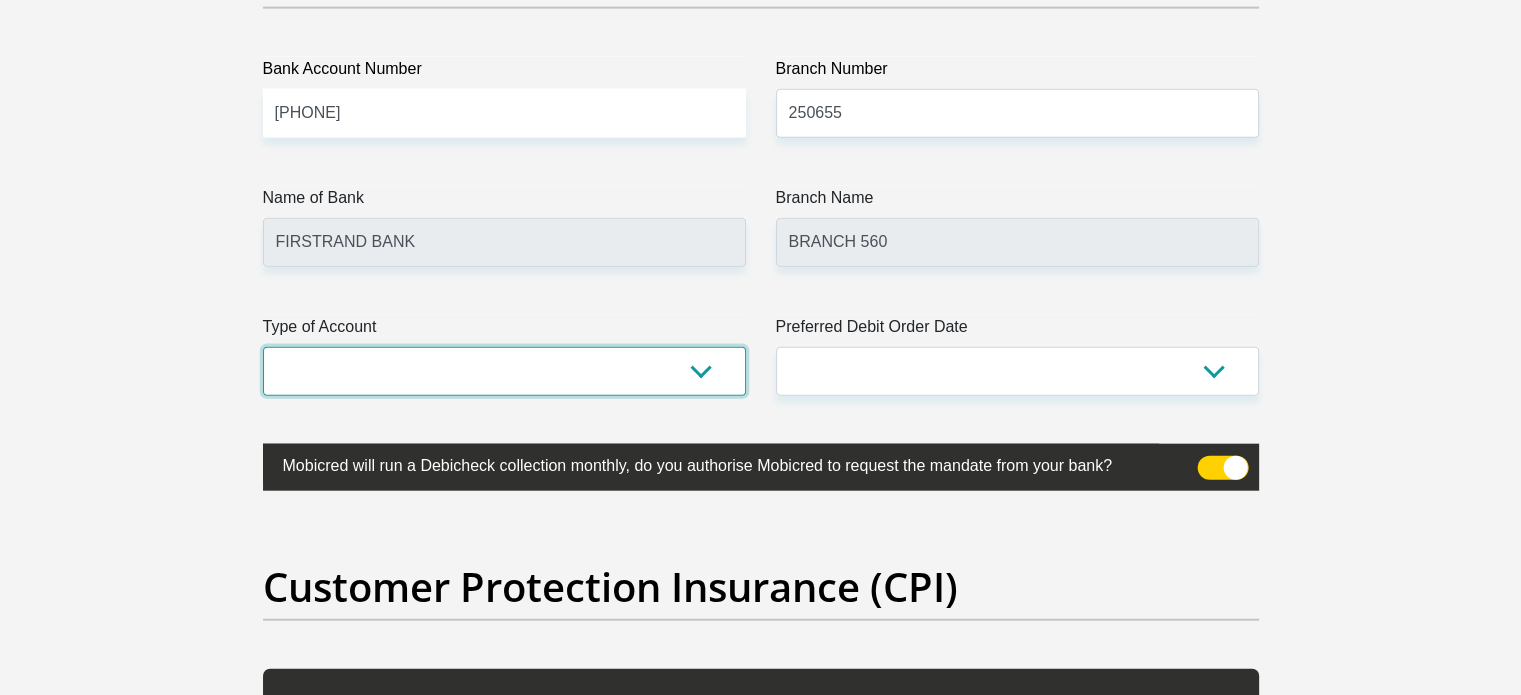 click on "Cheque
Savings" at bounding box center [504, 371] 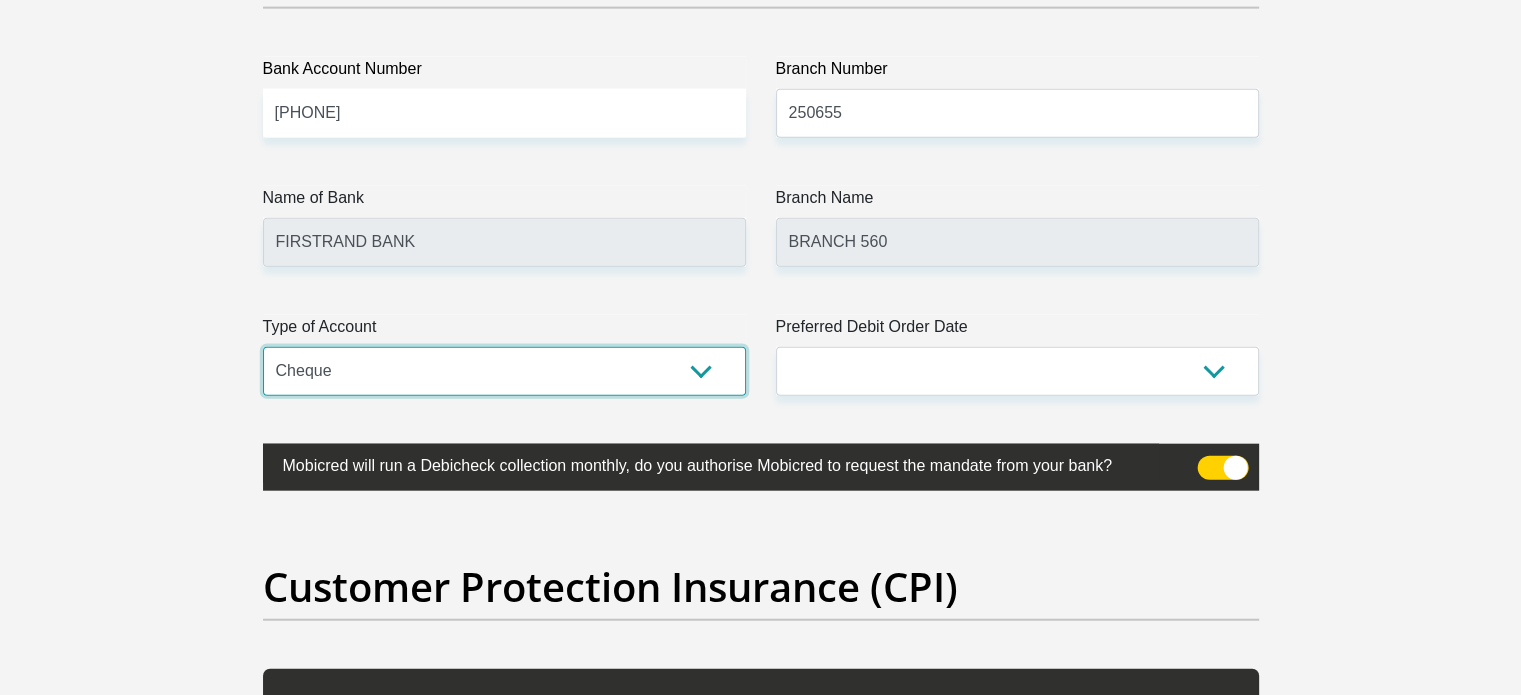 click on "Cheque
Savings" at bounding box center [504, 371] 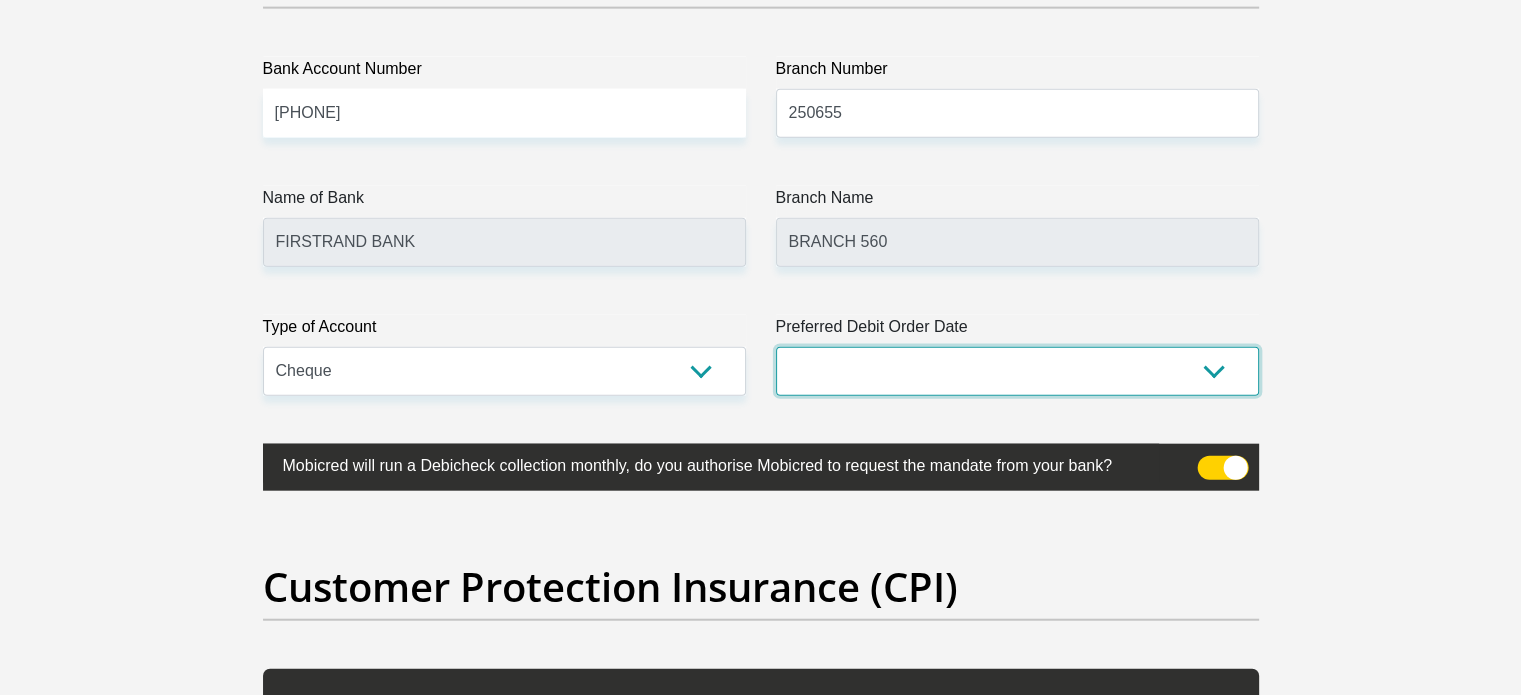 click on "1st
2nd
3rd
4th
5th
7th
18th
19th
20th
21st
22nd
23rd
24th
25th
26th
27th
28th
29th
30th" at bounding box center [1017, 371] 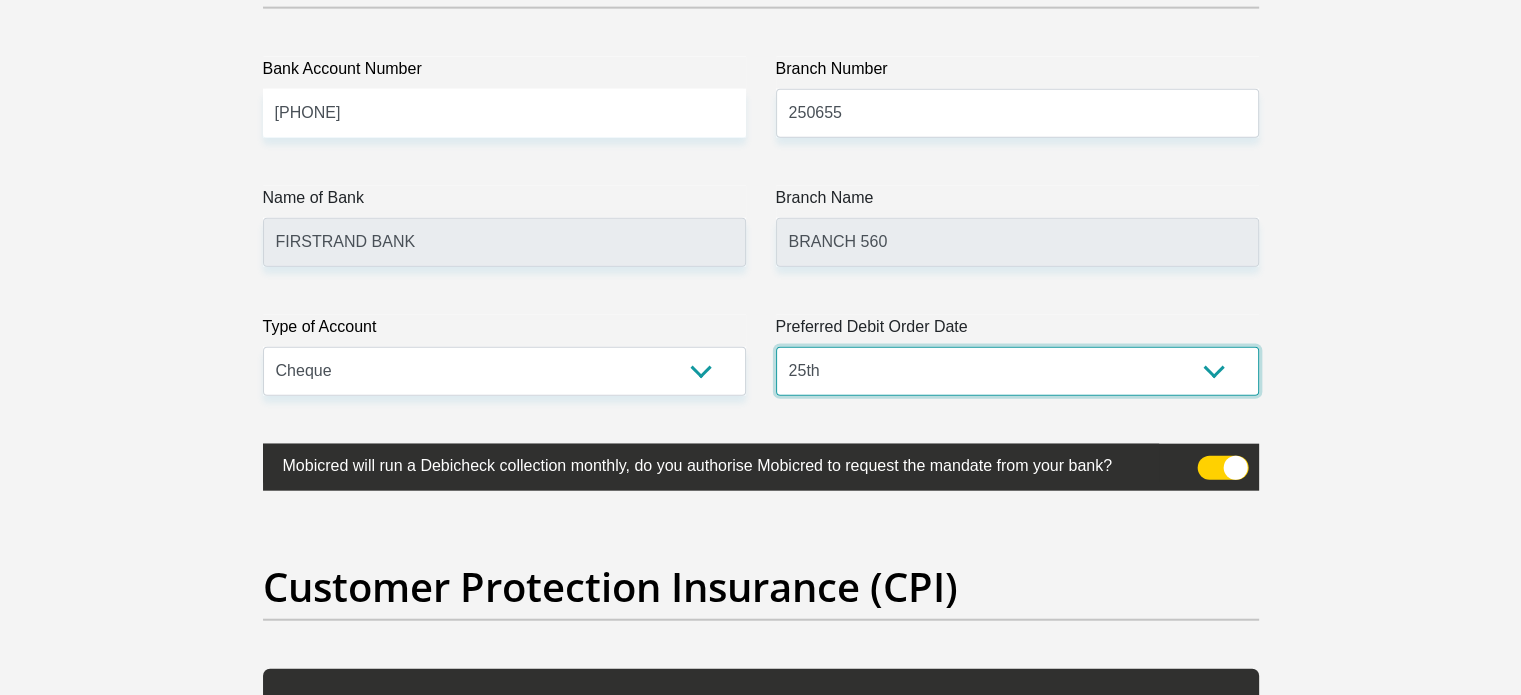 click on "1st
2nd
3rd
4th
5th
7th
18th
19th
20th
21st
22nd
23rd
24th
25th
26th
27th
28th
29th
30th" at bounding box center (1017, 371) 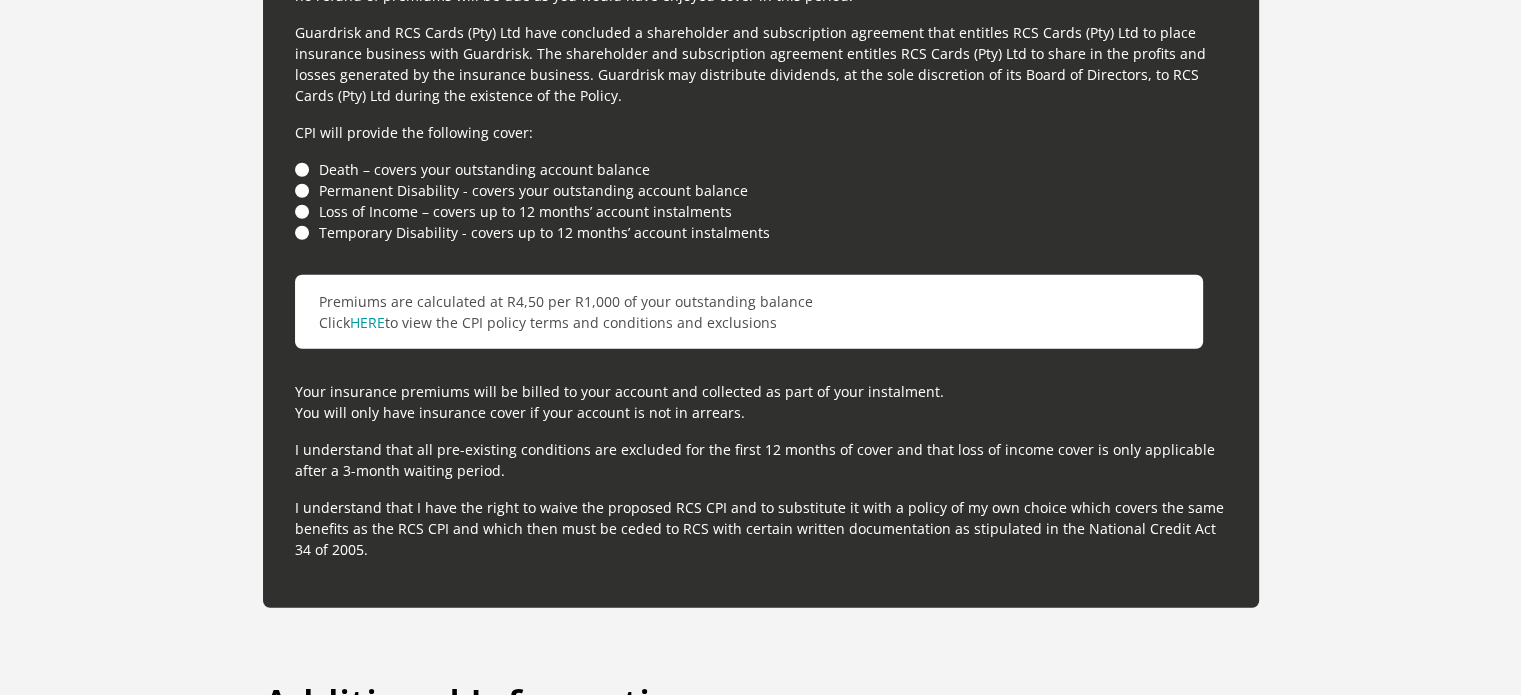 scroll, scrollTop: 6000, scrollLeft: 0, axis: vertical 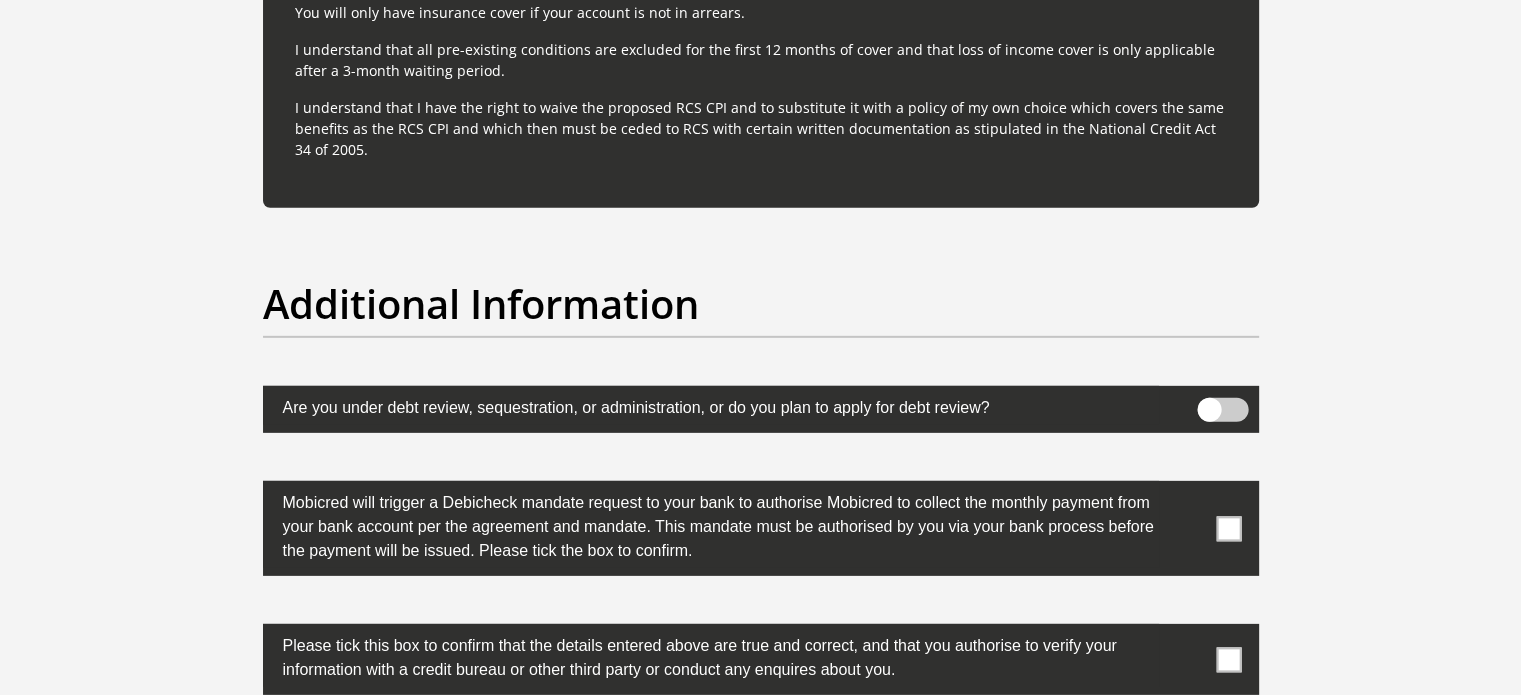click at bounding box center [1228, 528] 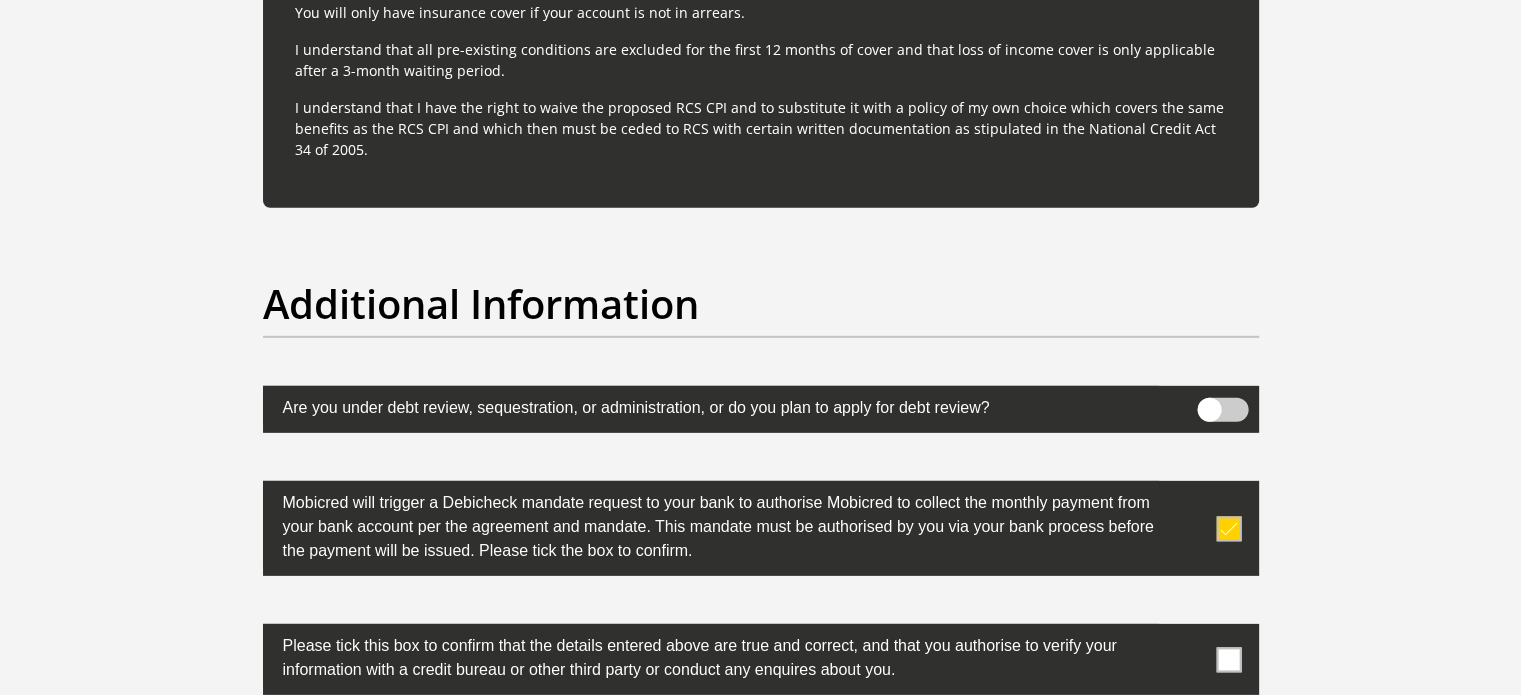 click at bounding box center (1228, 659) 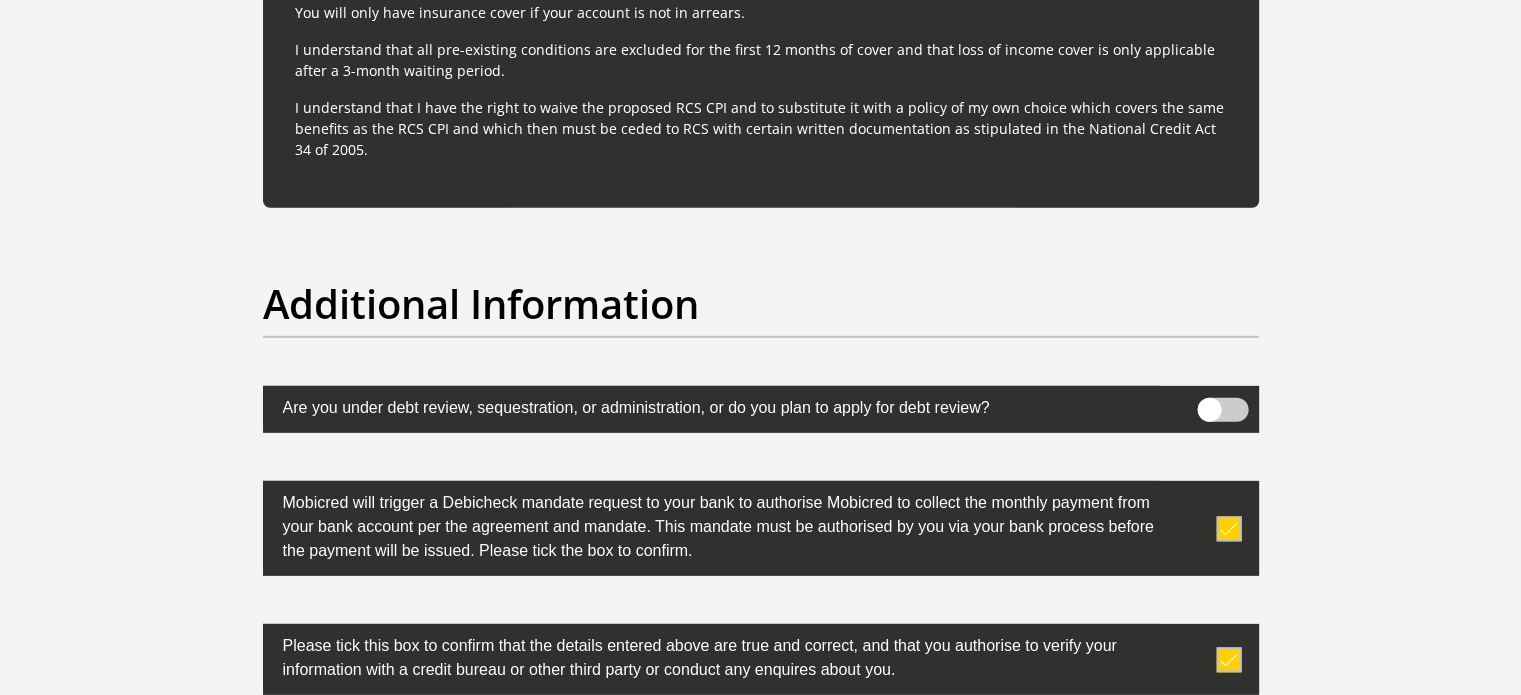 scroll, scrollTop: 6300, scrollLeft: 0, axis: vertical 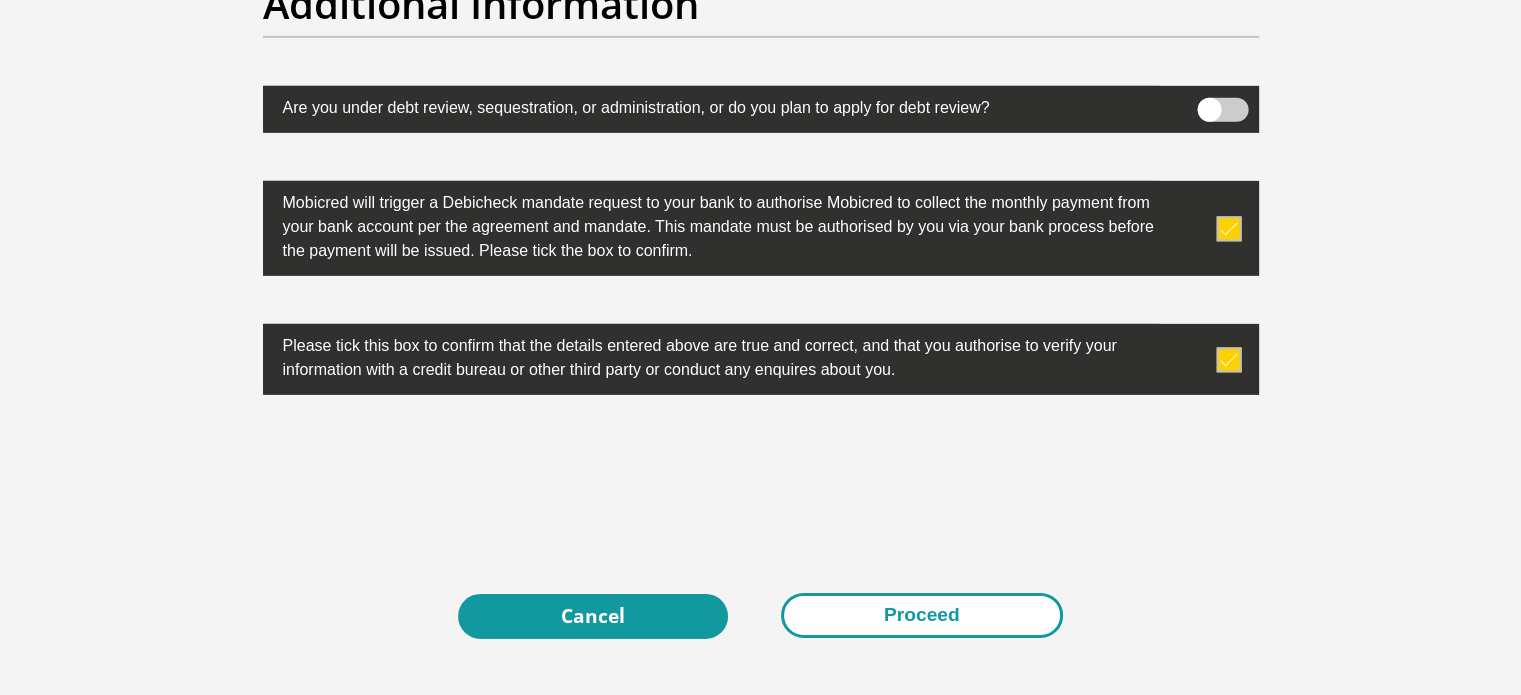 click on "Proceed" at bounding box center (922, 615) 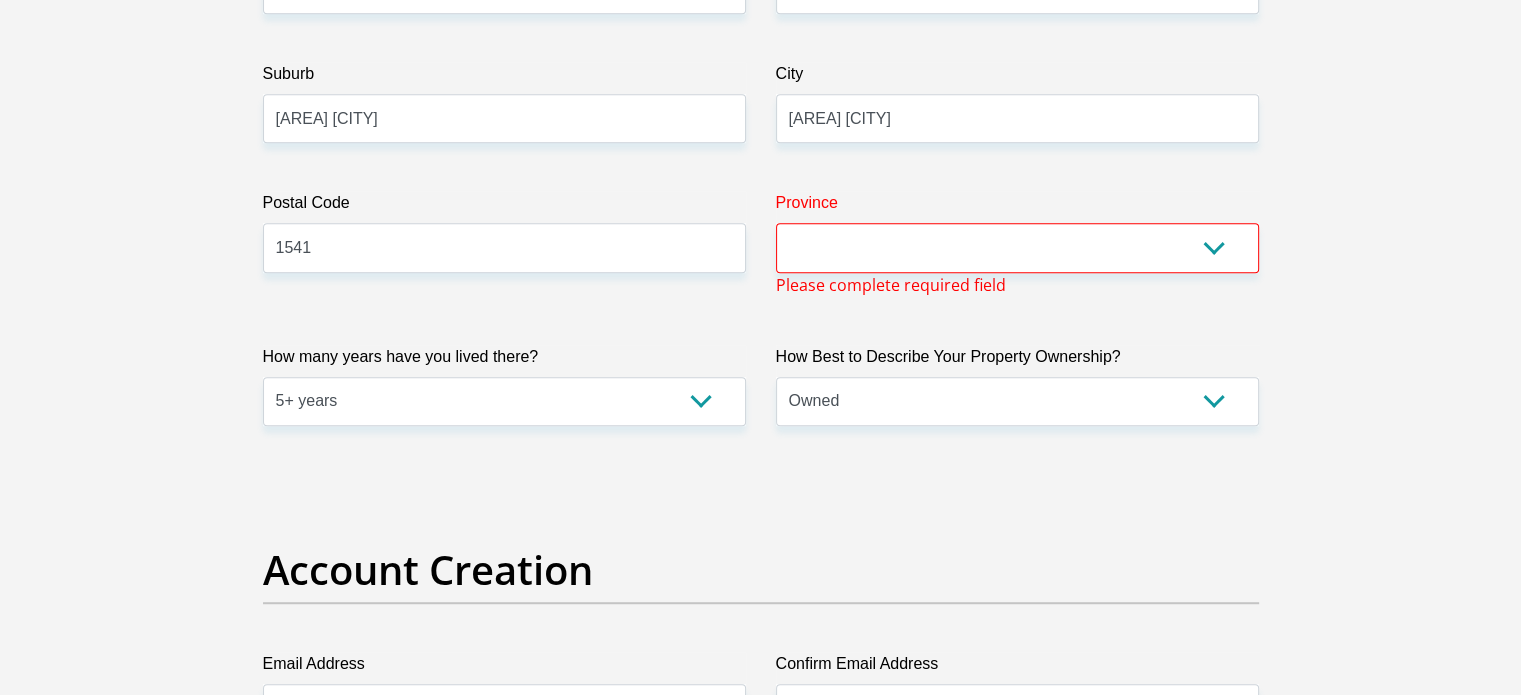 scroll, scrollTop: 1176, scrollLeft: 0, axis: vertical 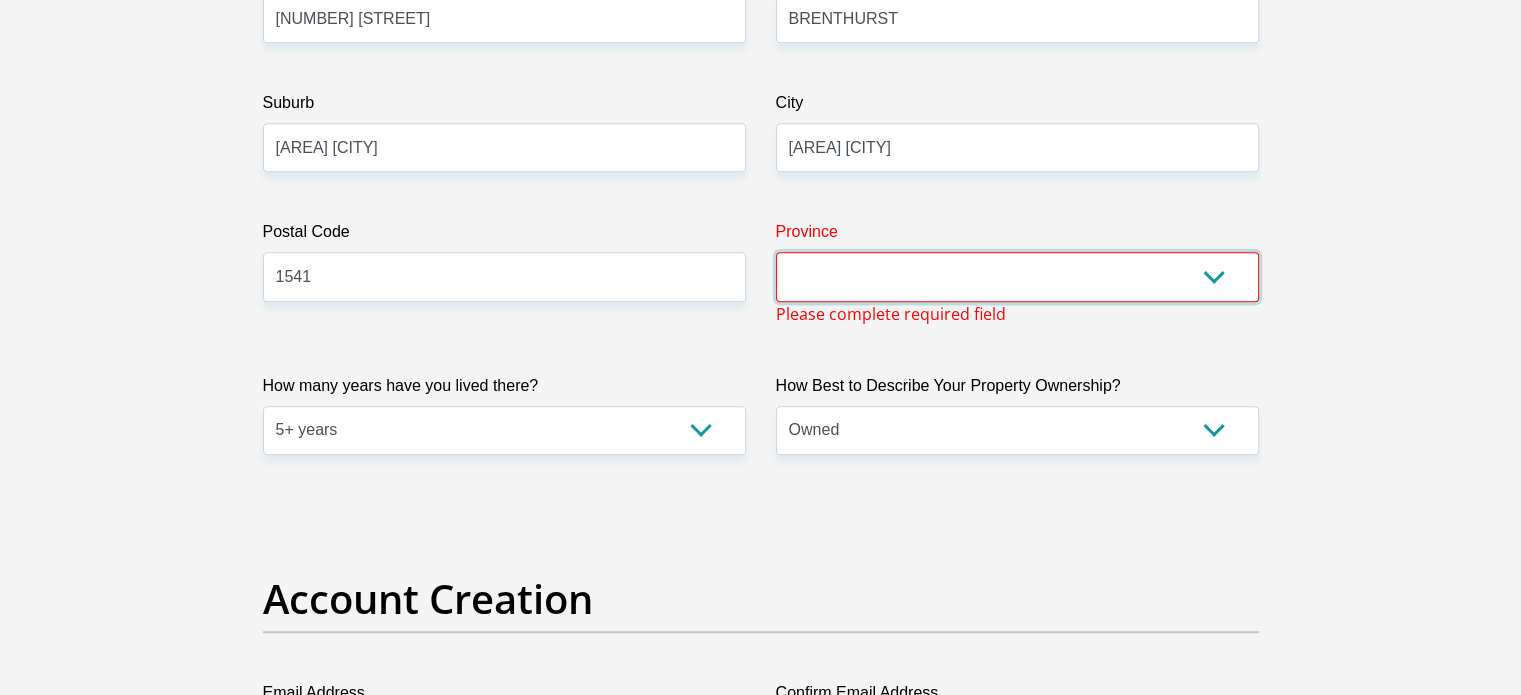 click on "Eastern Cape
Free State
Gauteng
KwaZulu-Natal
Limpopo
Mpumalanga
Northern Cape
North West
Western Cape" at bounding box center [1017, 276] 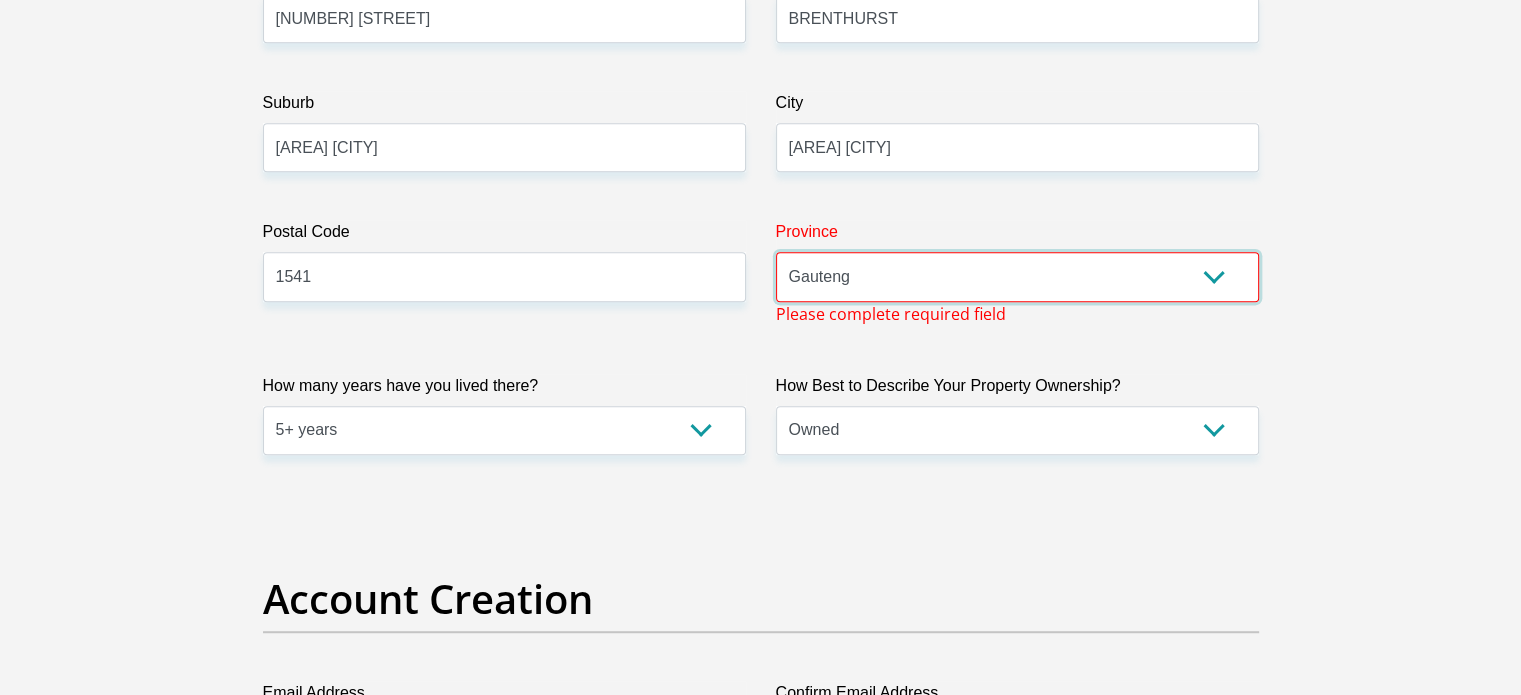 click on "Eastern Cape
Free State
Gauteng
KwaZulu-Natal
Limpopo
Mpumalanga
Northern Cape
North West
Western Cape" at bounding box center (1017, 276) 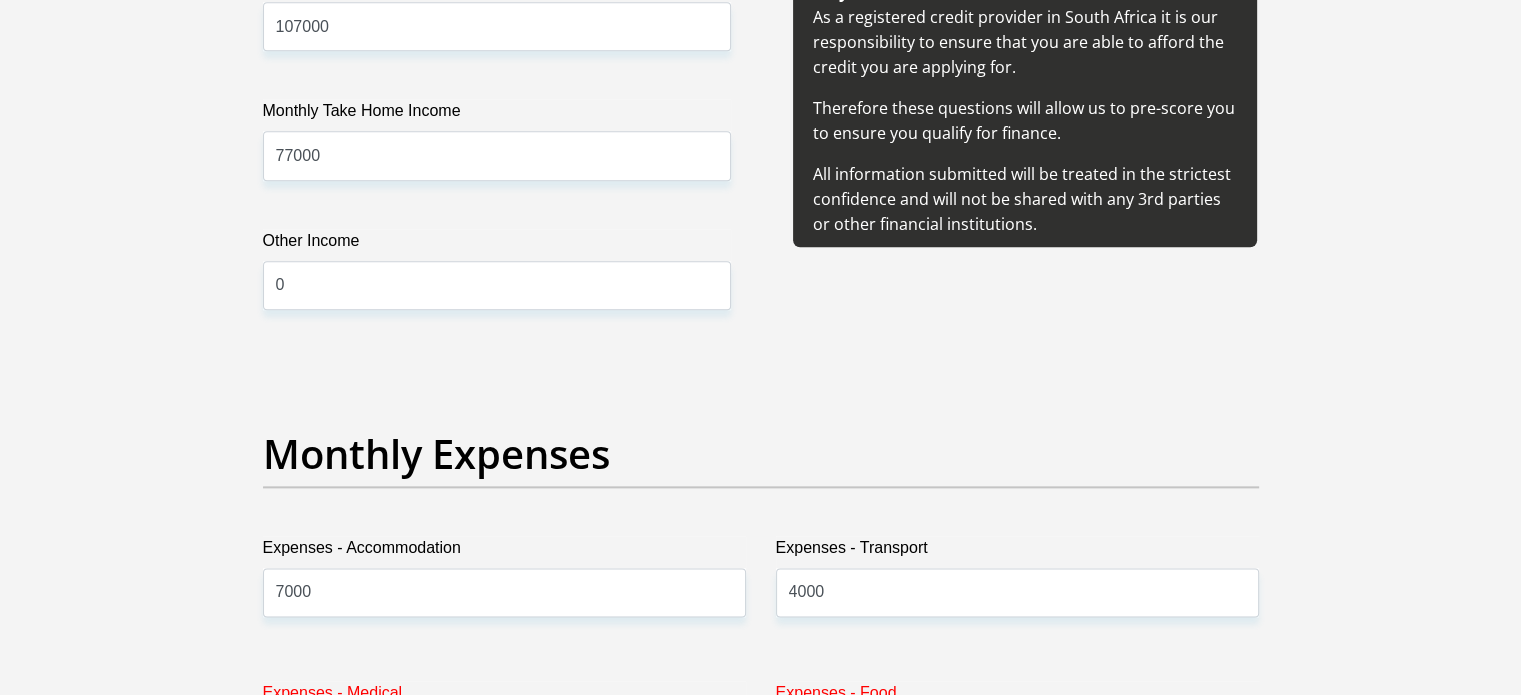scroll, scrollTop: 2976, scrollLeft: 0, axis: vertical 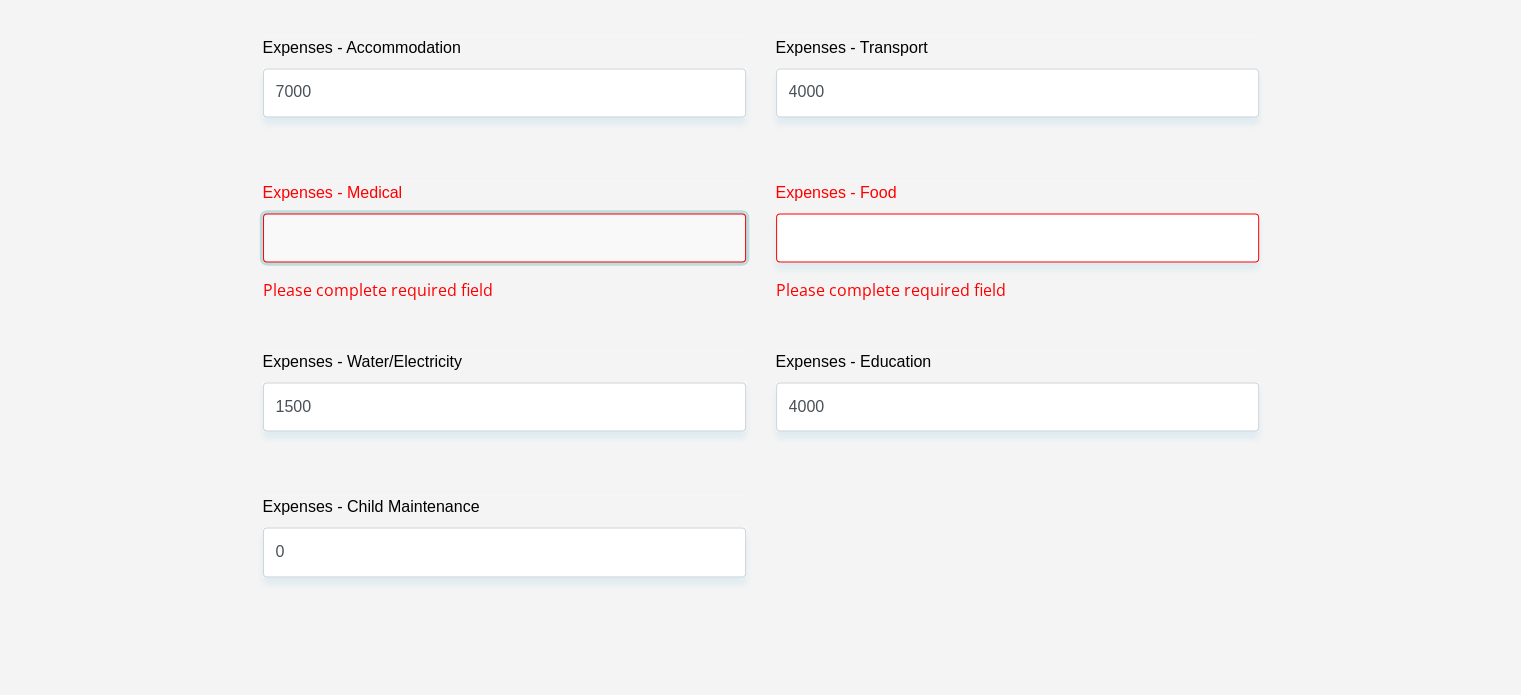 click on "Expenses - Medical" at bounding box center [504, 237] 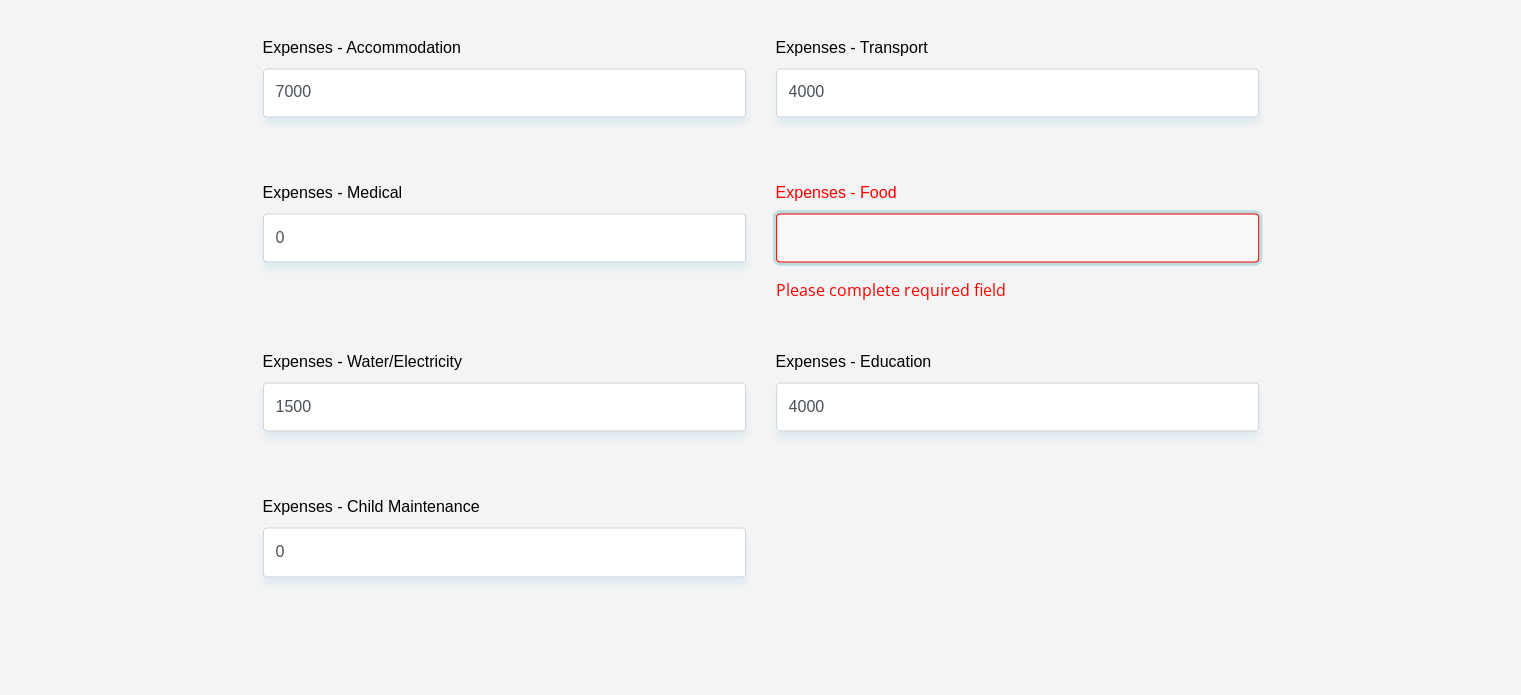 click on "Expenses - Food" at bounding box center (1017, 237) 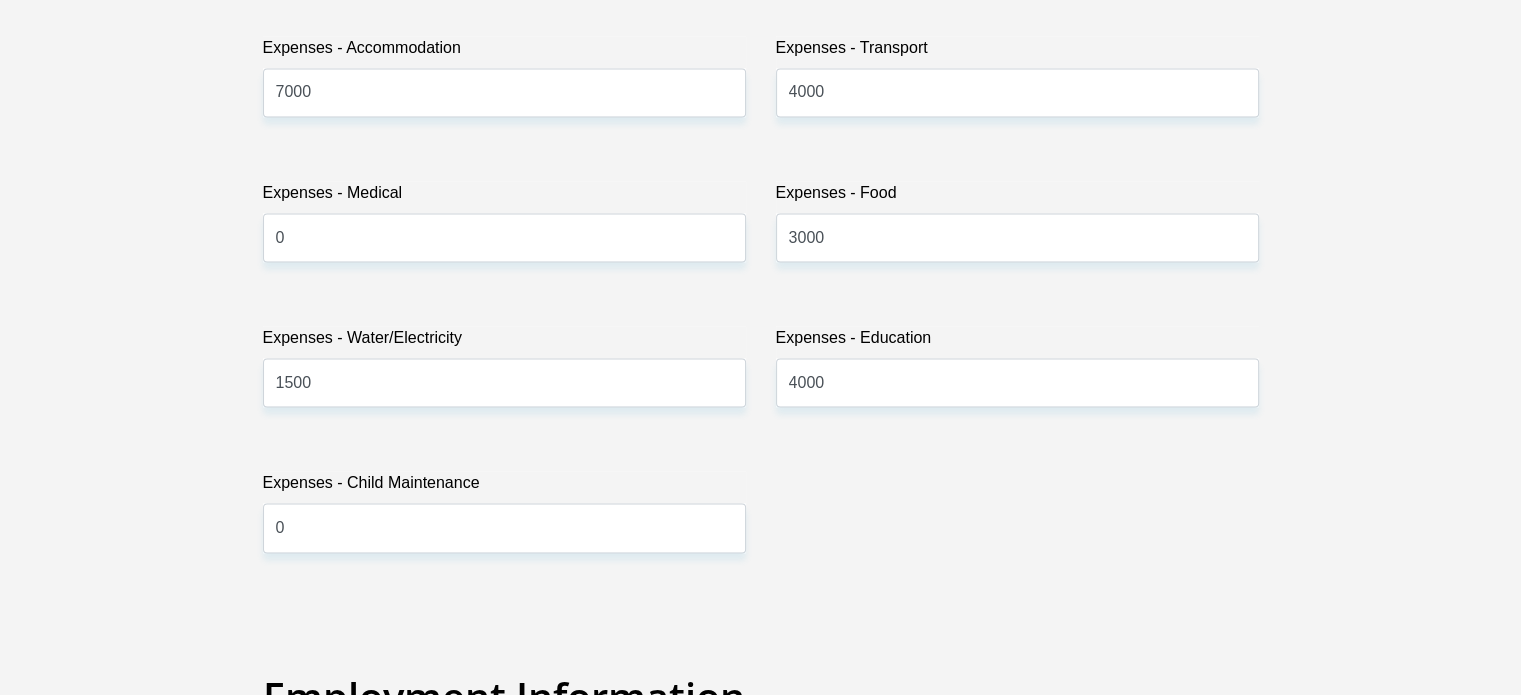 scroll, scrollTop: 6438, scrollLeft: 0, axis: vertical 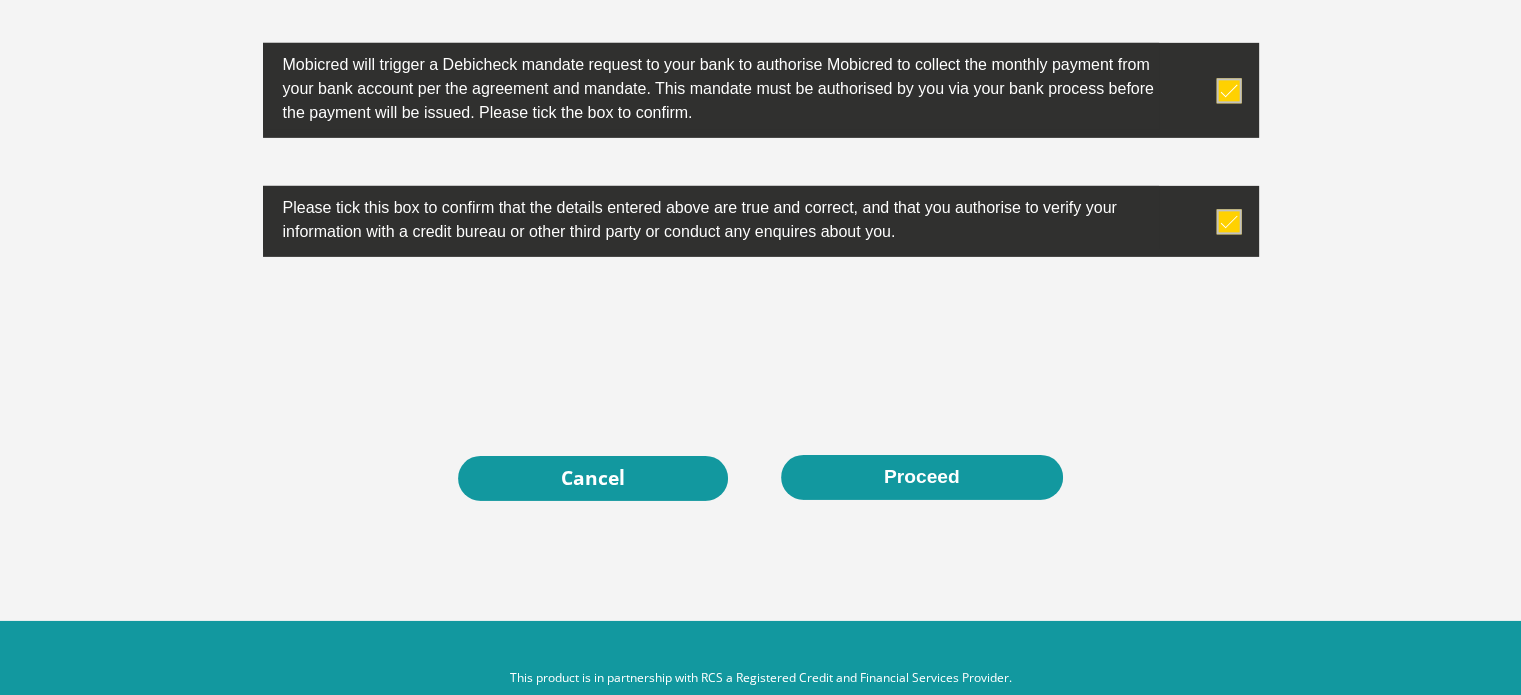 drag, startPoint x: 957, startPoint y: 488, endPoint x: 944, endPoint y: 80, distance: 408.20706 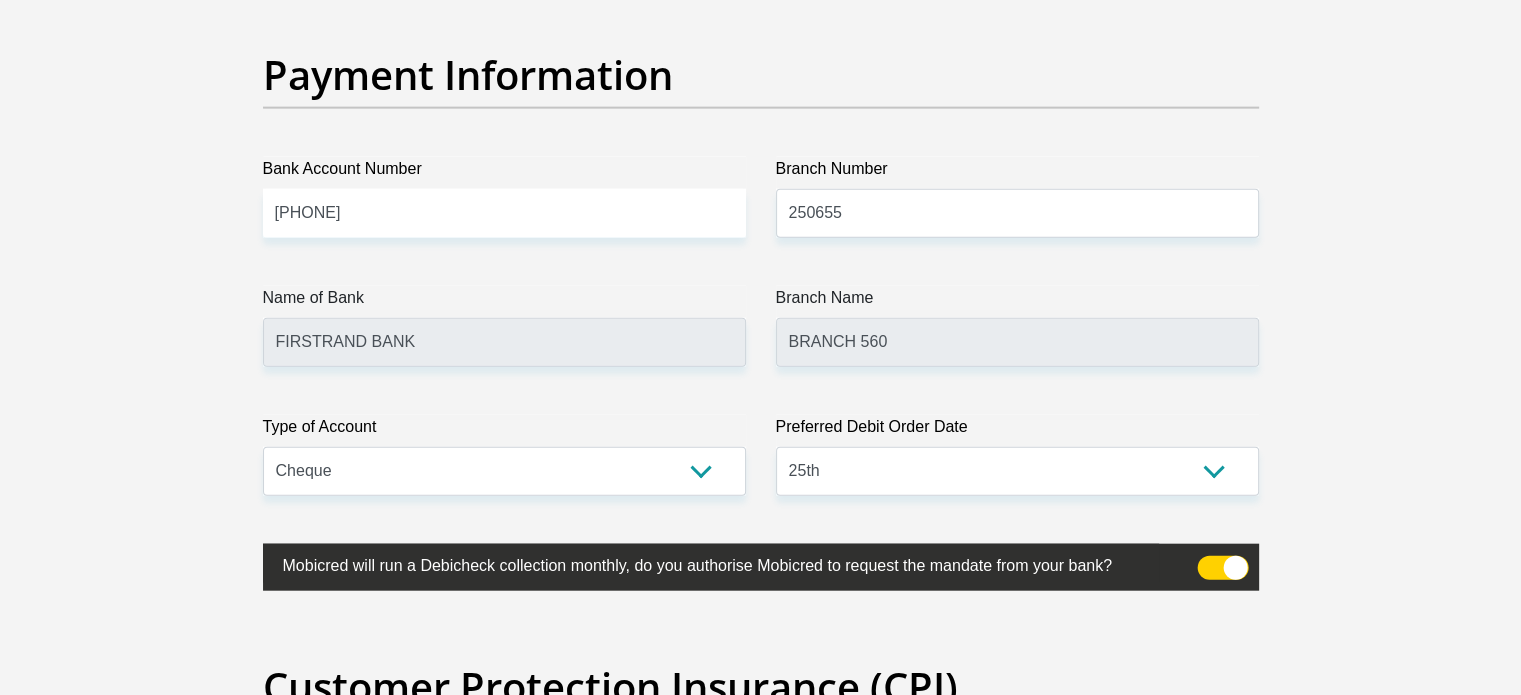scroll, scrollTop: 4700, scrollLeft: 0, axis: vertical 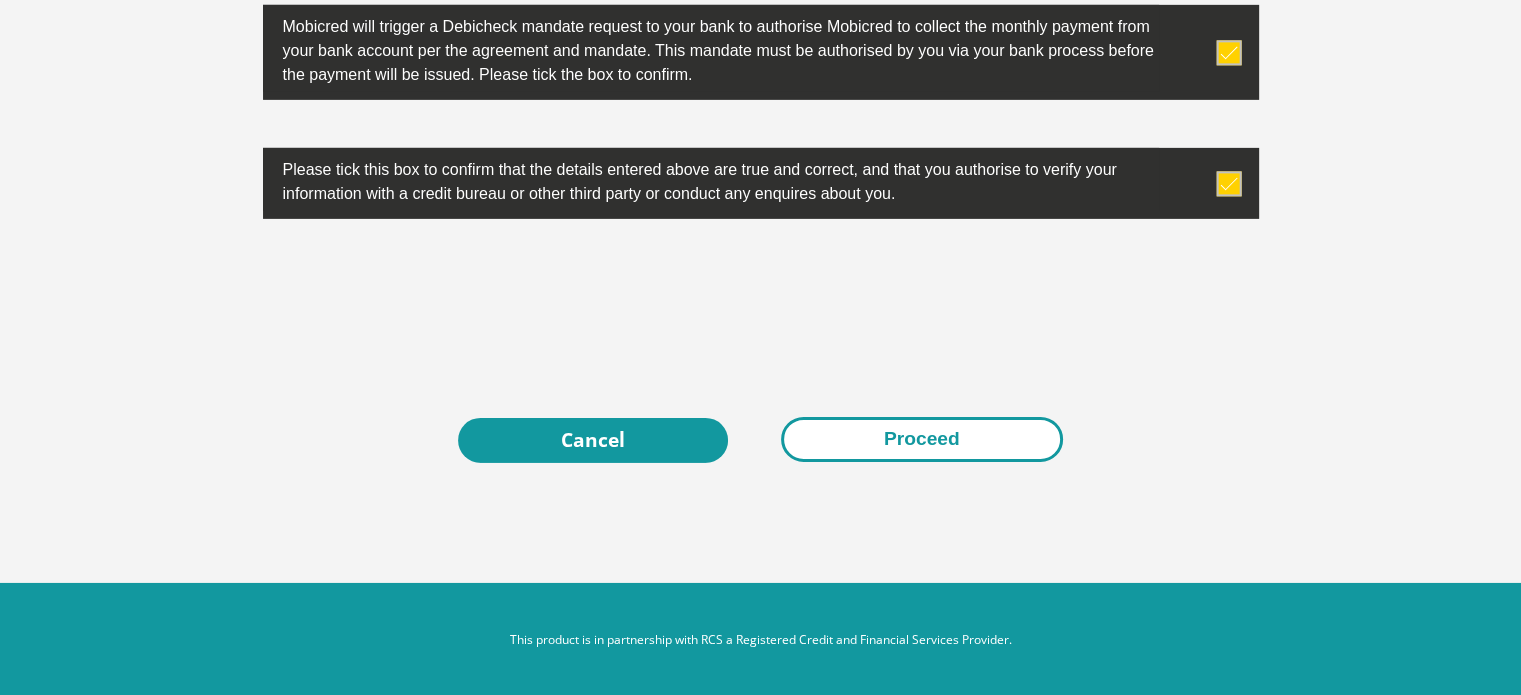 click on "Proceed" at bounding box center (922, 439) 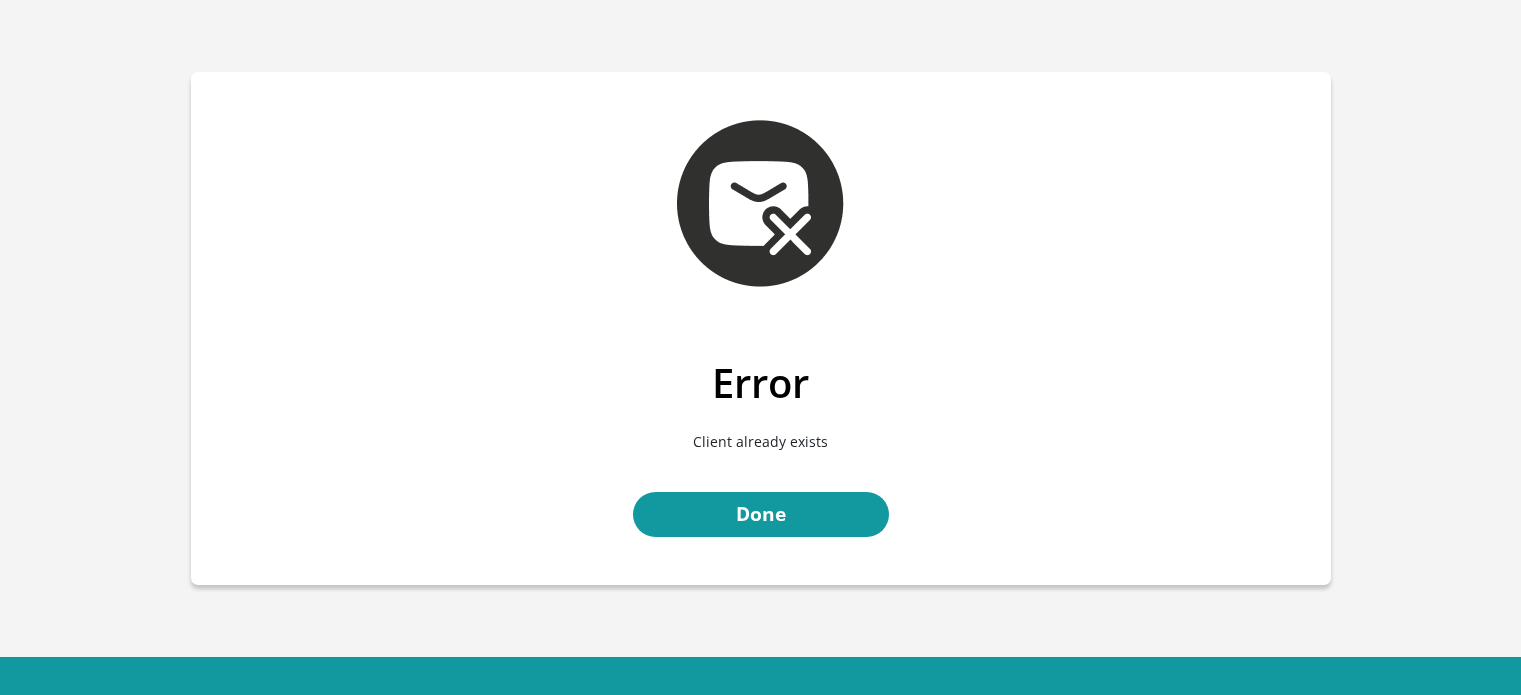 scroll, scrollTop: 0, scrollLeft: 0, axis: both 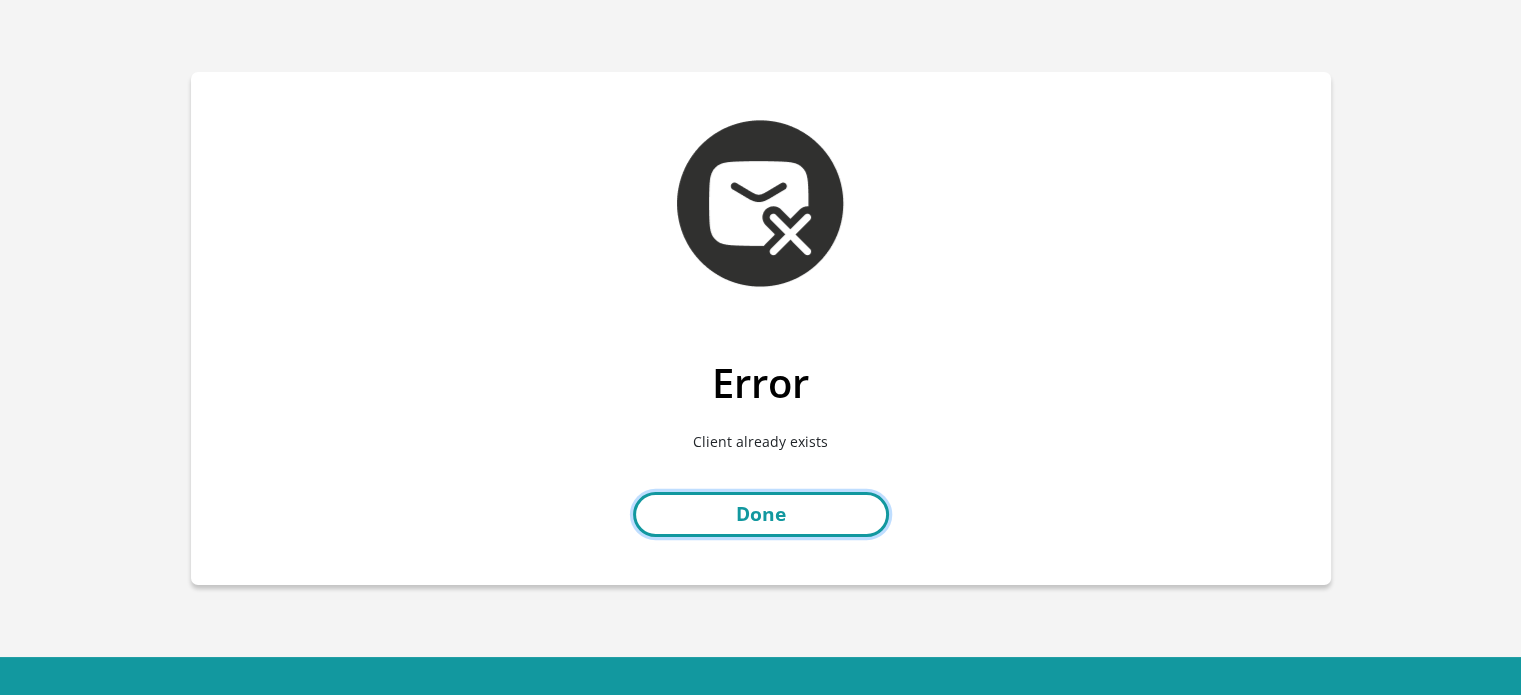 click on "Done" at bounding box center [761, 514] 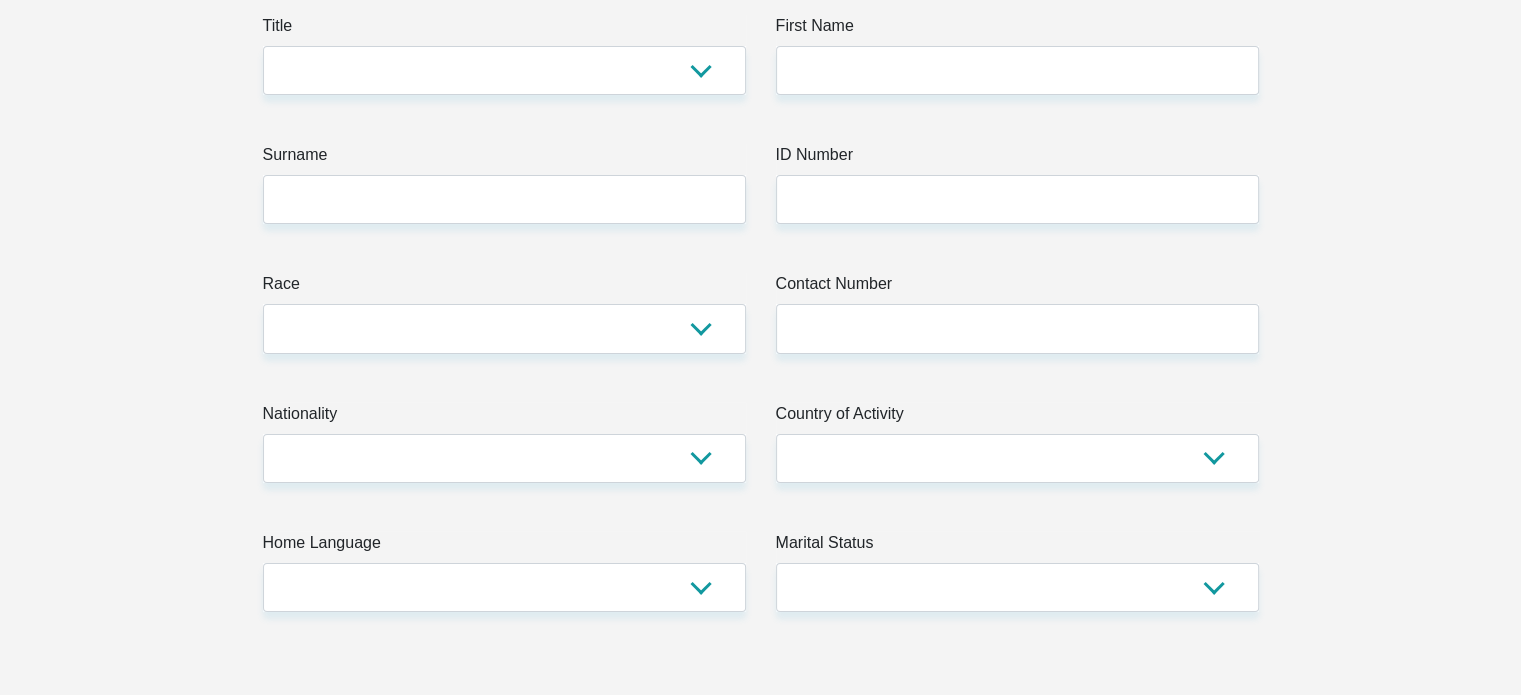 scroll, scrollTop: 100, scrollLeft: 0, axis: vertical 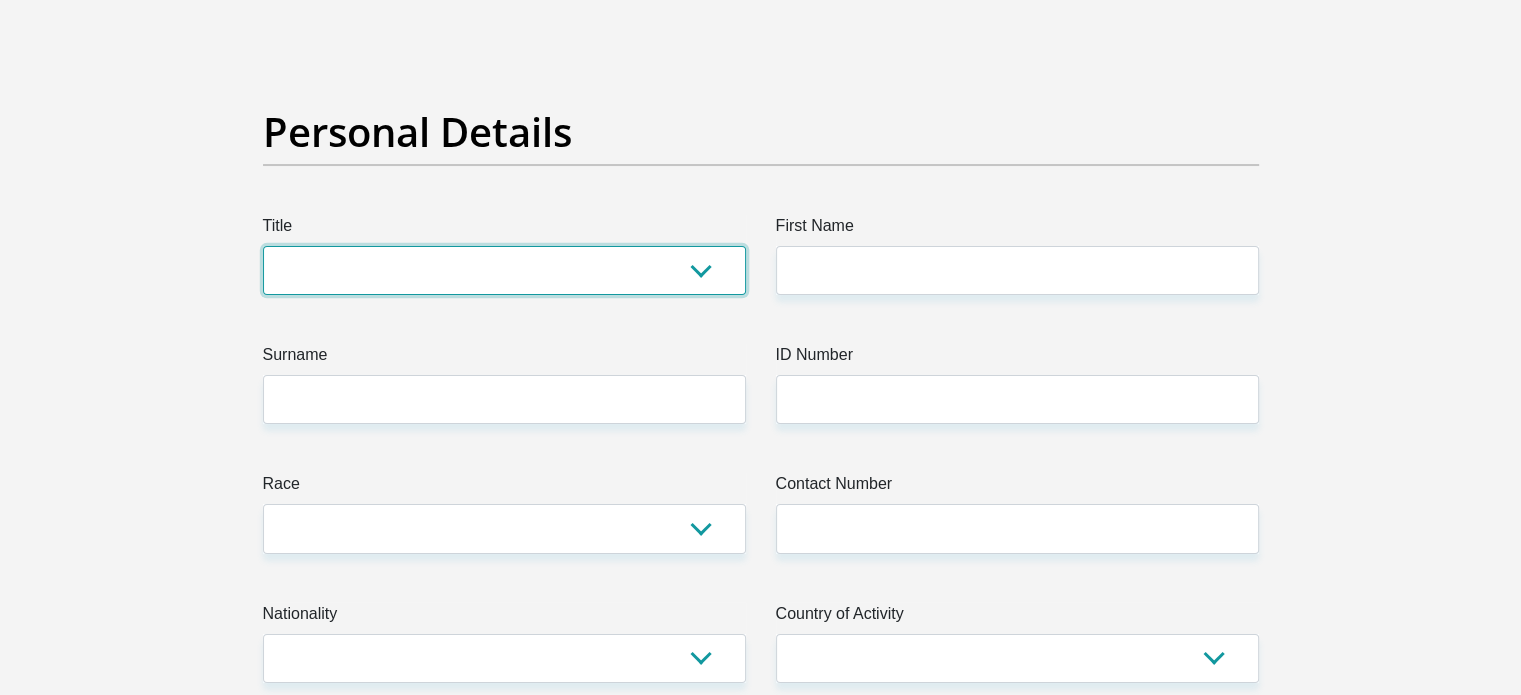 click on "Mr
Ms
Mrs
Dr
Other" at bounding box center [504, 270] 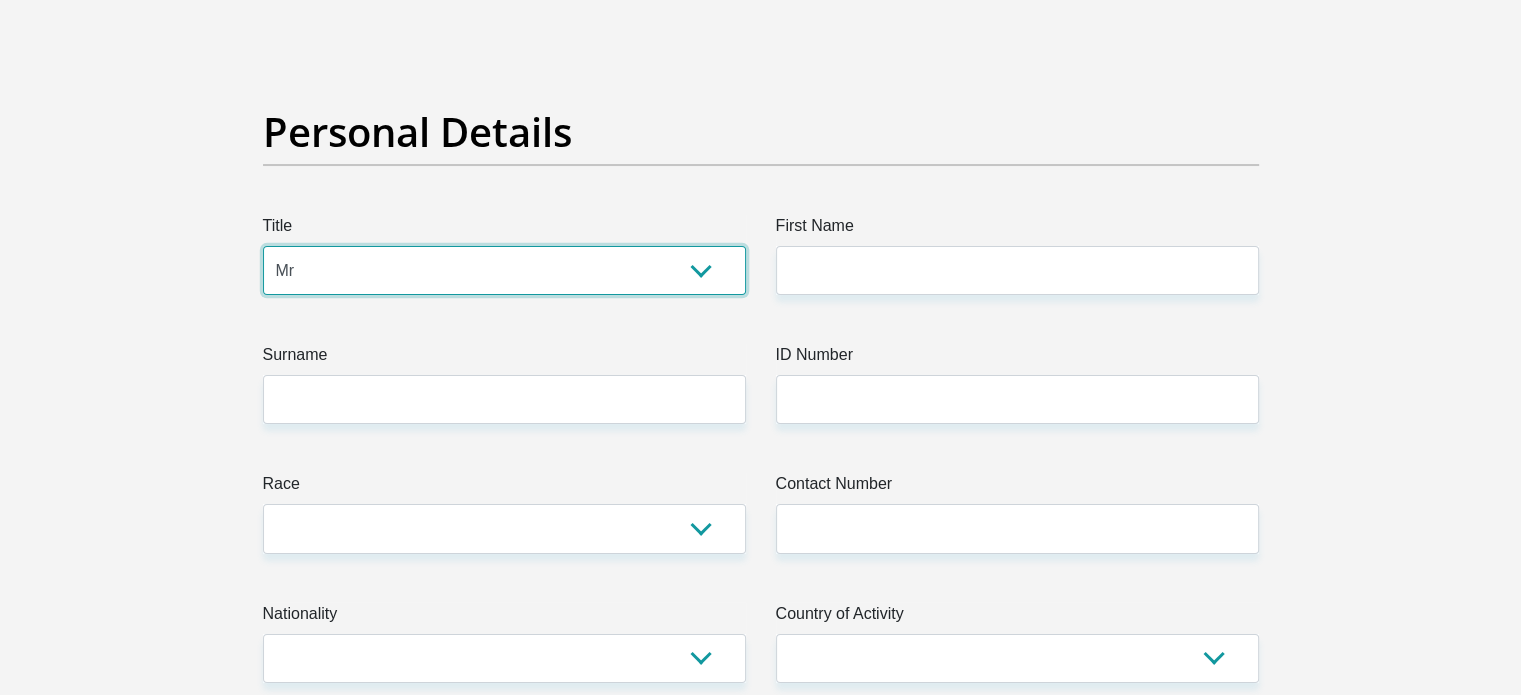 click on "Mr
Ms
Mrs
Dr
Other" at bounding box center (504, 270) 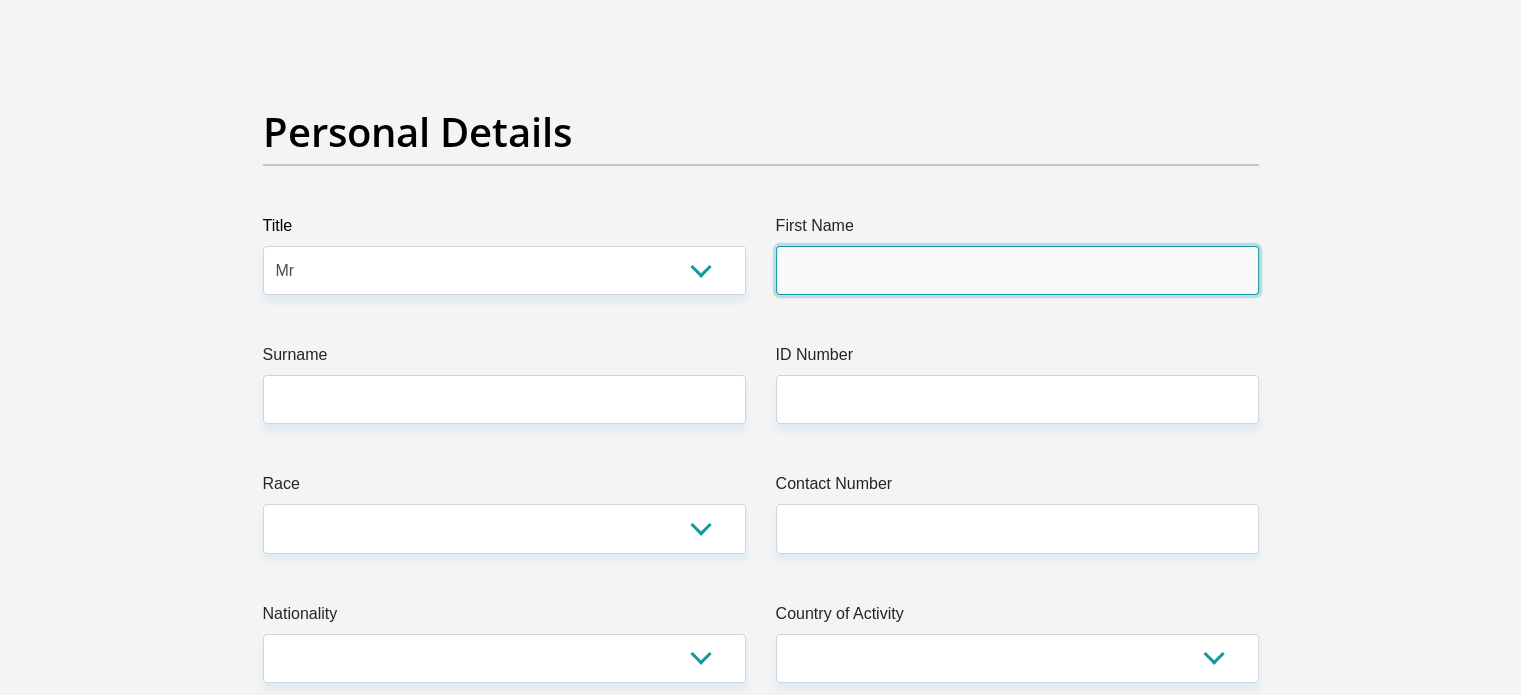 click on "First Name" at bounding box center [1017, 270] 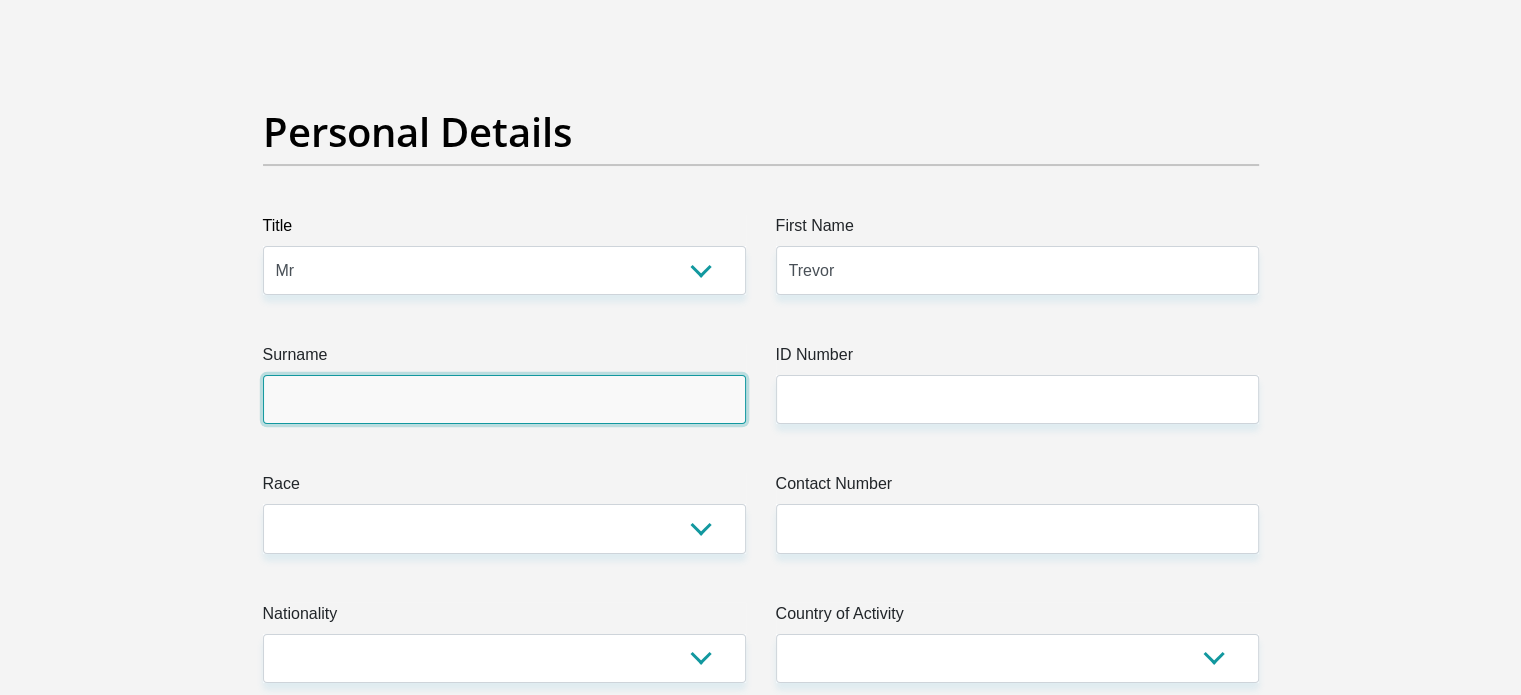 type on "Phetla" 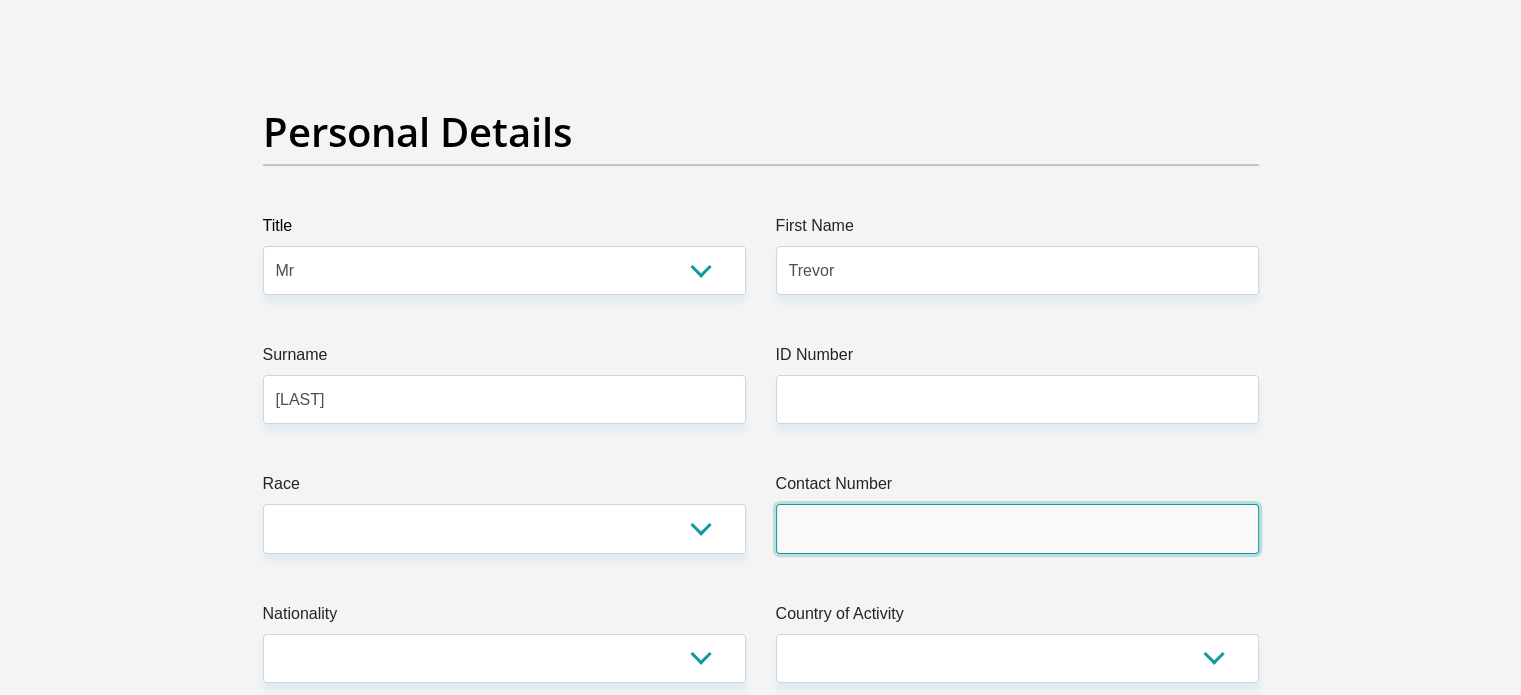type on "0798158229" 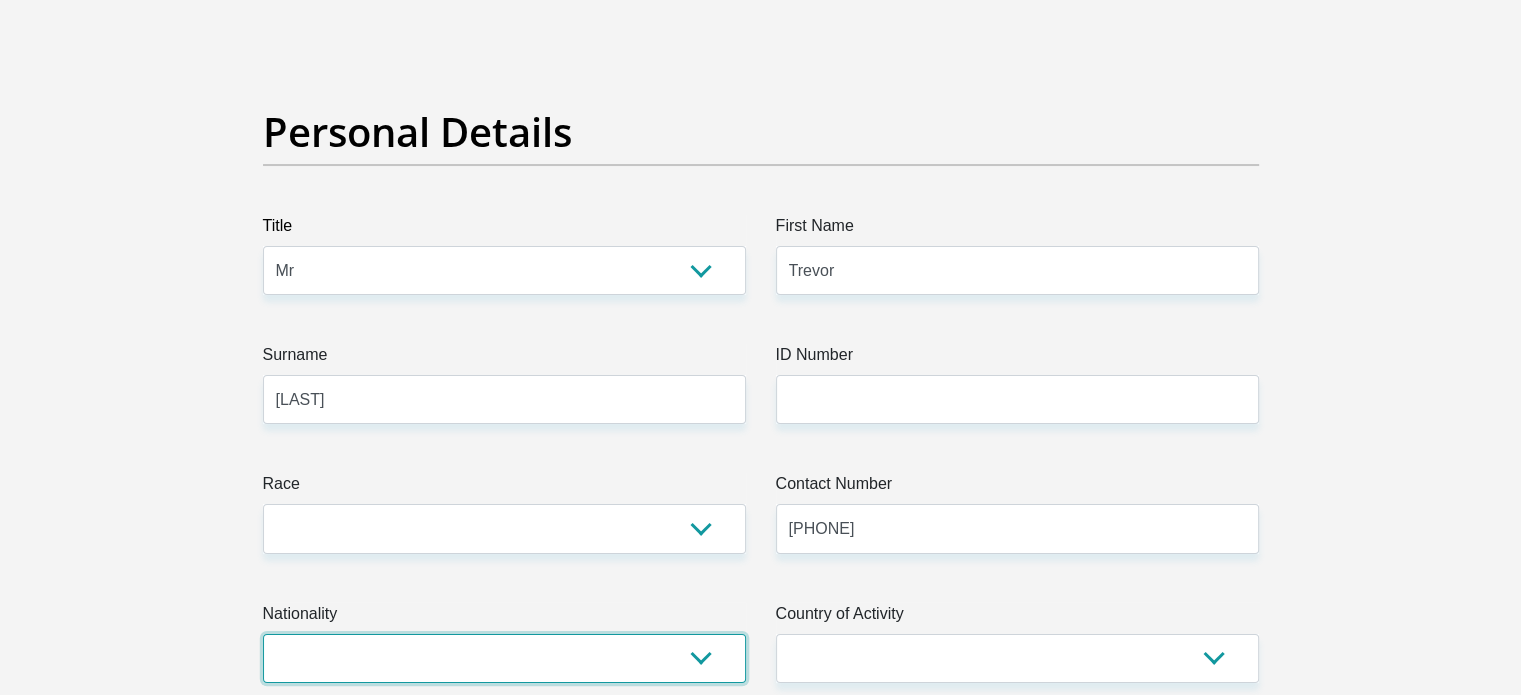 select on "ZAF" 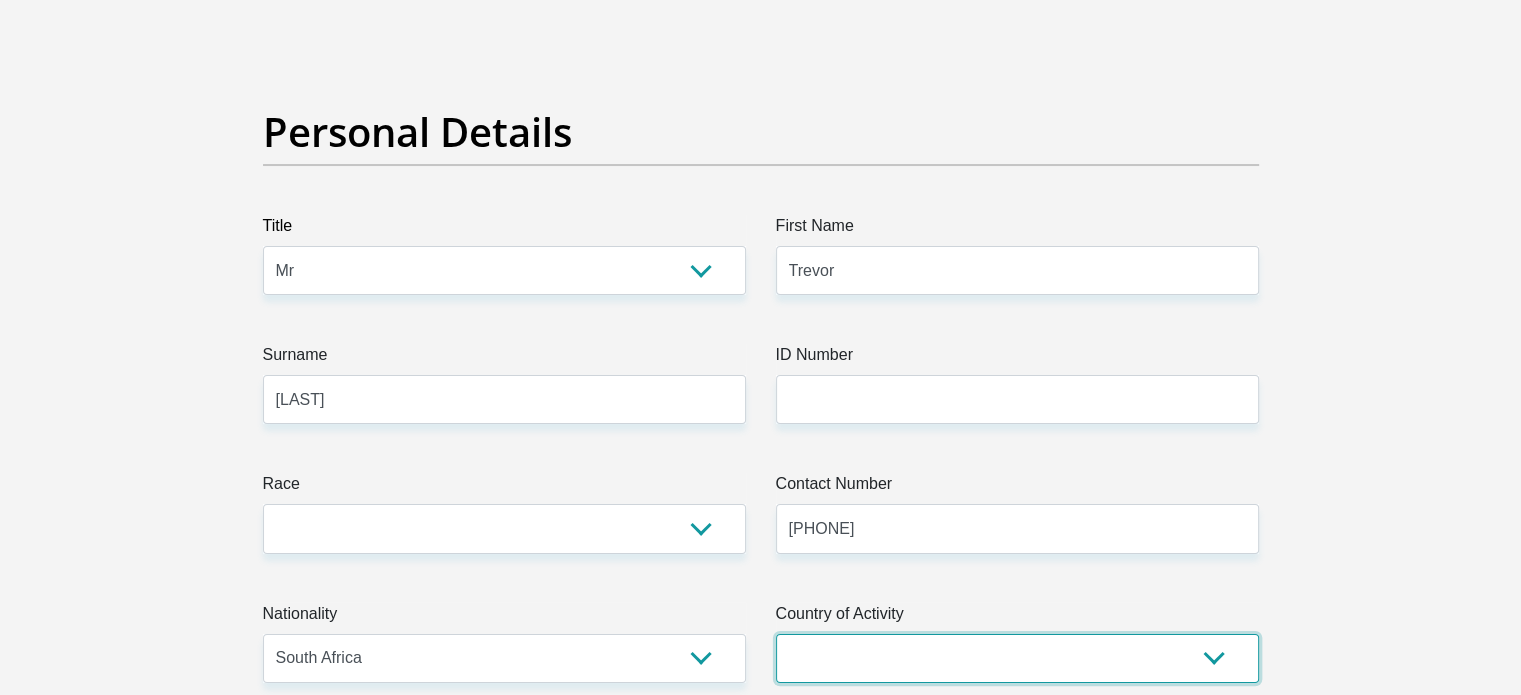select on "ZAF" 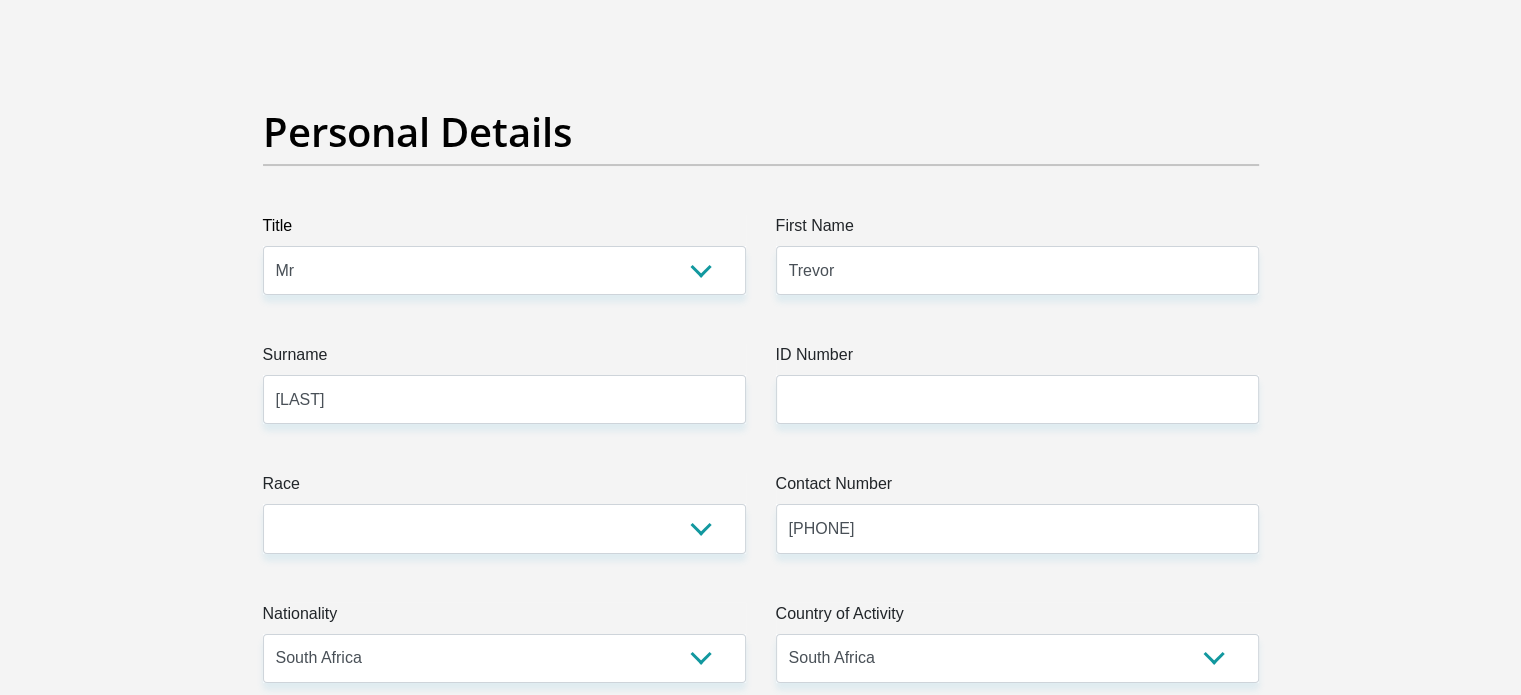 type on "176 tweedy street" 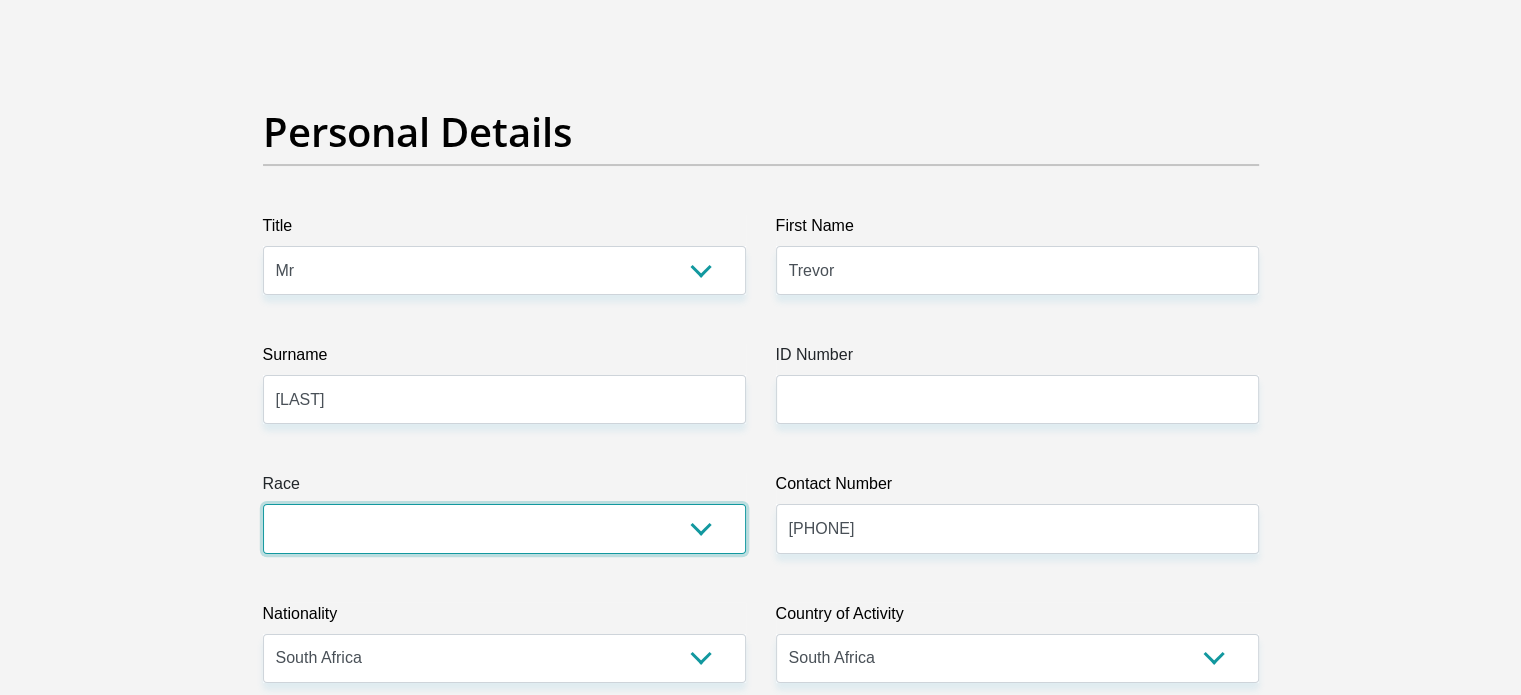 click on "Black
Coloured
Indian
White
Other" at bounding box center [504, 528] 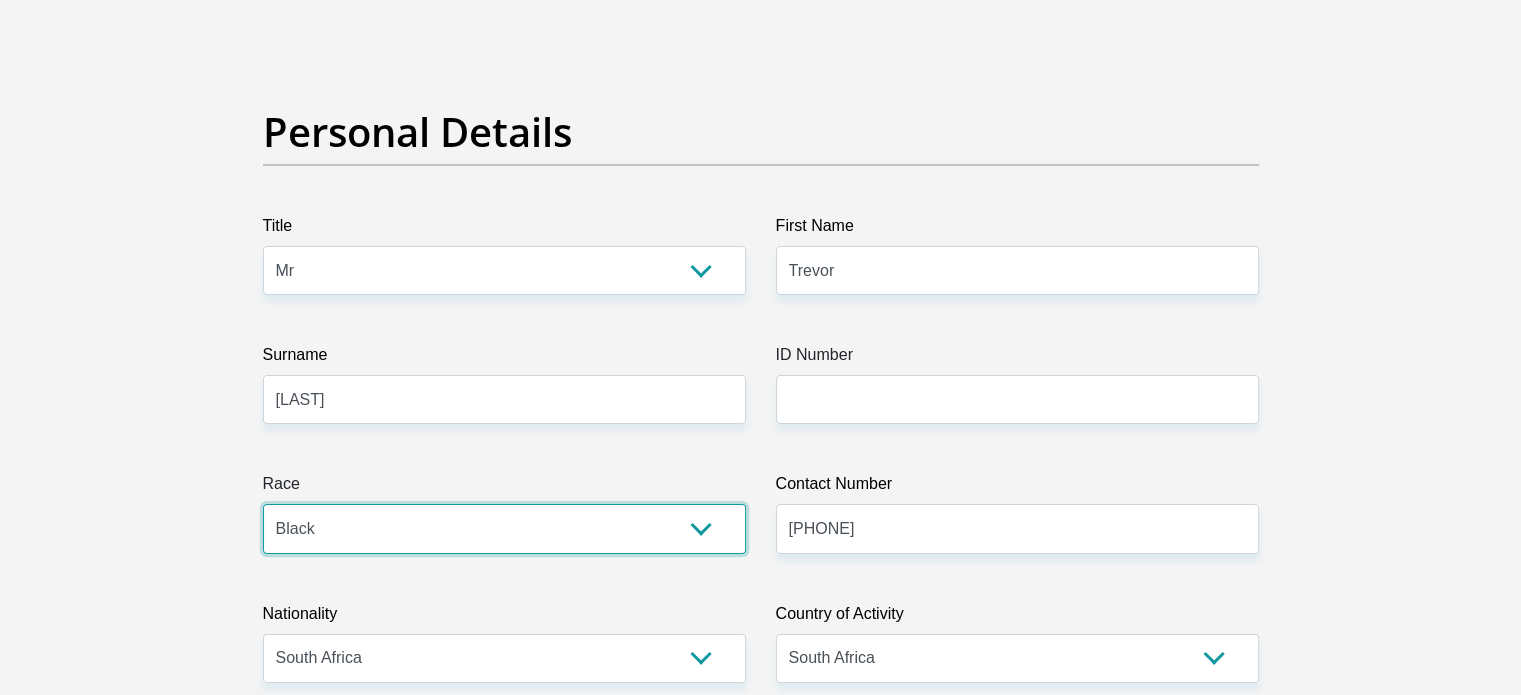click on "Black
Coloured
Indian
White
Other" at bounding box center [504, 528] 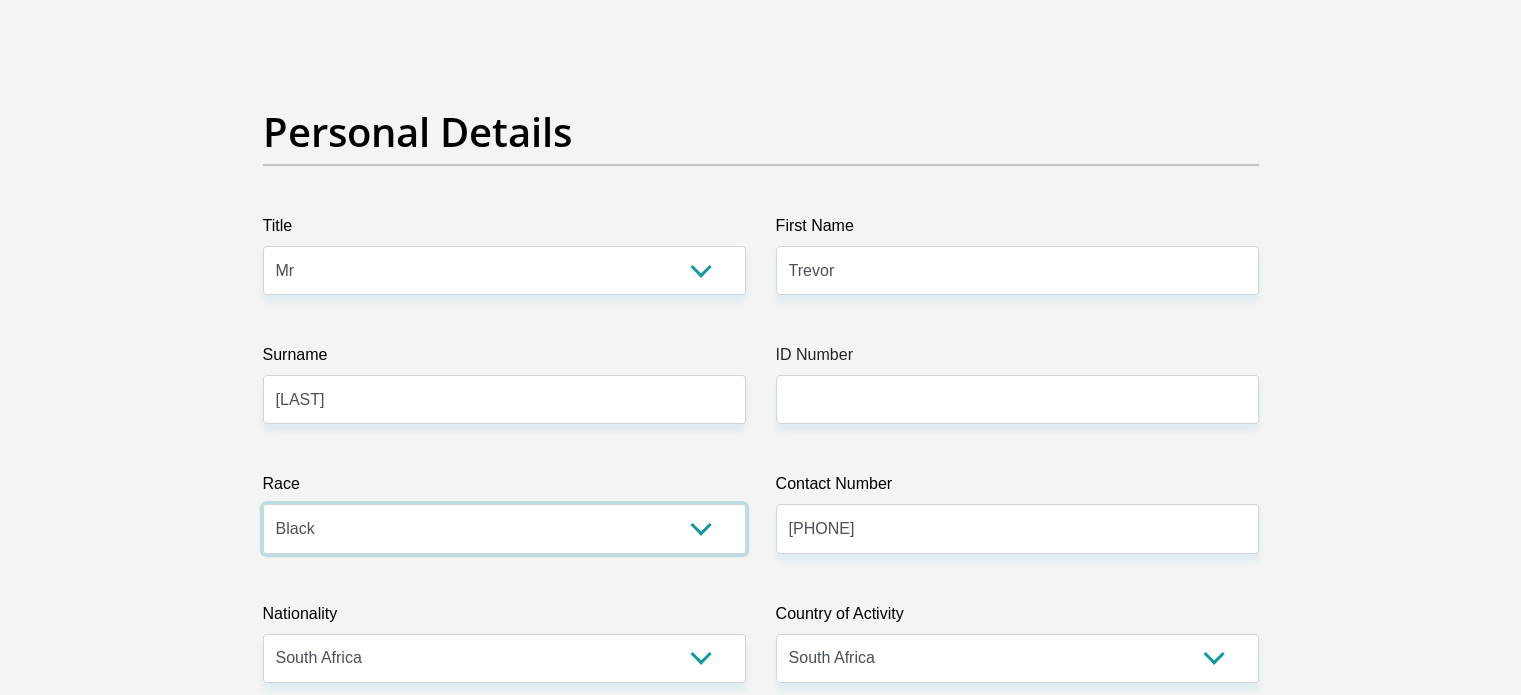scroll, scrollTop: 400, scrollLeft: 0, axis: vertical 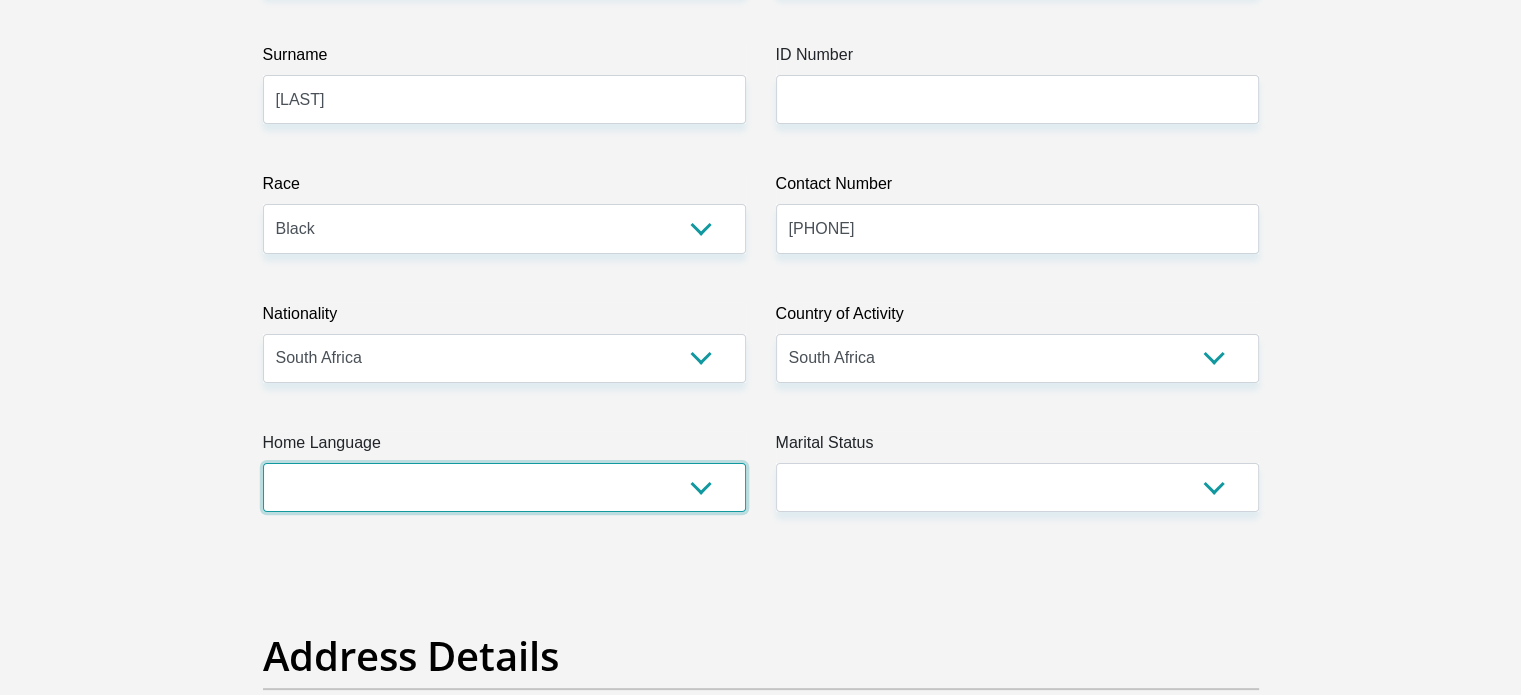 click on "Afrikaans
English
Sepedi
South Ndebele
Southern Sotho
Swati
Tsonga
Tswana
Venda
Xhosa
Zulu
Other" at bounding box center [504, 487] 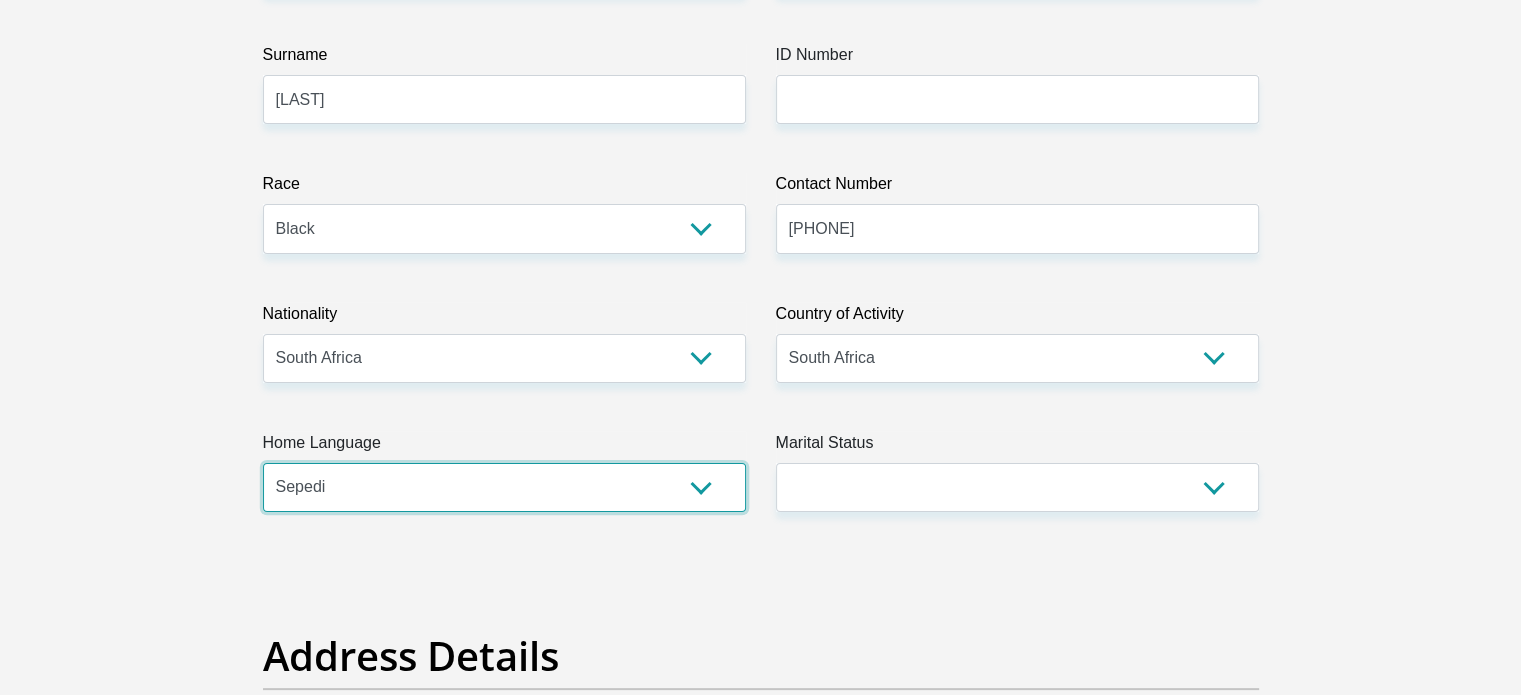 click on "Afrikaans
English
Sepedi
South Ndebele
Southern Sotho
Swati
Tsonga
Tswana
Venda
Xhosa
Zulu
Other" at bounding box center [504, 487] 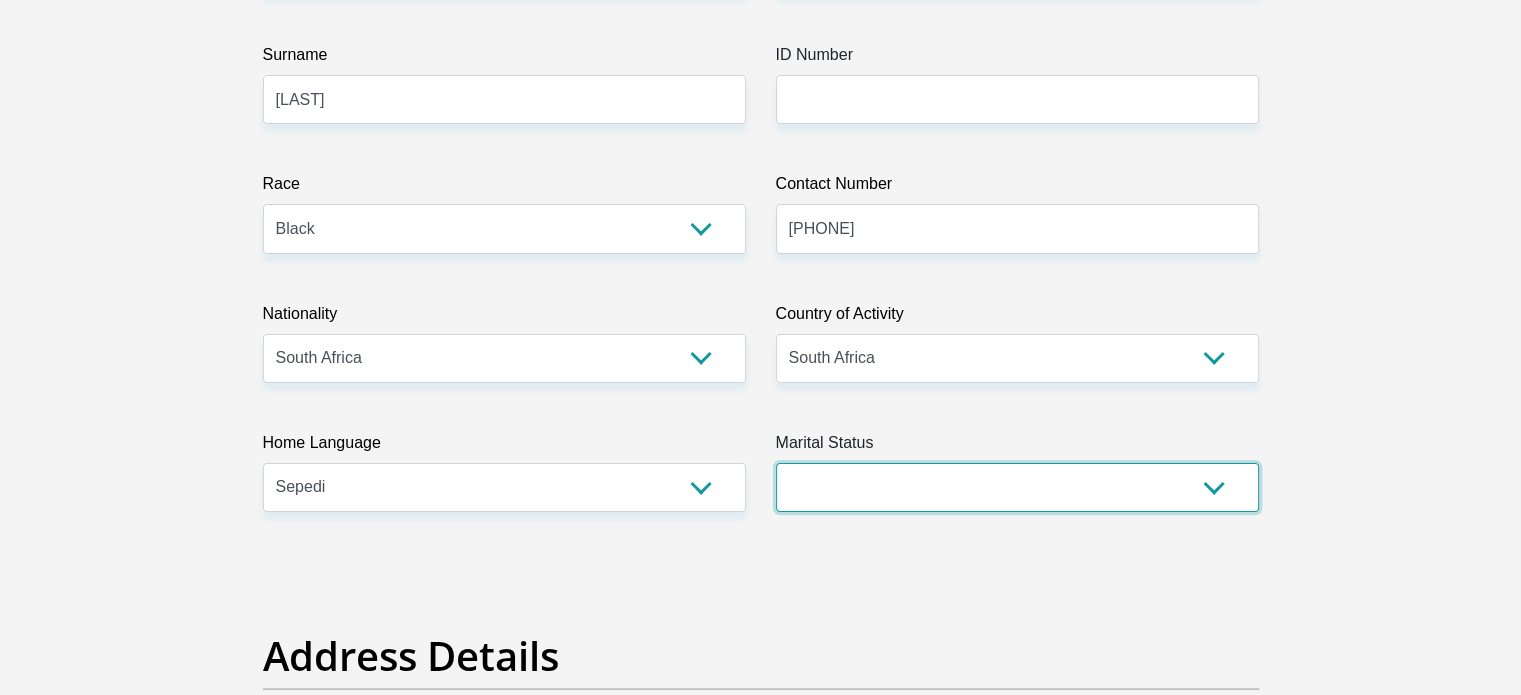 click on "Married ANC
Single
Divorced
Widowed
Married COP or Customary Law" at bounding box center [1017, 487] 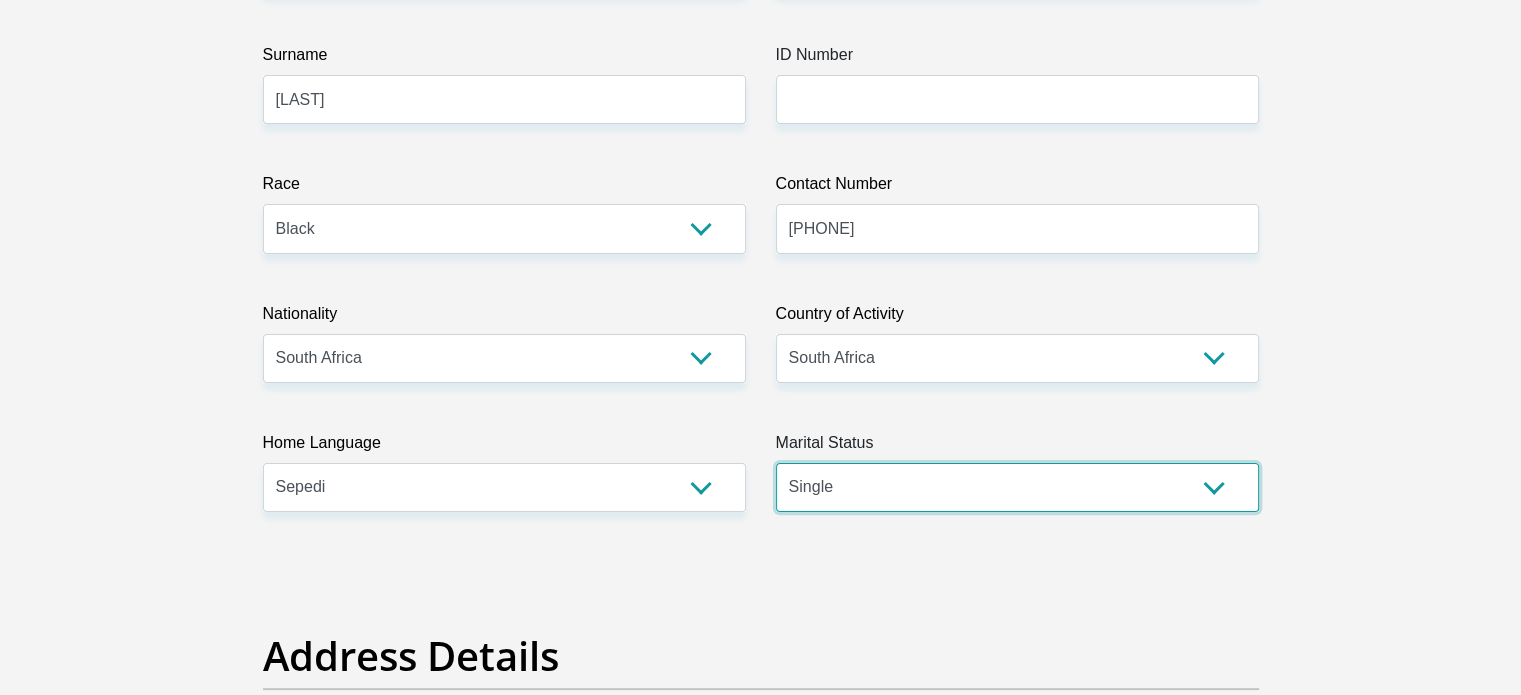 click on "Married ANC
Single
Divorced
Widowed
Married COP or Customary Law" at bounding box center [1017, 487] 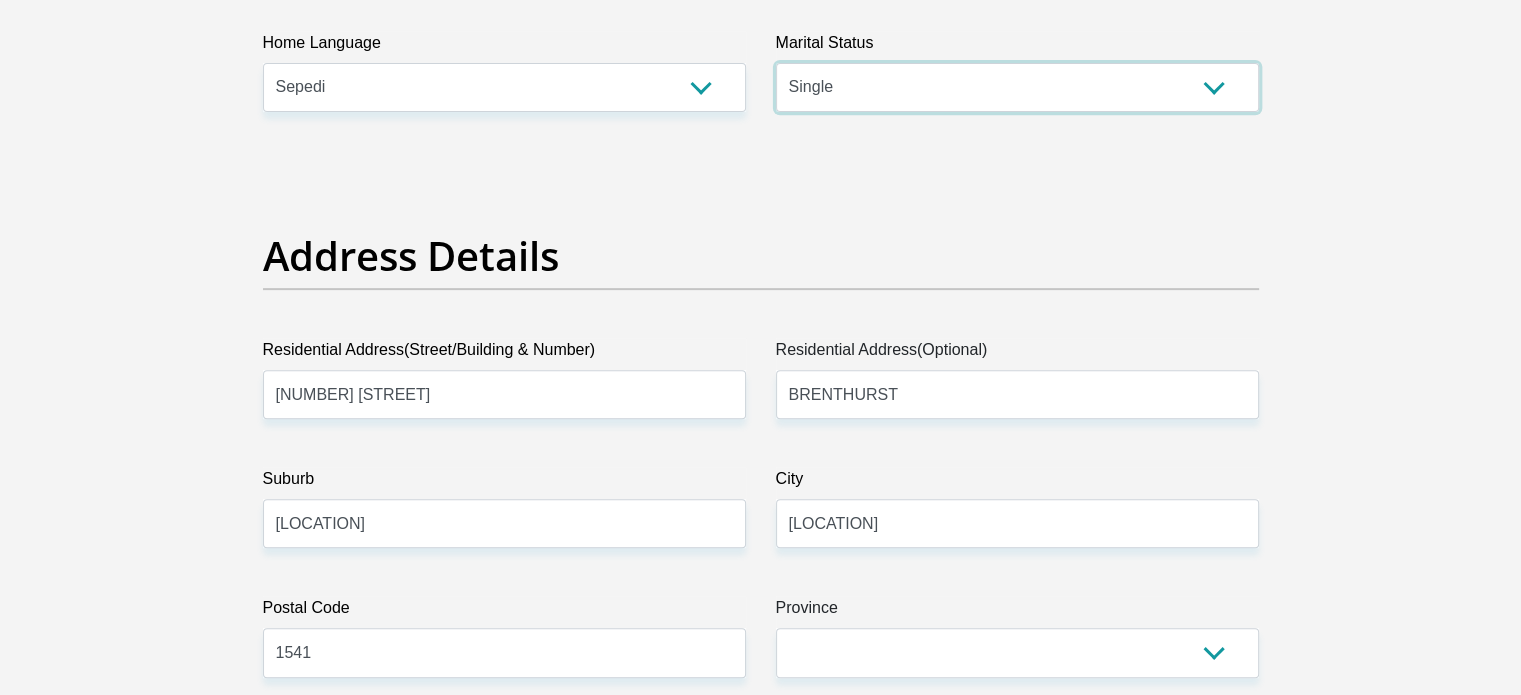 scroll, scrollTop: 1100, scrollLeft: 0, axis: vertical 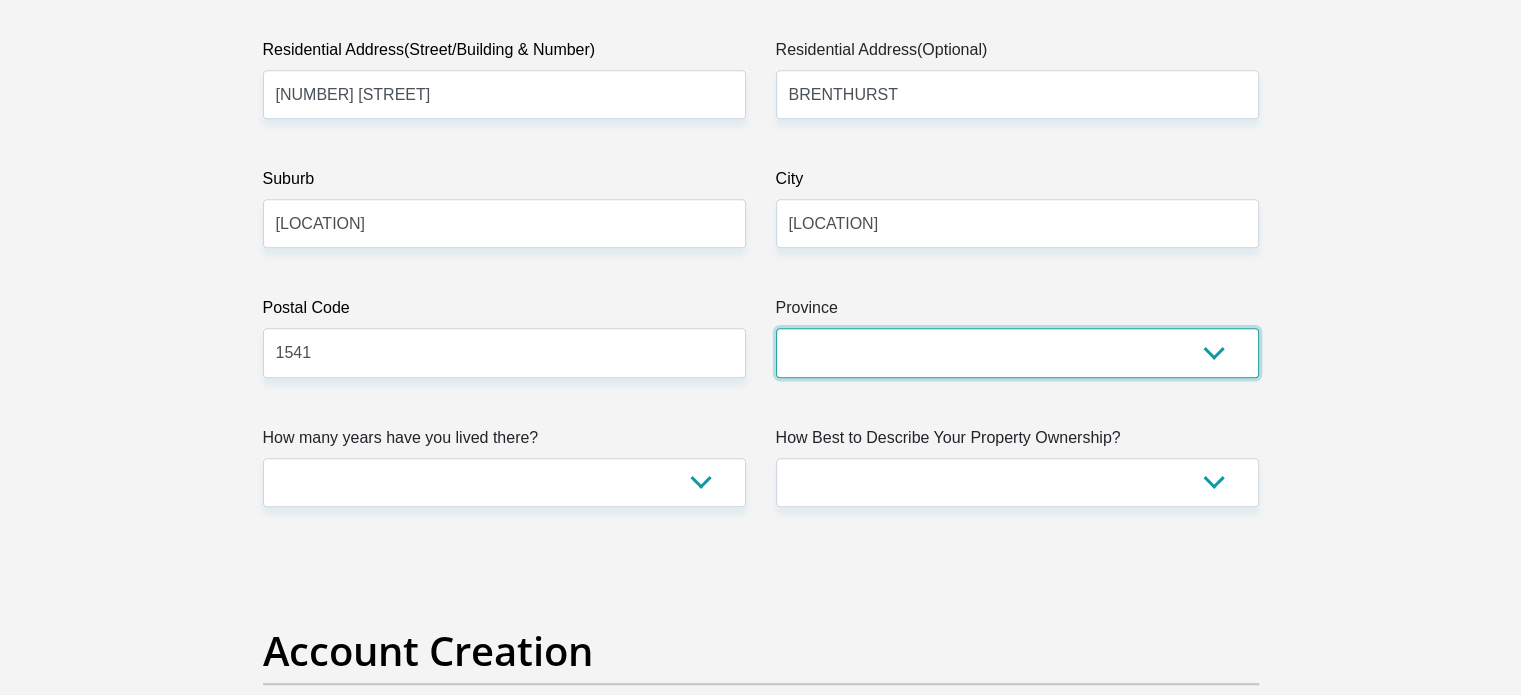 click on "Eastern Cape
Free State
Gauteng
KwaZulu-Natal
Limpopo
Mpumalanga
Northern Cape
North West
Western Cape" at bounding box center (1017, 352) 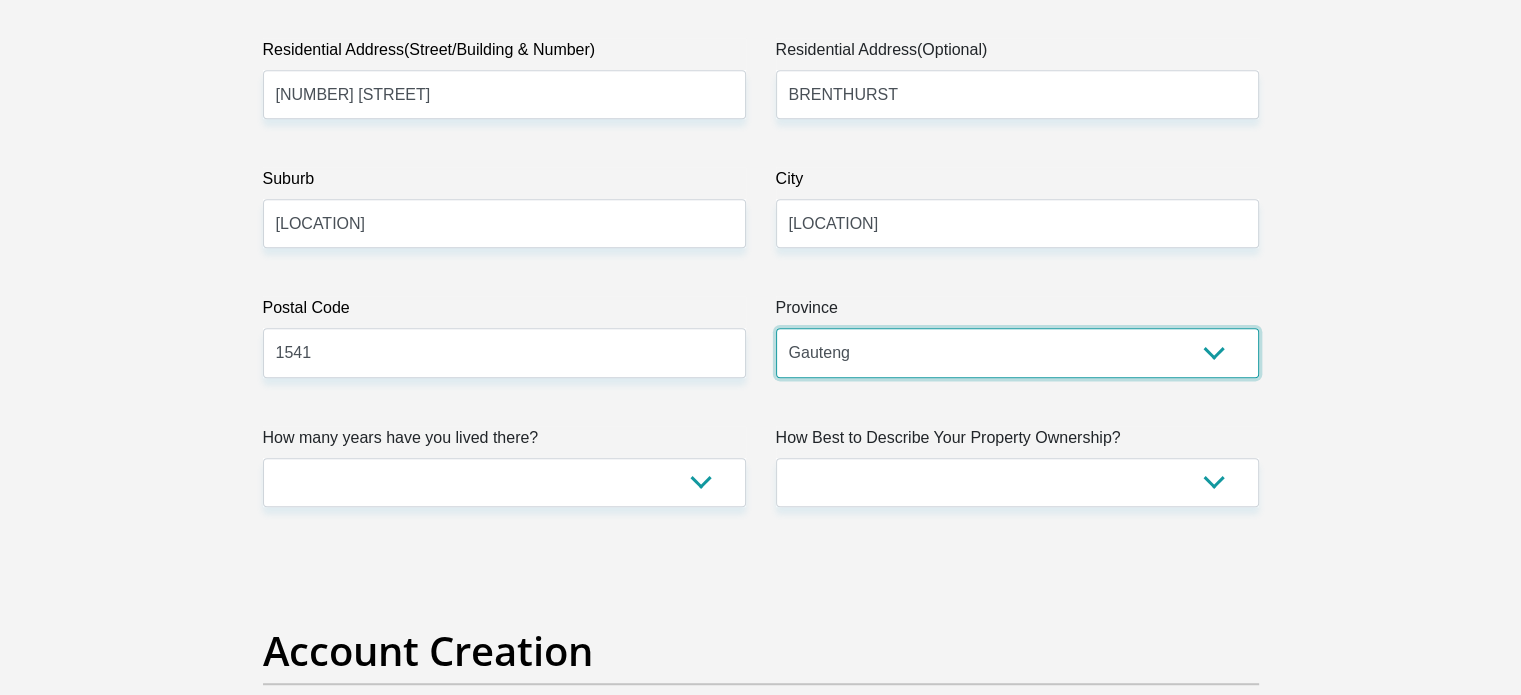 click on "Eastern Cape
Free State
Gauteng
KwaZulu-Natal
Limpopo
Mpumalanga
Northern Cape
North West
Western Cape" at bounding box center (1017, 352) 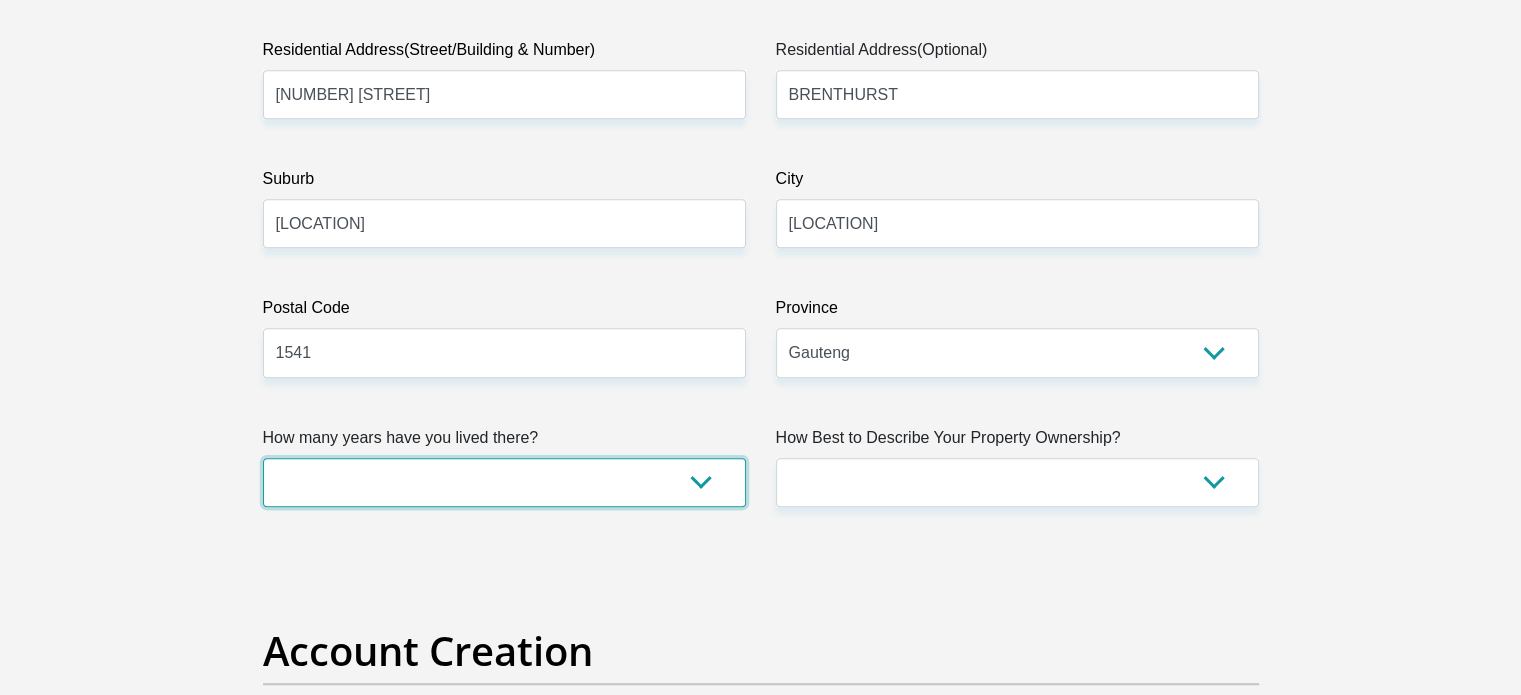 click on "less than 1 year
1-3 years
3-5 years
5+ years" at bounding box center (504, 482) 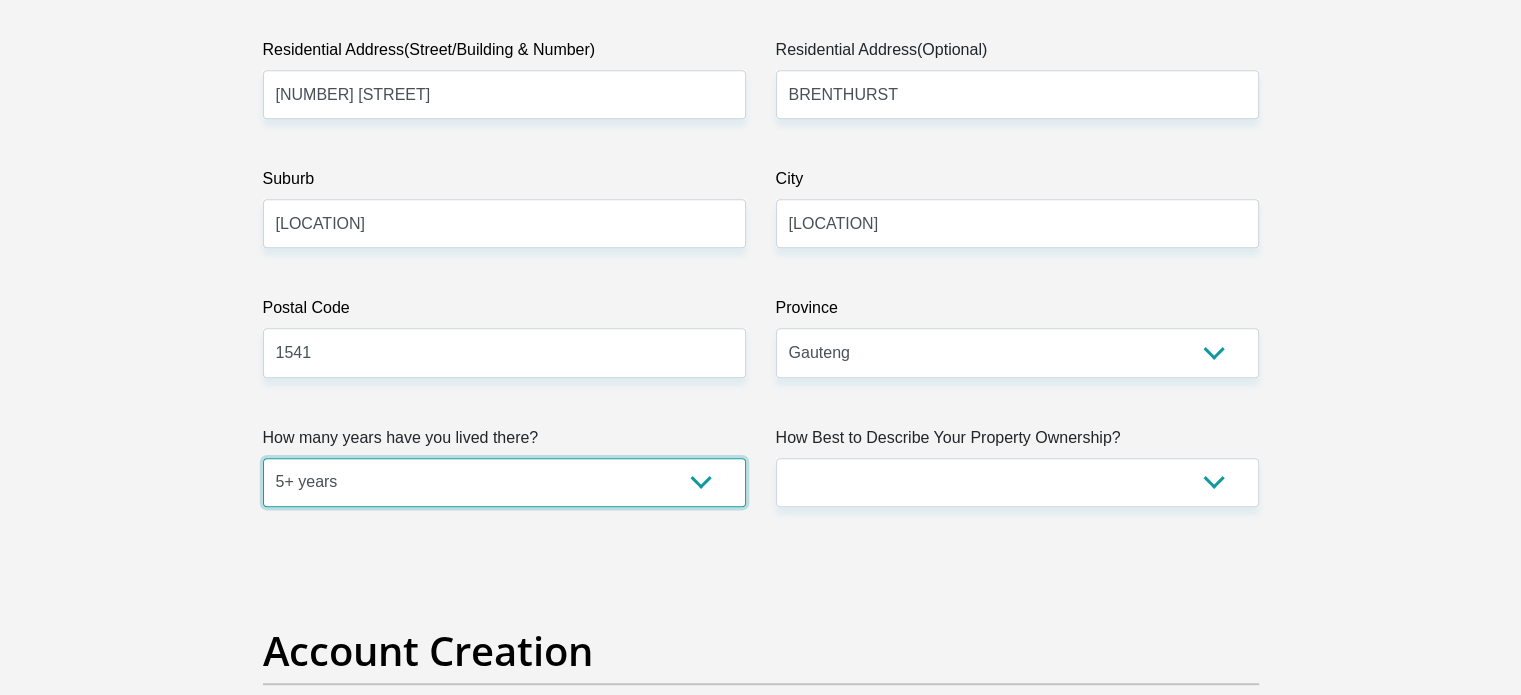 click on "less than 1 year
1-3 years
3-5 years
5+ years" at bounding box center (504, 482) 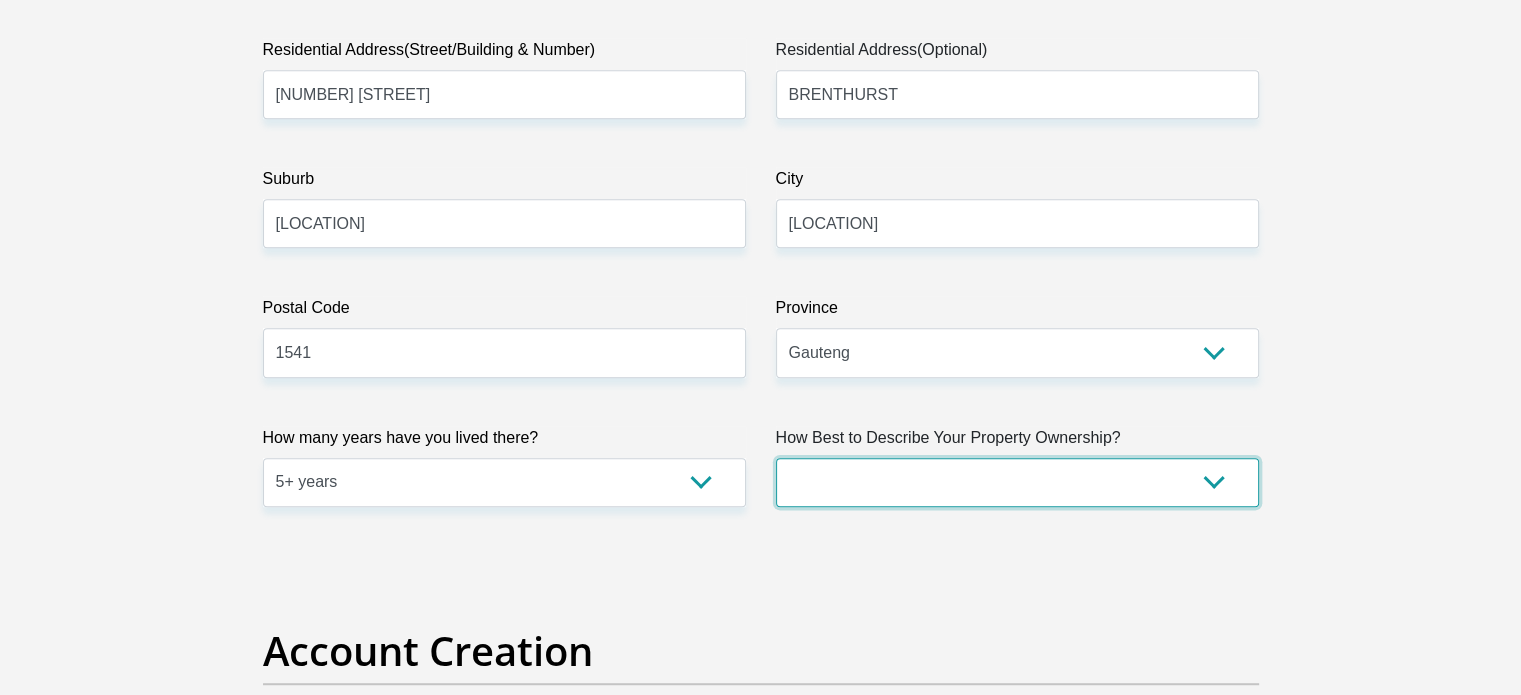 click on "Owned
Rented
Family Owned
Company Dwelling" at bounding box center [1017, 482] 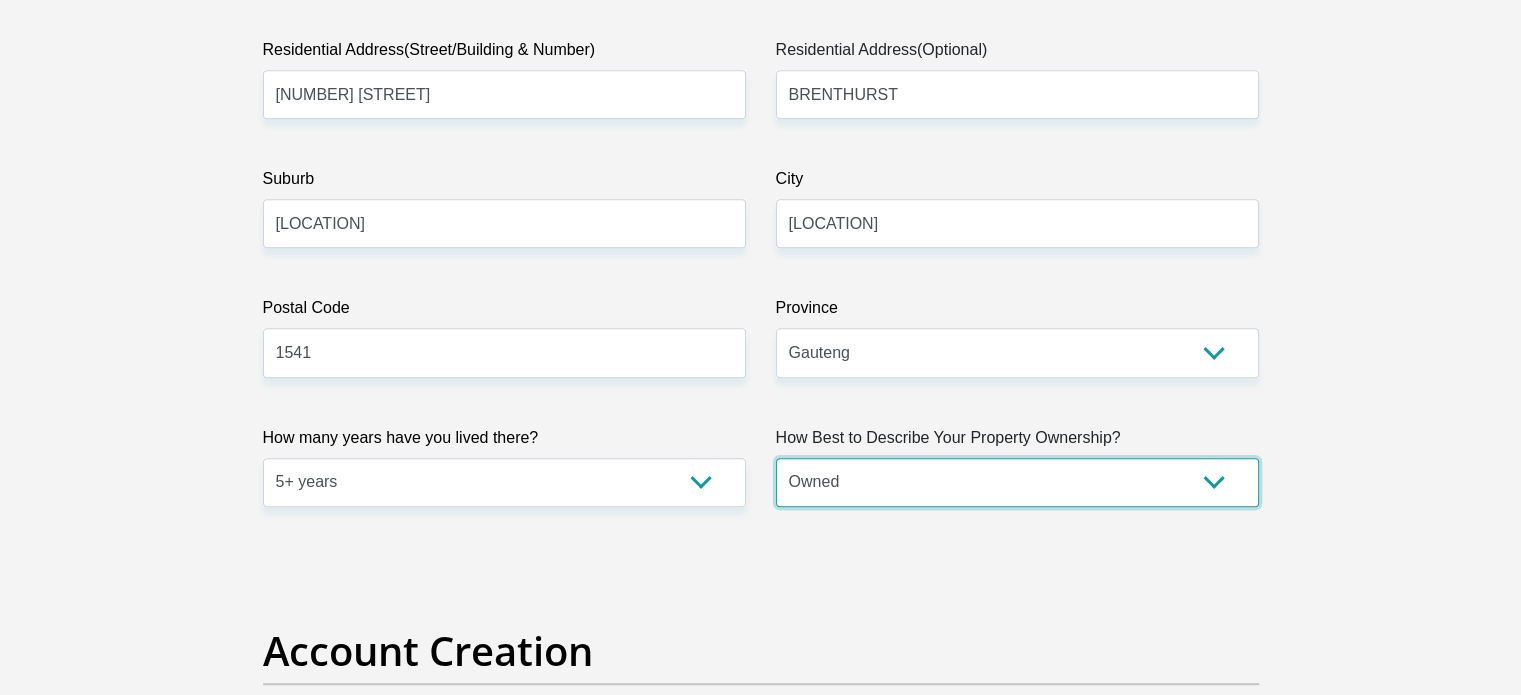 click on "Owned
Rented
Family Owned
Company Dwelling" at bounding box center [1017, 482] 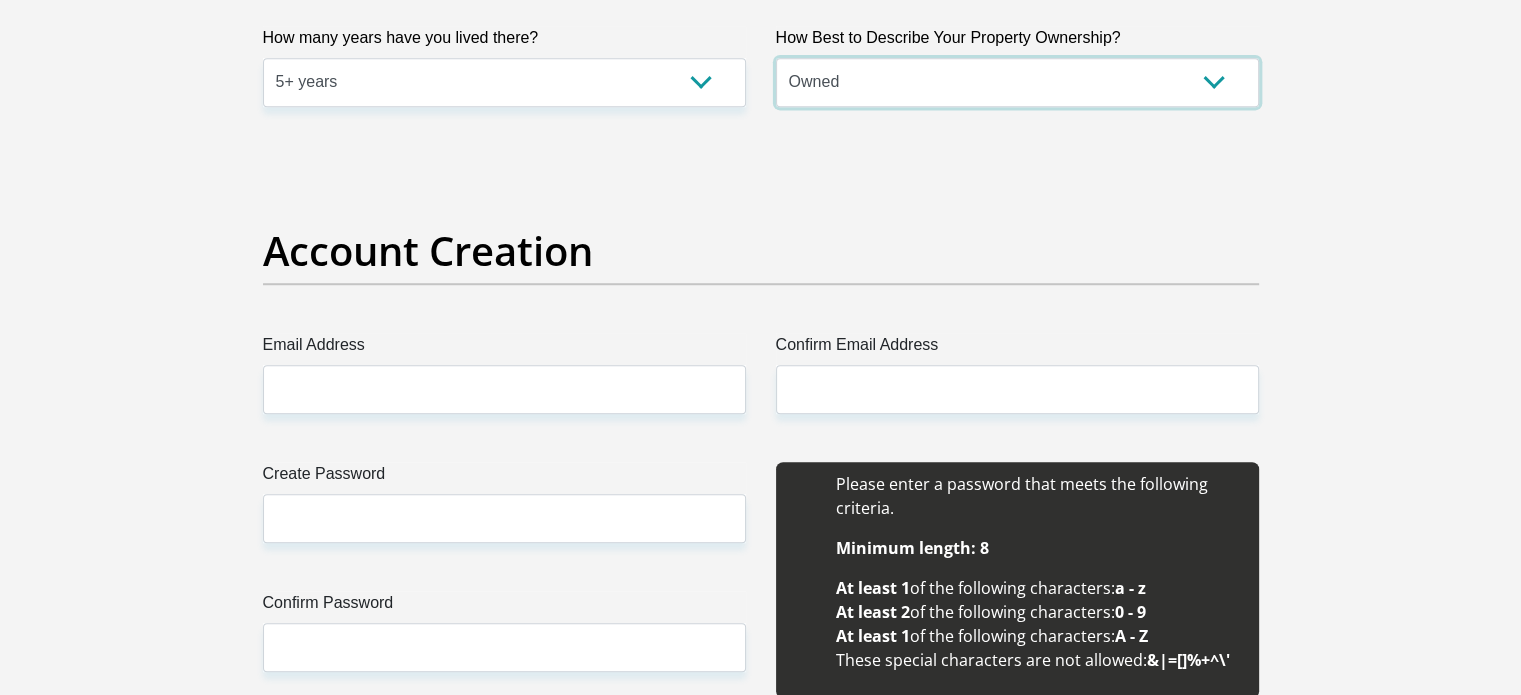 scroll, scrollTop: 1600, scrollLeft: 0, axis: vertical 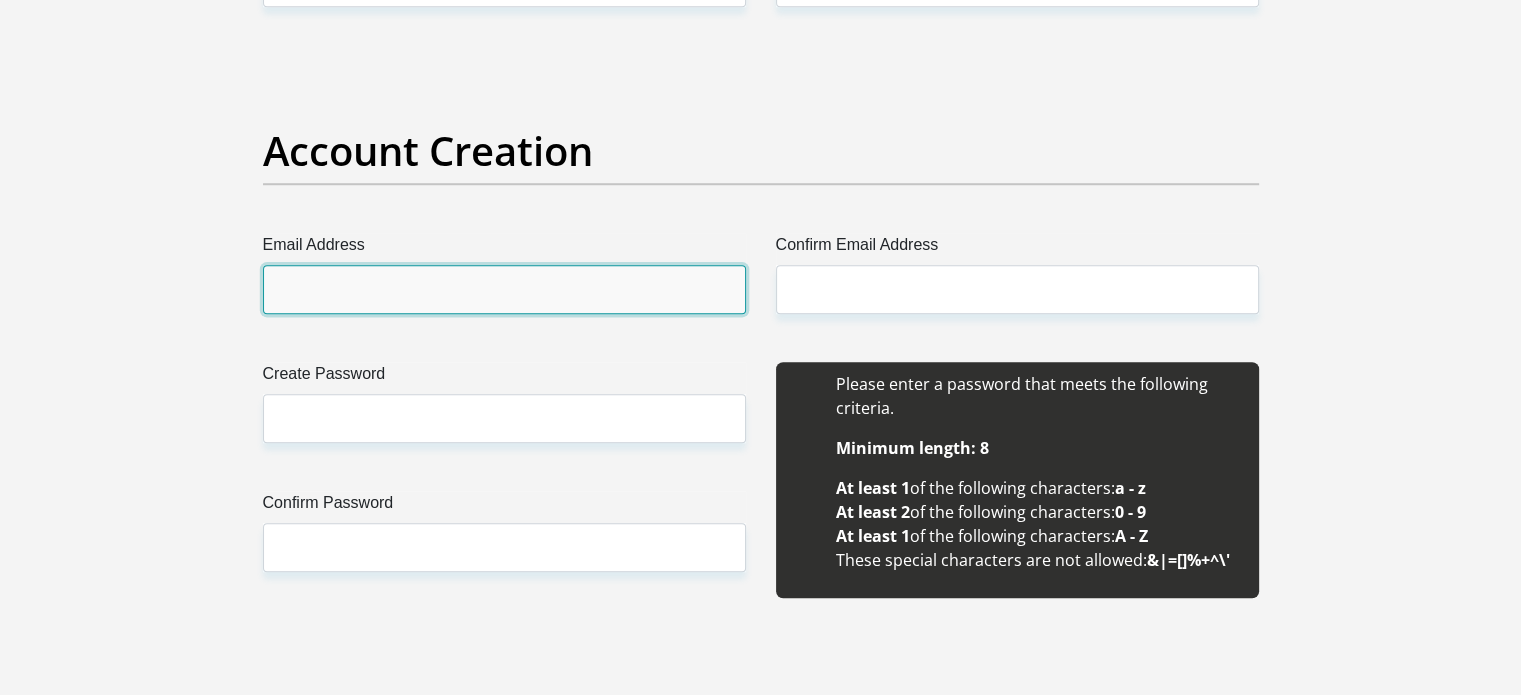 click on "Email Address" at bounding box center [504, 289] 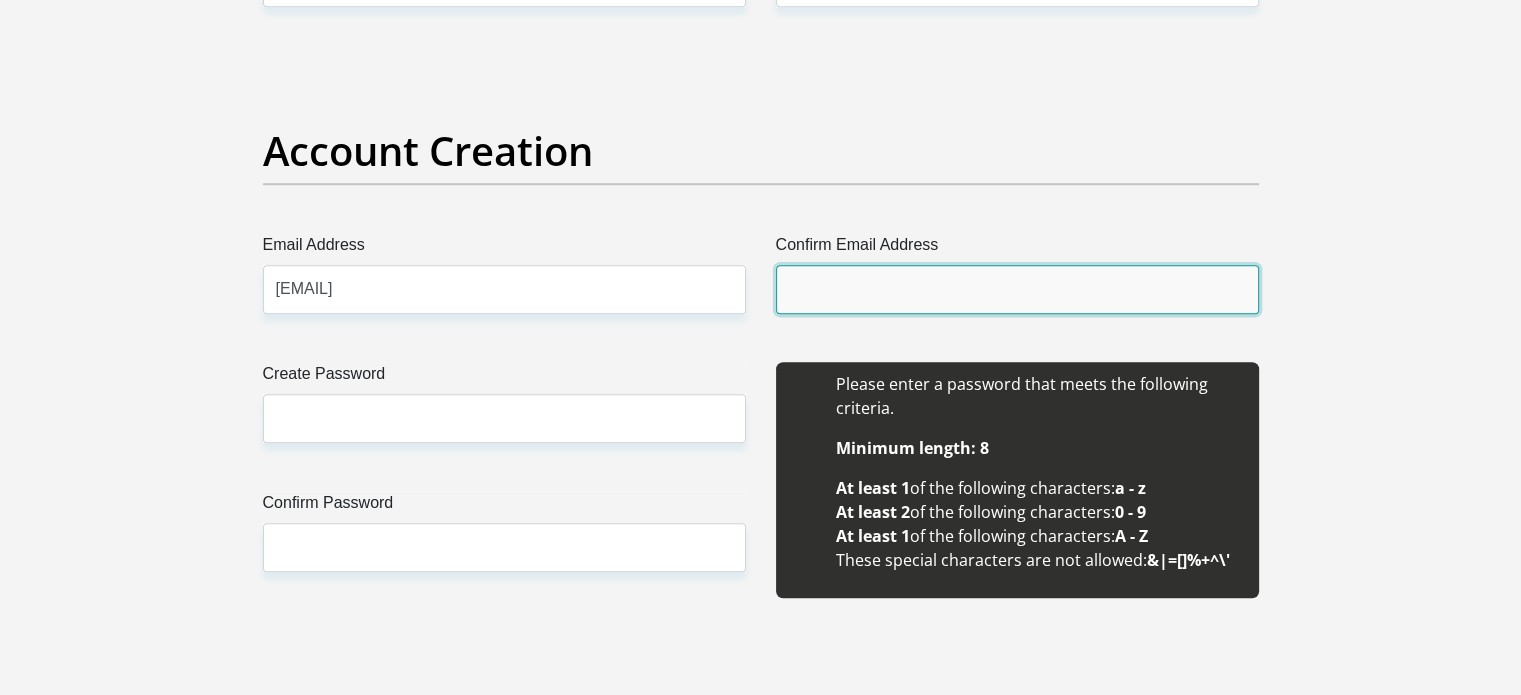 type on "trevorphetla@gmail.com" 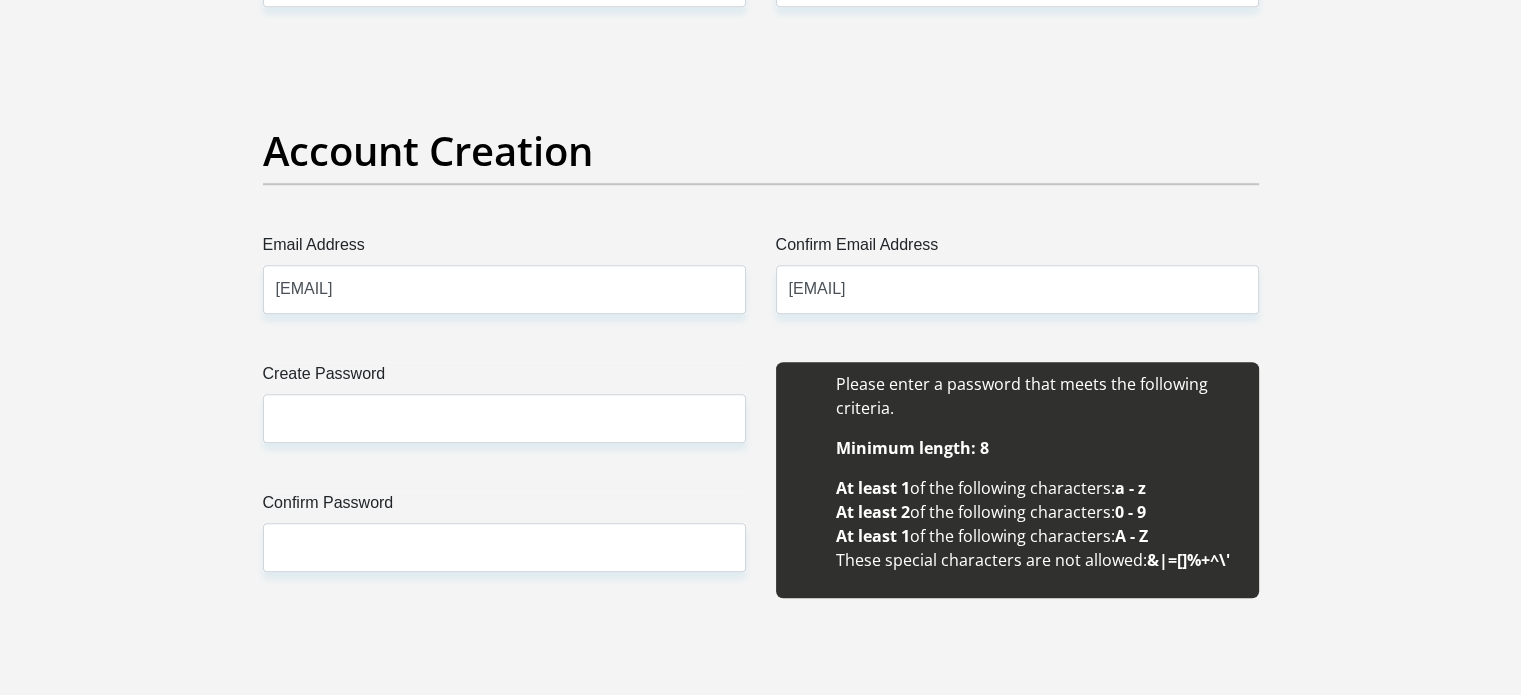 type 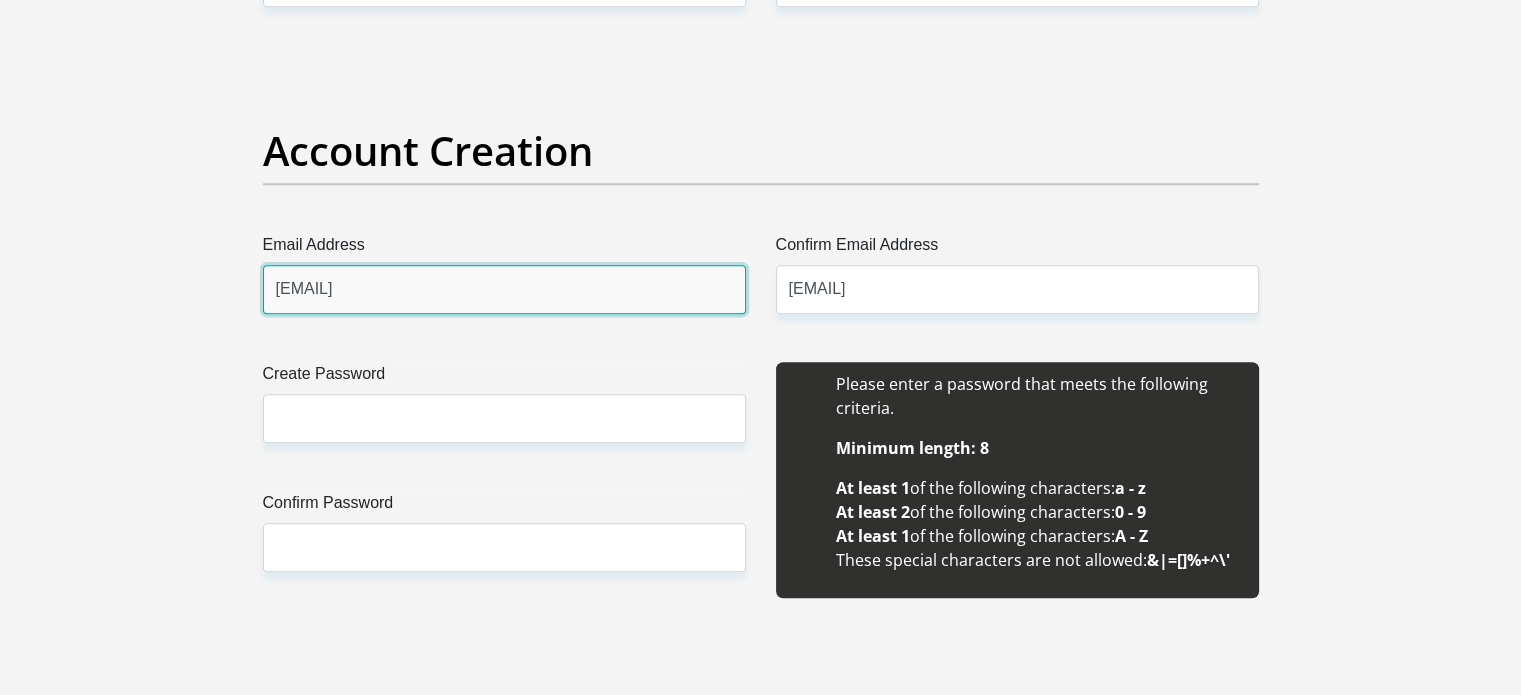 type 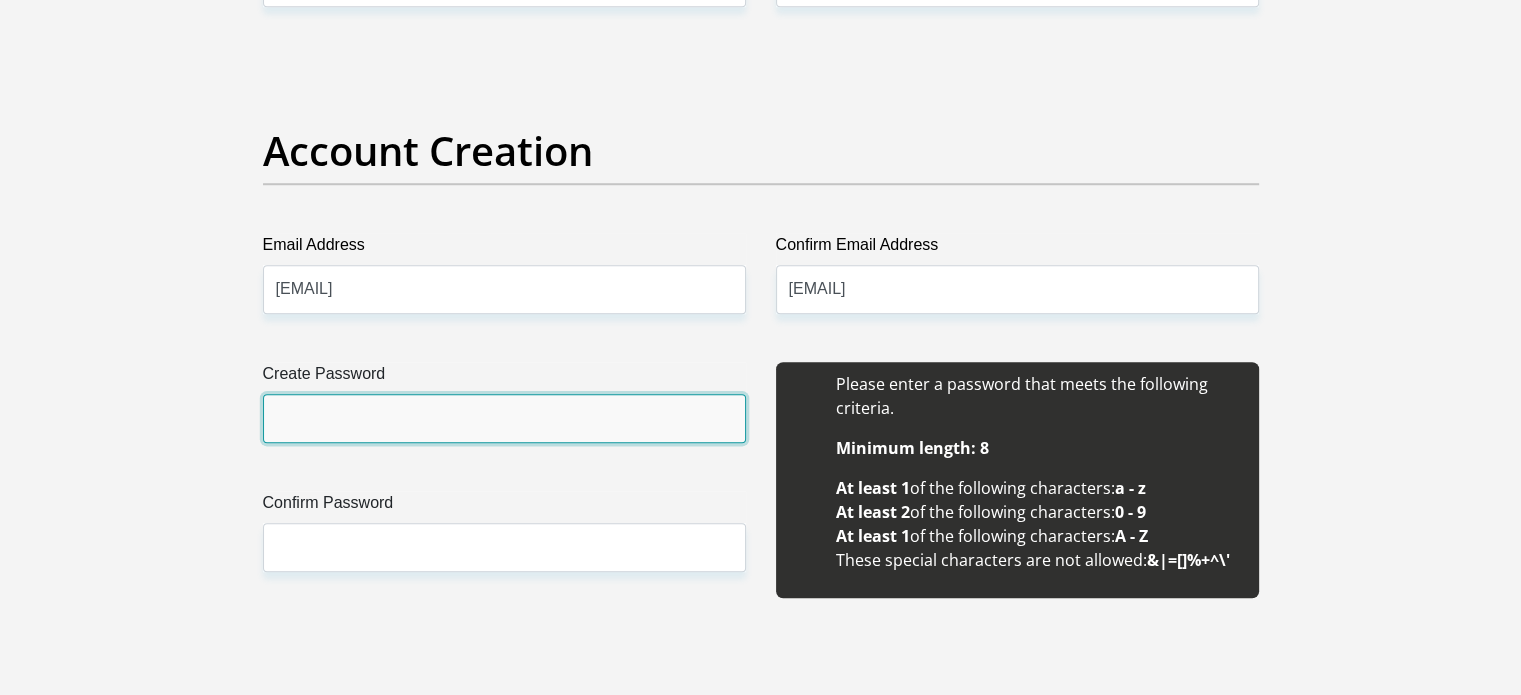 click on "Create Password" at bounding box center [504, 418] 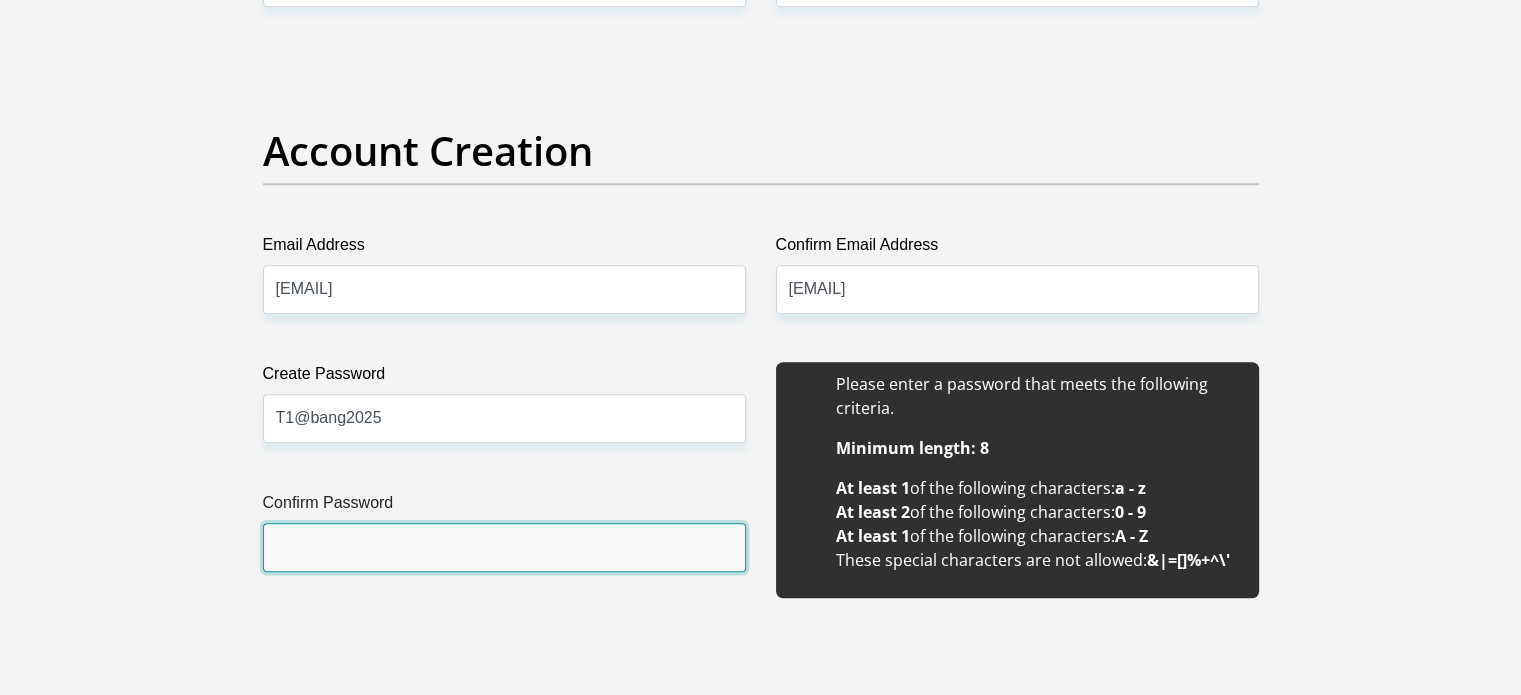 click on "Confirm Password" at bounding box center [504, 547] 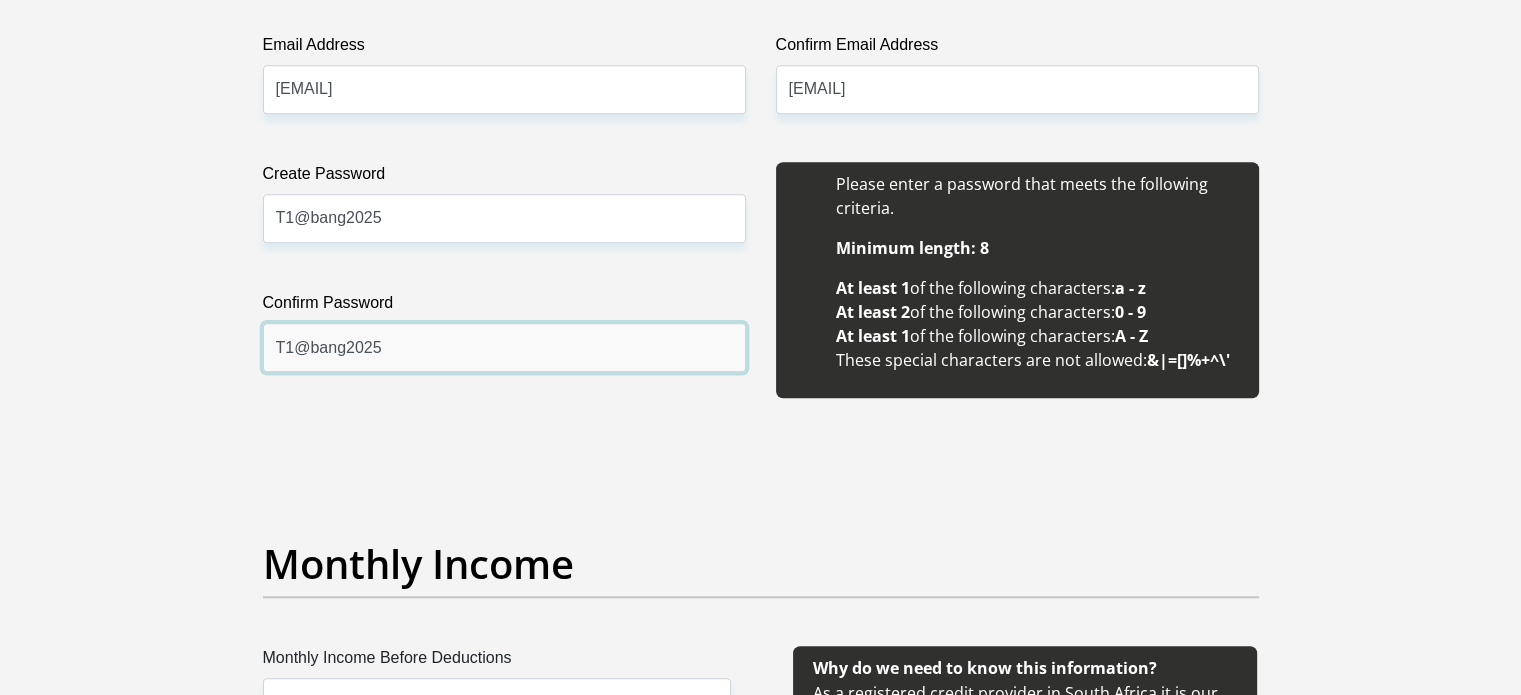 scroll, scrollTop: 2200, scrollLeft: 0, axis: vertical 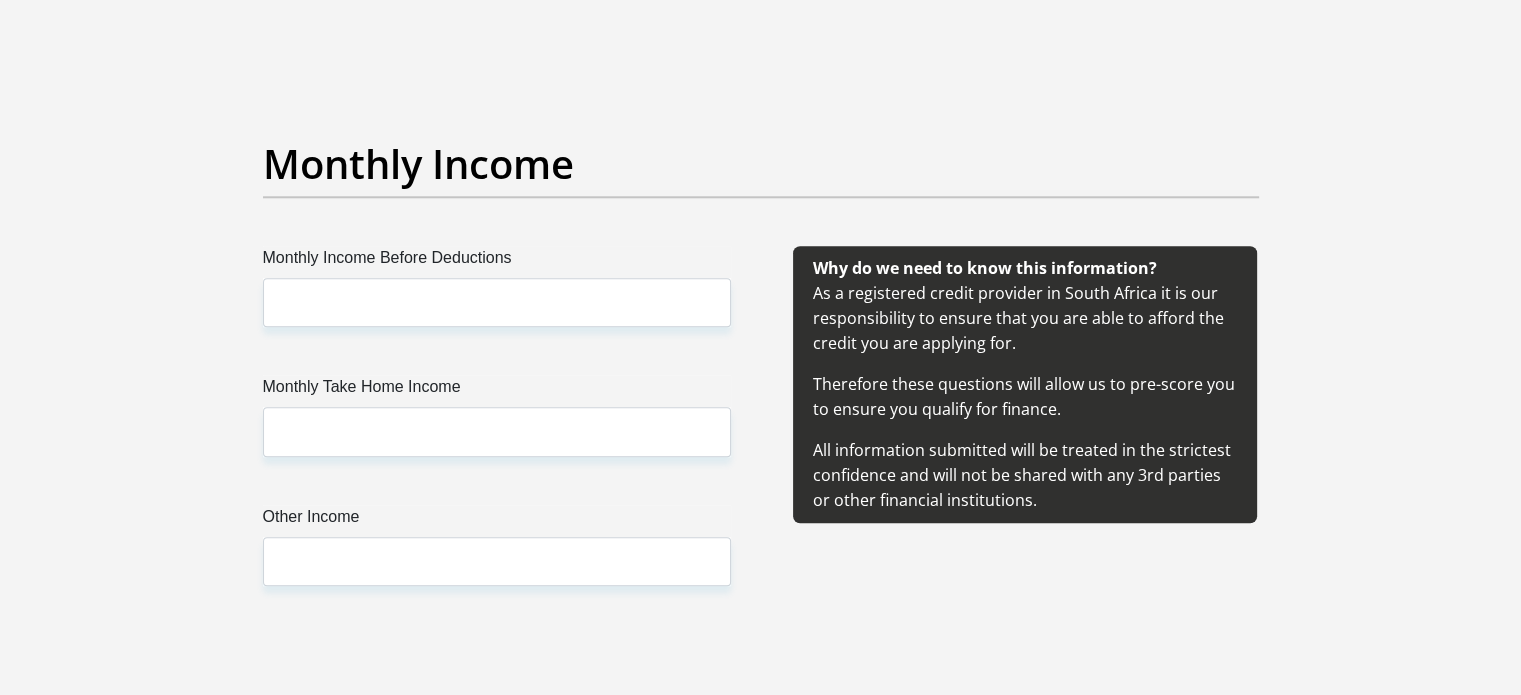 click on "Monthly Income Before Deductions" at bounding box center [497, 262] 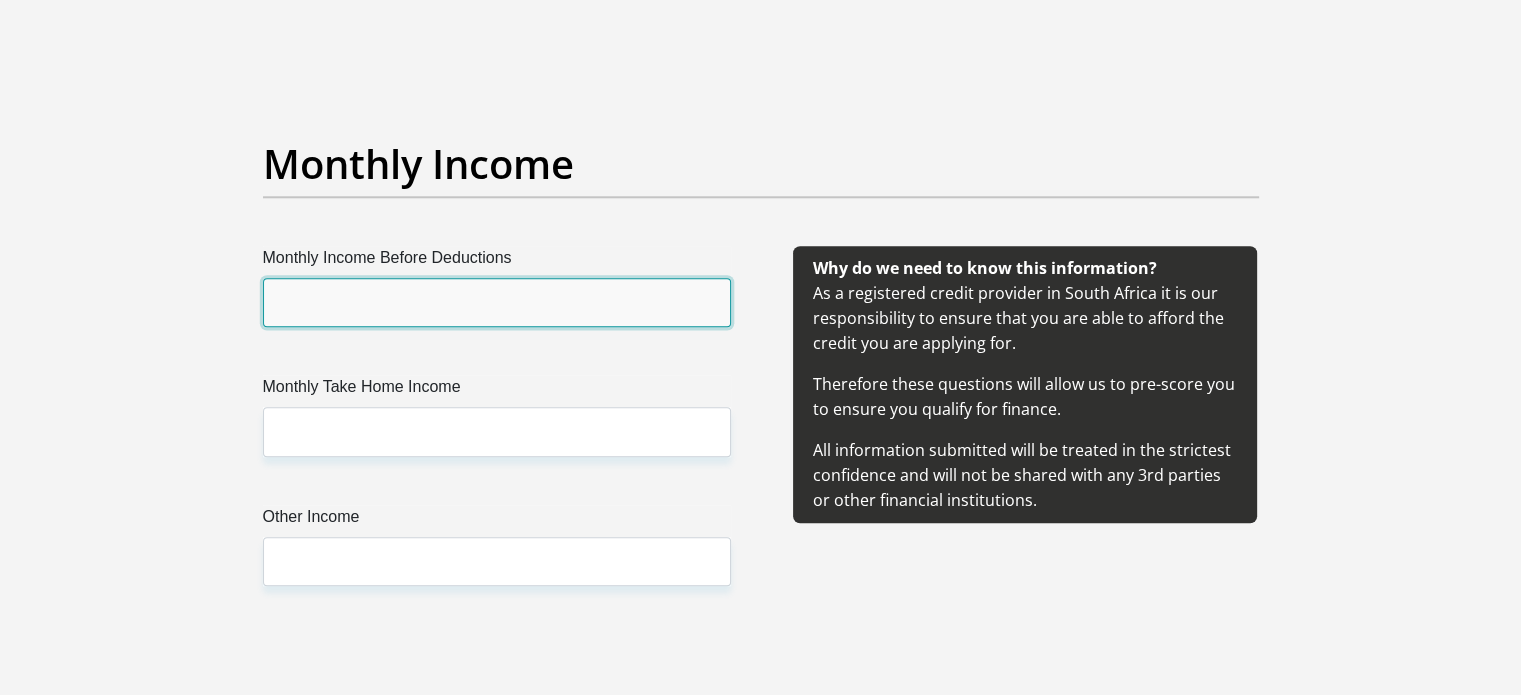 click on "Monthly Income Before Deductions" at bounding box center (497, 302) 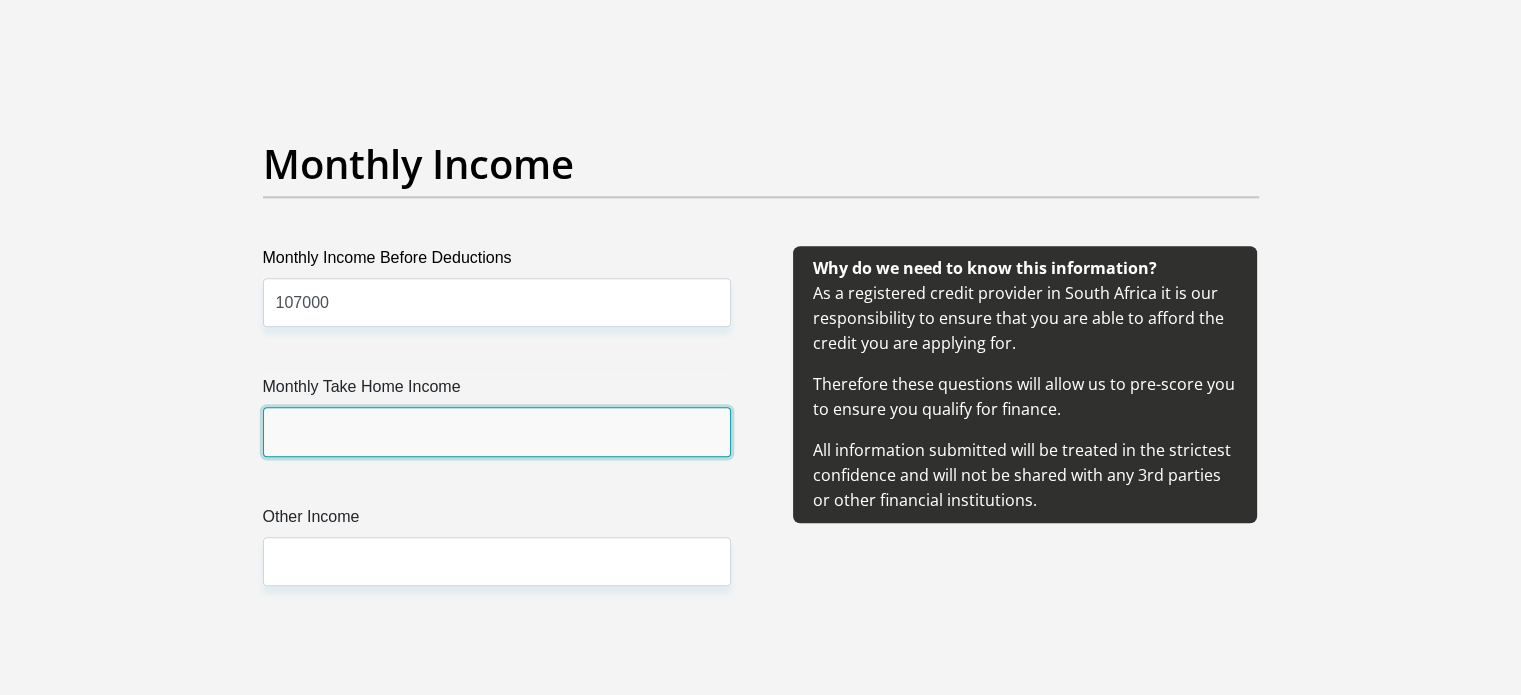 click on "Monthly Take Home Income" at bounding box center (497, 431) 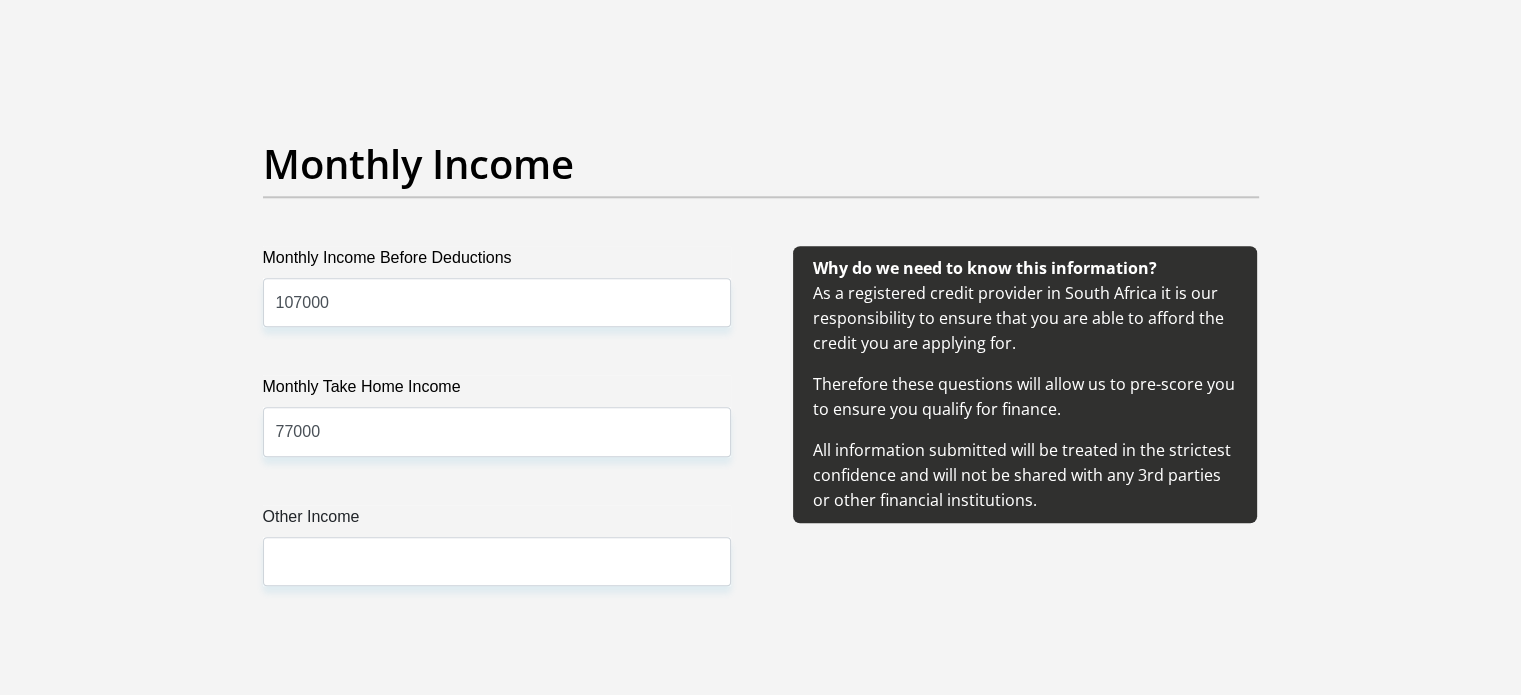 click on "Monthly Income Before Deductions
107000
Monthly Take Home Income
77000
Other Income" at bounding box center [497, 440] 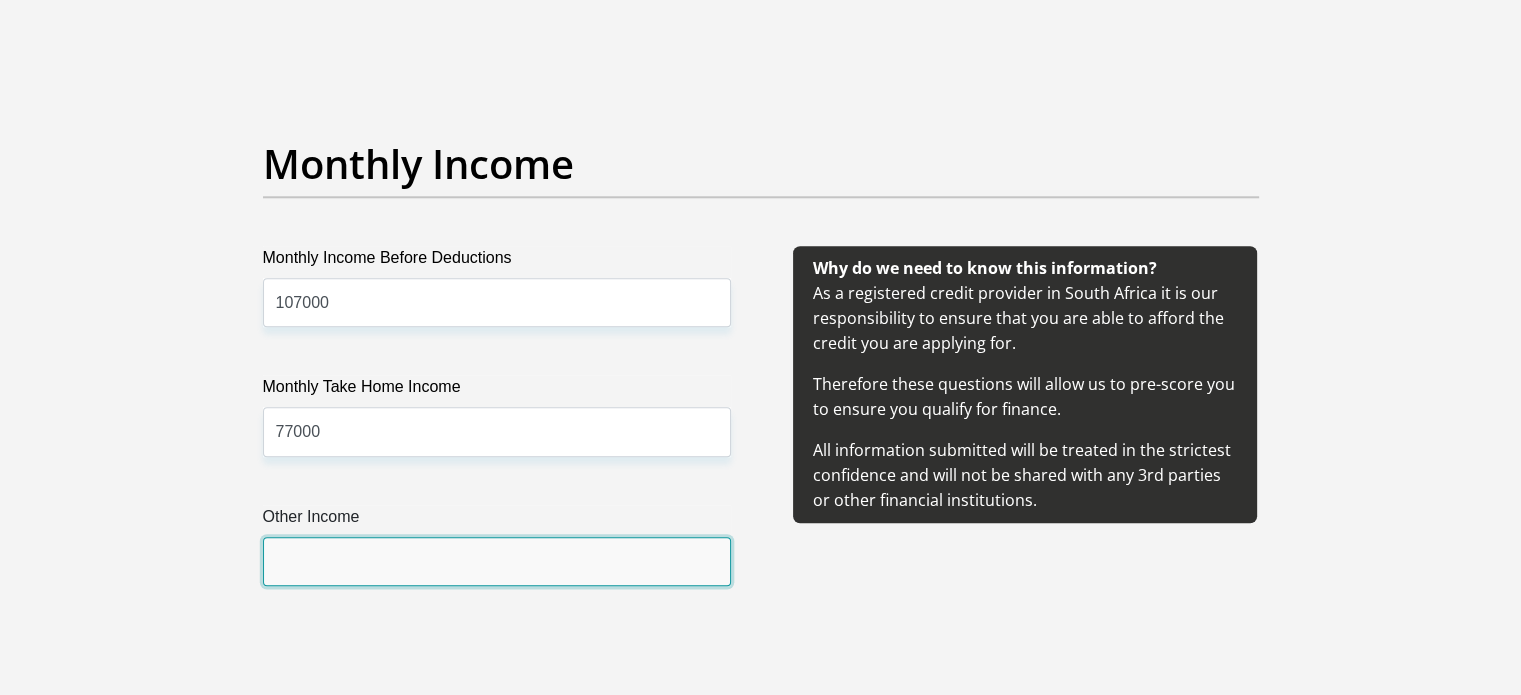 click on "Other Income" at bounding box center [497, 561] 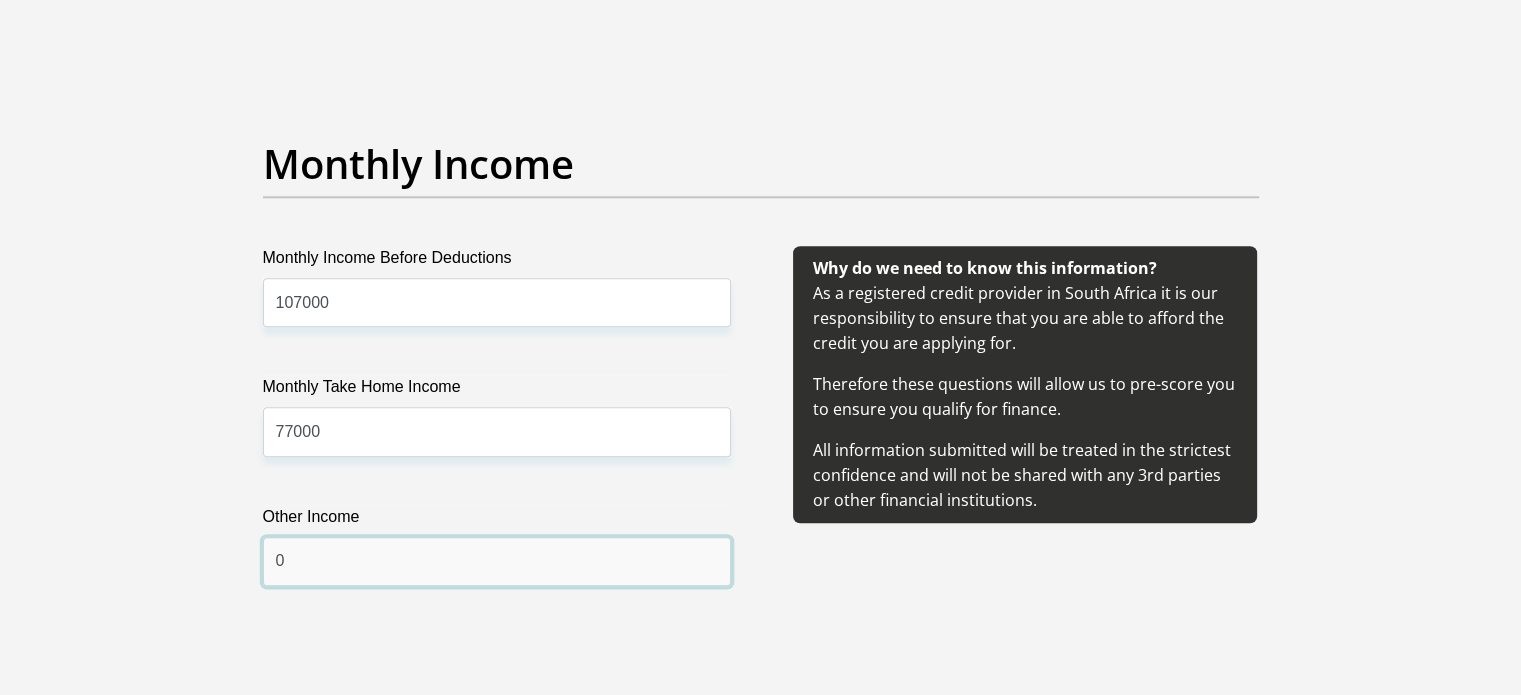 scroll, scrollTop: 2600, scrollLeft: 0, axis: vertical 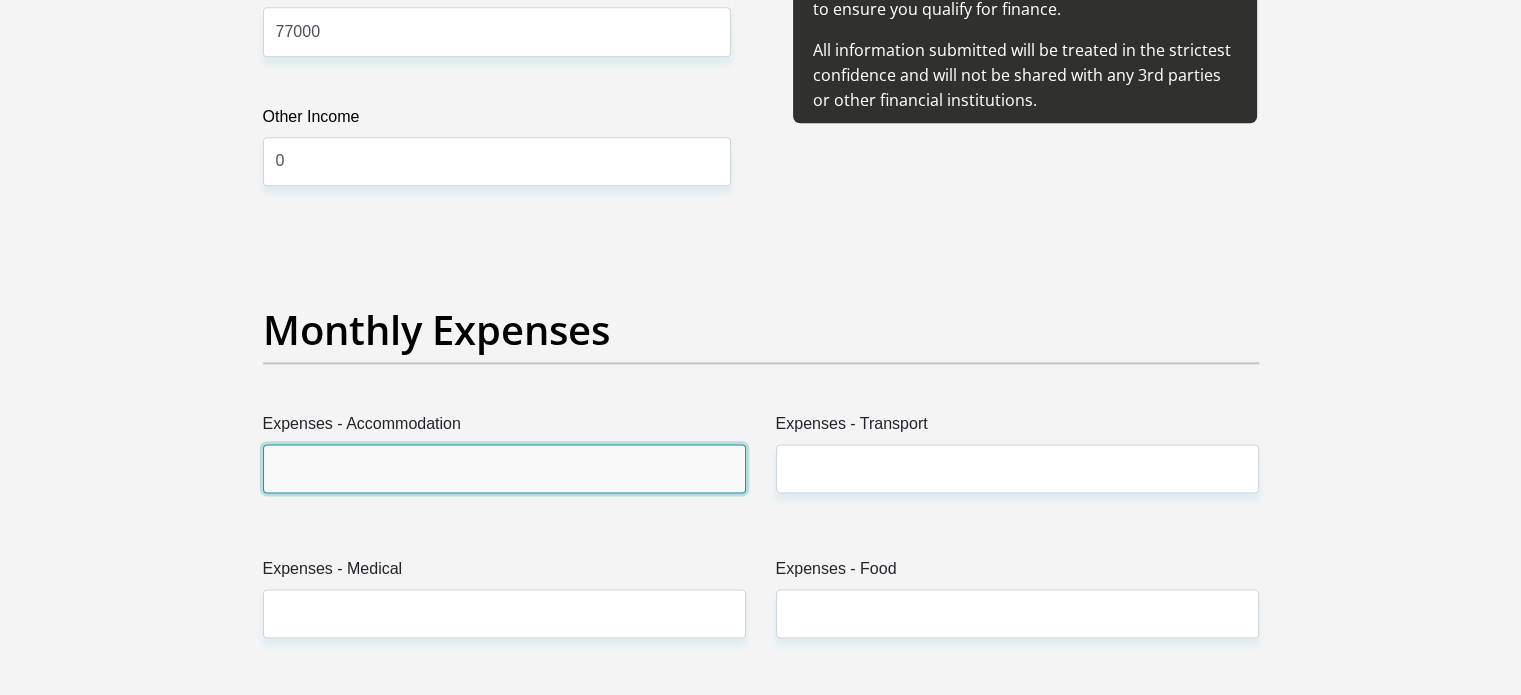 click on "Expenses - Accommodation" at bounding box center [504, 468] 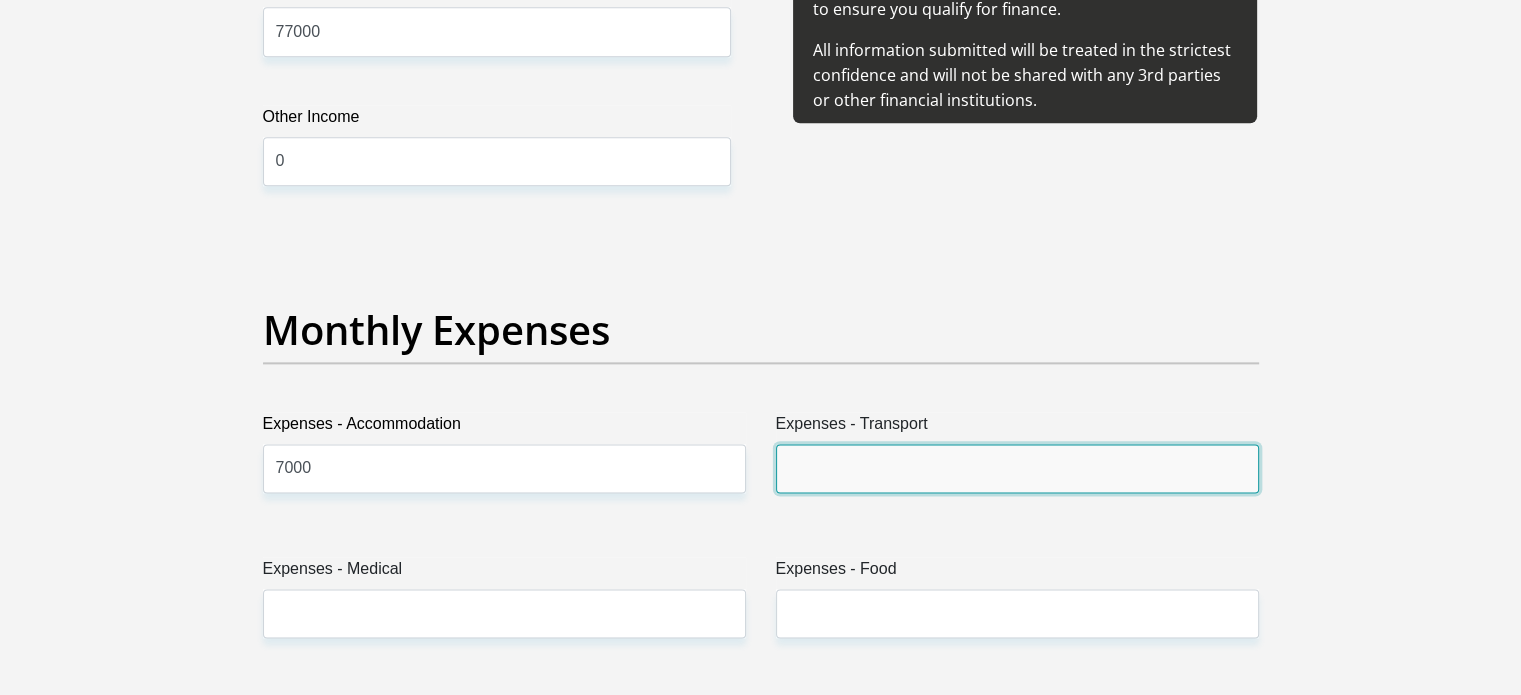 click on "Expenses - Transport" at bounding box center (1017, 468) 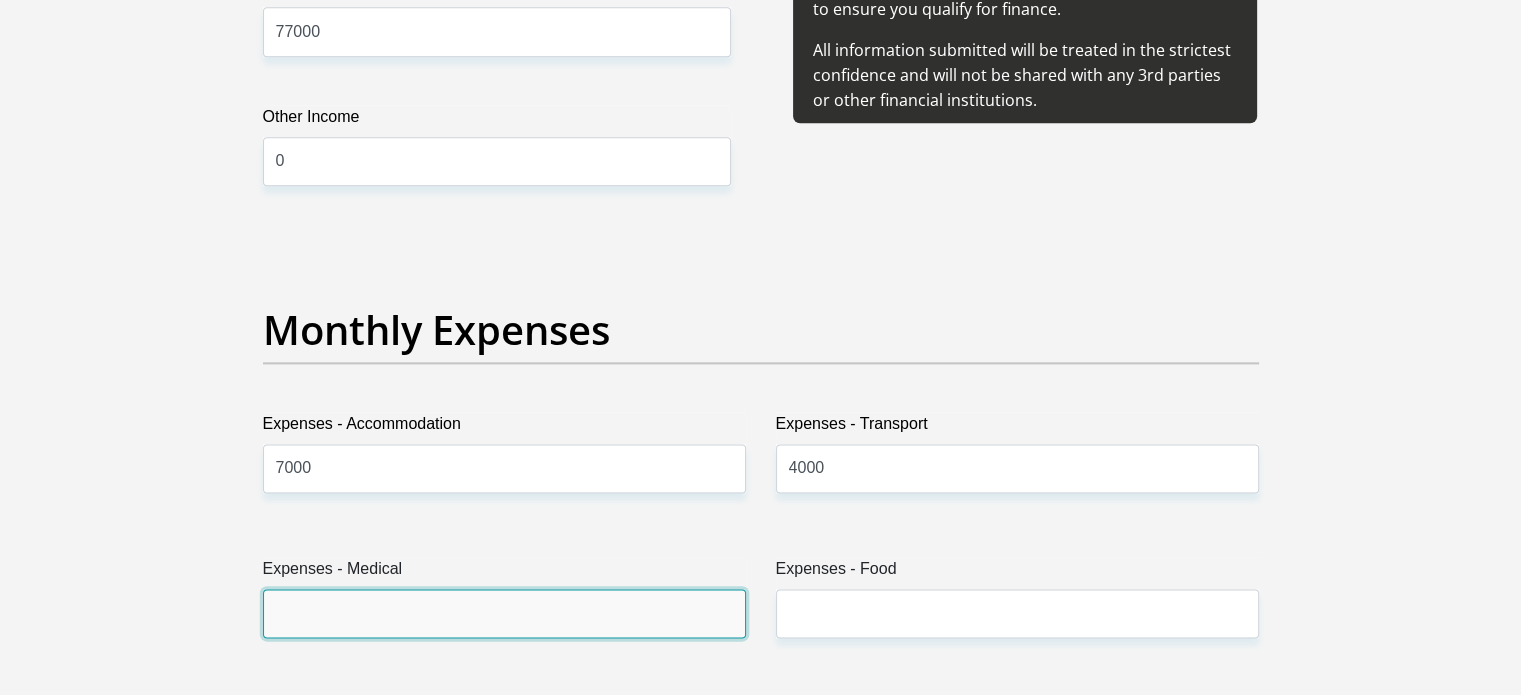 click on "Expenses - Medical" at bounding box center [504, 613] 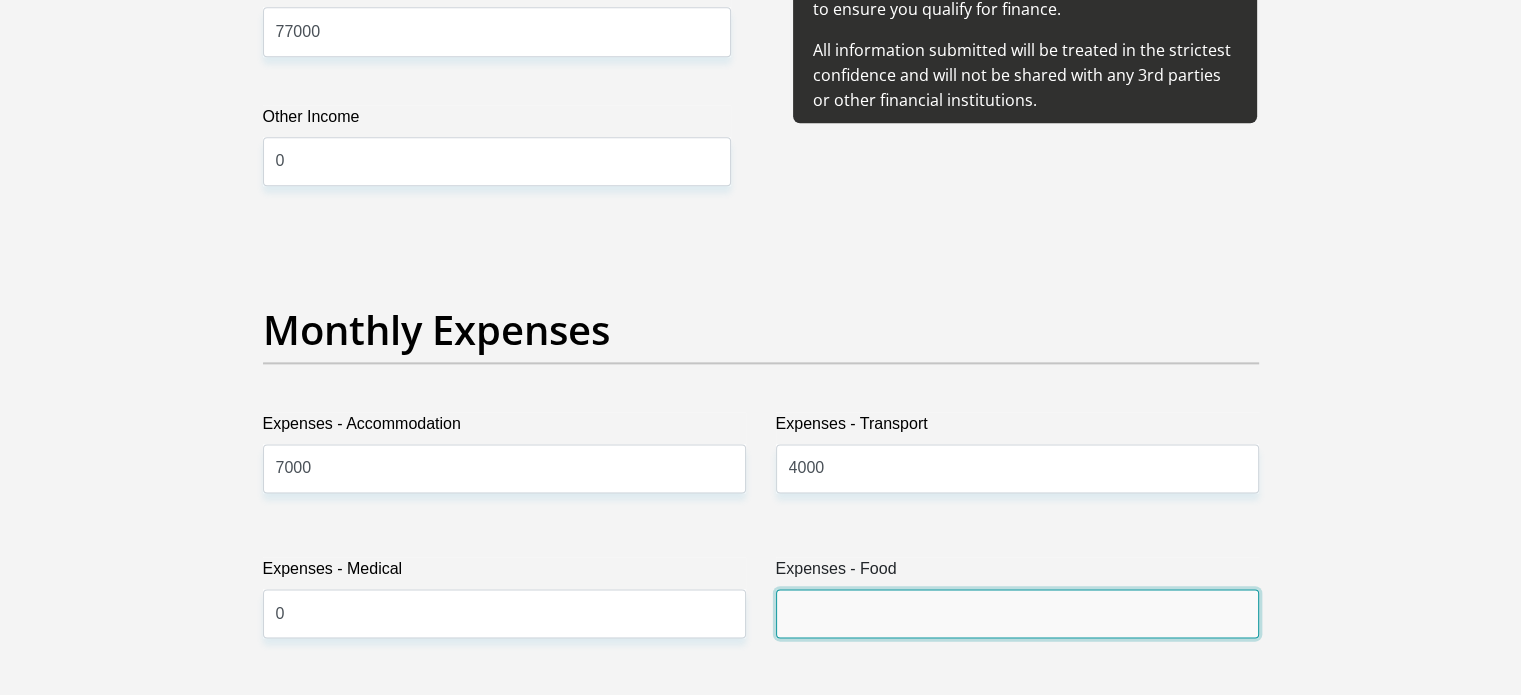 click on "Expenses - Food" at bounding box center (1017, 613) 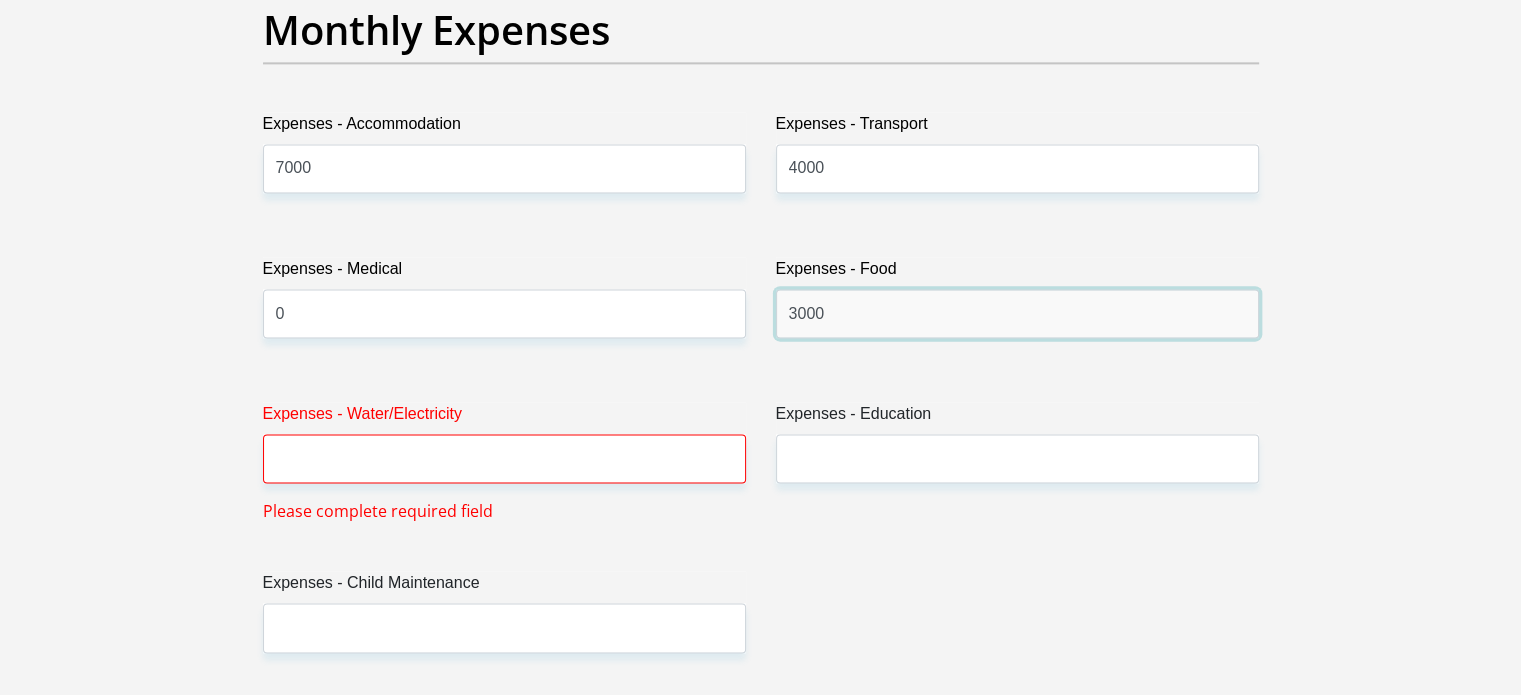 scroll, scrollTop: 3100, scrollLeft: 0, axis: vertical 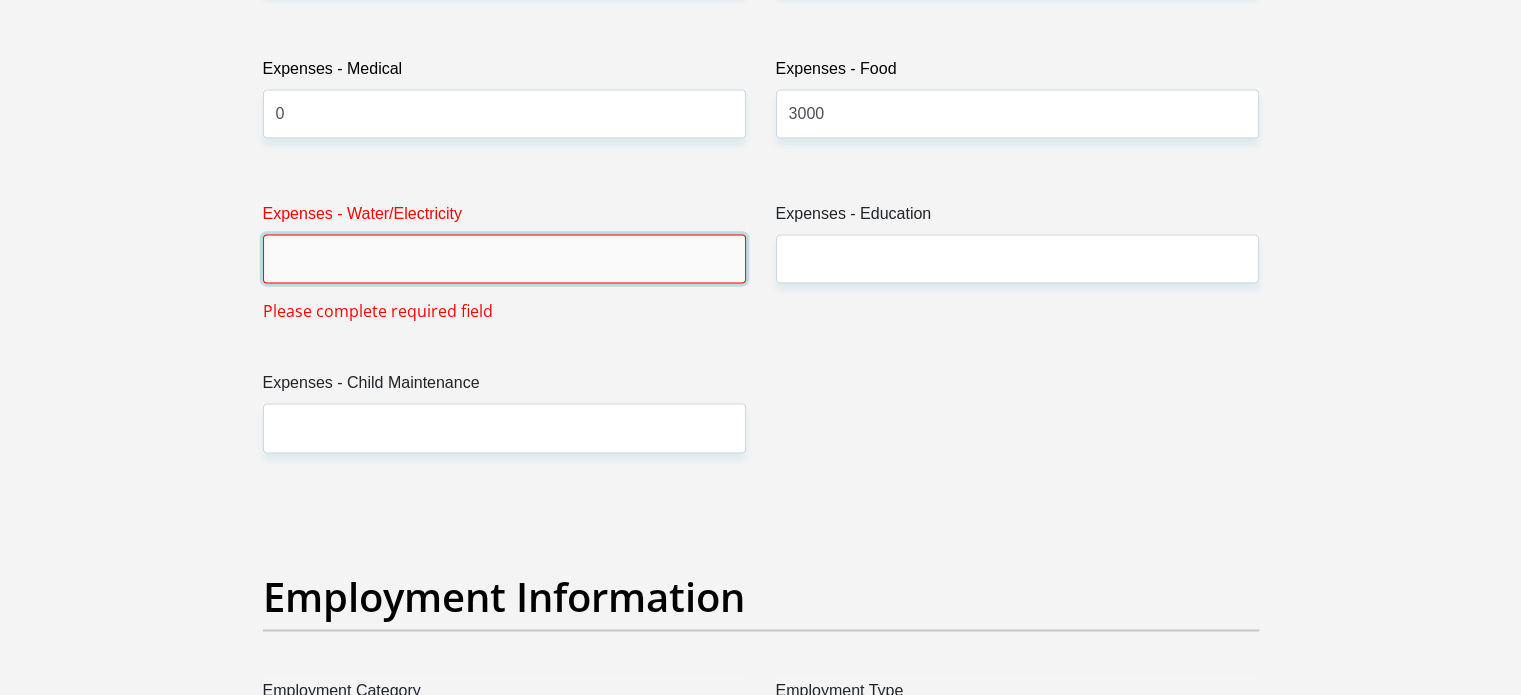 click on "Expenses - Water/Electricity" at bounding box center [504, 258] 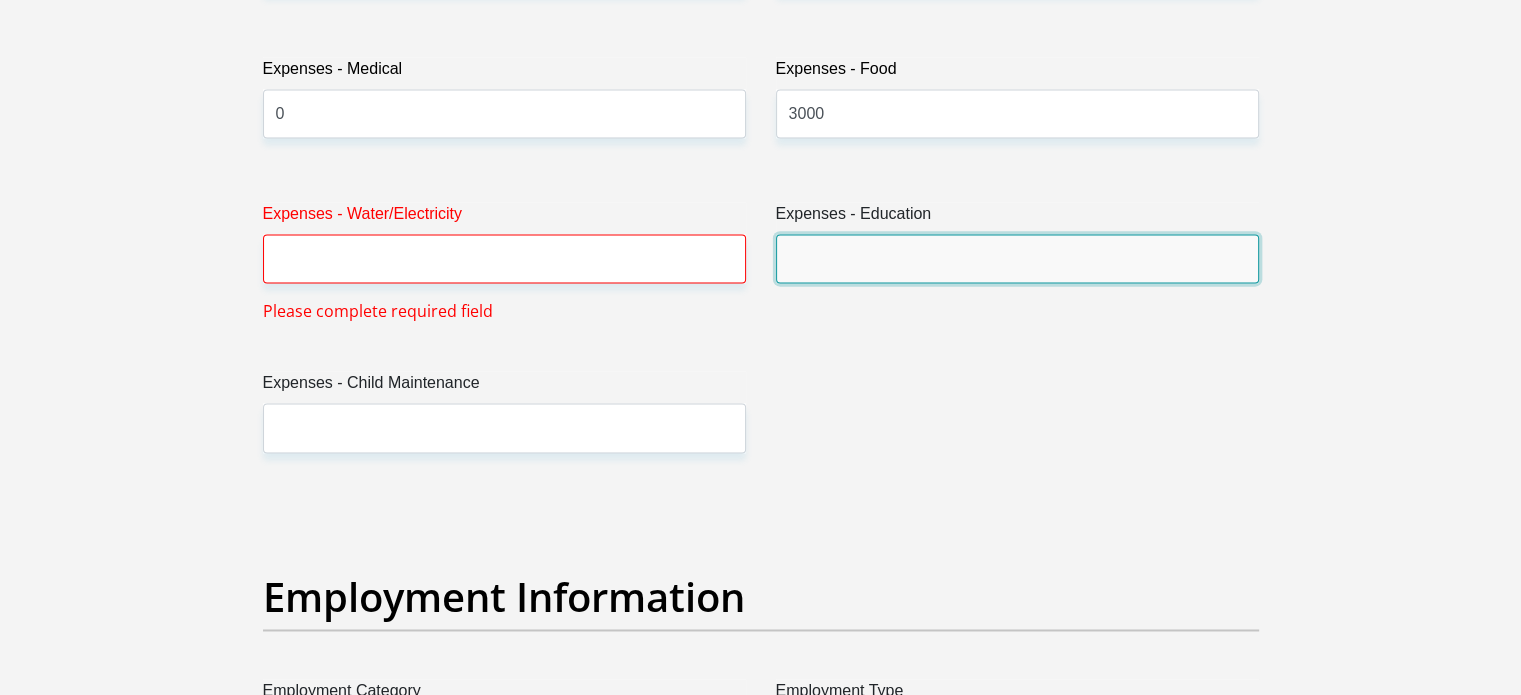 click on "Expenses - Education" at bounding box center [1017, 258] 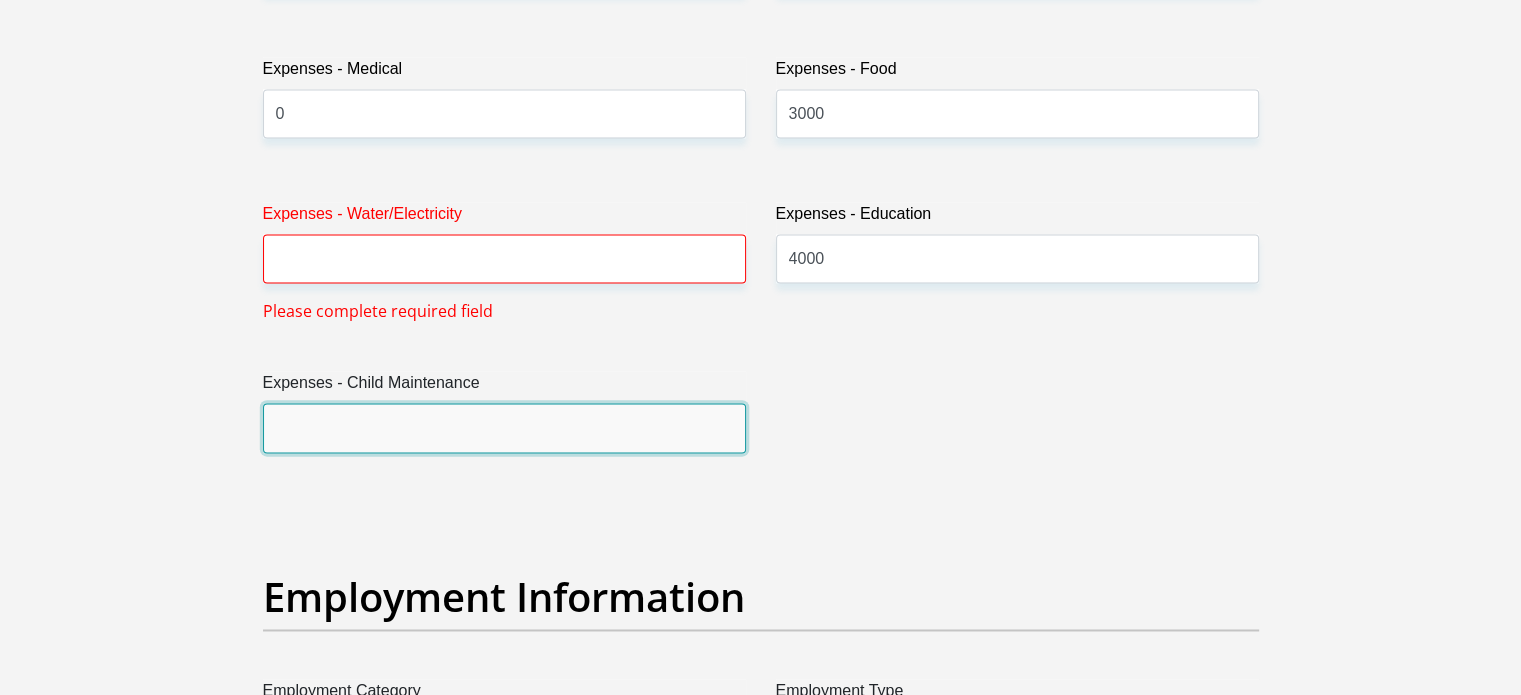 click on "Expenses - Child Maintenance" at bounding box center [504, 427] 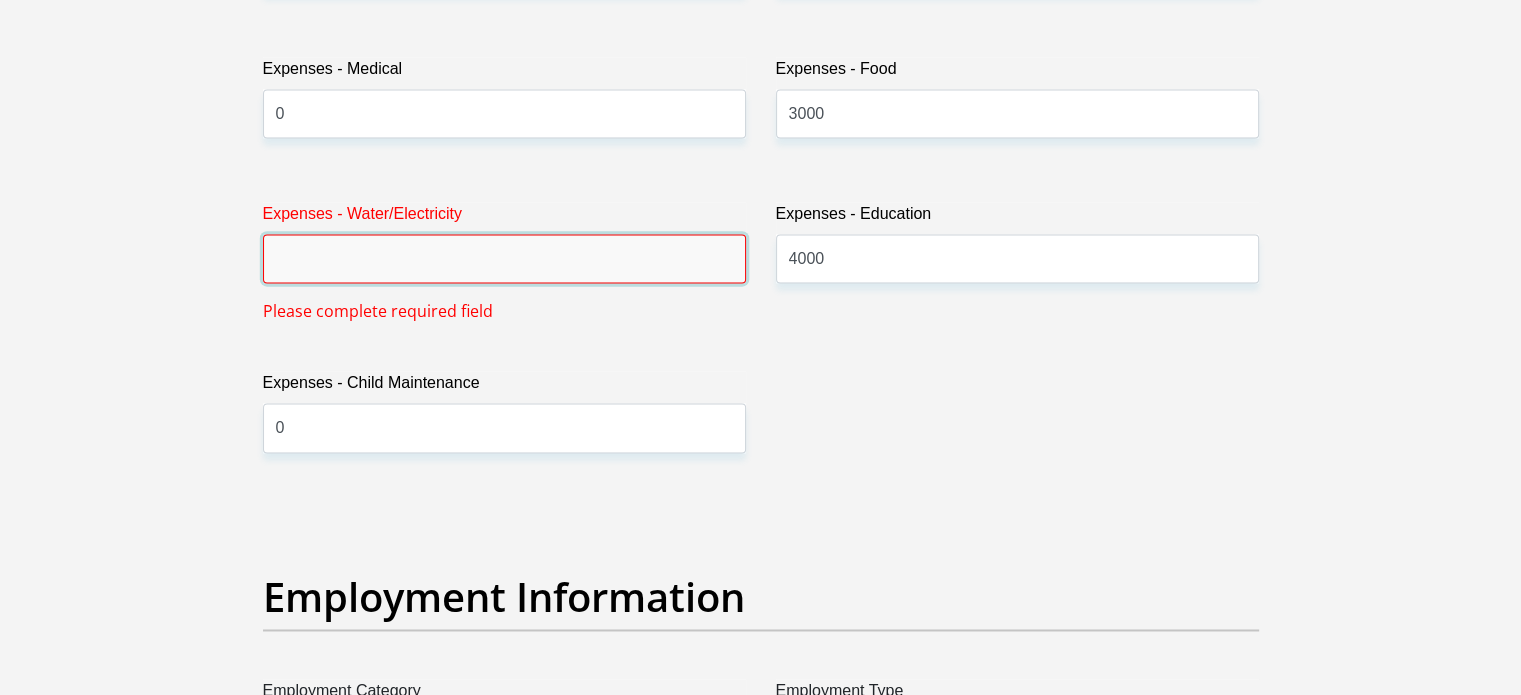 click on "Expenses - Water/Electricity" at bounding box center (504, 258) 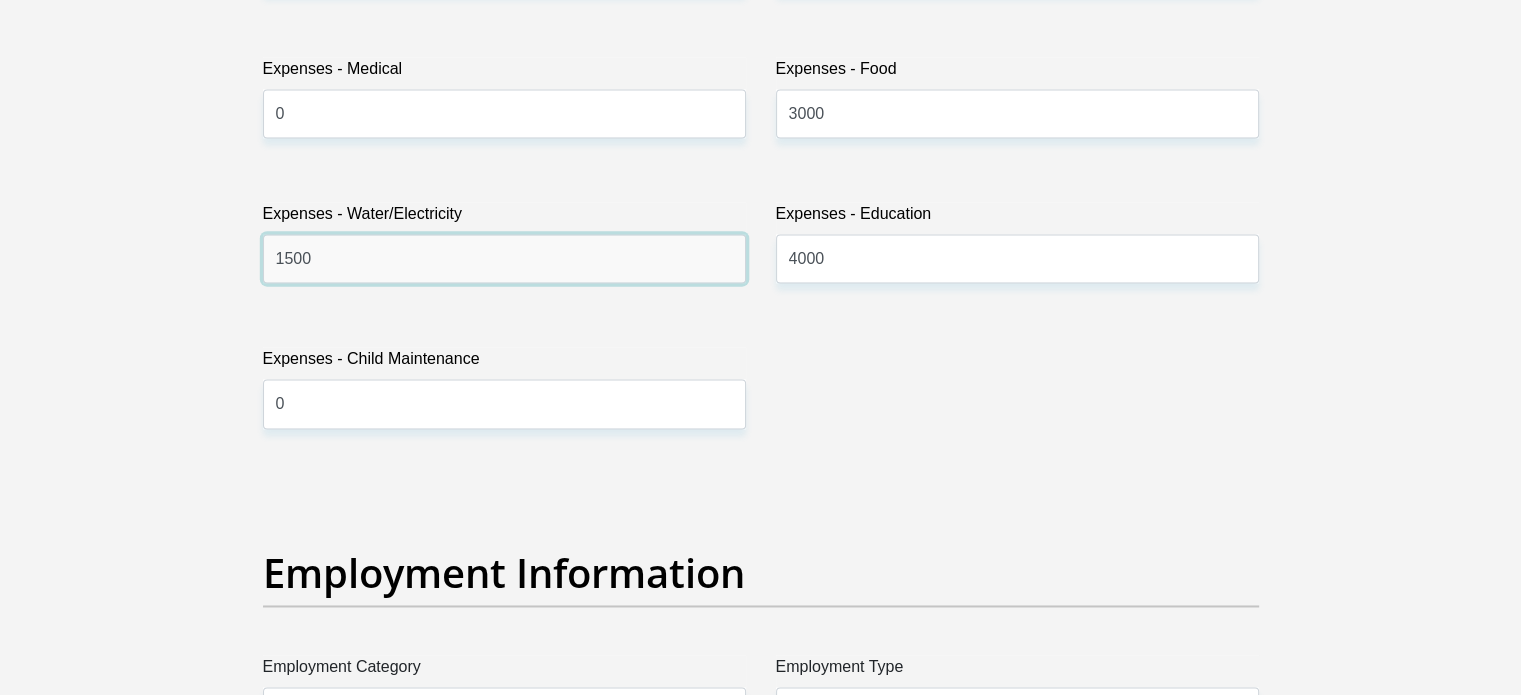 type on "1500" 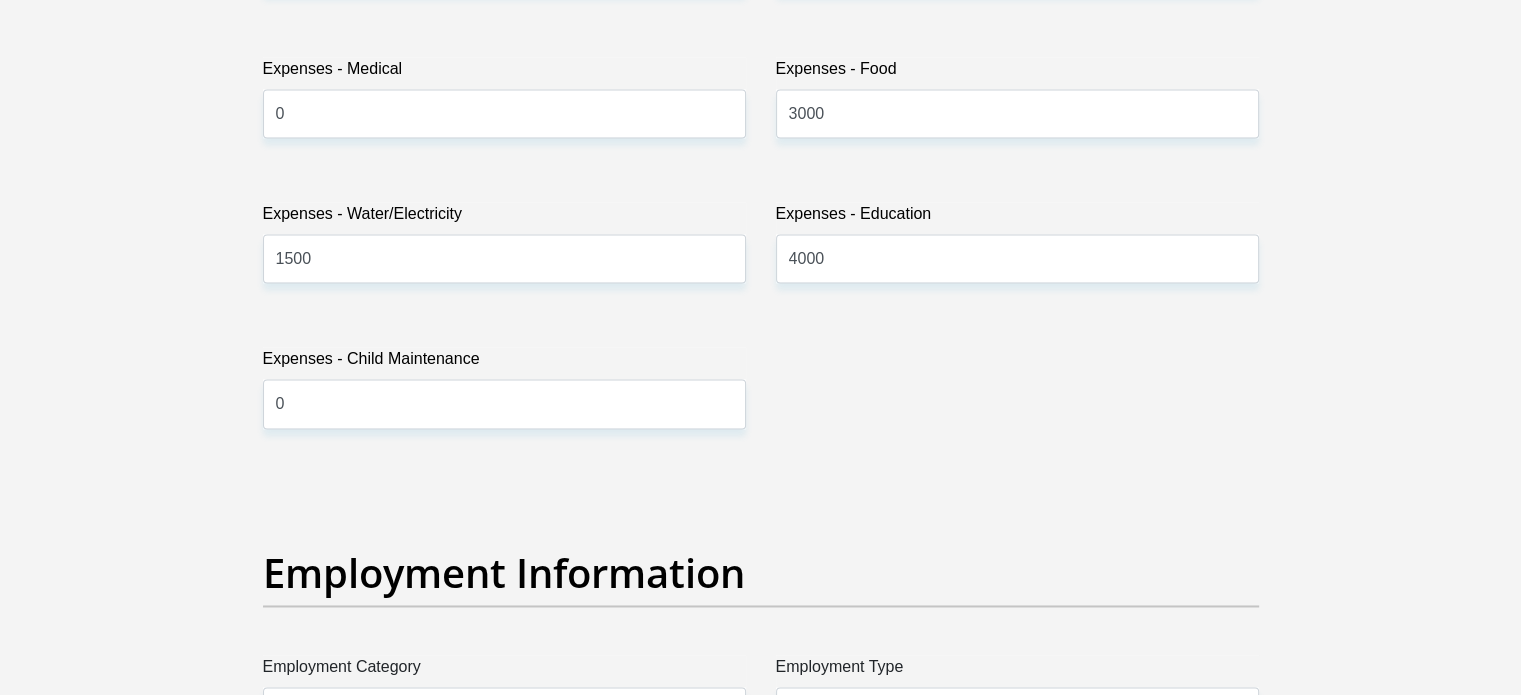 click on "Title
Mr
Ms
Mrs
Dr
Other
First Name
Trevor
Surname
Phetla
ID Number
Please input valid ID number
Race
Black
Coloured
Indian
White
Other
Contact Number
0798158229
Please input valid contact number
Nationality
South Africa
Afghanistan
Aland Islands" at bounding box center (761, 467) 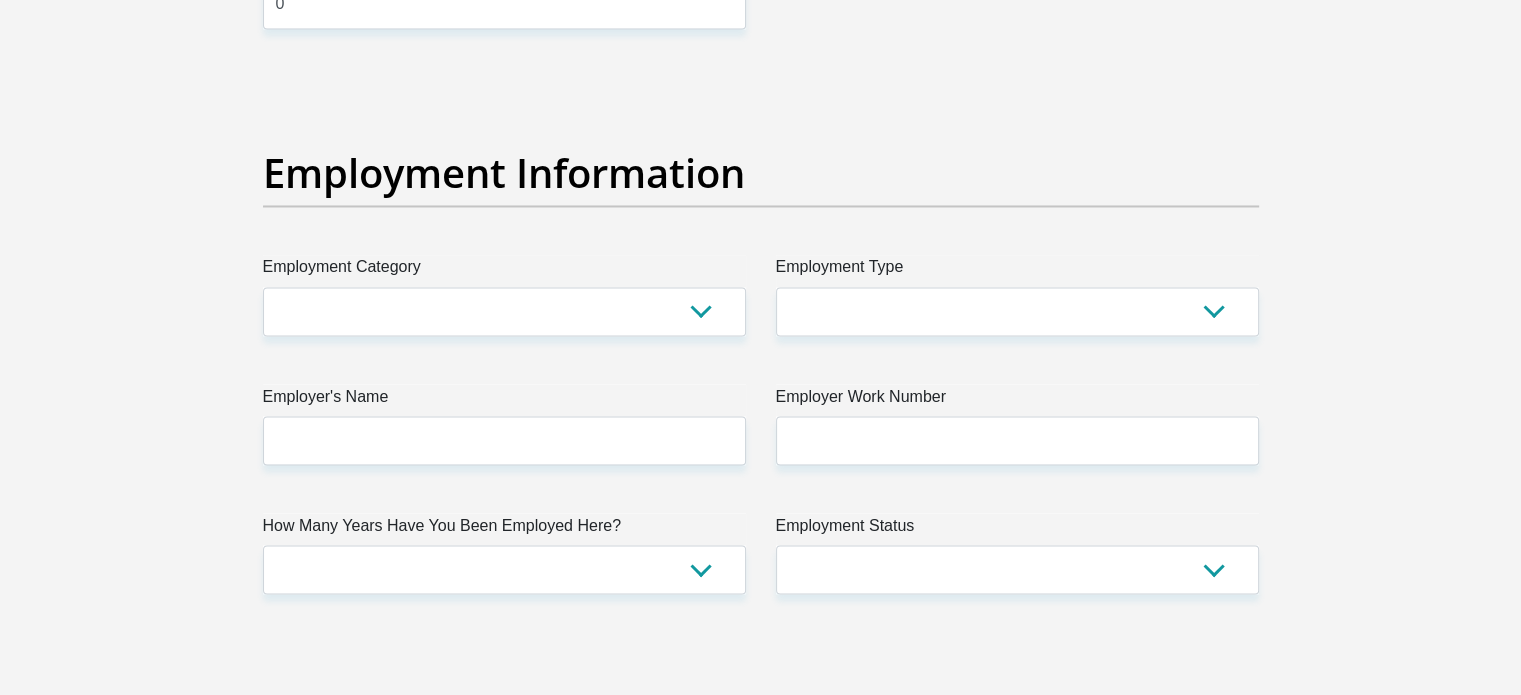 scroll, scrollTop: 3600, scrollLeft: 0, axis: vertical 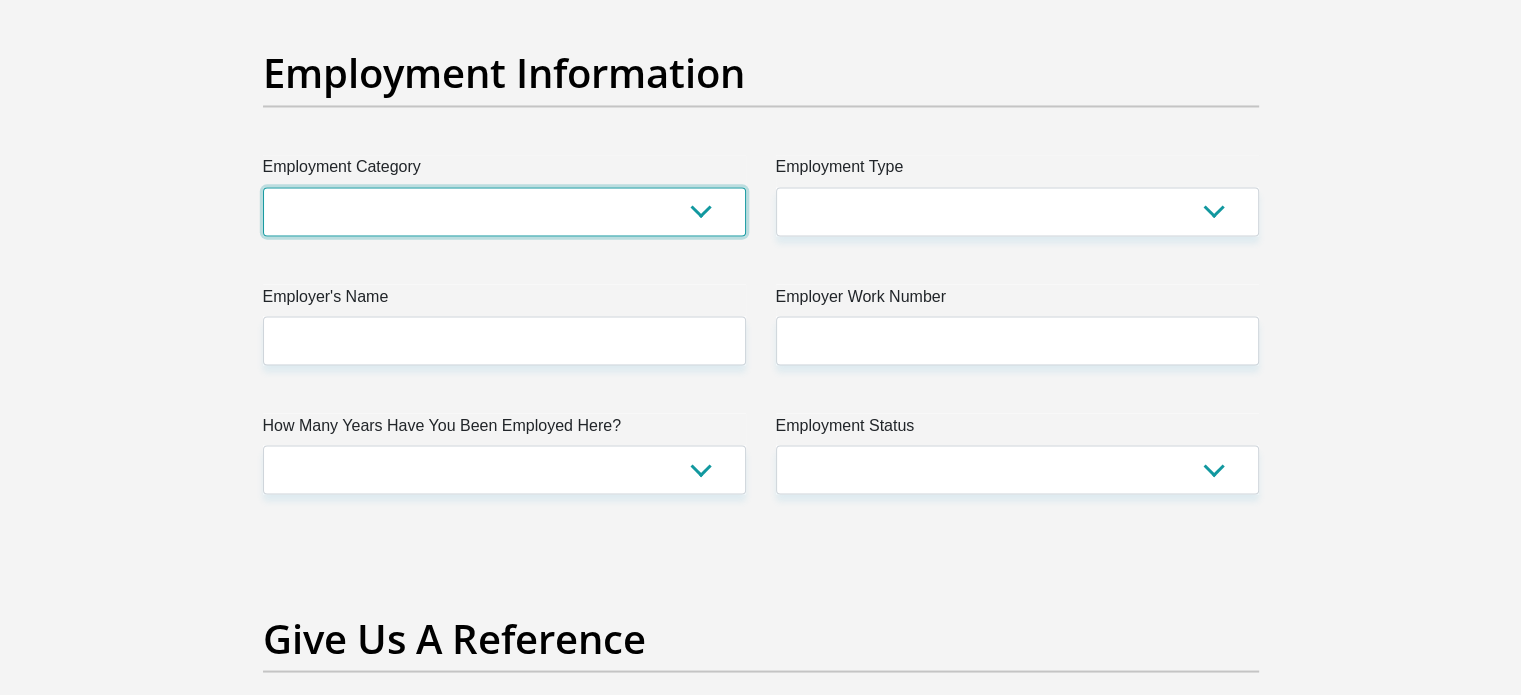 click on "AGRICULTURE
ALCOHOL & TOBACCO
CONSTRUCTION MATERIALS
METALLURGY
EQUIPMENT FOR RENEWABLE ENERGY
SPECIALIZED CONTRACTORS
CAR
GAMING (INCL. INTERNET
OTHER WHOLESALE
UNLICENSED PHARMACEUTICALS
CURRENCY EXCHANGE HOUSES
OTHER FINANCIAL INSTITUTIONS & INSURANCE
REAL ESTATE AGENTS
OIL & GAS
OTHER MATERIALS (E.G. IRON ORE)
PRECIOUS STONES & PRECIOUS METALS
POLITICAL ORGANIZATIONS
RELIGIOUS ORGANIZATIONS(NOT SECTS)
ACTI. HAVING BUSINESS DEAL WITH PUBLIC ADMINISTRATION
LAUNDROMATS" at bounding box center [504, 211] 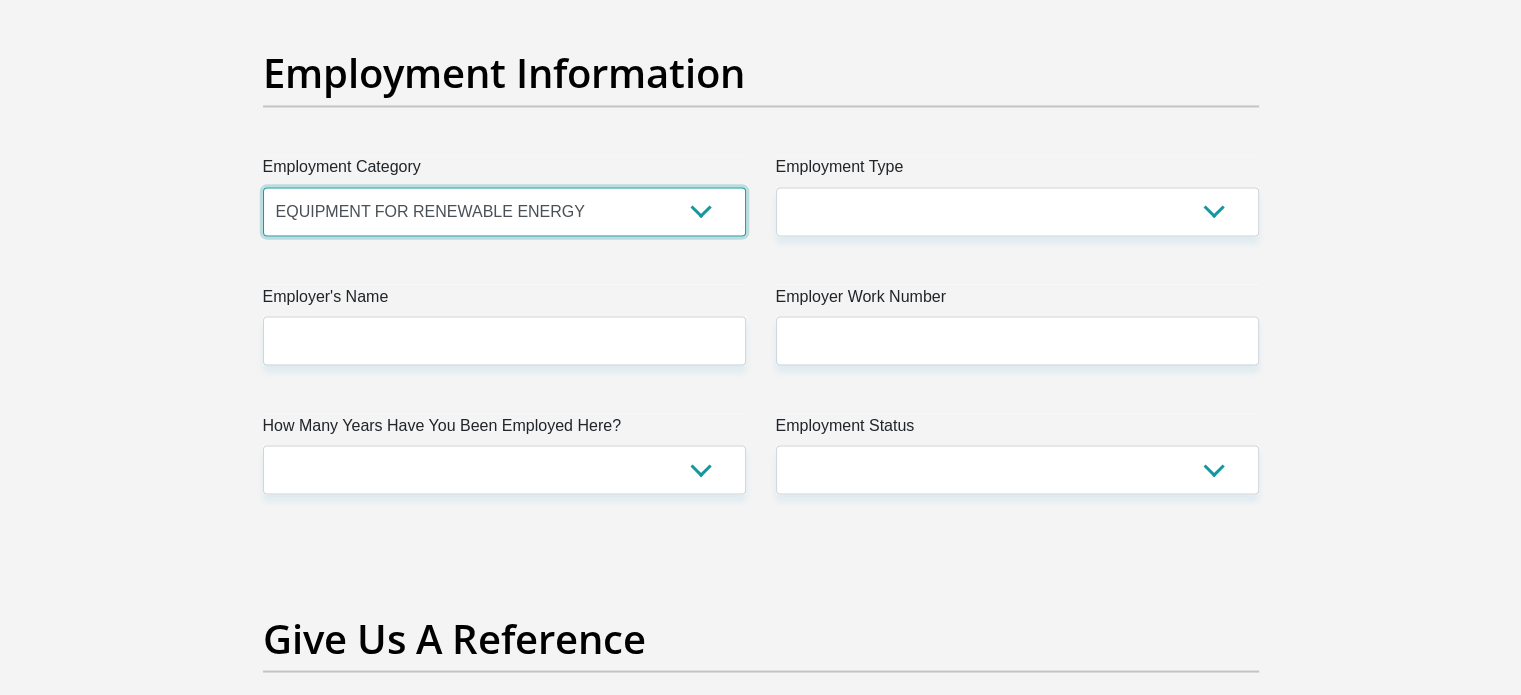 click on "AGRICULTURE
ALCOHOL & TOBACCO
CONSTRUCTION MATERIALS
METALLURGY
EQUIPMENT FOR RENEWABLE ENERGY
SPECIALIZED CONTRACTORS
CAR
GAMING (INCL. INTERNET
OTHER WHOLESALE
UNLICENSED PHARMACEUTICALS
CURRENCY EXCHANGE HOUSES
OTHER FINANCIAL INSTITUTIONS & INSURANCE
REAL ESTATE AGENTS
OIL & GAS
OTHER MATERIALS (E.G. IRON ORE)
PRECIOUS STONES & PRECIOUS METALS
POLITICAL ORGANIZATIONS
RELIGIOUS ORGANIZATIONS(NOT SECTS)
ACTI. HAVING BUSINESS DEAL WITH PUBLIC ADMINISTRATION
LAUNDROMATS" at bounding box center [504, 211] 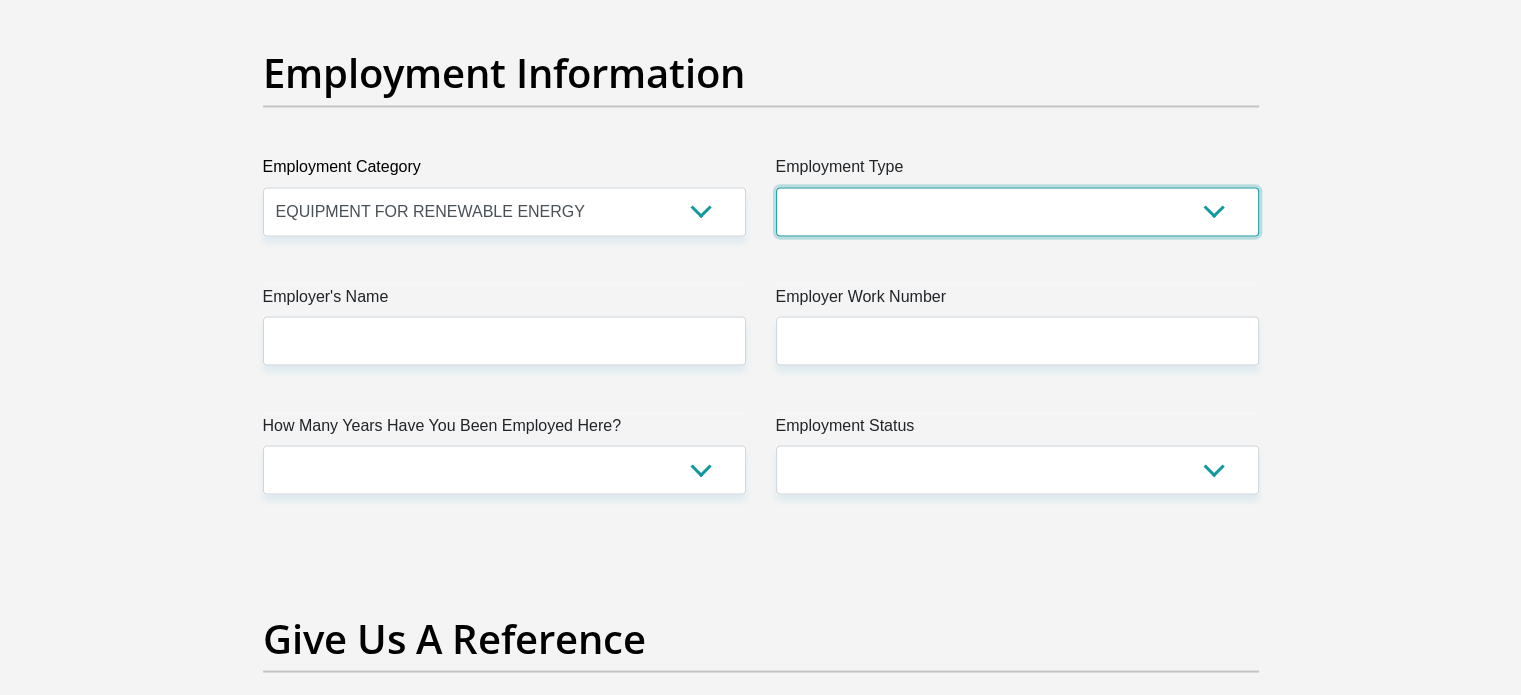 click on "College/Lecturer
Craft Seller
Creative
Driver
Executive
Farmer
Forces - Non Commissioned
Forces - Officer
Hawker
Housewife
Labourer
Licenced Professional
Manager
Miner
Non Licenced Professional
Office Staff/Clerk
Outside Worker
Pensioner
Permanent Teacher
Production/Manufacturing
Sales
Self-Employed
Semi-Professional Worker
Service Industry  Social Worker  Student" at bounding box center (1017, 211) 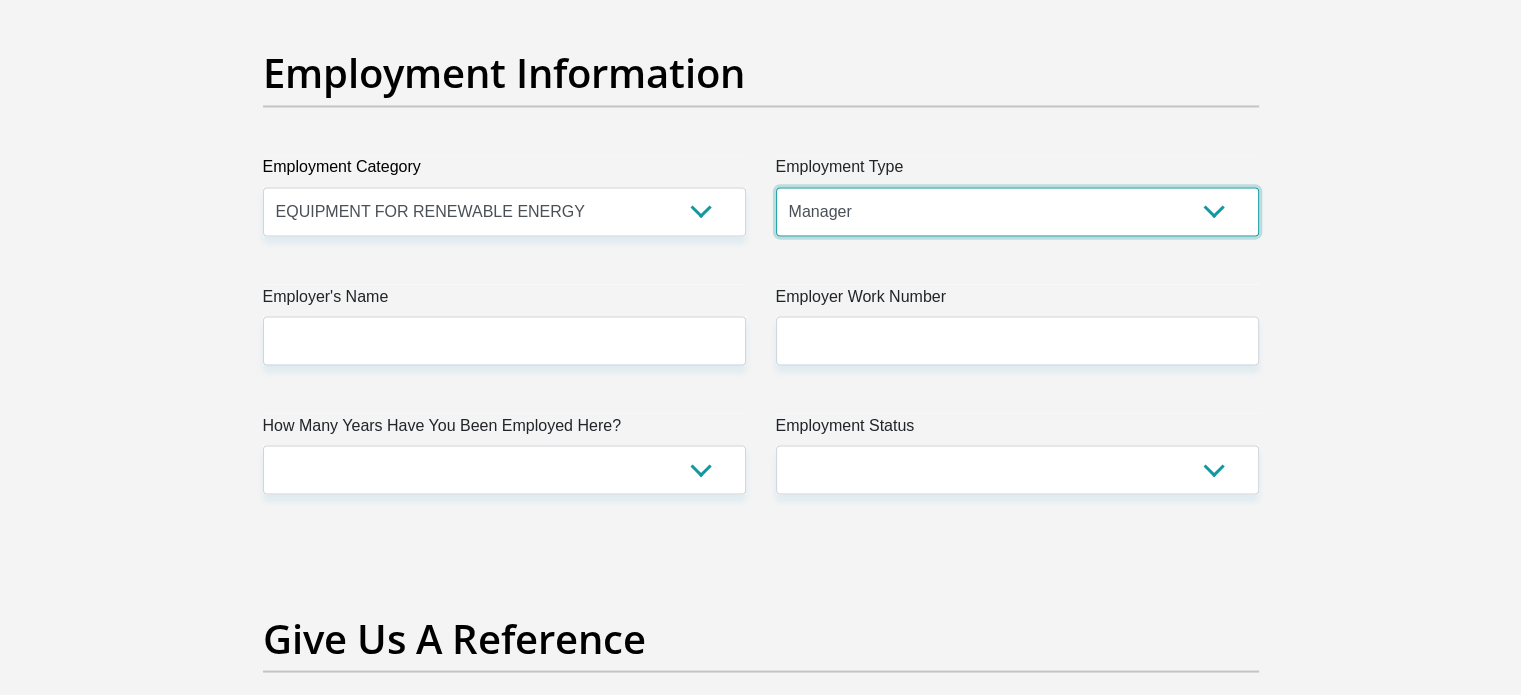 click on "College/Lecturer
Craft Seller
Creative
Driver
Executive
Farmer
Forces - Non Commissioned
Forces - Officer
Hawker
Housewife
Labourer
Licenced Professional
Manager
Miner
Non Licenced Professional
Office Staff/Clerk
Outside Worker
Pensioner
Permanent Teacher
Production/Manufacturing
Sales
Self-Employed
Semi-Professional Worker
Service Industry  Social Worker  Student" at bounding box center (1017, 211) 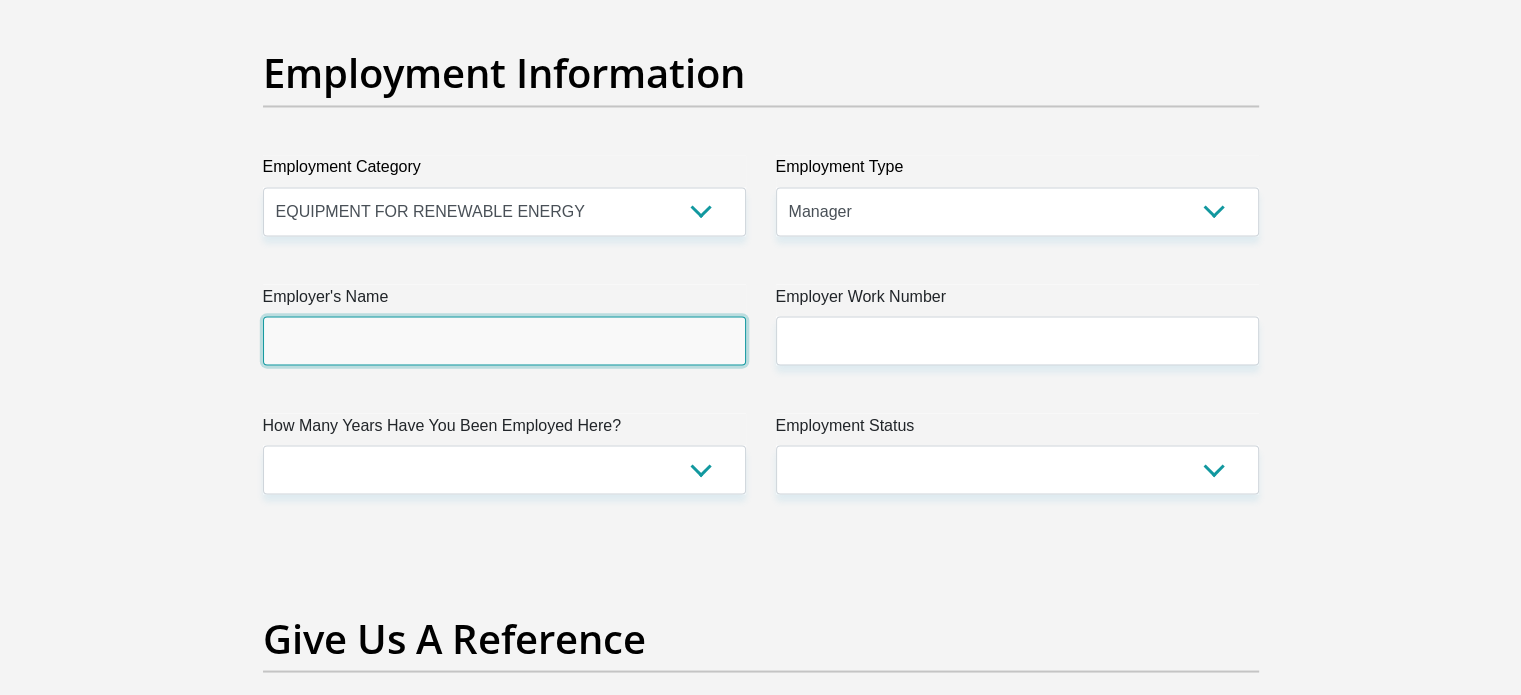 click on "Employer's Name" at bounding box center [504, 340] 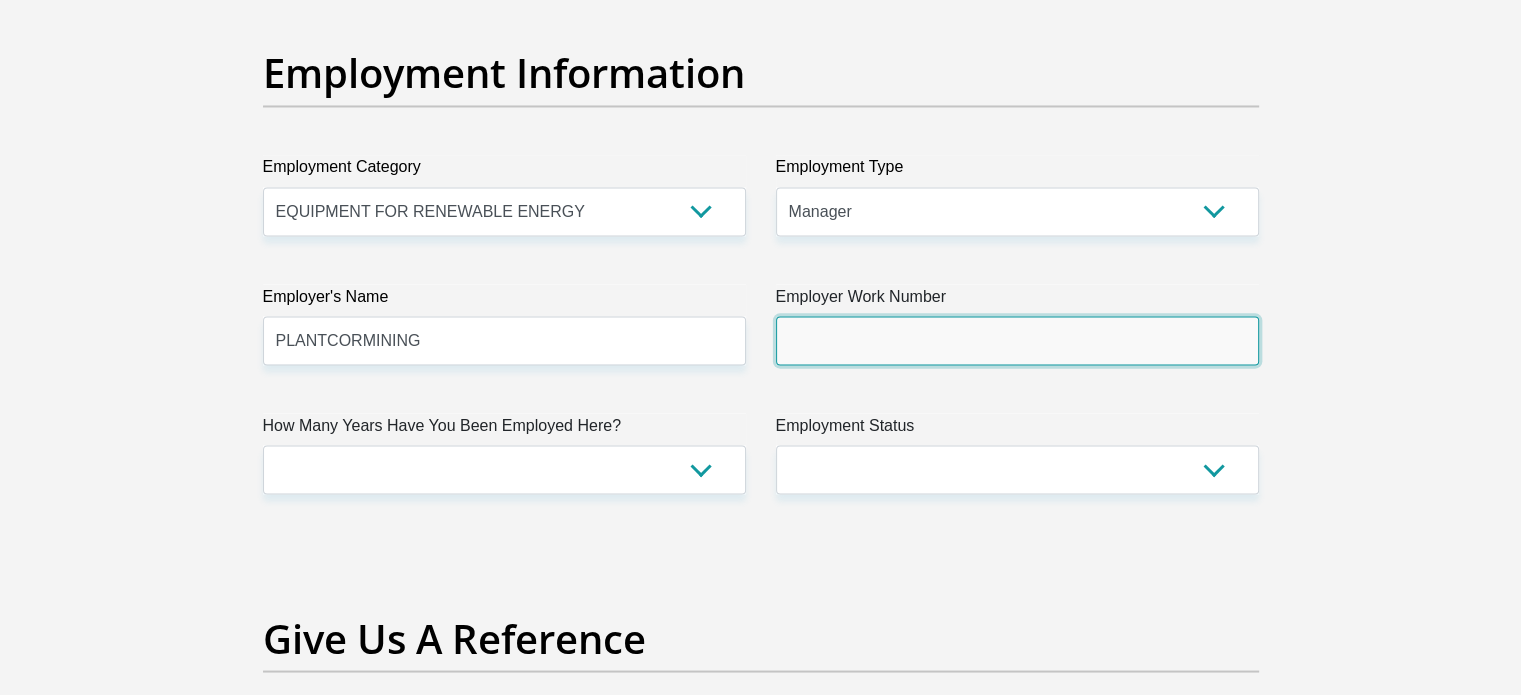 click on "Employer Work Number" at bounding box center [1017, 340] 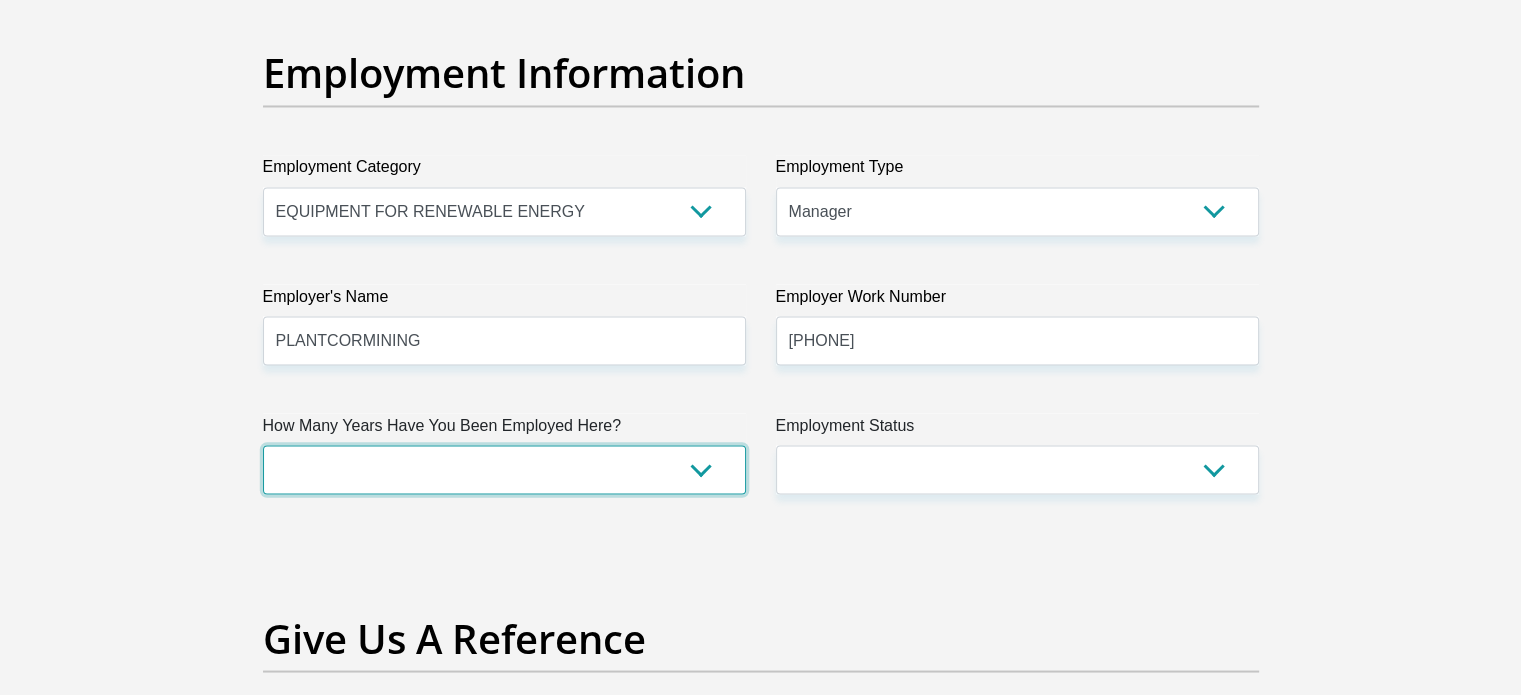 click on "less than 1 year
1-3 years
3-5 years
5+ years" at bounding box center [504, 469] 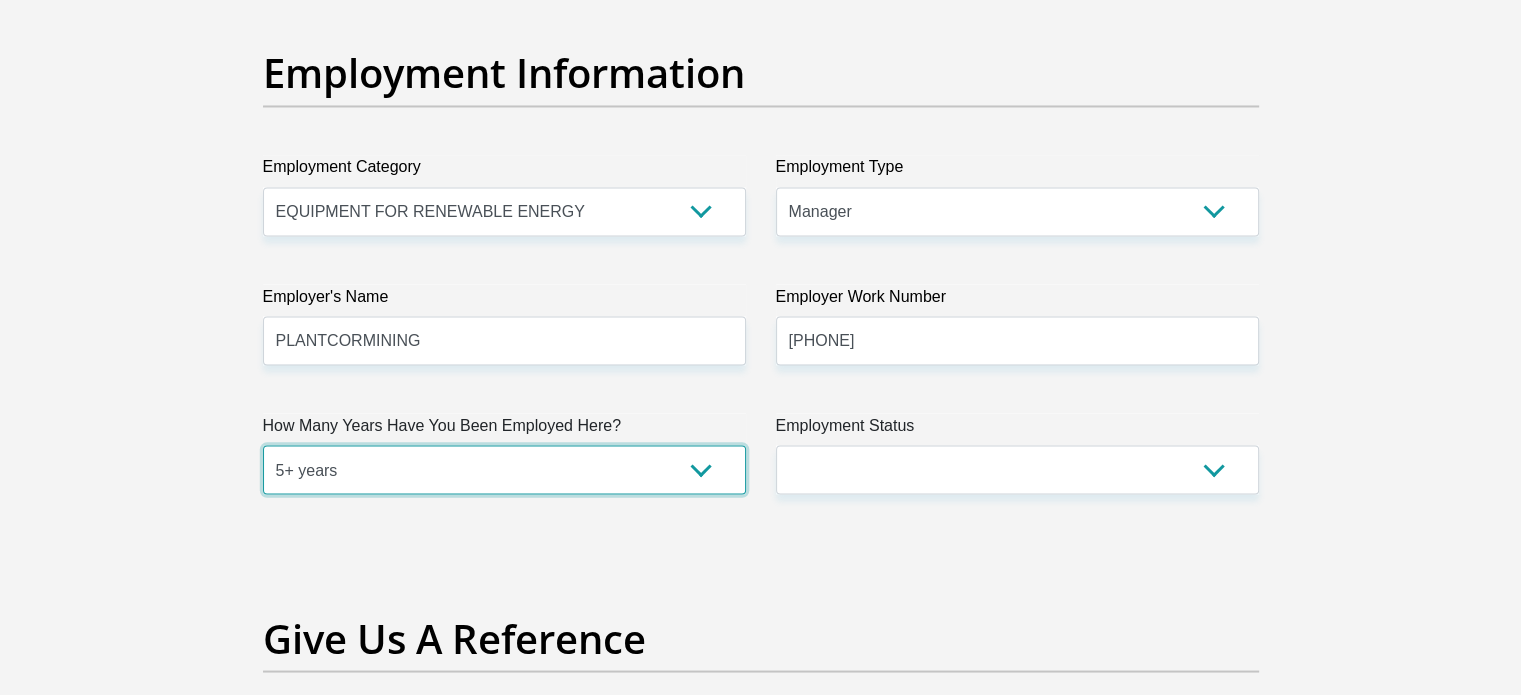 click on "less than 1 year
1-3 years
3-5 years
5+ years" at bounding box center [504, 469] 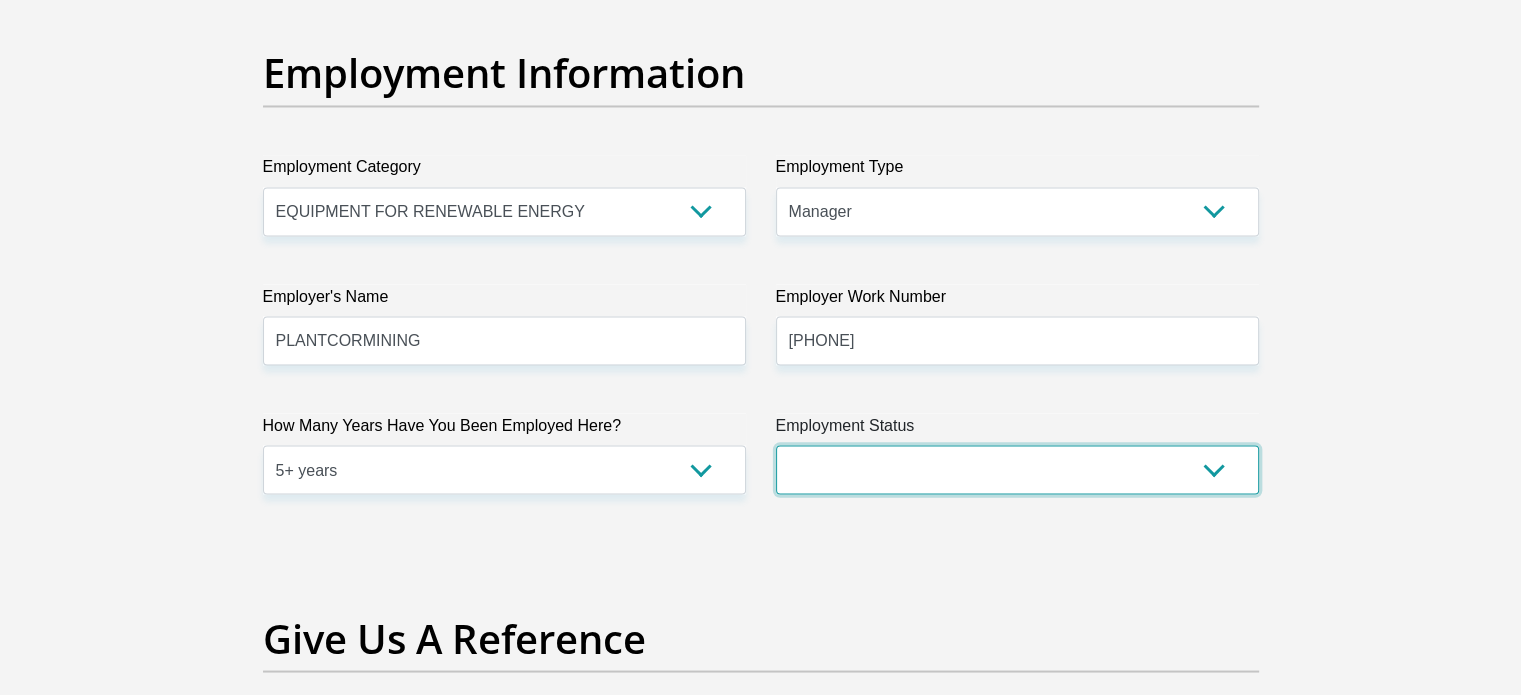 click on "Permanent/Full-time
Part-time/Casual
Contract Worker
Self-Employed
Housewife
Retired
Student
Medically Boarded
Disability
Unemployed" at bounding box center (1017, 469) 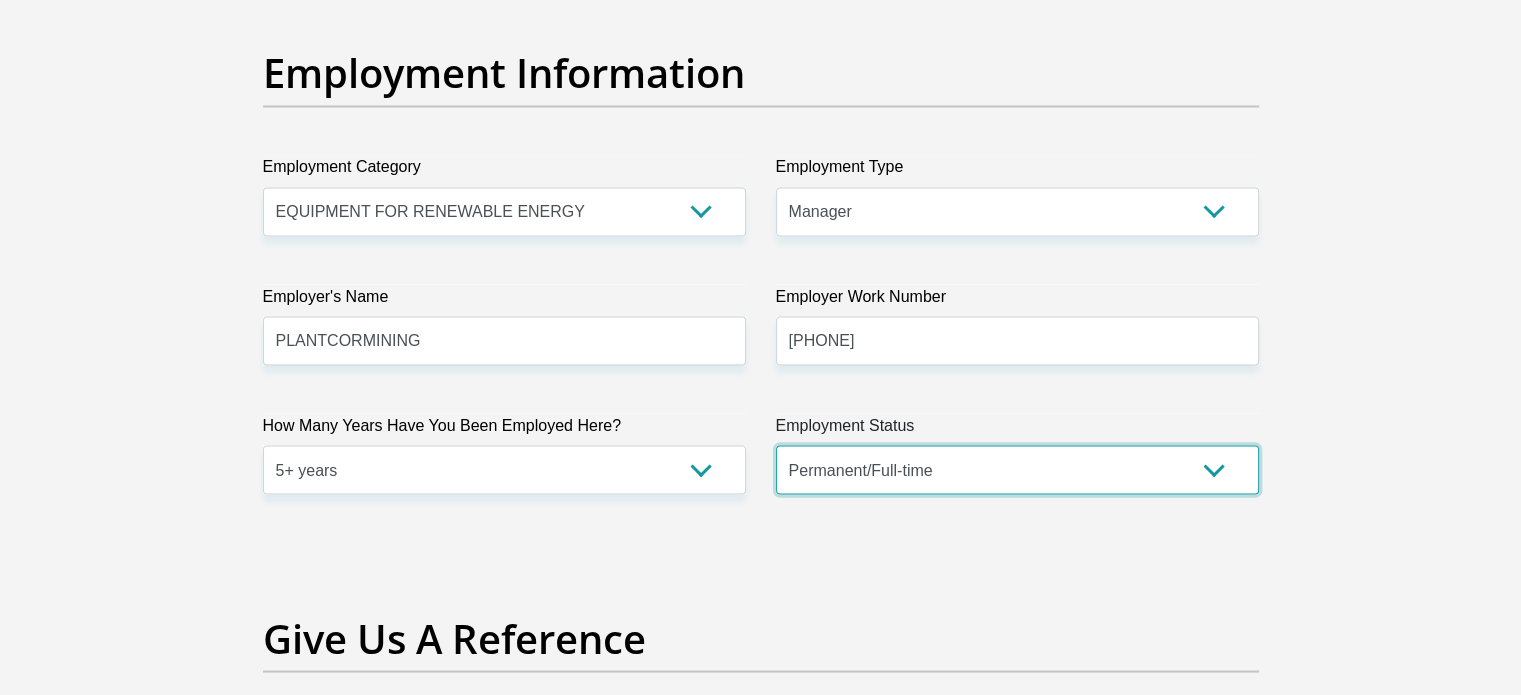 click on "Permanent/Full-time
Part-time/Casual
Contract Worker
Self-Employed
Housewife
Retired
Student
Medically Boarded
Disability
Unemployed" at bounding box center (1017, 469) 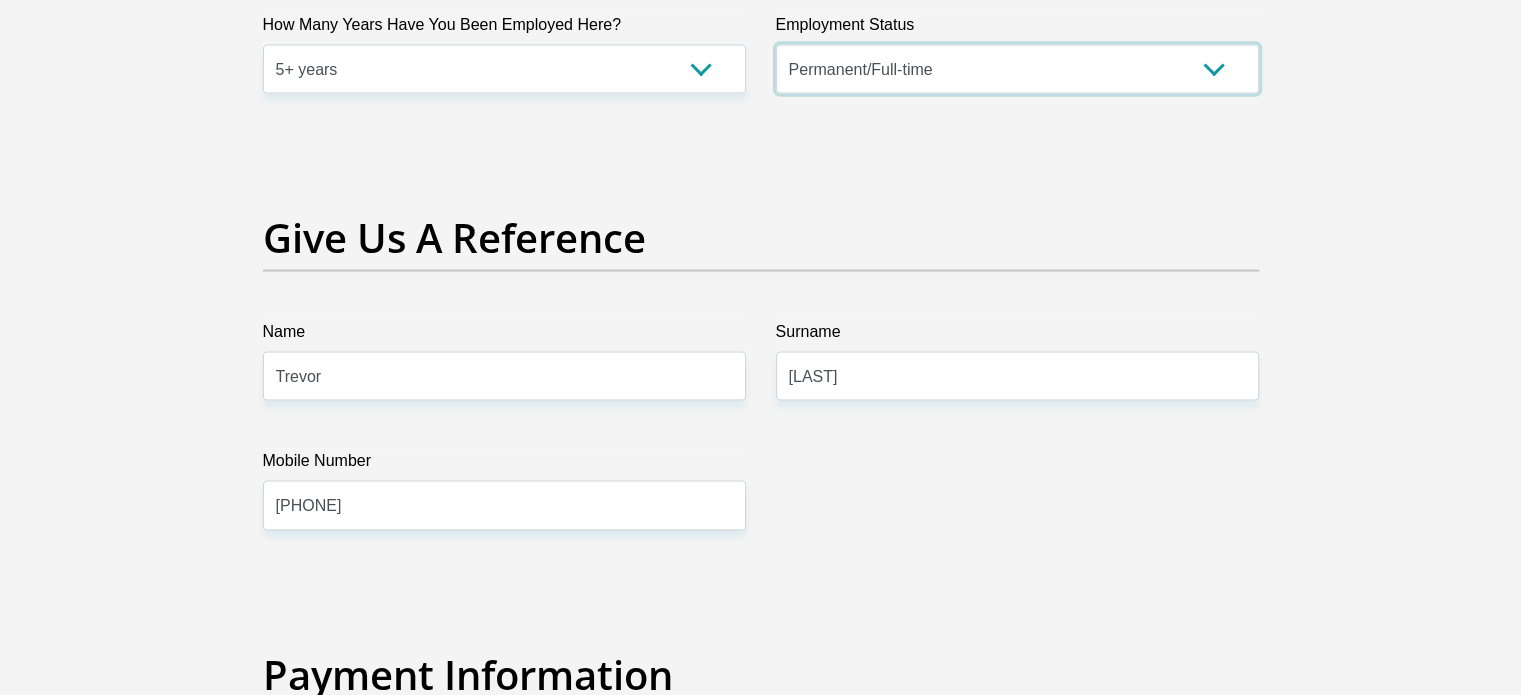 scroll, scrollTop: 4300, scrollLeft: 0, axis: vertical 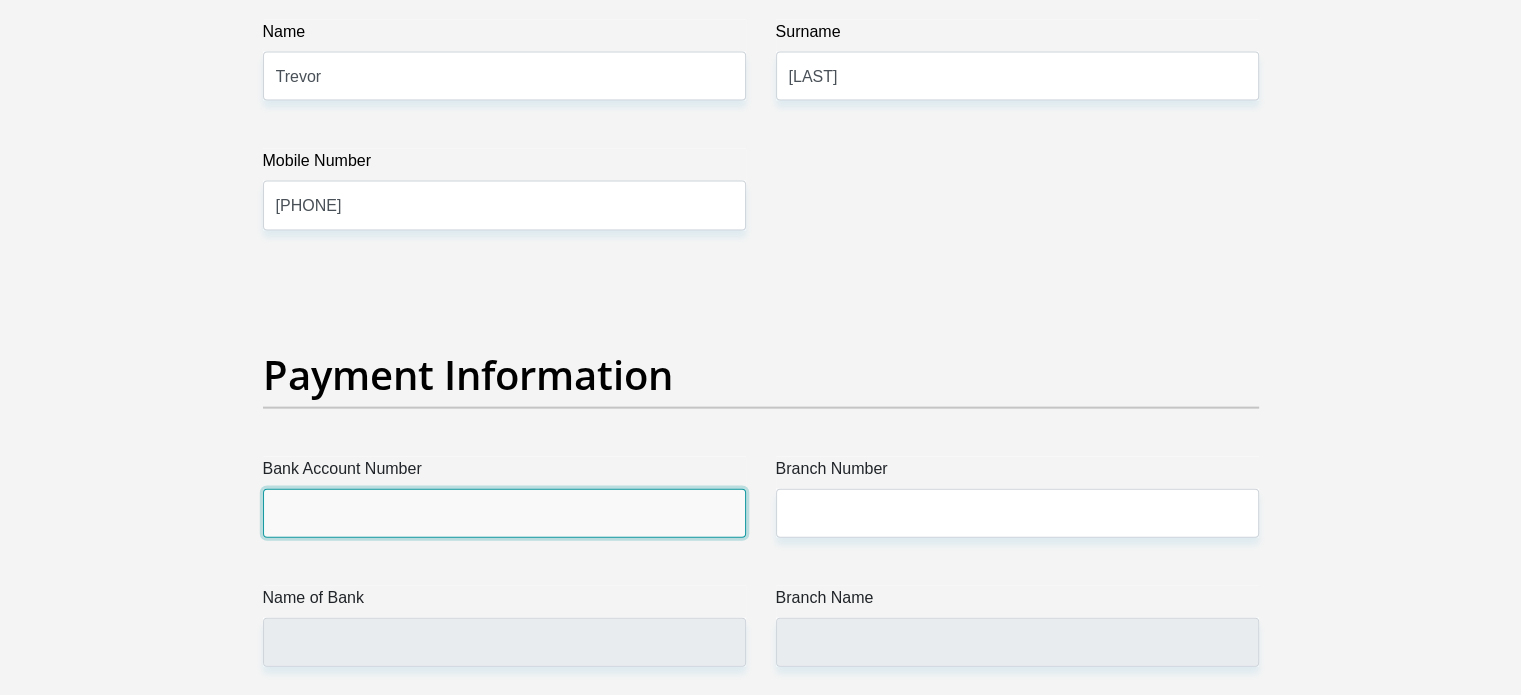 click on "Bank Account Number" at bounding box center (504, 513) 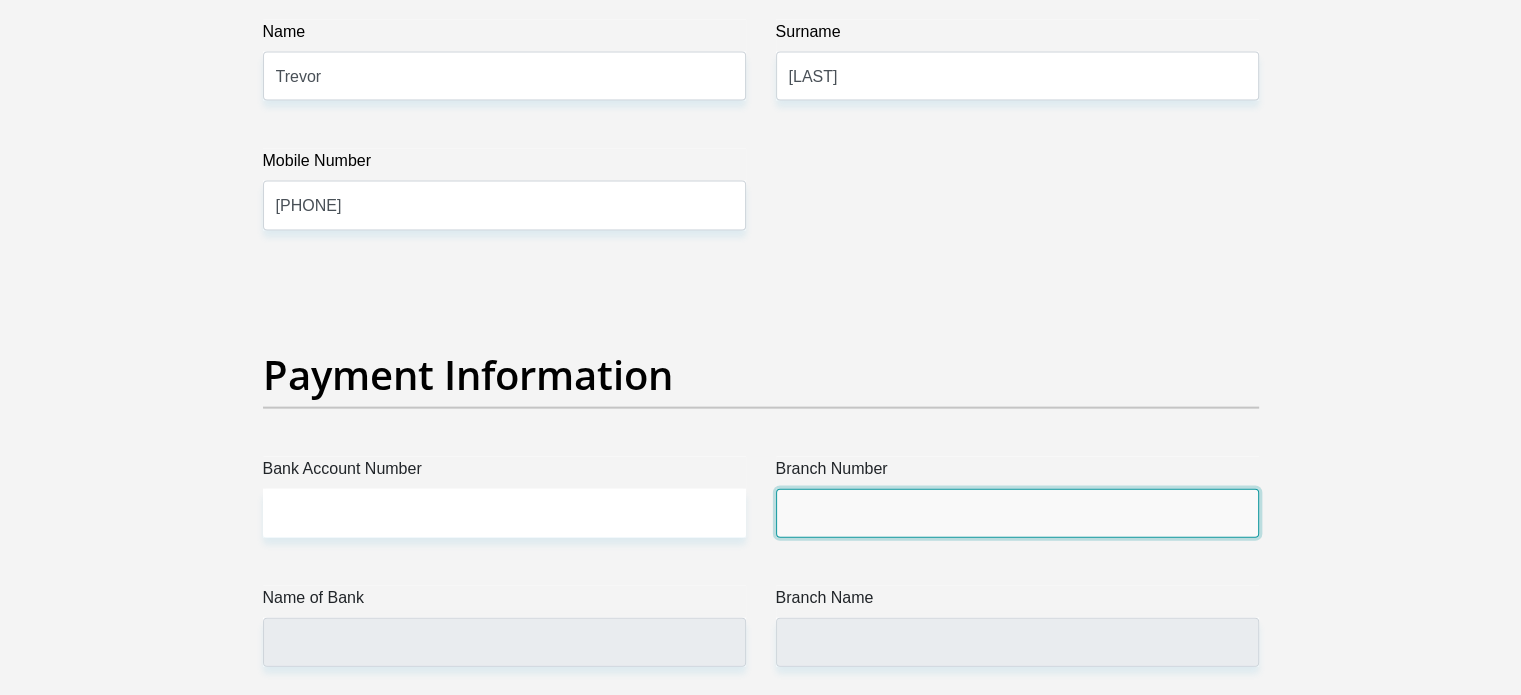 click on "Branch Number" at bounding box center [1017, 513] 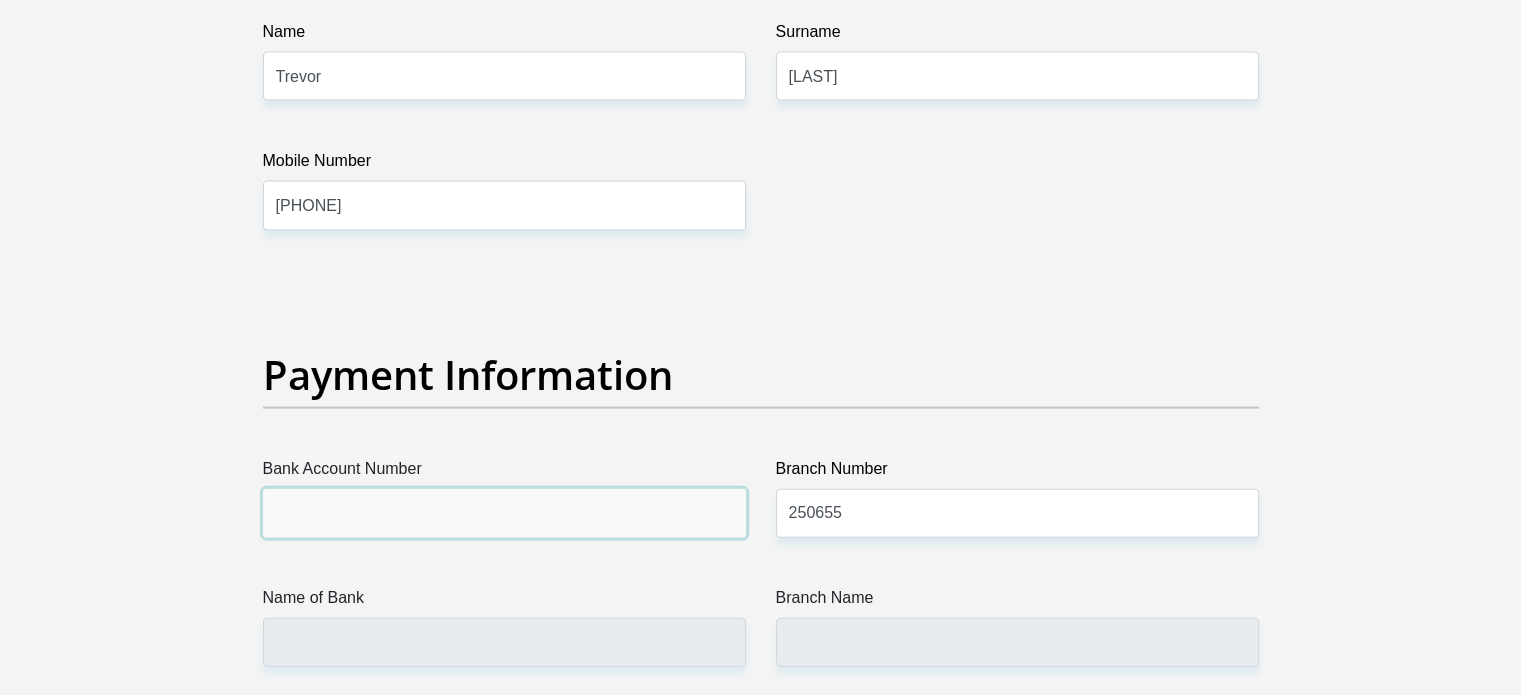 click on "Bank Account Number" at bounding box center [504, 513] 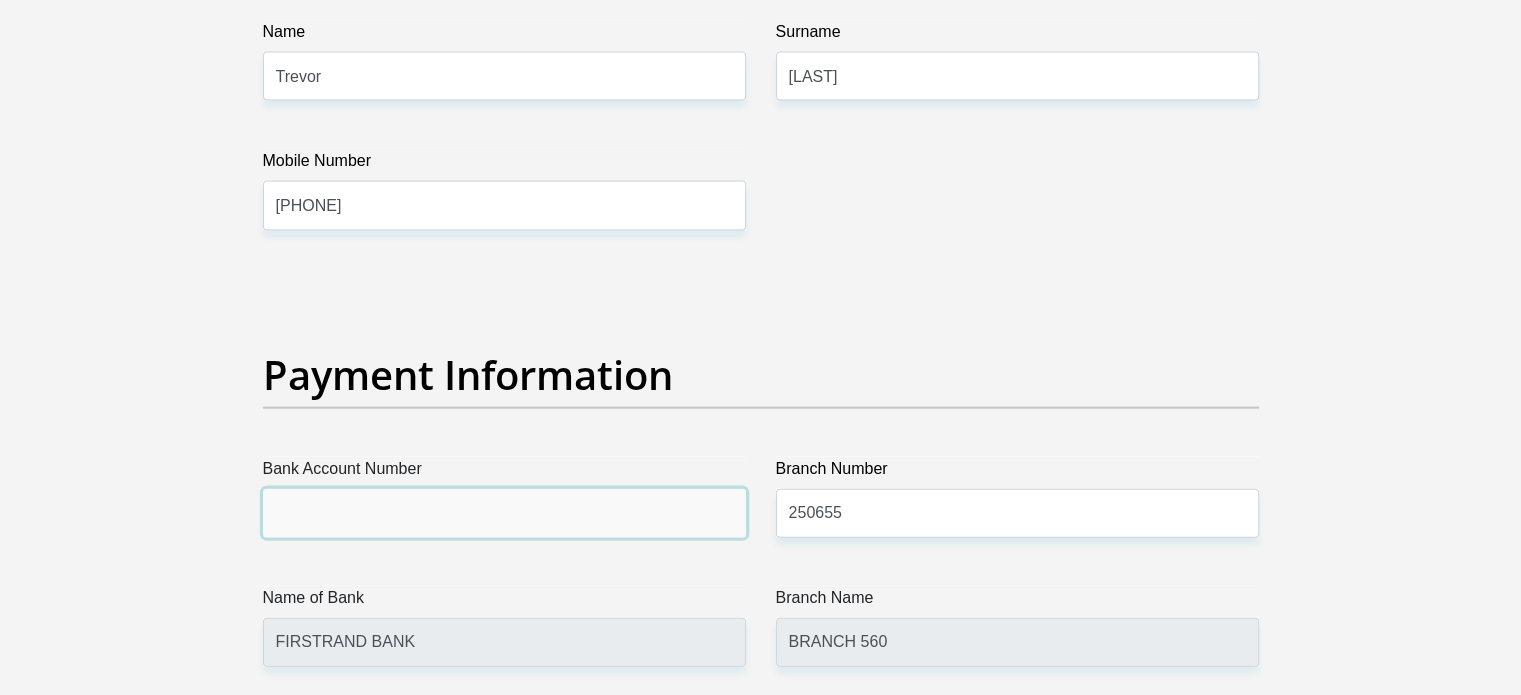 click on "Bank Account Number" at bounding box center [504, 513] 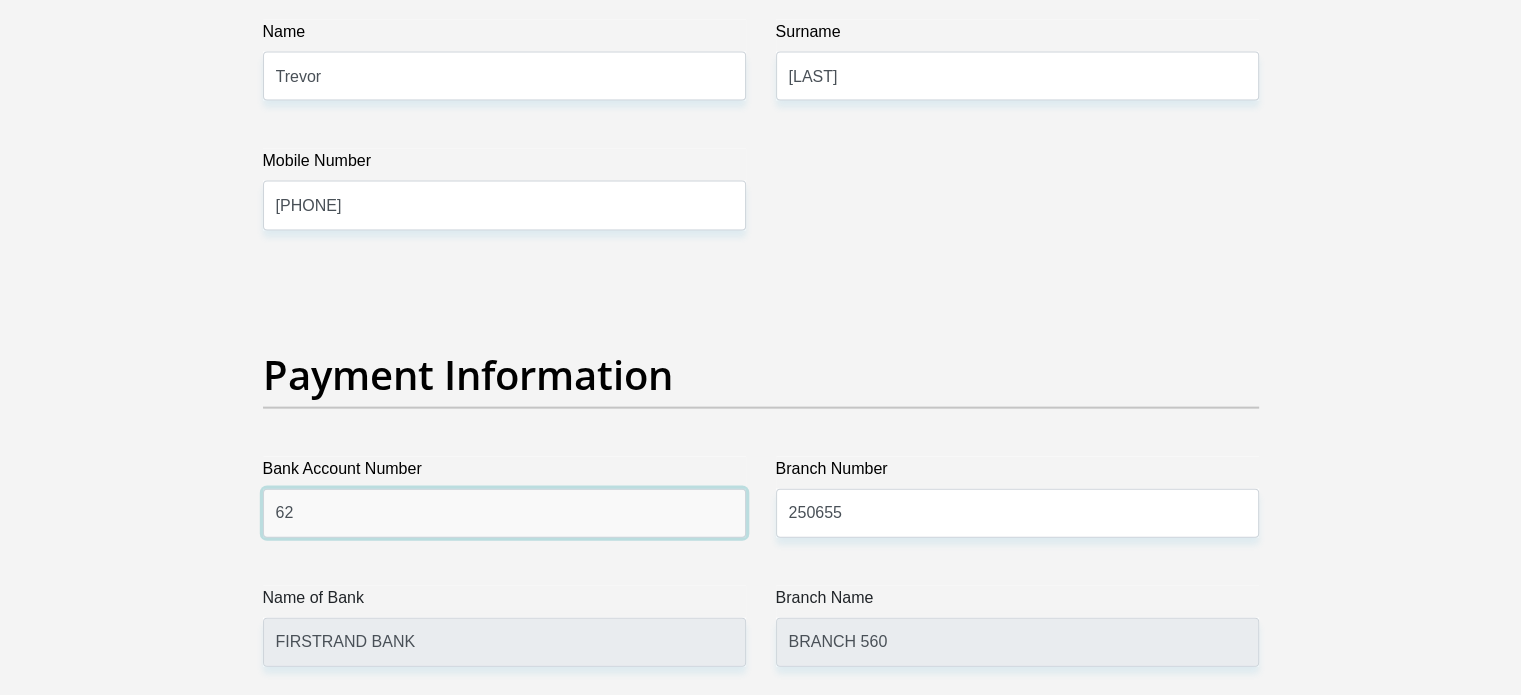 click on "62" at bounding box center (504, 513) 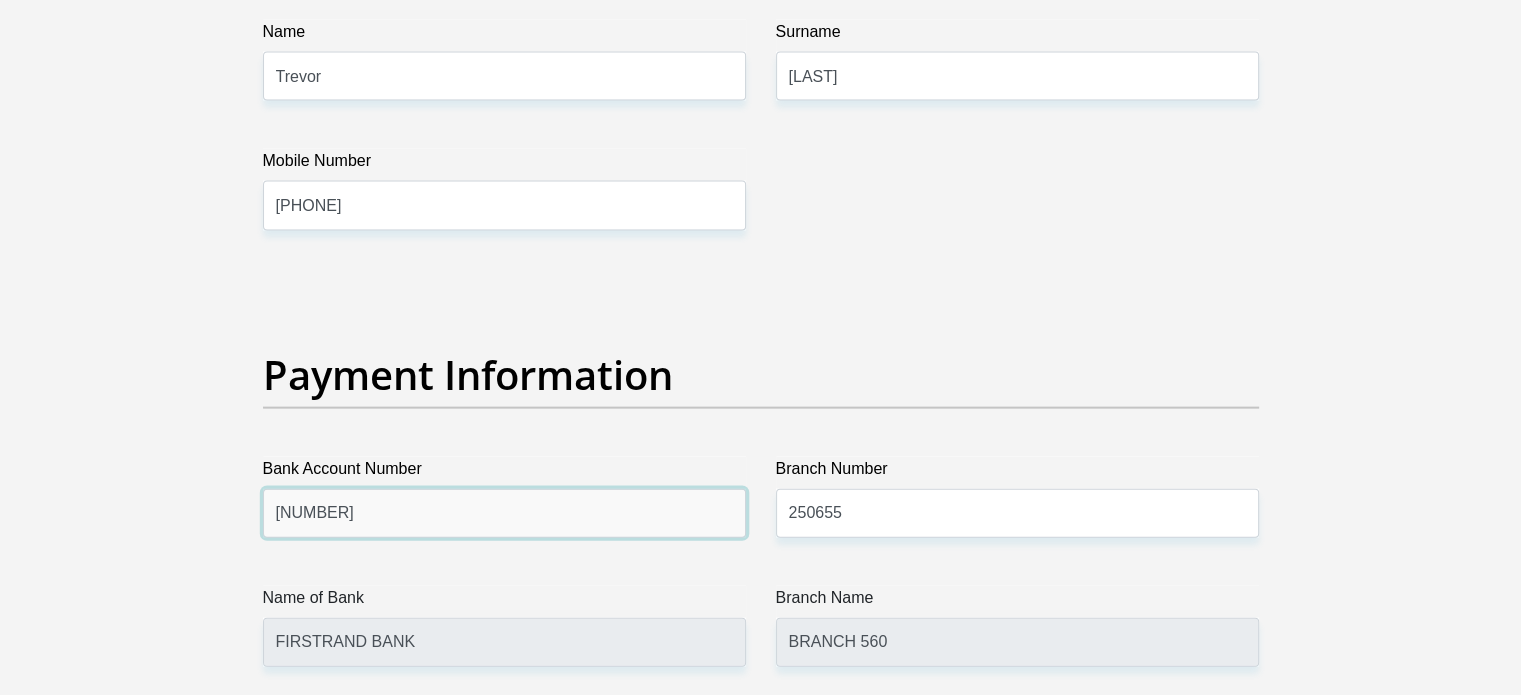 type on "62772078418" 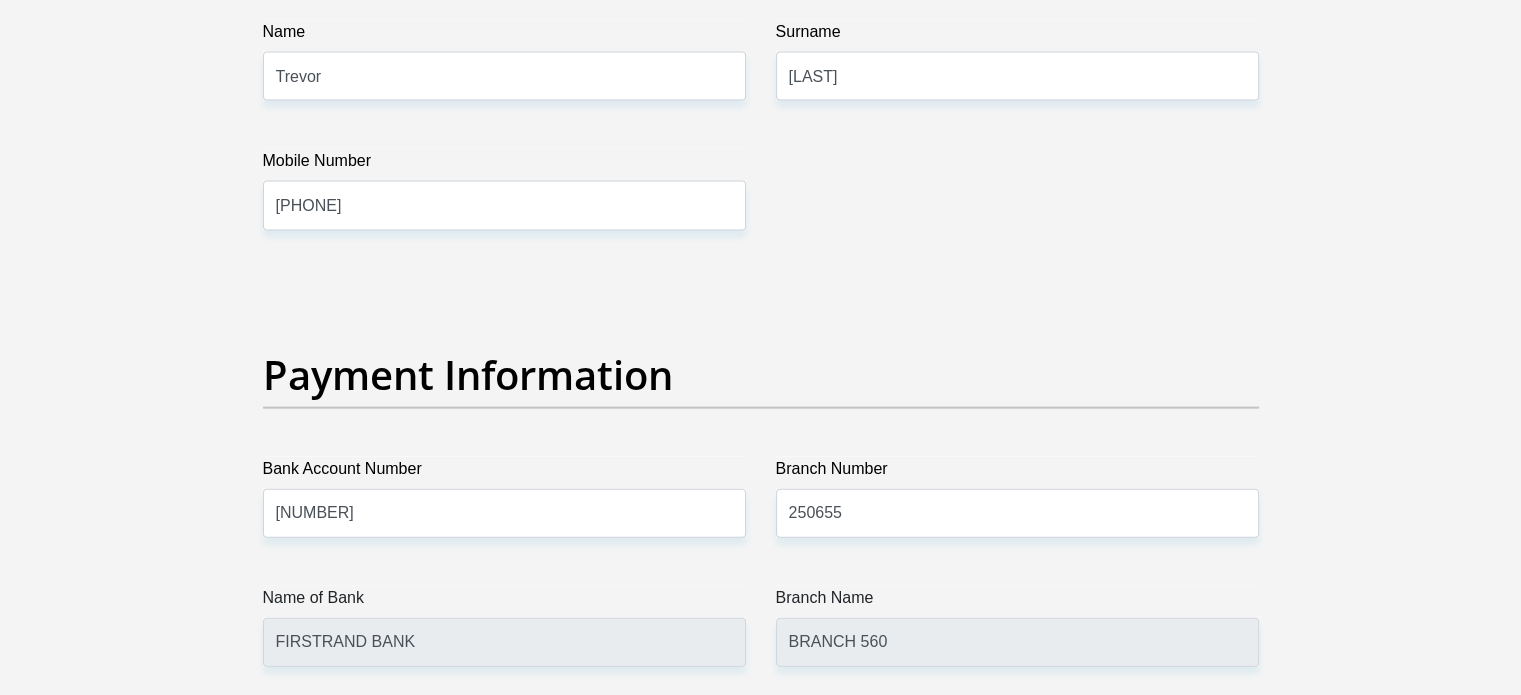 click on "Payment Information" at bounding box center (761, 404) 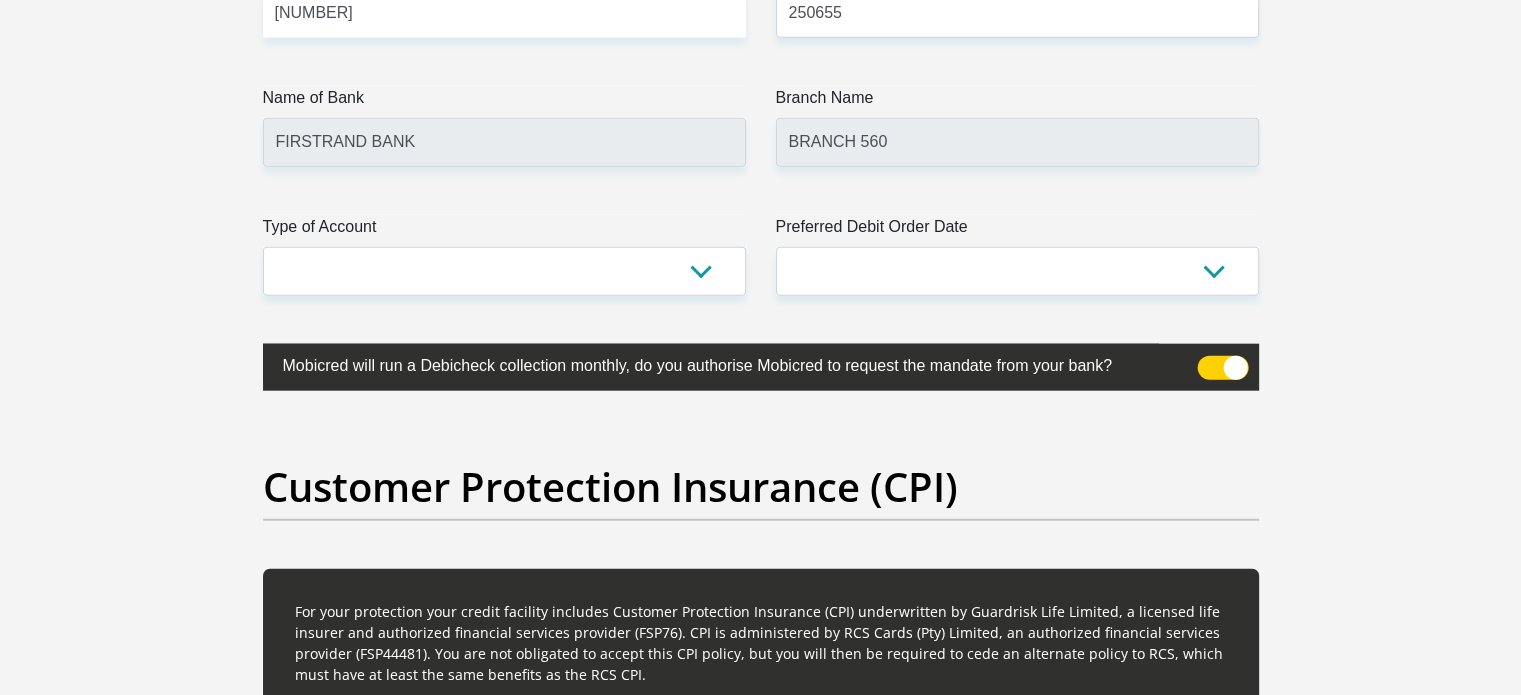scroll, scrollTop: 4700, scrollLeft: 0, axis: vertical 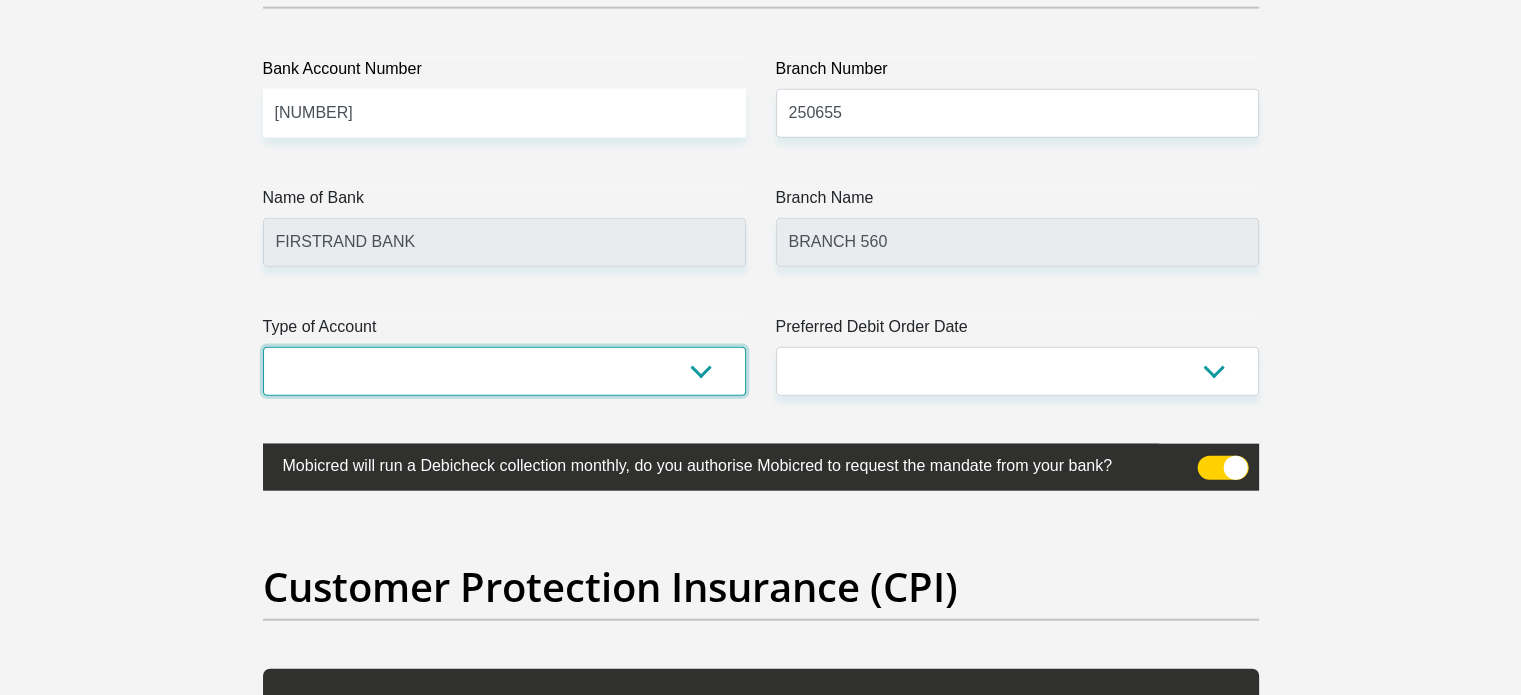 click on "Cheque
Savings" at bounding box center [504, 371] 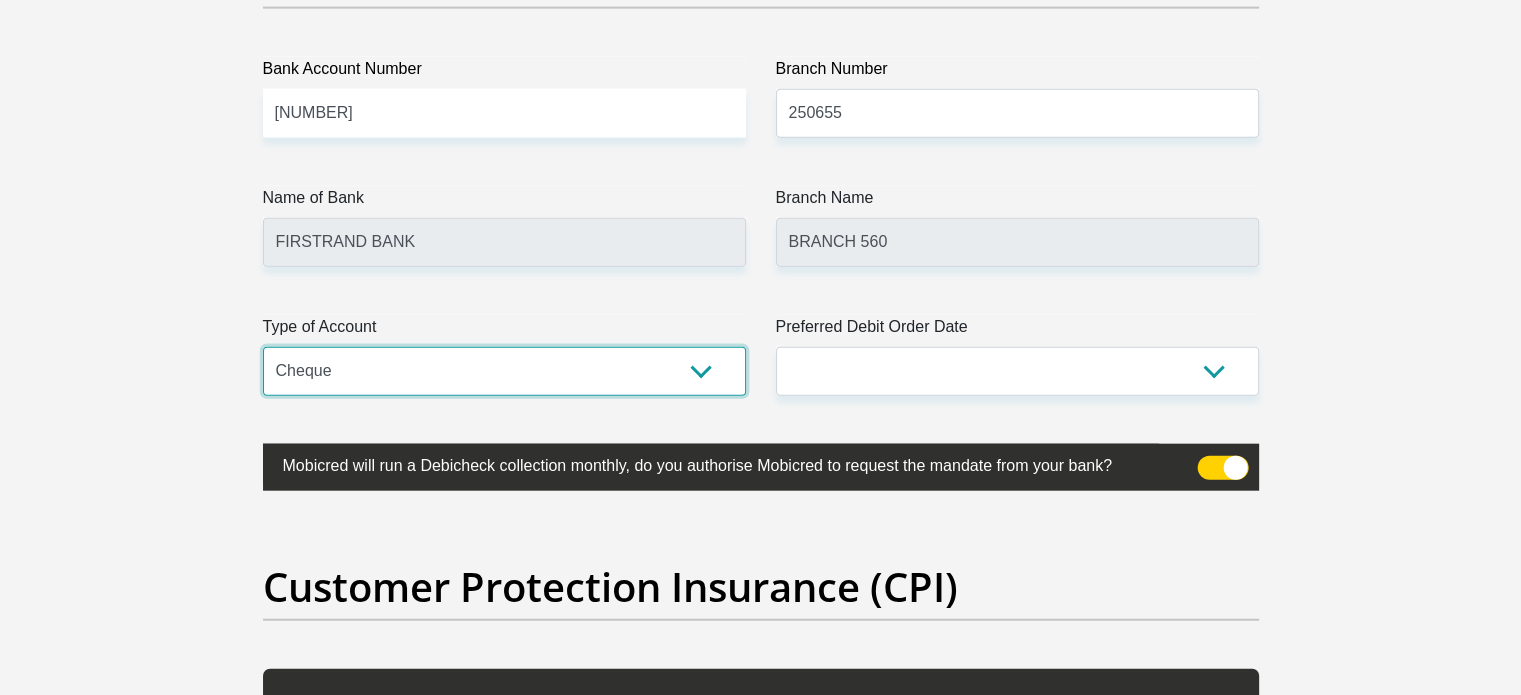 click on "Cheque
Savings" at bounding box center (504, 371) 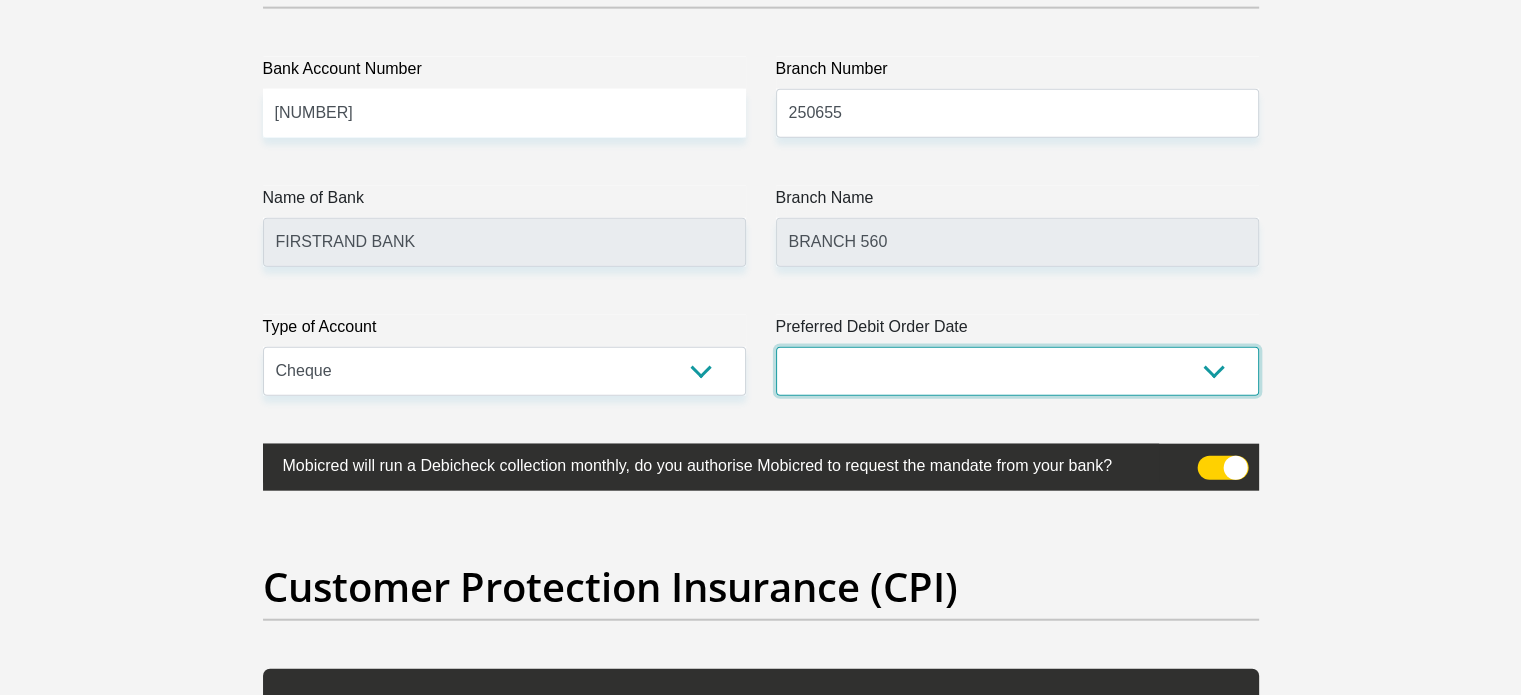 click on "1st
2nd
3rd
4th
5th
7th
18th
19th
20th
21st
22nd
23rd
24th
25th
26th
27th
28th
29th
30th" at bounding box center (1017, 371) 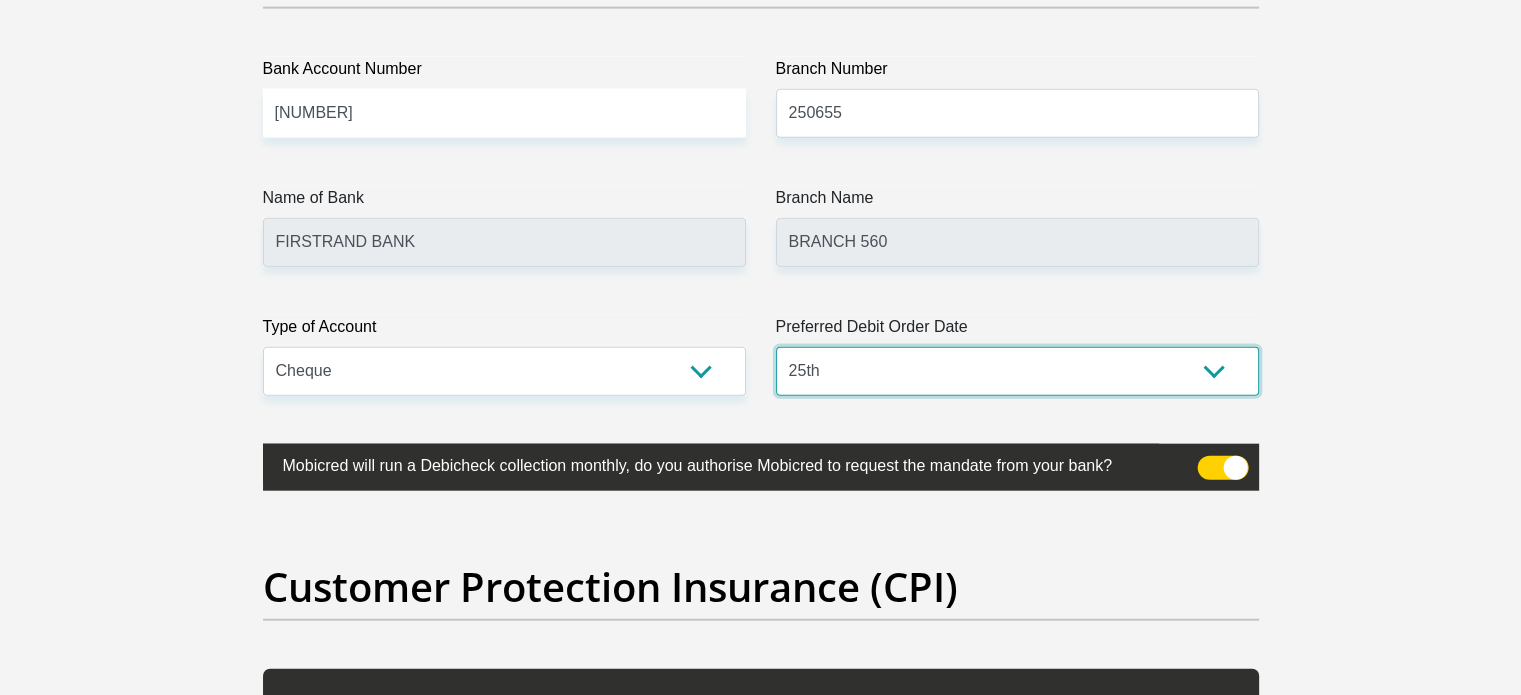 click on "1st
2nd
3rd
4th
5th
7th
18th
19th
20th
21st
22nd
23rd
24th
25th
26th
27th
28th
29th
30th" at bounding box center [1017, 371] 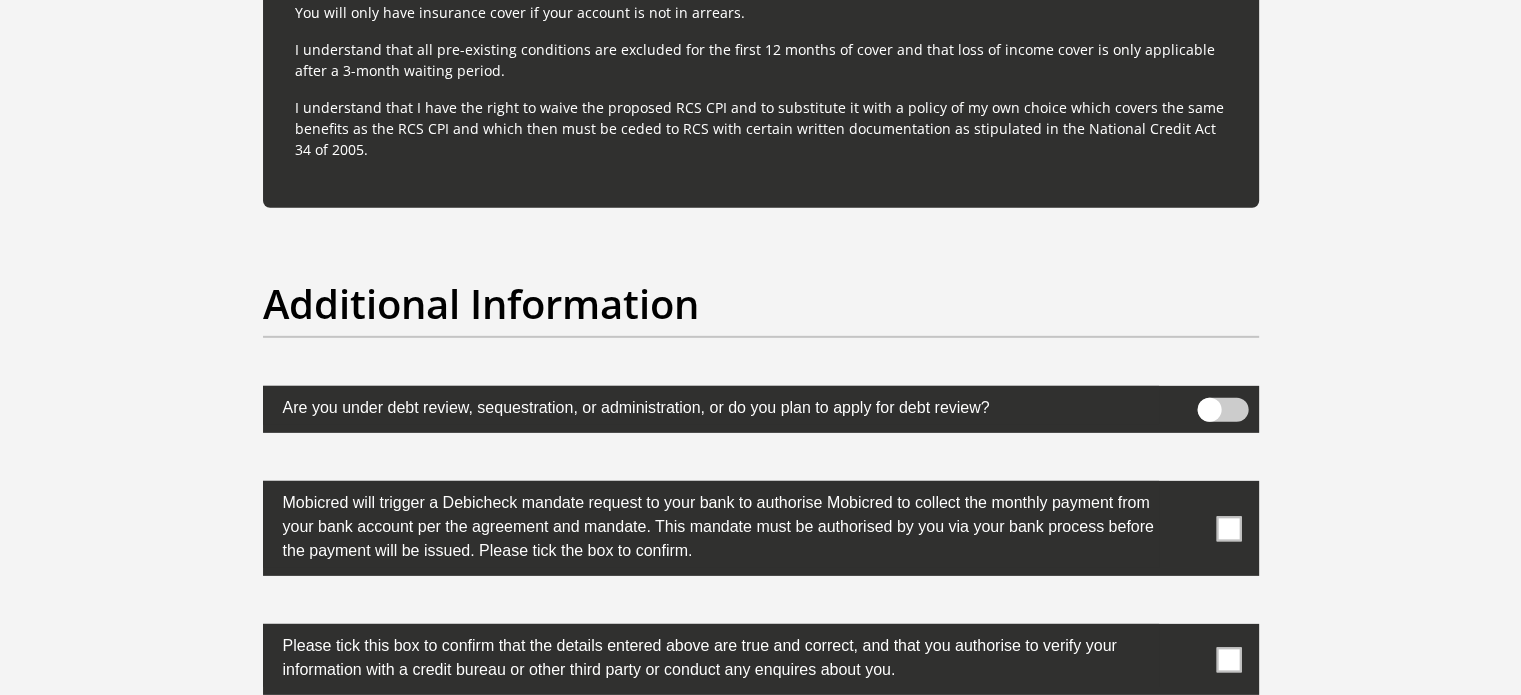 scroll, scrollTop: 6200, scrollLeft: 0, axis: vertical 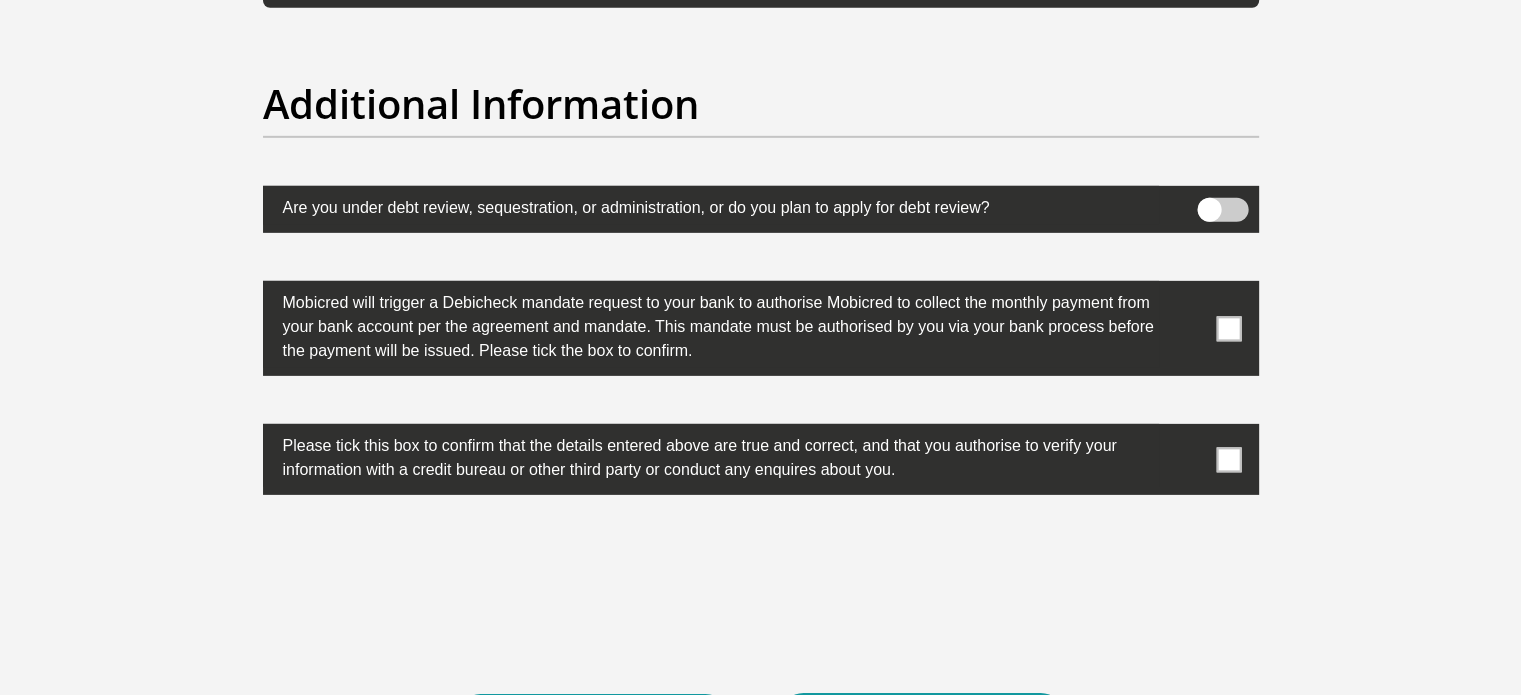 drag, startPoint x: 1228, startPoint y: 319, endPoint x: 1229, endPoint y: 340, distance: 21.023796 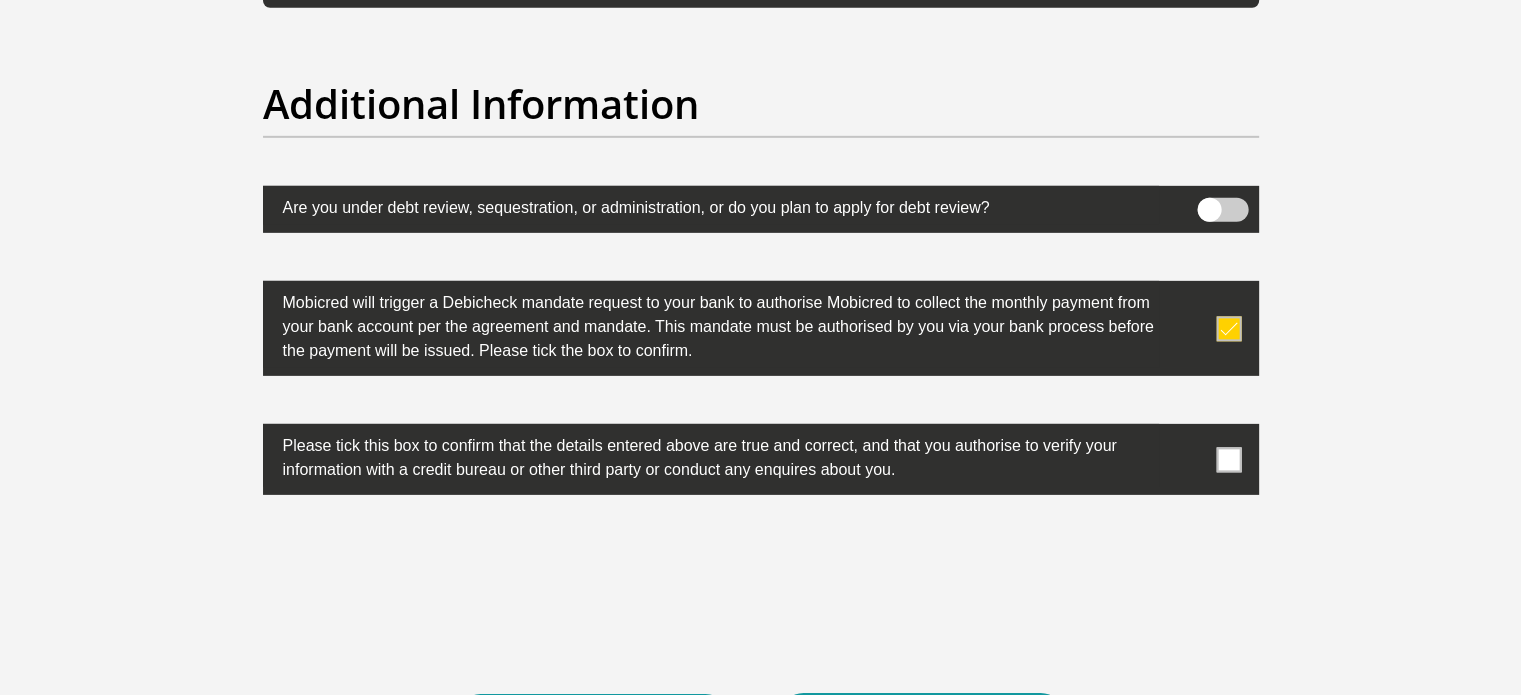 click at bounding box center [1228, 459] 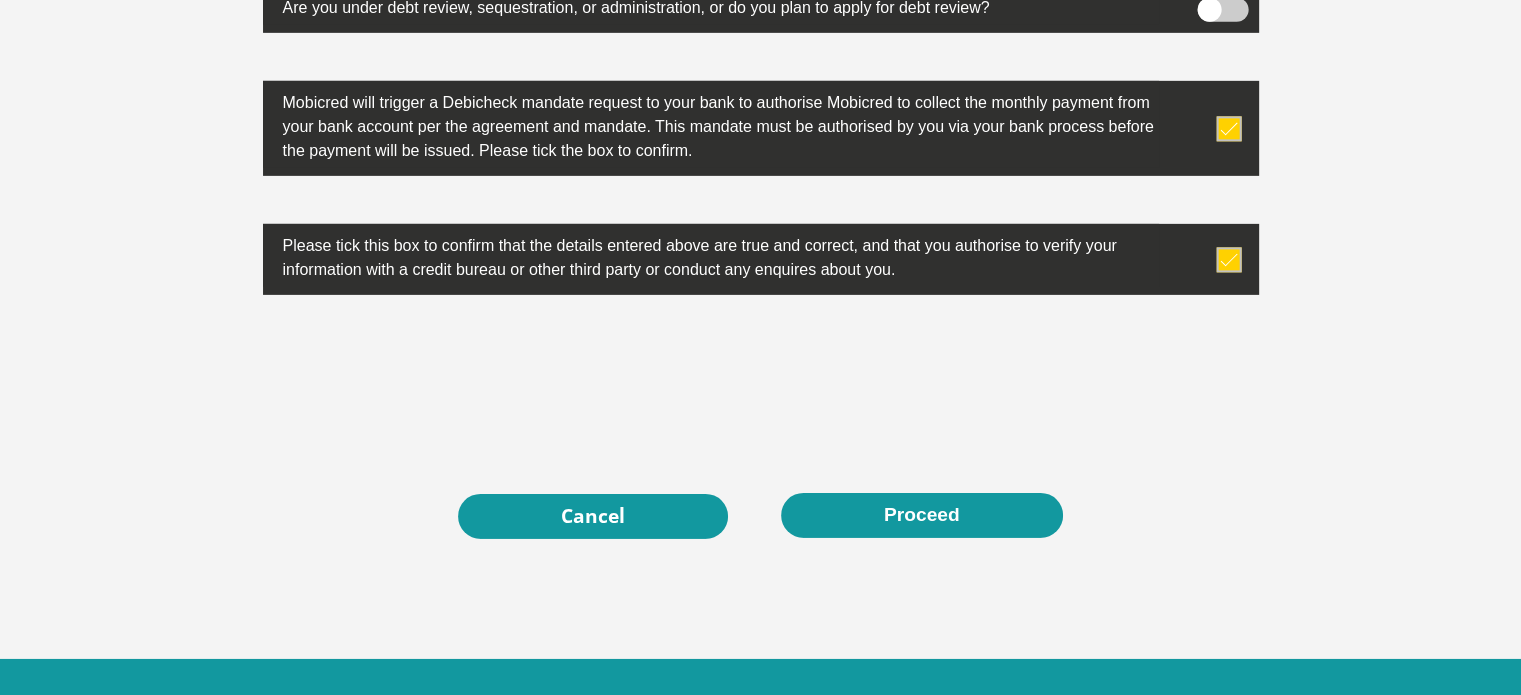 scroll, scrollTop: 6476, scrollLeft: 0, axis: vertical 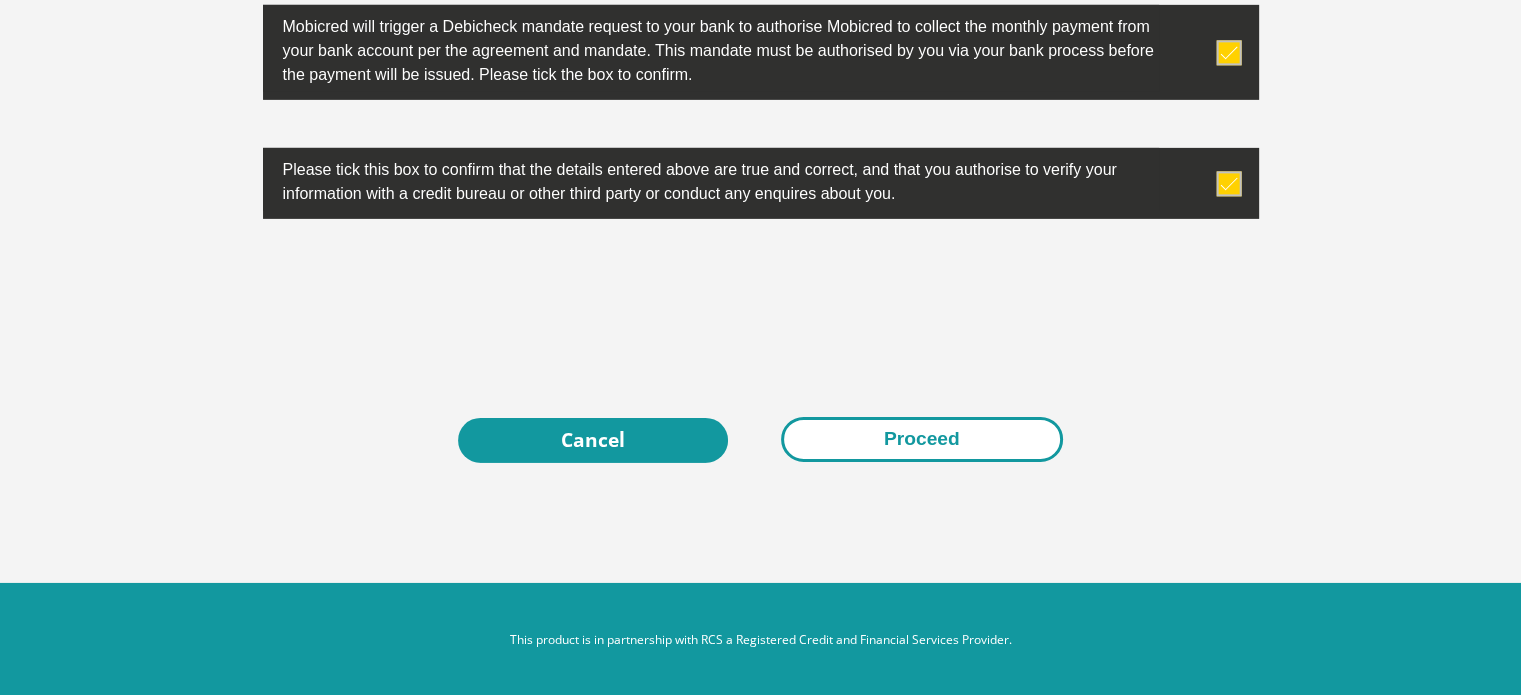click on "Proceed" at bounding box center [922, 439] 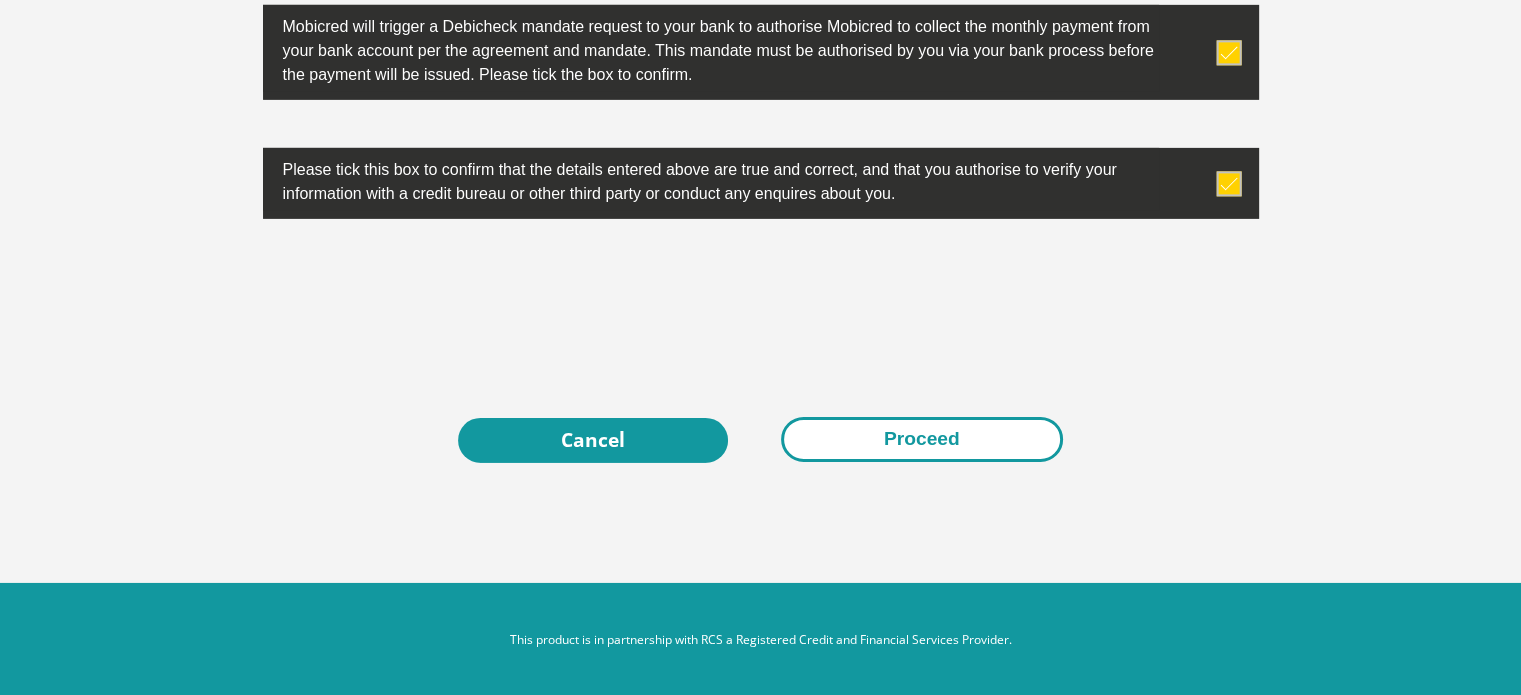 scroll, scrollTop: 0, scrollLeft: 0, axis: both 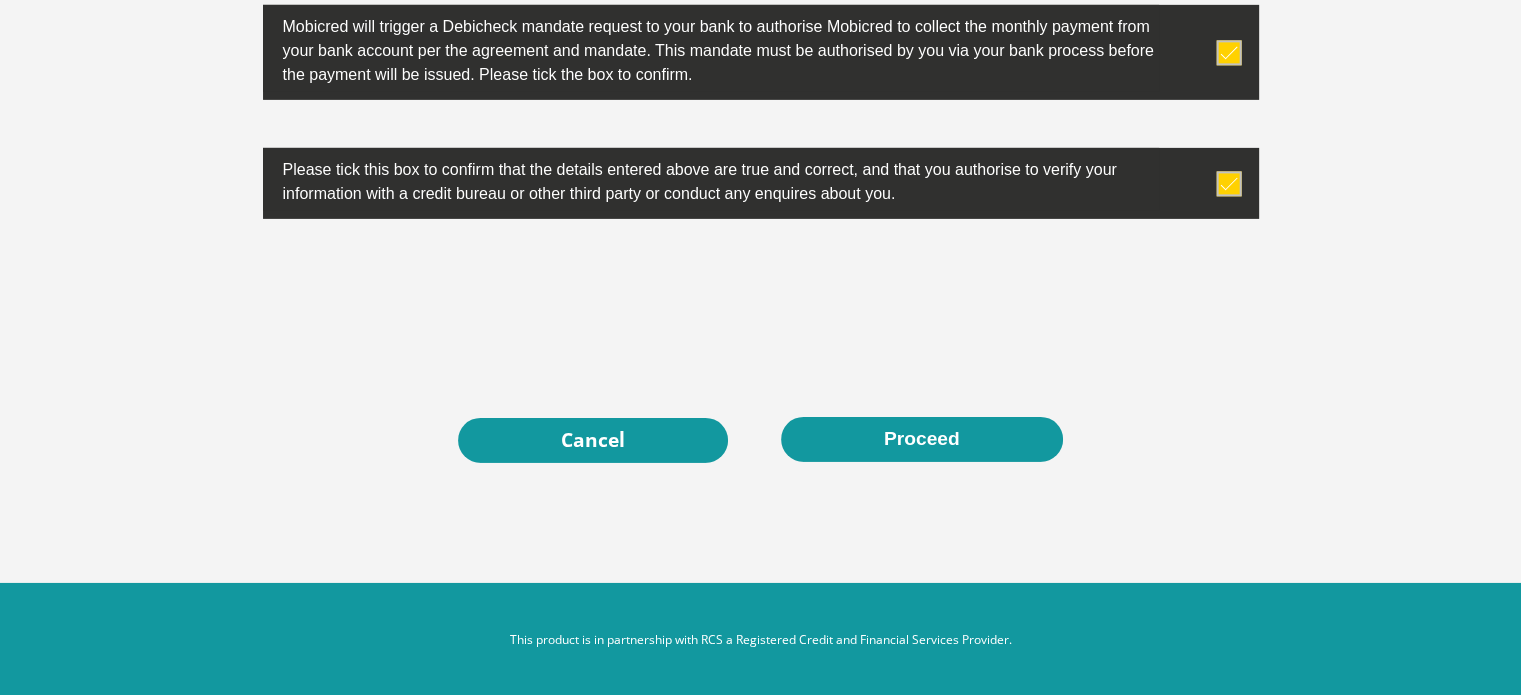 click on "Title
Mr
Ms
Mrs
Dr
Other
First Name
Trevor
Surname
Phetla
ID Number
Please input valid ID number
Race
Black
Coloured
Indian
White
Other
Contact Number
0798158229
Please input valid contact number
Nationality
South Africa
Afghanistan
Albania" at bounding box center (761, -2862) 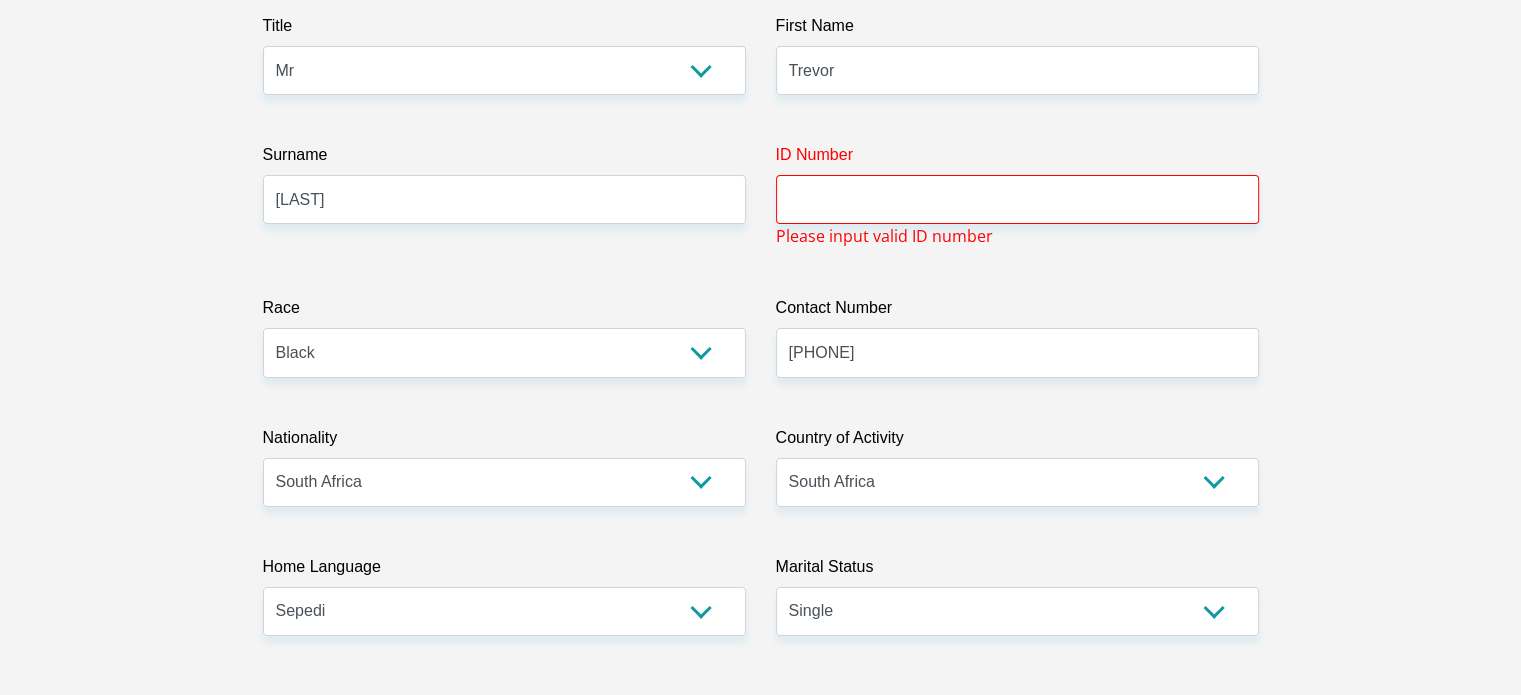 scroll, scrollTop: 200, scrollLeft: 0, axis: vertical 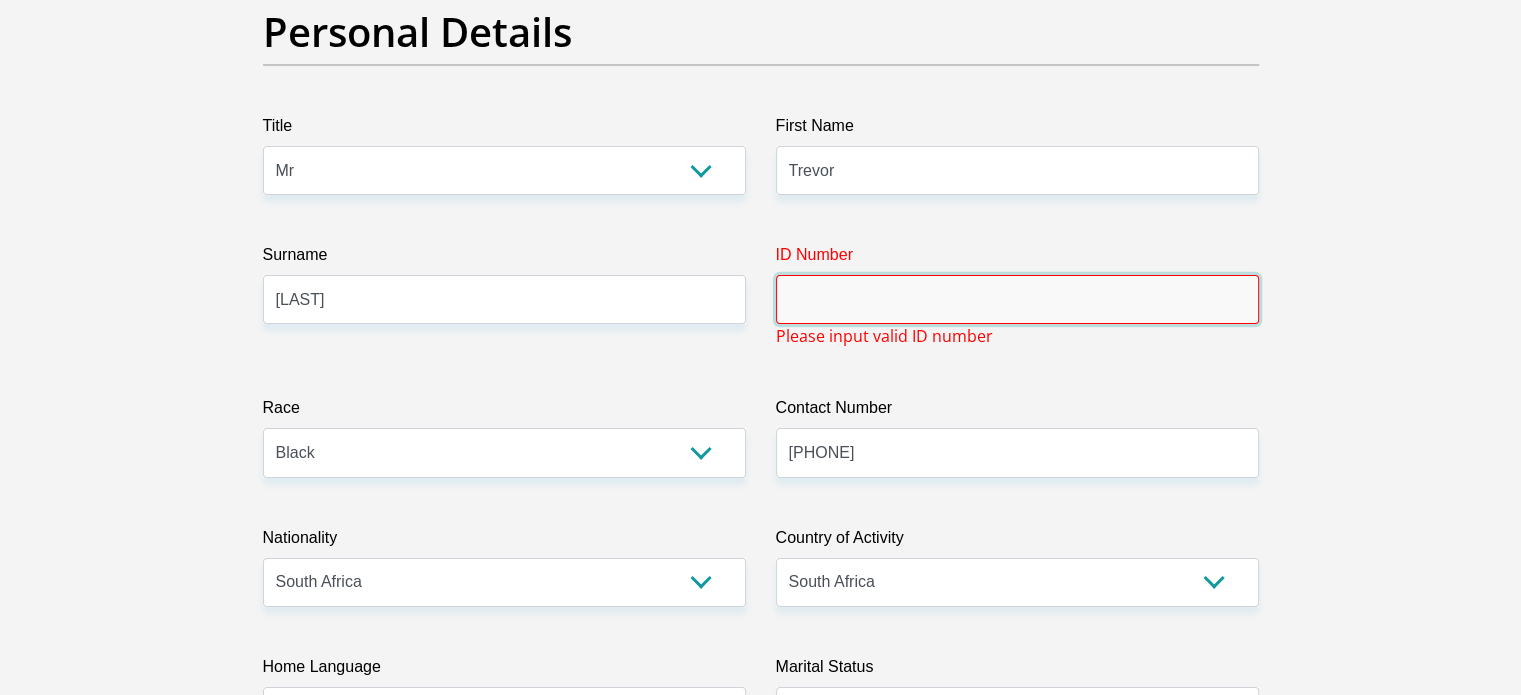 click on "ID Number" at bounding box center (1017, 299) 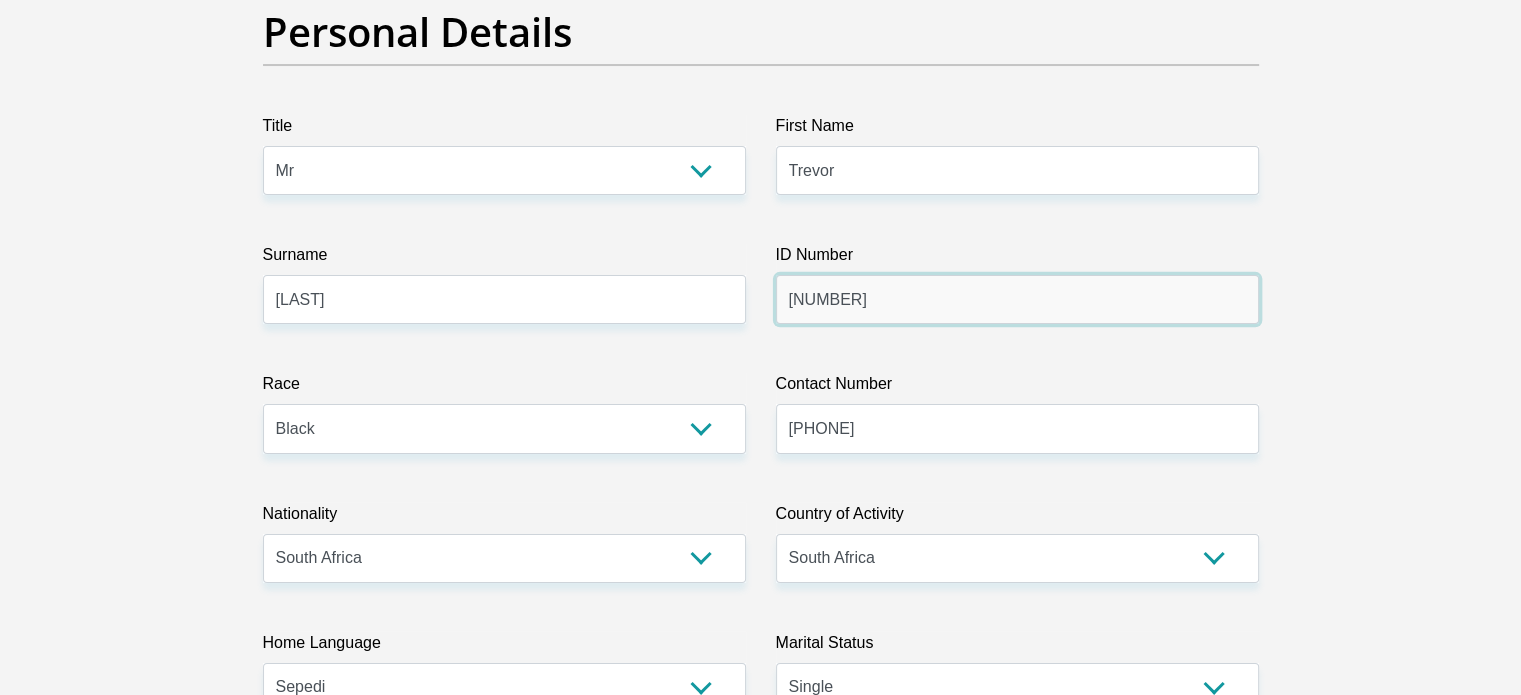 type on "9212085846089" 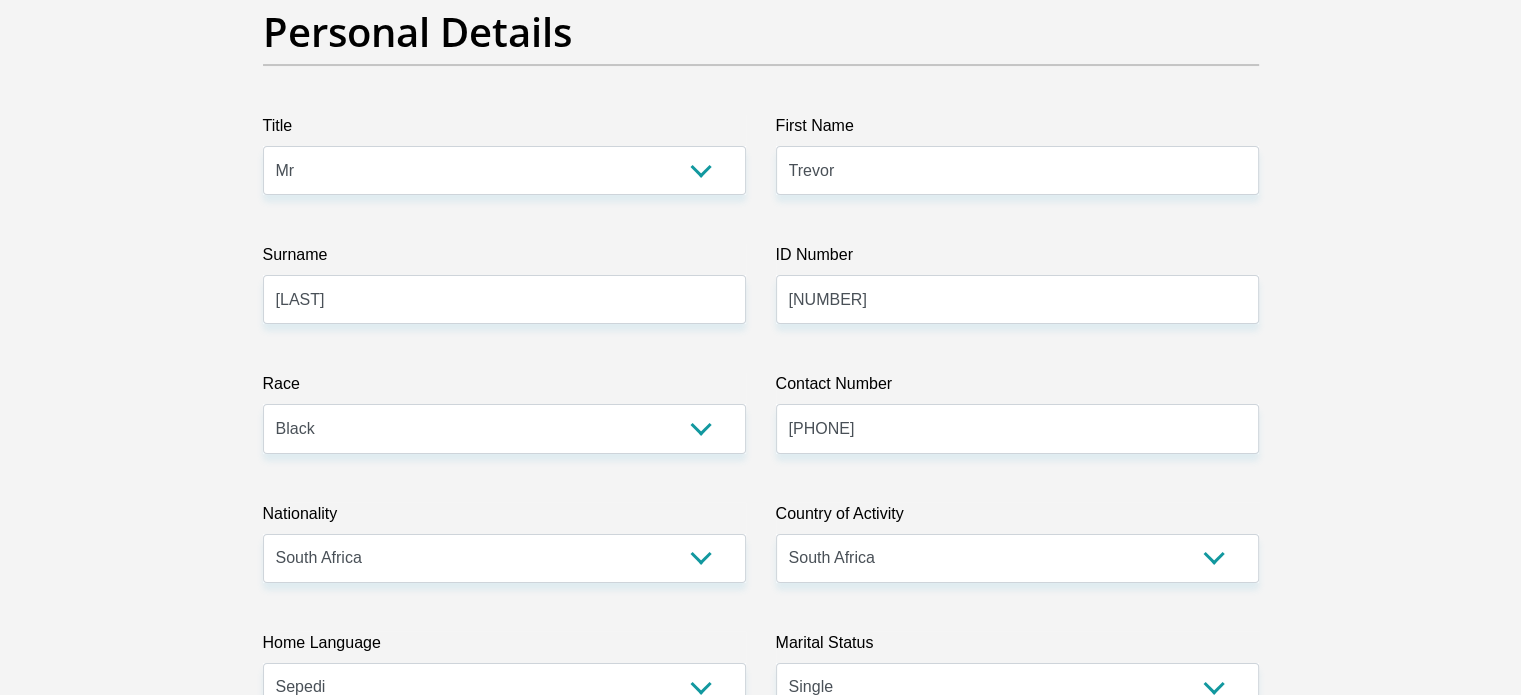 scroll, scrollTop: 6438, scrollLeft: 0, axis: vertical 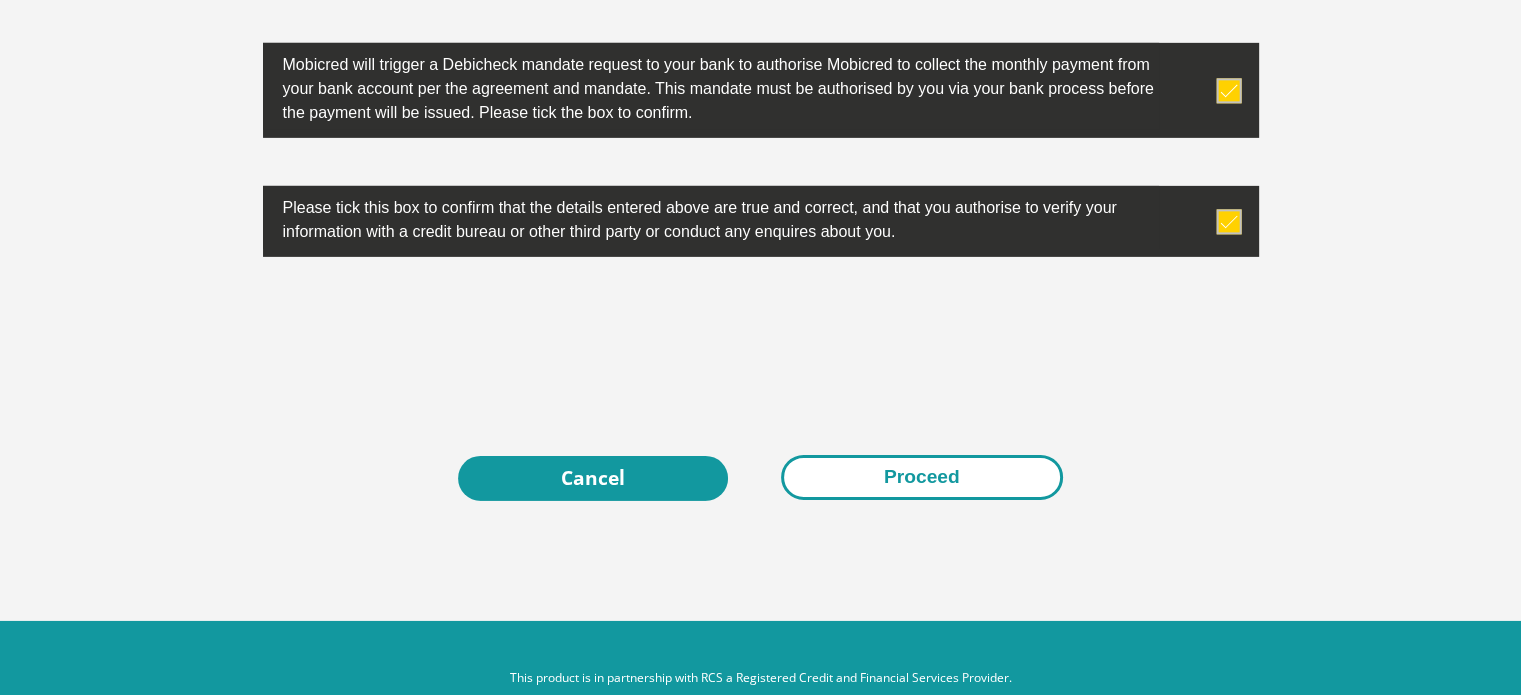 click on "Proceed" at bounding box center [922, 477] 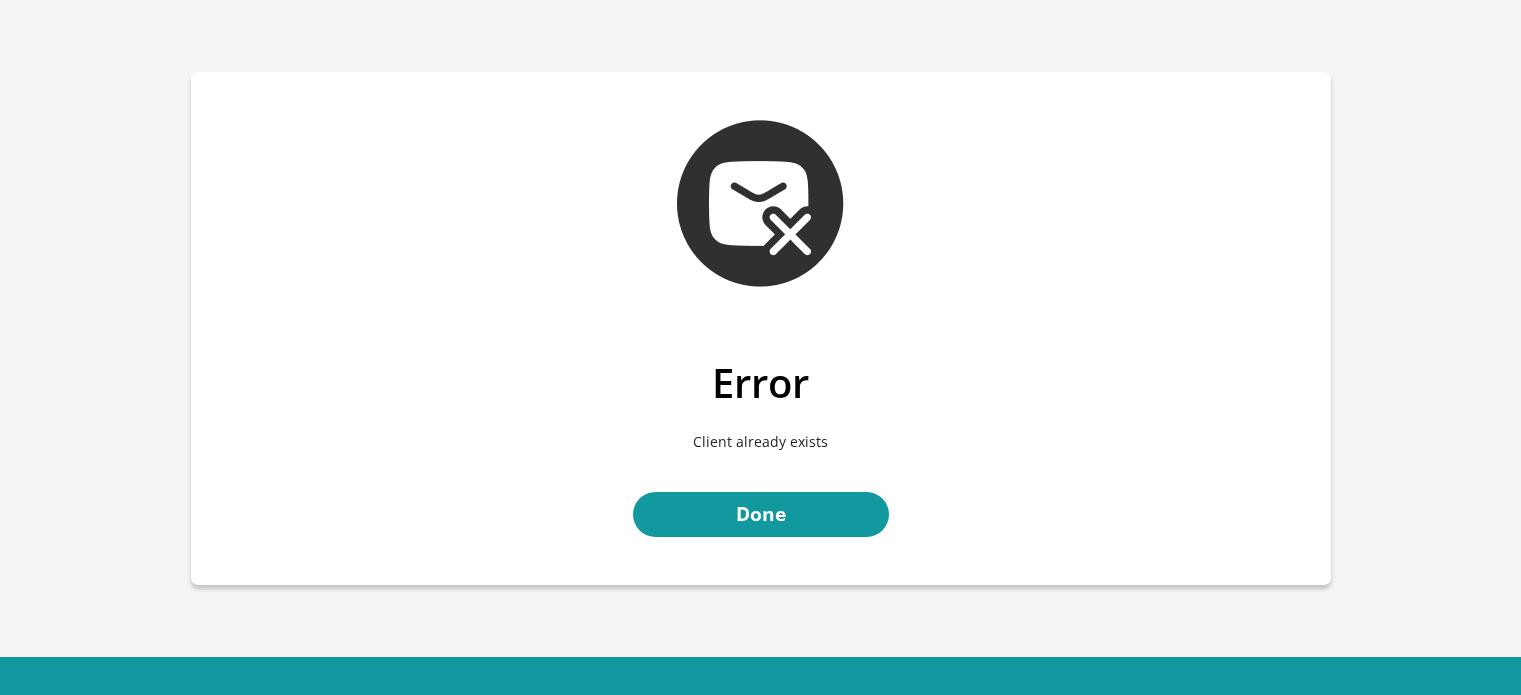 scroll, scrollTop: 0, scrollLeft: 0, axis: both 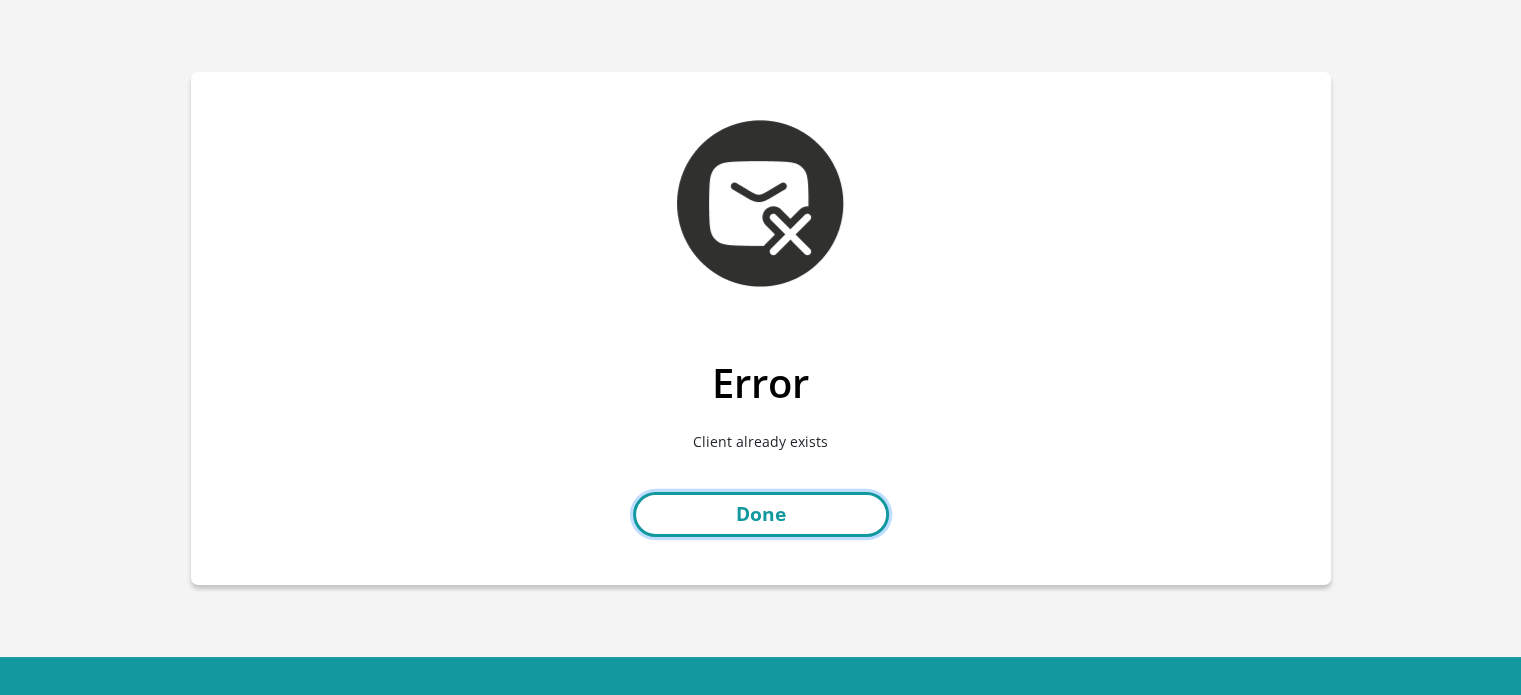 click on "Done" at bounding box center (761, 514) 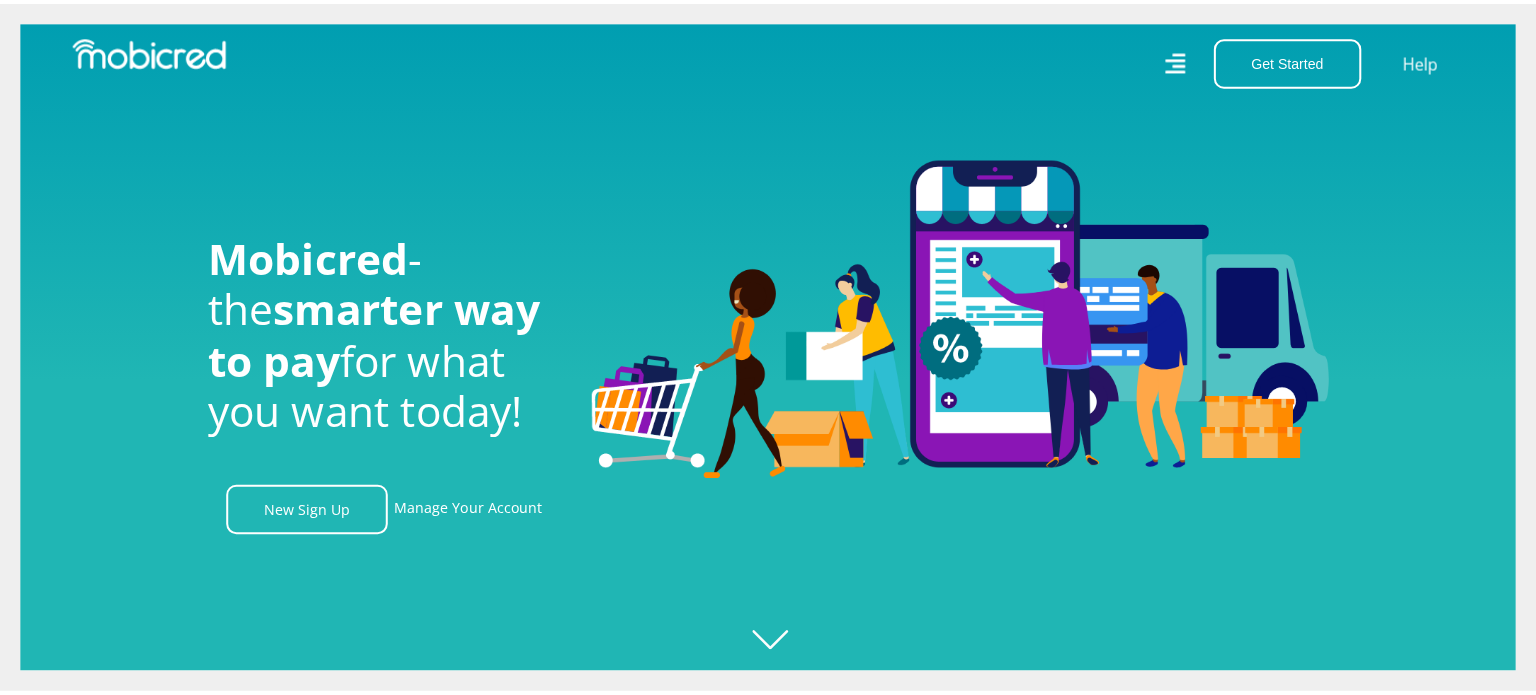 scroll, scrollTop: 0, scrollLeft: 0, axis: both 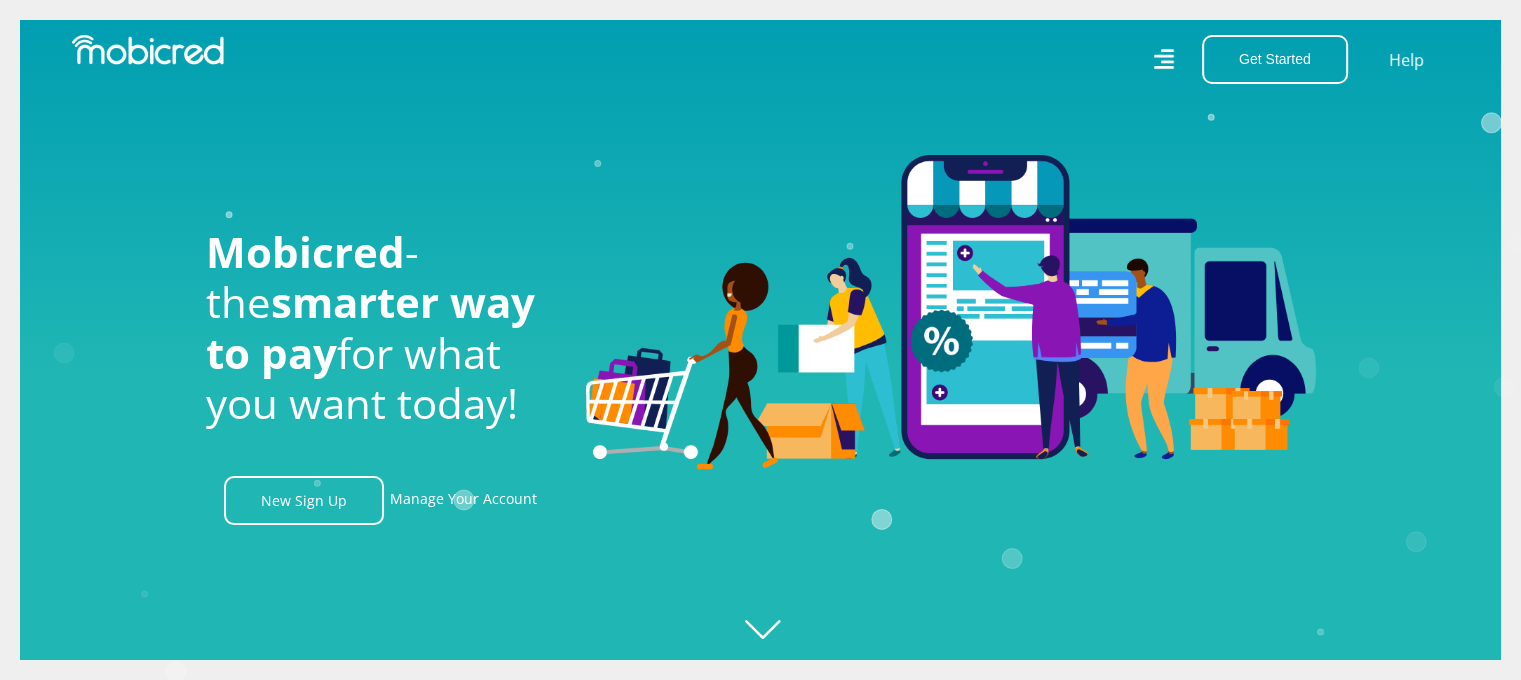 click 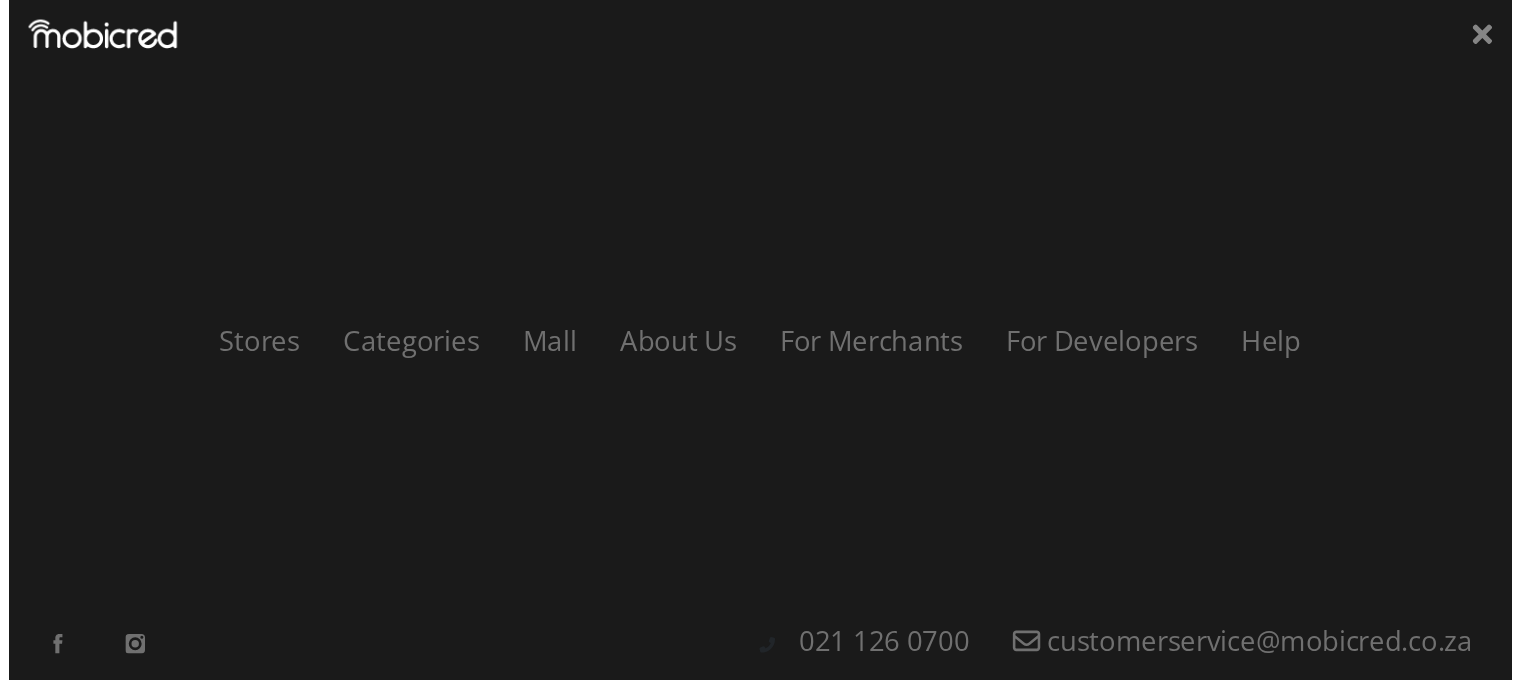 scroll, scrollTop: 0, scrollLeft: 1424, axis: horizontal 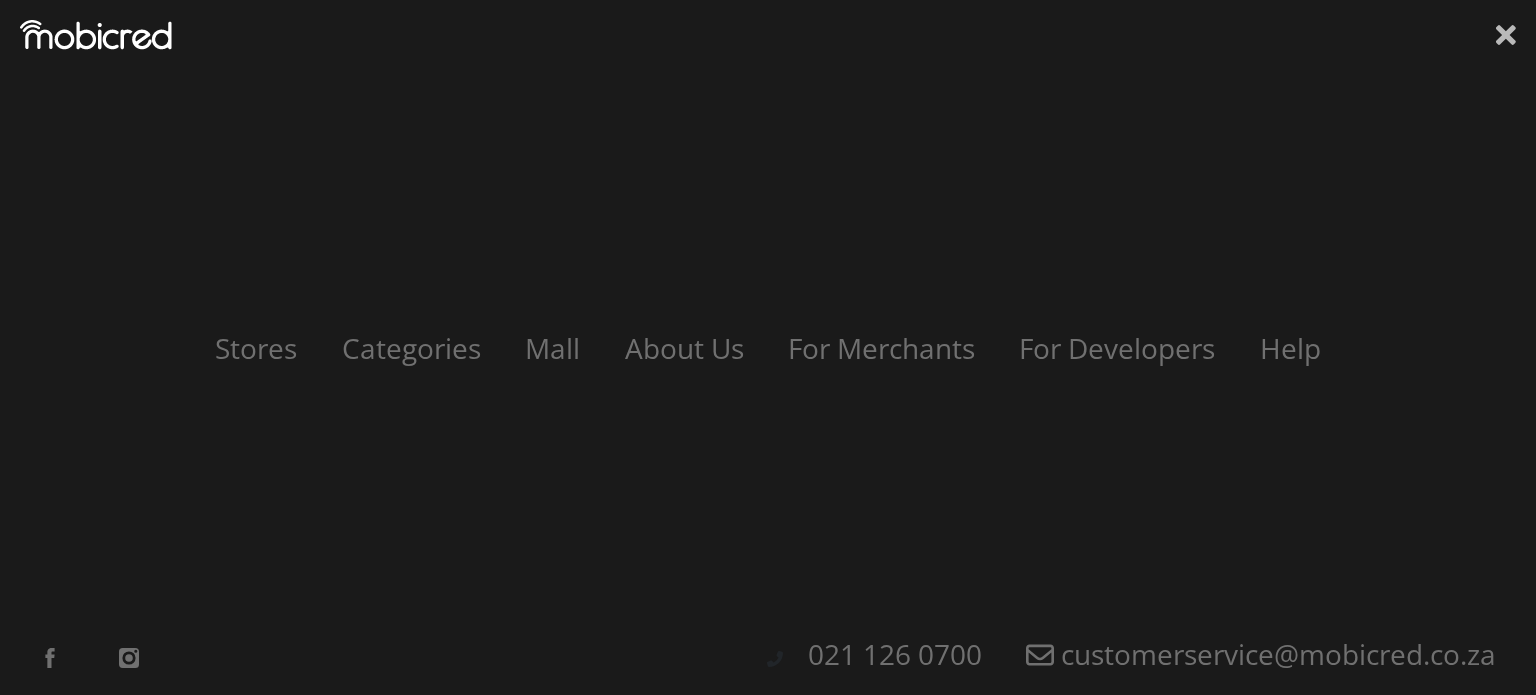 click 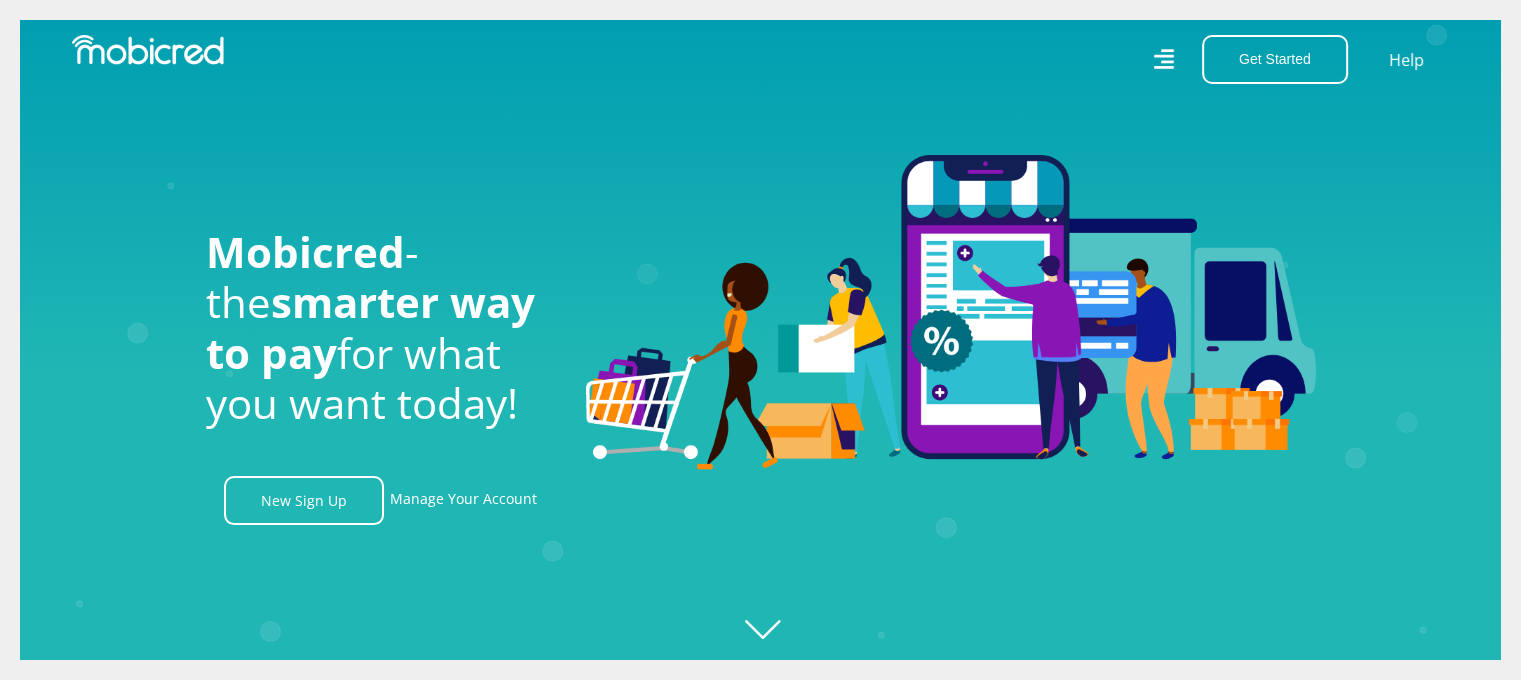 scroll, scrollTop: 0, scrollLeft: 2562, axis: horizontal 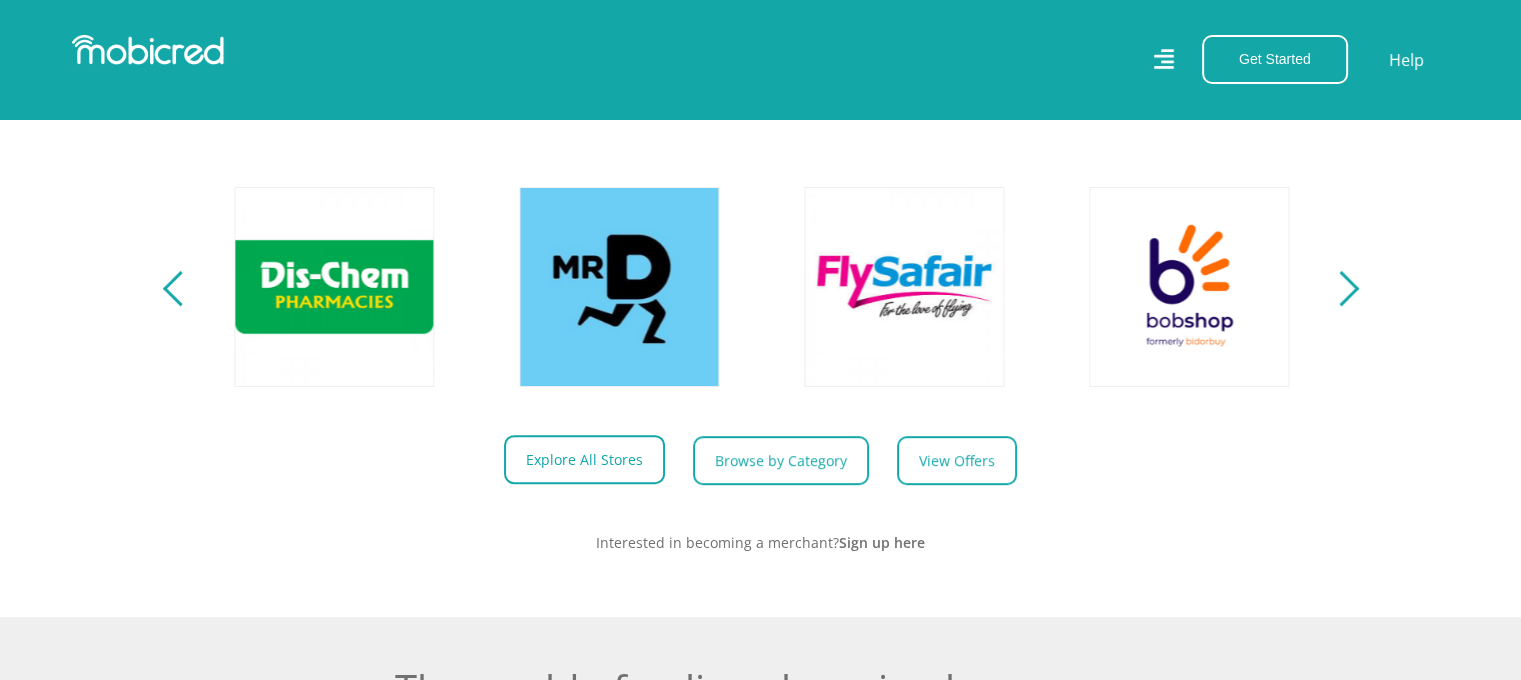 click on "Explore All Stores" at bounding box center [584, 459] 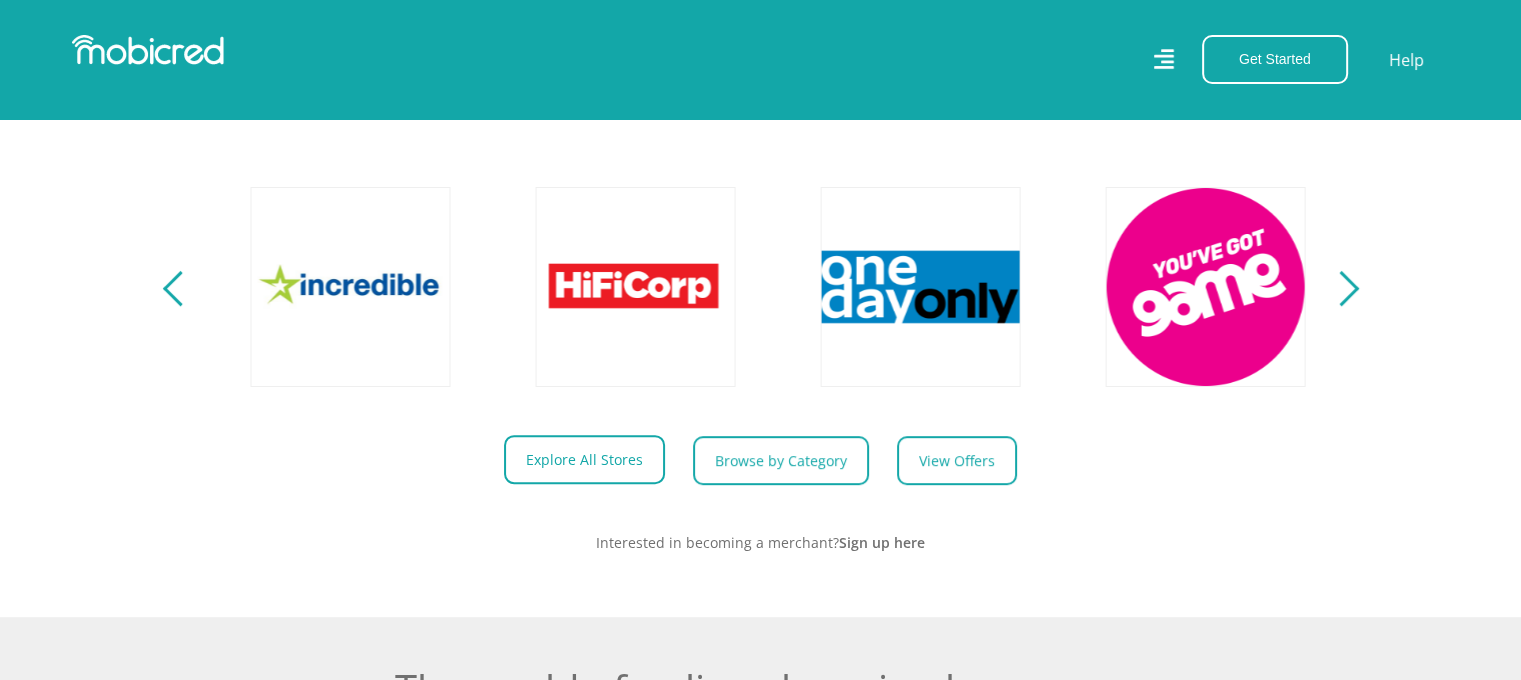 scroll, scrollTop: 0, scrollLeft: 3704, axis: horizontal 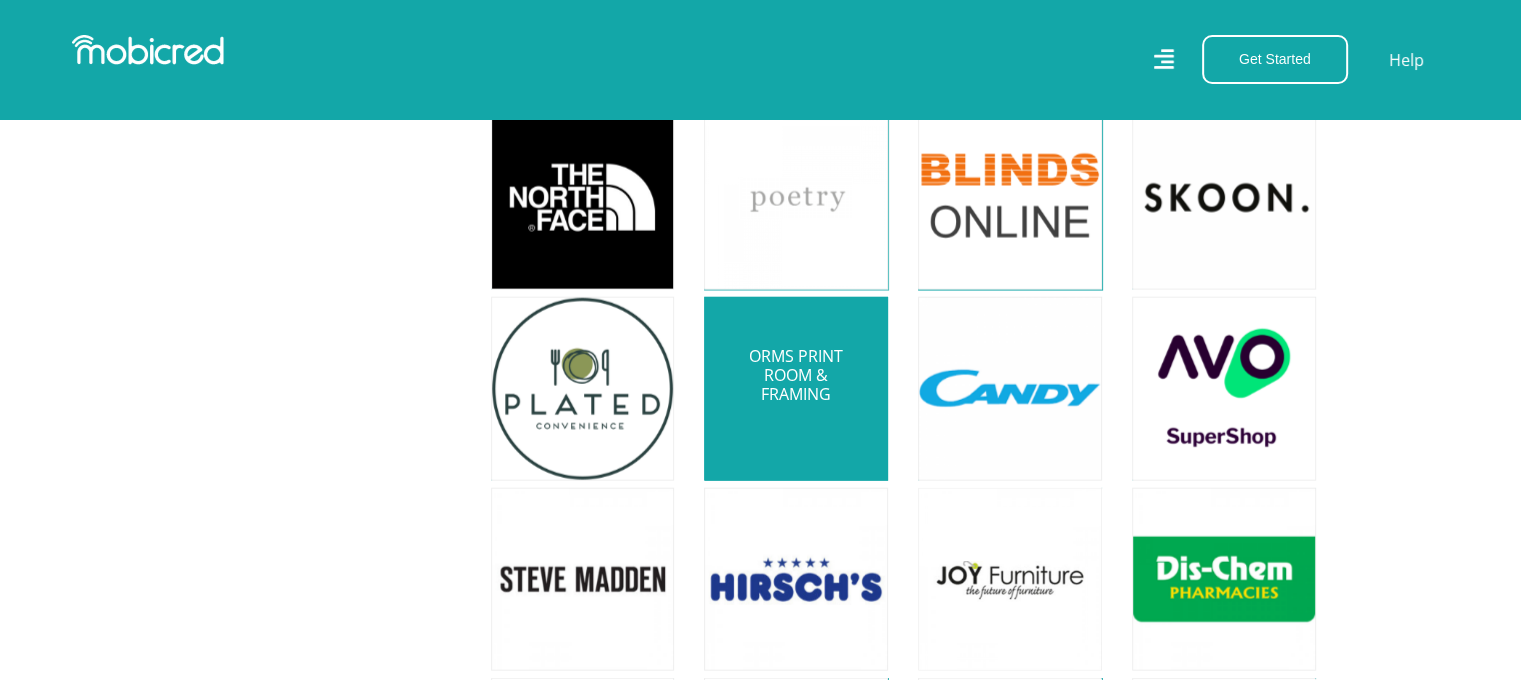 click at bounding box center [796, 389] 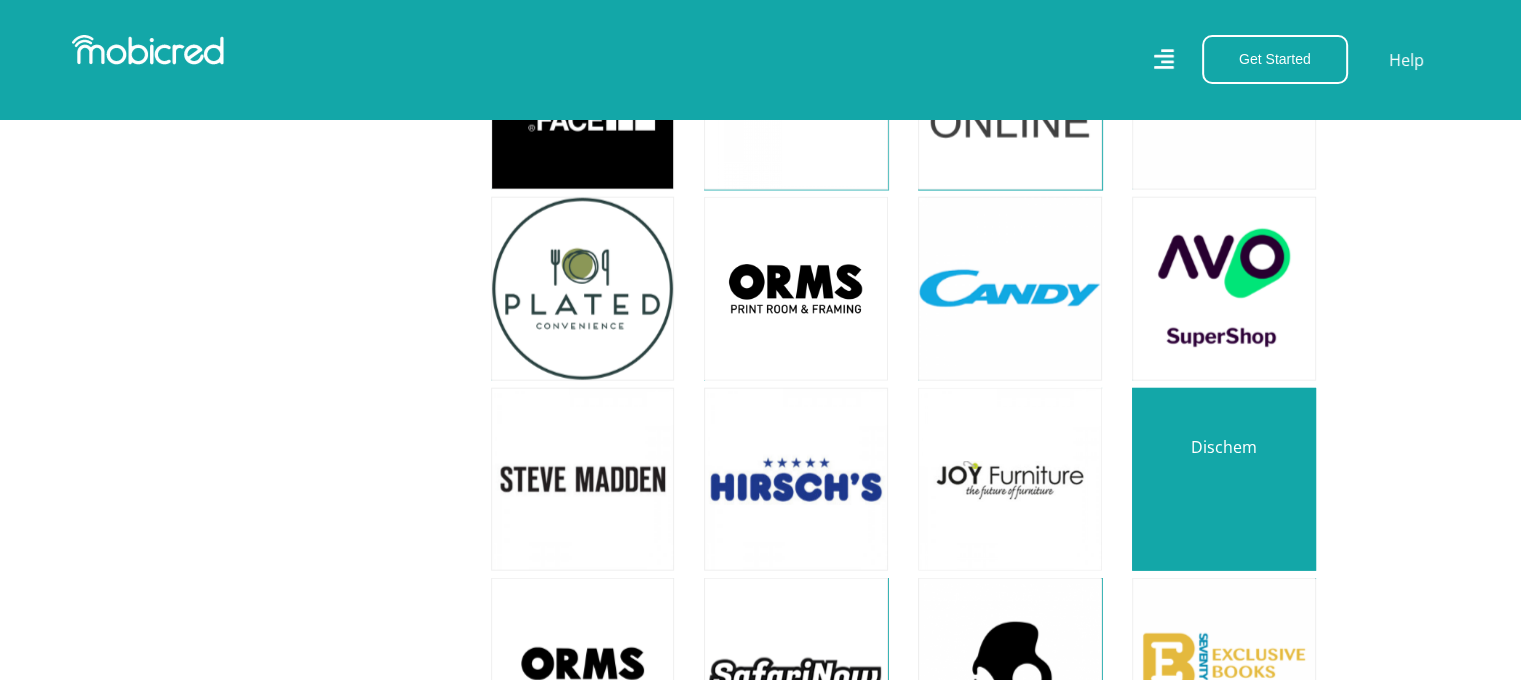 scroll, scrollTop: 5000, scrollLeft: 0, axis: vertical 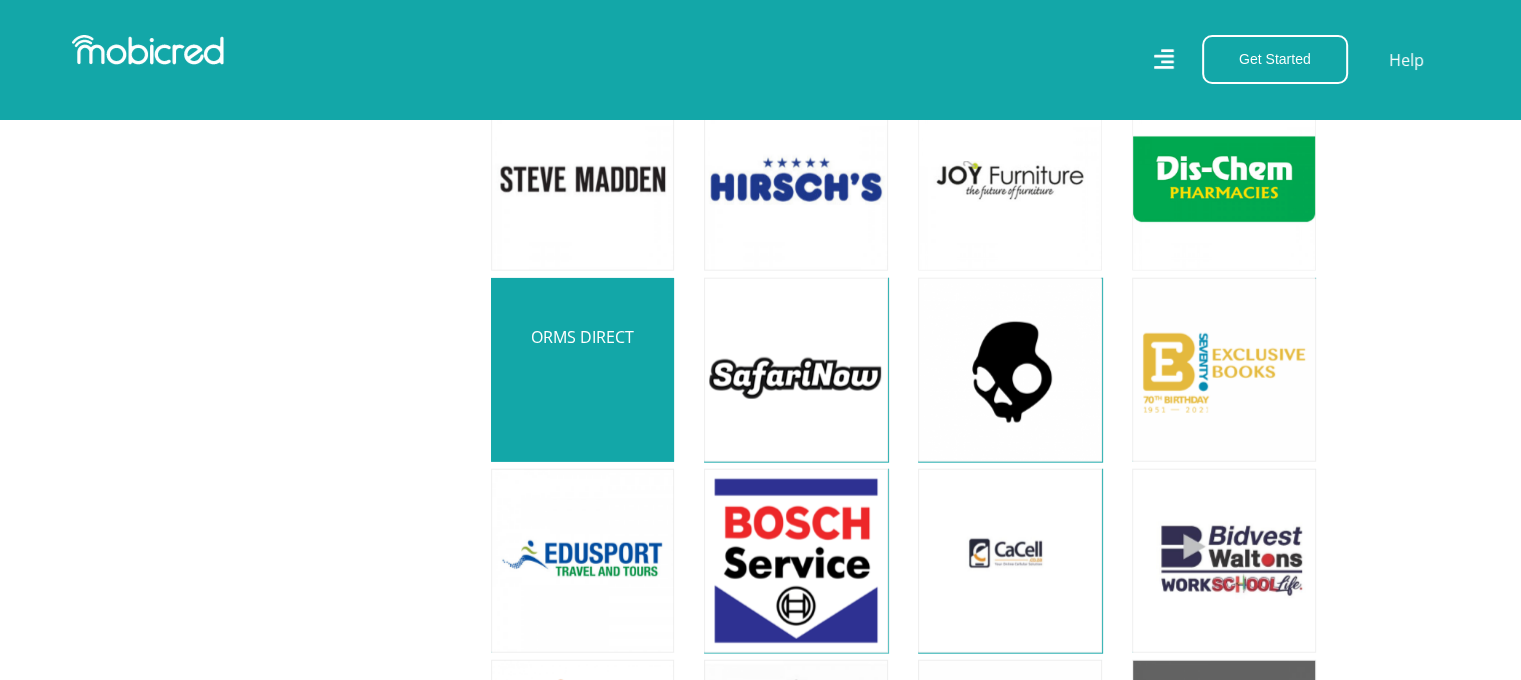 click at bounding box center [583, 370] 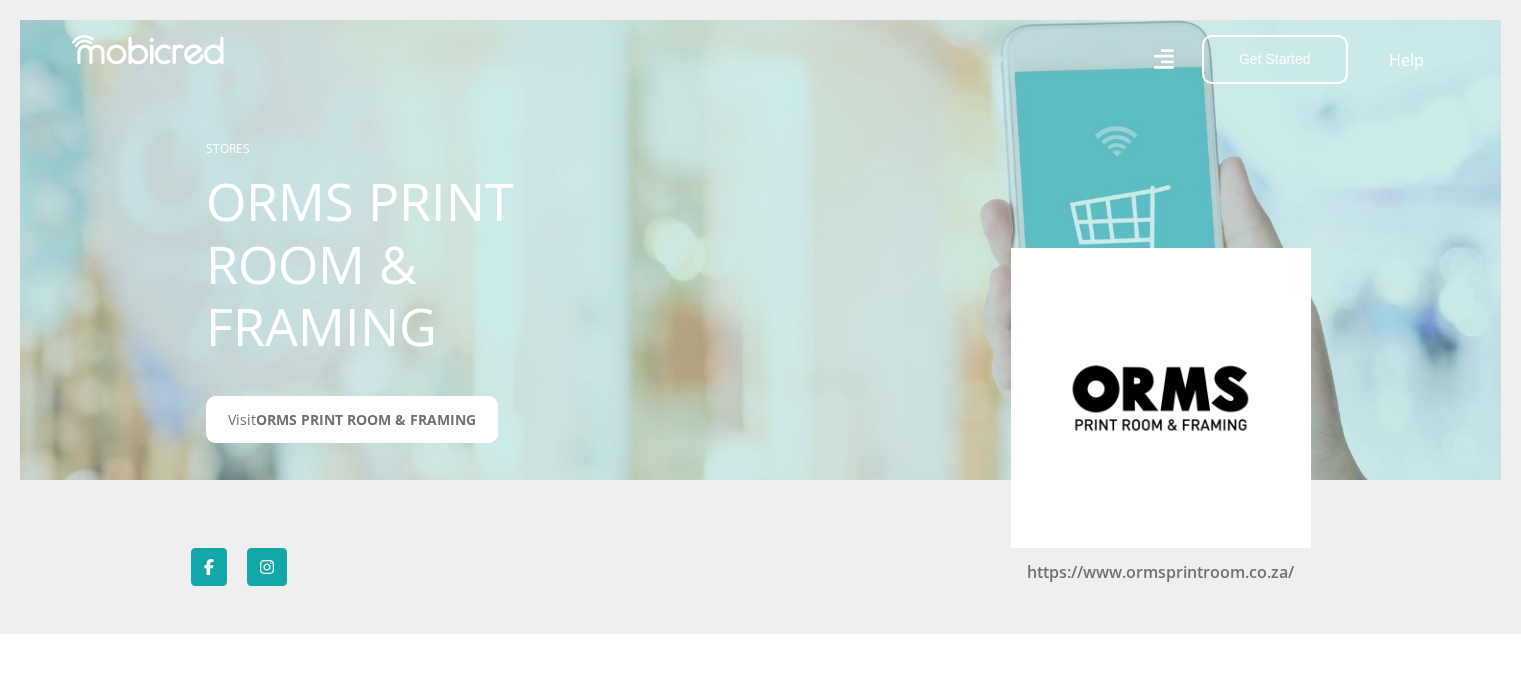 scroll, scrollTop: 0, scrollLeft: 0, axis: both 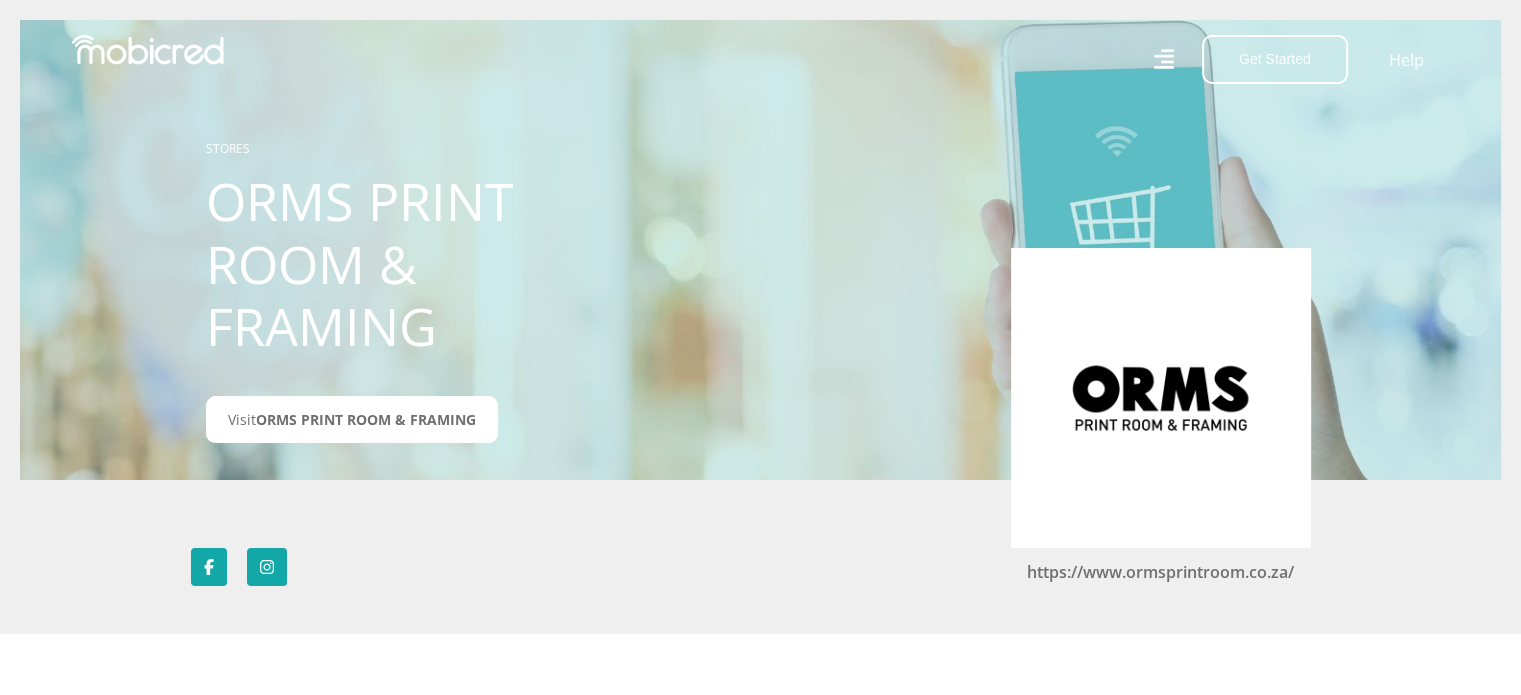 click at bounding box center [1161, 398] 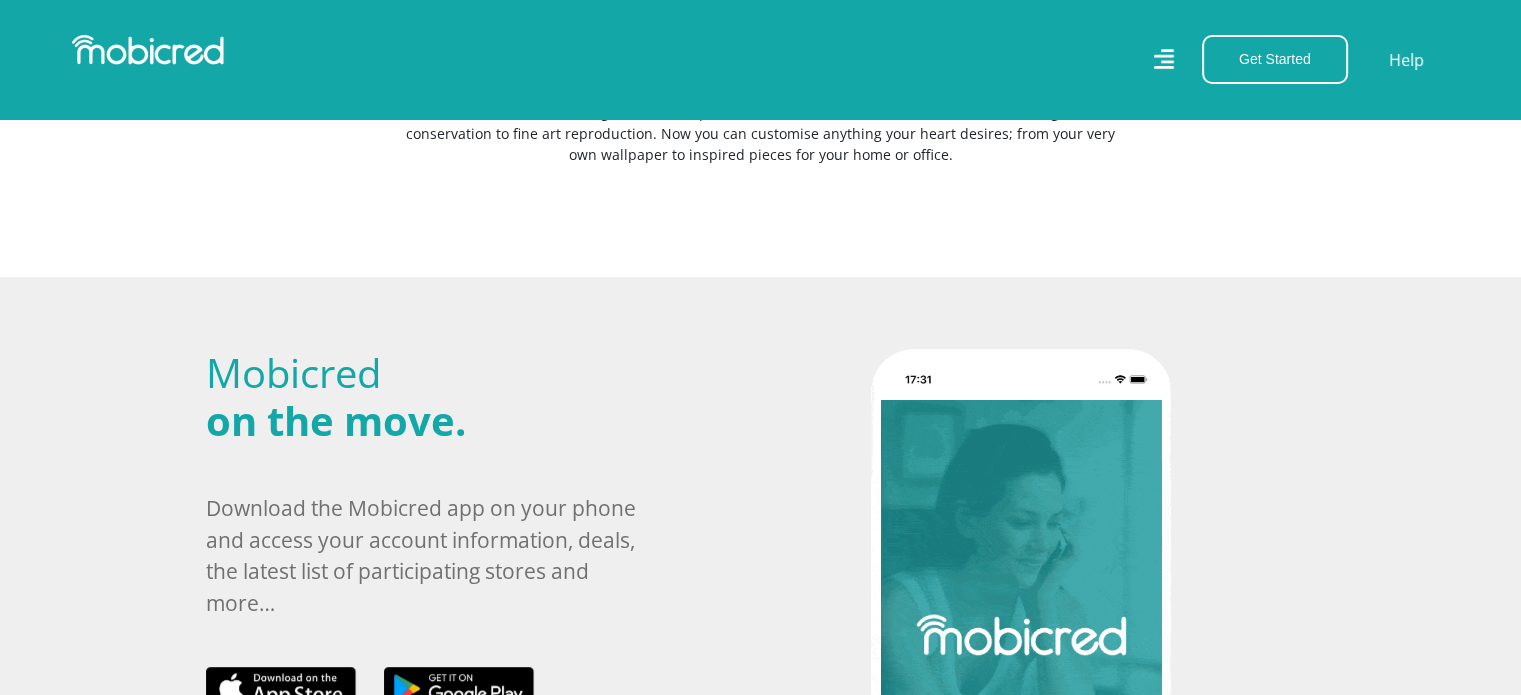 scroll, scrollTop: 1000, scrollLeft: 0, axis: vertical 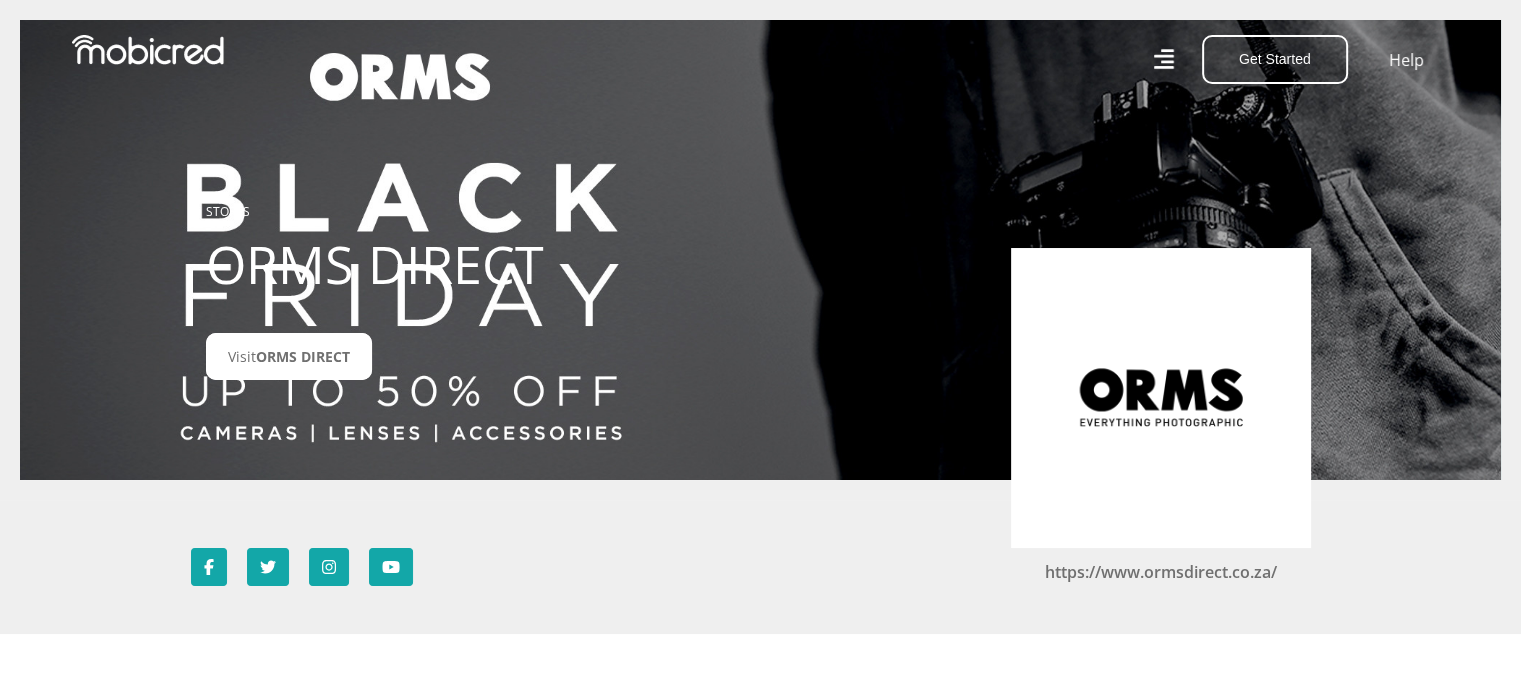 click at bounding box center (1161, 398) 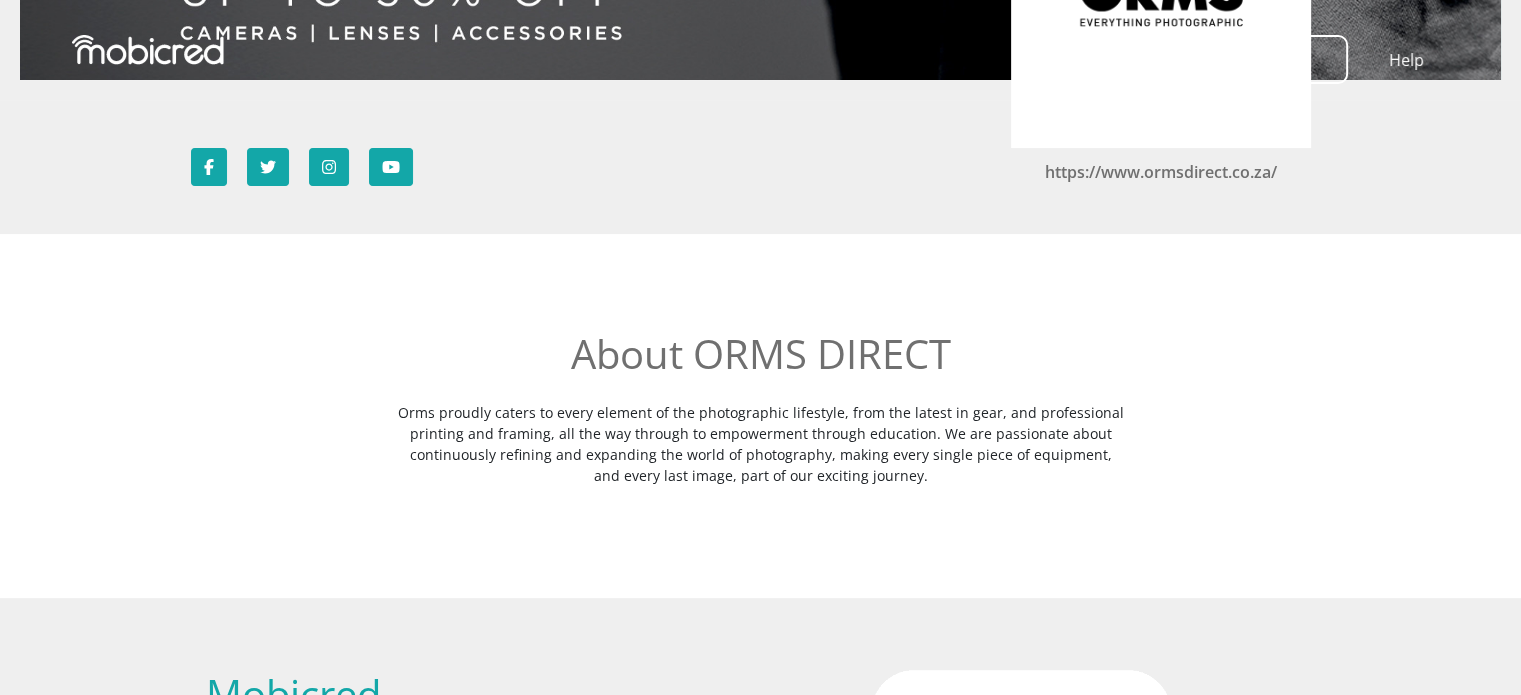 scroll, scrollTop: 0, scrollLeft: 0, axis: both 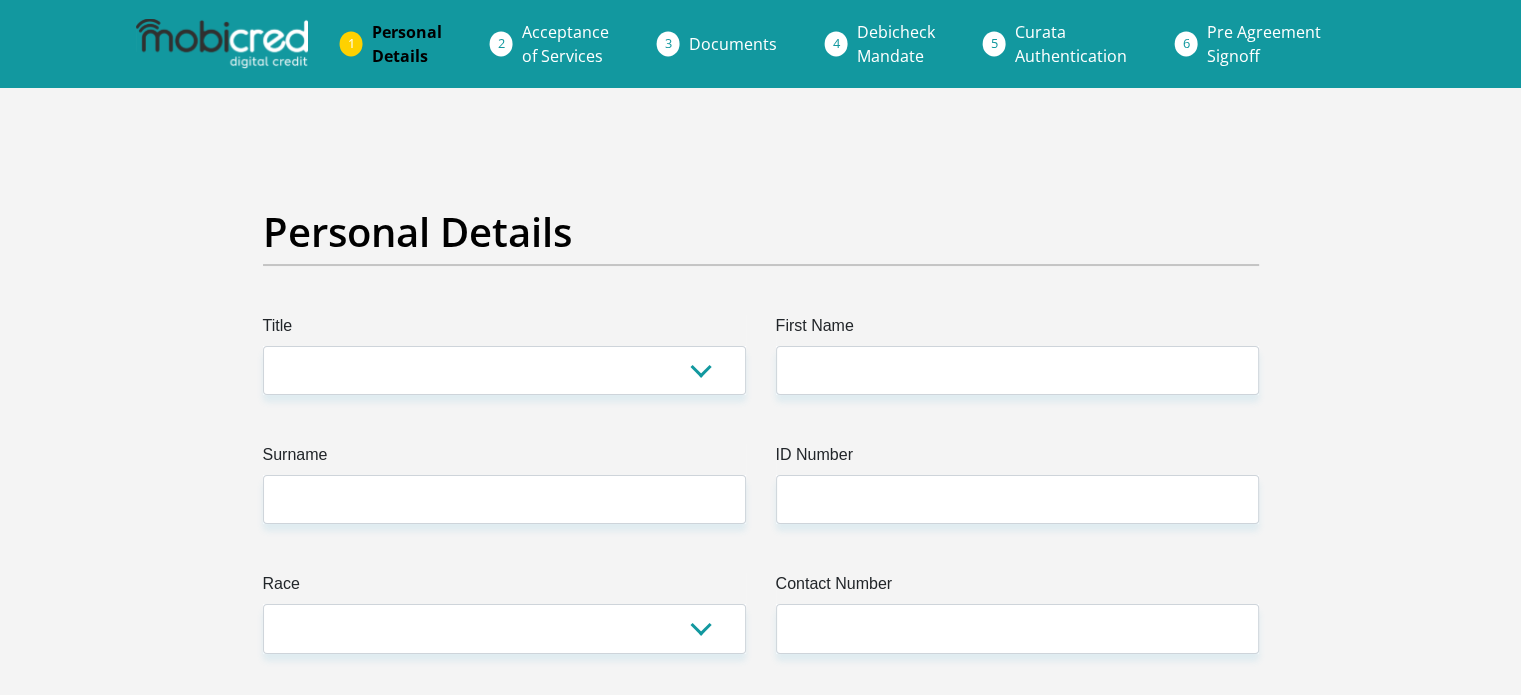 click at bounding box center (222, 44) 